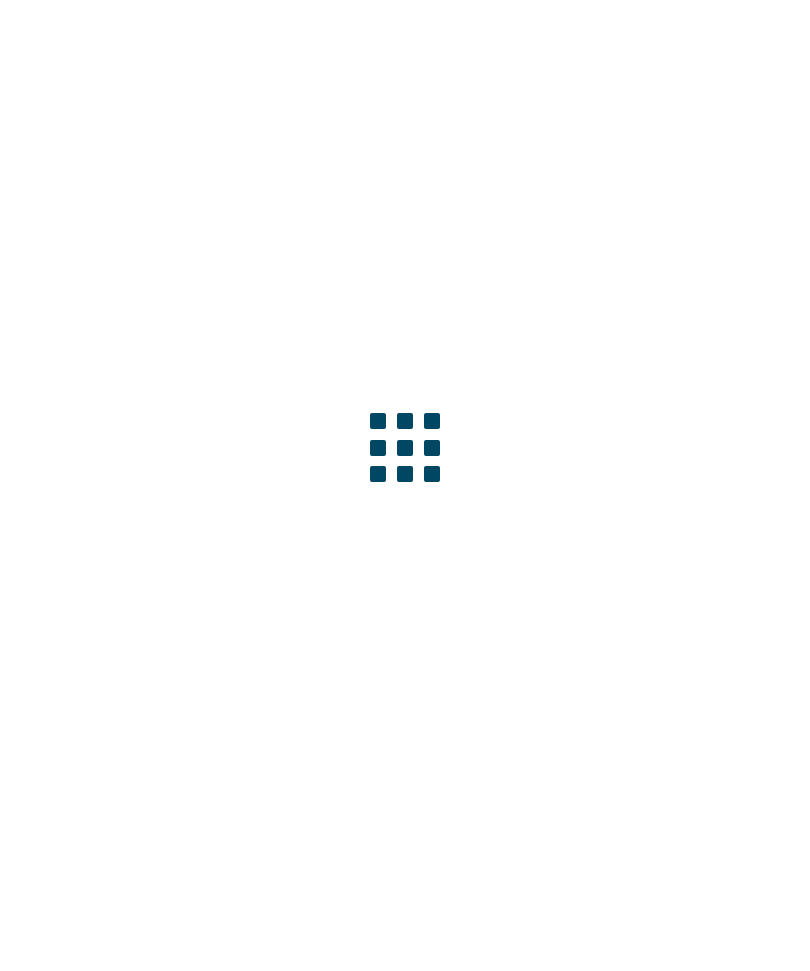 scroll, scrollTop: 0, scrollLeft: 0, axis: both 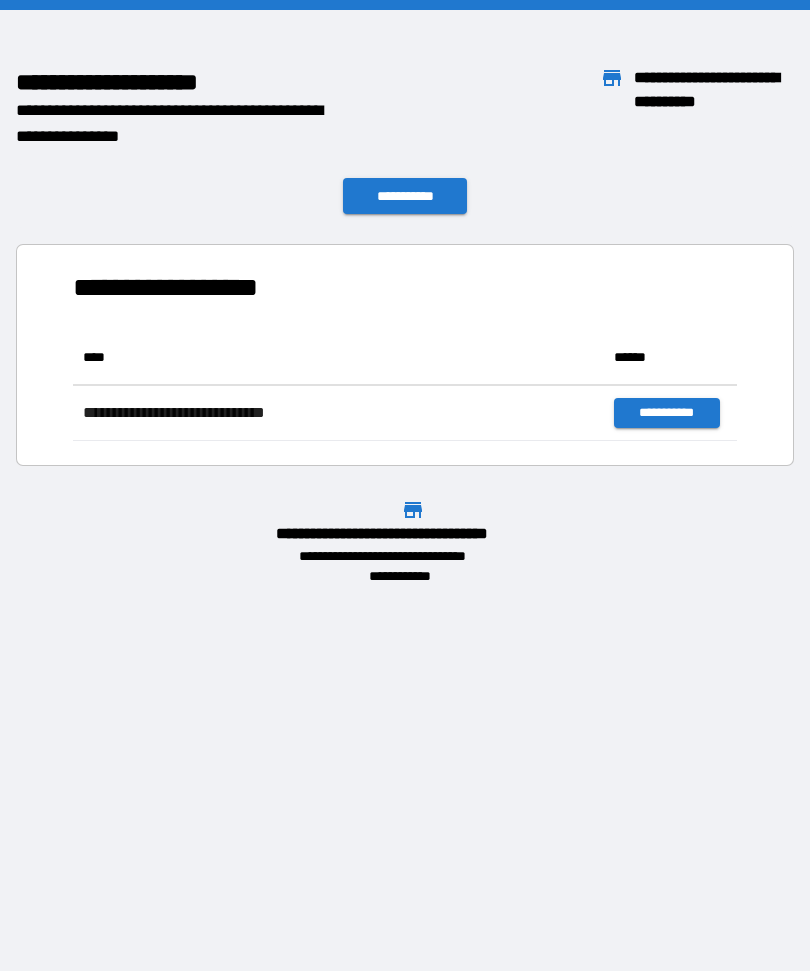 click on "**********" at bounding box center (405, 196) 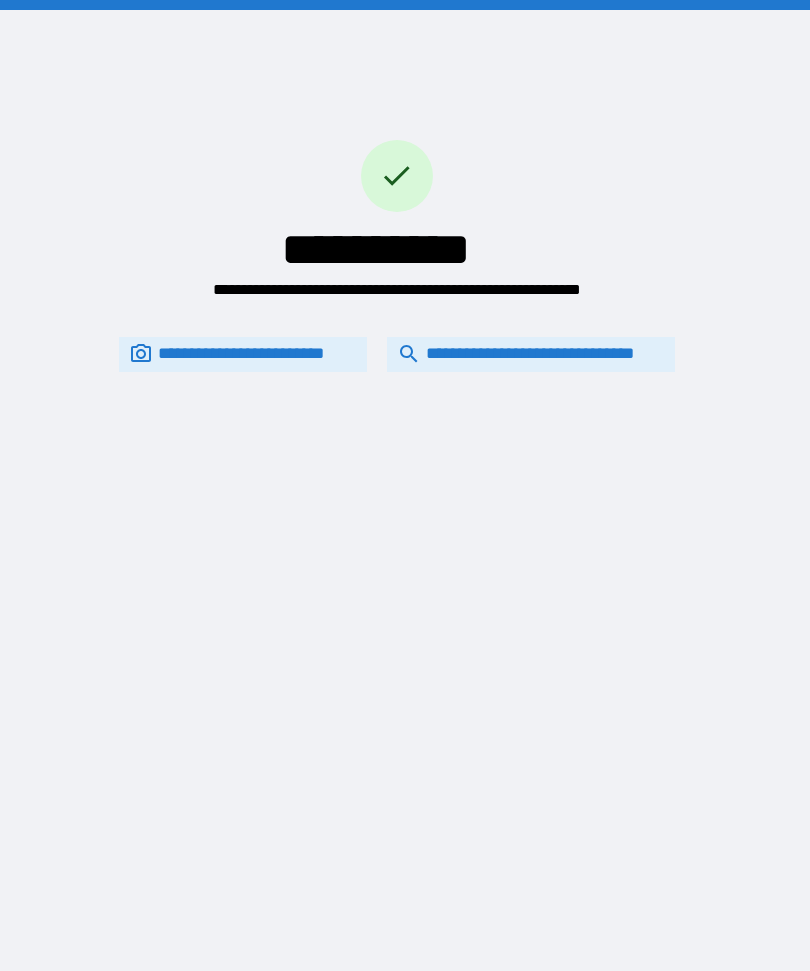 click on "**********" at bounding box center [531, 354] 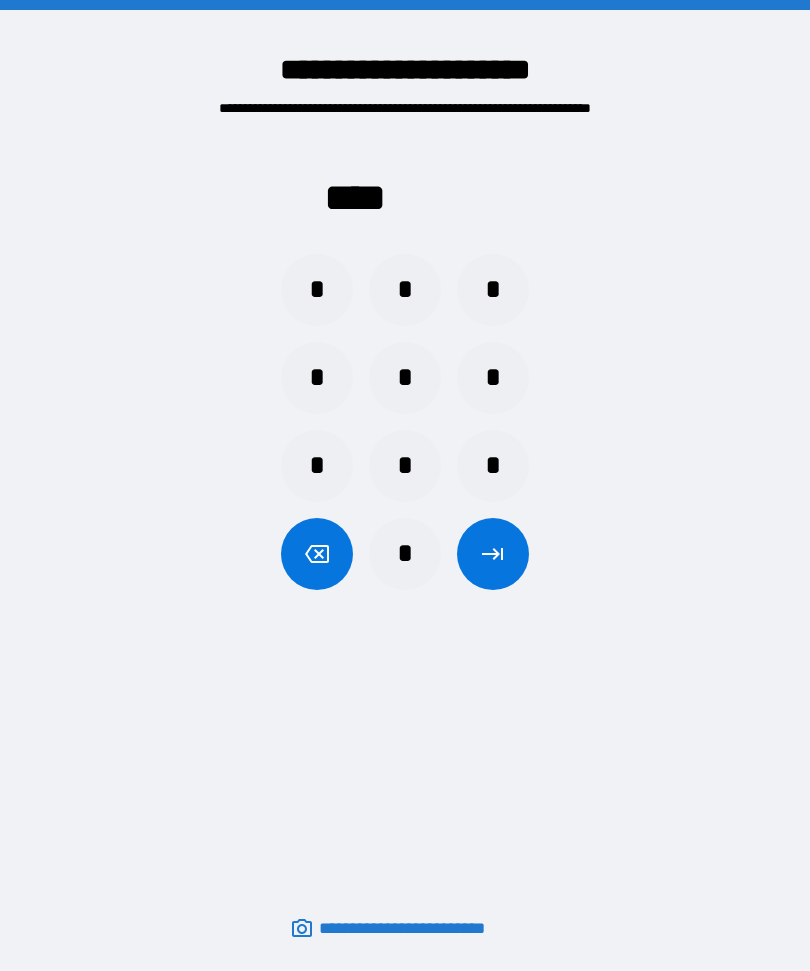 click on "*" at bounding box center [317, 290] 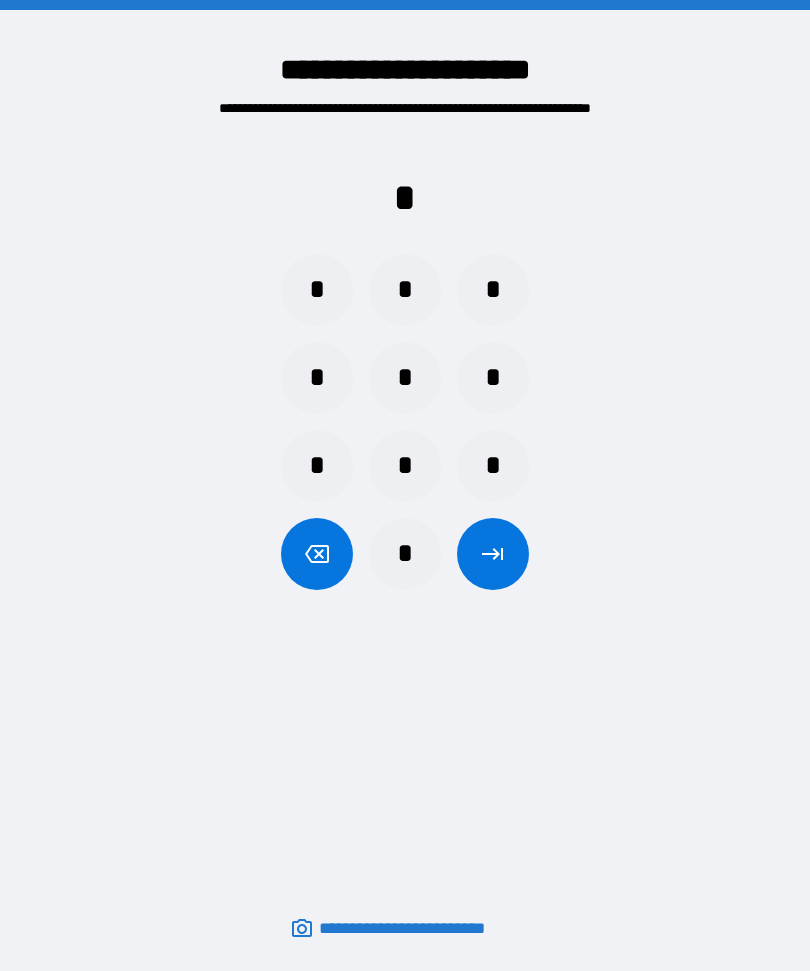 click on "*" at bounding box center [405, 290] 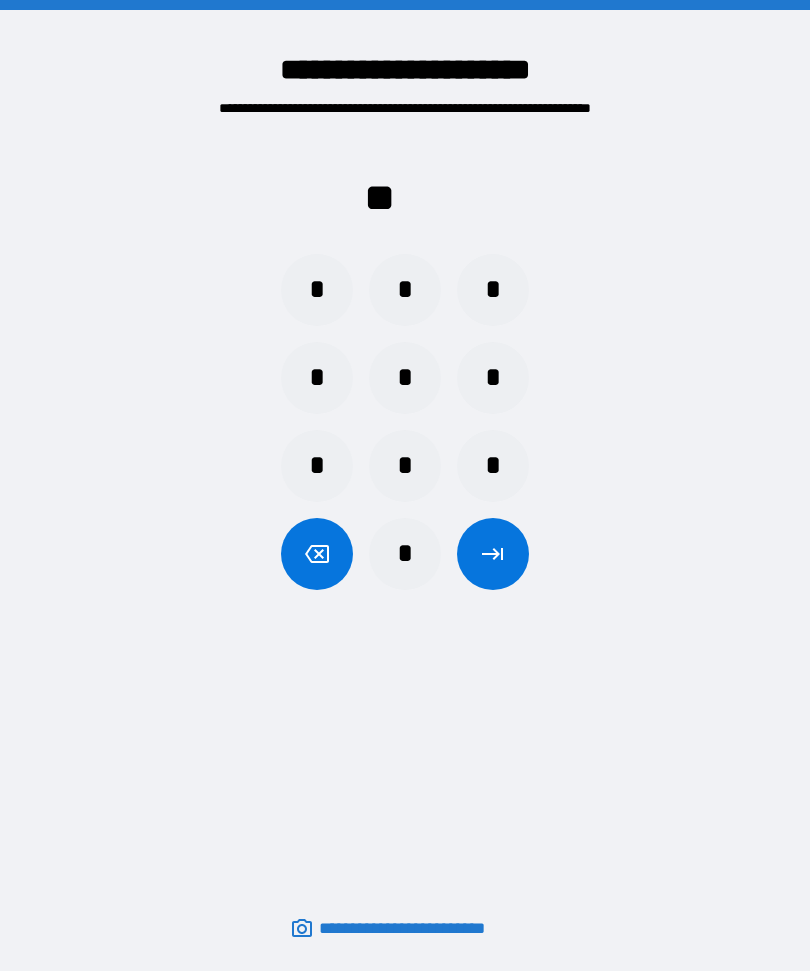 click on "*" at bounding box center (405, 554) 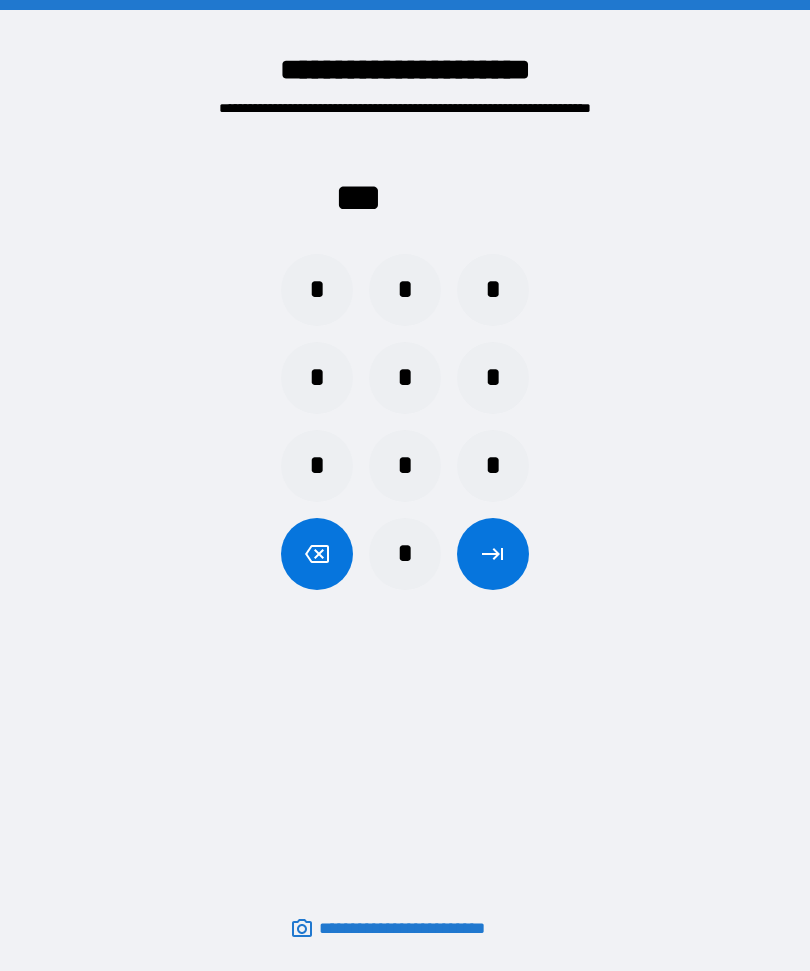 click on "*" at bounding box center (317, 466) 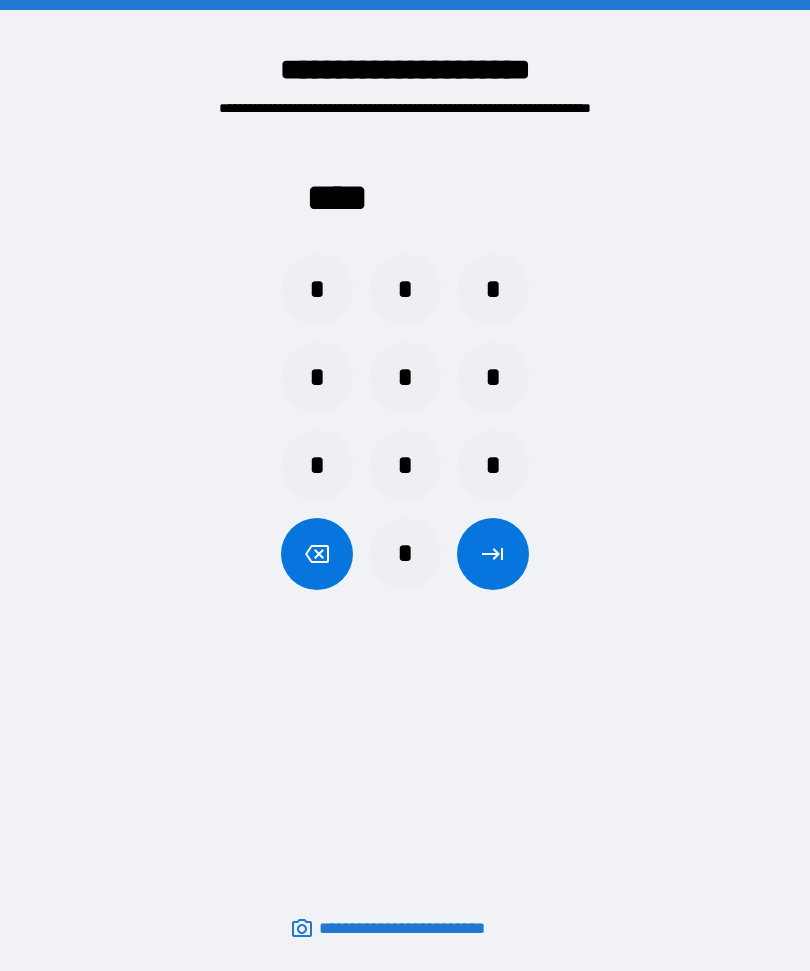 click 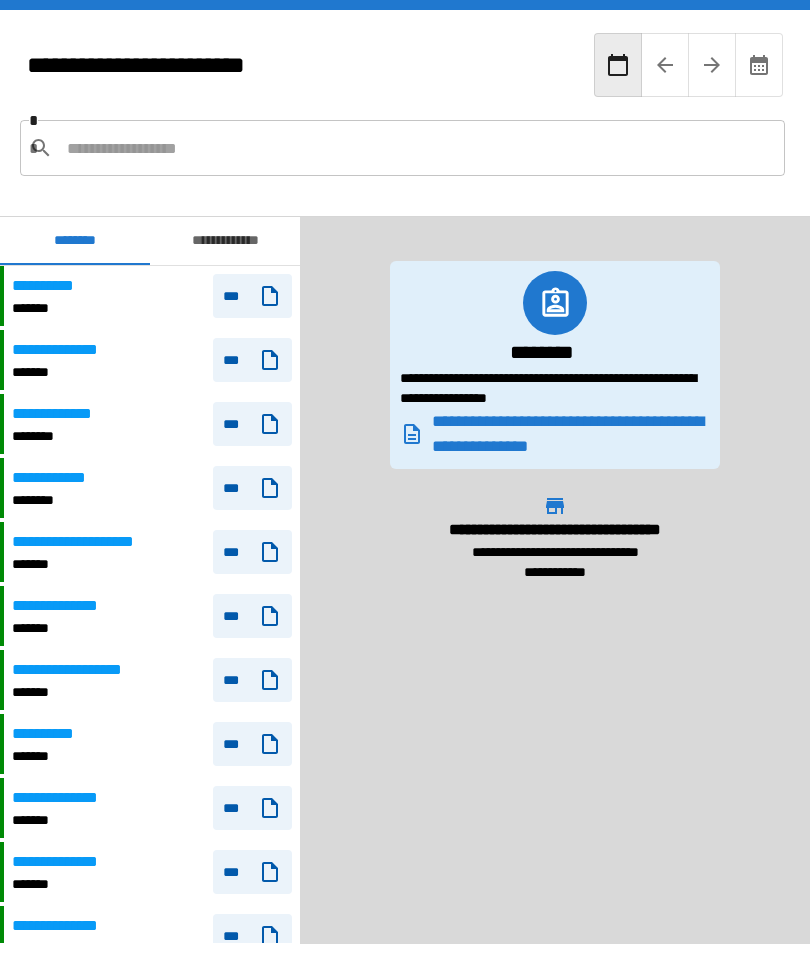 click 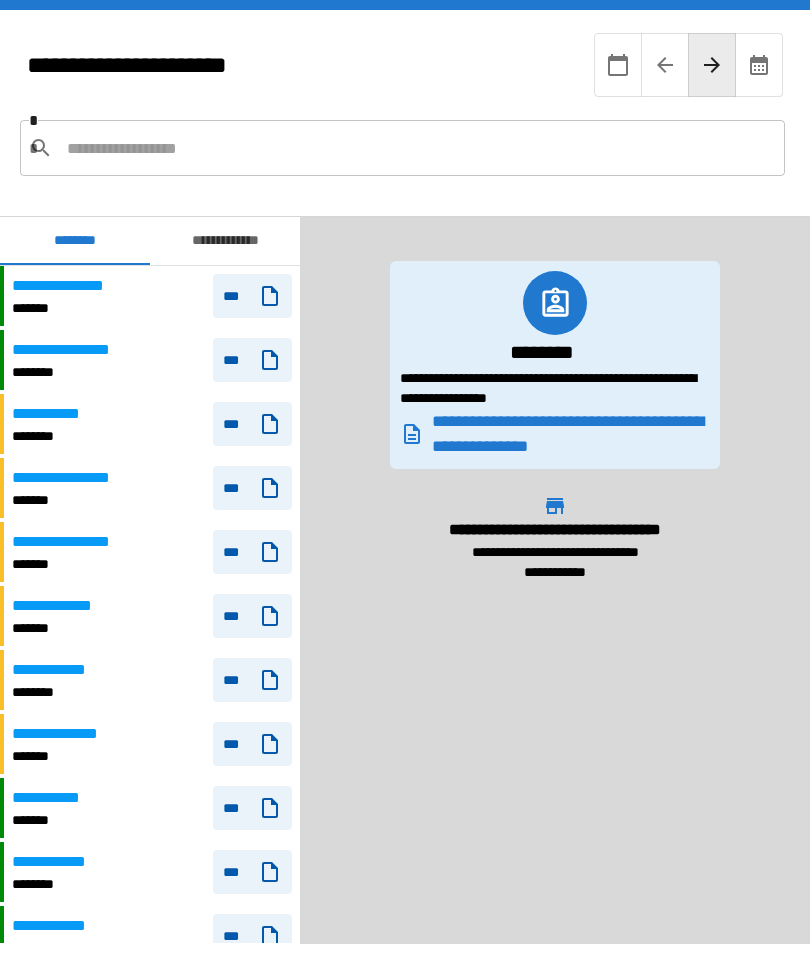 click 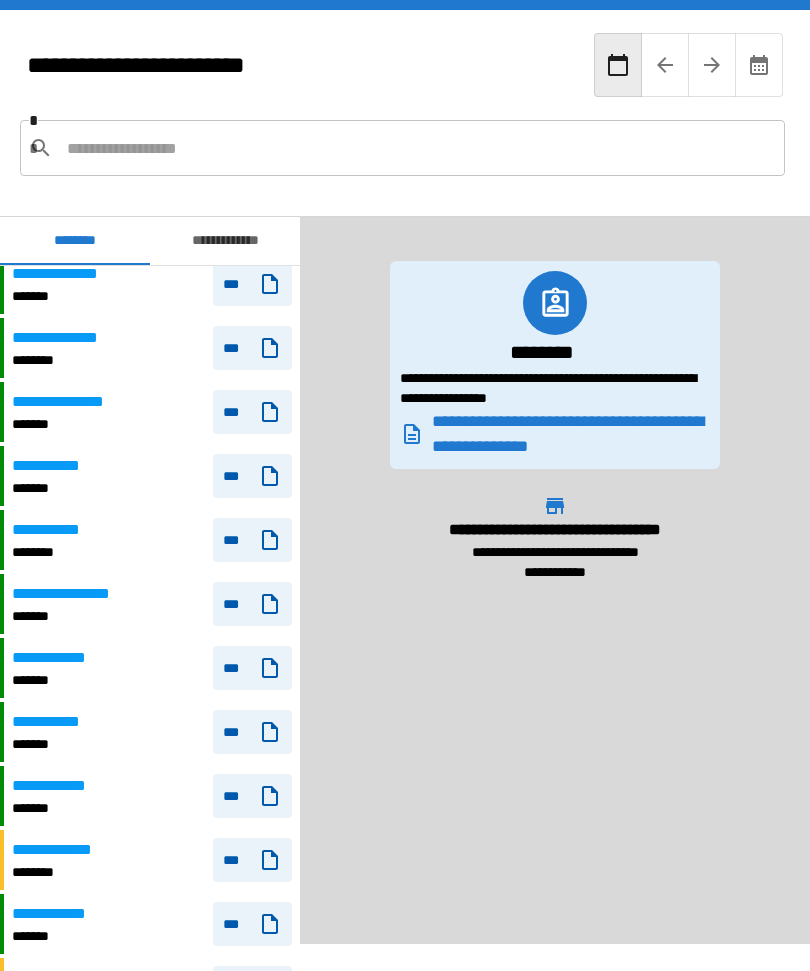 scroll, scrollTop: 564, scrollLeft: 0, axis: vertical 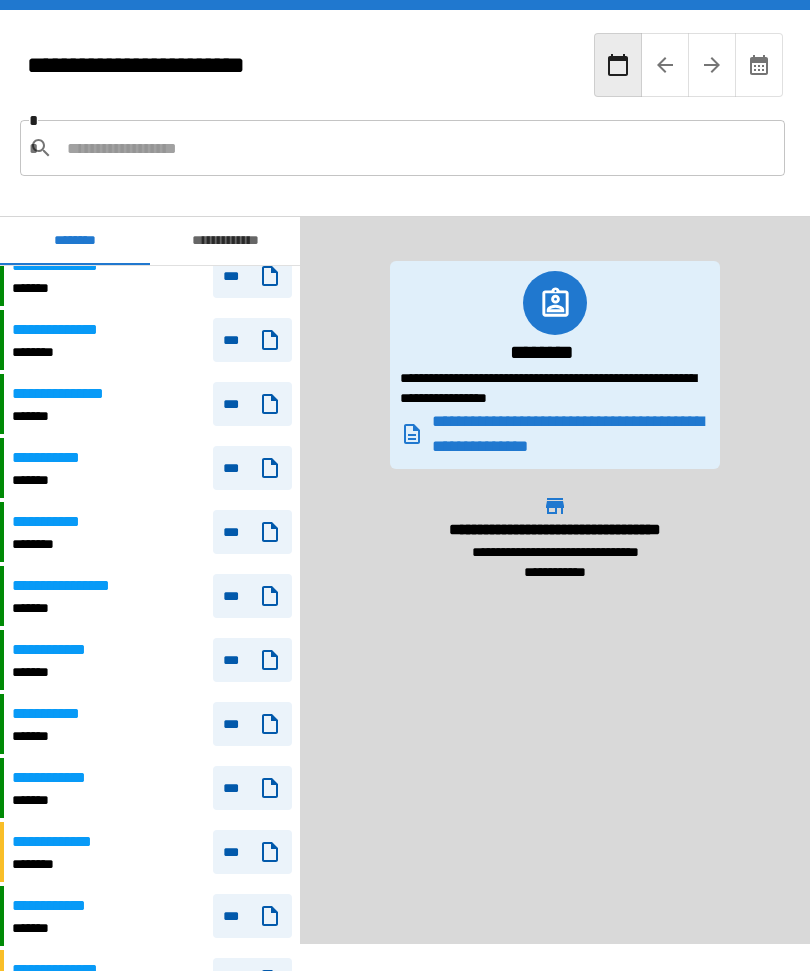 click on "**********" at bounding box center (57, 458) 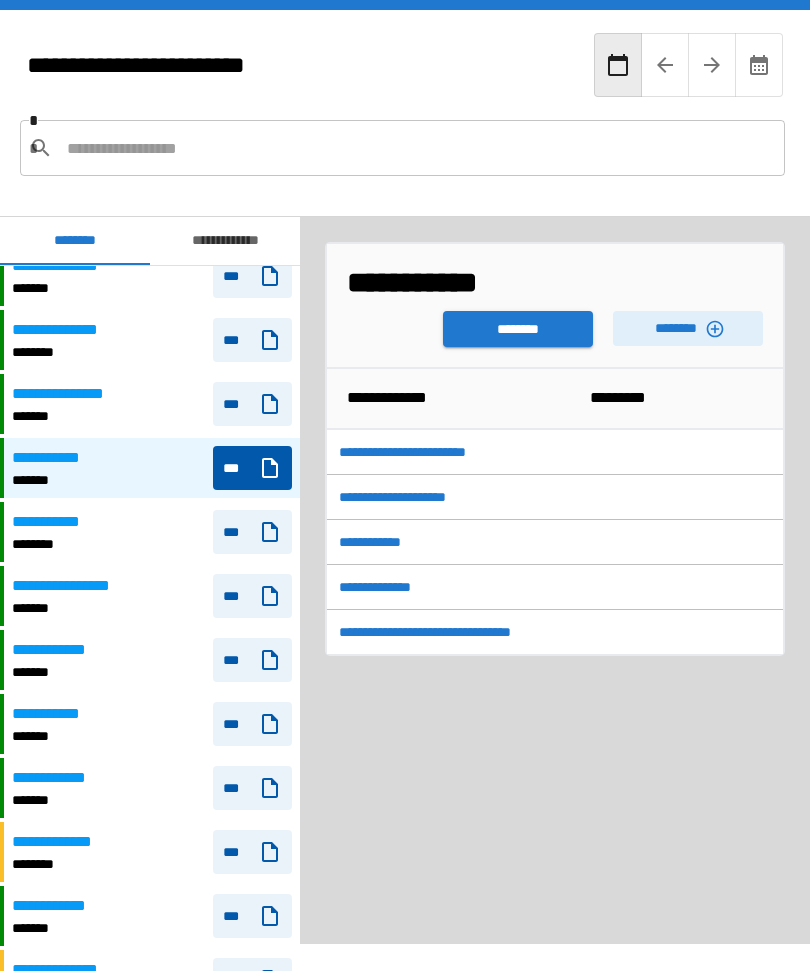 click on "********" at bounding box center (518, 329) 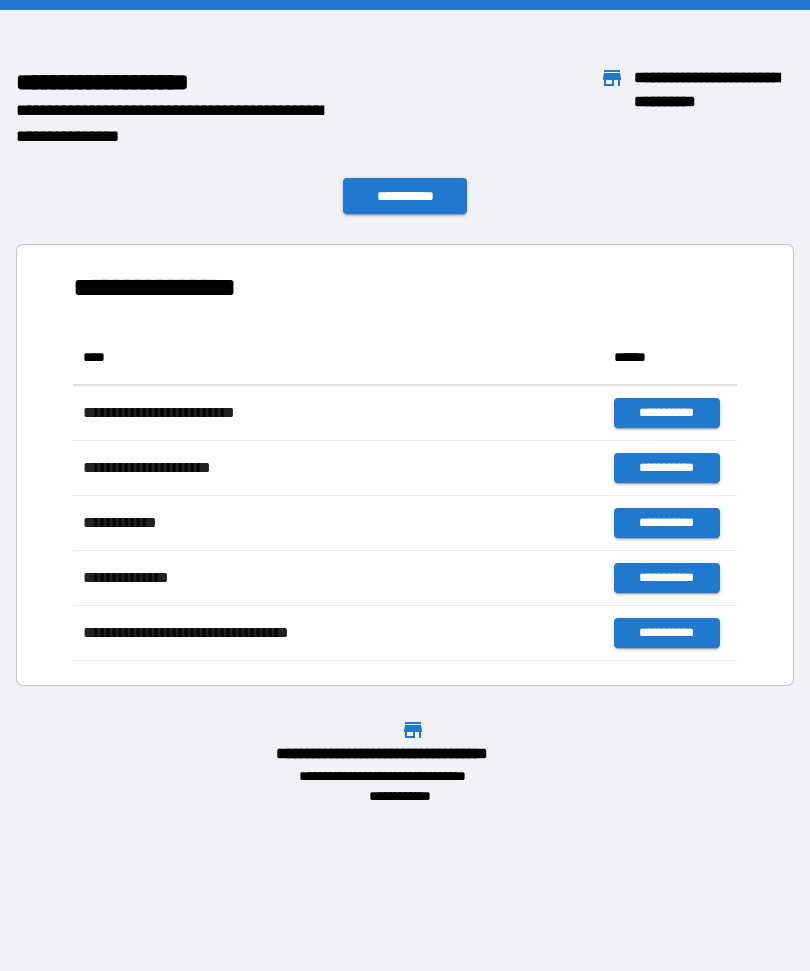 scroll, scrollTop: 331, scrollLeft: 664, axis: both 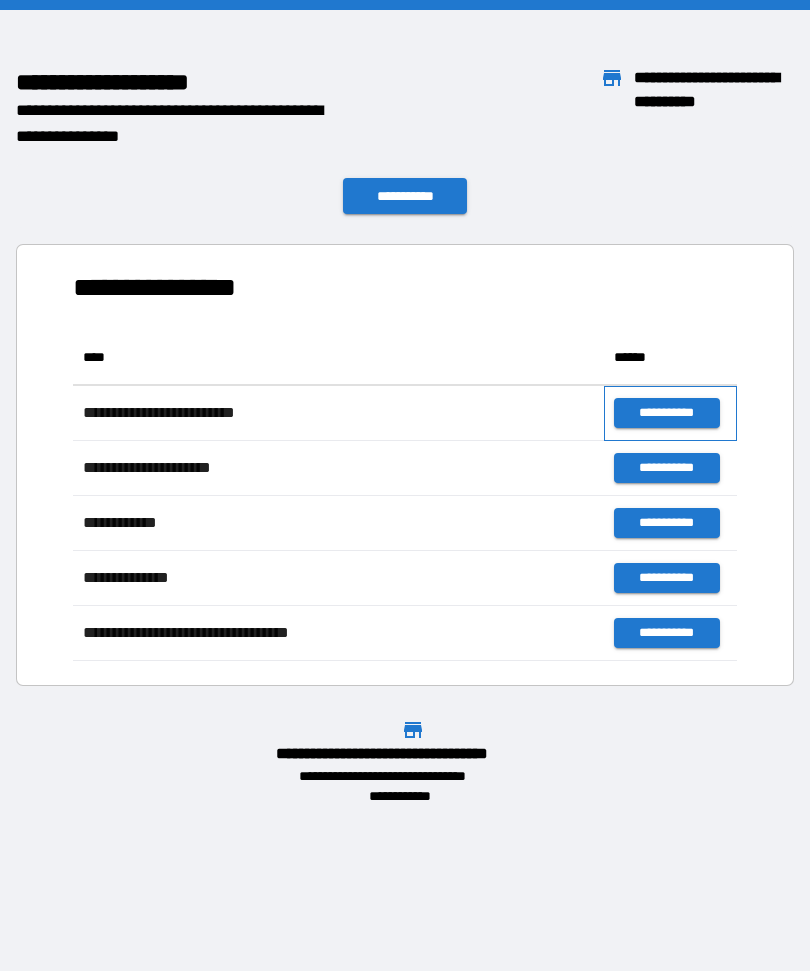 click on "**********" at bounding box center (670, 413) 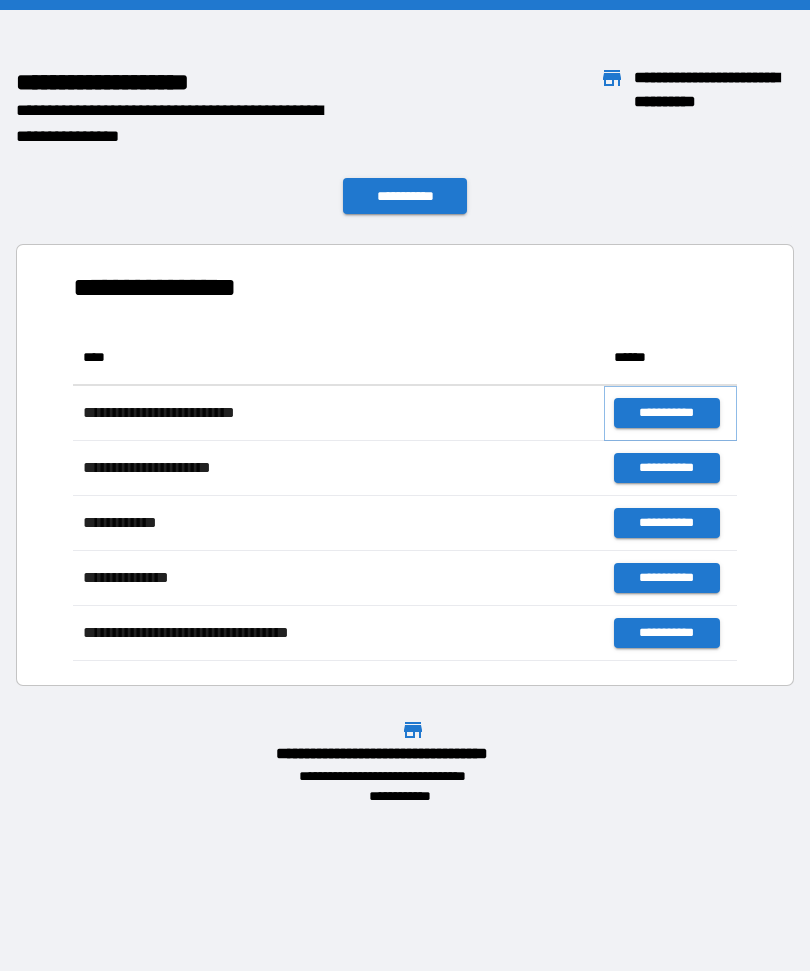 click on "**********" at bounding box center (666, 413) 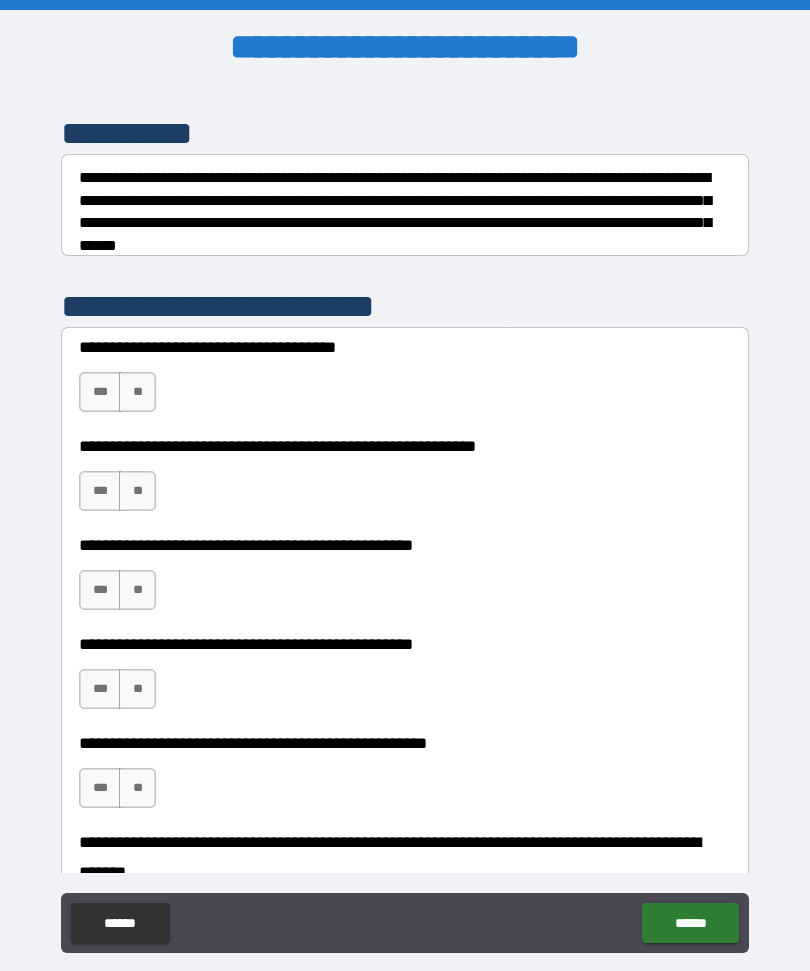 scroll, scrollTop: 246, scrollLeft: 0, axis: vertical 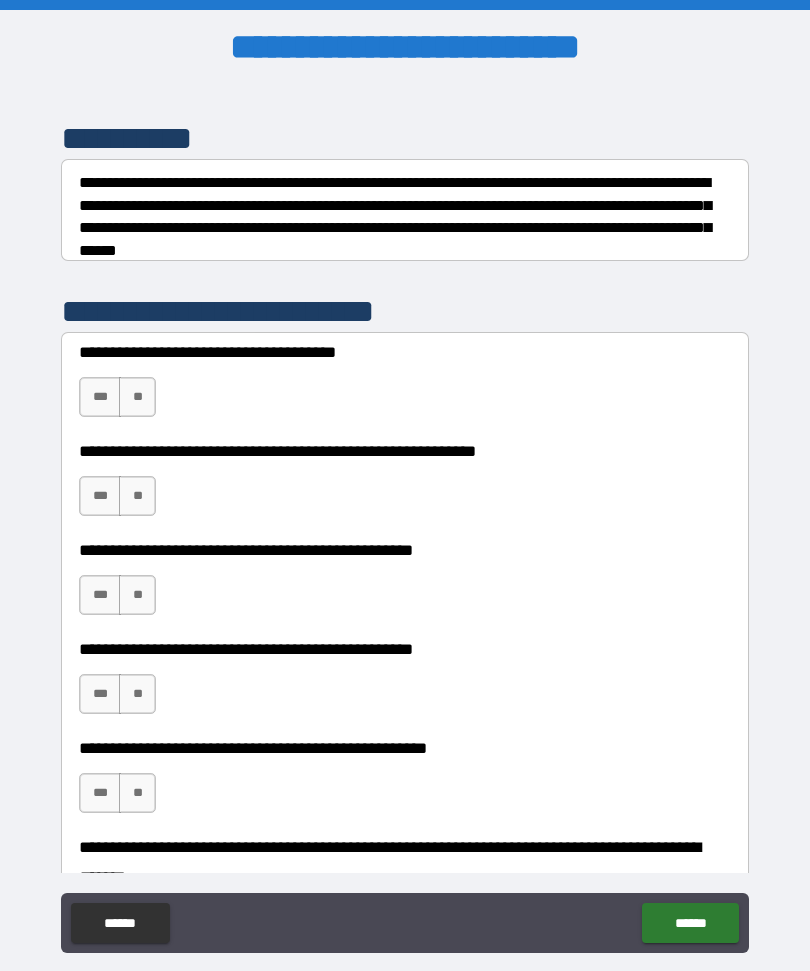 click on "***" at bounding box center [100, 397] 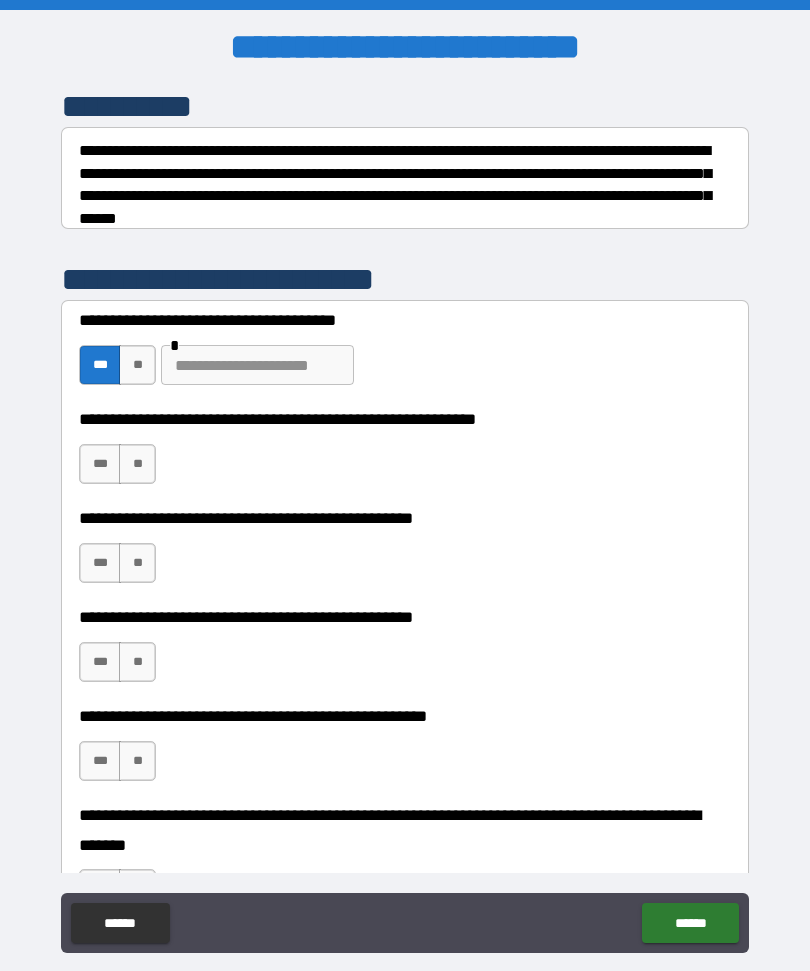scroll, scrollTop: 299, scrollLeft: 0, axis: vertical 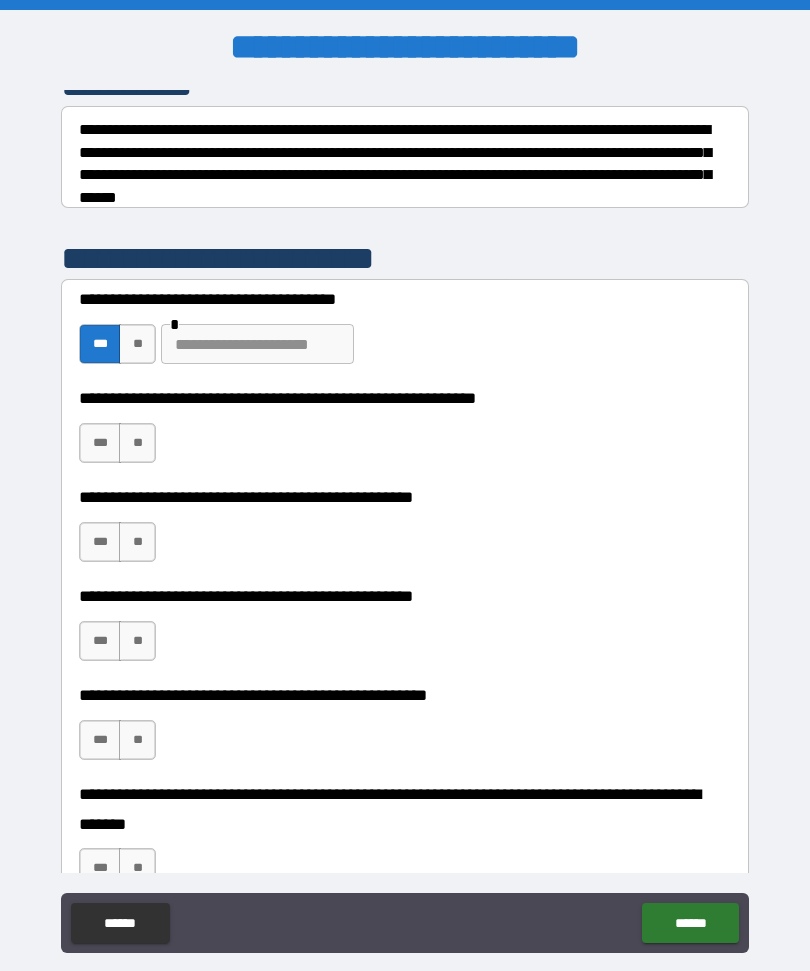 click on "**" at bounding box center [137, 443] 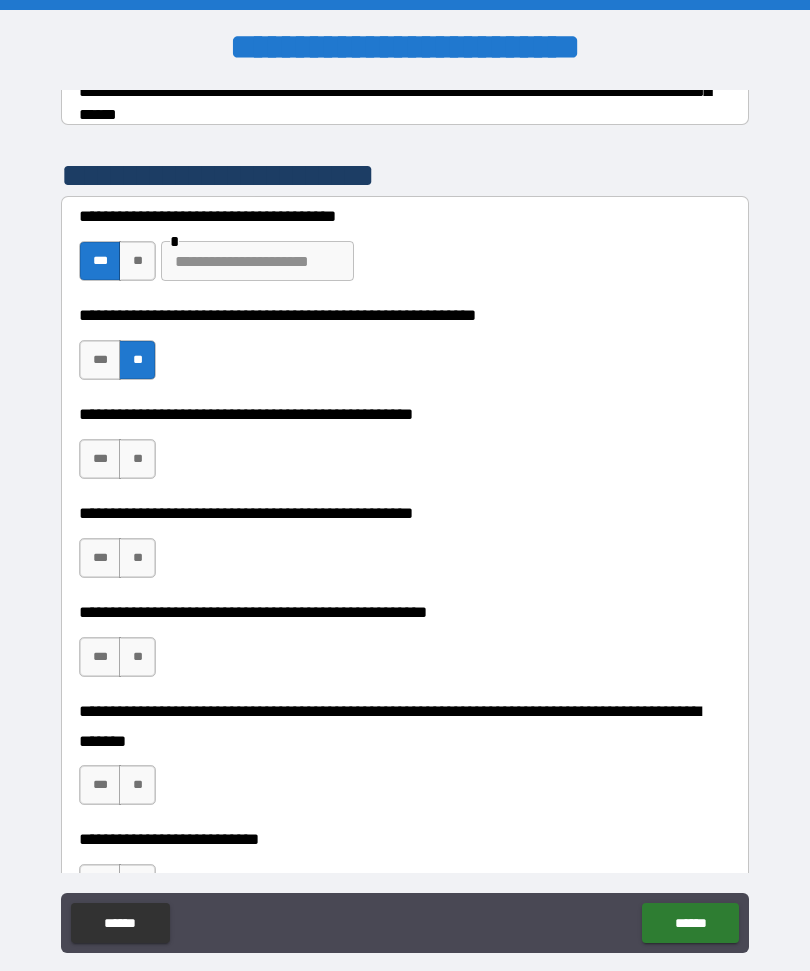 scroll, scrollTop: 402, scrollLeft: 0, axis: vertical 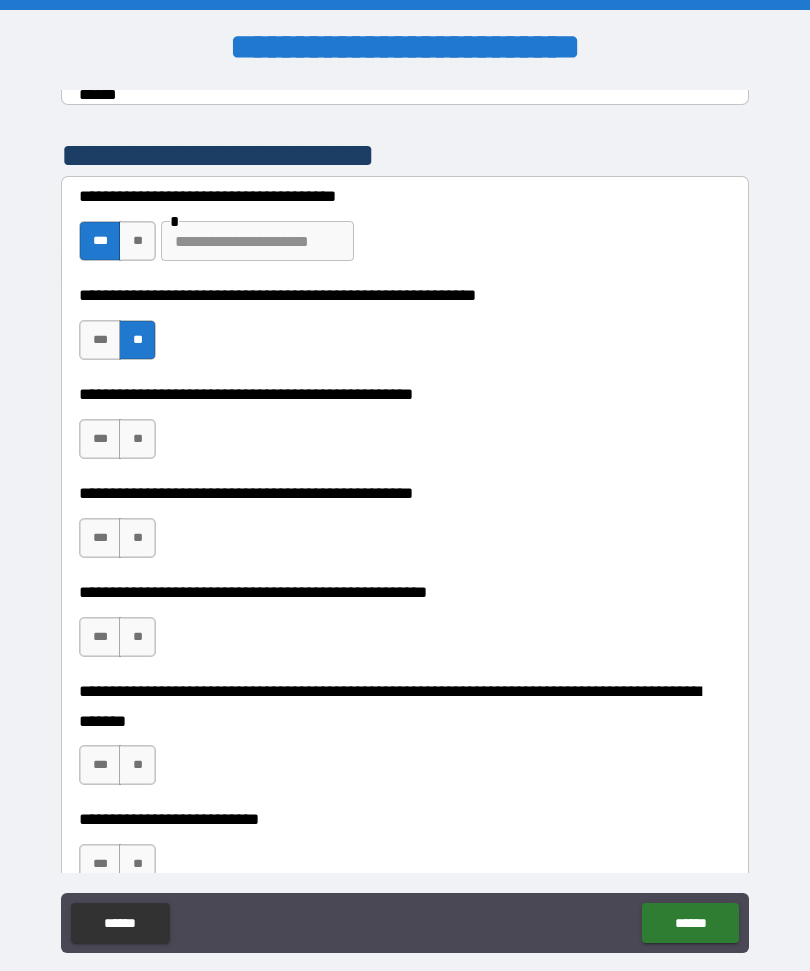 click on "**" at bounding box center [137, 439] 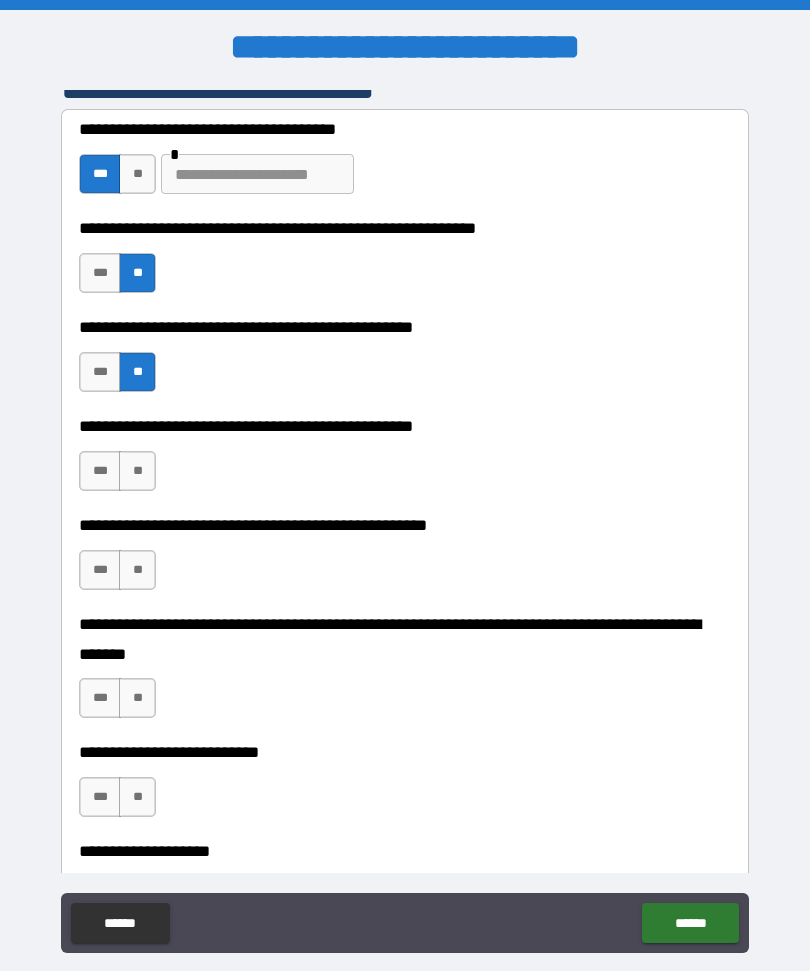scroll, scrollTop: 486, scrollLeft: 0, axis: vertical 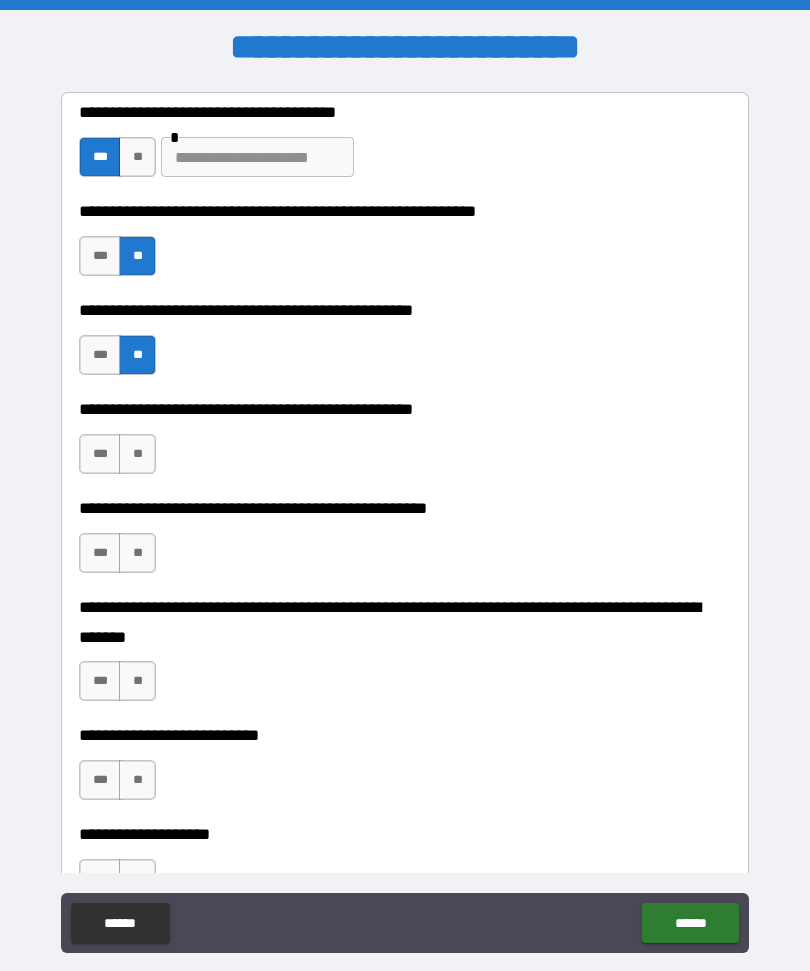 click on "**" at bounding box center [137, 454] 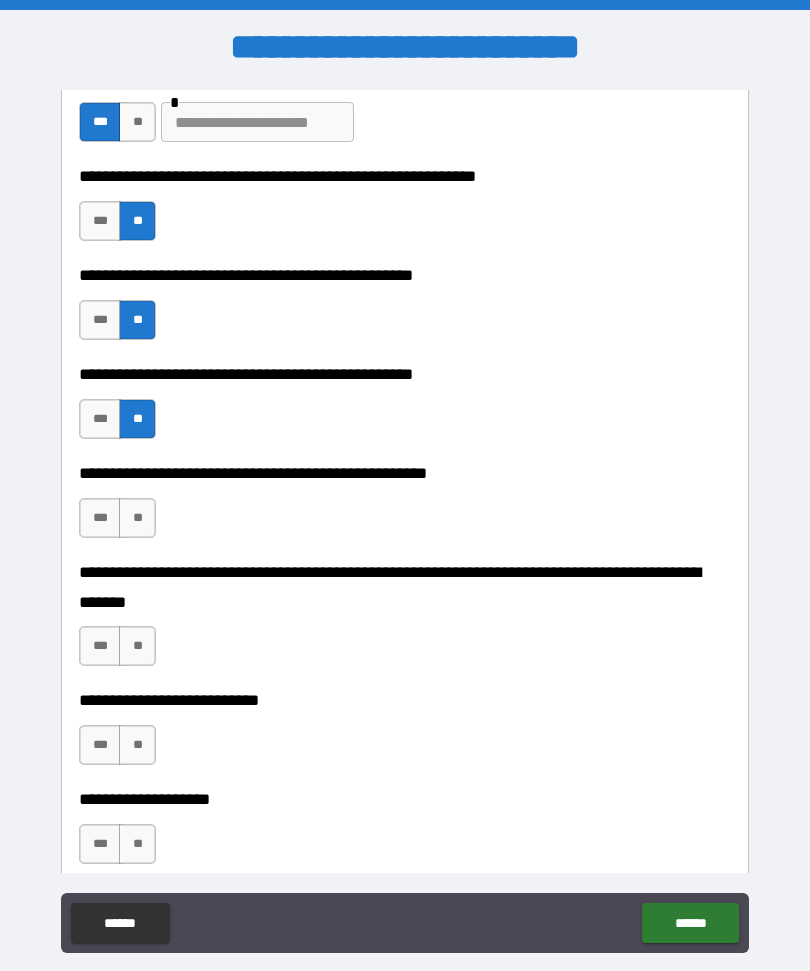 scroll, scrollTop: 568, scrollLeft: 0, axis: vertical 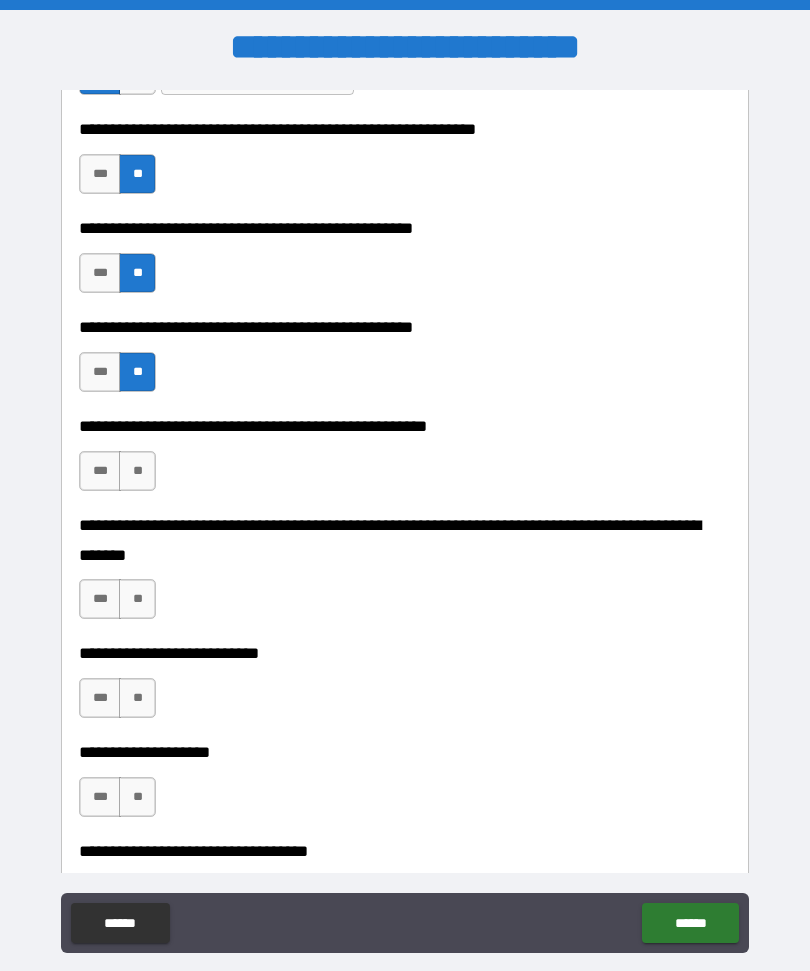 click on "**" at bounding box center [137, 471] 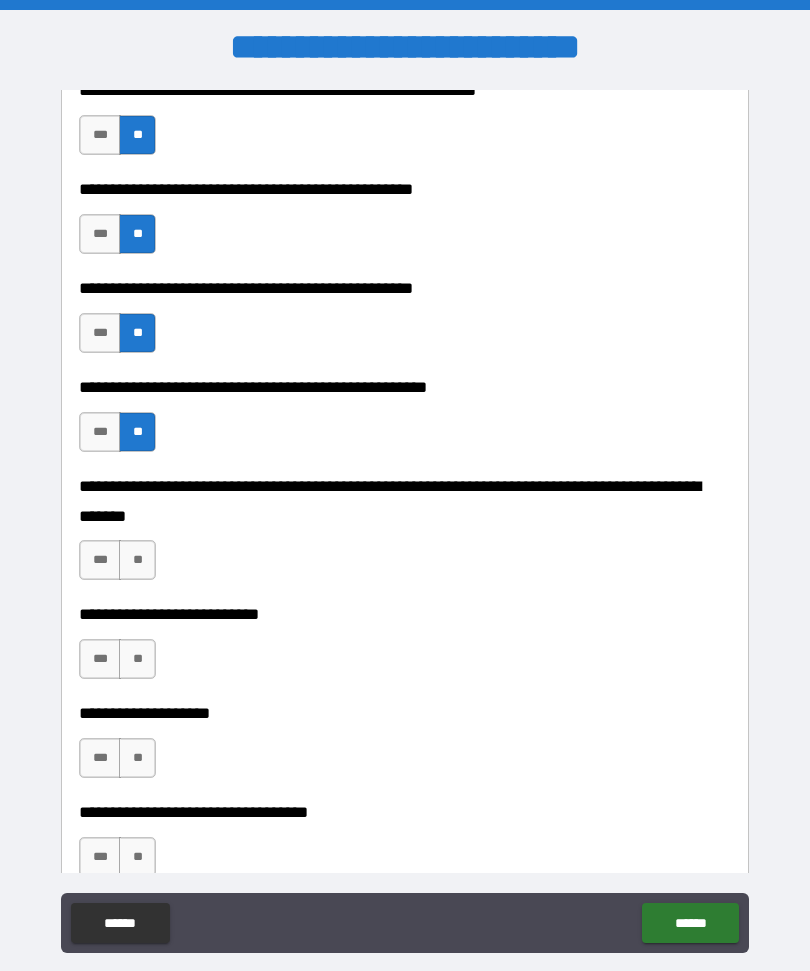 scroll, scrollTop: 663, scrollLeft: 0, axis: vertical 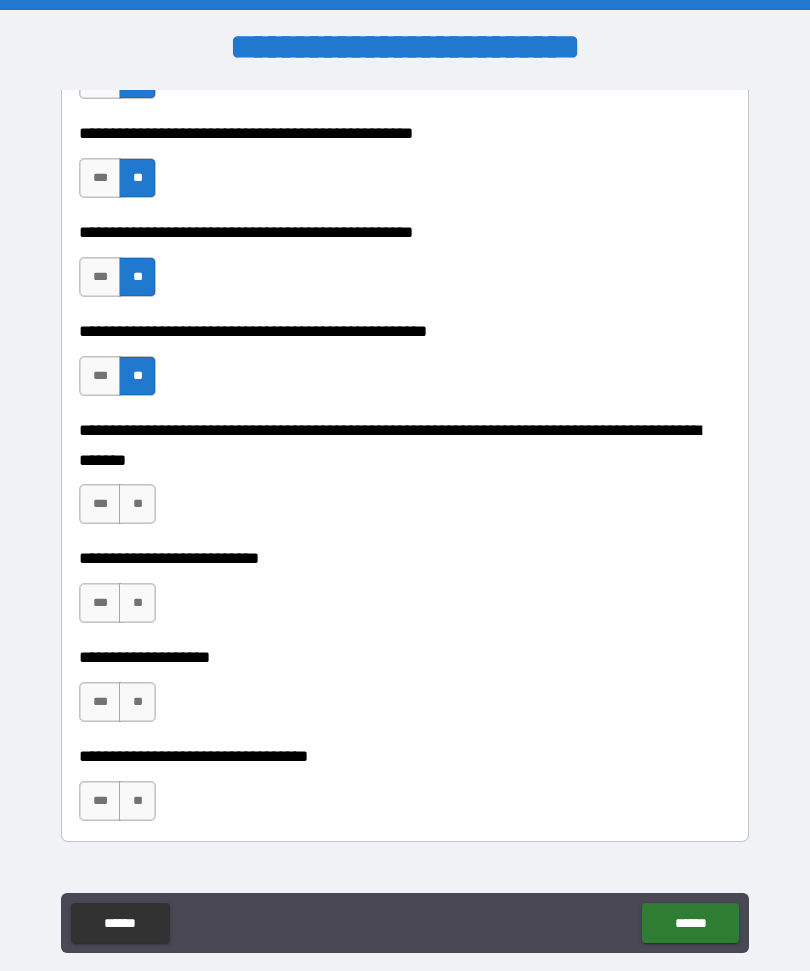 click on "**" at bounding box center [137, 504] 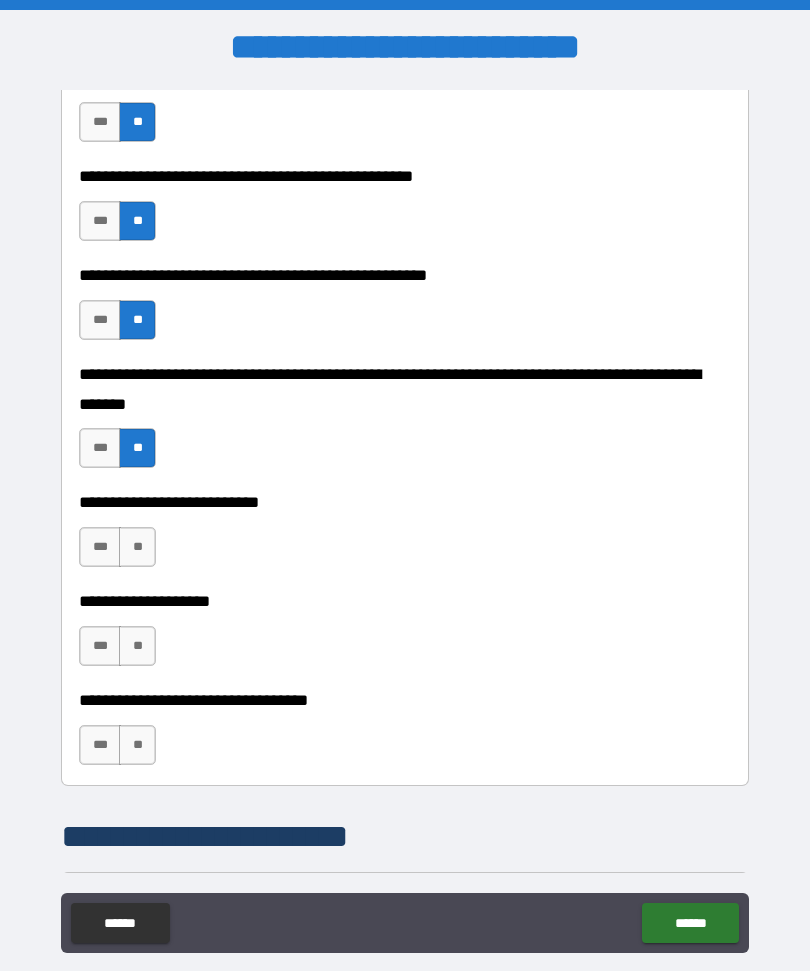 scroll, scrollTop: 720, scrollLeft: 0, axis: vertical 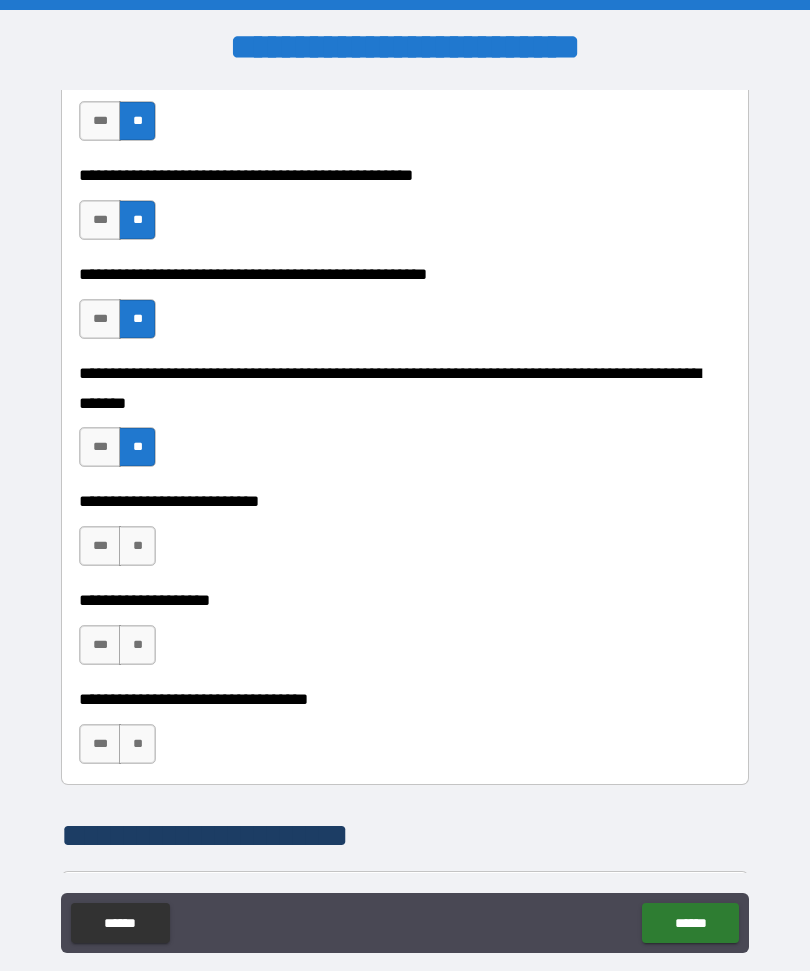 click on "**" at bounding box center [137, 546] 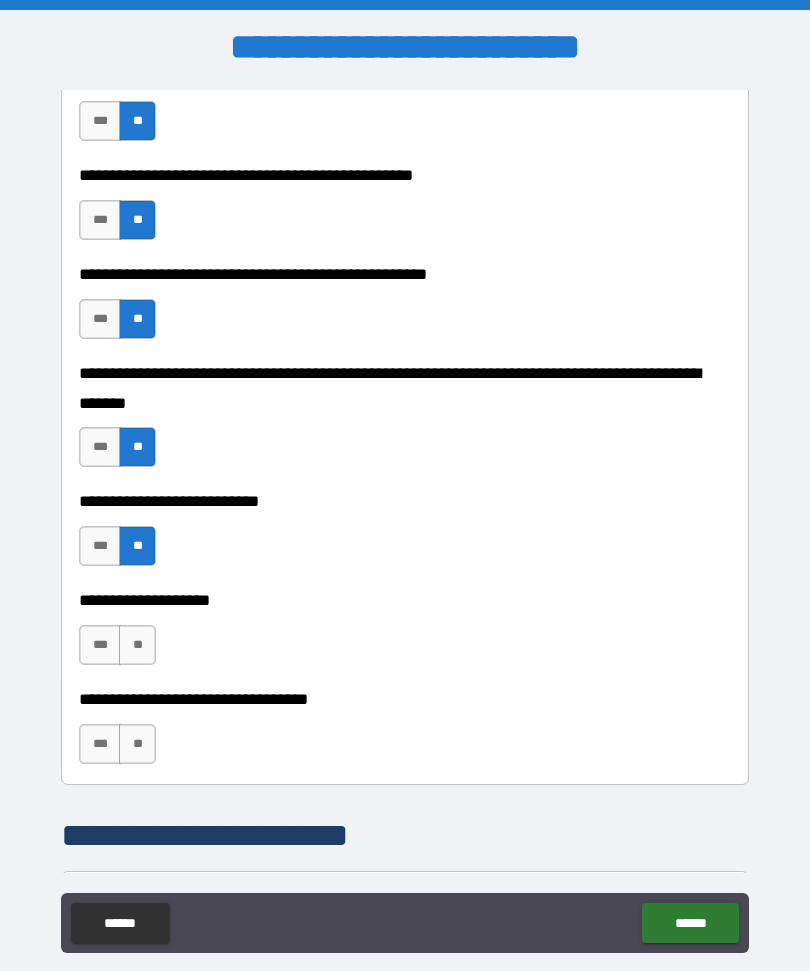 click on "**" at bounding box center (137, 645) 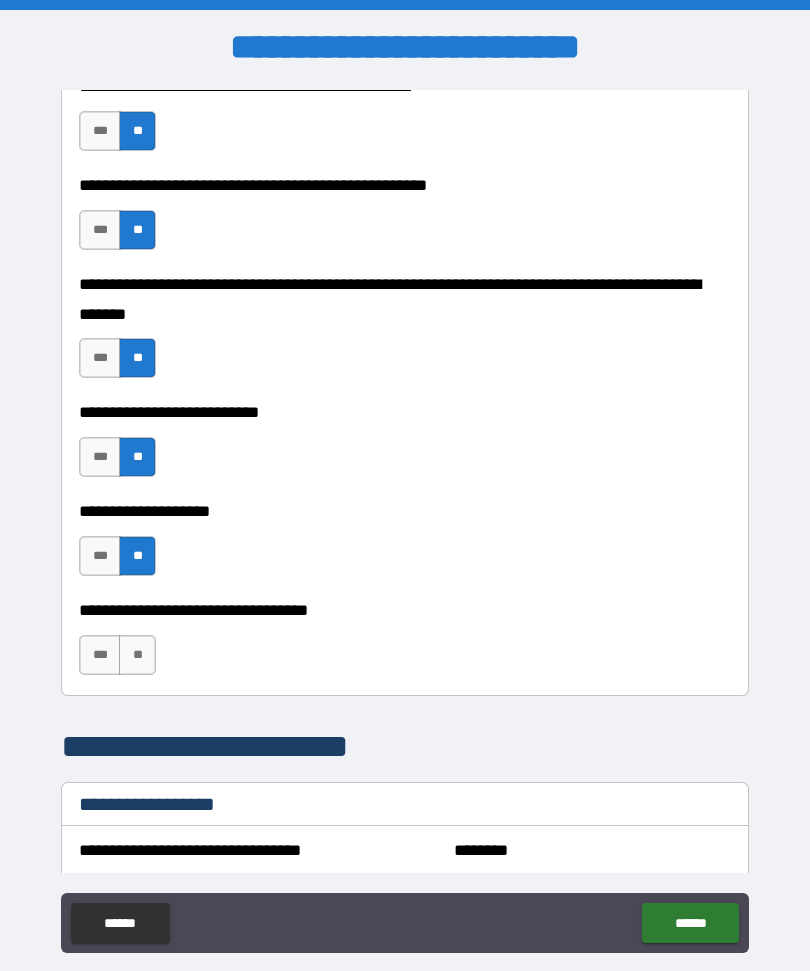 scroll, scrollTop: 815, scrollLeft: 0, axis: vertical 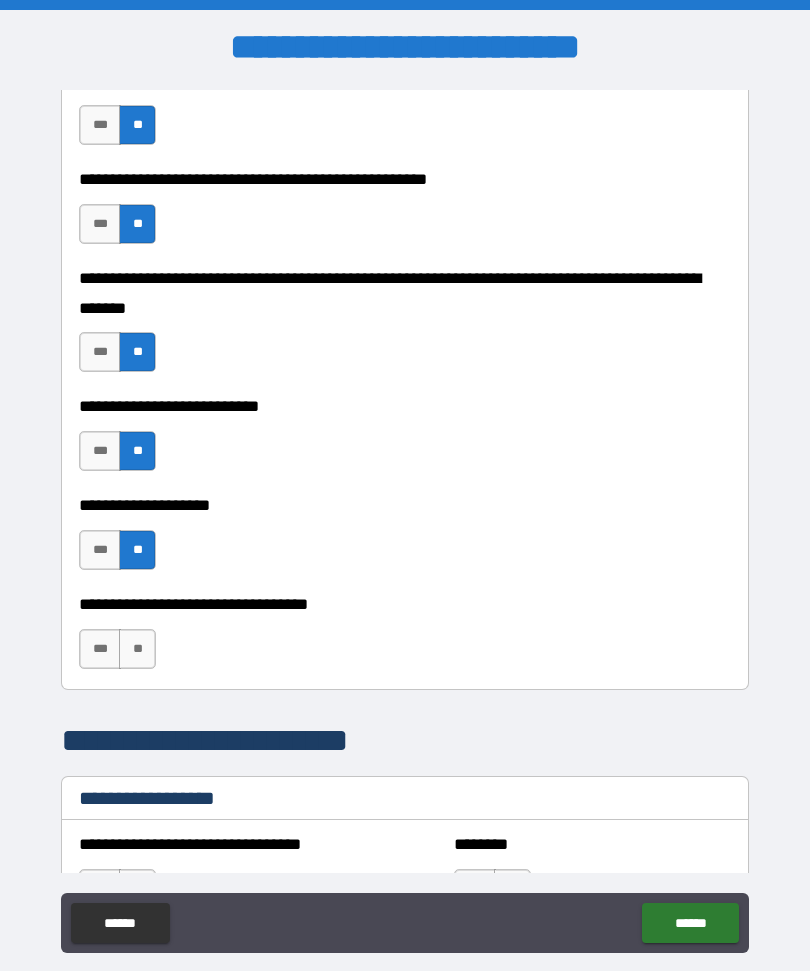 click on "**" at bounding box center [137, 649] 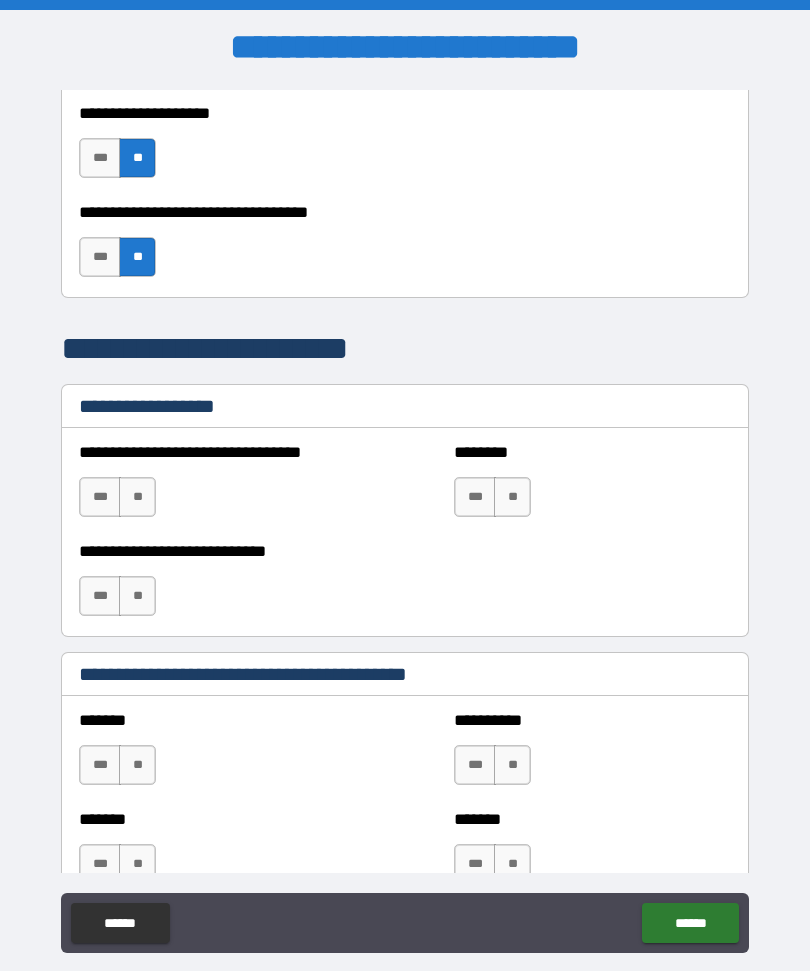 scroll, scrollTop: 1232, scrollLeft: 0, axis: vertical 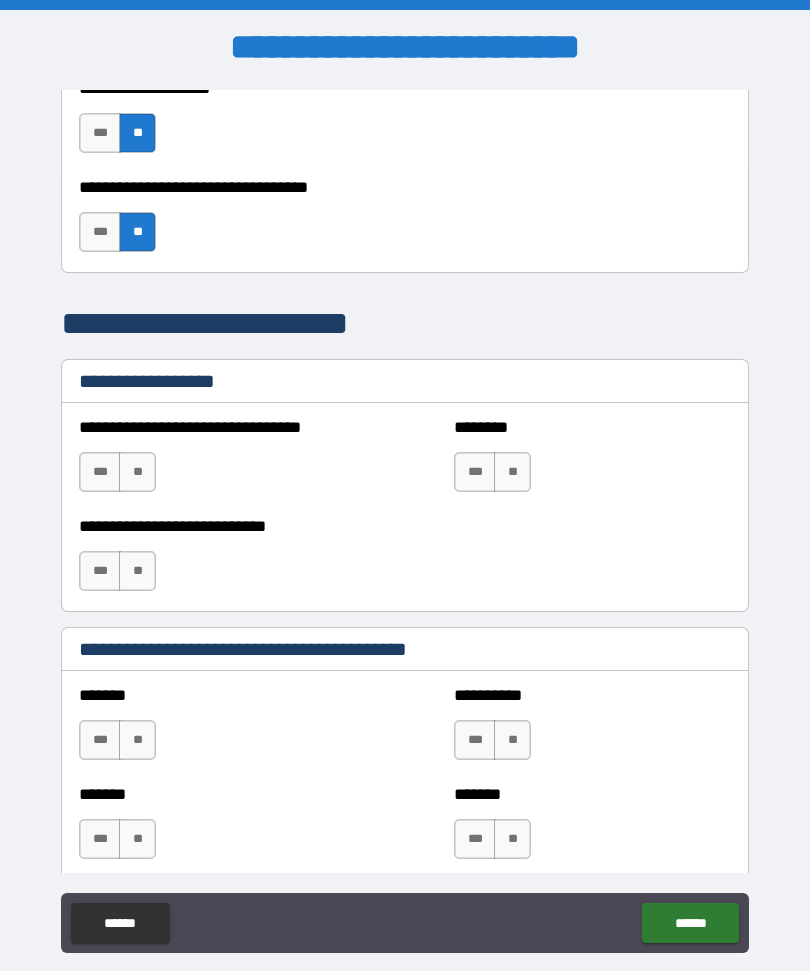click on "**" at bounding box center [137, 472] 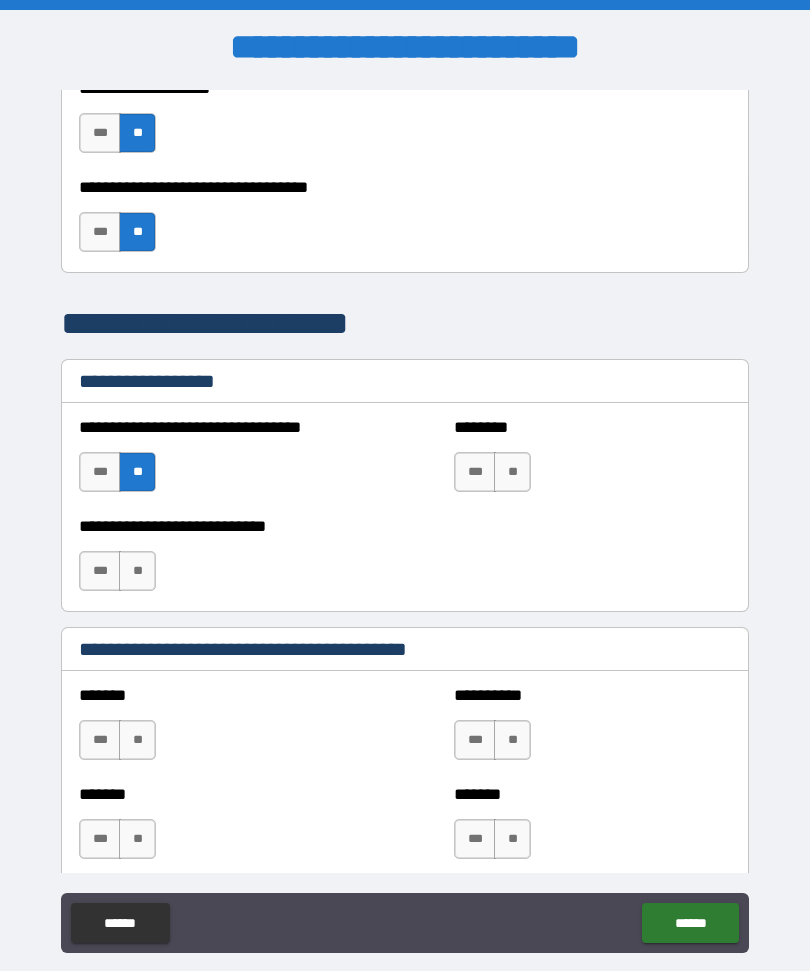 click on "**" at bounding box center [137, 571] 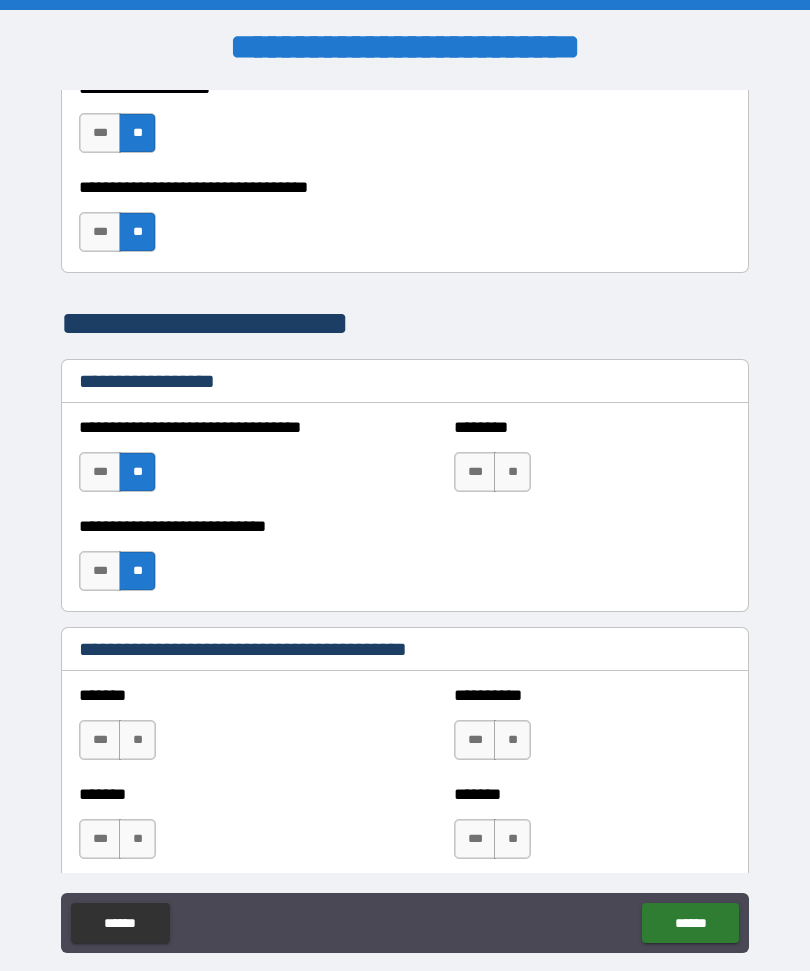 click on "**" at bounding box center (512, 472) 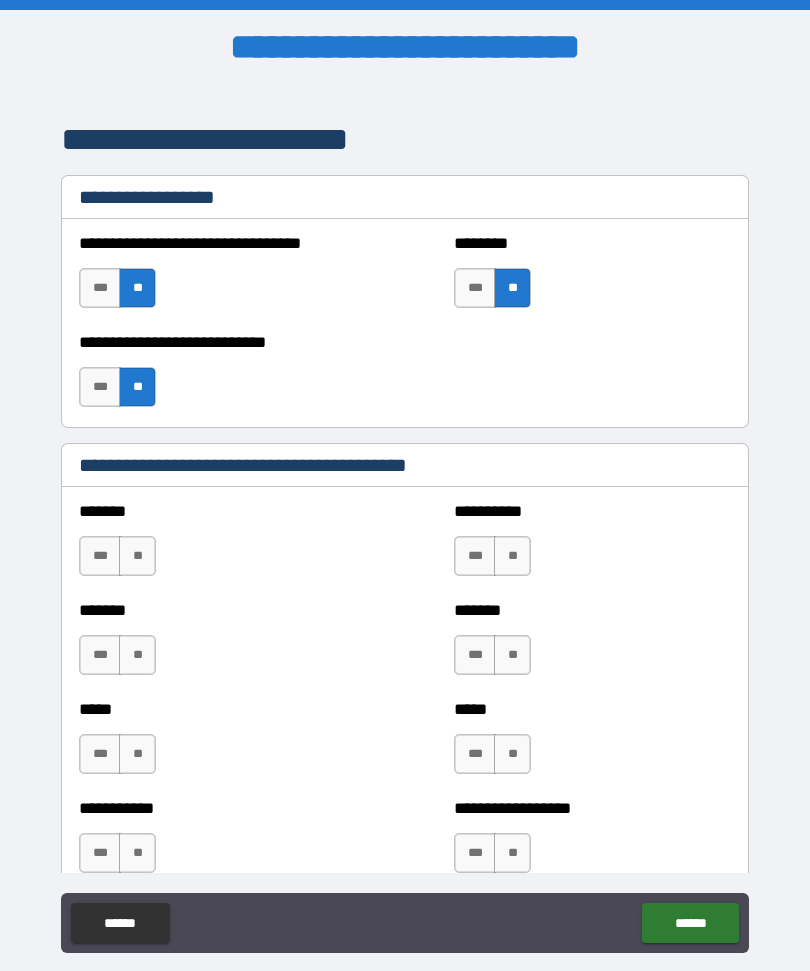 scroll, scrollTop: 1425, scrollLeft: 0, axis: vertical 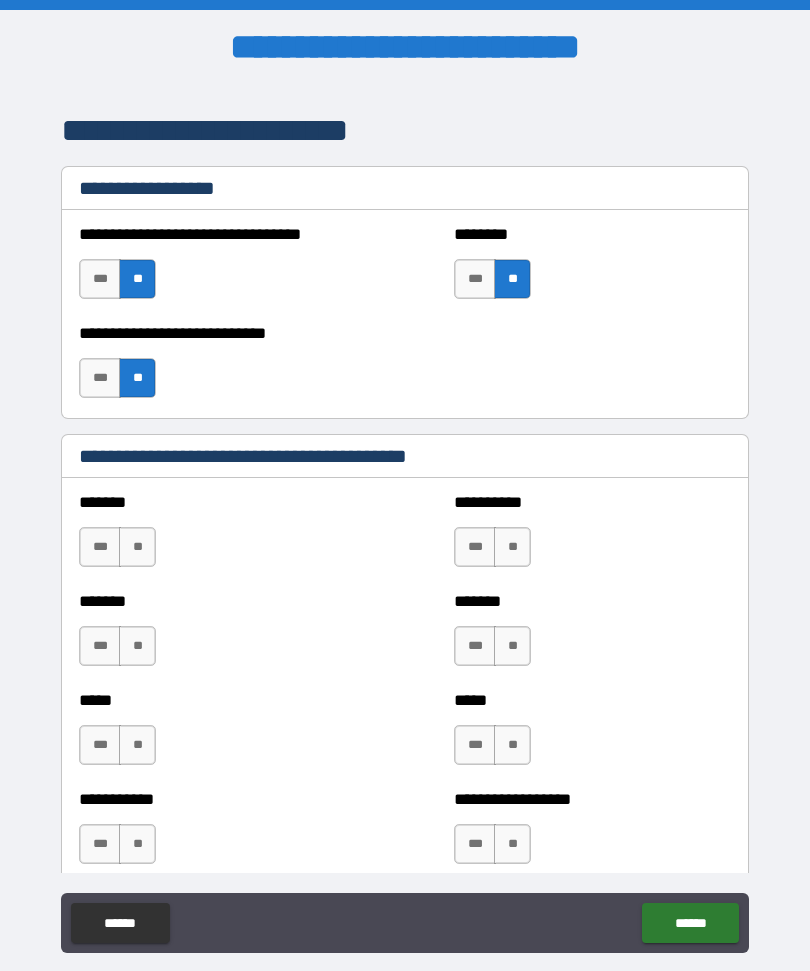 click on "**" at bounding box center (137, 547) 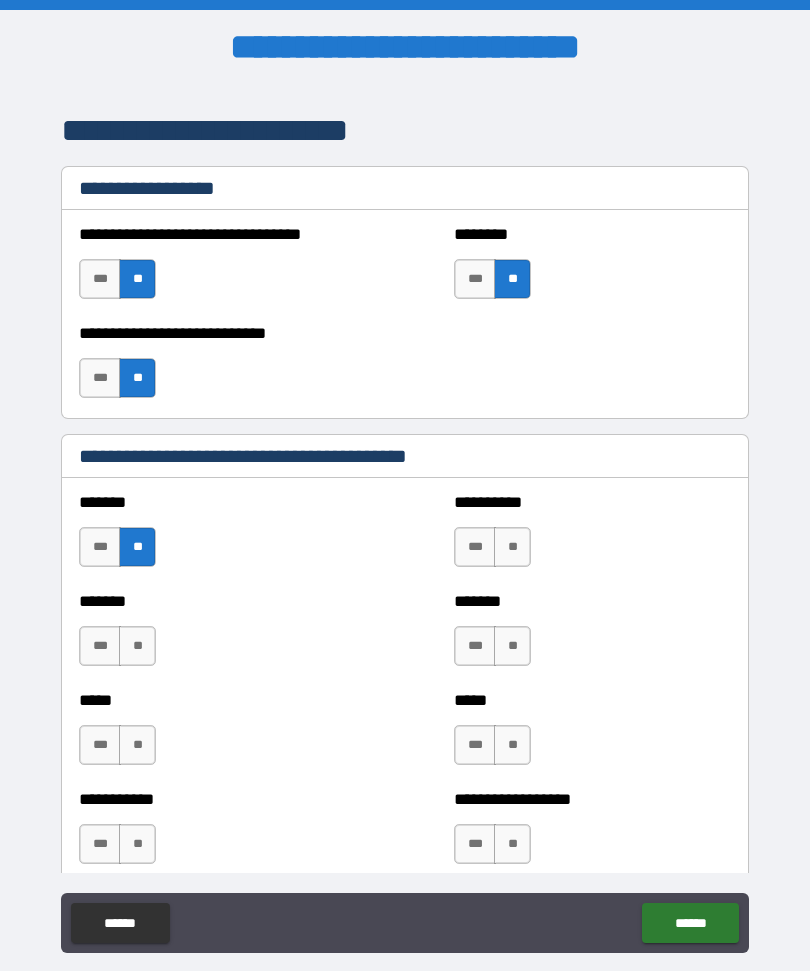 click on "**" at bounding box center (137, 646) 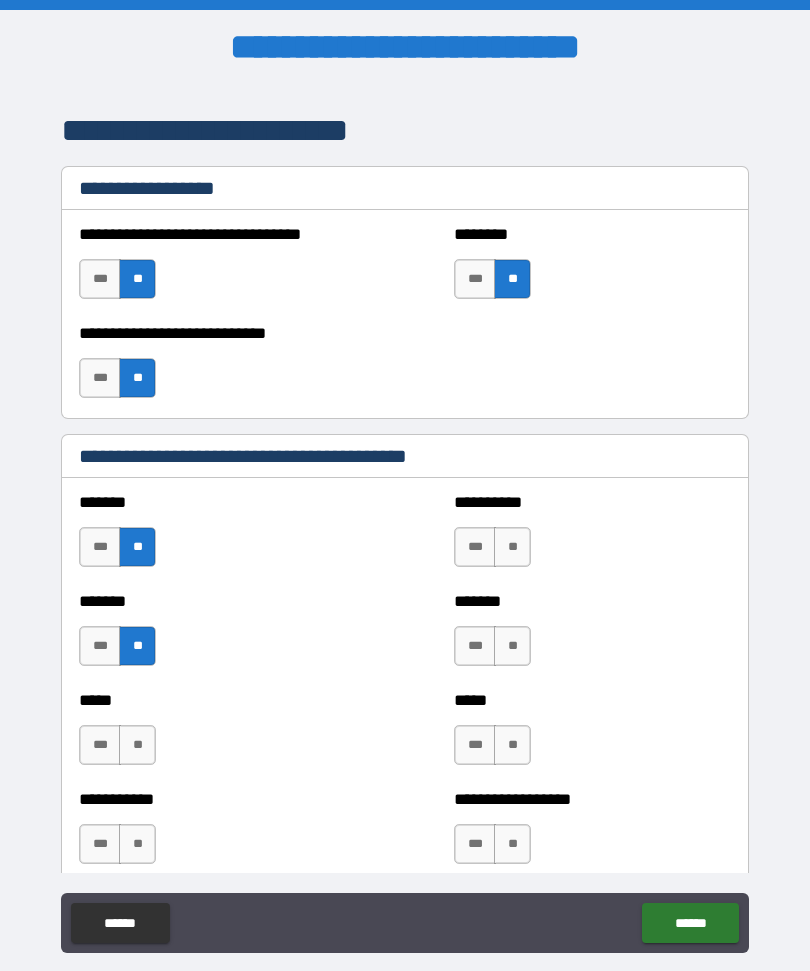 click on "**" at bounding box center [137, 745] 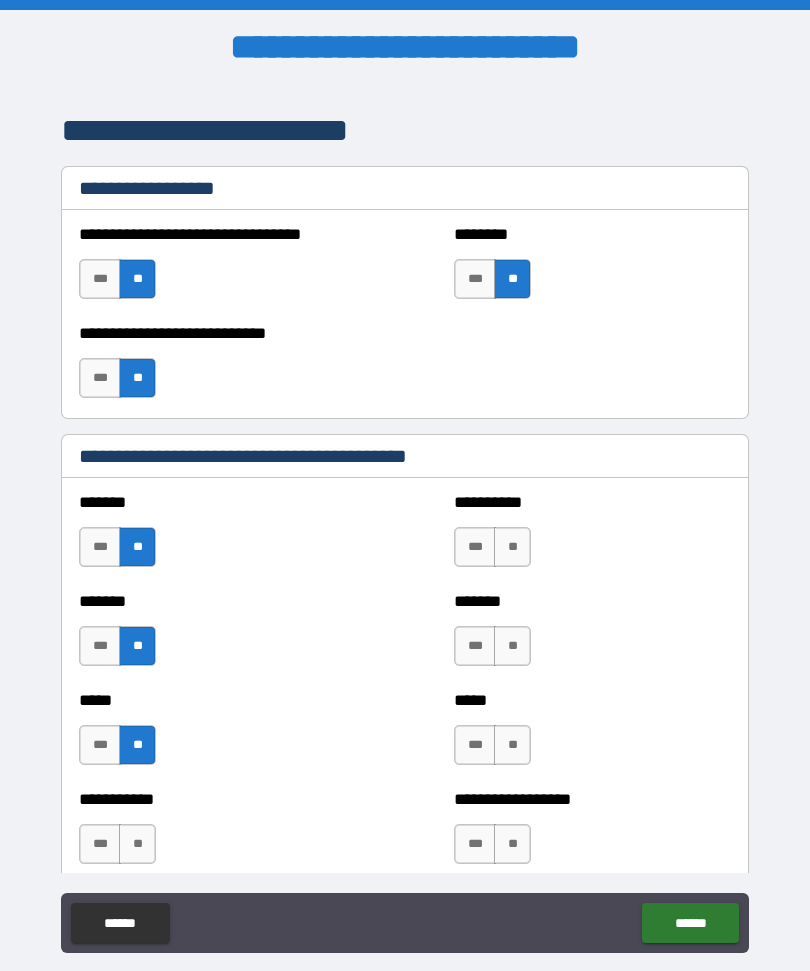 click on "**" at bounding box center (512, 547) 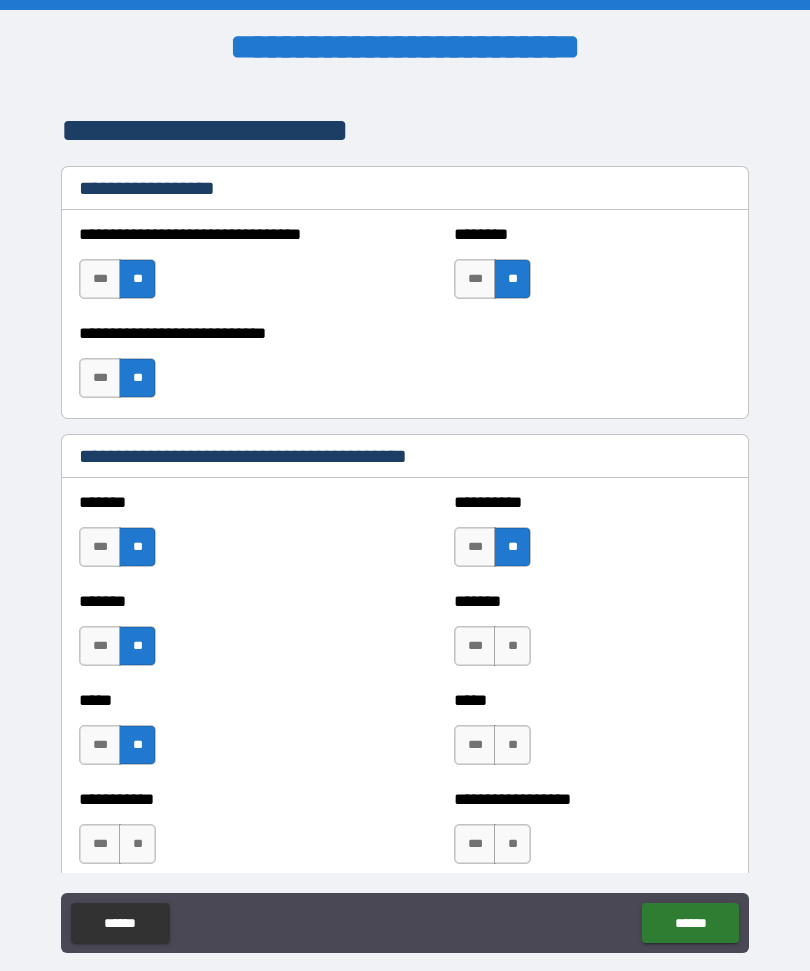 click on "**" at bounding box center [512, 646] 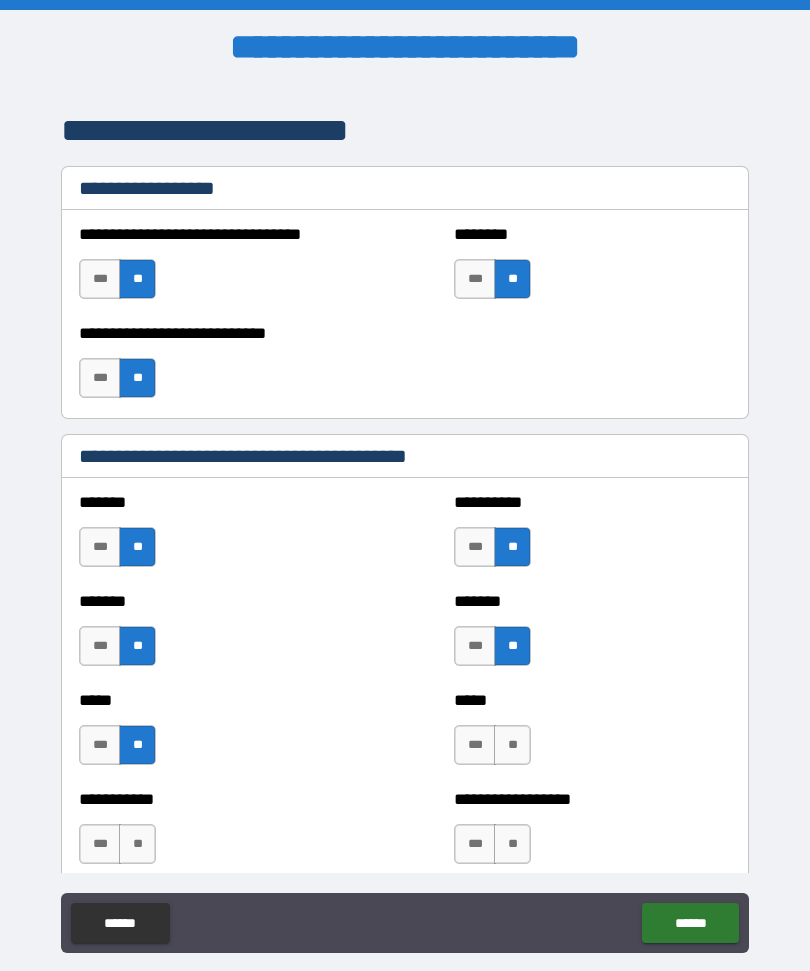 click on "**" at bounding box center [512, 745] 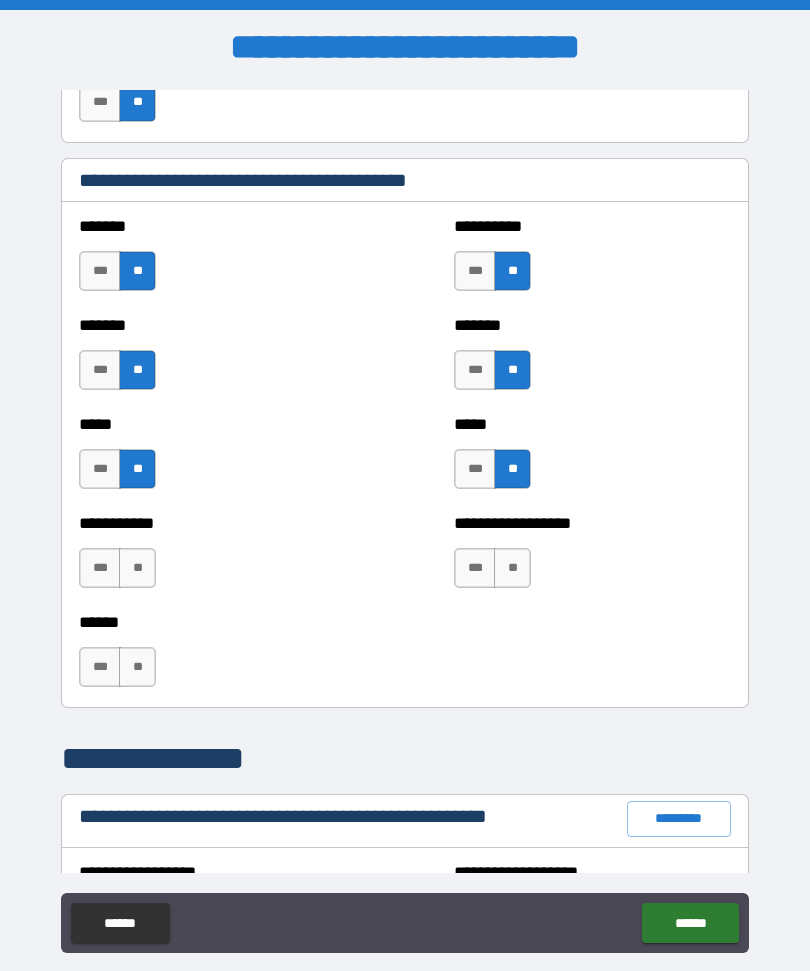 scroll, scrollTop: 1707, scrollLeft: 0, axis: vertical 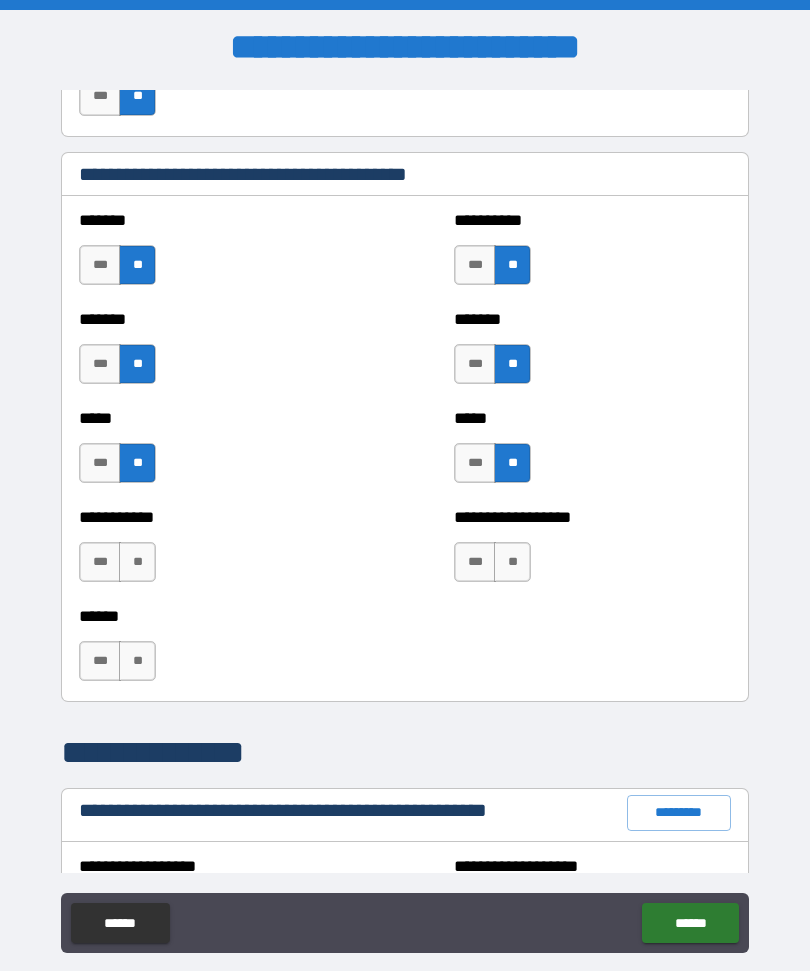 click on "**" at bounding box center [512, 562] 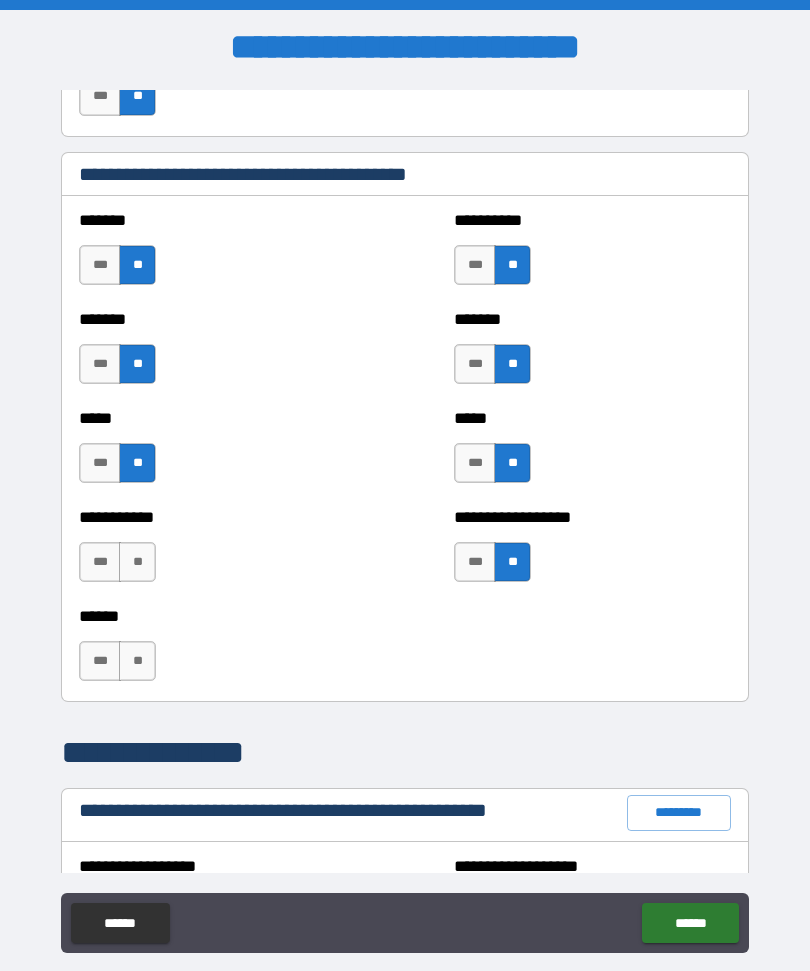 click on "**" at bounding box center (137, 562) 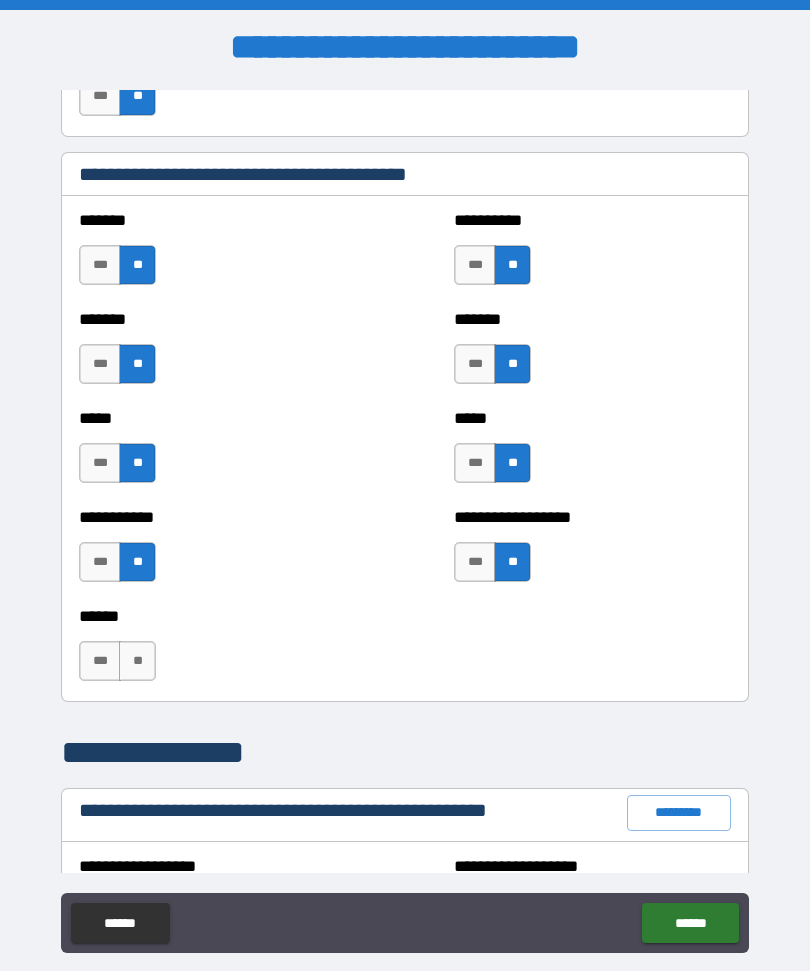 click on "**" at bounding box center (137, 661) 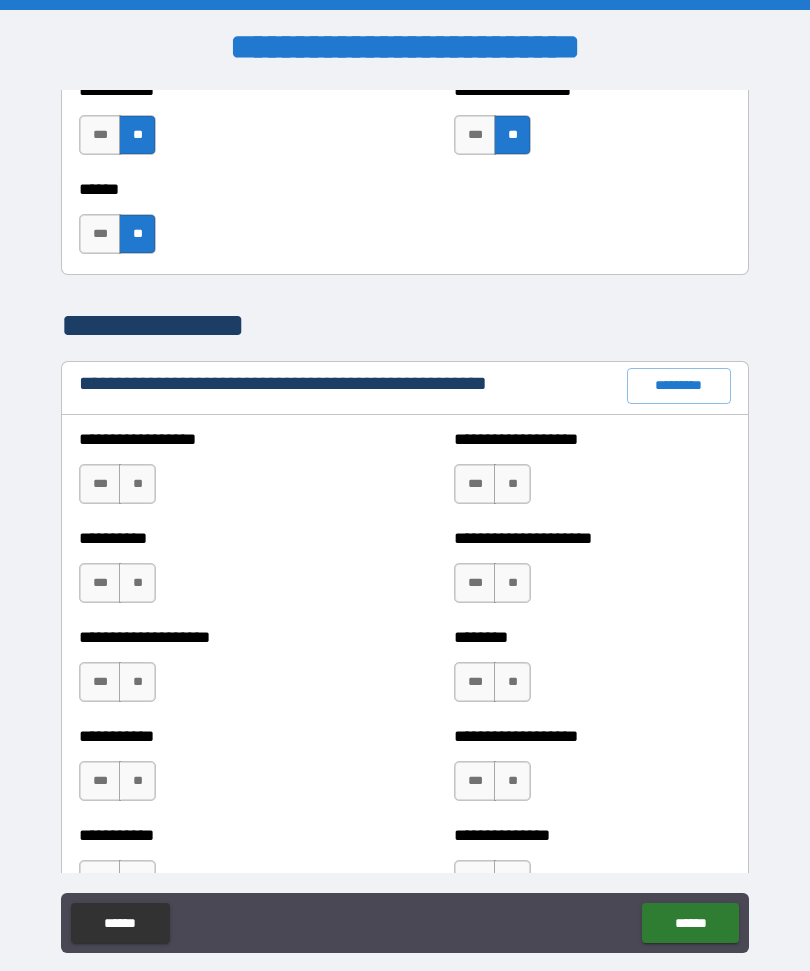 scroll, scrollTop: 2163, scrollLeft: 0, axis: vertical 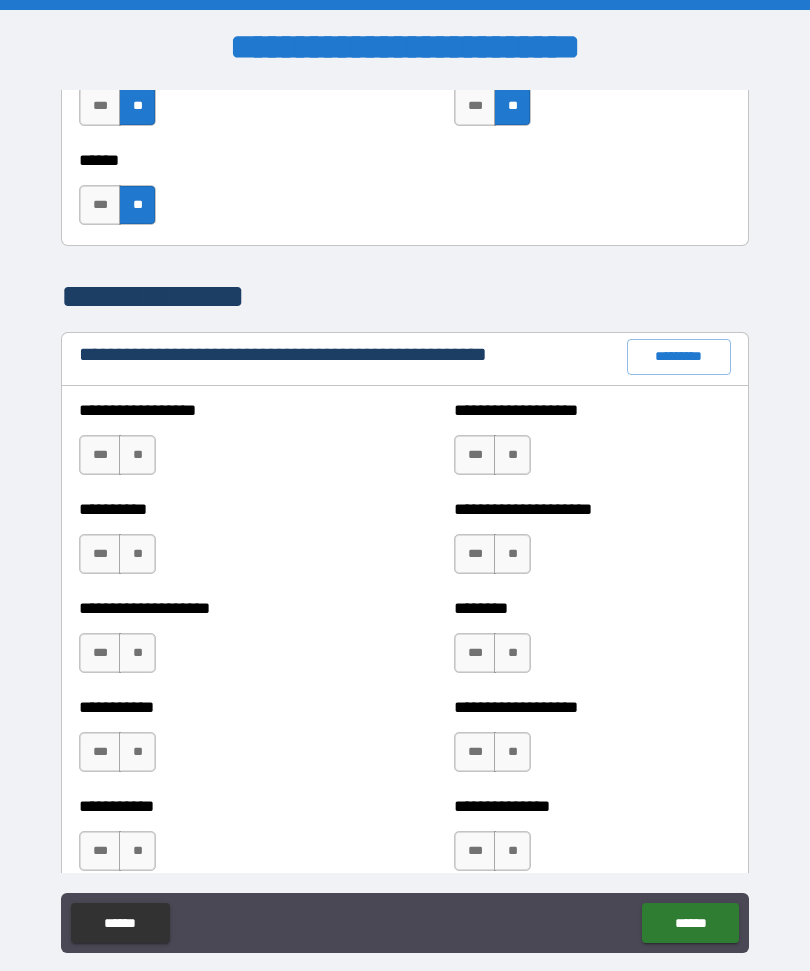 click on "**" at bounding box center [137, 455] 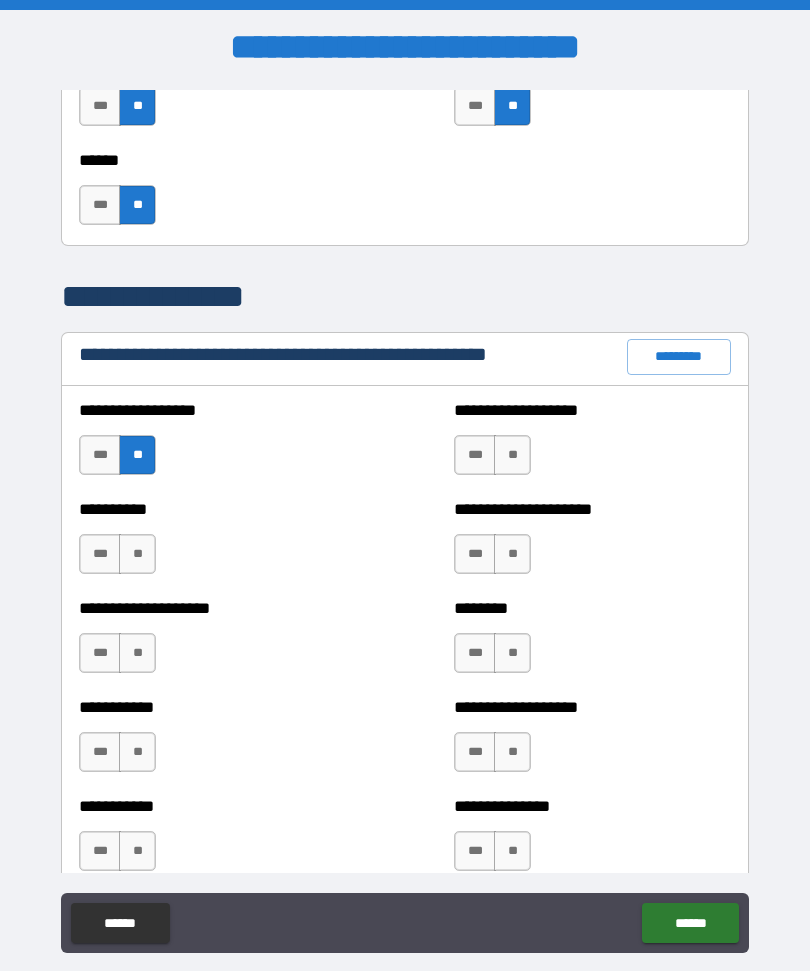click on "**" at bounding box center [137, 554] 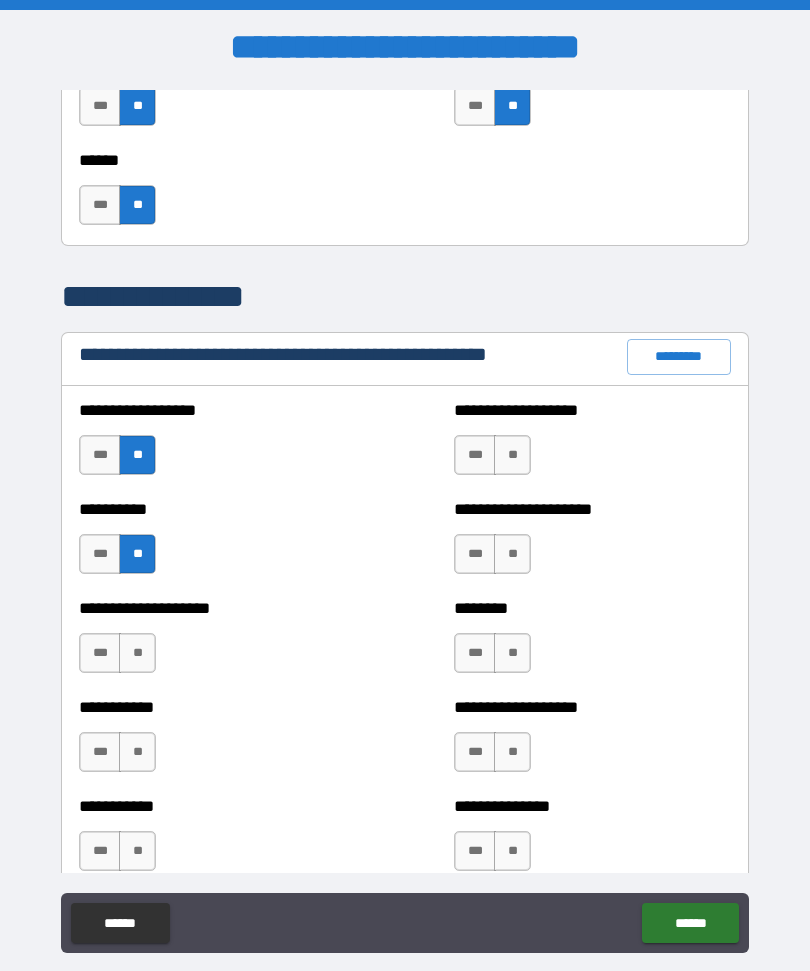 click on "**" at bounding box center [512, 554] 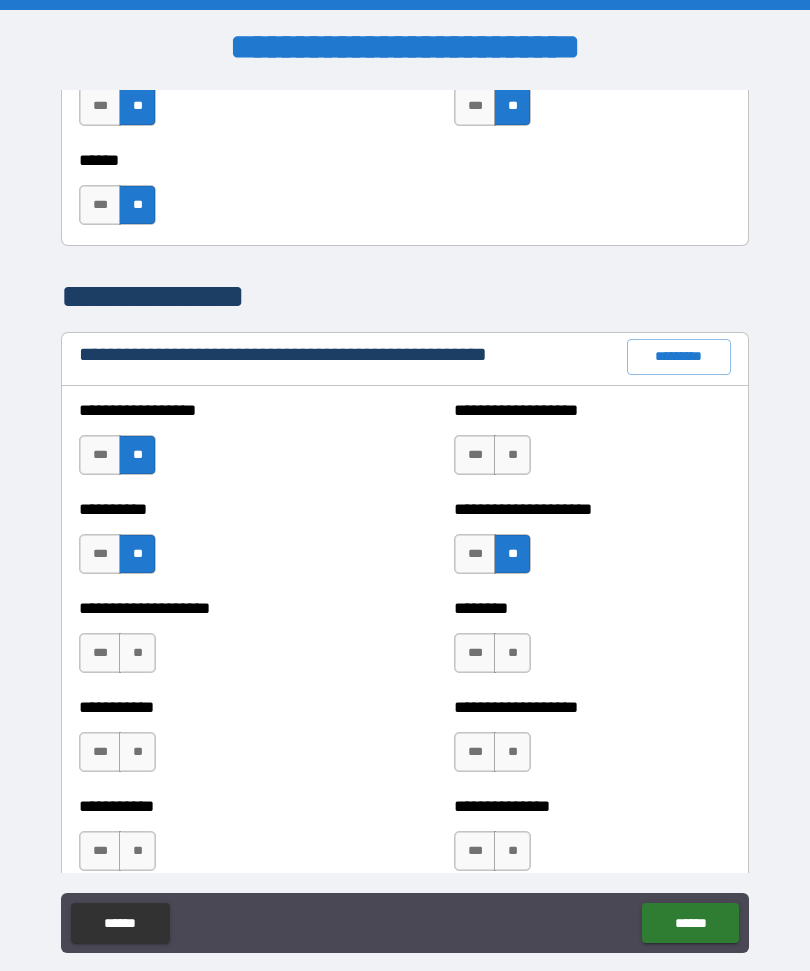 click on "**" at bounding box center [512, 455] 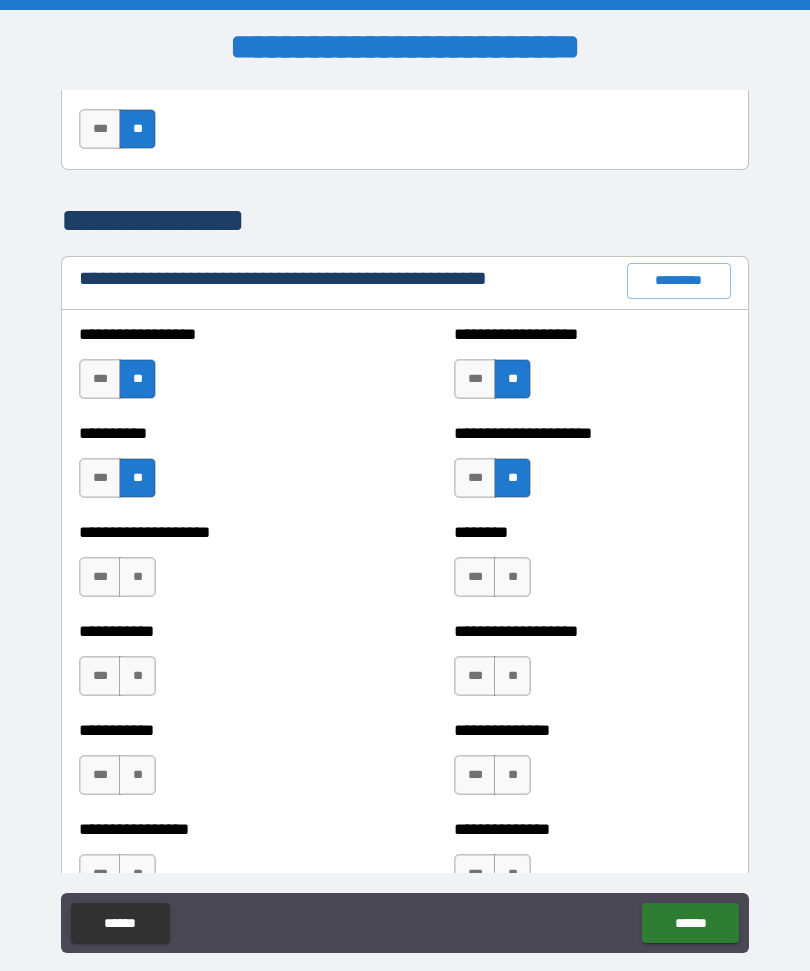scroll, scrollTop: 2300, scrollLeft: 0, axis: vertical 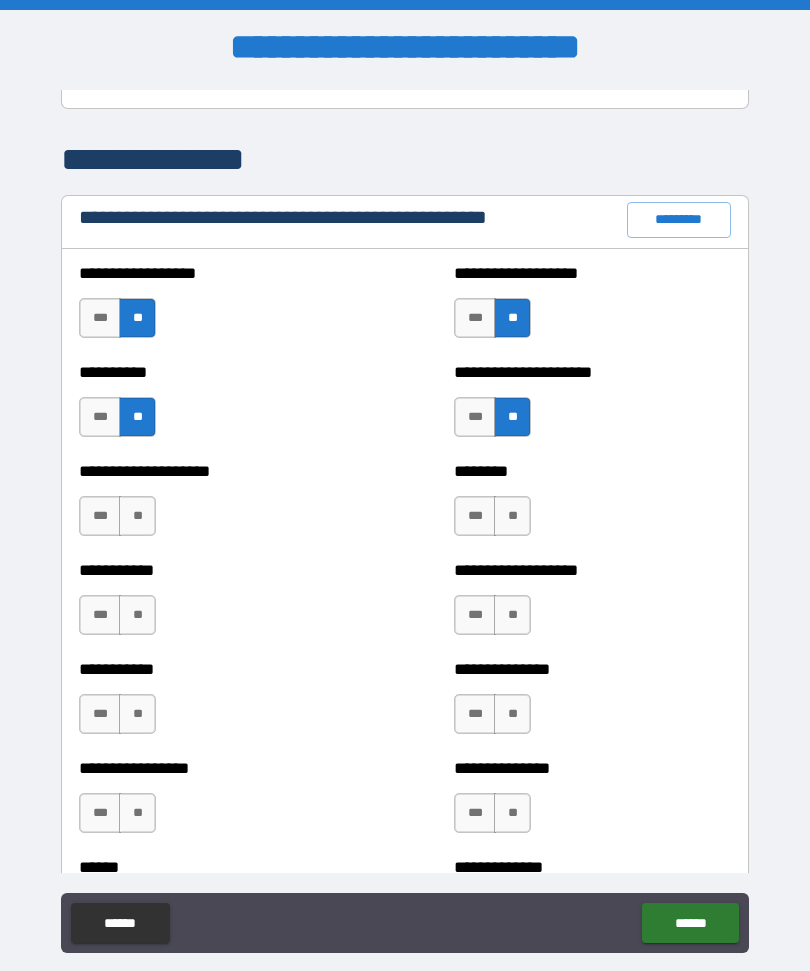 click on "**" at bounding box center (512, 516) 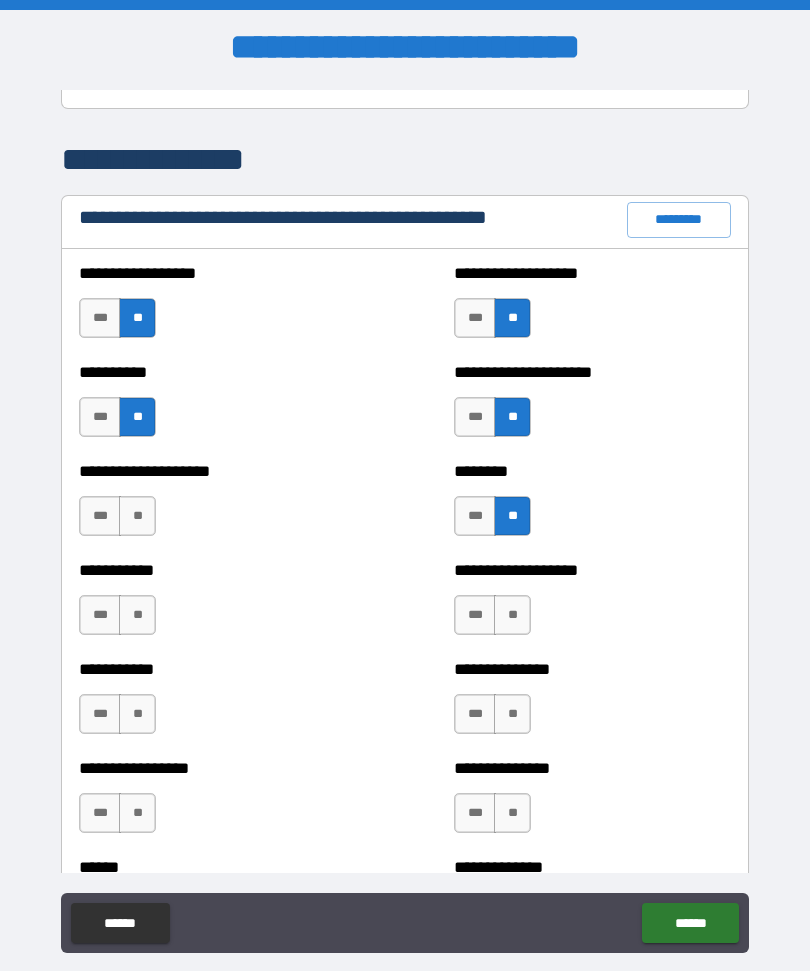 click on "**" at bounding box center [137, 516] 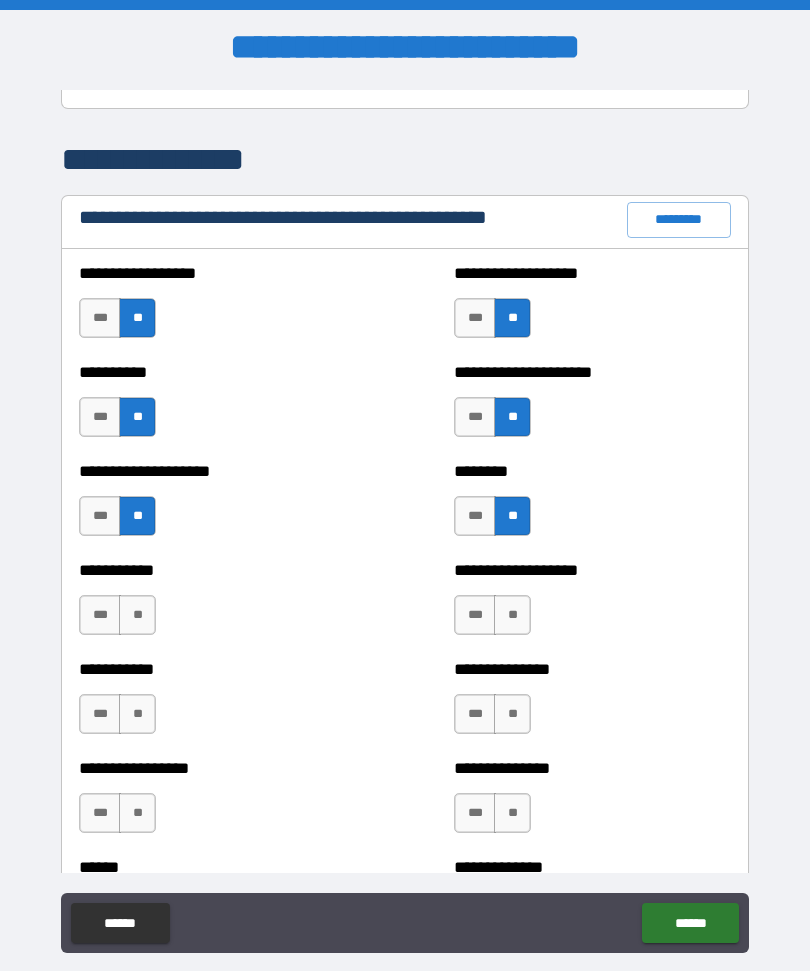 click on "**" at bounding box center (137, 615) 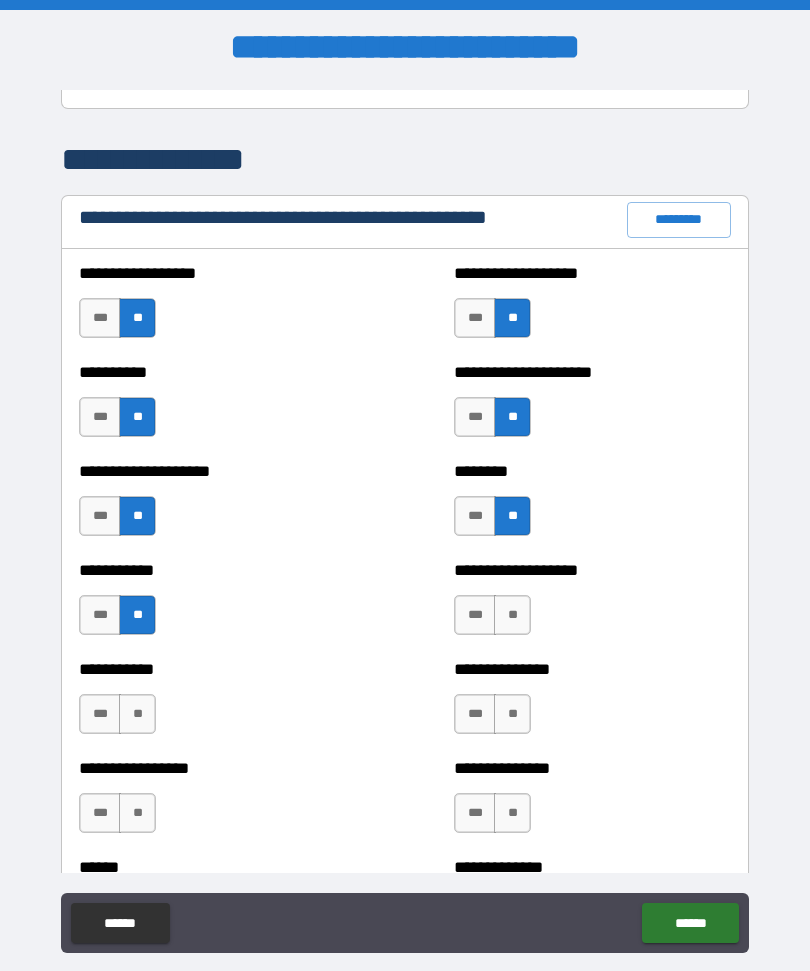 click on "**" at bounding box center (512, 615) 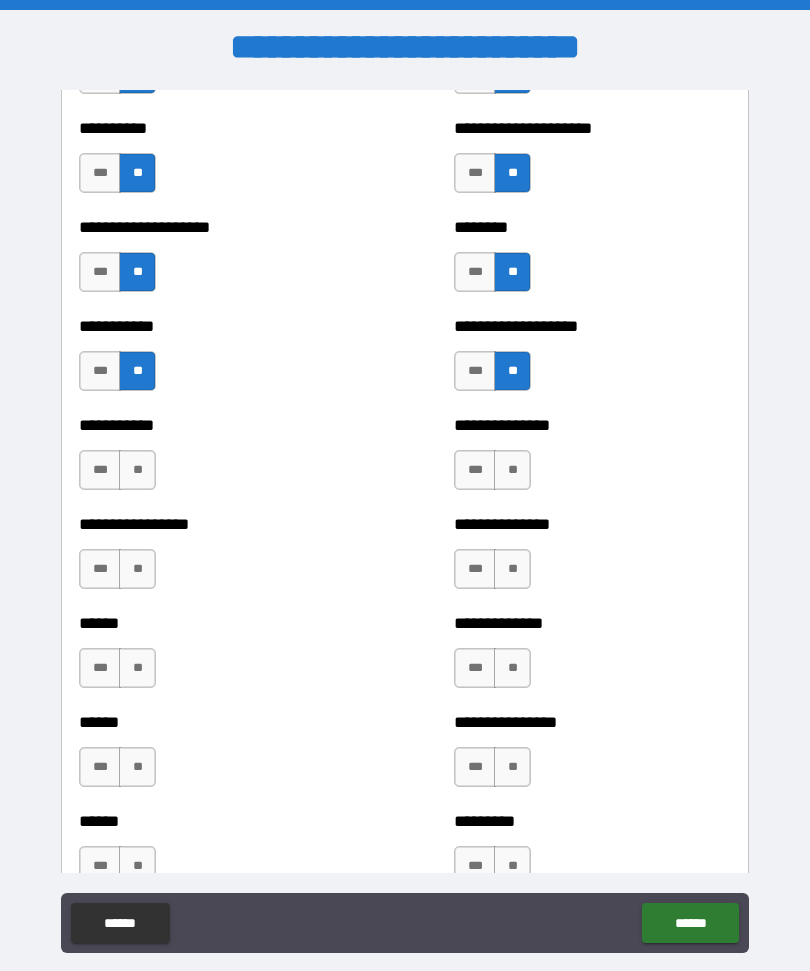 scroll, scrollTop: 2549, scrollLeft: 0, axis: vertical 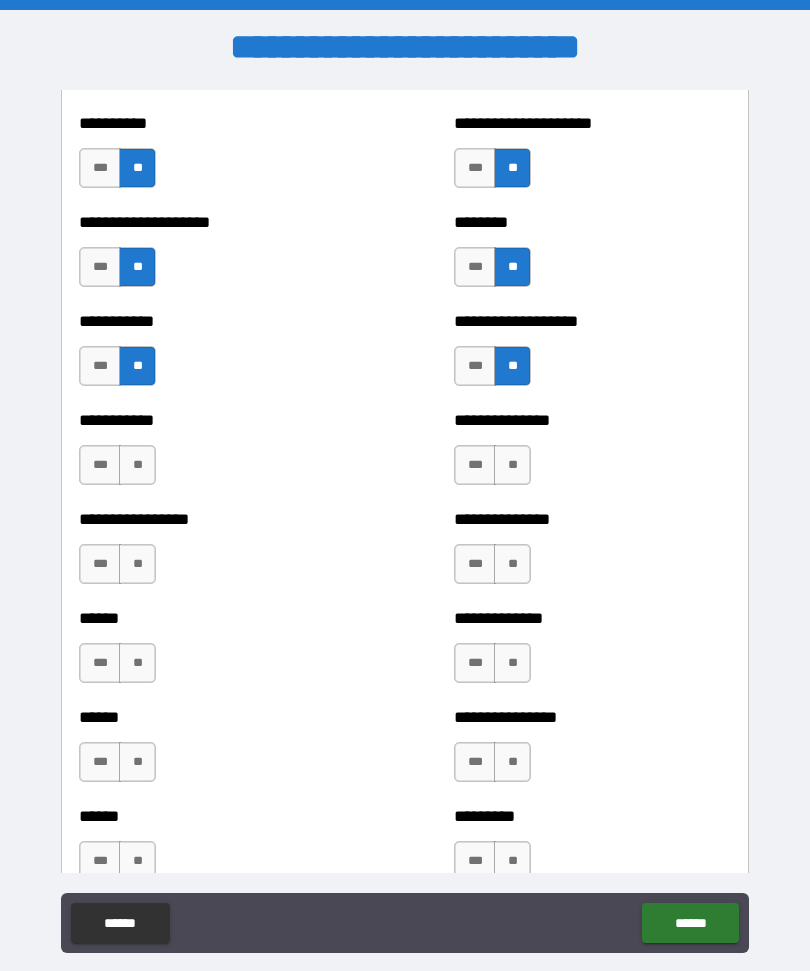 click on "**" at bounding box center [512, 465] 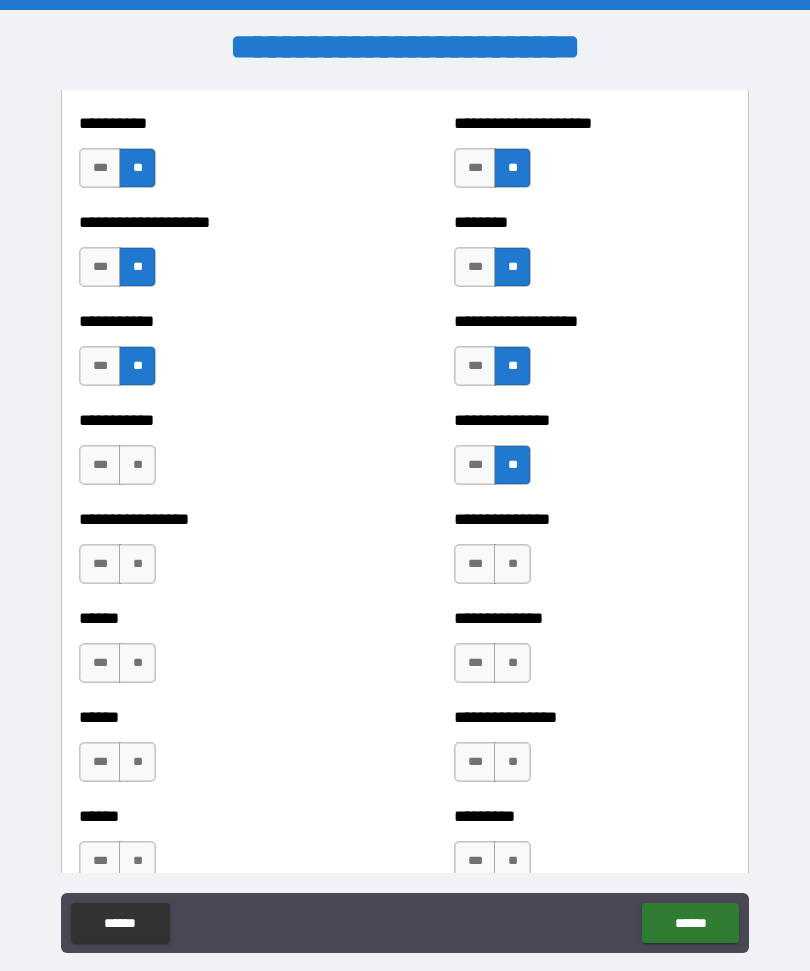 click on "**" at bounding box center [137, 465] 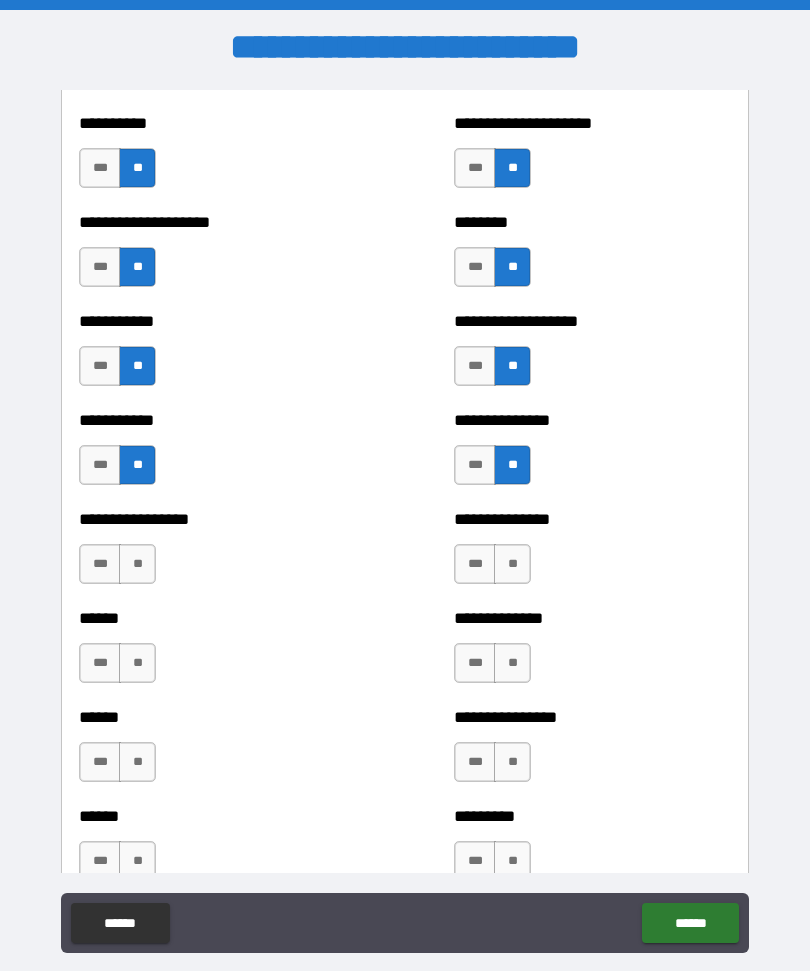 click on "**" at bounding box center (137, 564) 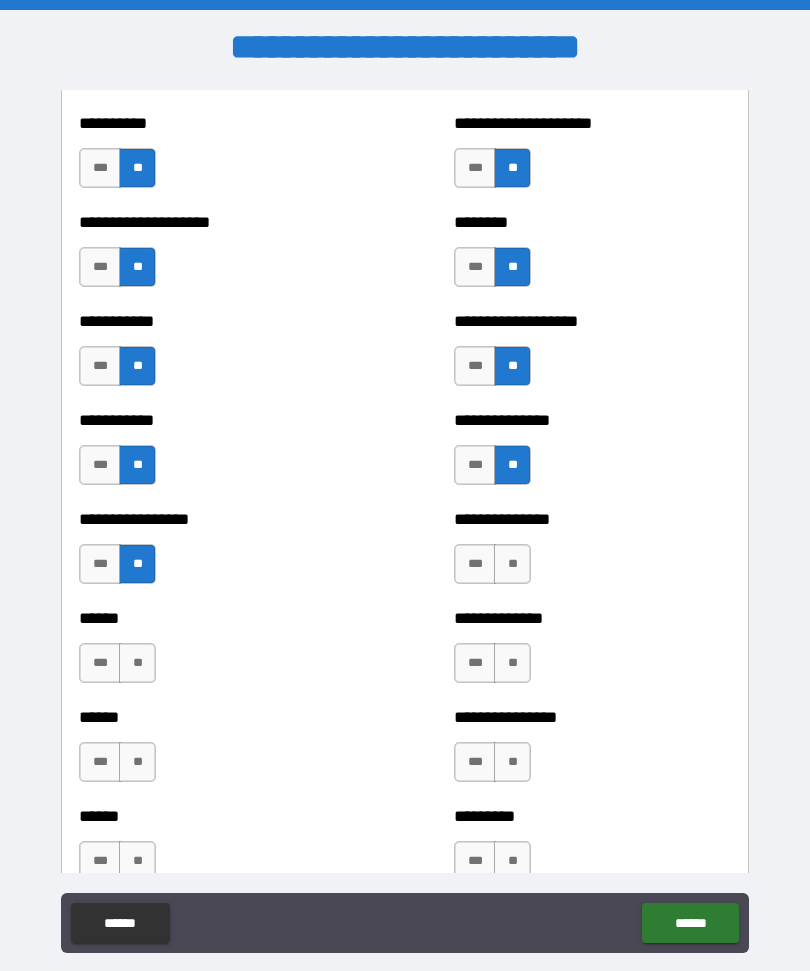 click on "**" at bounding box center (512, 564) 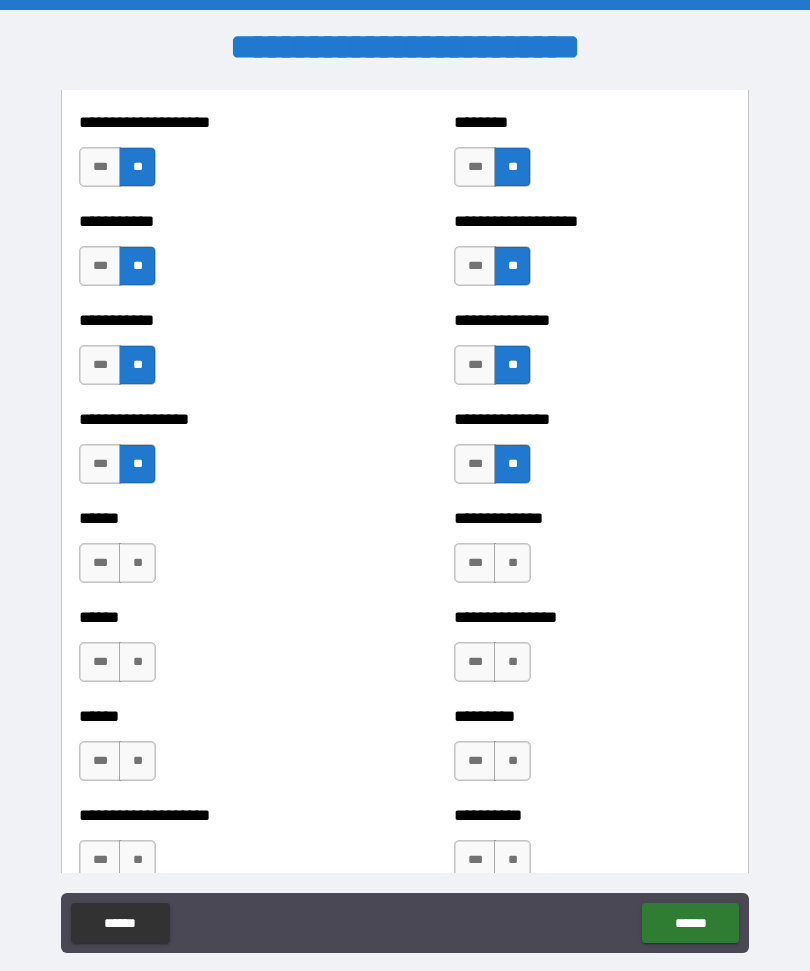 scroll, scrollTop: 2694, scrollLeft: 0, axis: vertical 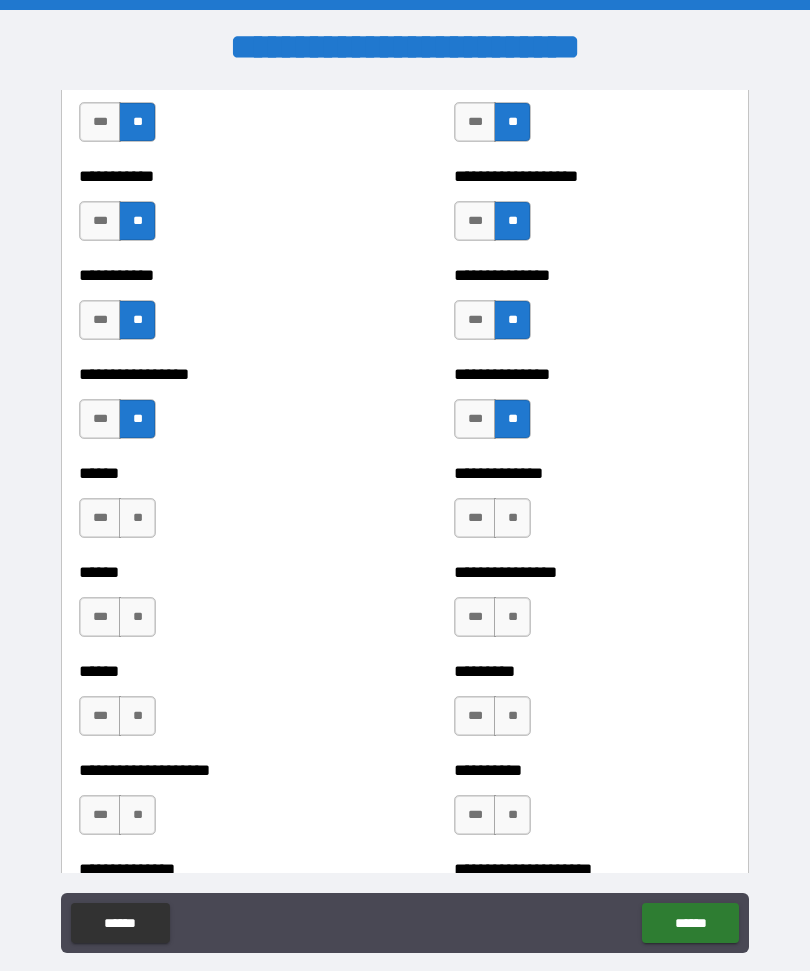 click on "**" at bounding box center [512, 518] 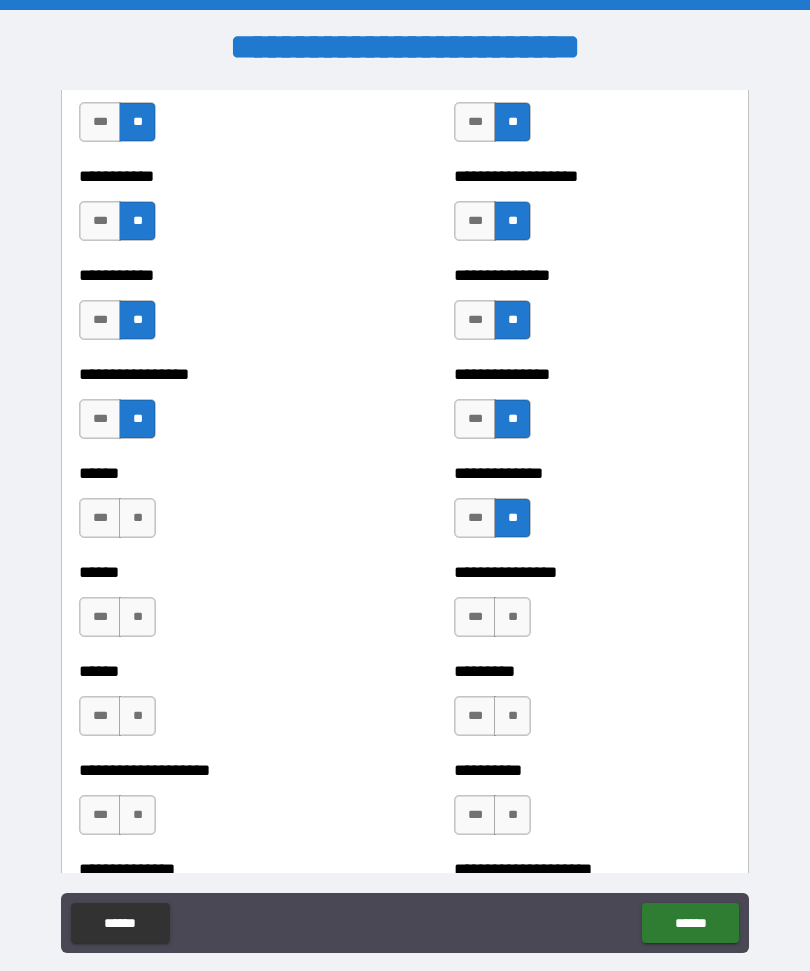 click on "**" at bounding box center [137, 518] 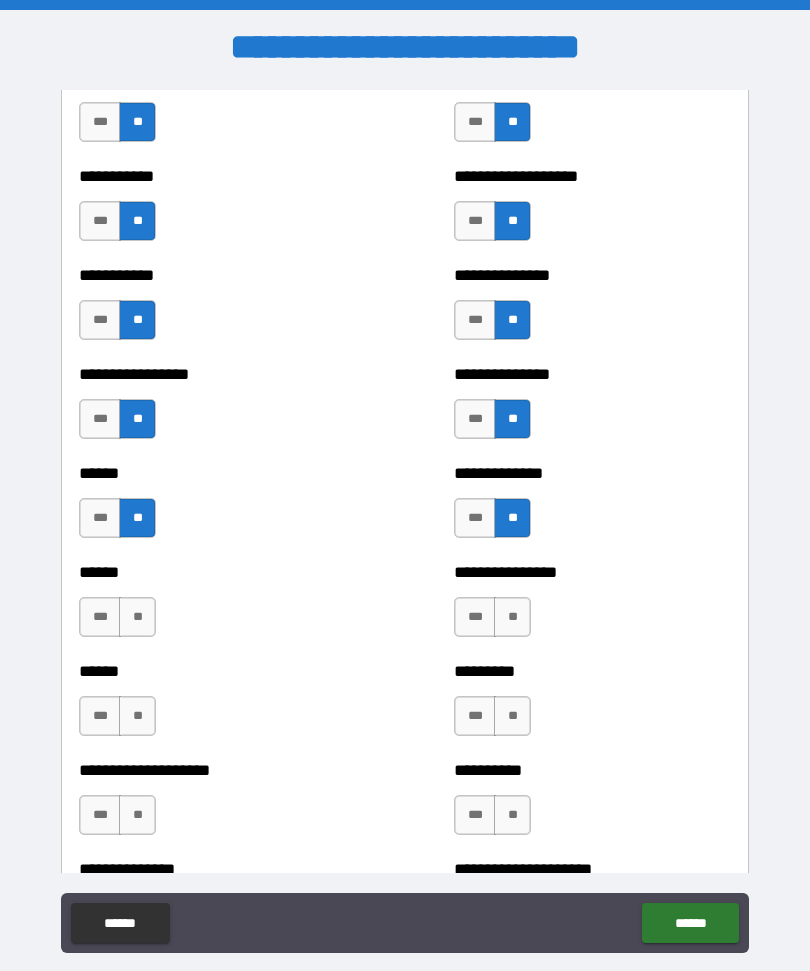 click on "**" at bounding box center (137, 617) 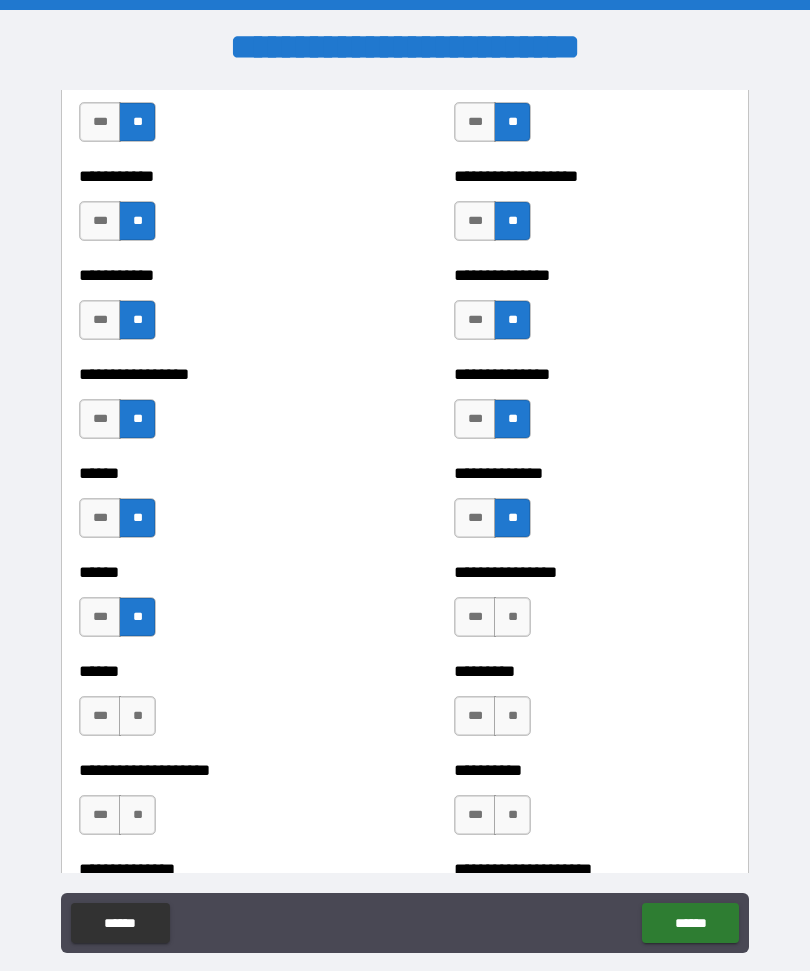 click on "**" at bounding box center [512, 617] 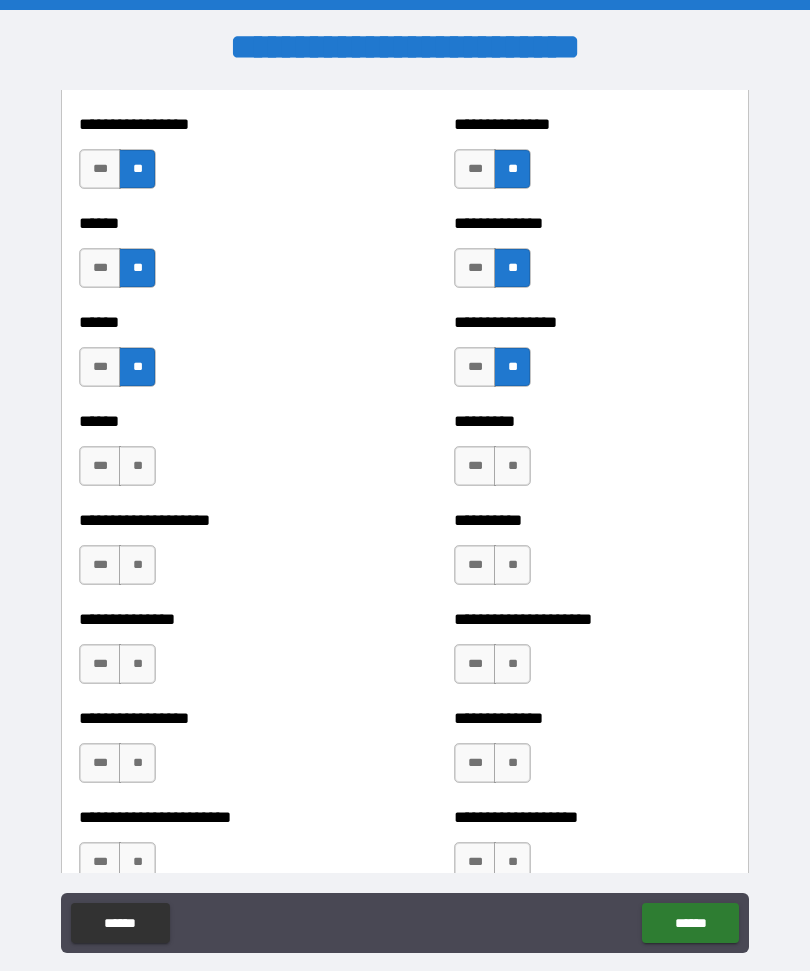 scroll, scrollTop: 2967, scrollLeft: 0, axis: vertical 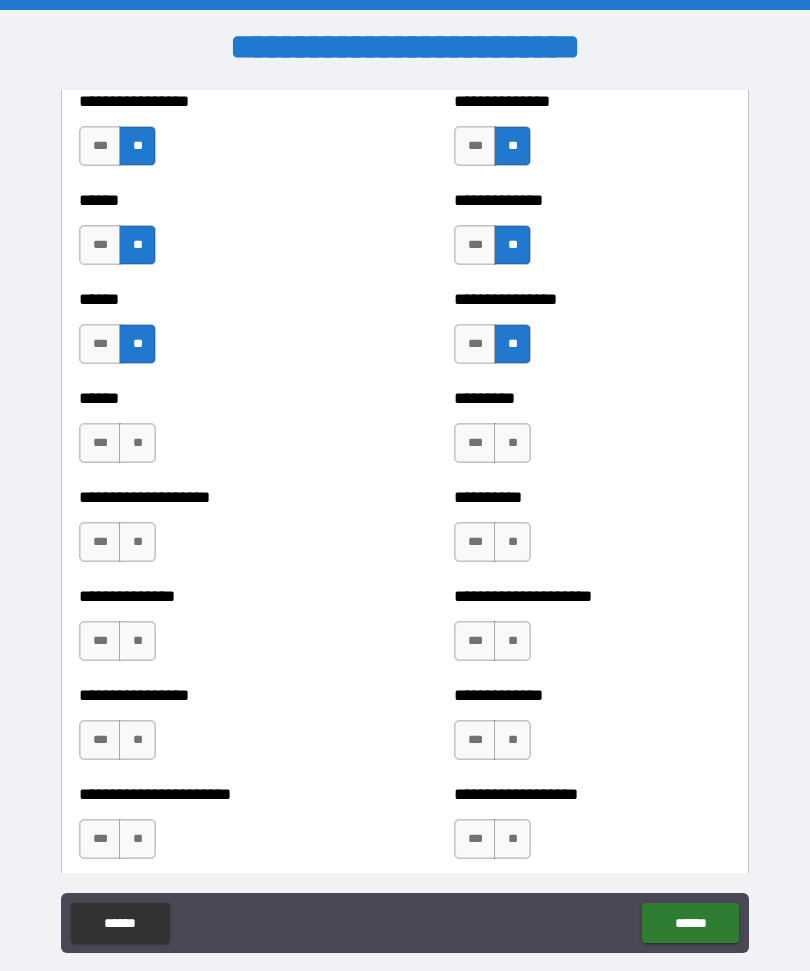click on "**" at bounding box center [512, 443] 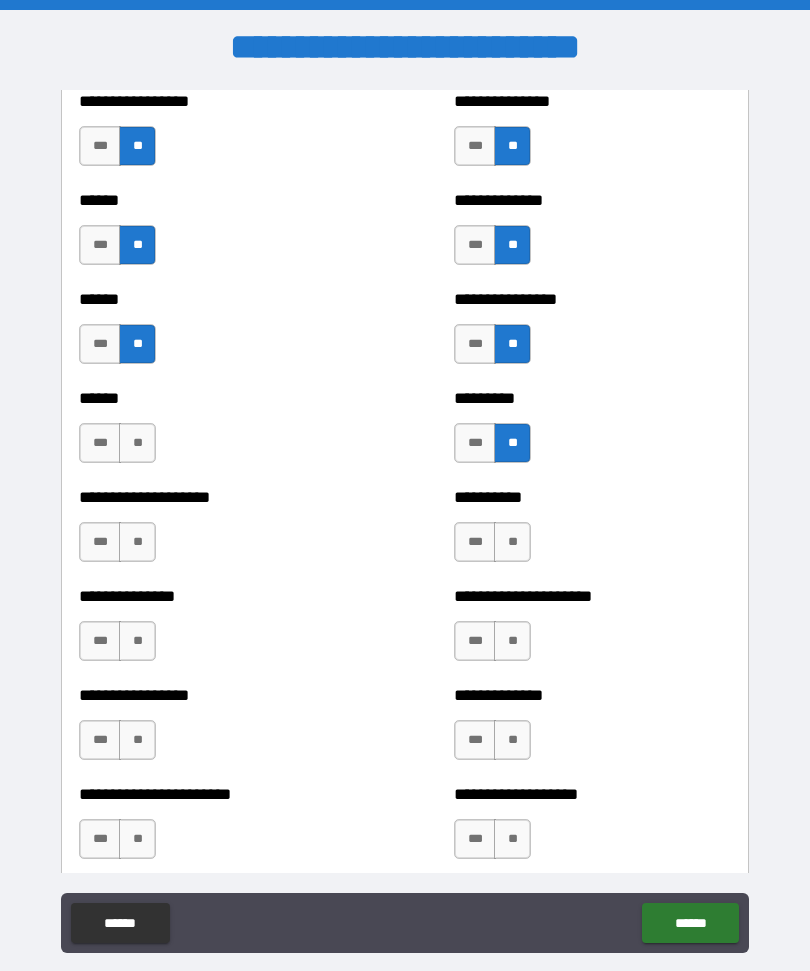 click on "**" at bounding box center (137, 443) 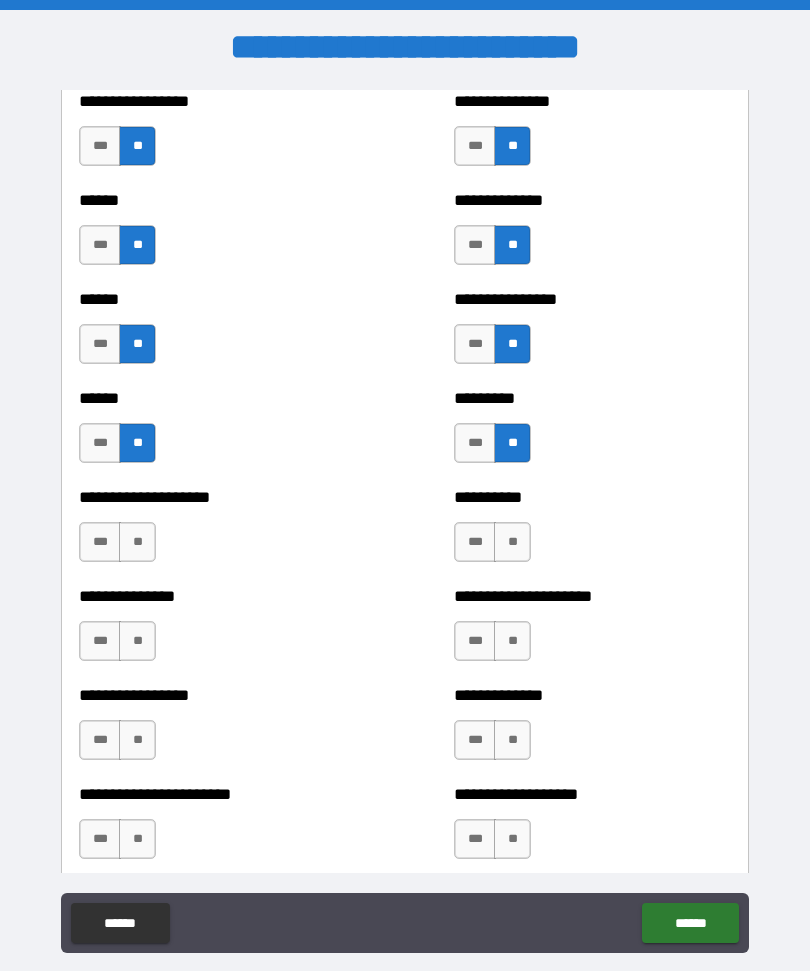 click on "**" at bounding box center (137, 542) 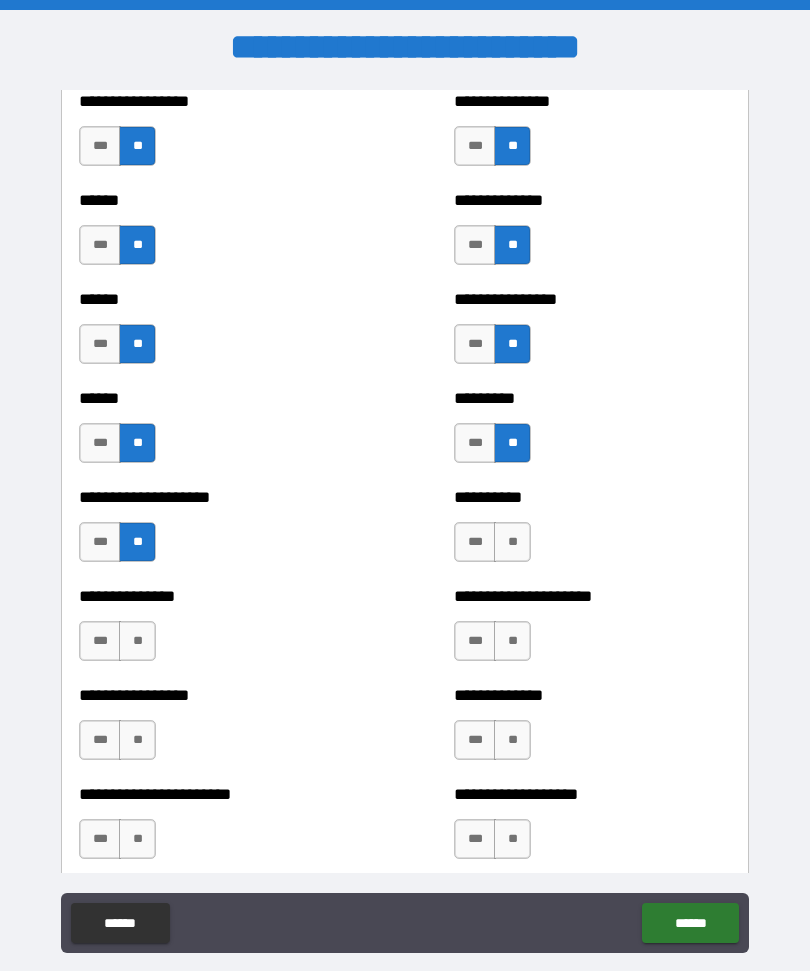 click on "**" at bounding box center [512, 542] 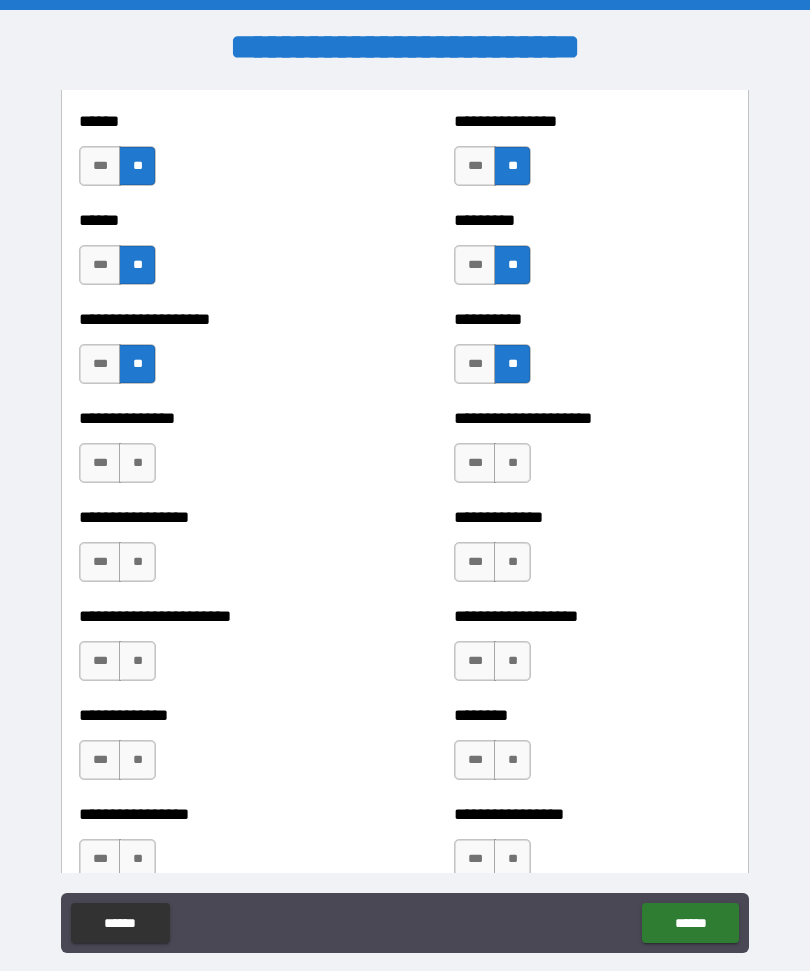 scroll, scrollTop: 3149, scrollLeft: 0, axis: vertical 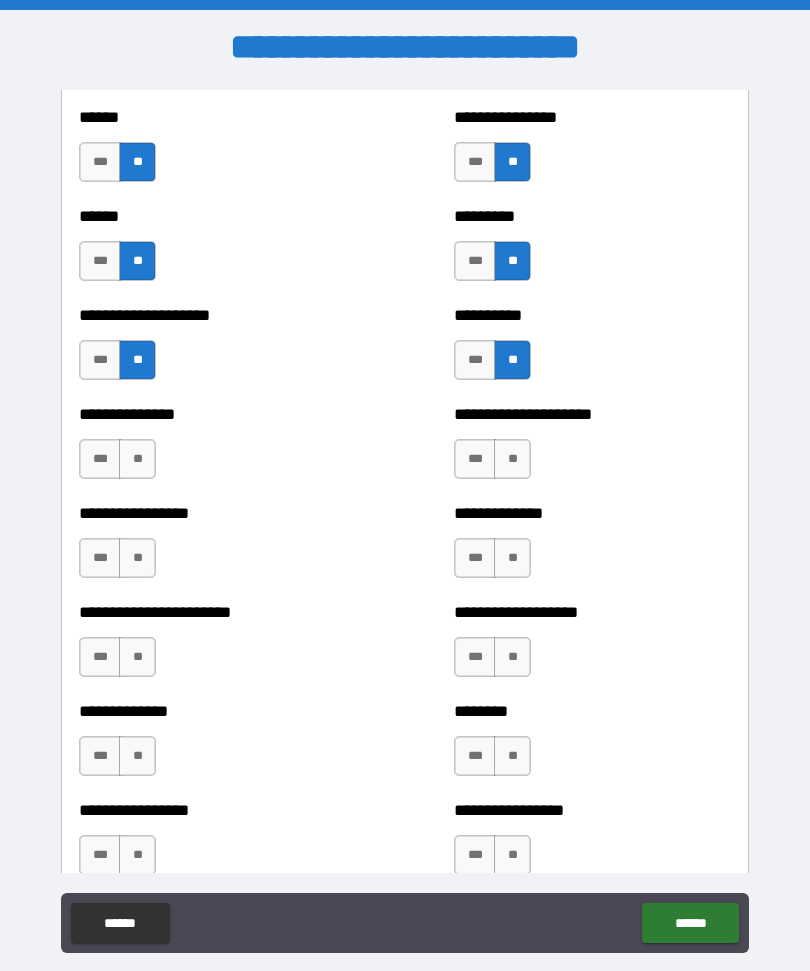 click on "**" at bounding box center (512, 459) 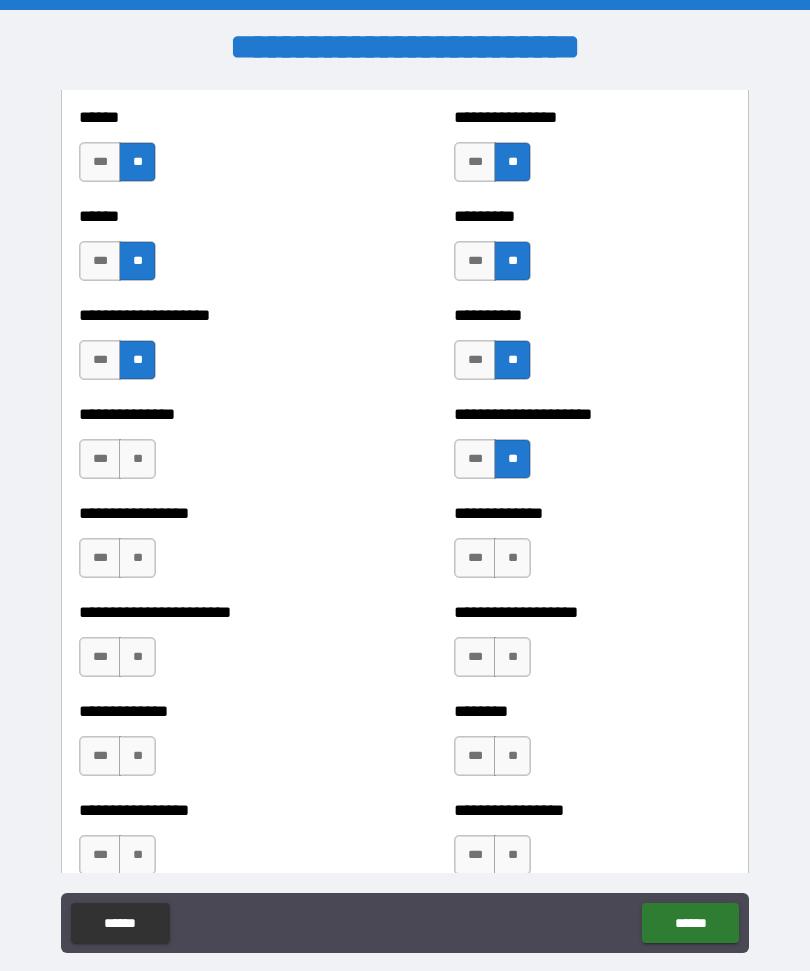click on "**" at bounding box center (137, 459) 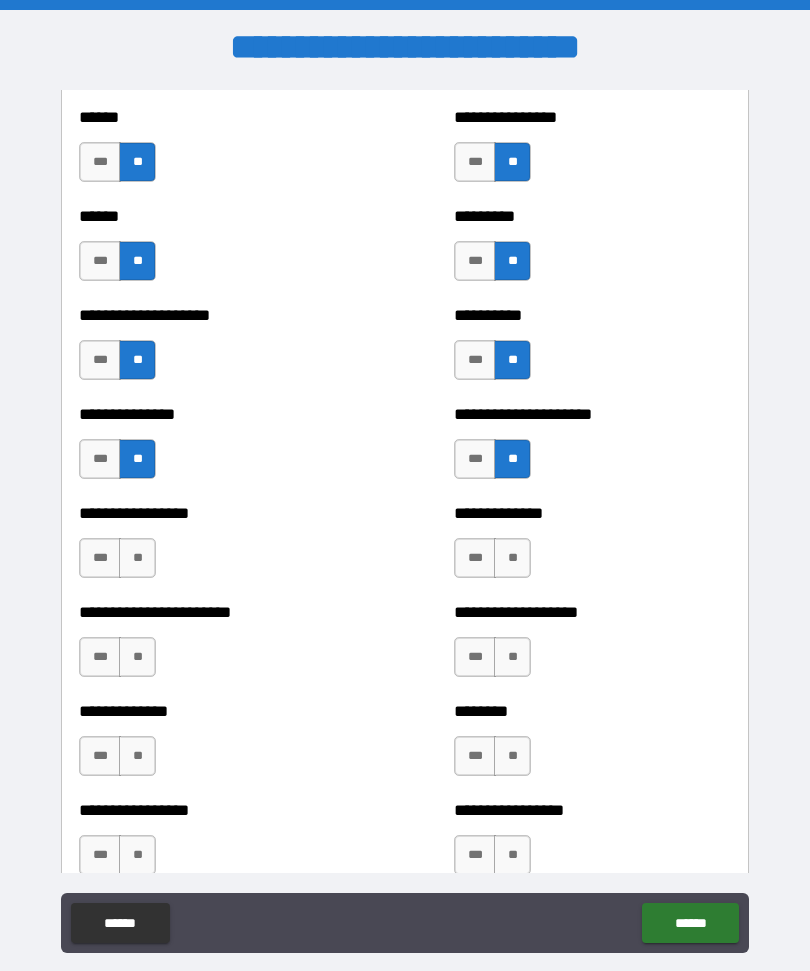 click on "**" at bounding box center [137, 558] 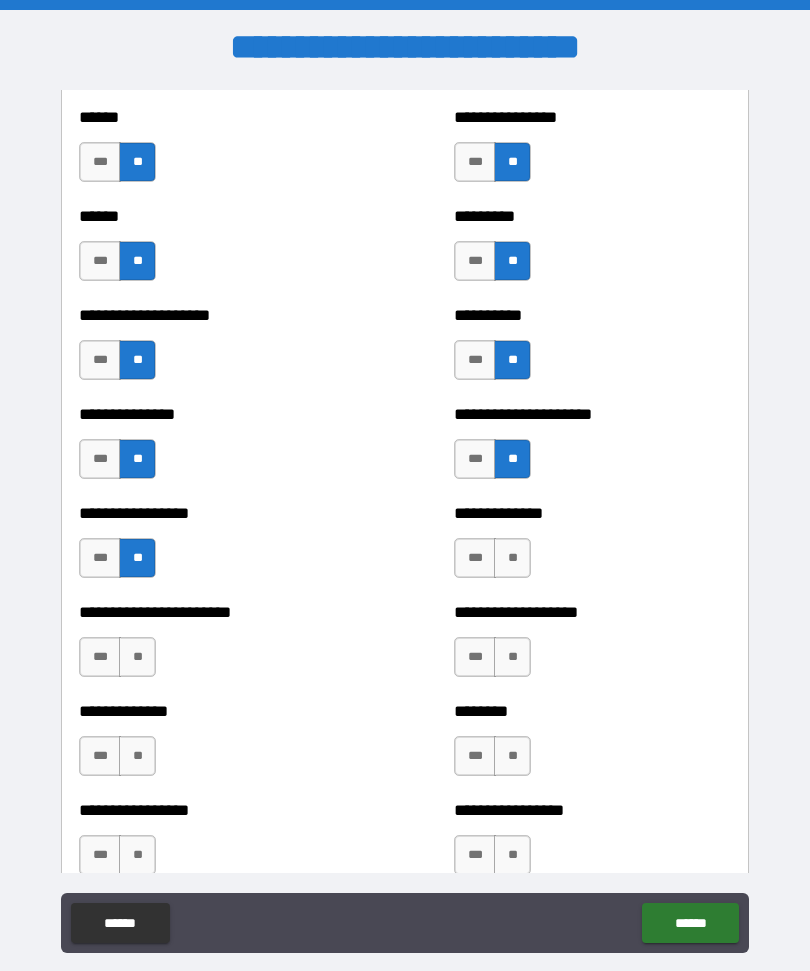 click on "**" at bounding box center [512, 558] 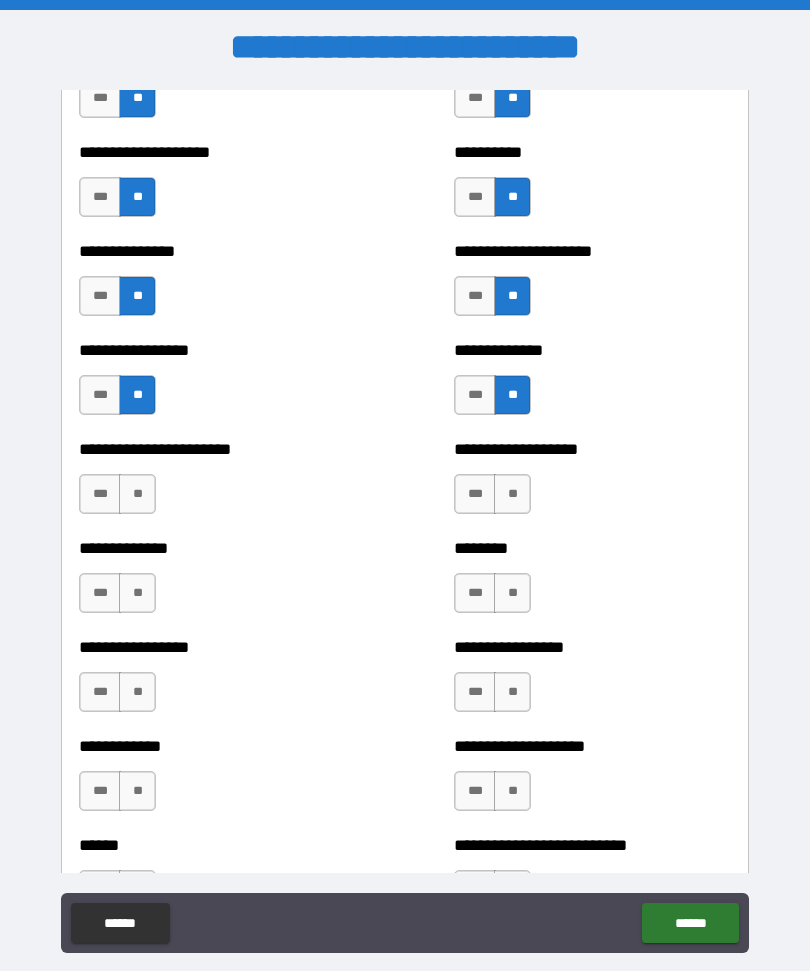scroll, scrollTop: 3316, scrollLeft: 0, axis: vertical 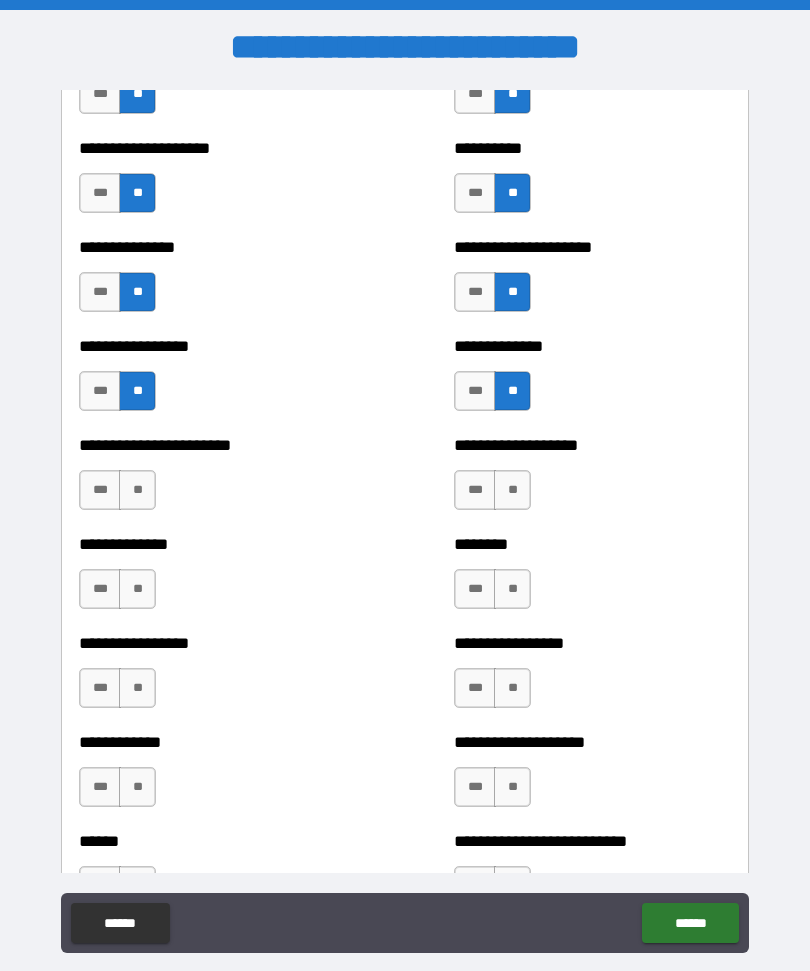 click on "**" at bounding box center (512, 490) 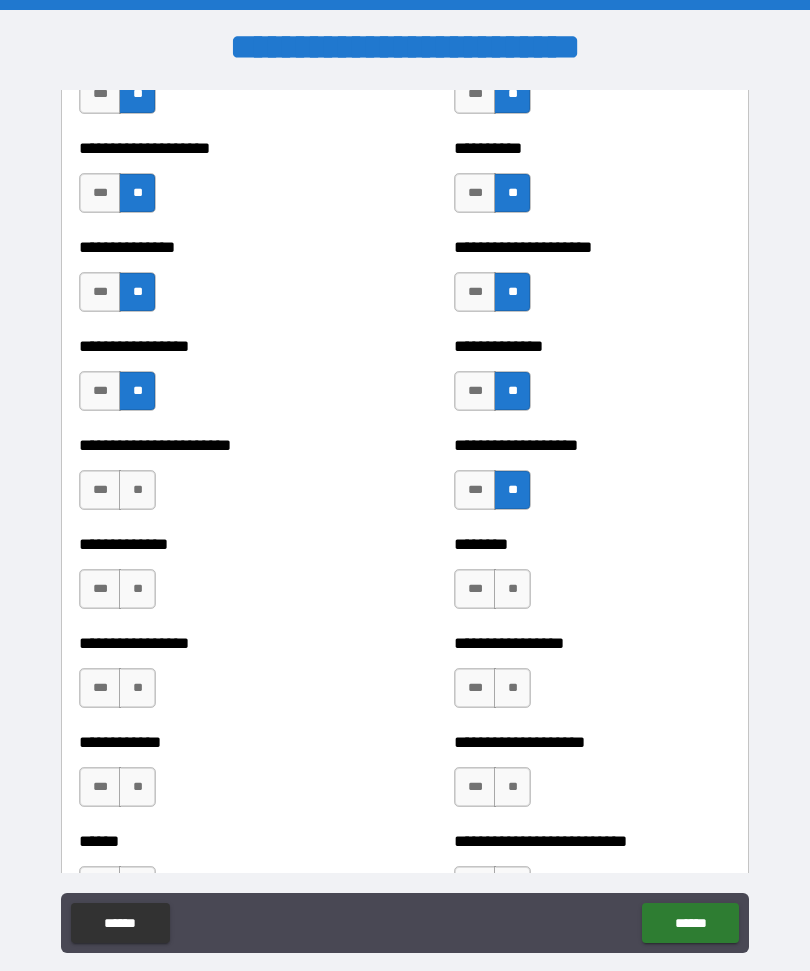 click on "**" at bounding box center [137, 490] 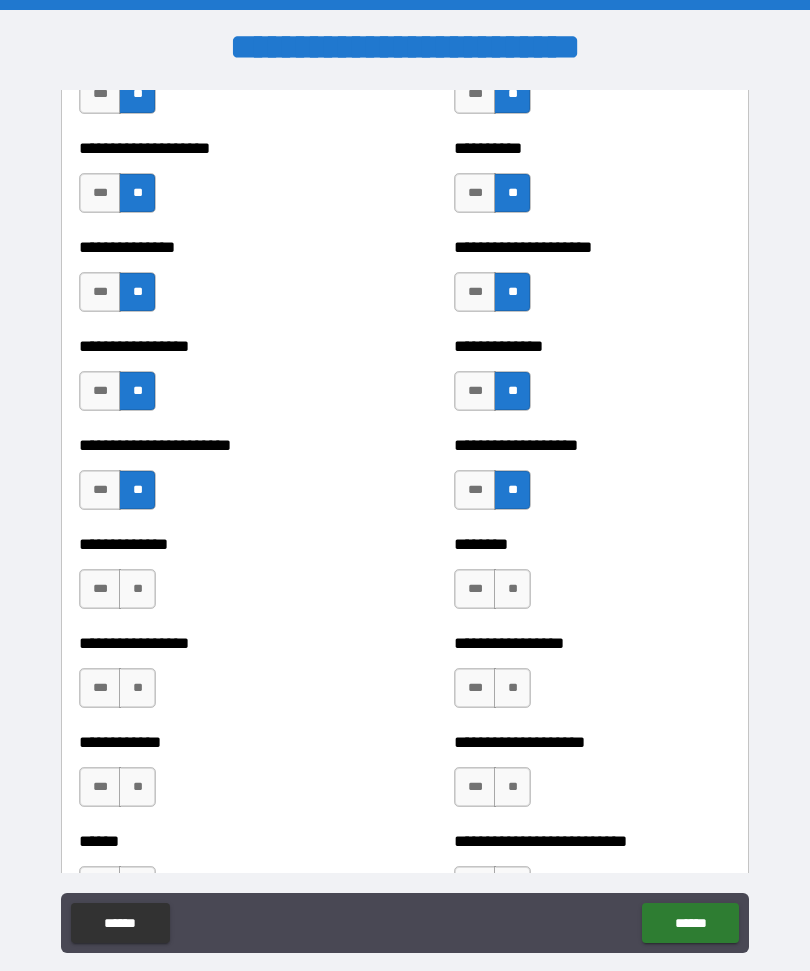 click on "**" at bounding box center [137, 589] 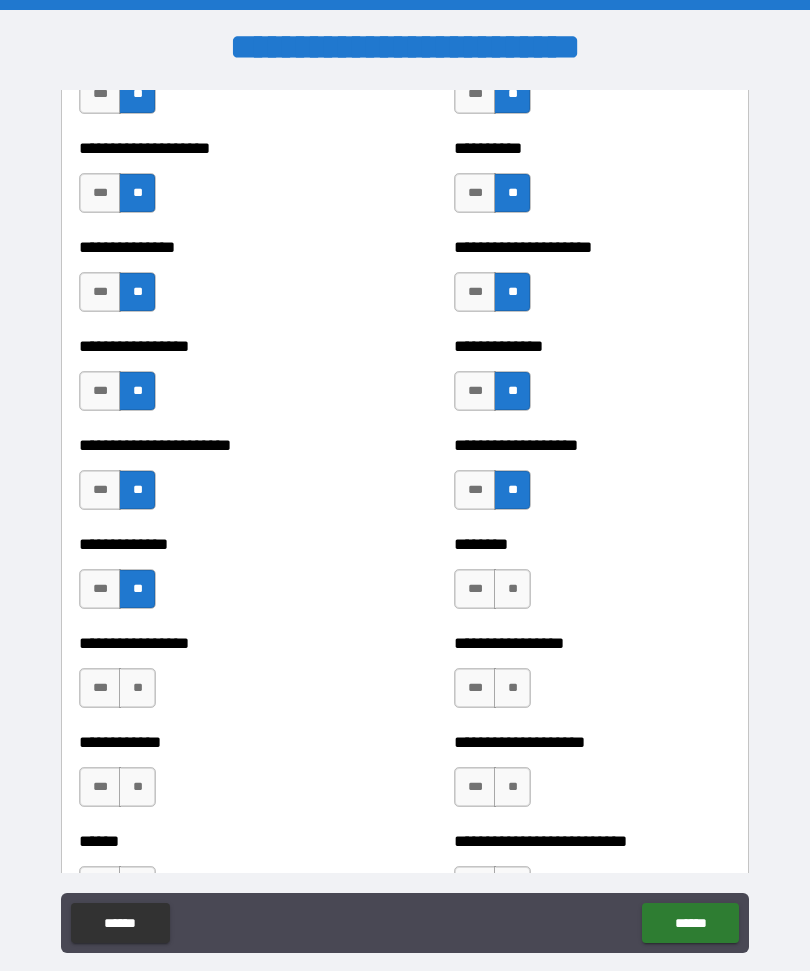 click on "**" at bounding box center (512, 589) 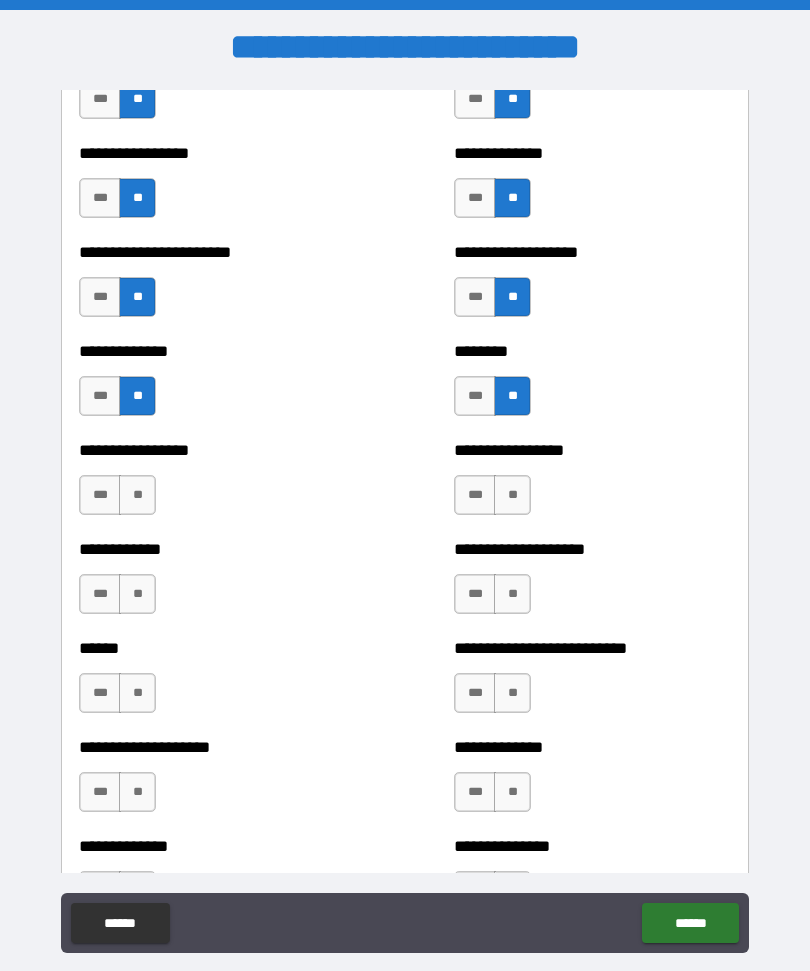 scroll, scrollTop: 3521, scrollLeft: 0, axis: vertical 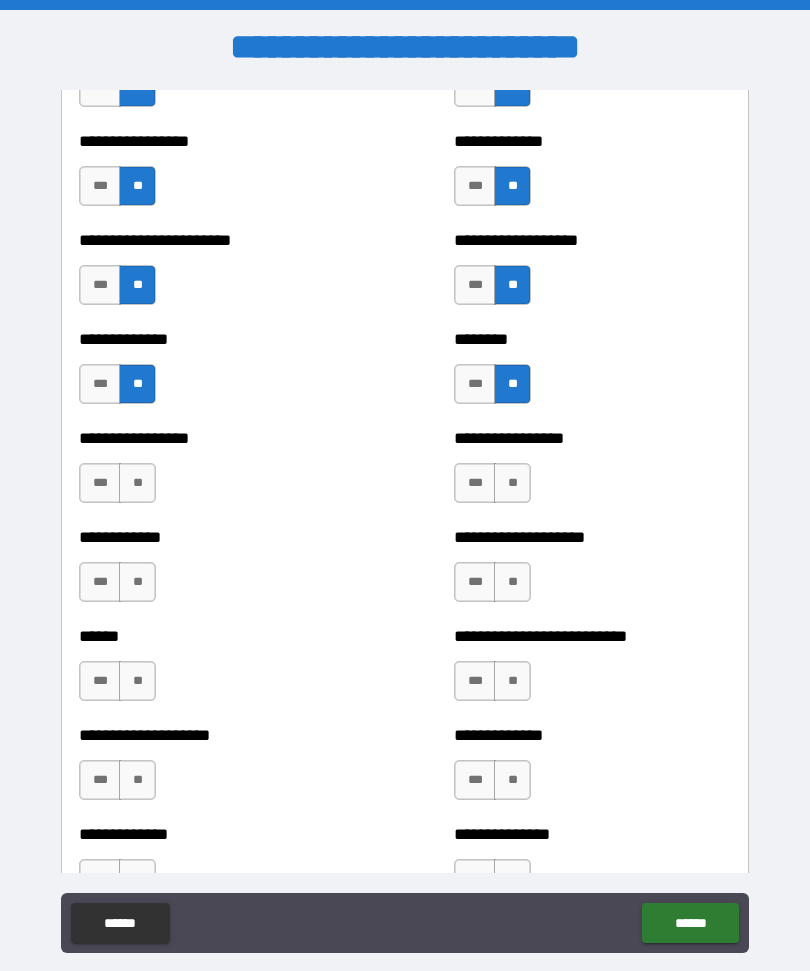 click on "**" at bounding box center (512, 483) 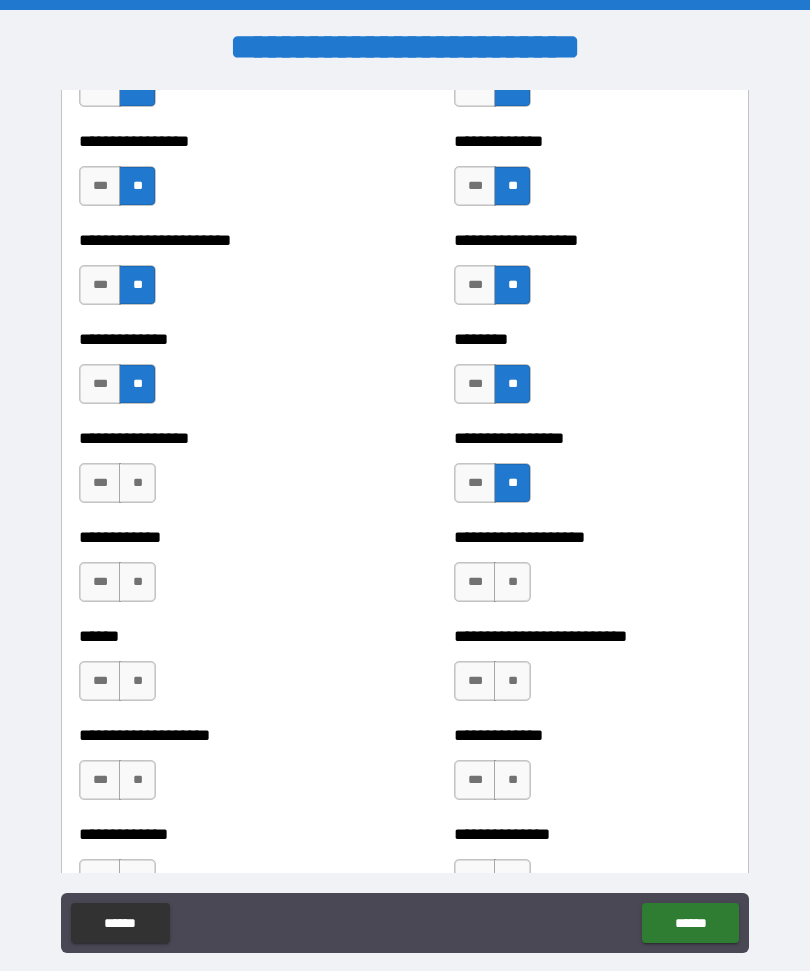 click on "**" at bounding box center (137, 483) 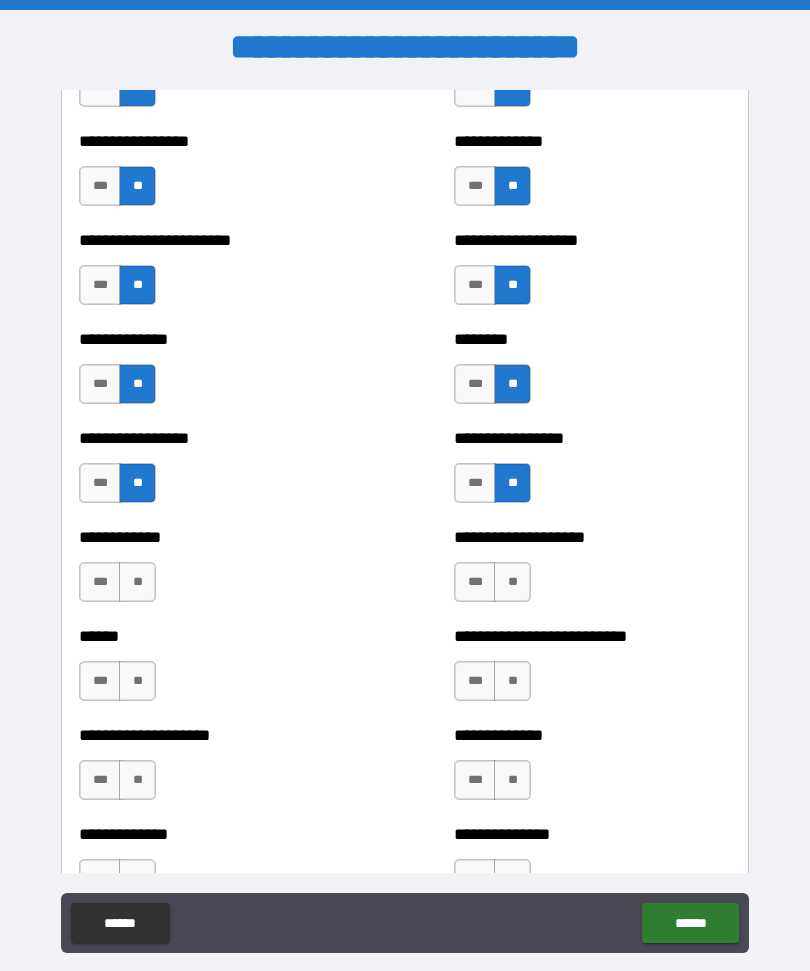 click on "**" at bounding box center [512, 582] 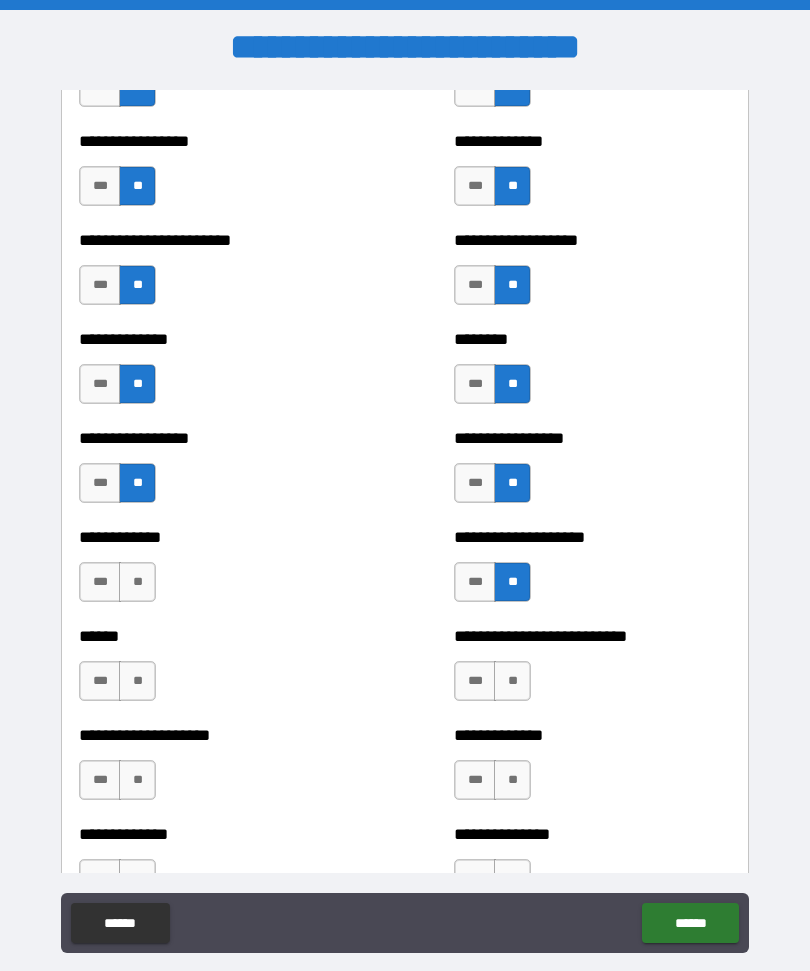 click on "**" at bounding box center [137, 582] 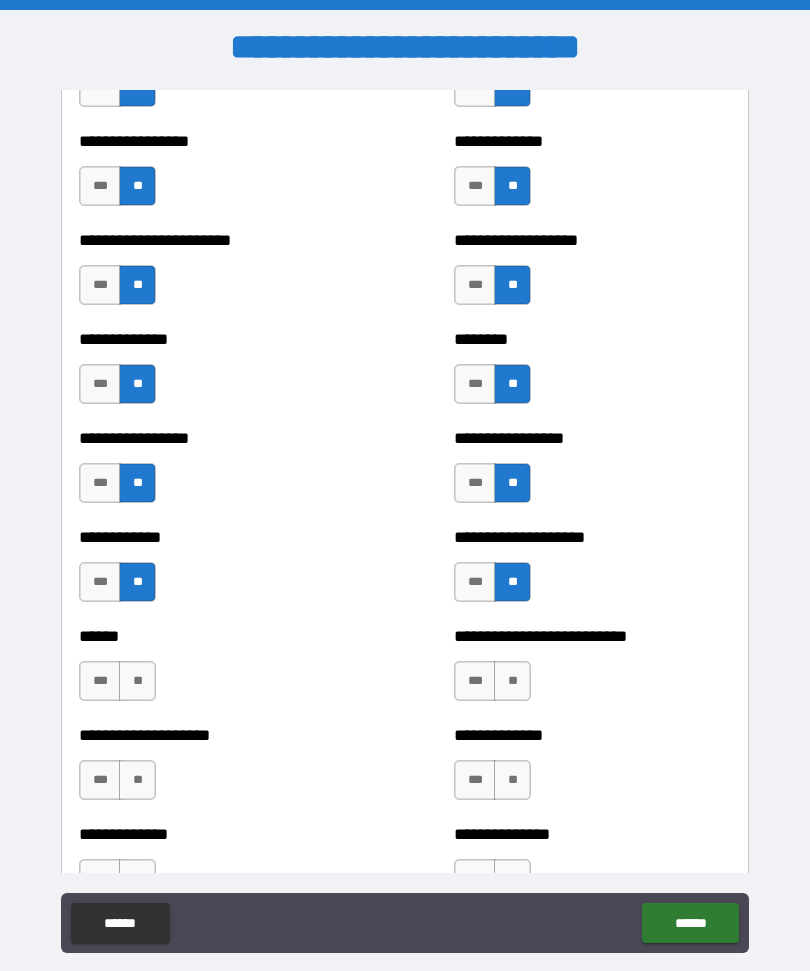 click on "**" at bounding box center (137, 681) 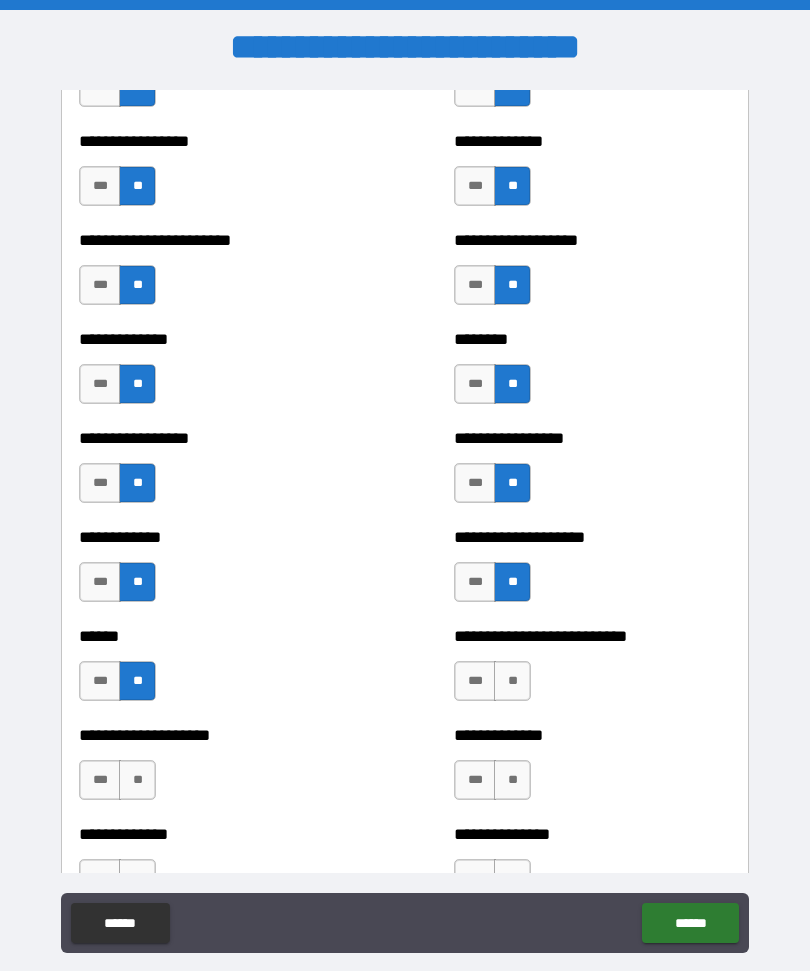 click on "**" at bounding box center (512, 681) 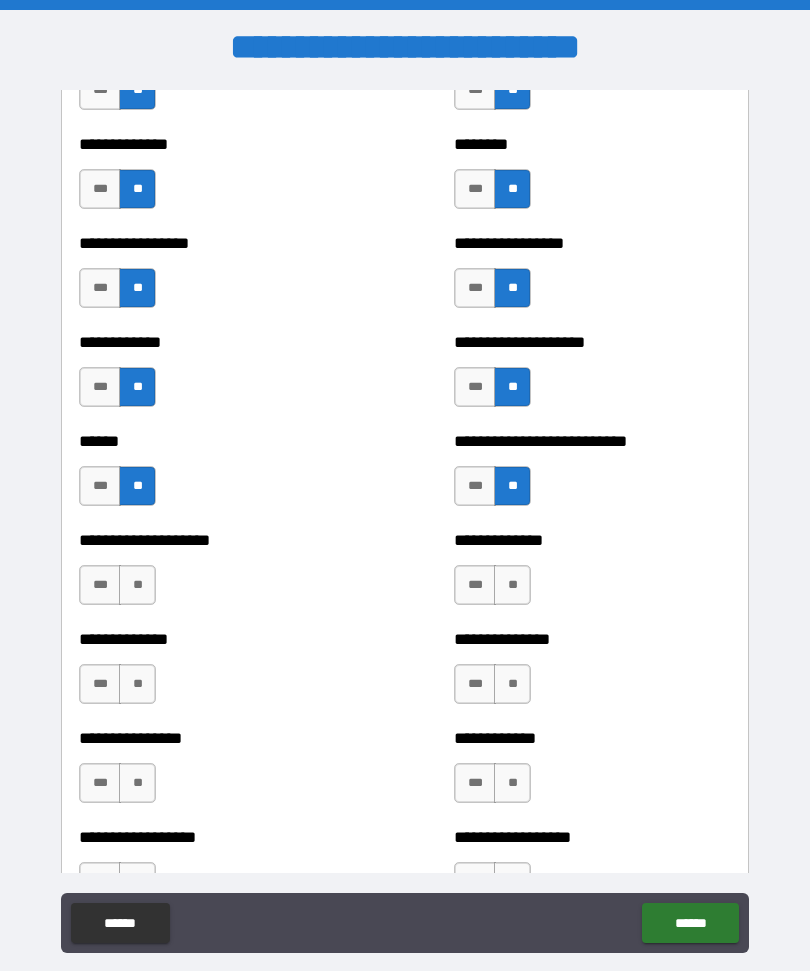 scroll, scrollTop: 3719, scrollLeft: 0, axis: vertical 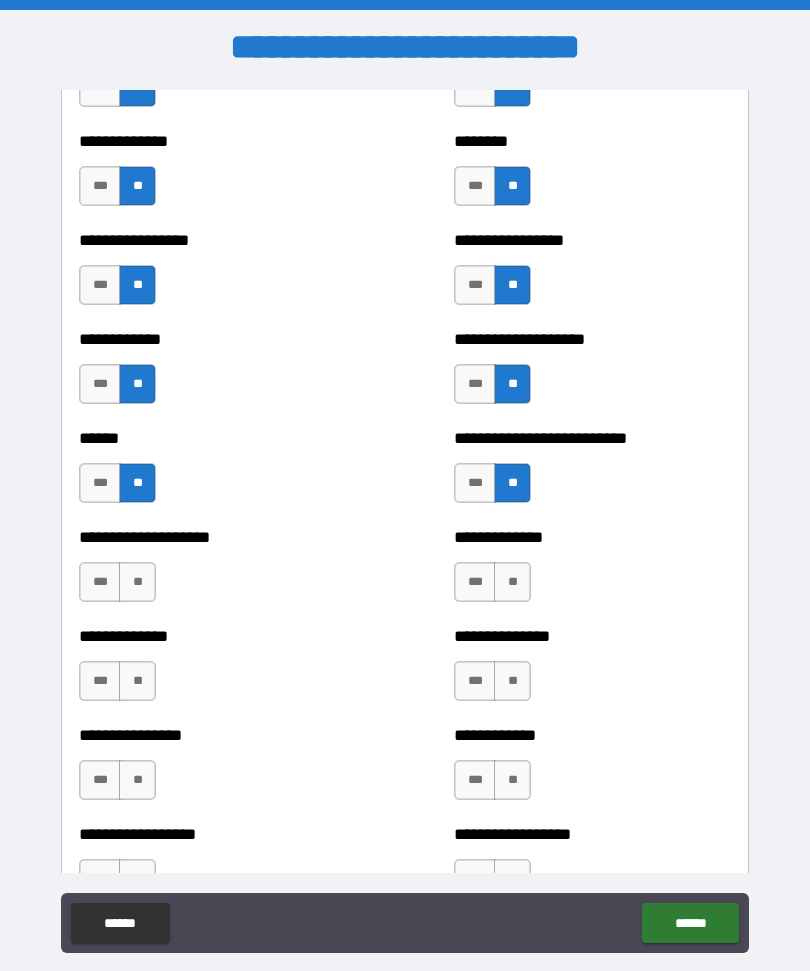 click on "**" at bounding box center [512, 582] 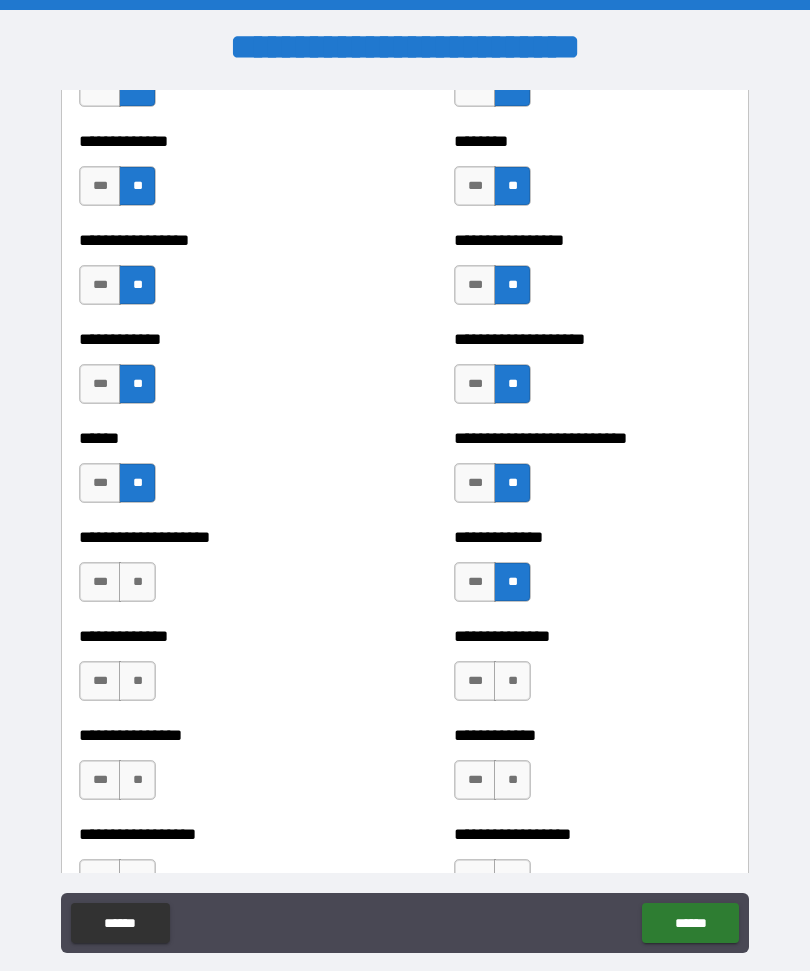 click on "**" at bounding box center (137, 582) 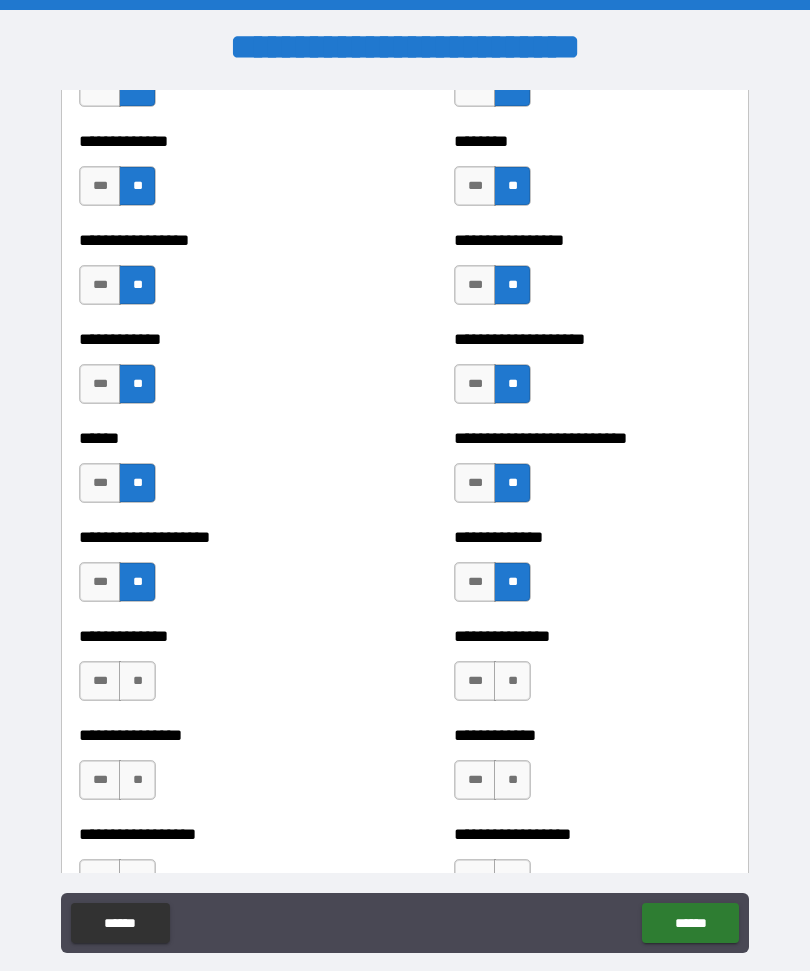 click on "**" at bounding box center [137, 681] 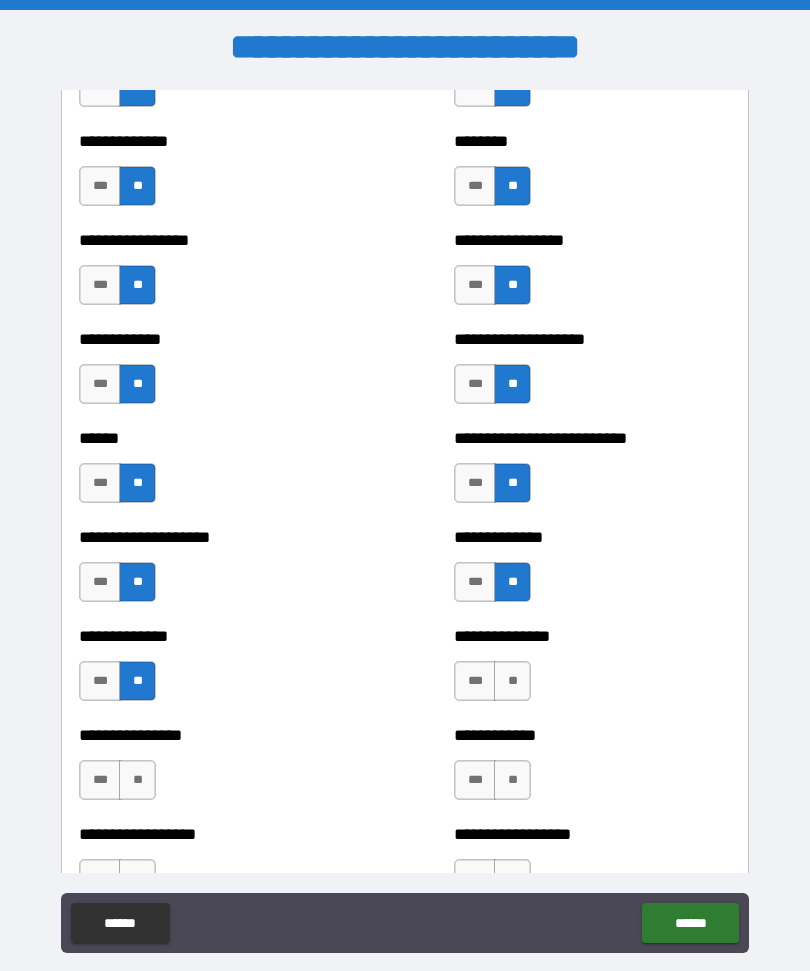 click on "**" at bounding box center (512, 681) 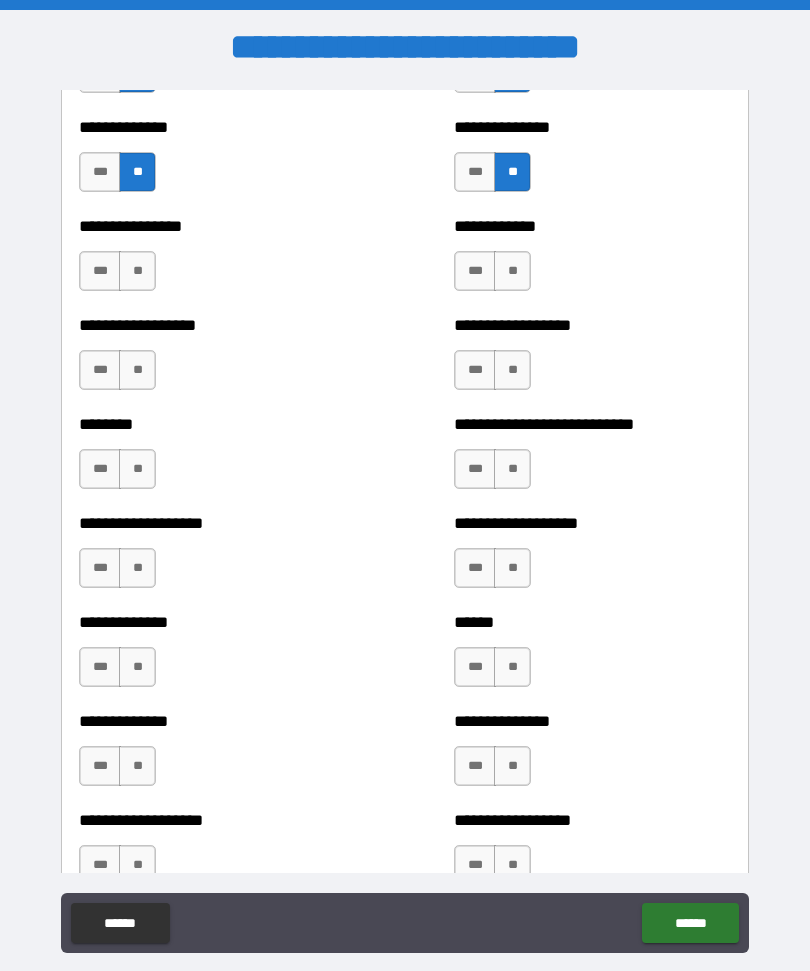 scroll, scrollTop: 4245, scrollLeft: 0, axis: vertical 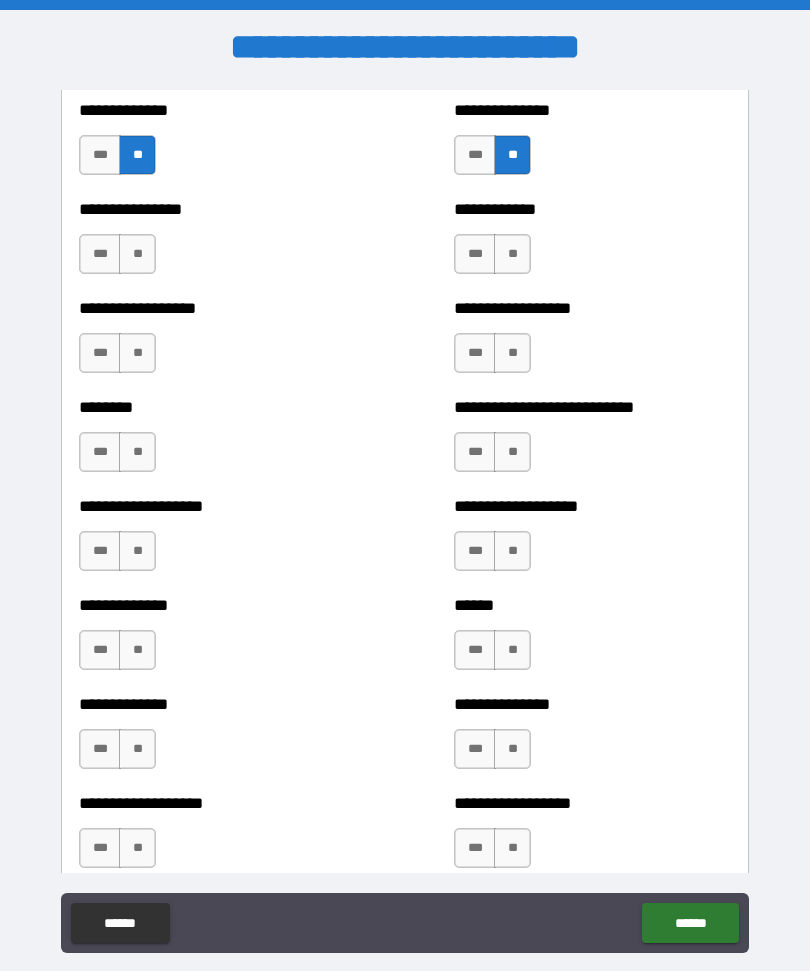 click on "**" at bounding box center [137, 254] 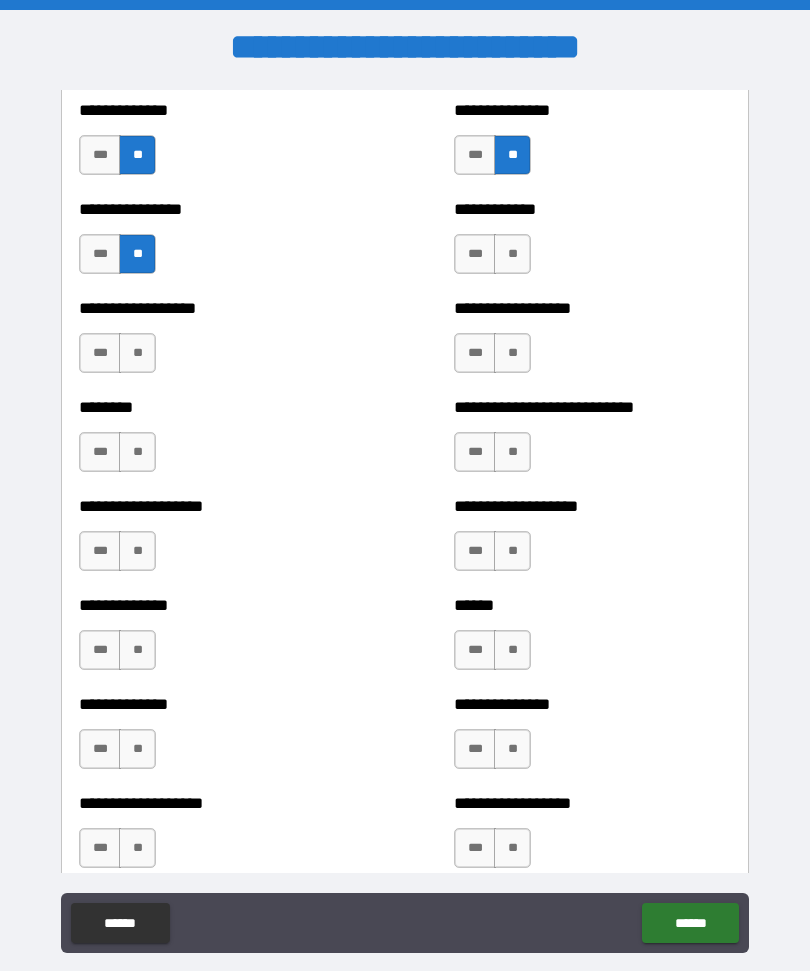 click on "**" at bounding box center (137, 353) 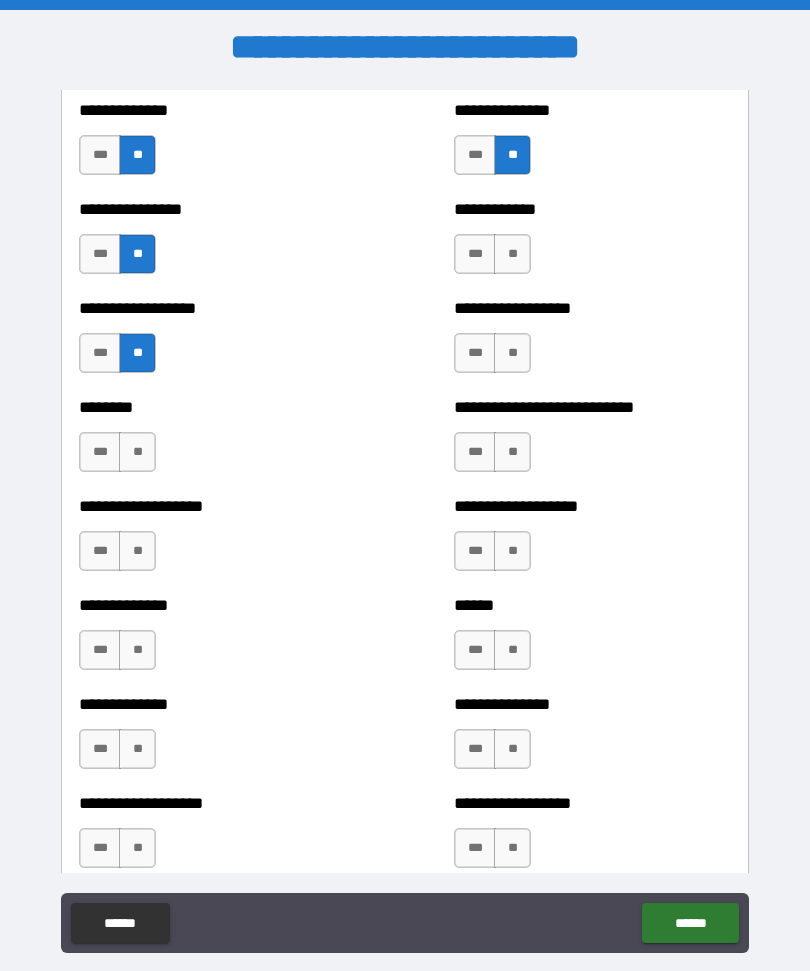 click on "**" at bounding box center (137, 452) 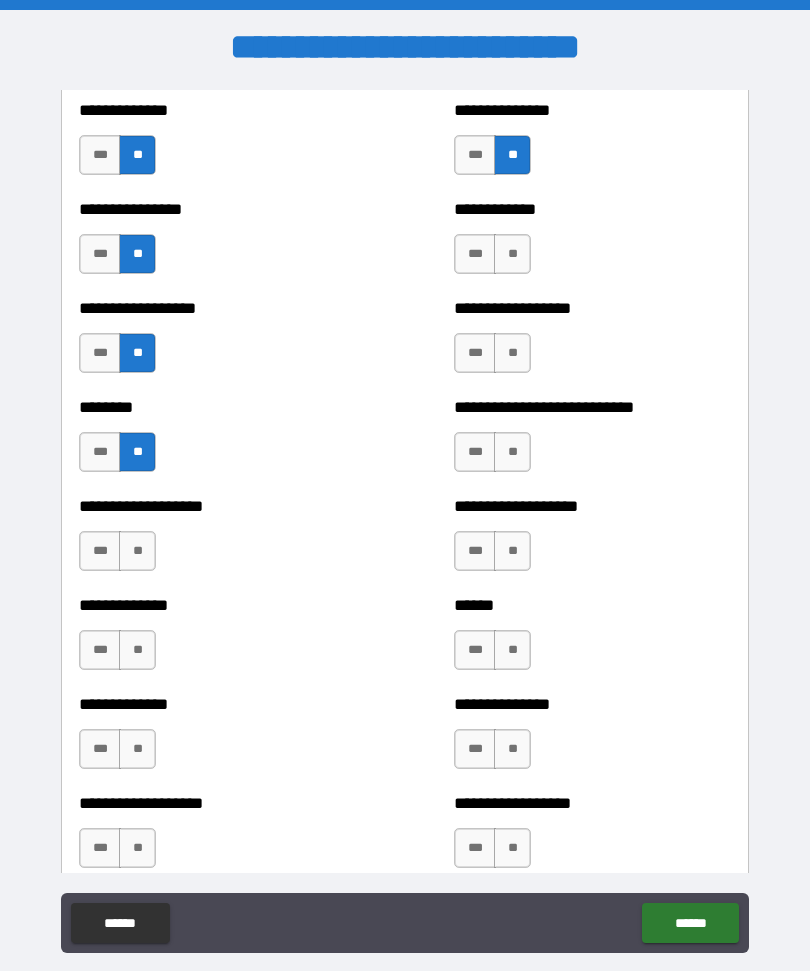 click on "**" at bounding box center [137, 551] 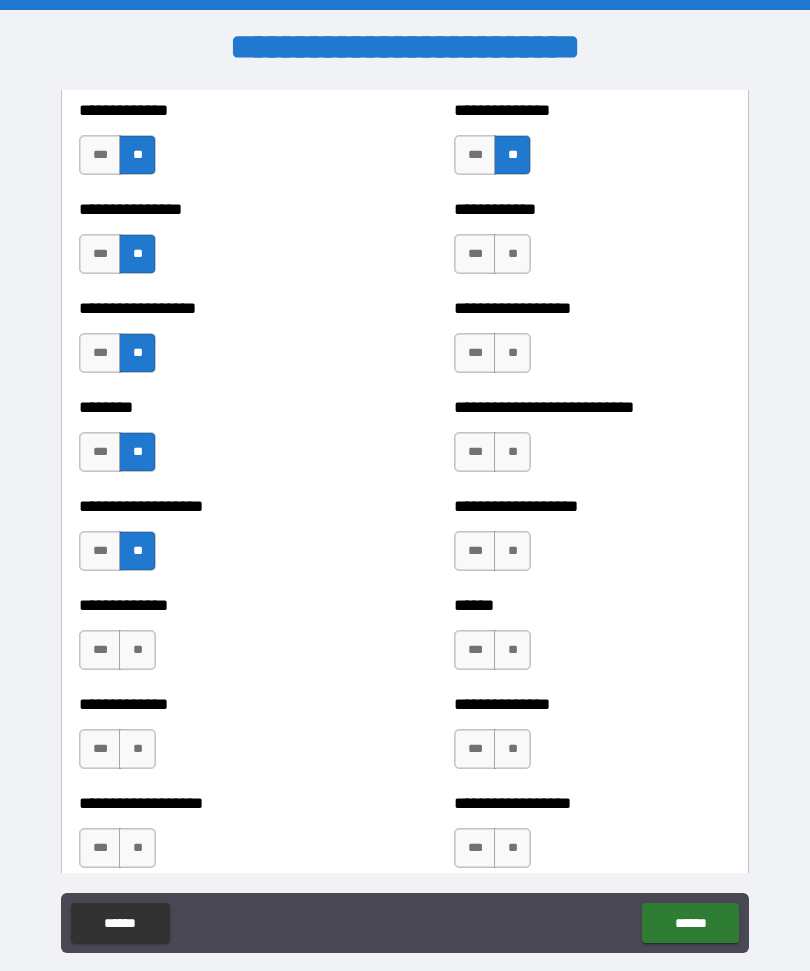 click on "**" at bounding box center (137, 650) 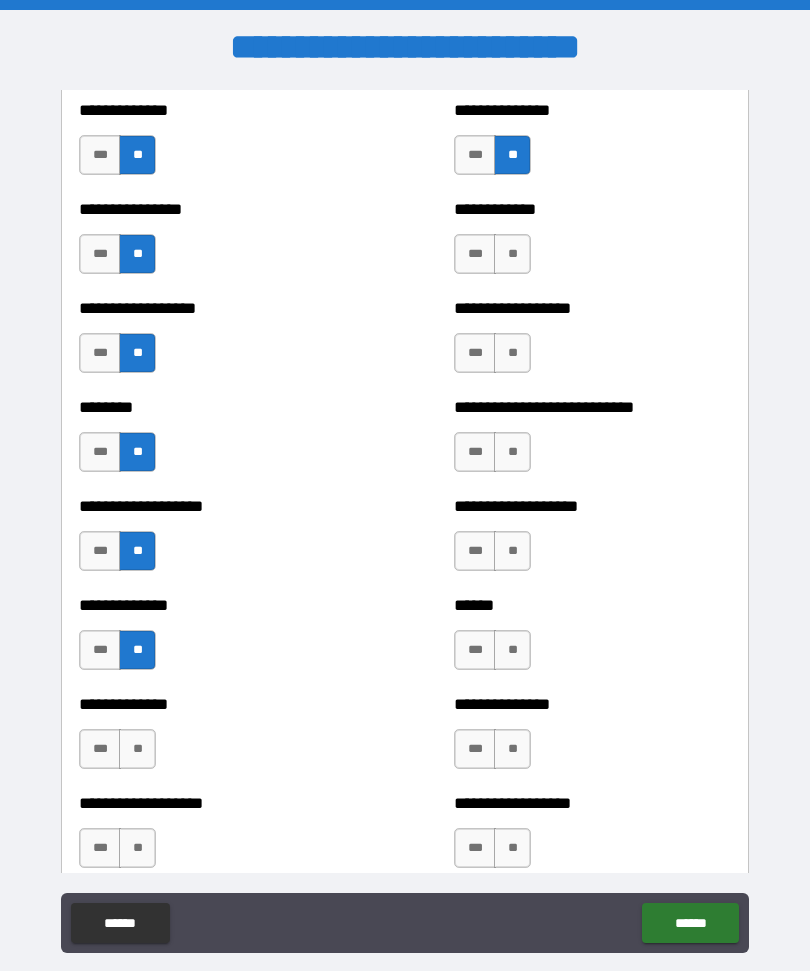 click on "**" at bounding box center (137, 749) 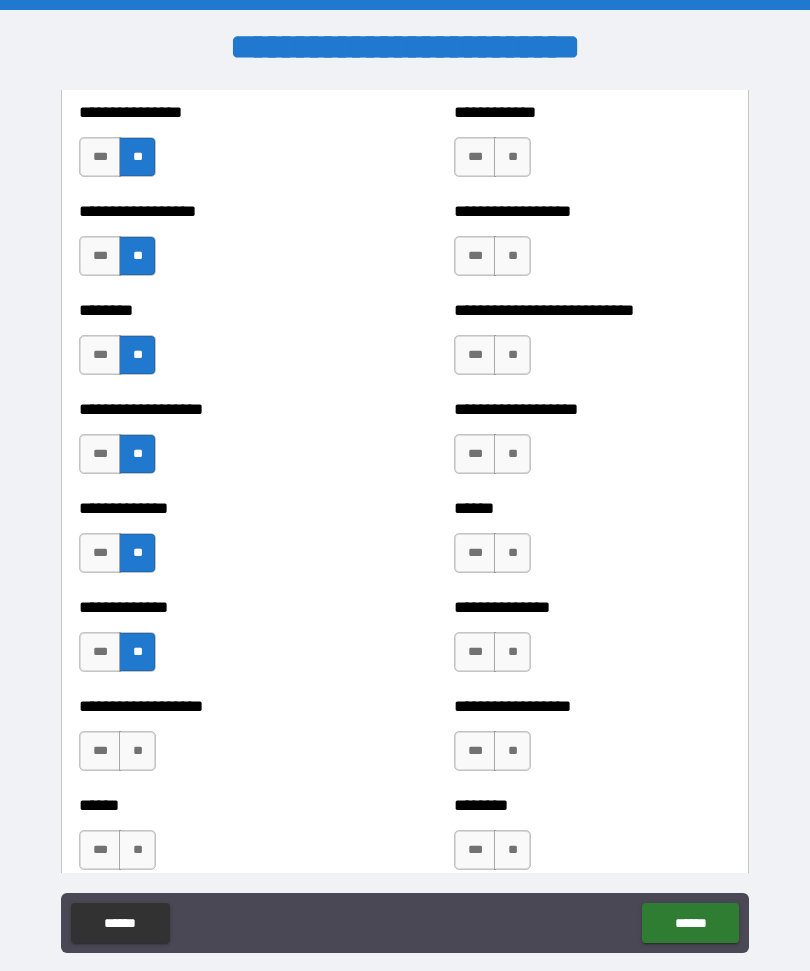 scroll, scrollTop: 4419, scrollLeft: 0, axis: vertical 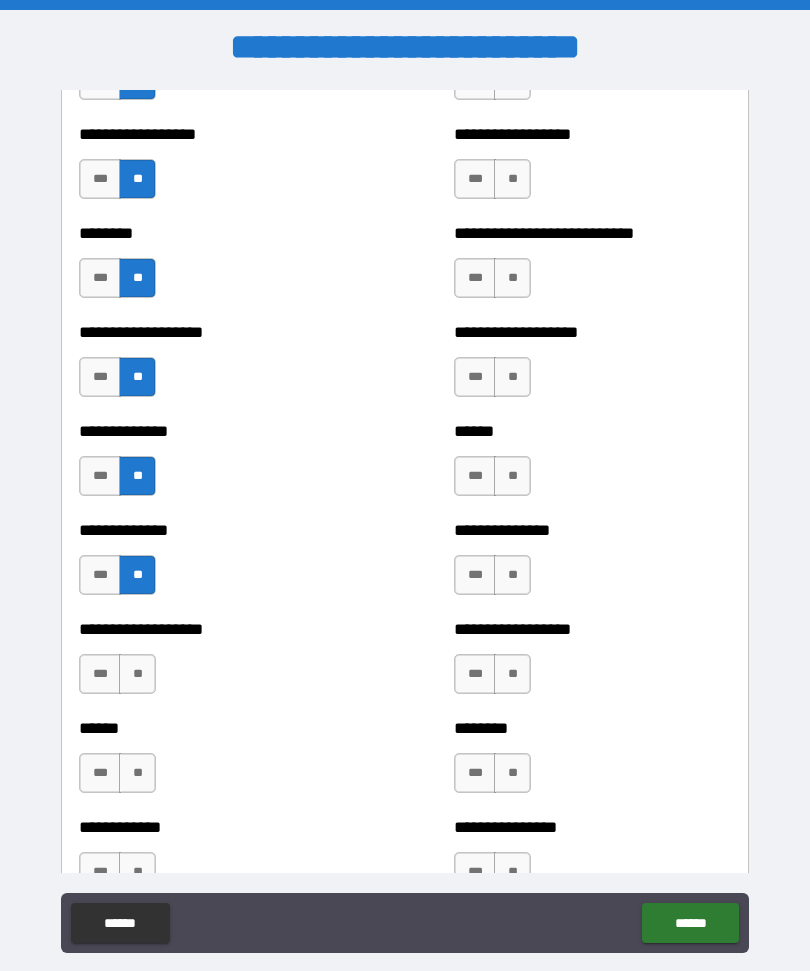 click on "**" at bounding box center (137, 674) 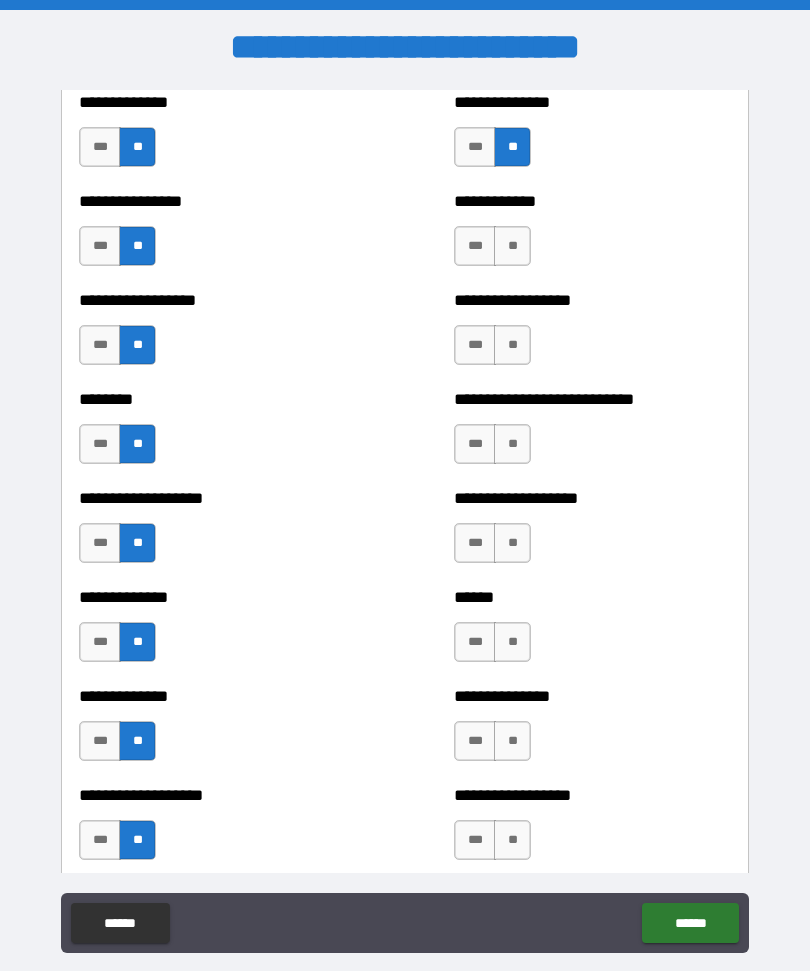scroll, scrollTop: 4251, scrollLeft: 0, axis: vertical 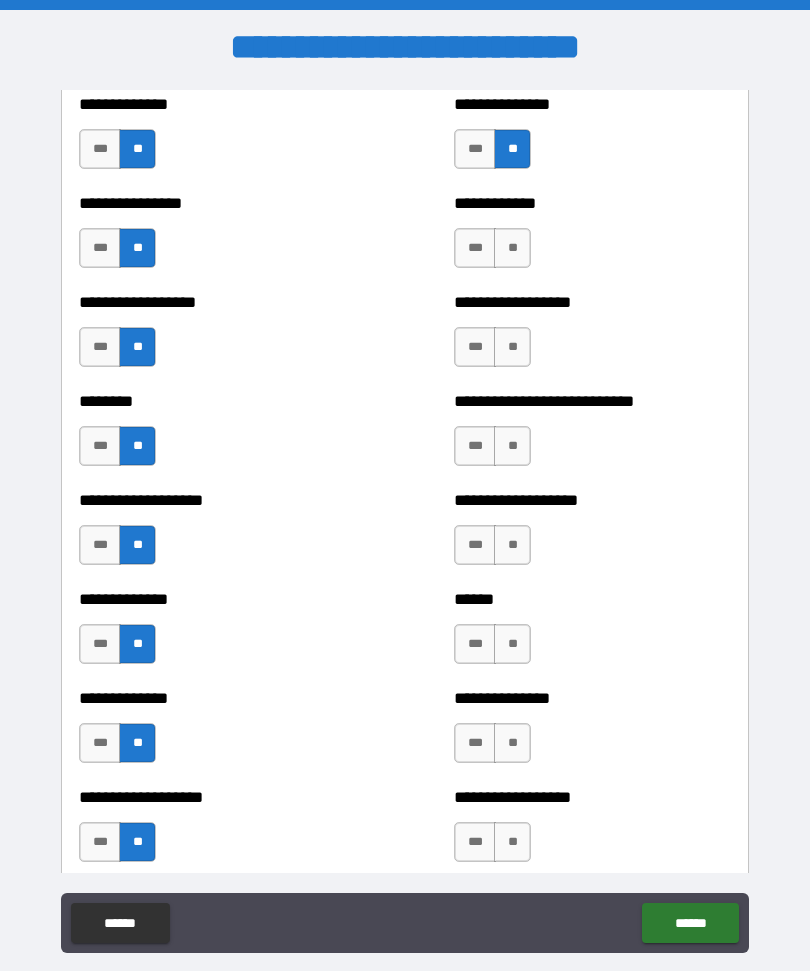 click on "**" at bounding box center [512, 248] 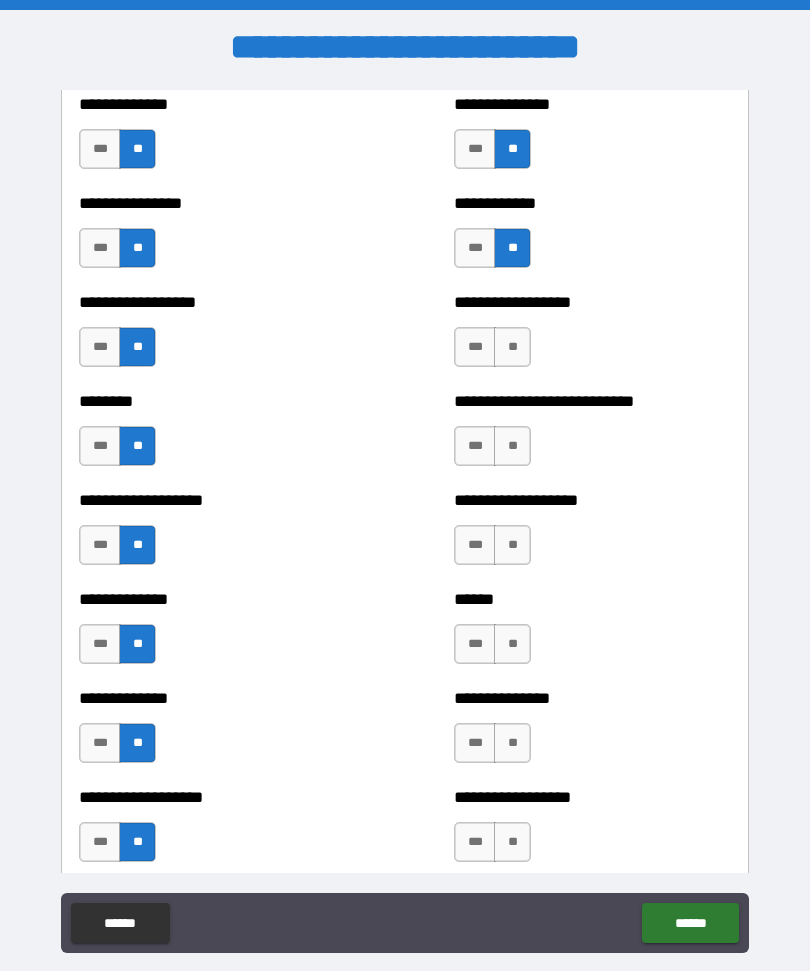 click on "**" at bounding box center (512, 347) 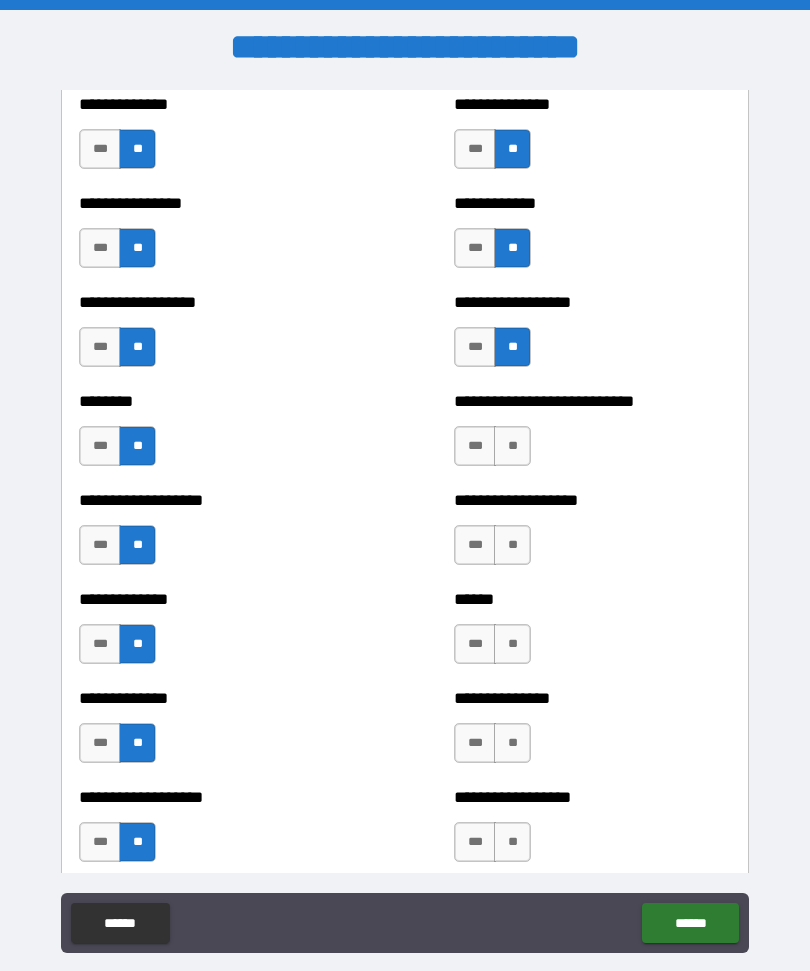 click on "**" at bounding box center [512, 446] 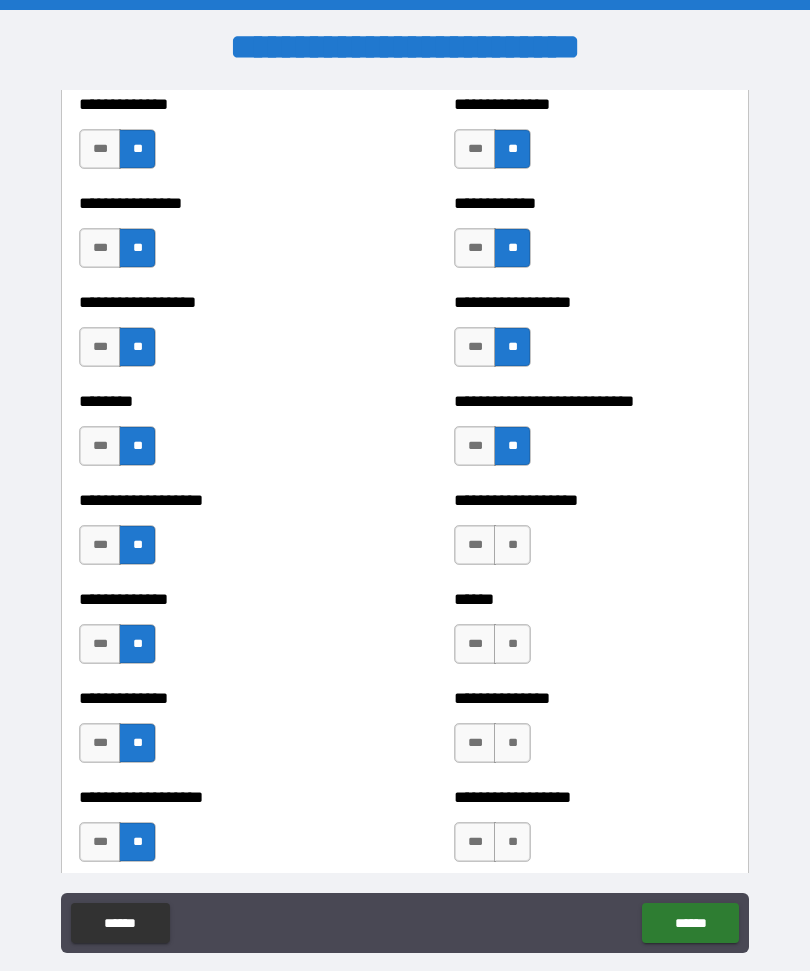 click on "**" at bounding box center [512, 545] 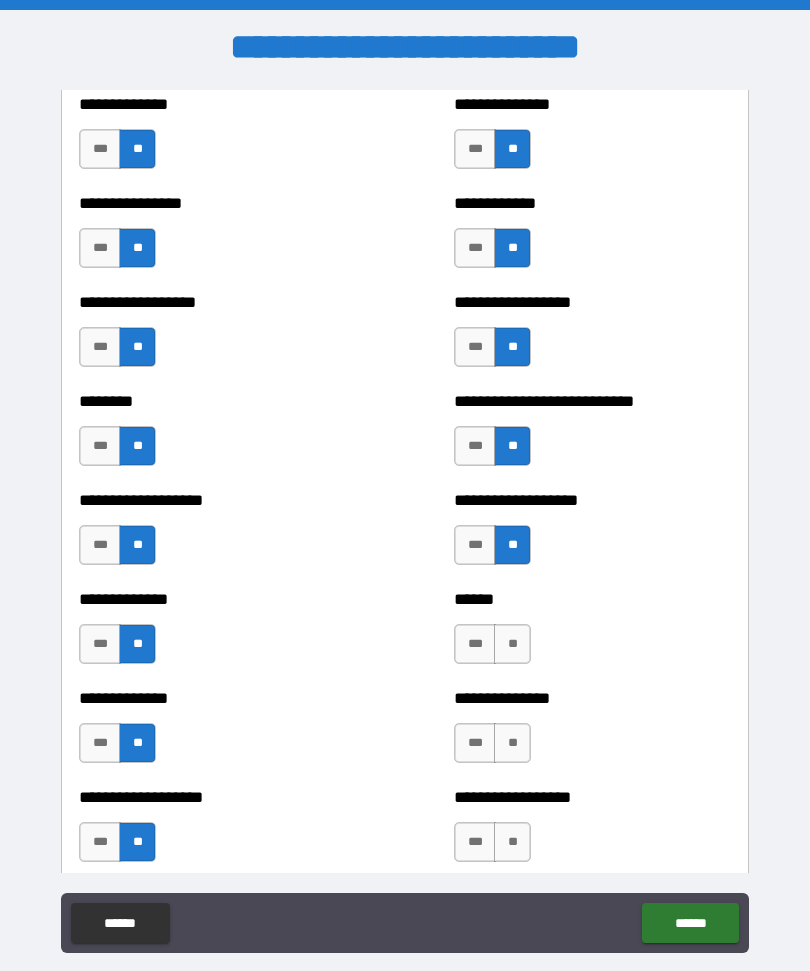 click on "**" at bounding box center [512, 644] 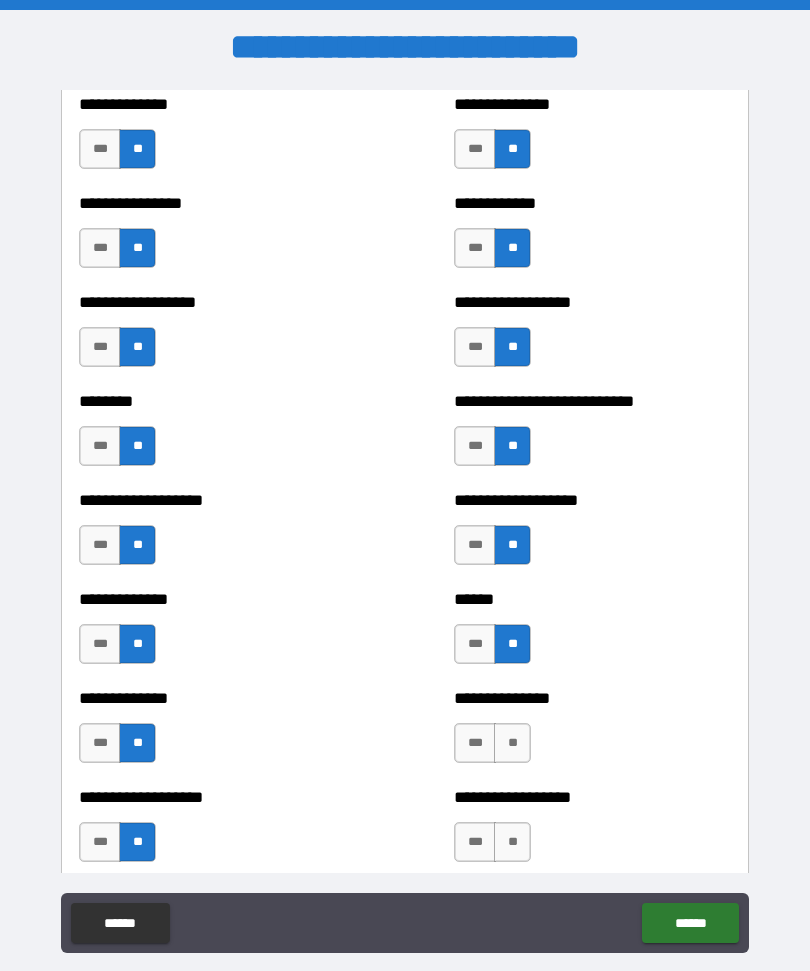 click on "**" at bounding box center (512, 743) 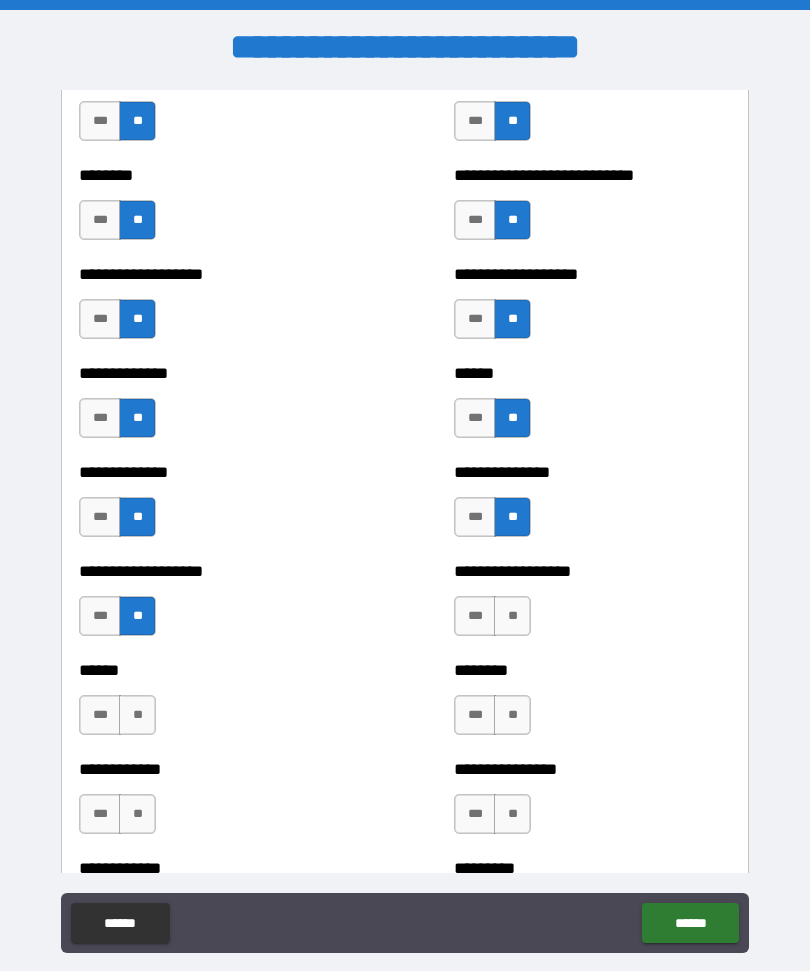 click on "**" at bounding box center (512, 616) 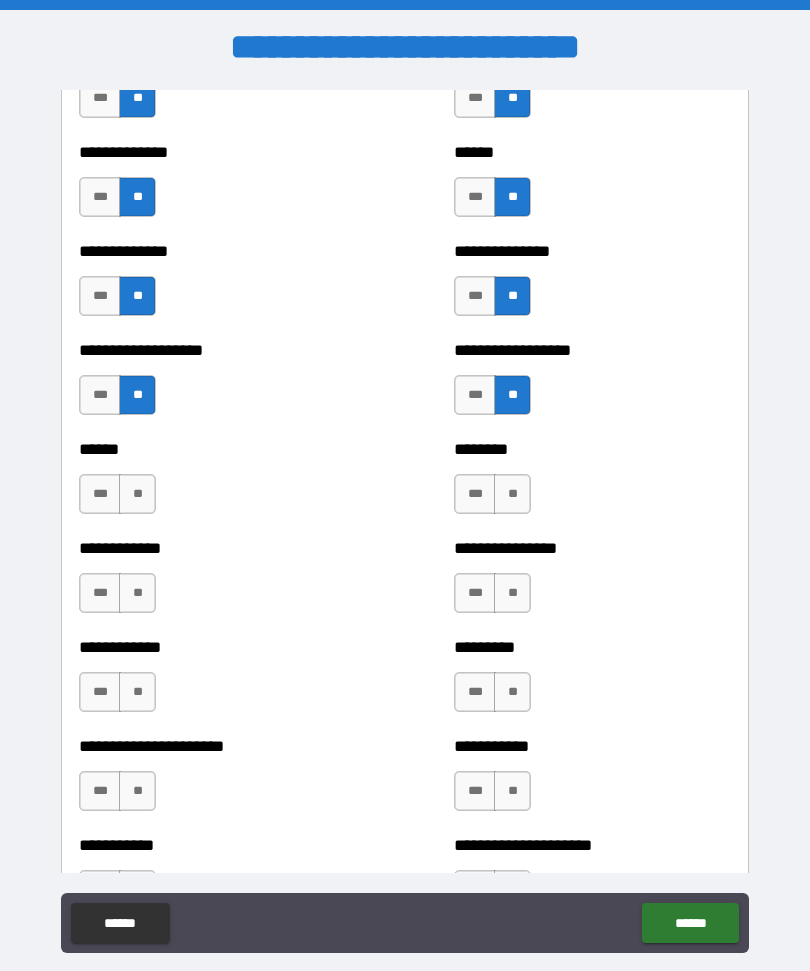 scroll, scrollTop: 4730, scrollLeft: 0, axis: vertical 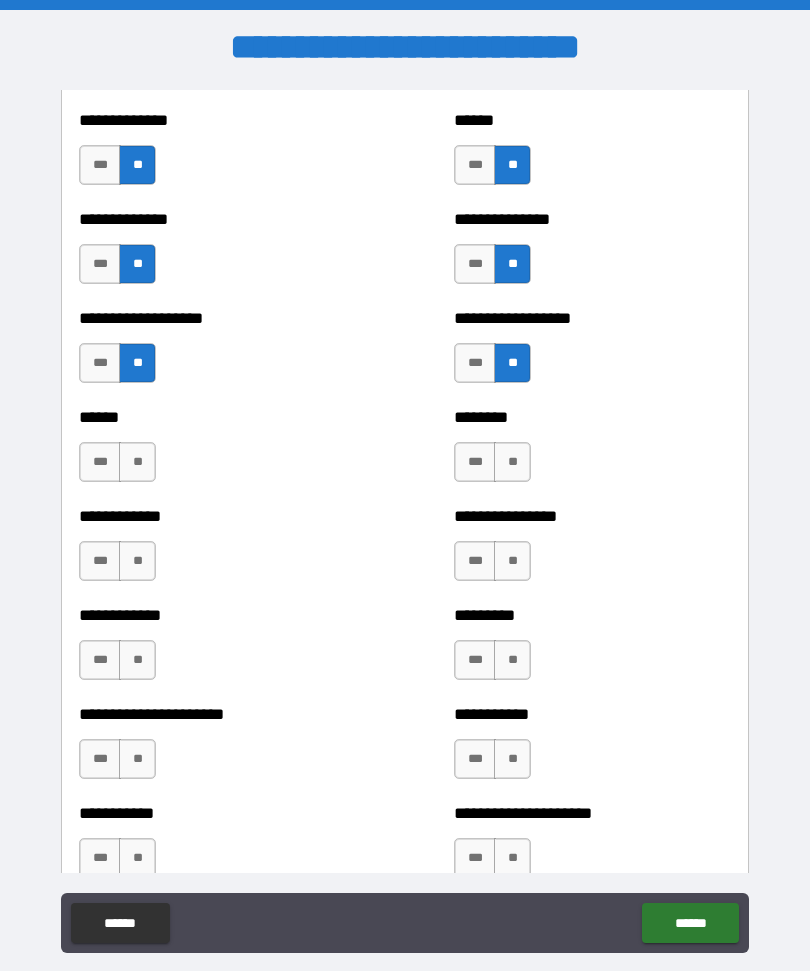 click on "**" at bounding box center (137, 462) 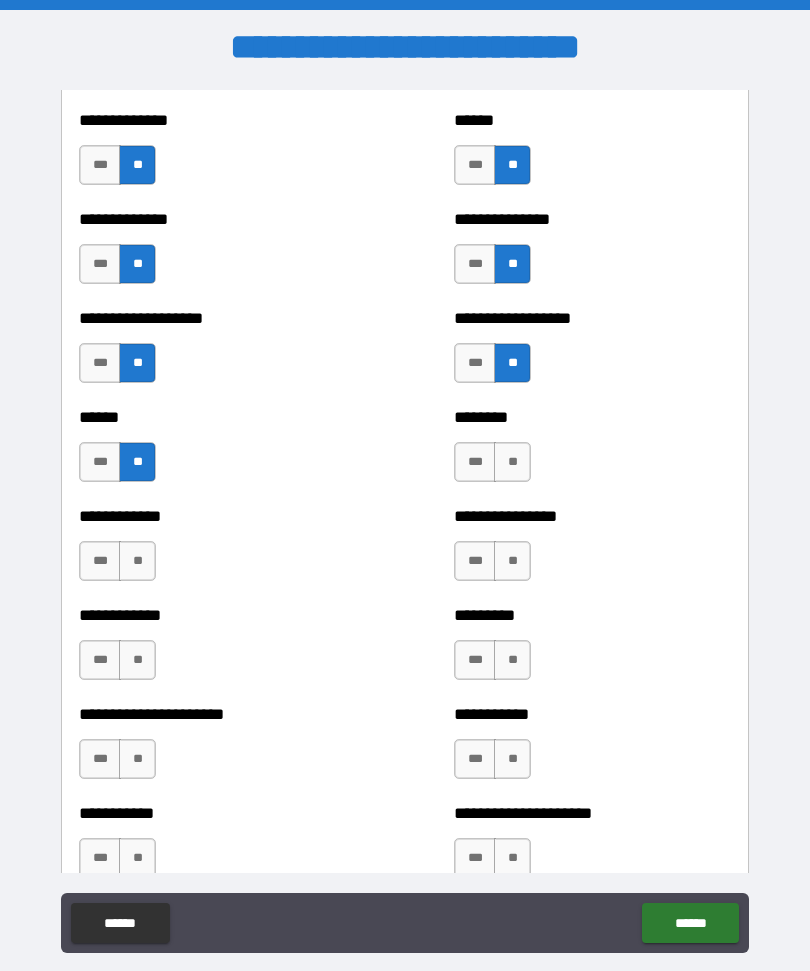 click on "**" at bounding box center (137, 561) 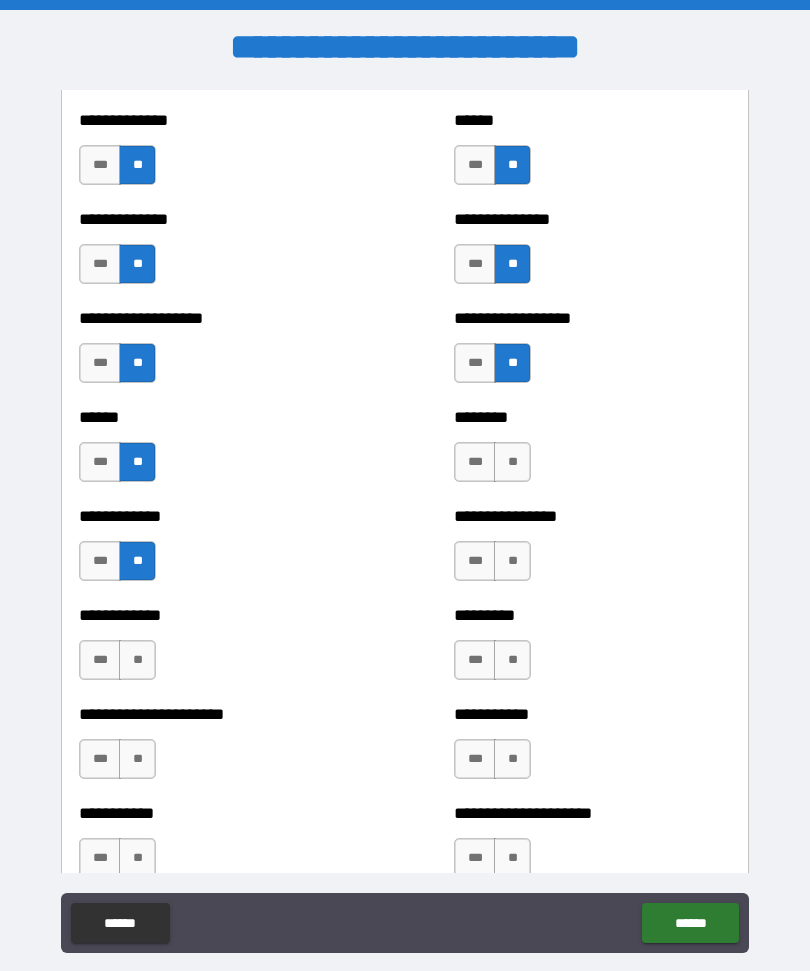 click on "**" at bounding box center [512, 462] 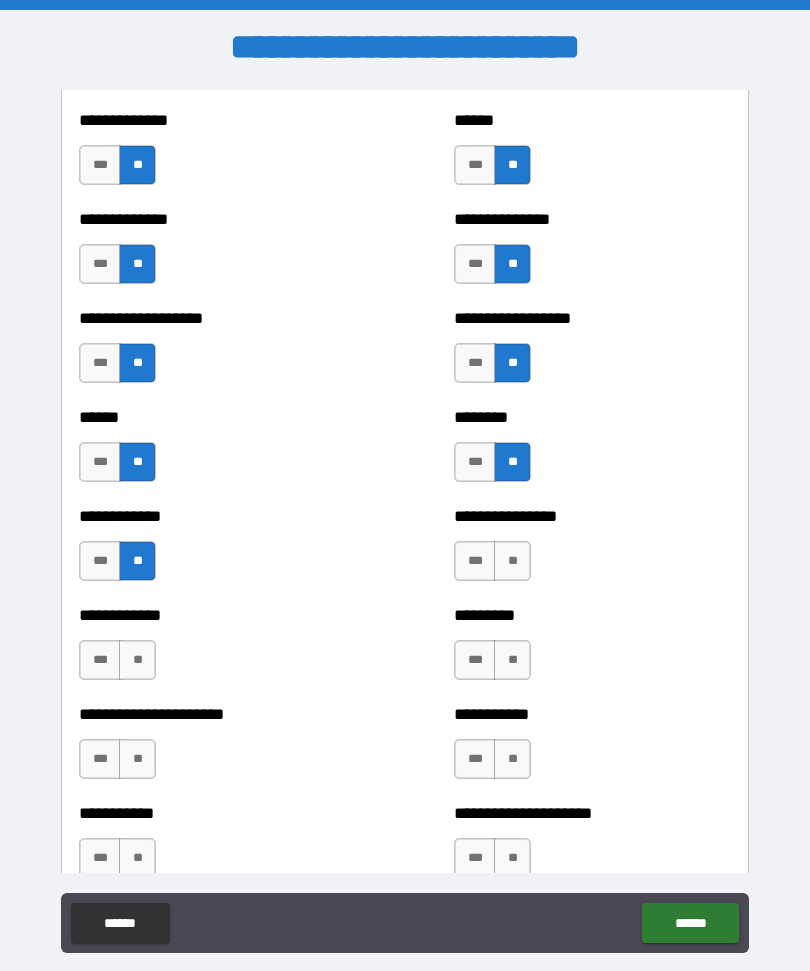 click on "**" at bounding box center [512, 561] 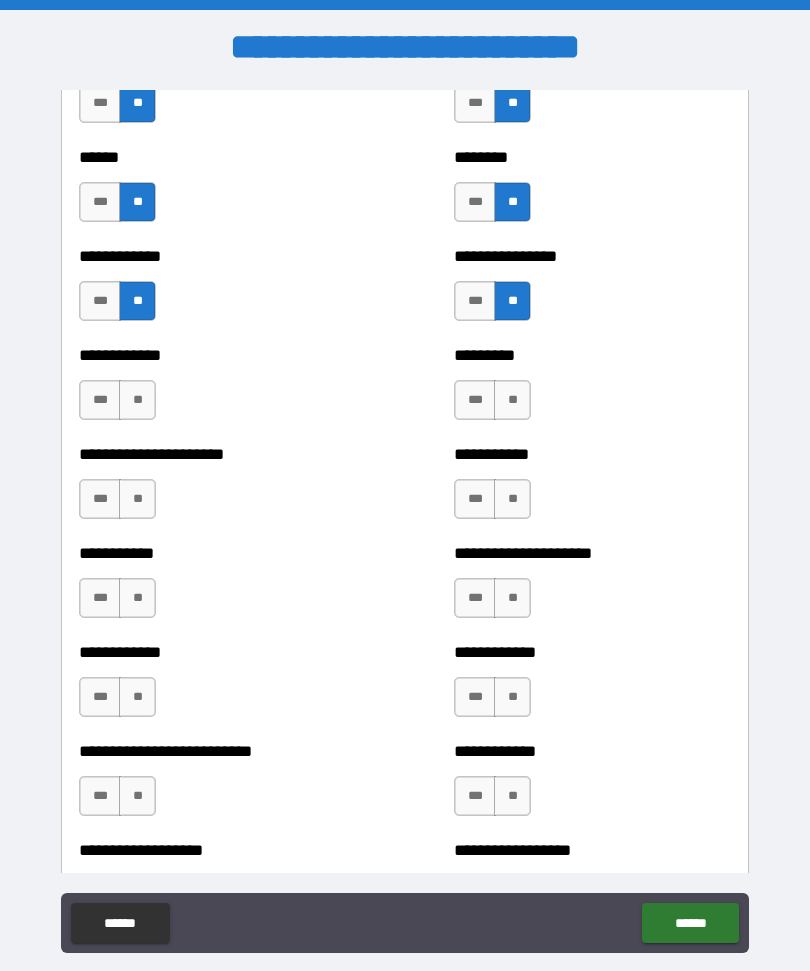 scroll, scrollTop: 4993, scrollLeft: 0, axis: vertical 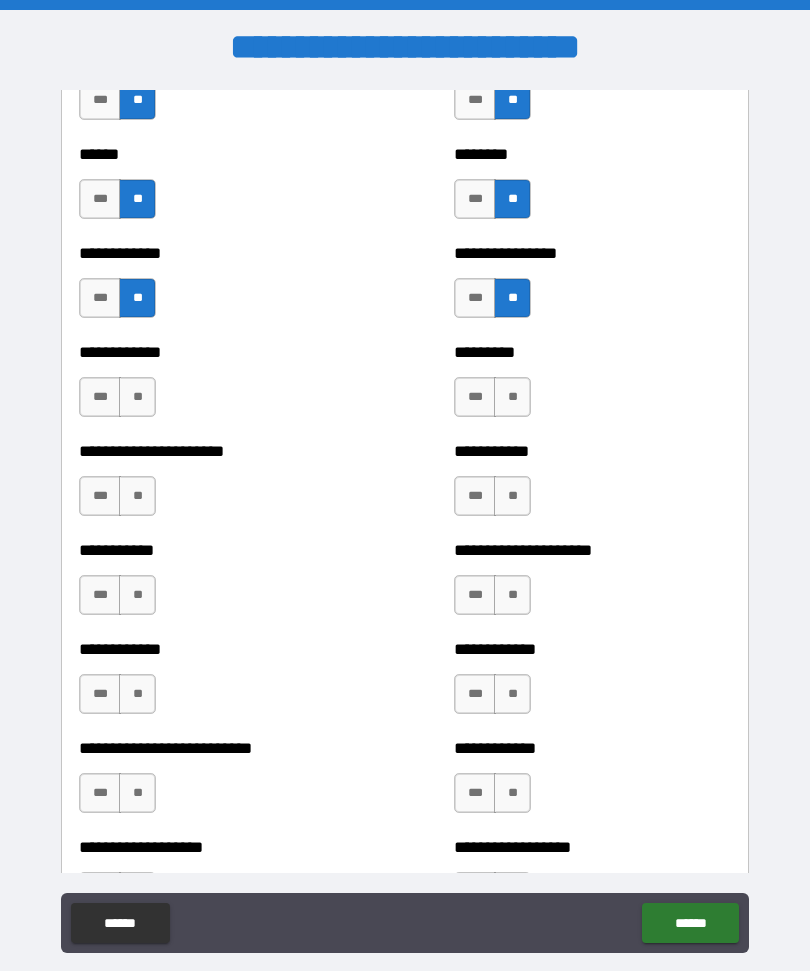 click on "**" at bounding box center (512, 397) 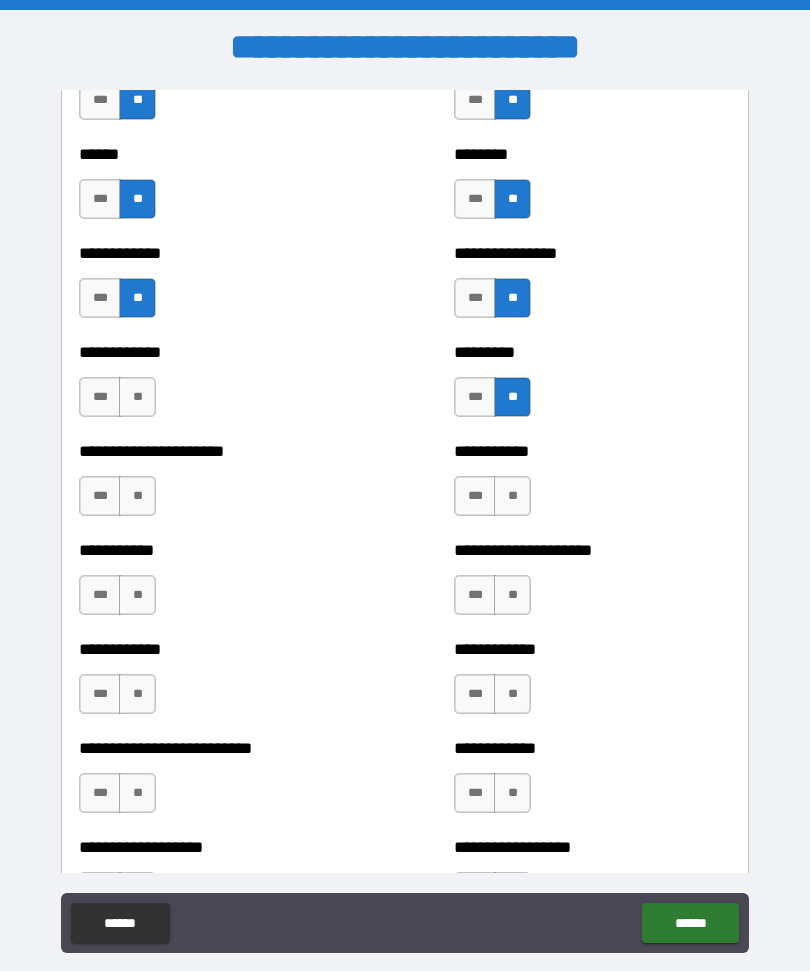 click on "**" at bounding box center [137, 397] 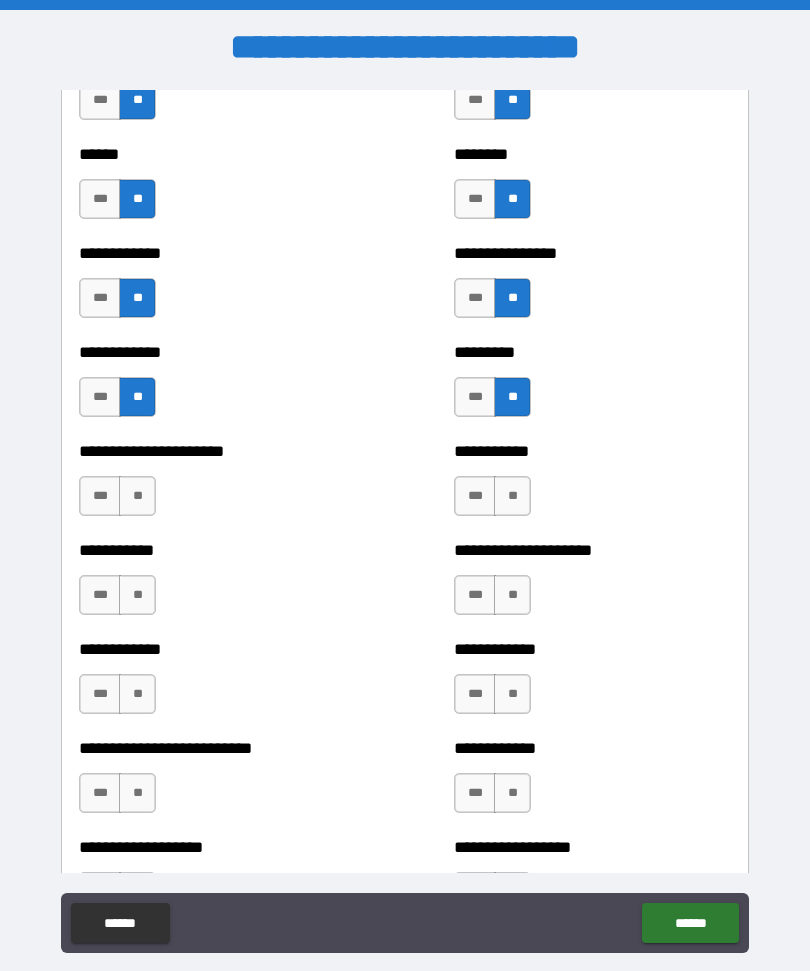 click on "**" at bounding box center (137, 496) 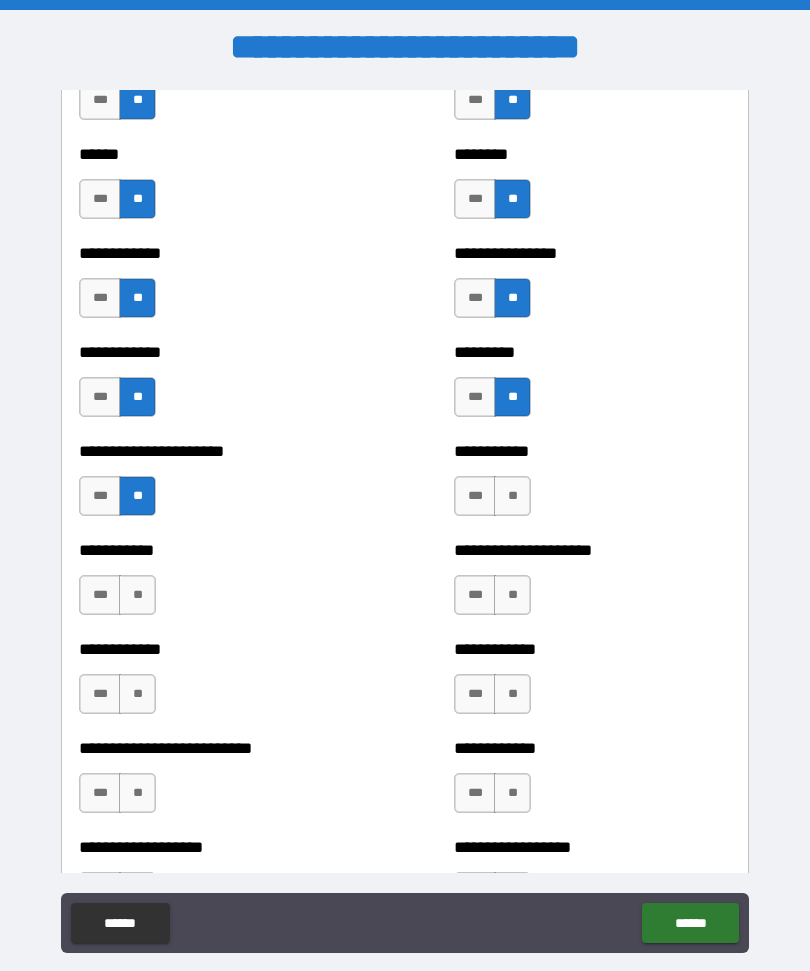 click on "**" at bounding box center [137, 595] 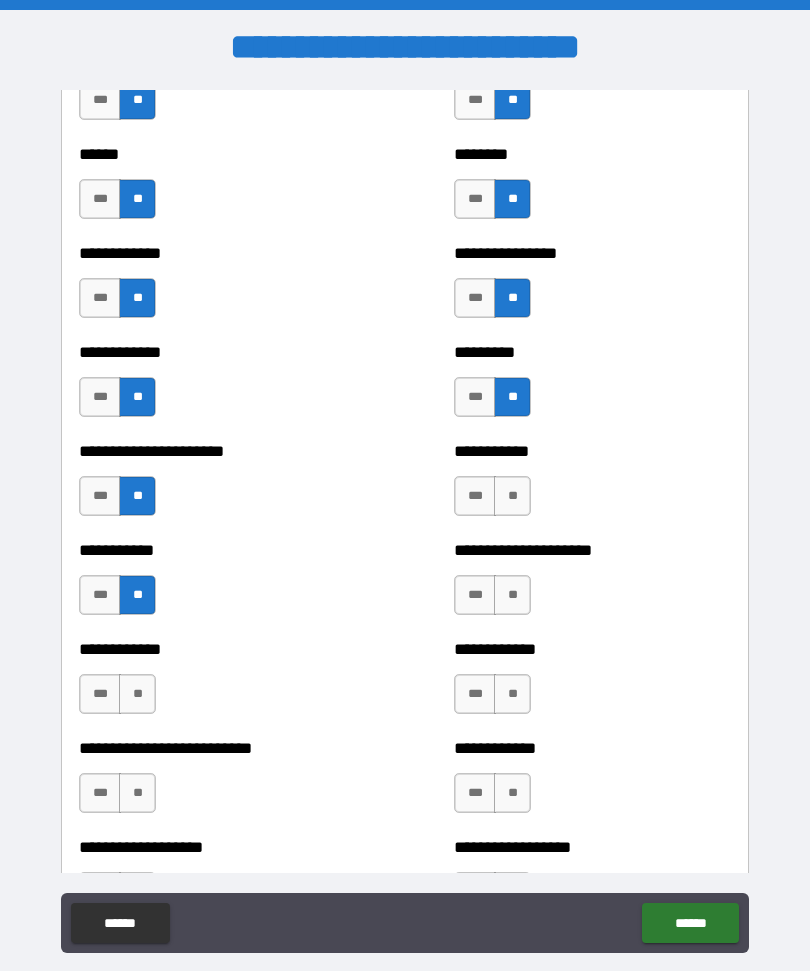 click on "**" at bounding box center (137, 694) 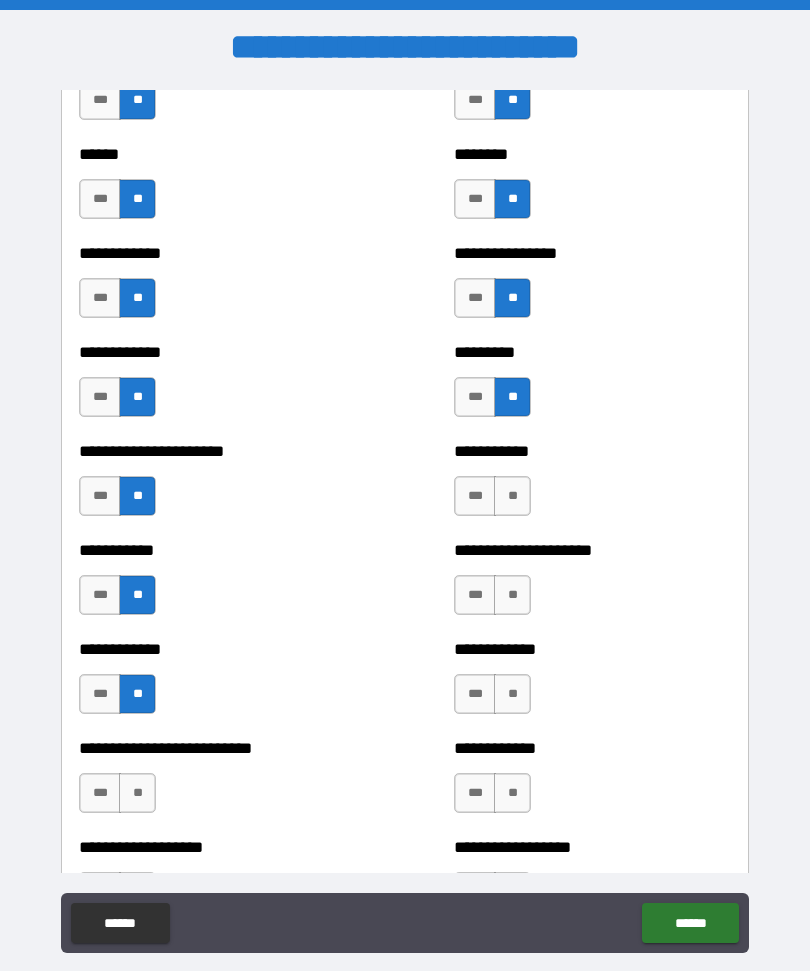 click on "**" at bounding box center [137, 793] 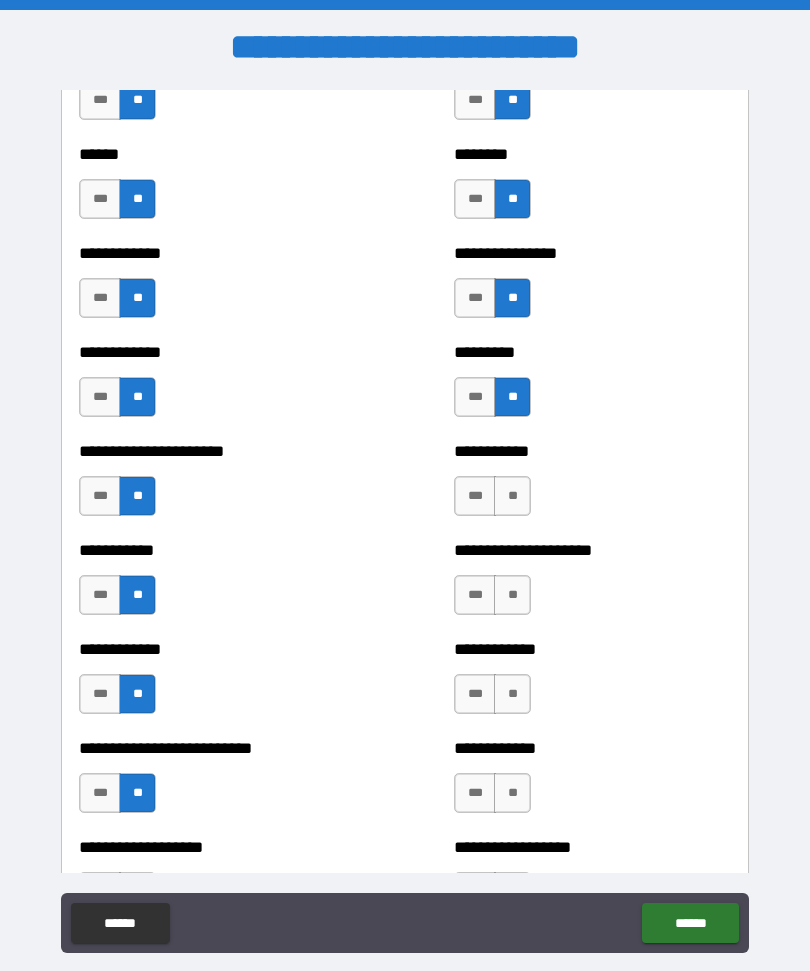 click on "**" at bounding box center (512, 496) 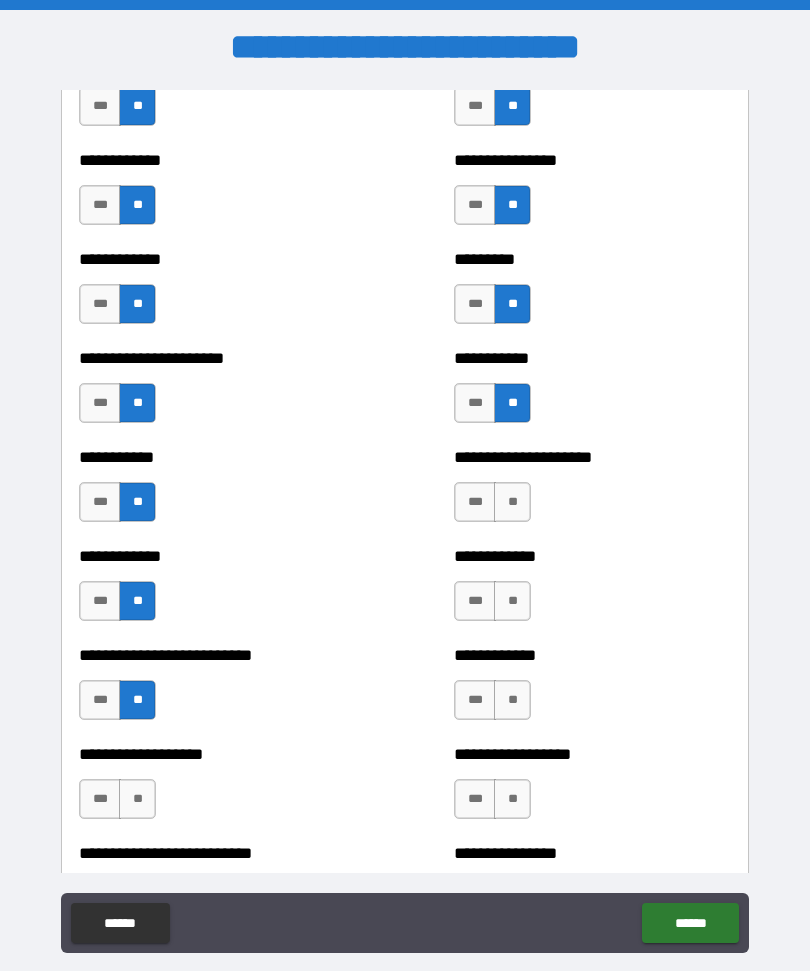 scroll, scrollTop: 5089, scrollLeft: 0, axis: vertical 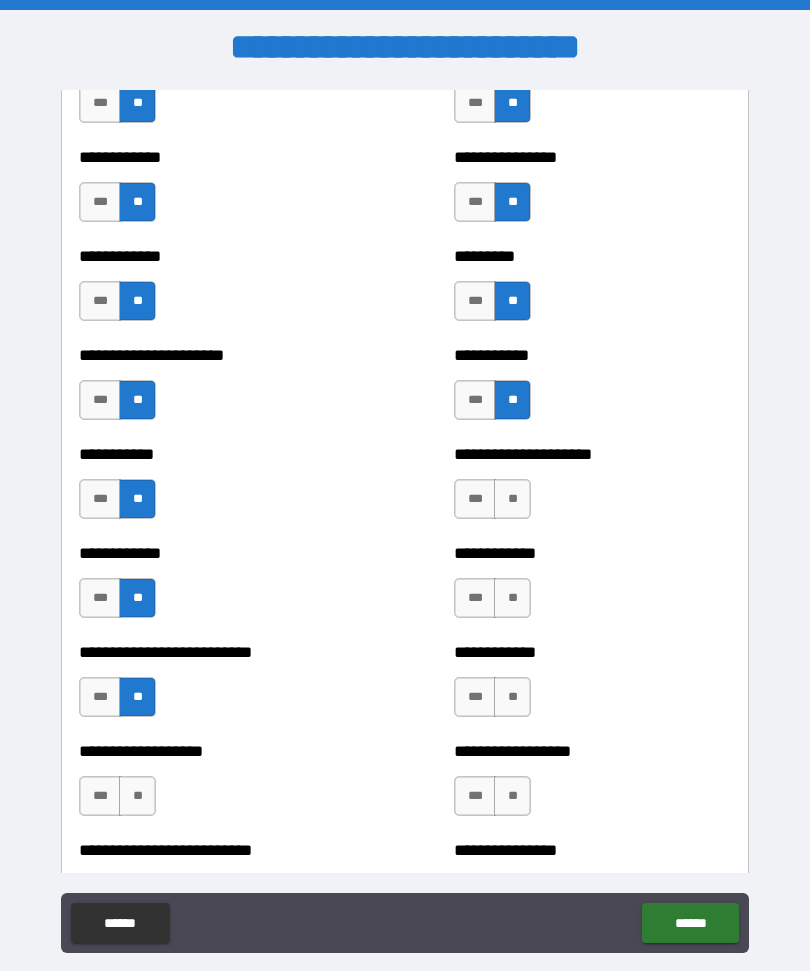 click on "**" at bounding box center (512, 499) 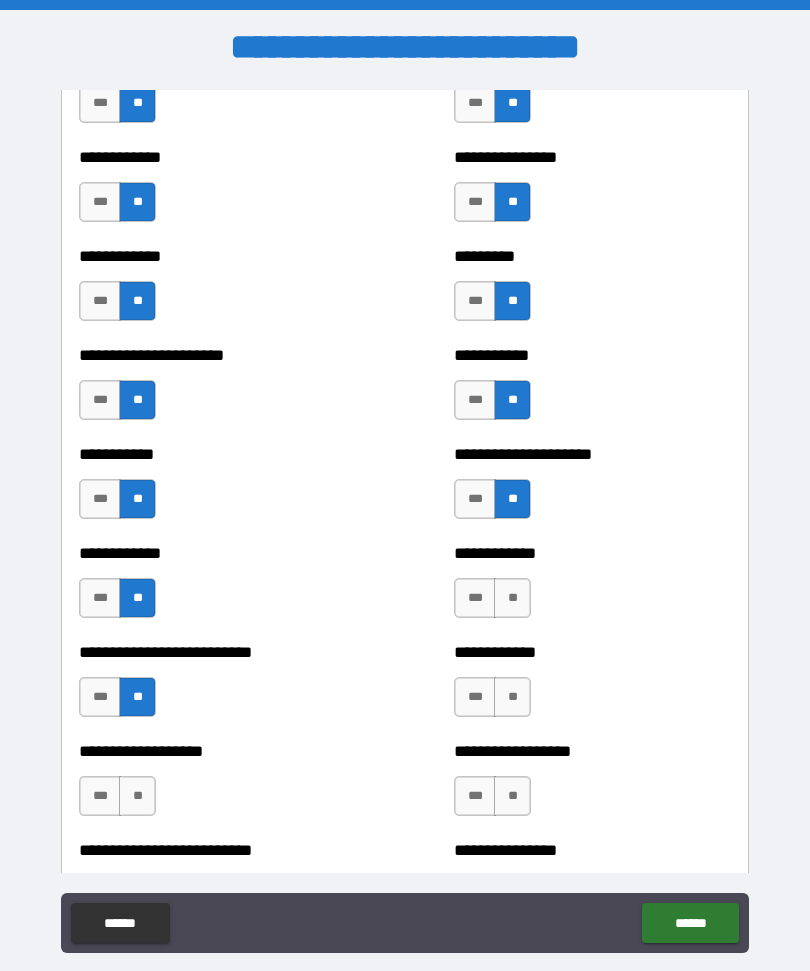 click on "**" at bounding box center [512, 598] 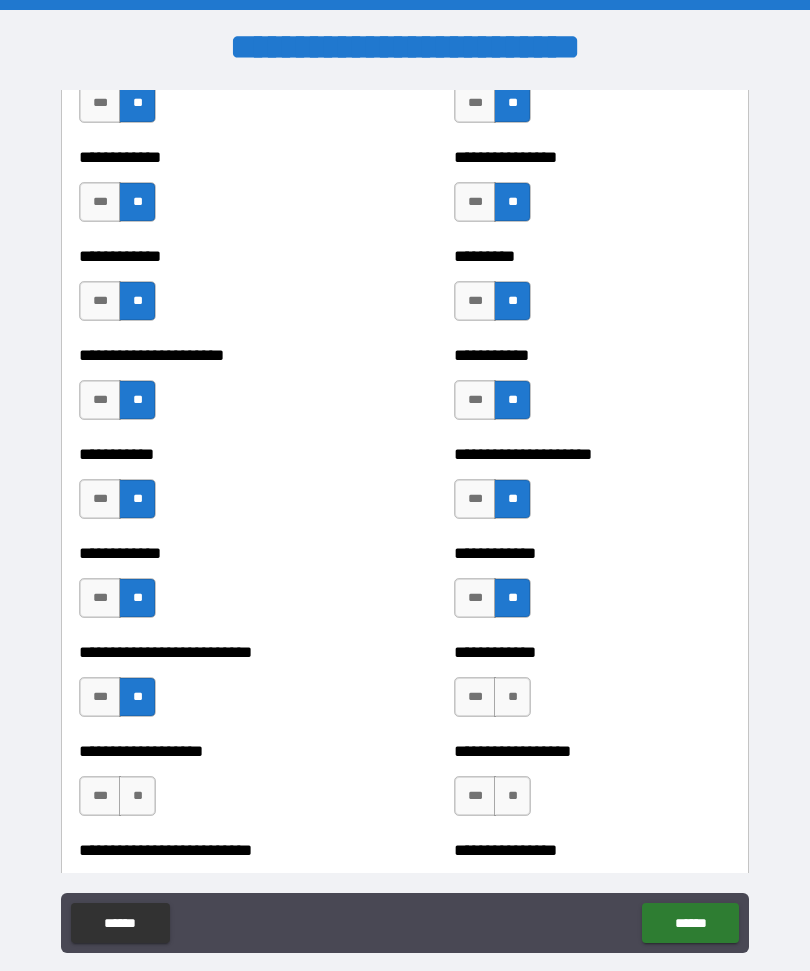 click on "**" at bounding box center (512, 697) 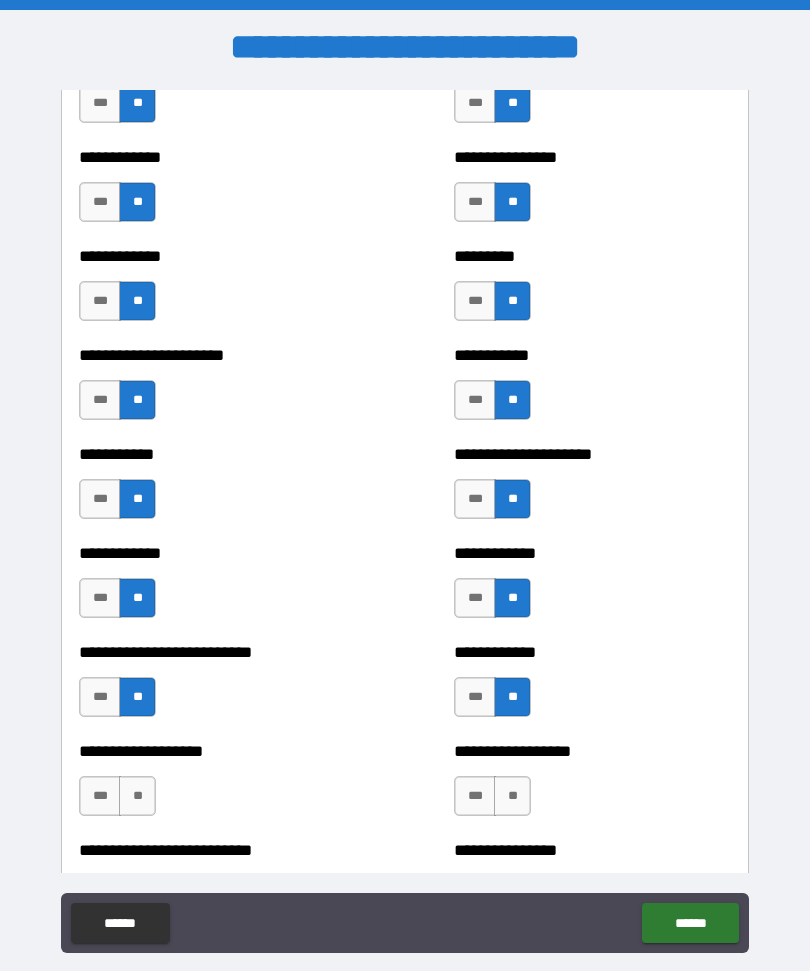 click on "**" at bounding box center (512, 796) 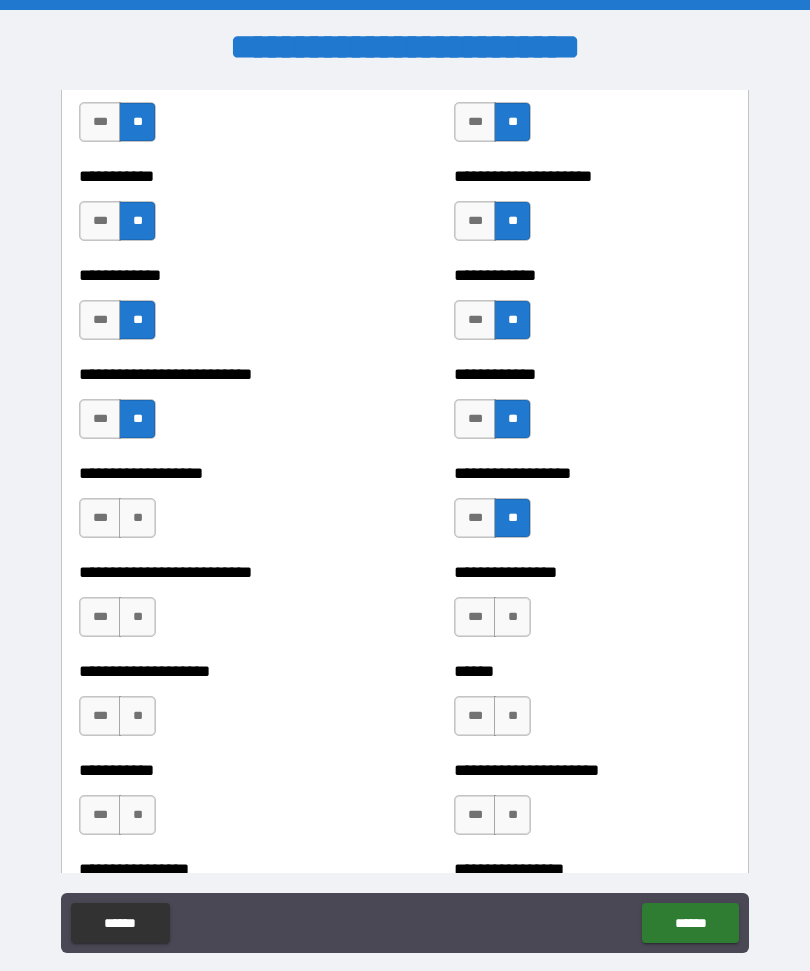 scroll, scrollTop: 5370, scrollLeft: 0, axis: vertical 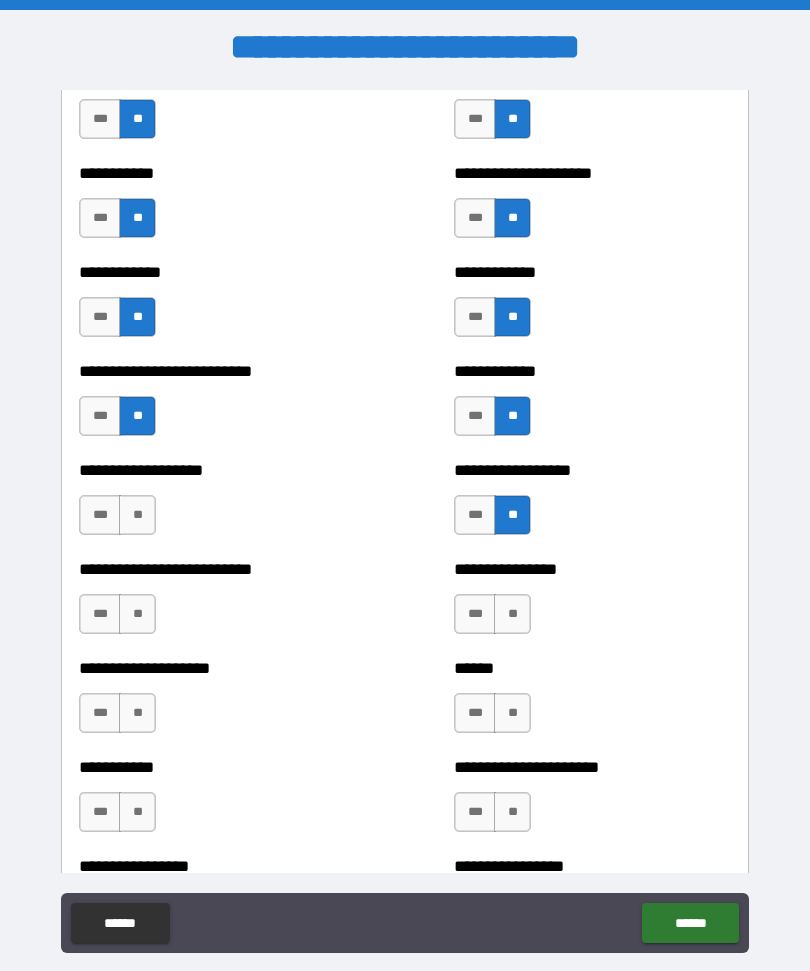 click on "**" at bounding box center [137, 515] 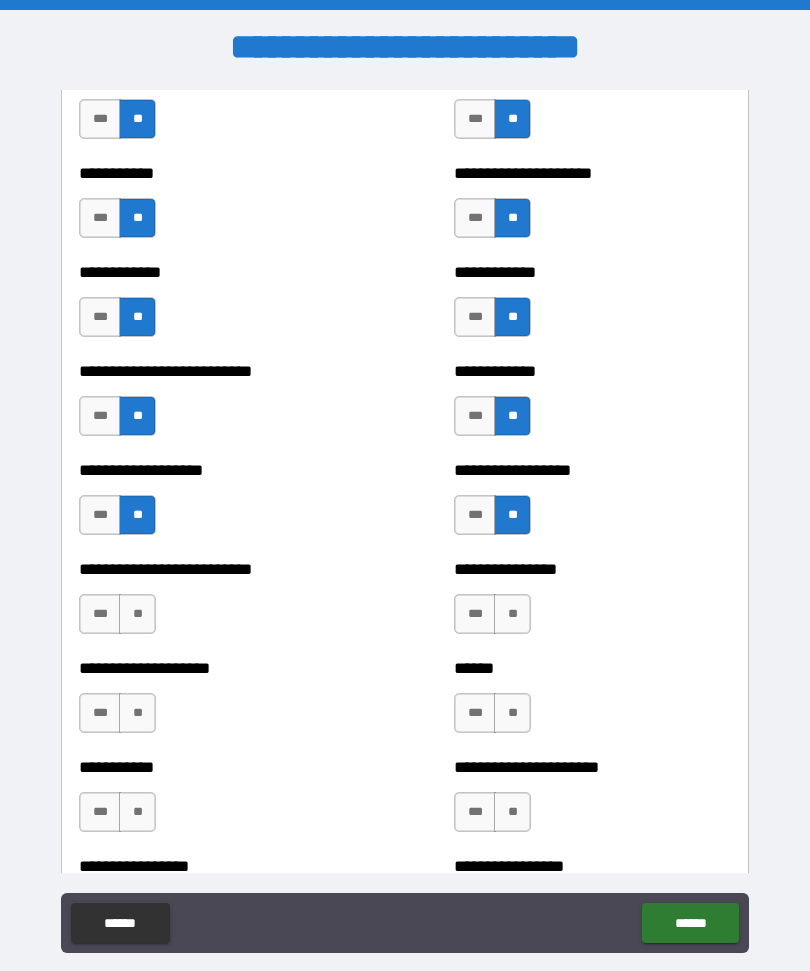 click on "**" at bounding box center (137, 614) 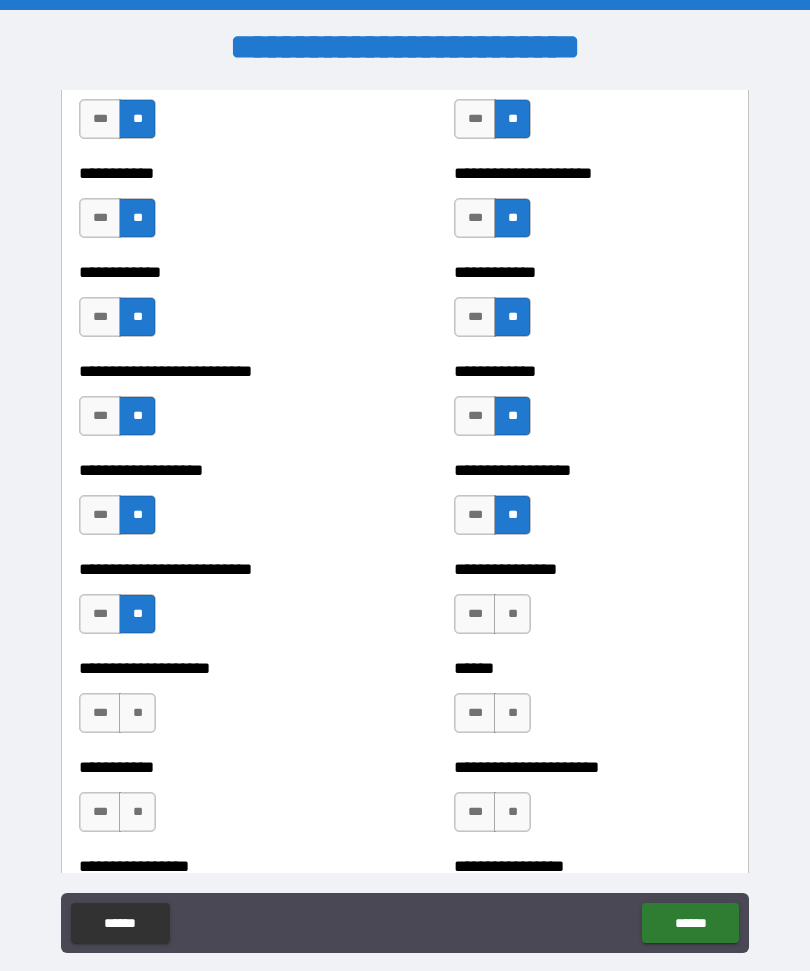 click on "**" at bounding box center (512, 614) 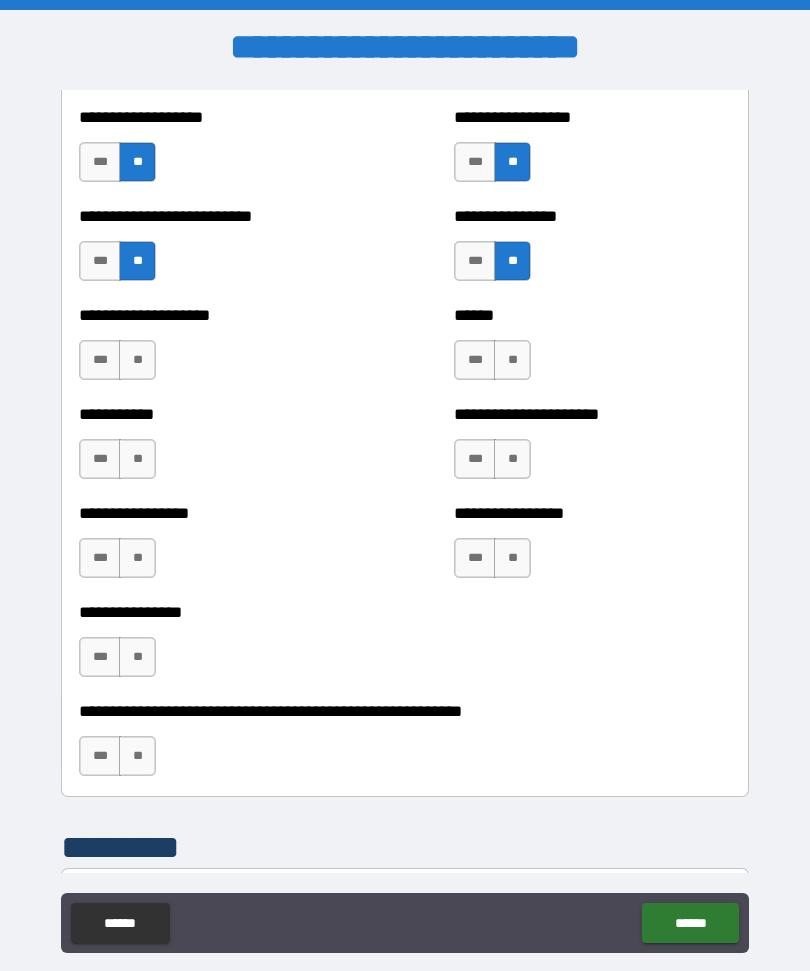 scroll, scrollTop: 5742, scrollLeft: 0, axis: vertical 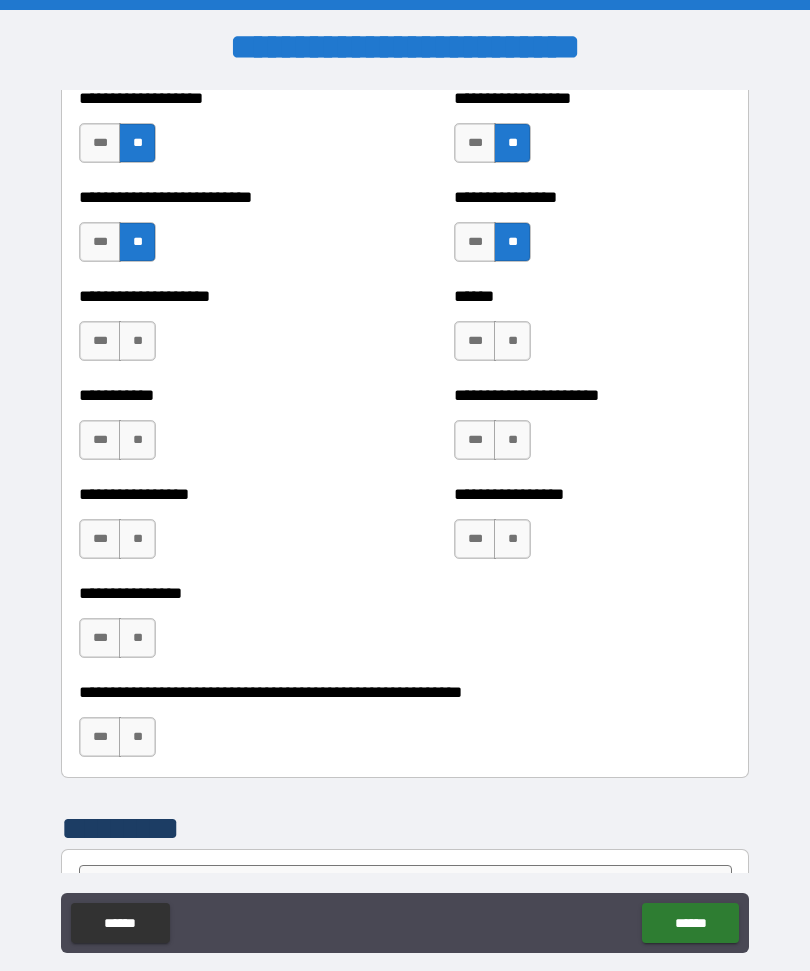 click on "**" at bounding box center [137, 341] 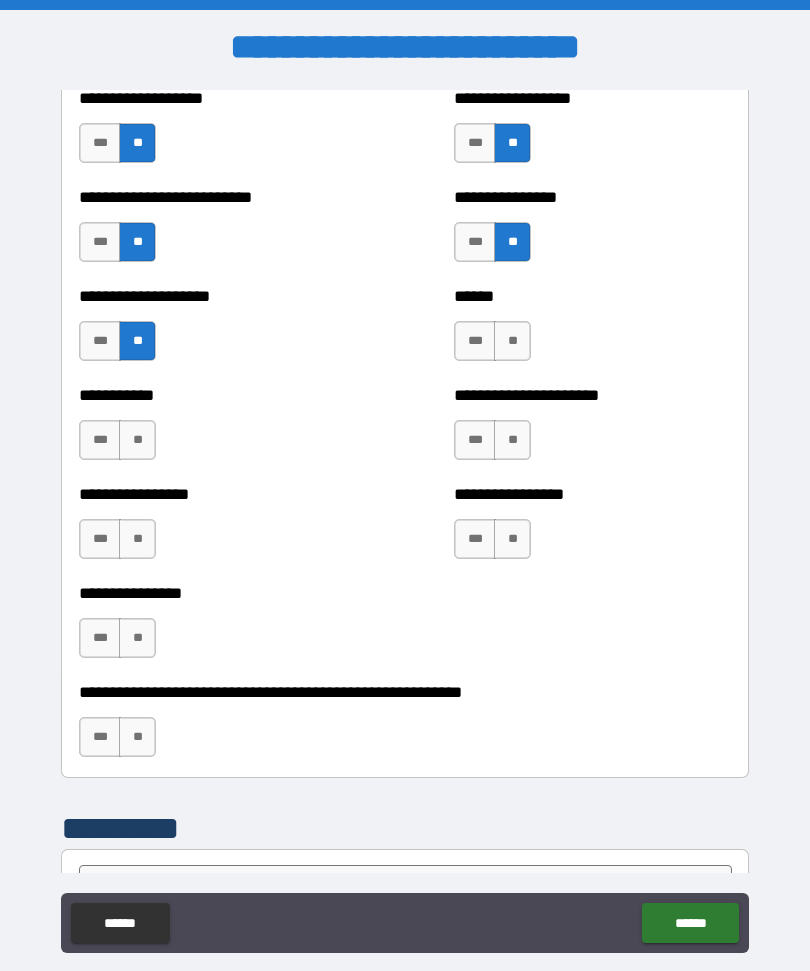 click on "**" at bounding box center [137, 440] 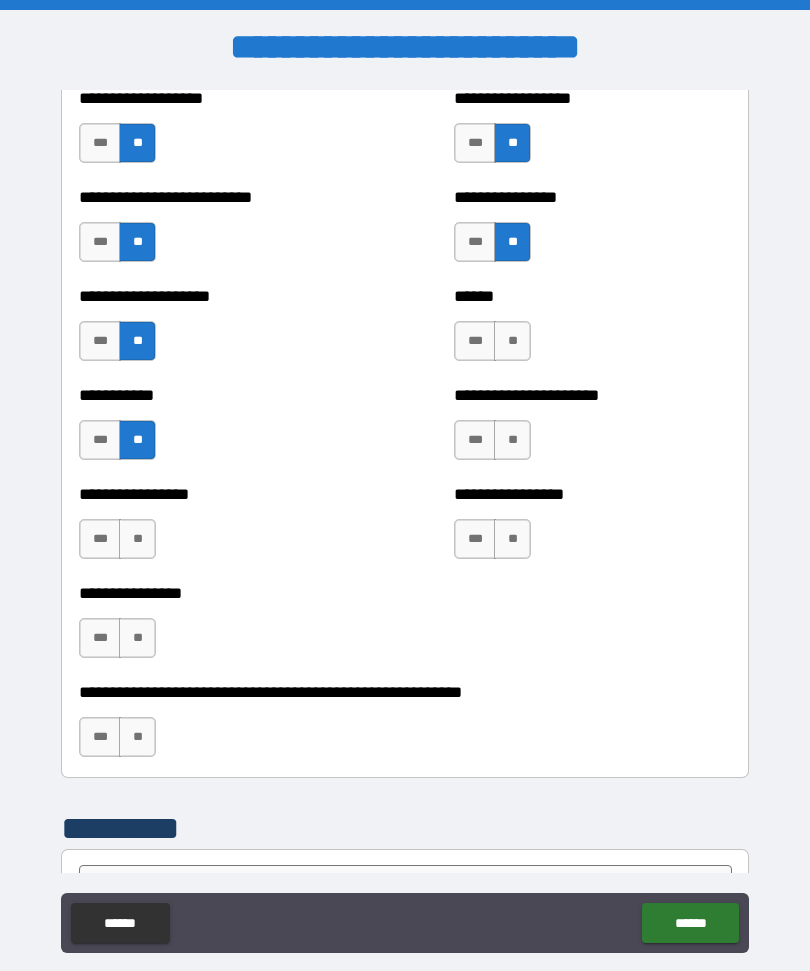 click on "**" at bounding box center [137, 539] 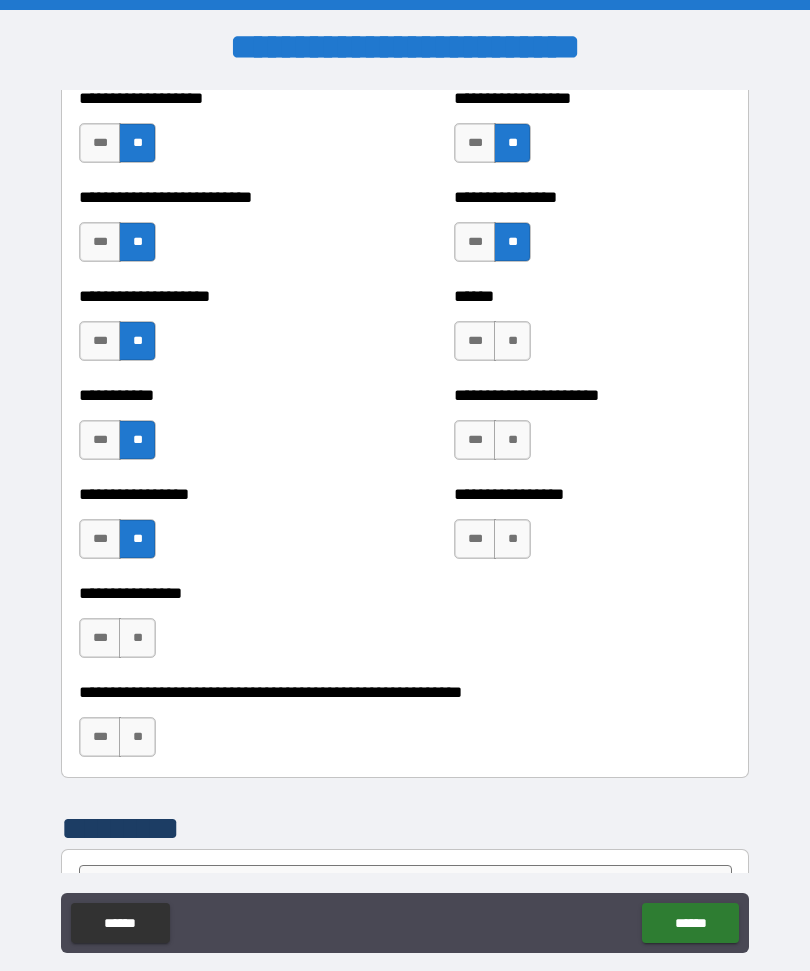 click on "**" at bounding box center [137, 638] 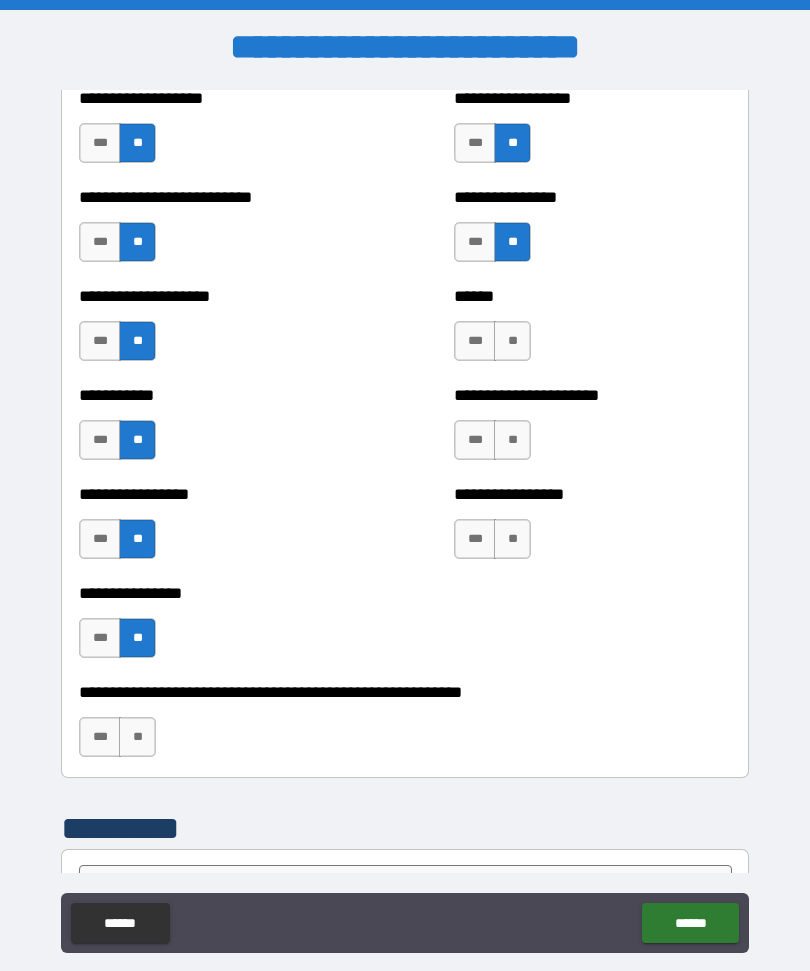 click on "**" at bounding box center [137, 737] 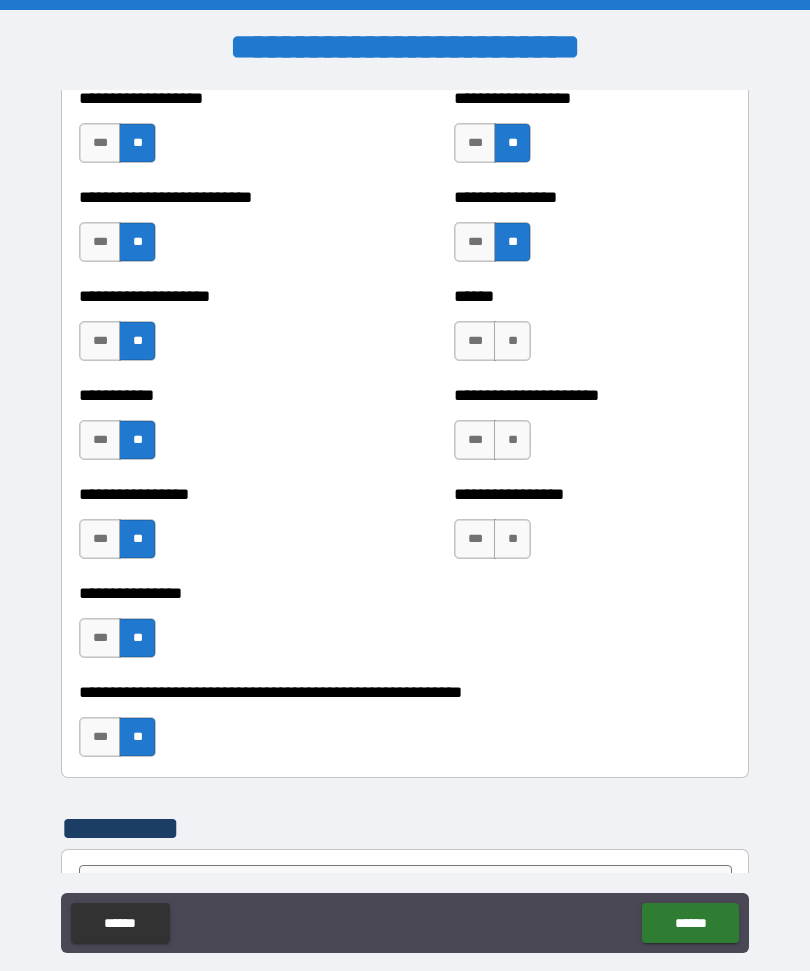 click on "**" at bounding box center (512, 539) 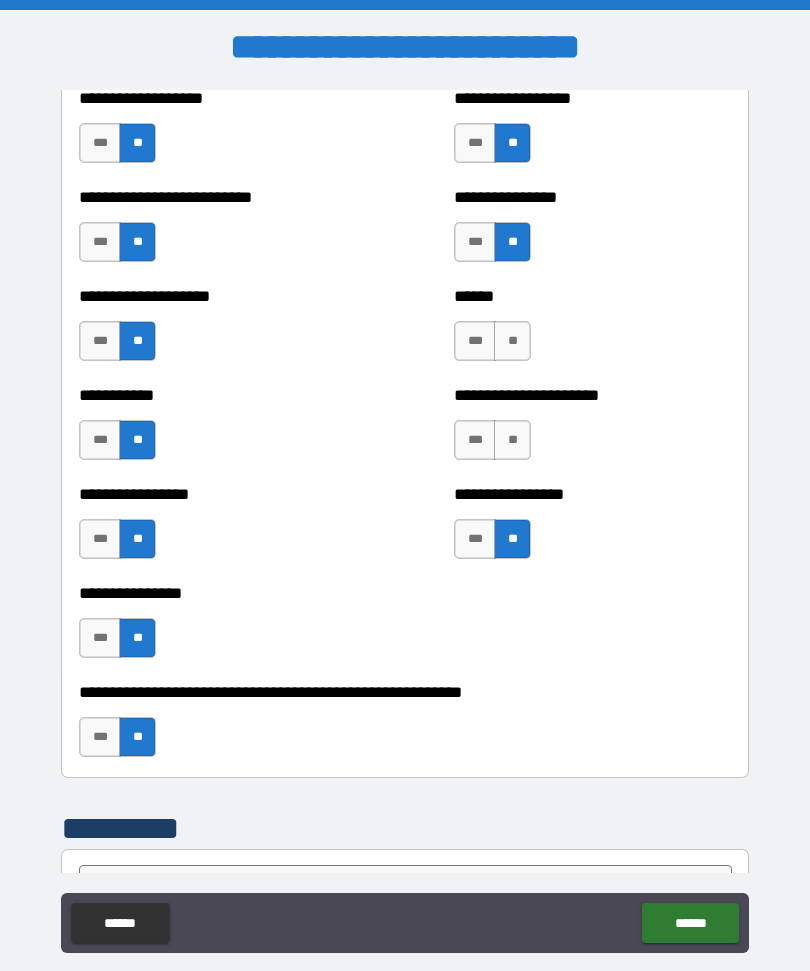 click on "**" at bounding box center (512, 440) 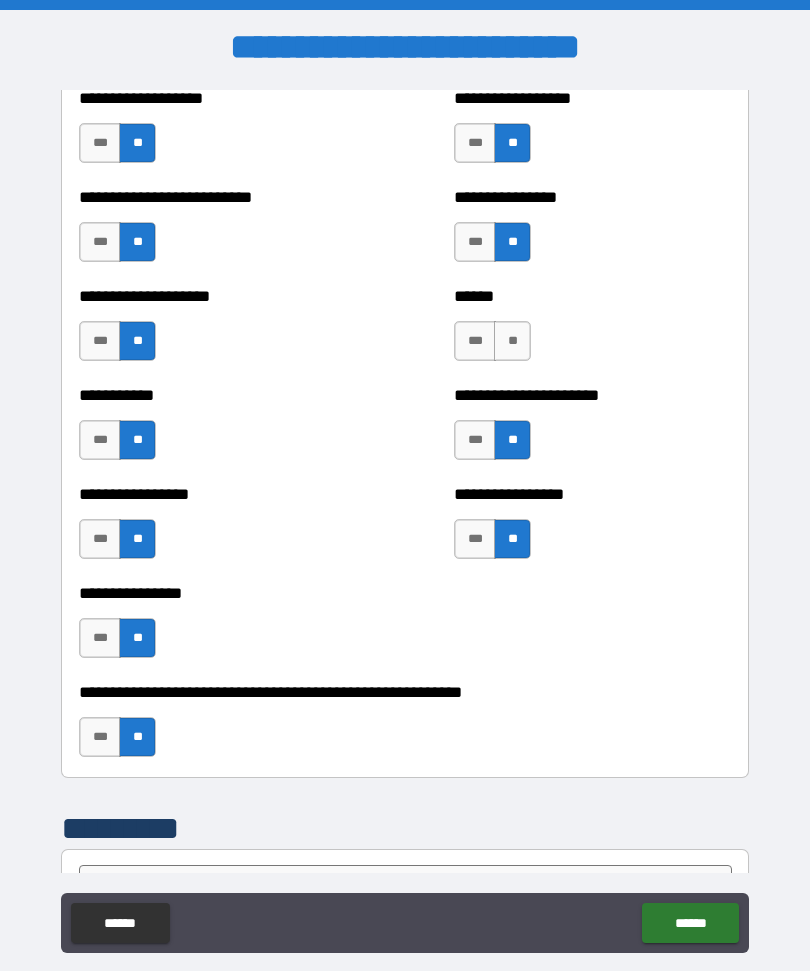 click on "**" at bounding box center (512, 341) 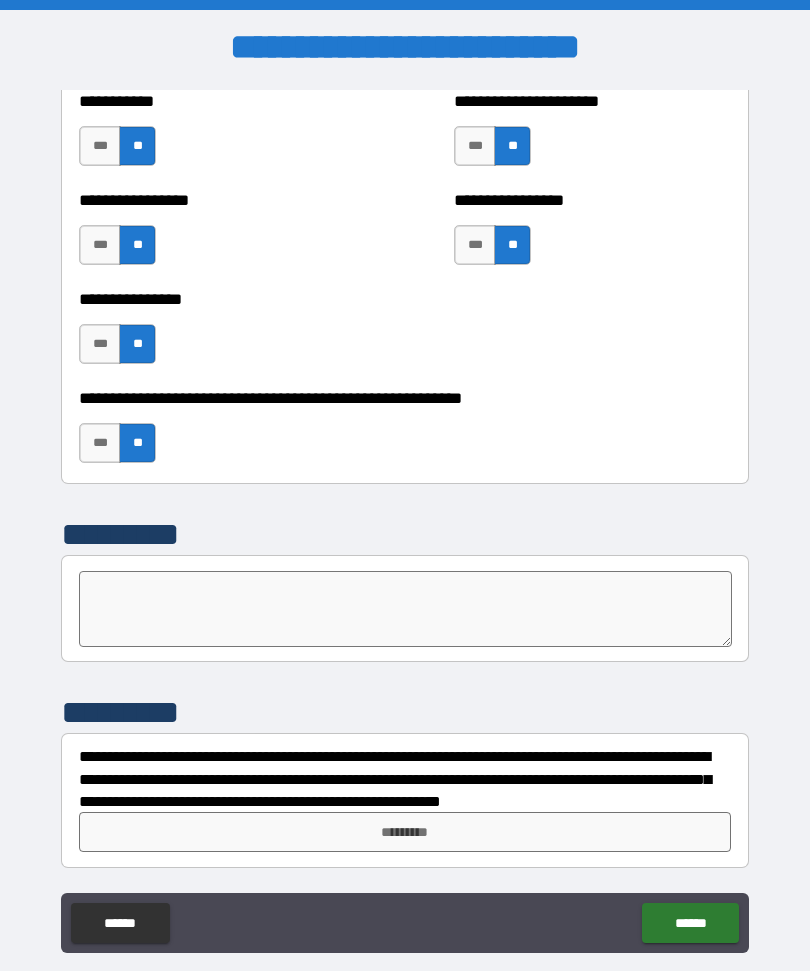scroll, scrollTop: 6036, scrollLeft: 0, axis: vertical 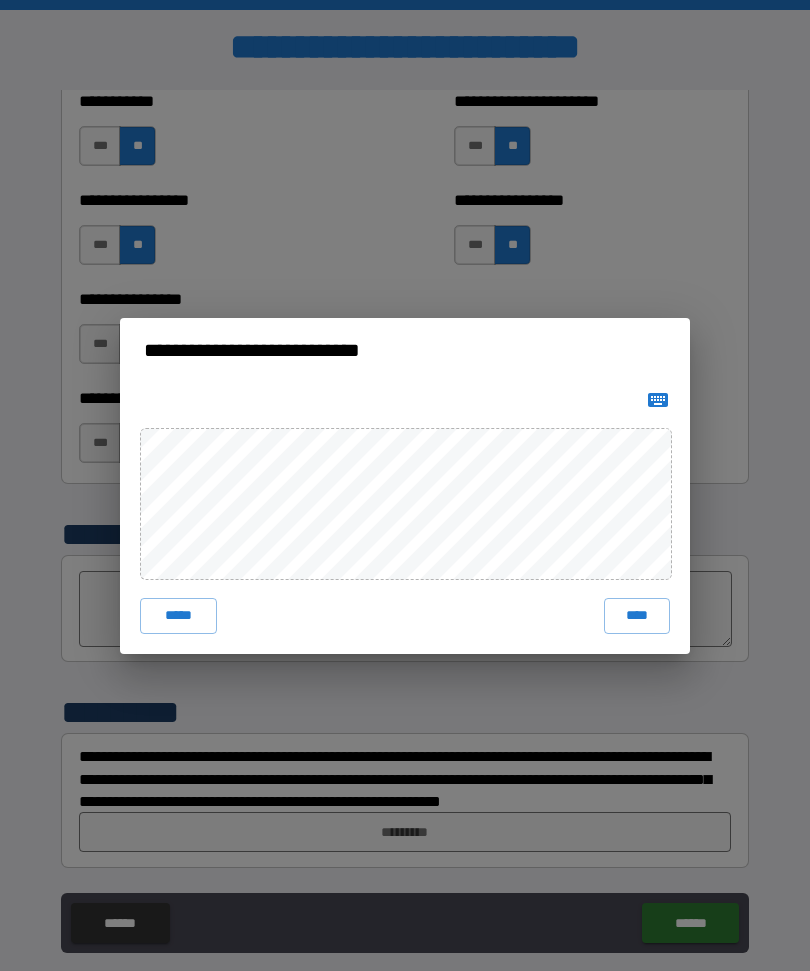 click on "****" at bounding box center [637, 616] 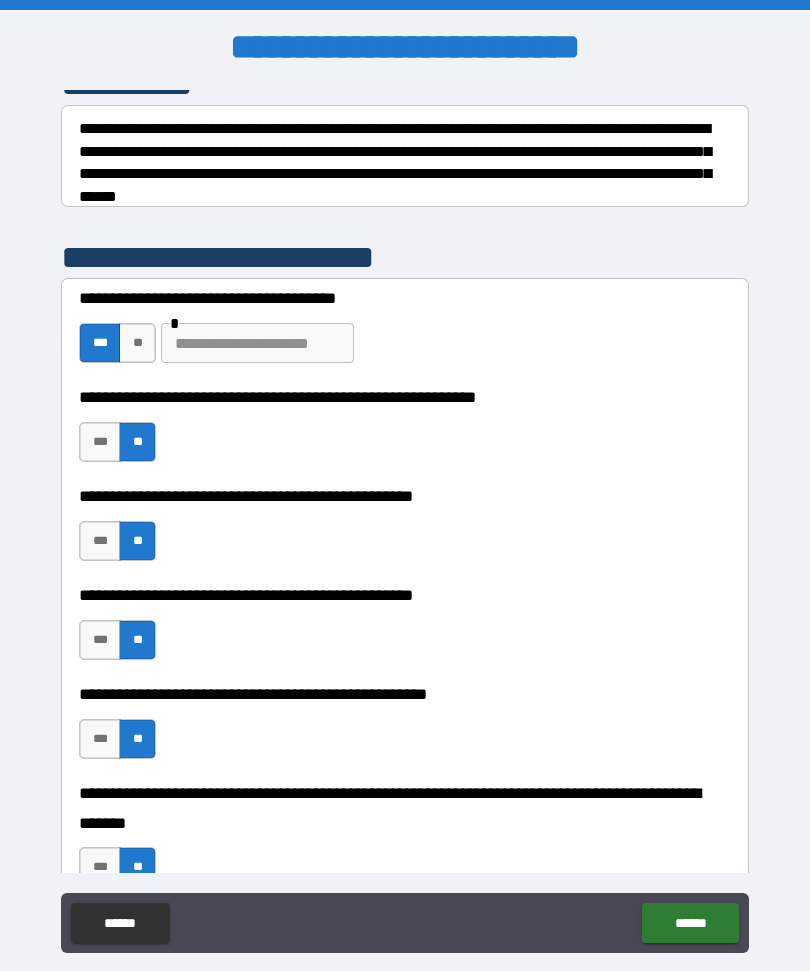 scroll, scrollTop: 301, scrollLeft: 0, axis: vertical 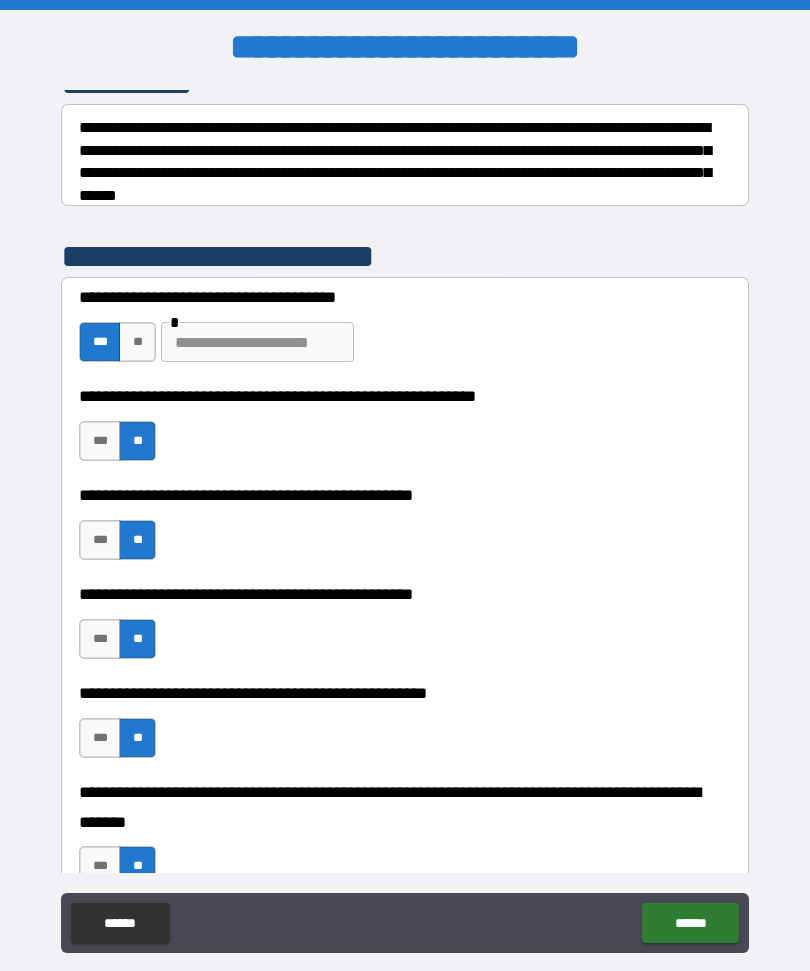 click on "**" at bounding box center [137, 342] 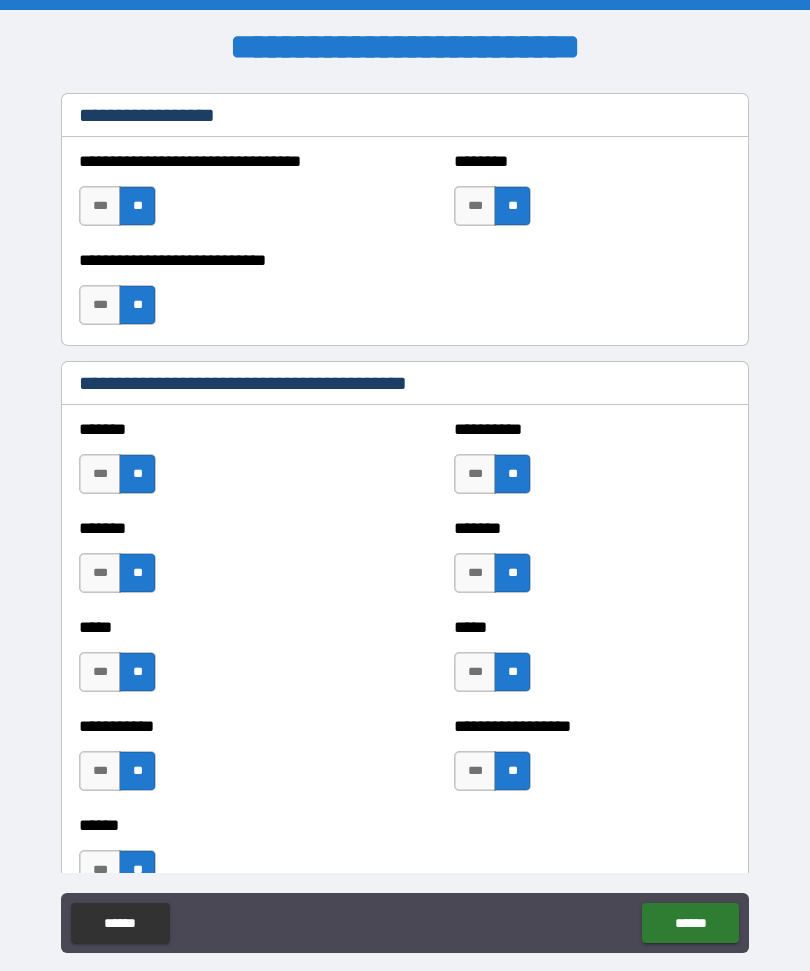 scroll, scrollTop: 1499, scrollLeft: 0, axis: vertical 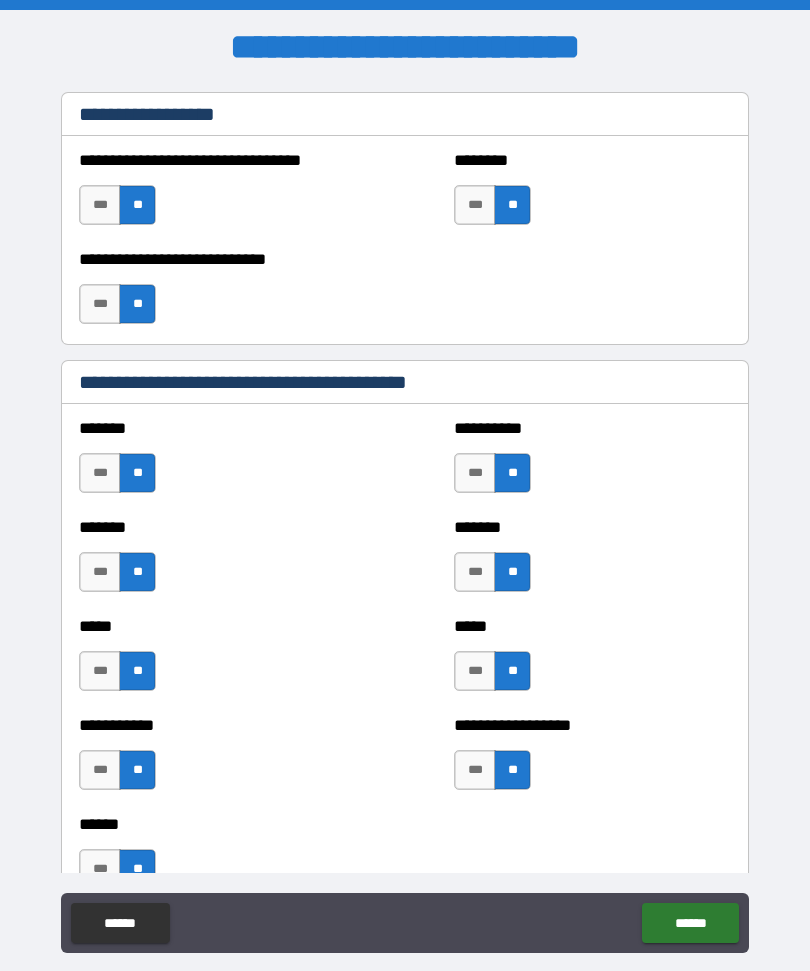 click on "******" at bounding box center (690, 923) 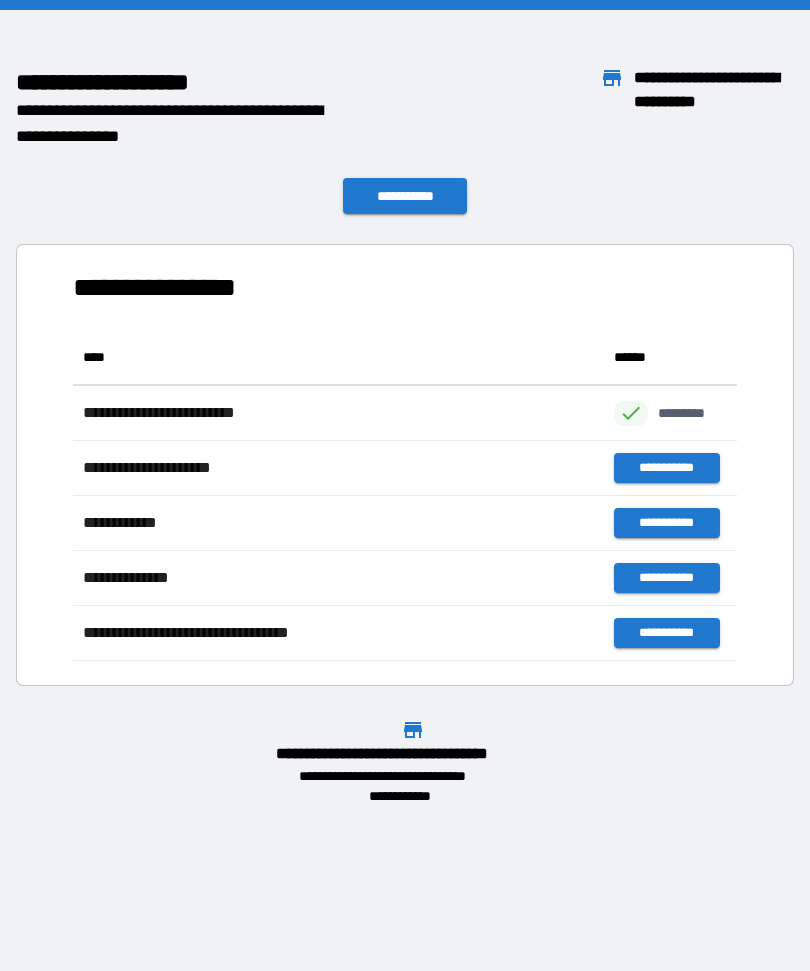 scroll, scrollTop: 1, scrollLeft: 1, axis: both 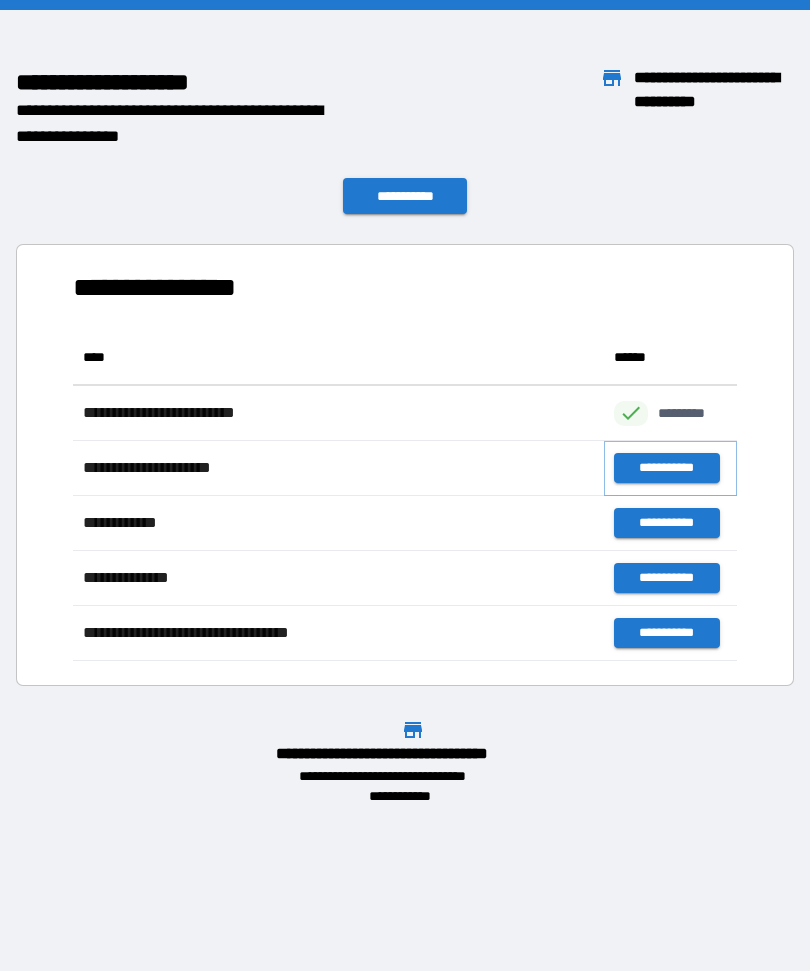 click on "**********" at bounding box center (666, 468) 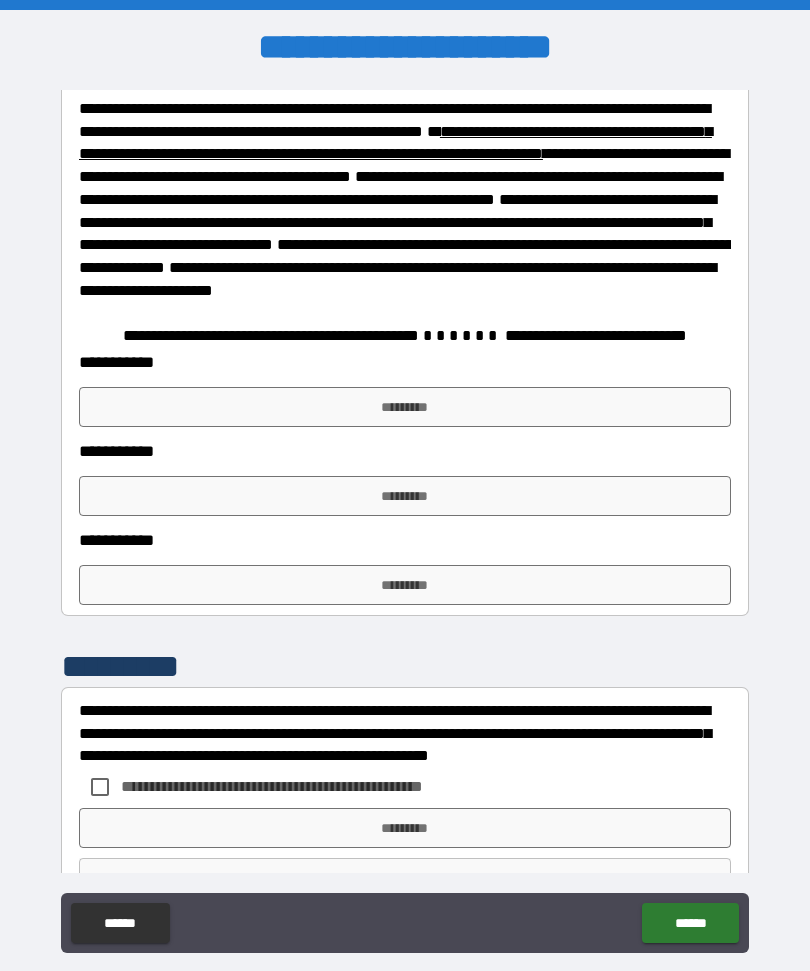 scroll, scrollTop: 1451, scrollLeft: 0, axis: vertical 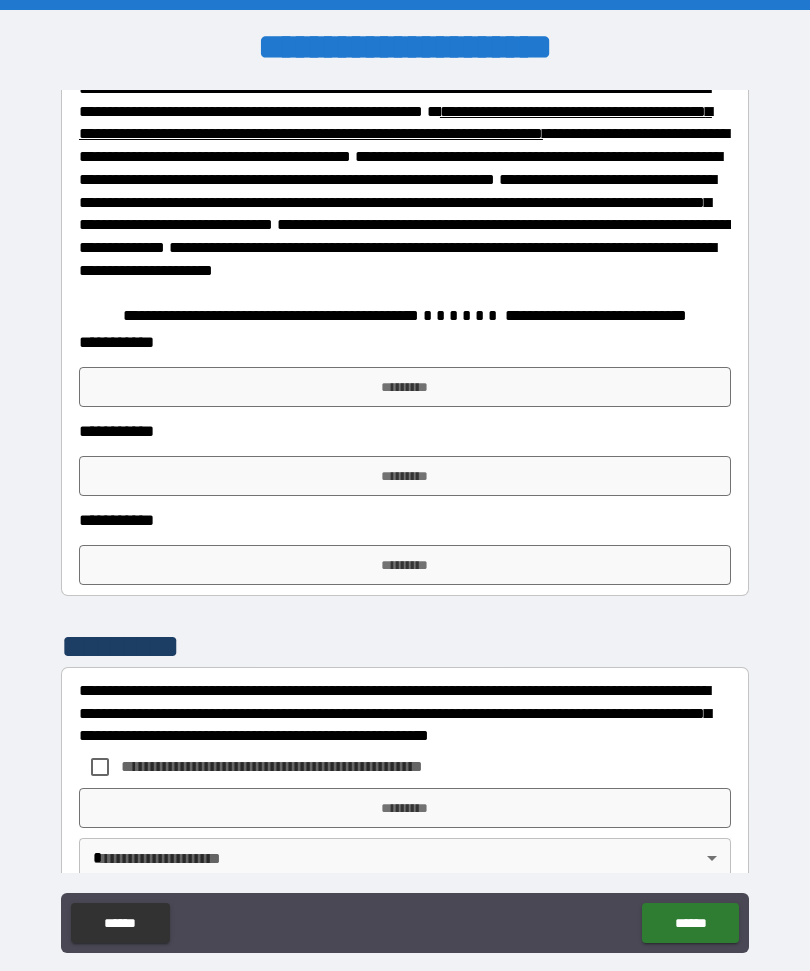 click on "*********" at bounding box center [405, 387] 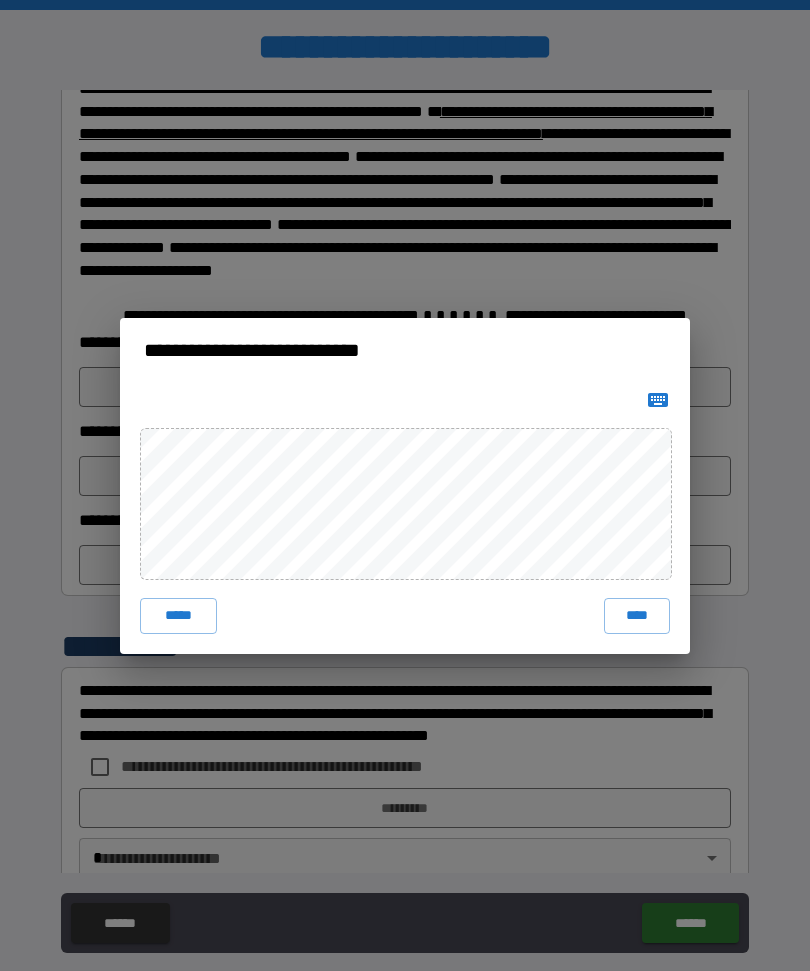 click on "****" at bounding box center [637, 616] 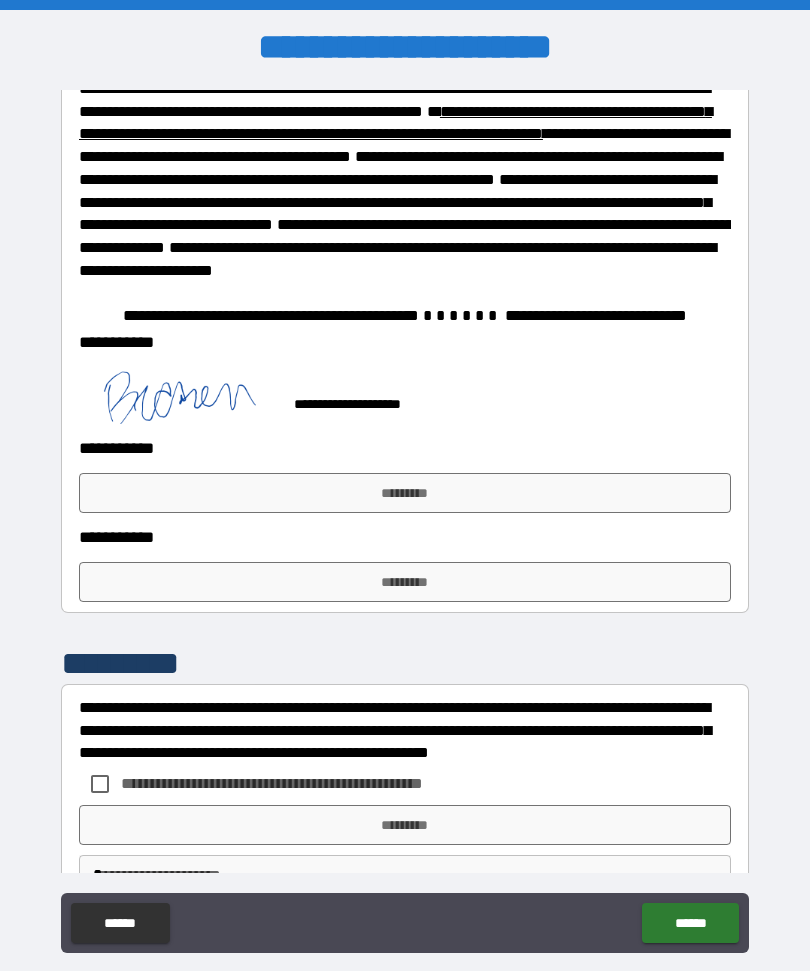 click on "*********" at bounding box center (405, 493) 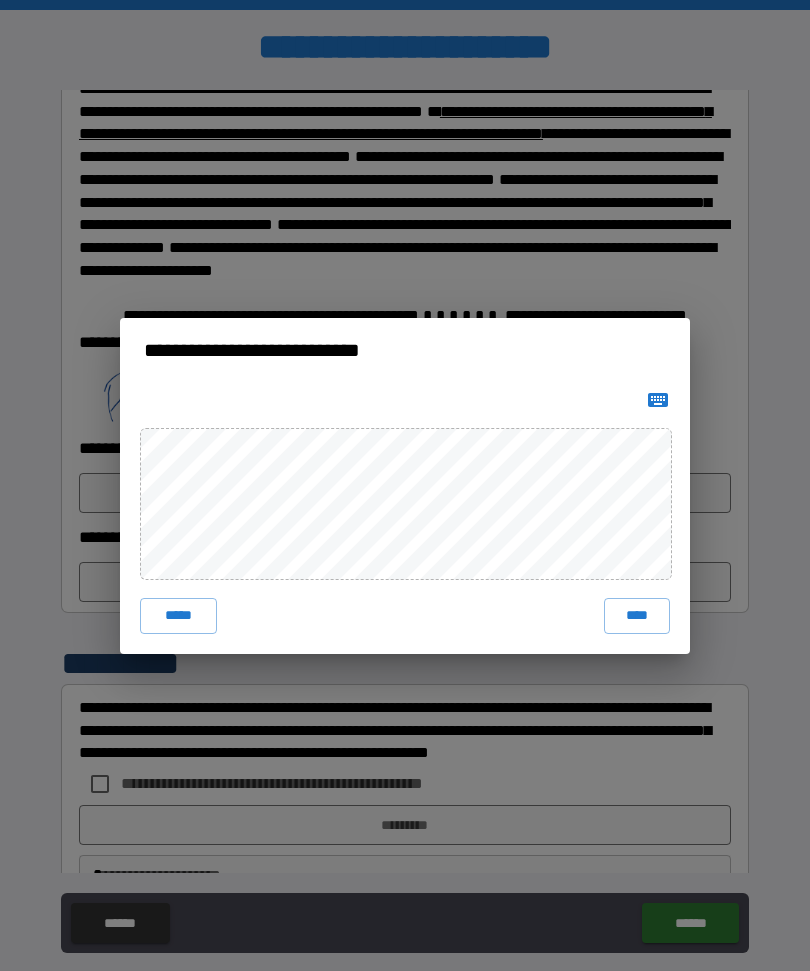click on "****" at bounding box center (637, 616) 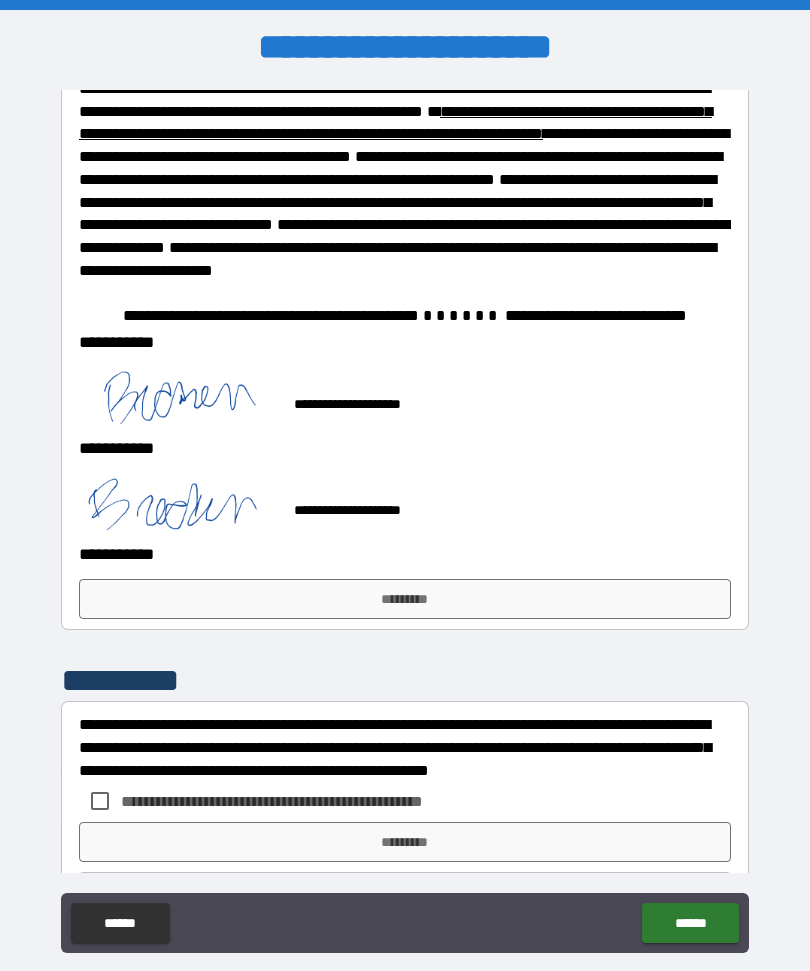 click on "*********" at bounding box center (405, 599) 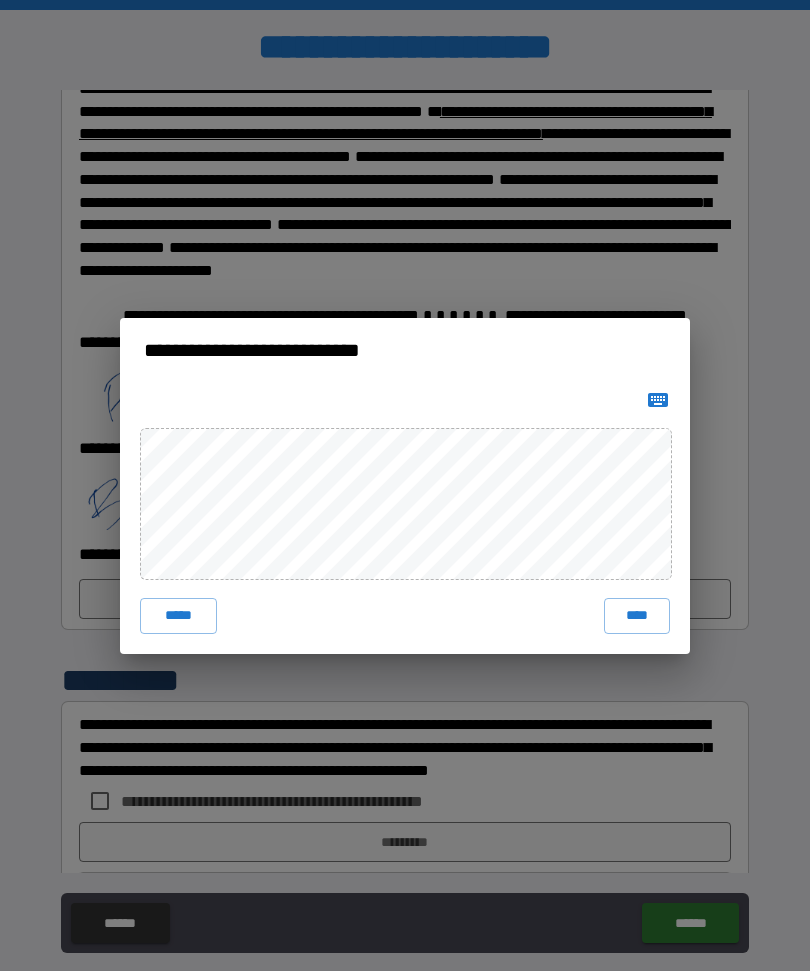 click on "****" at bounding box center (637, 616) 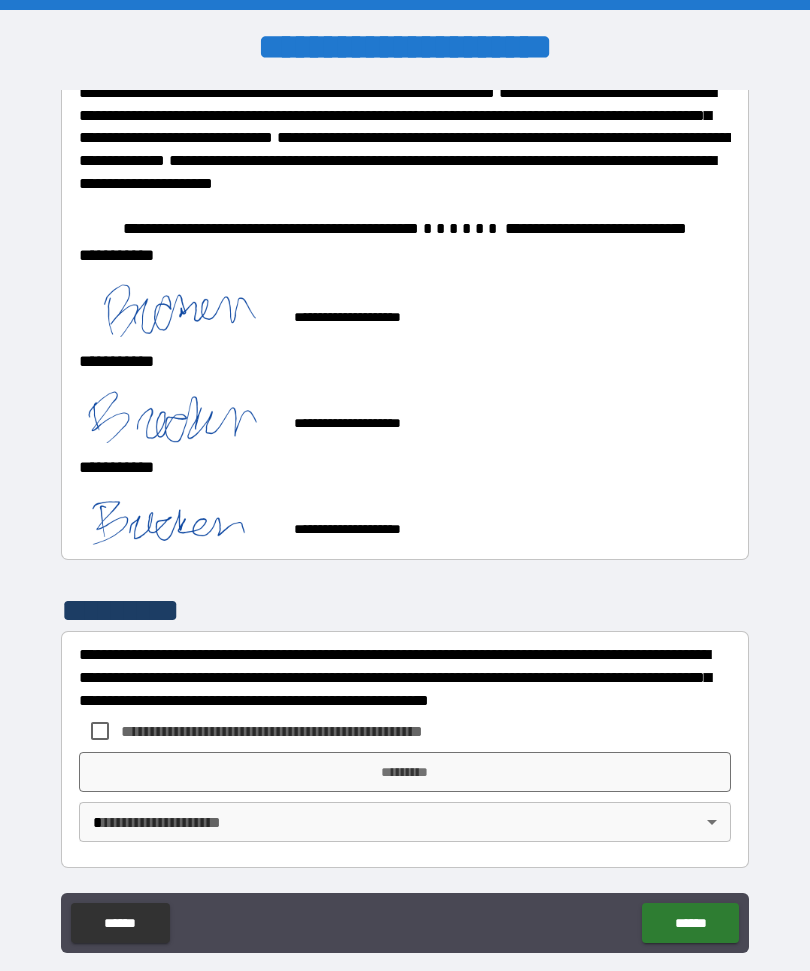 scroll, scrollTop: 1583, scrollLeft: 0, axis: vertical 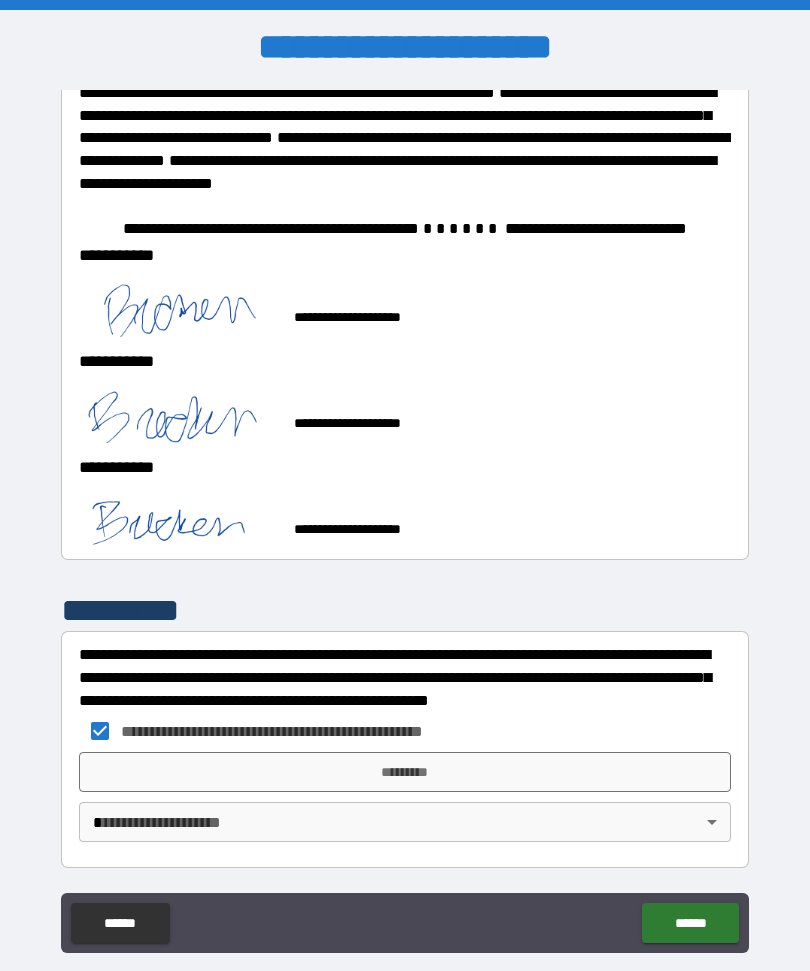 click on "*********" at bounding box center (405, 772) 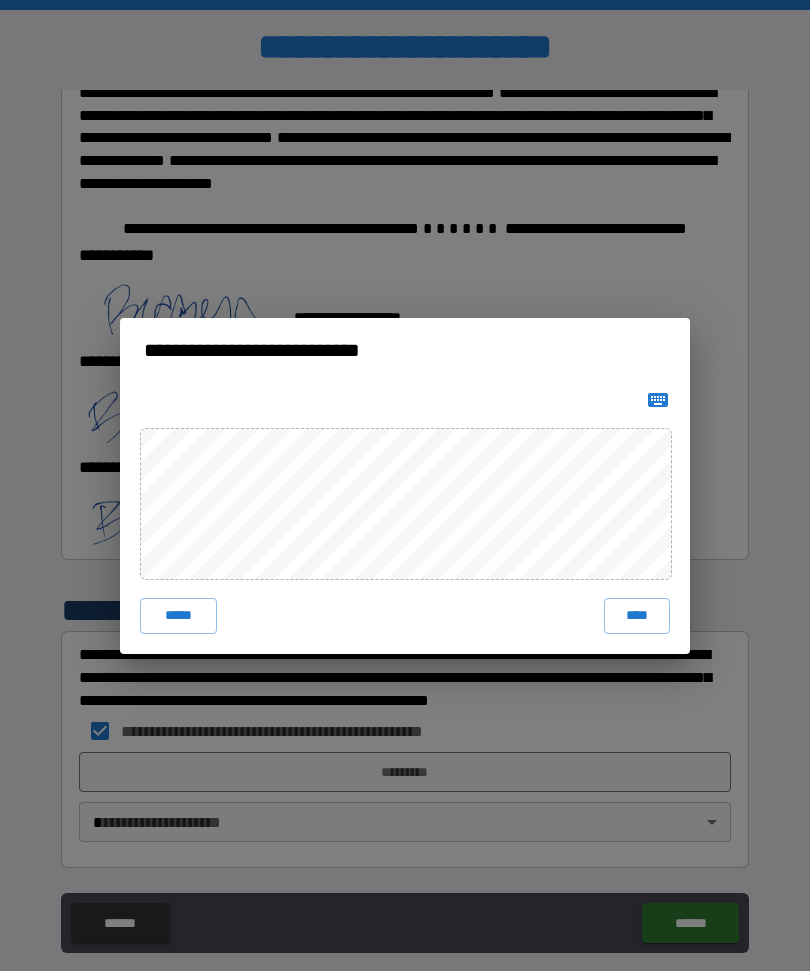 click on "*****" at bounding box center (178, 616) 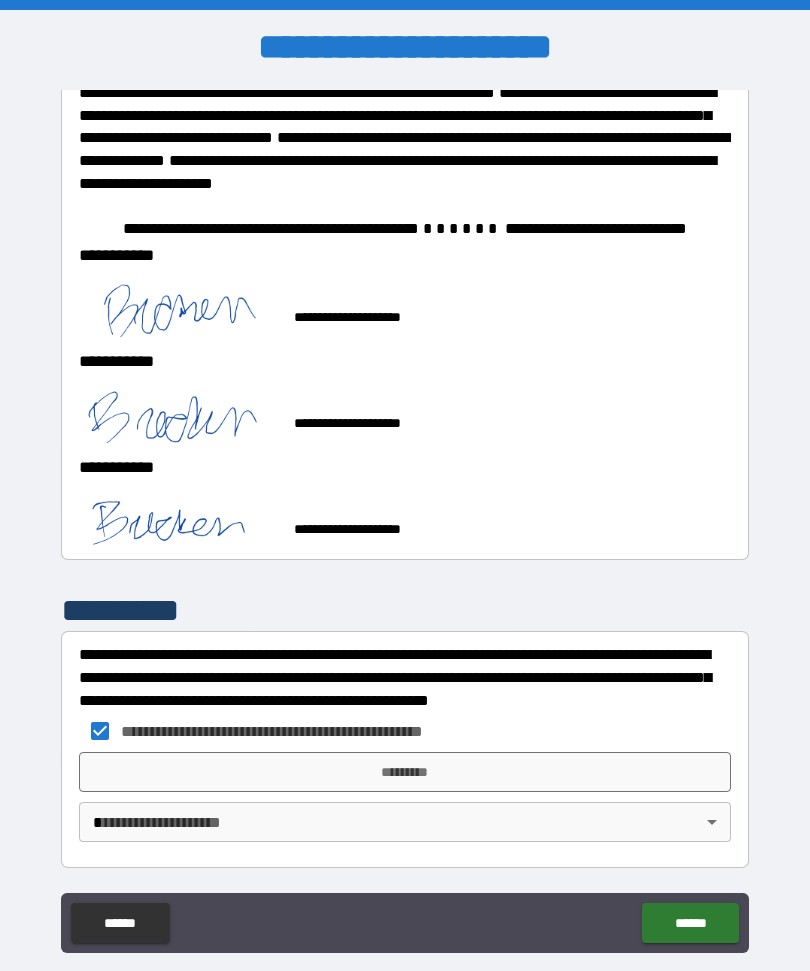 scroll, scrollTop: 1583, scrollLeft: 0, axis: vertical 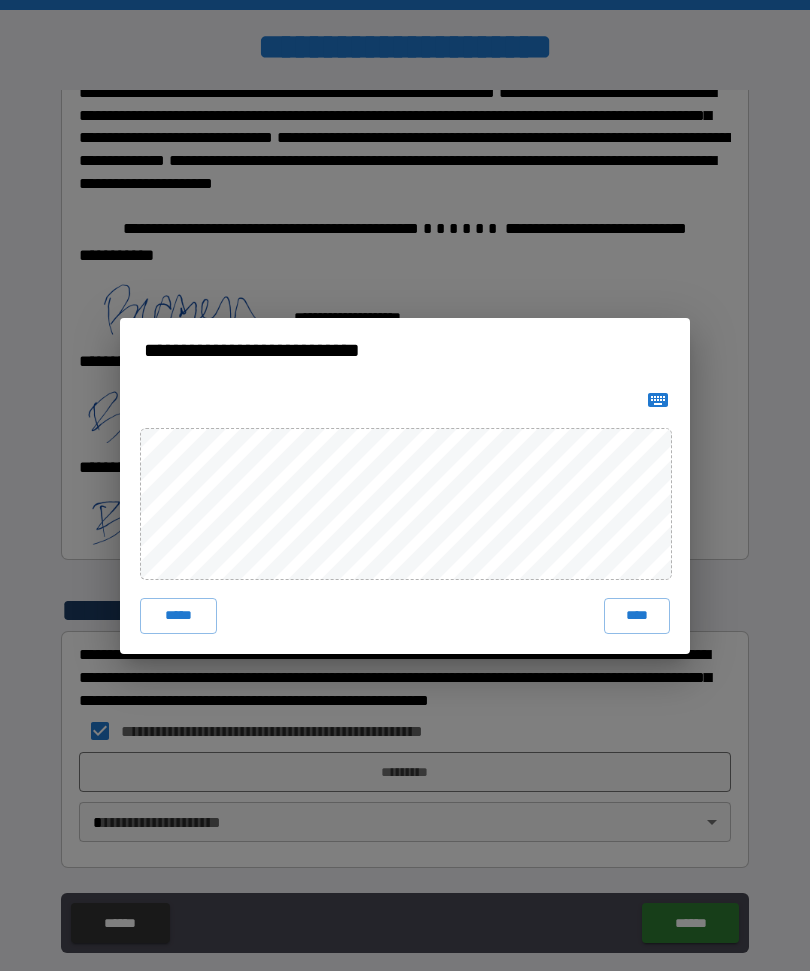 click on "****" at bounding box center (637, 616) 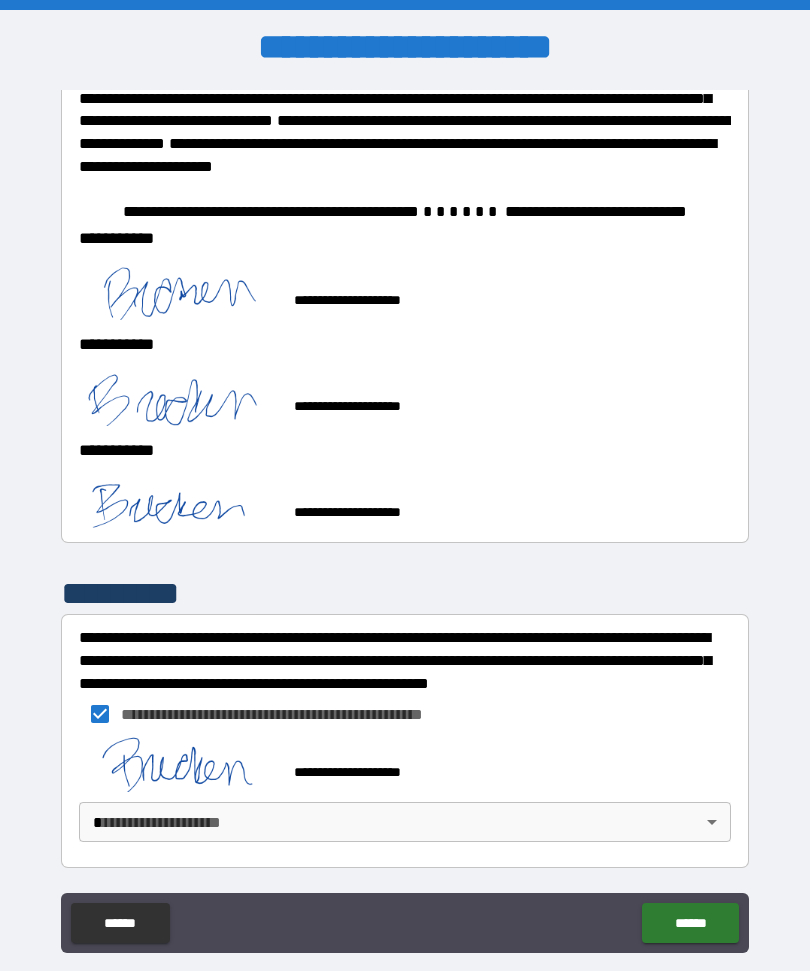 scroll, scrollTop: 1601, scrollLeft: 0, axis: vertical 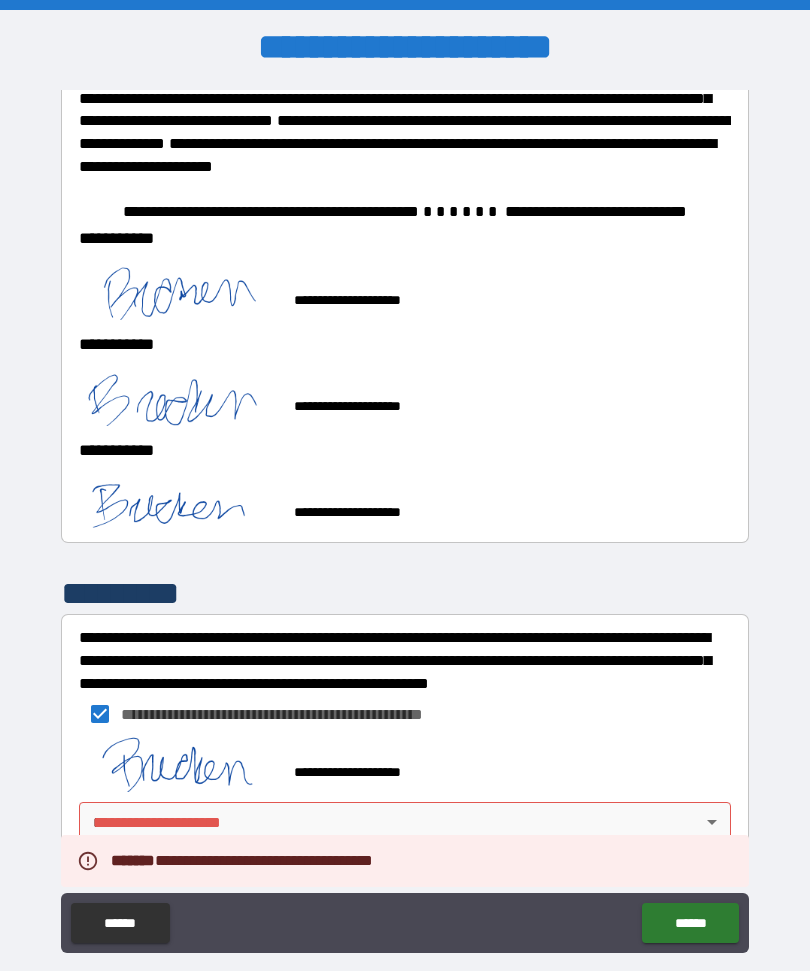 click on "**********" at bounding box center [405, 519] 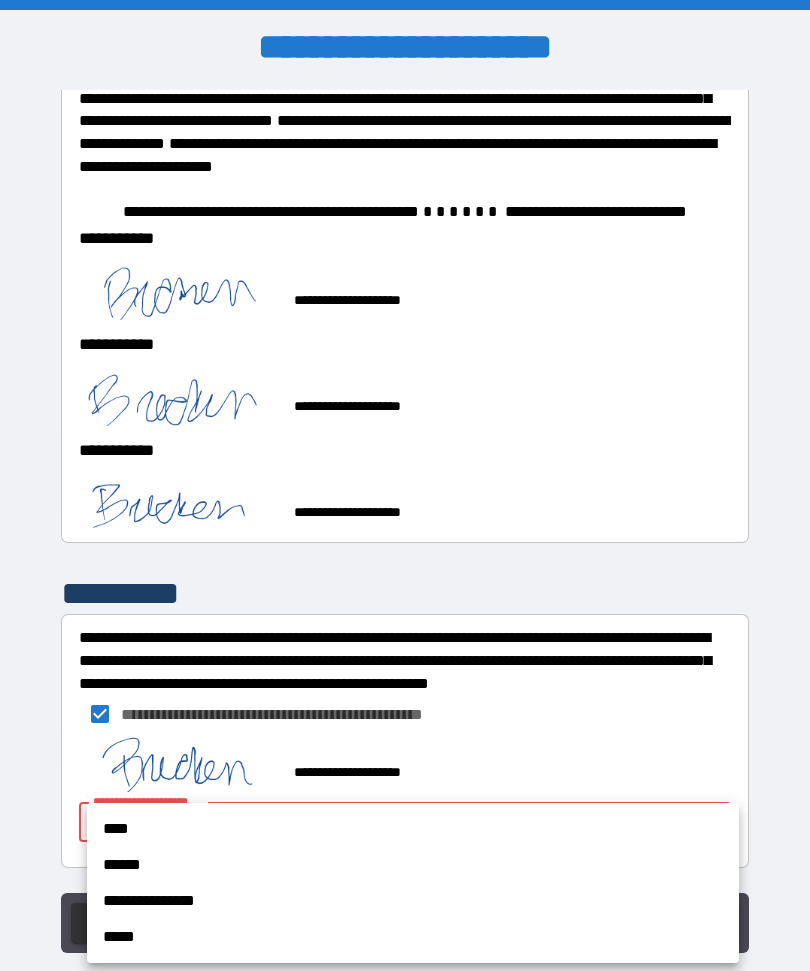 click on "*****" at bounding box center [413, 937] 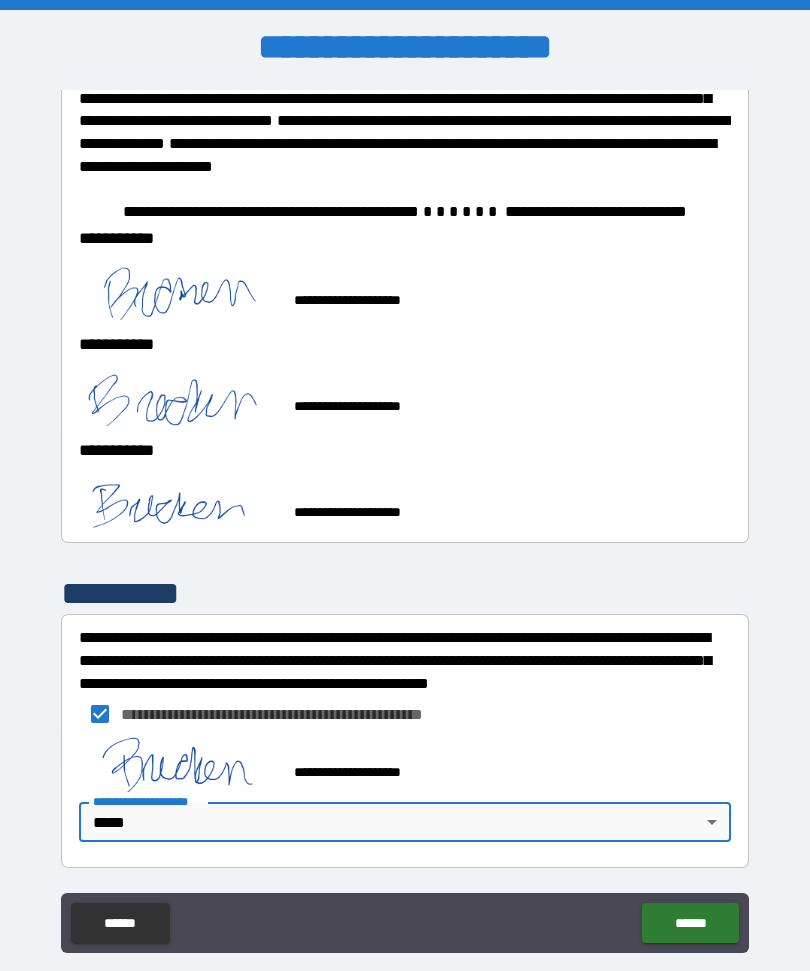 scroll, scrollTop: 1601, scrollLeft: 0, axis: vertical 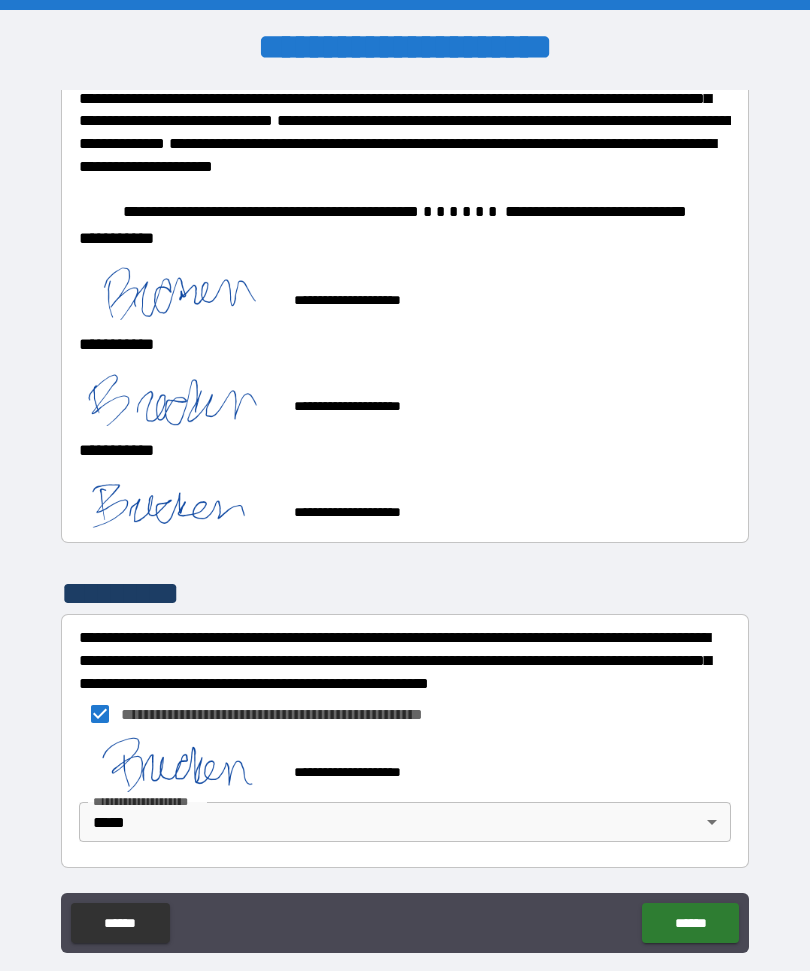 click at bounding box center [179, 763] 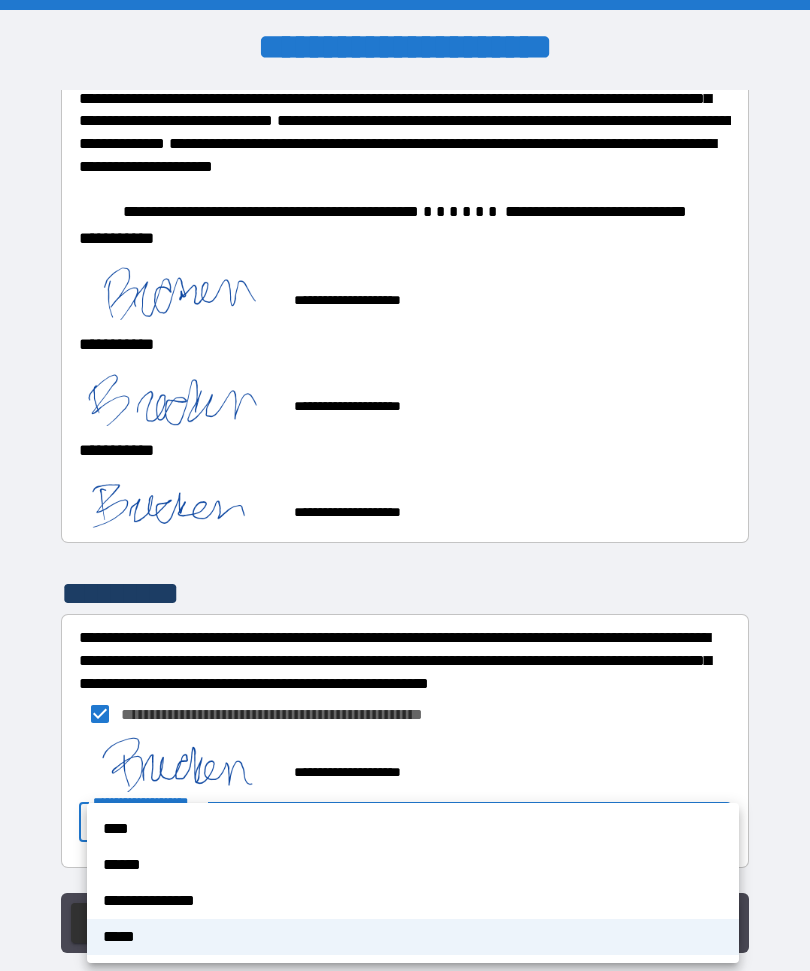 click on "*****" at bounding box center (413, 937) 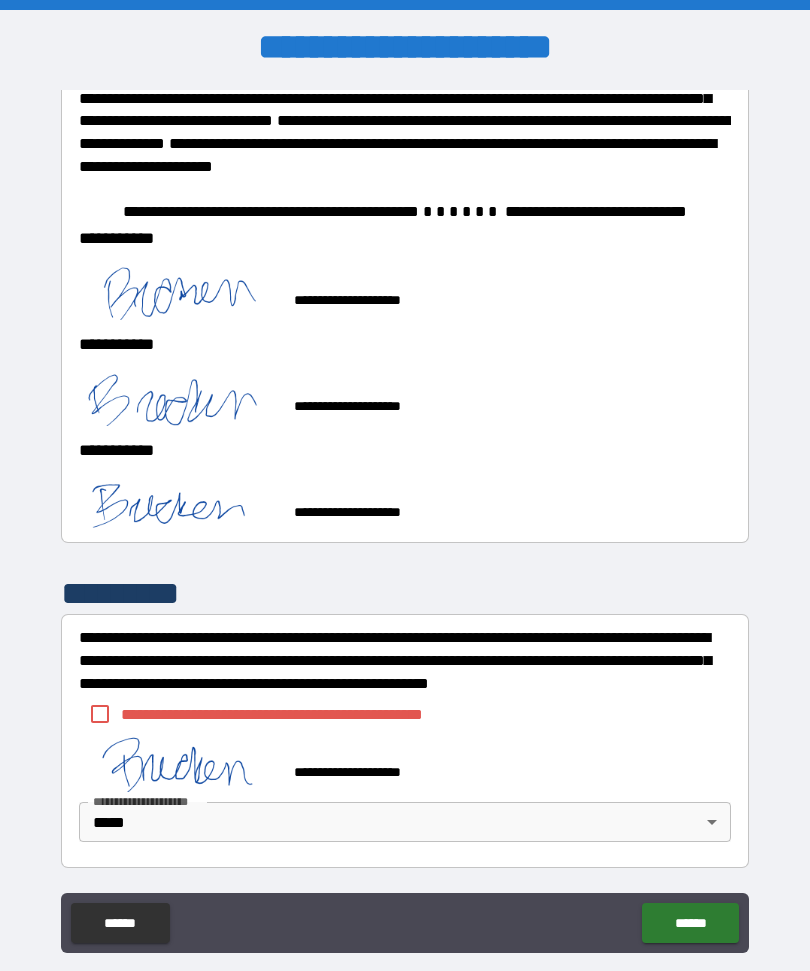 click at bounding box center [179, 763] 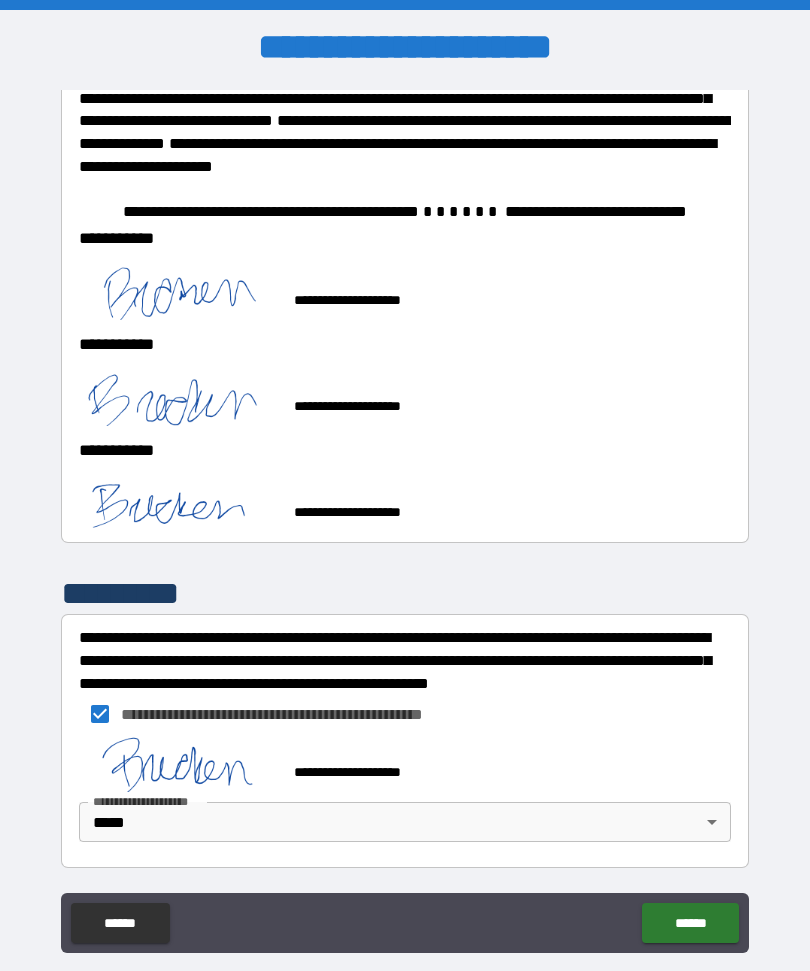 click on "******" at bounding box center (690, 923) 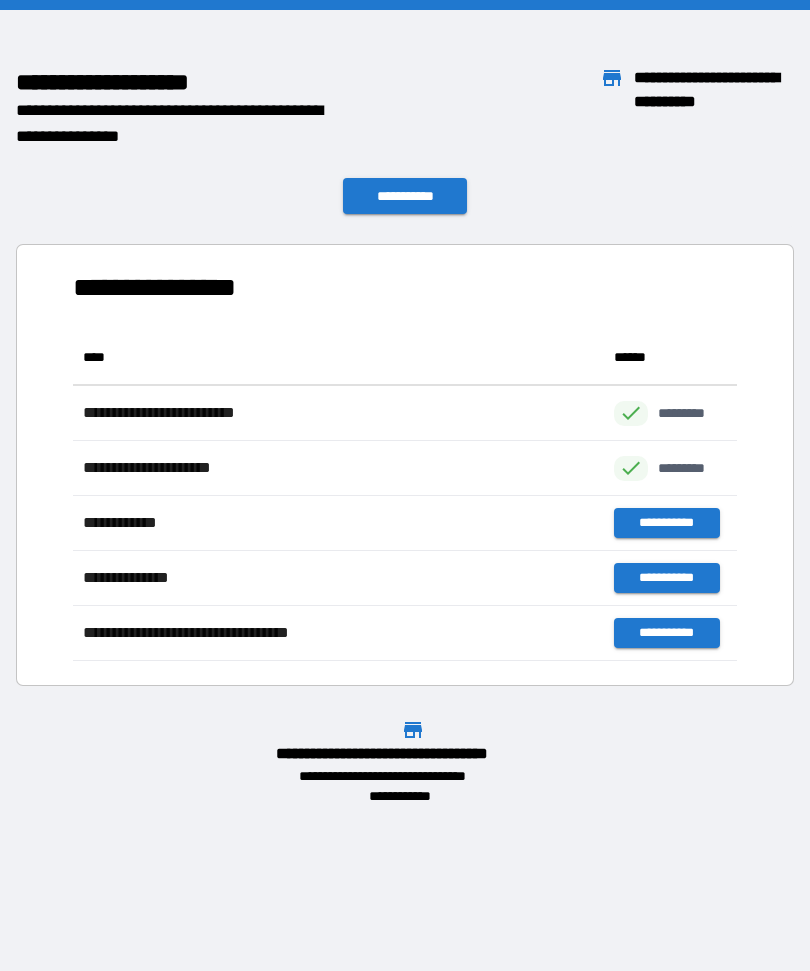 scroll, scrollTop: 1, scrollLeft: 1, axis: both 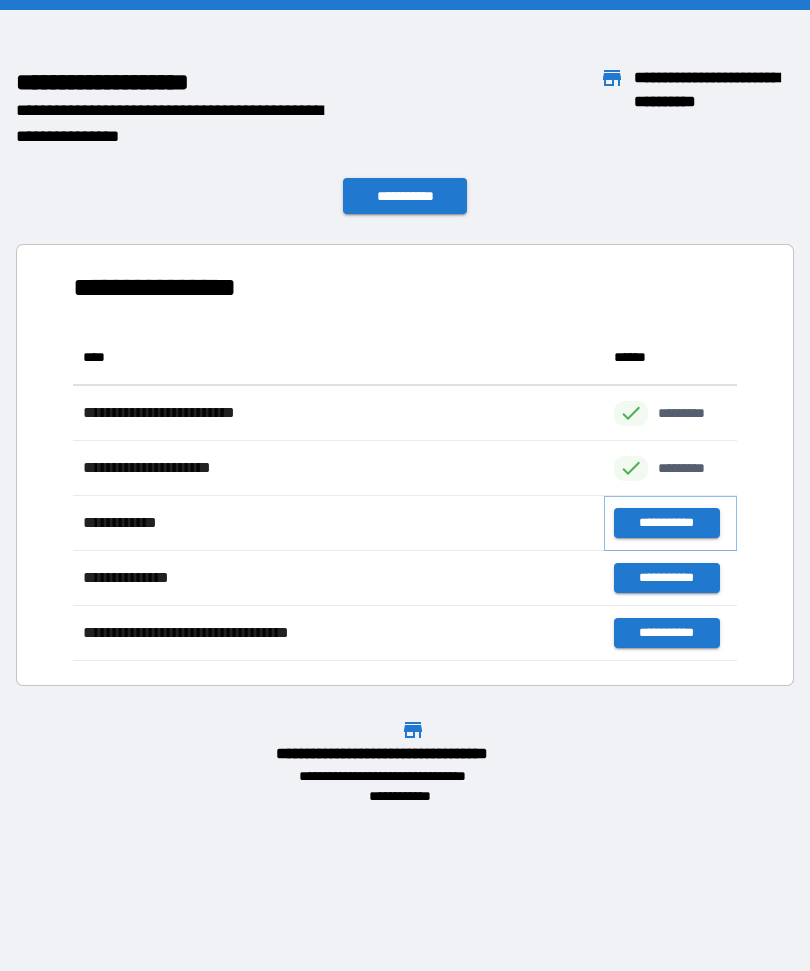 click on "**********" at bounding box center (666, 523) 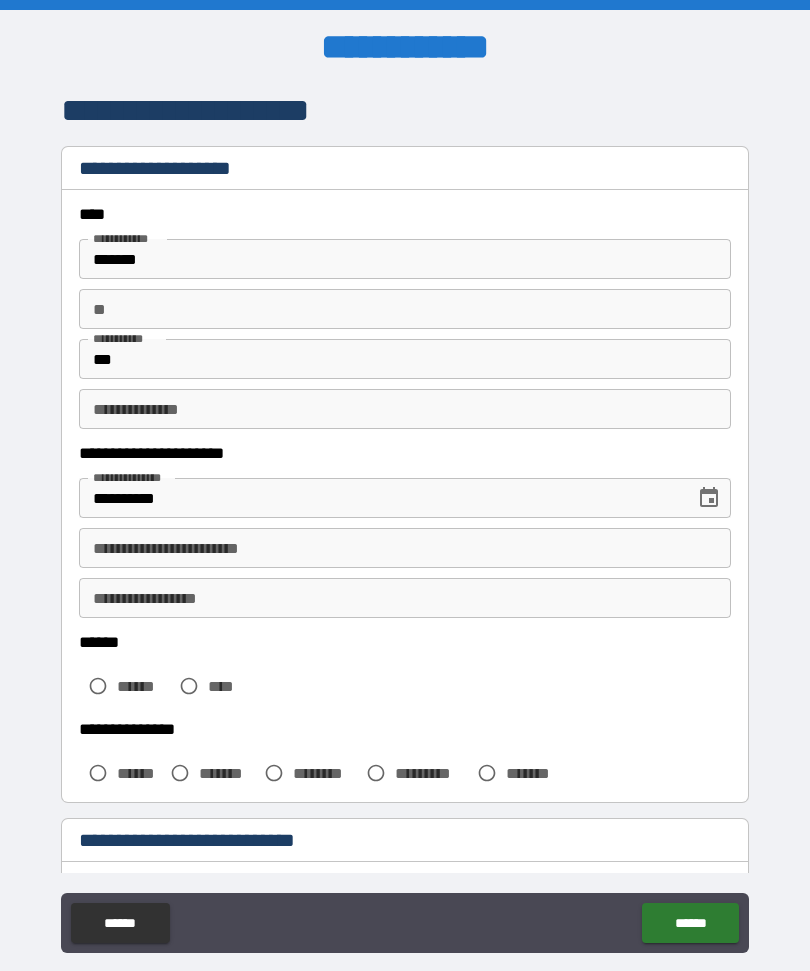 click on "**********" at bounding box center (405, 548) 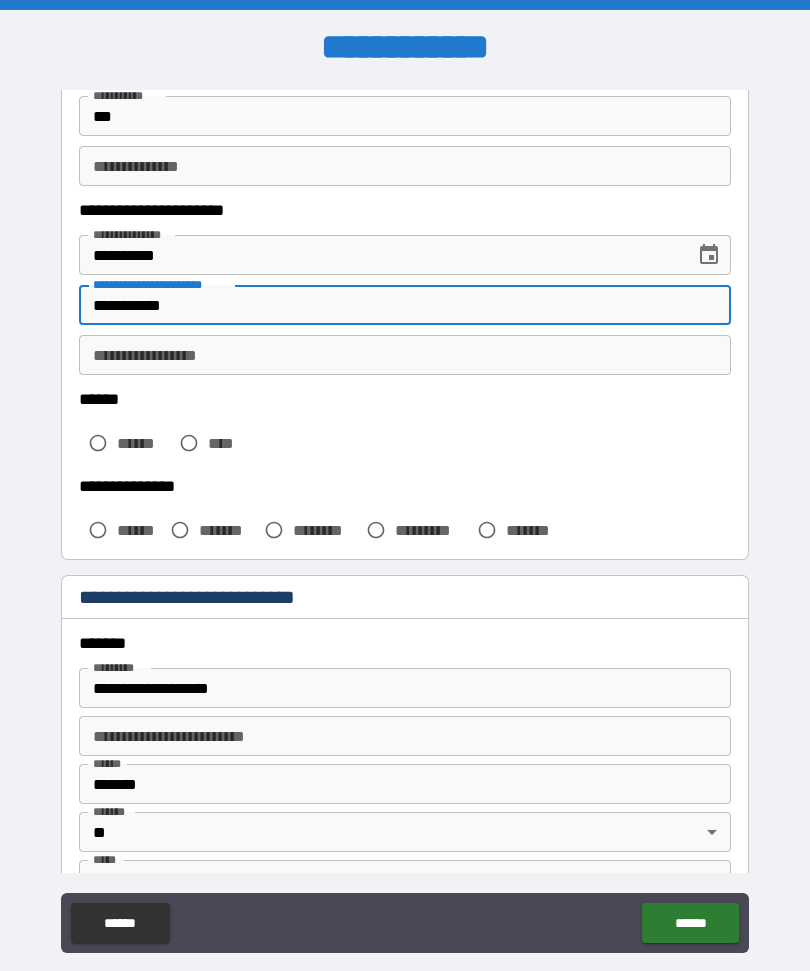 scroll, scrollTop: 244, scrollLeft: 0, axis: vertical 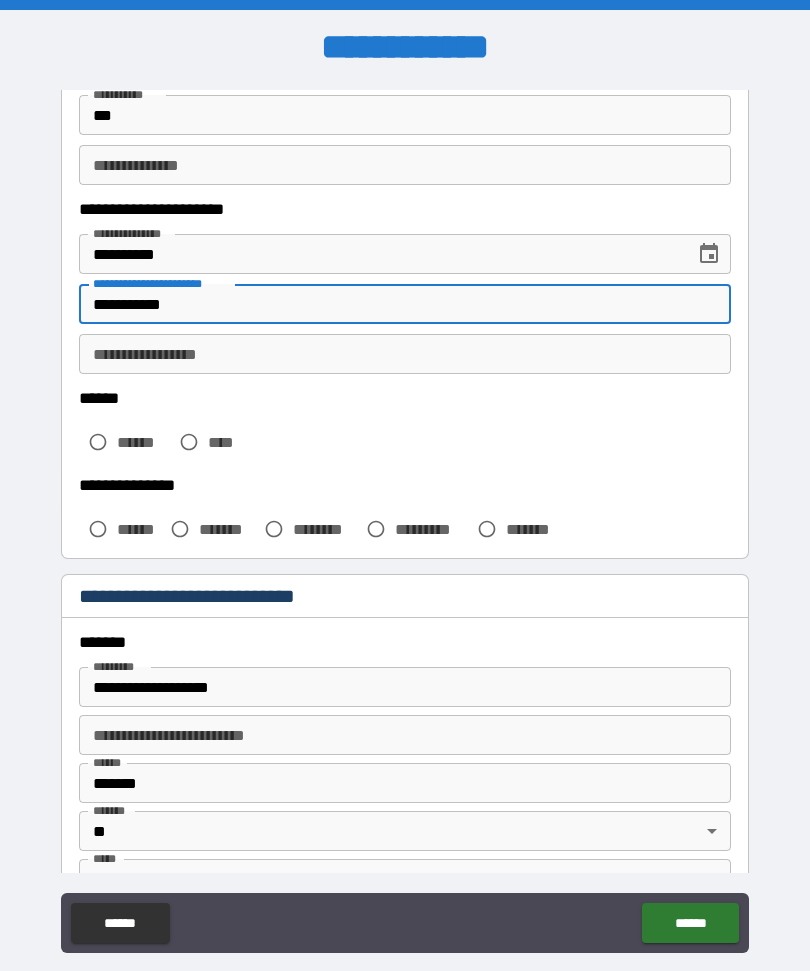 type on "**********" 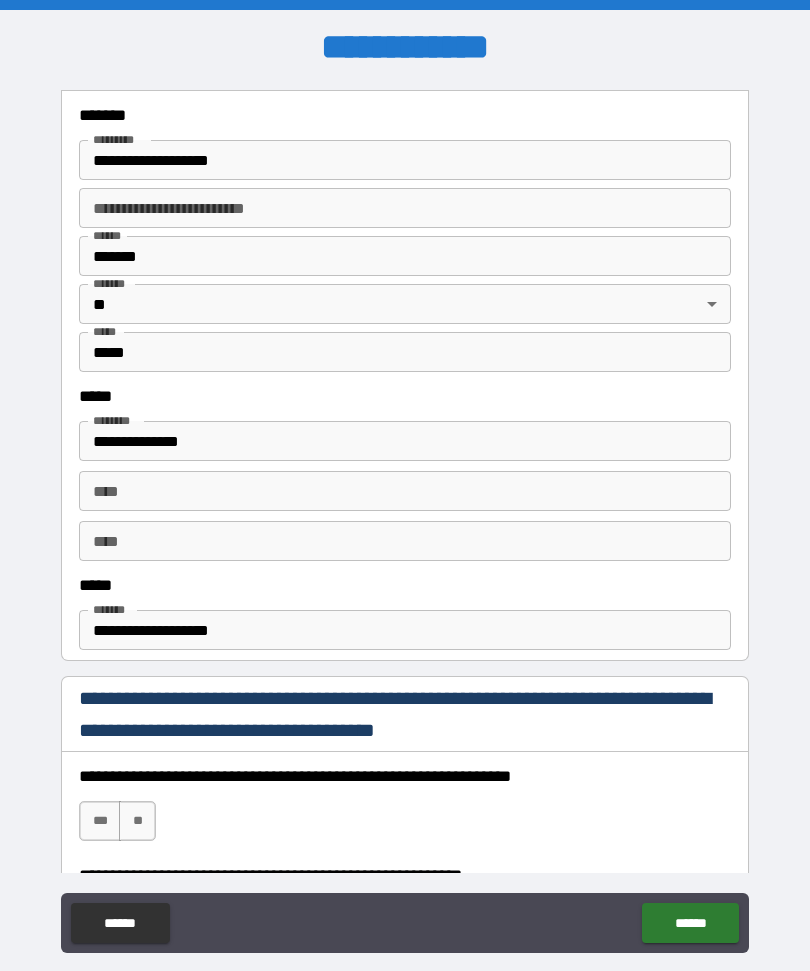 scroll, scrollTop: 772, scrollLeft: 0, axis: vertical 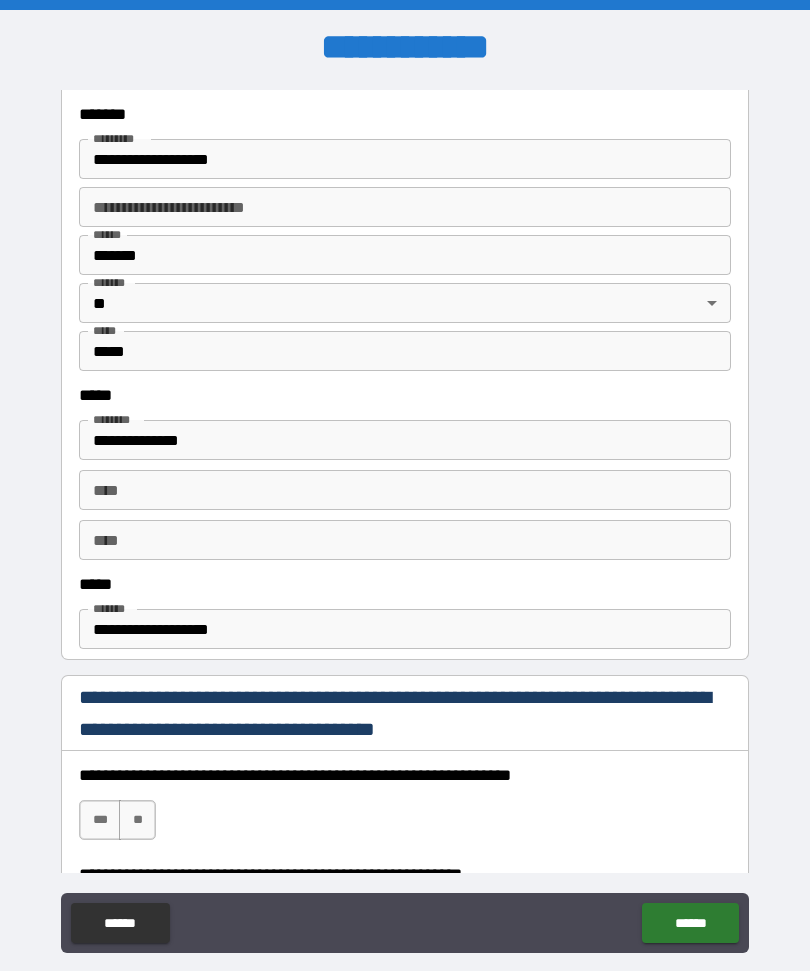 click on "**********" at bounding box center [405, 629] 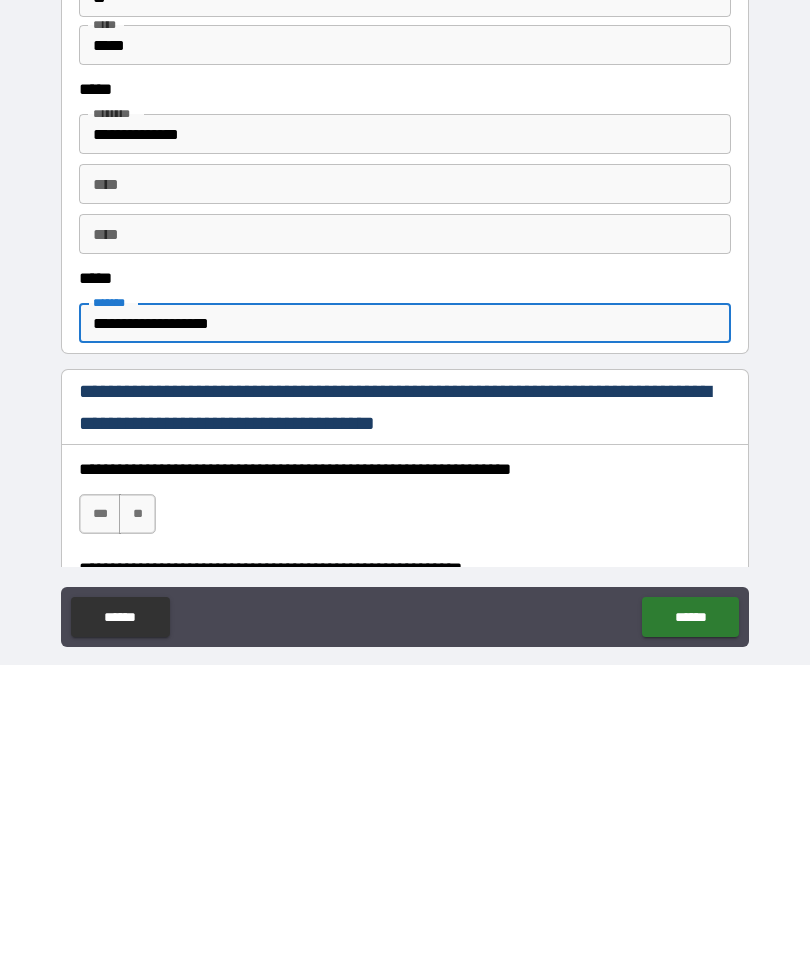 click on "**********" at bounding box center (405, 629) 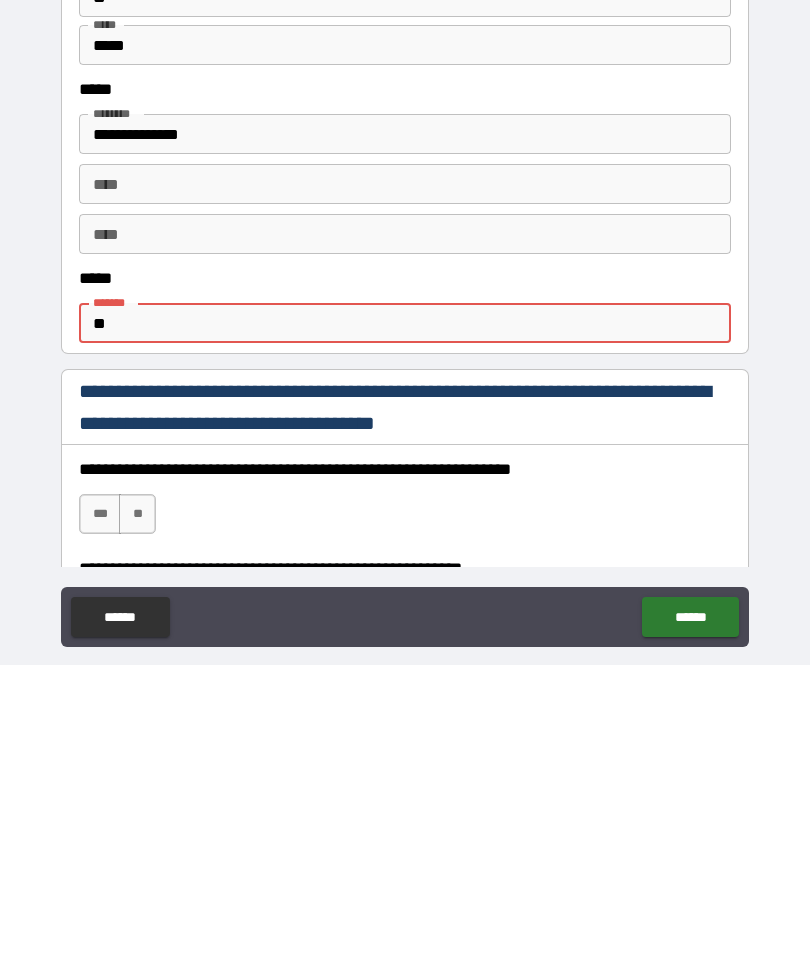 type on "*" 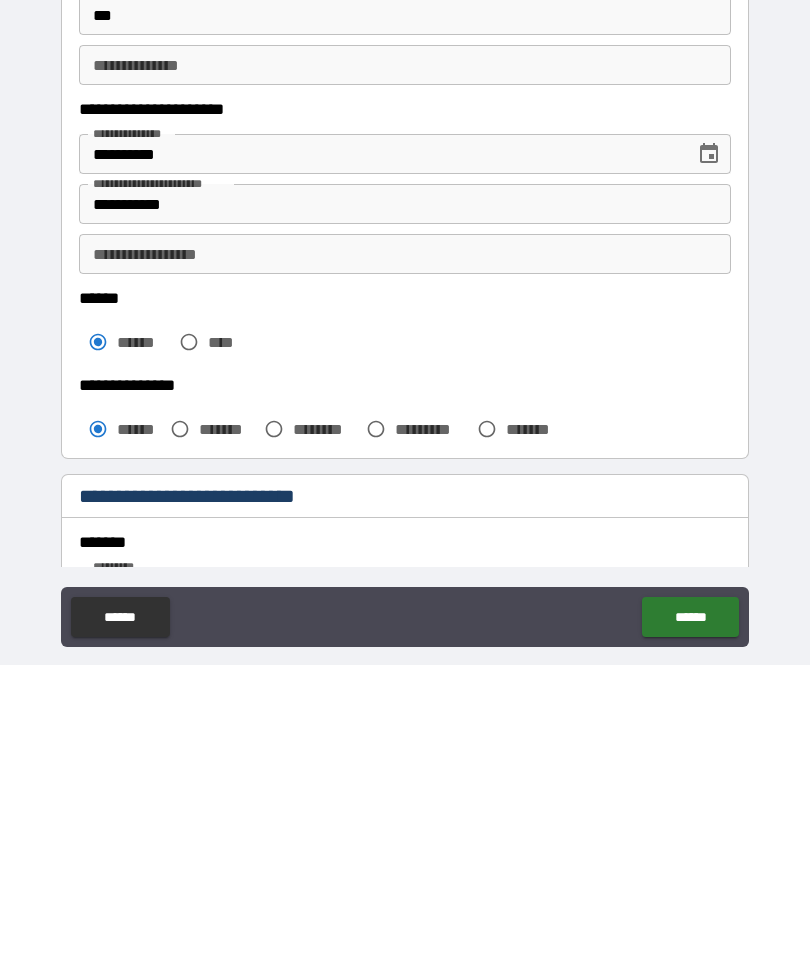 scroll, scrollTop: 37, scrollLeft: 0, axis: vertical 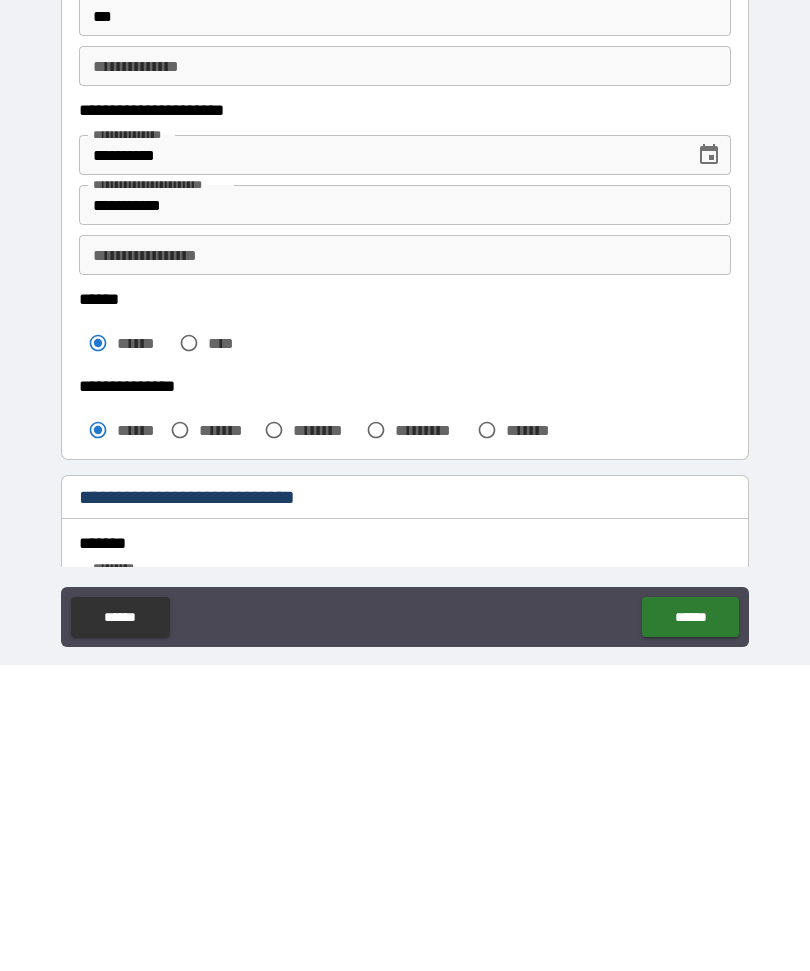 type on "**********" 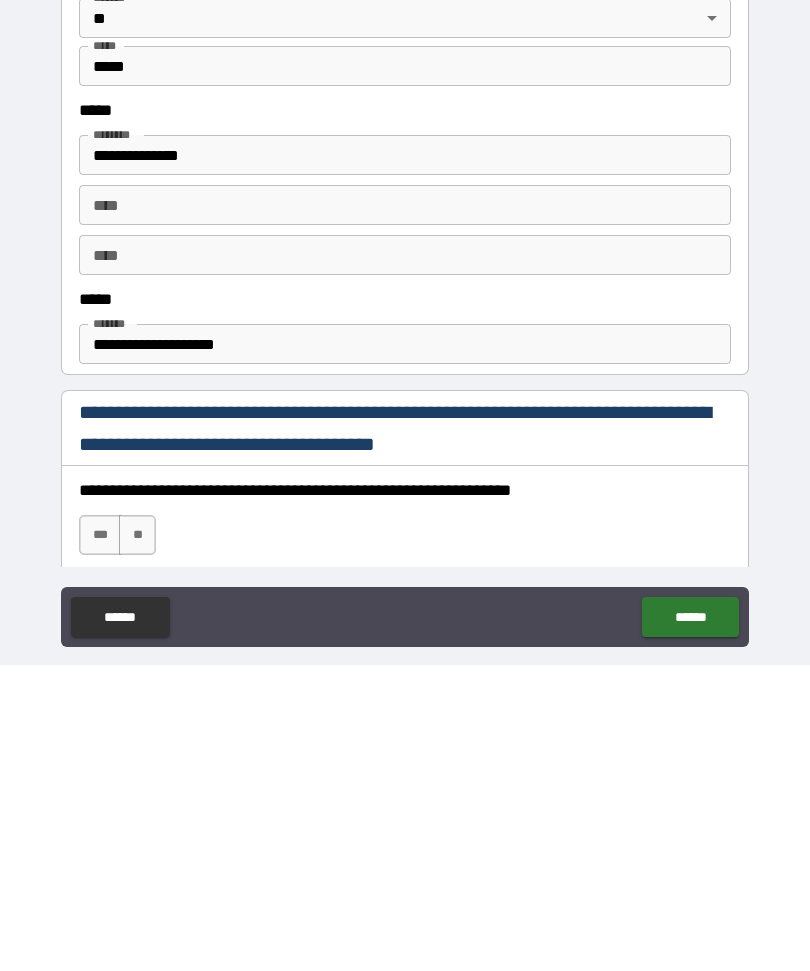 scroll, scrollTop: 805, scrollLeft: 0, axis: vertical 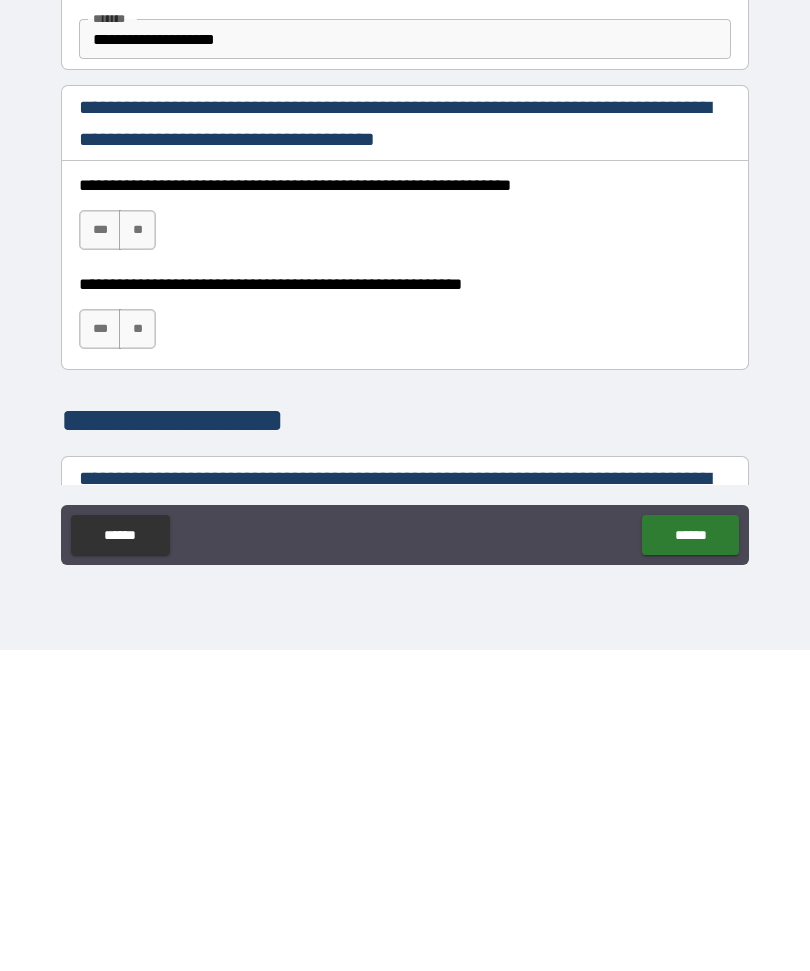 type on "**********" 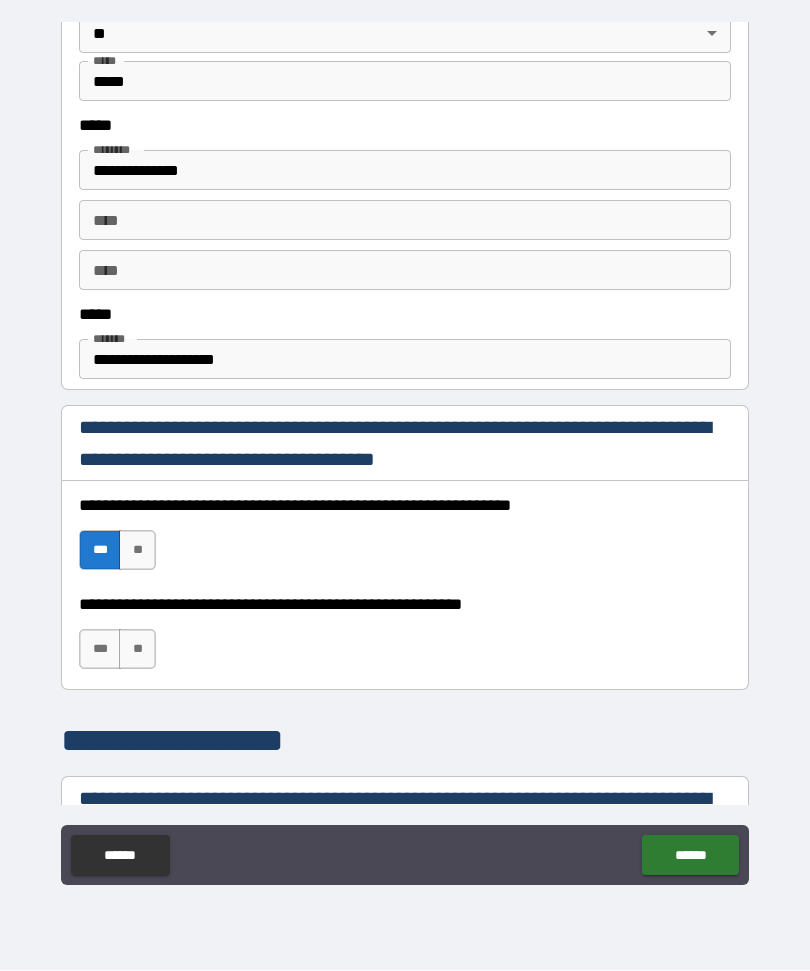 click on "***" at bounding box center (100, 650) 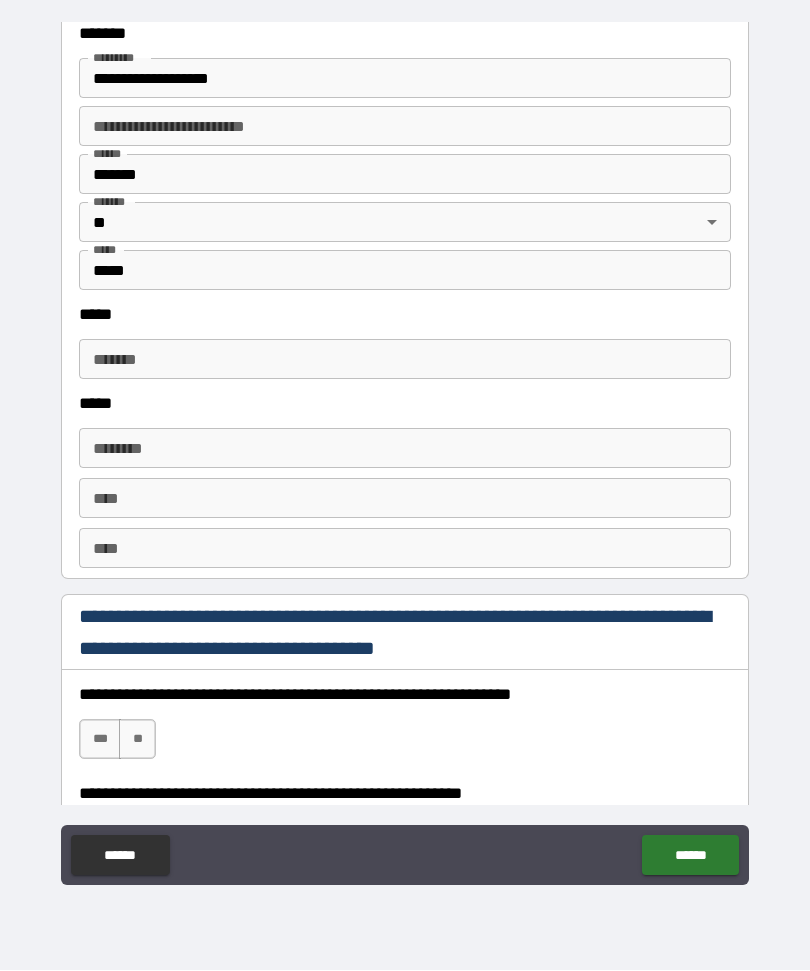 scroll, scrollTop: 2421, scrollLeft: 0, axis: vertical 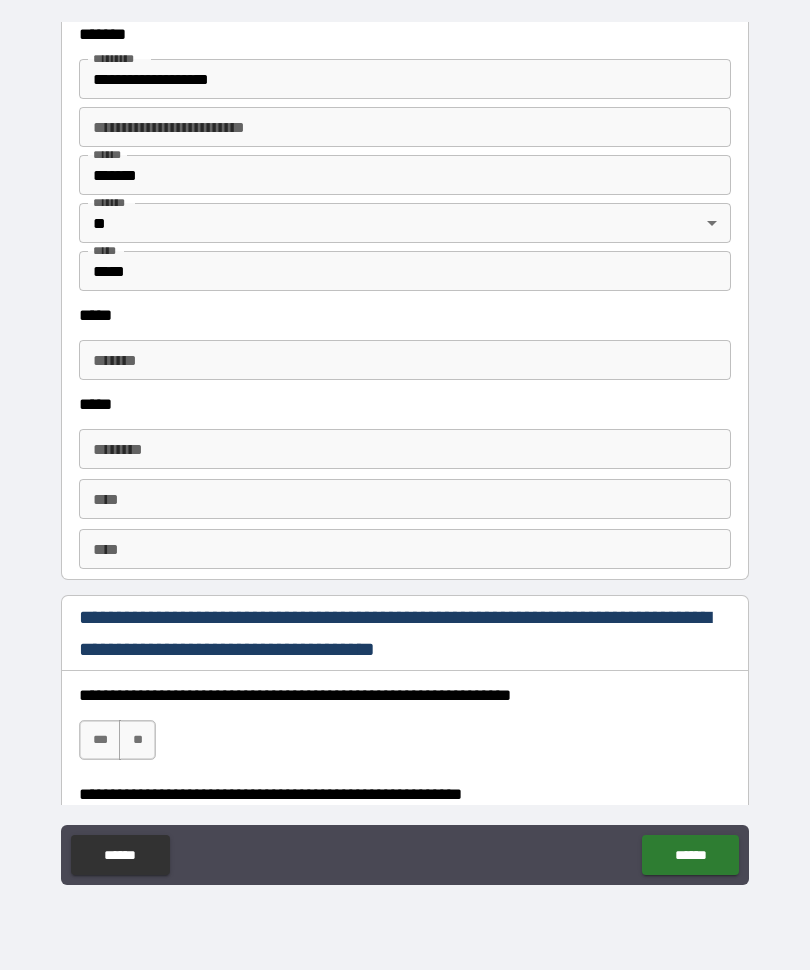 click on "*****   *" at bounding box center [405, 361] 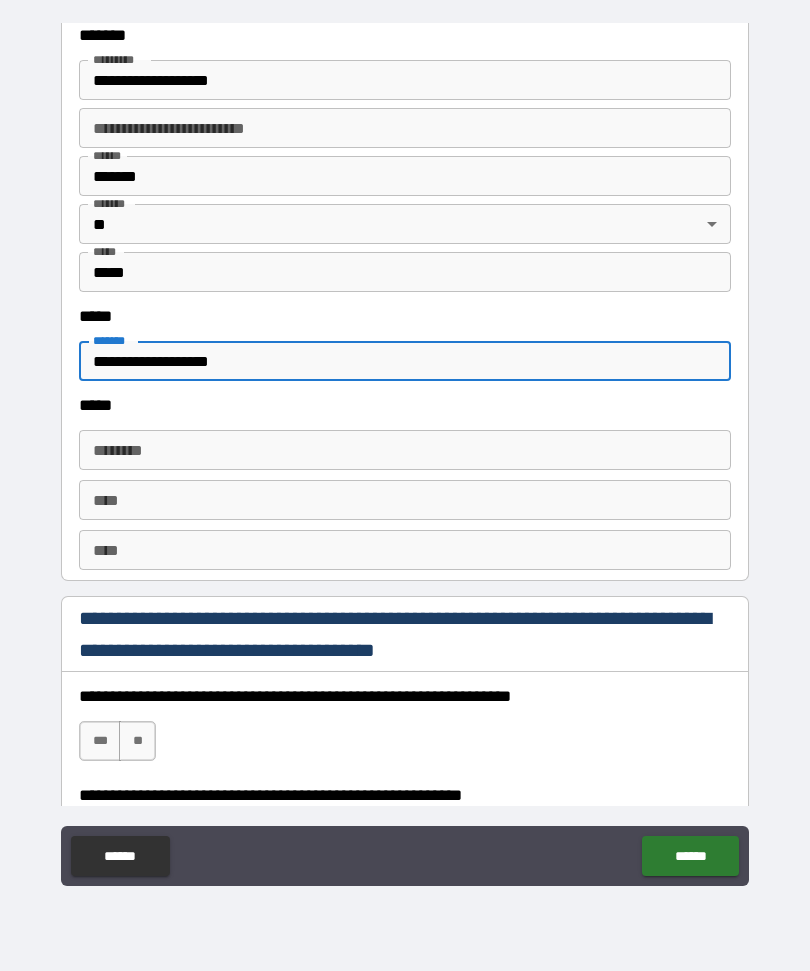 type on "**********" 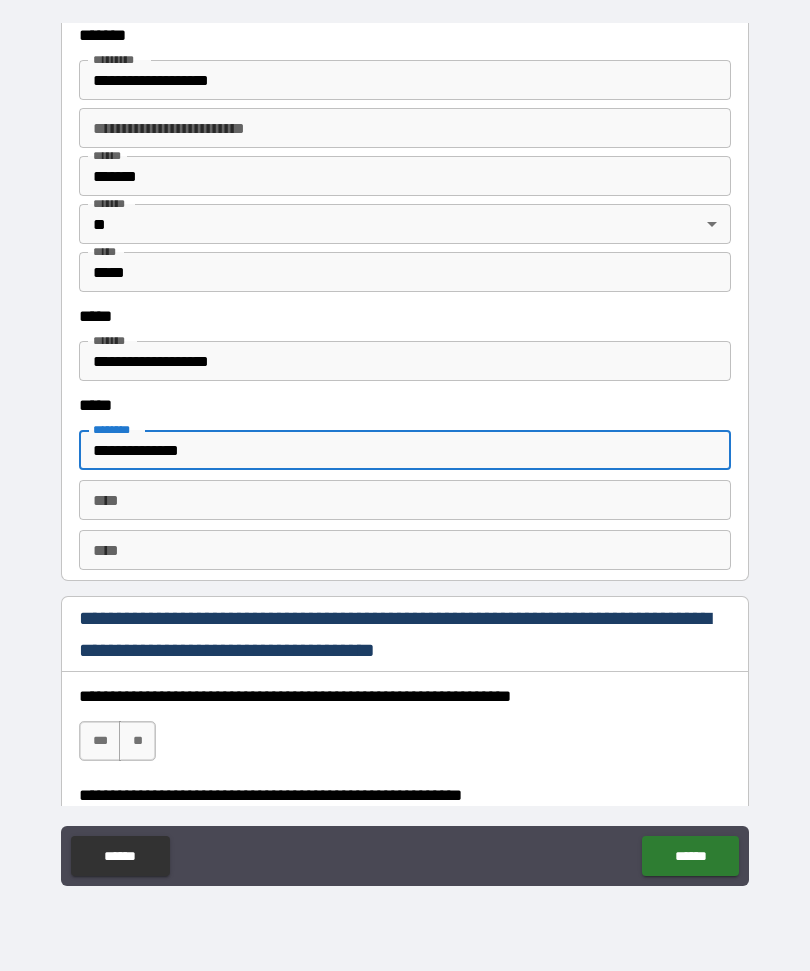 type on "**********" 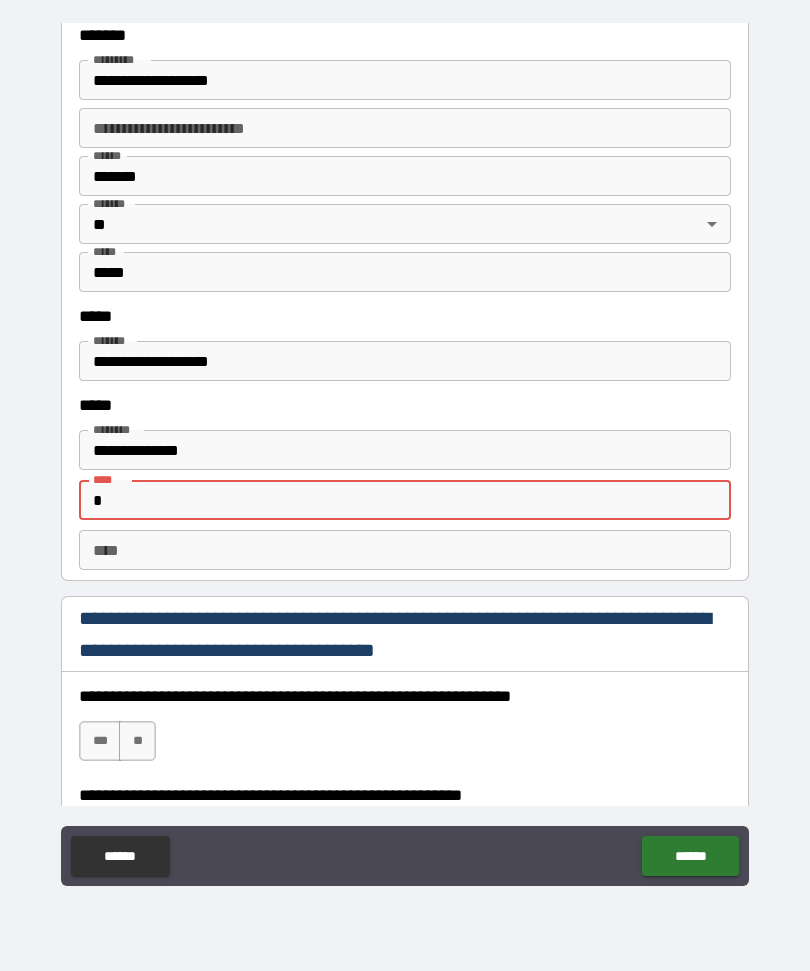 click on "****" at bounding box center [405, 550] 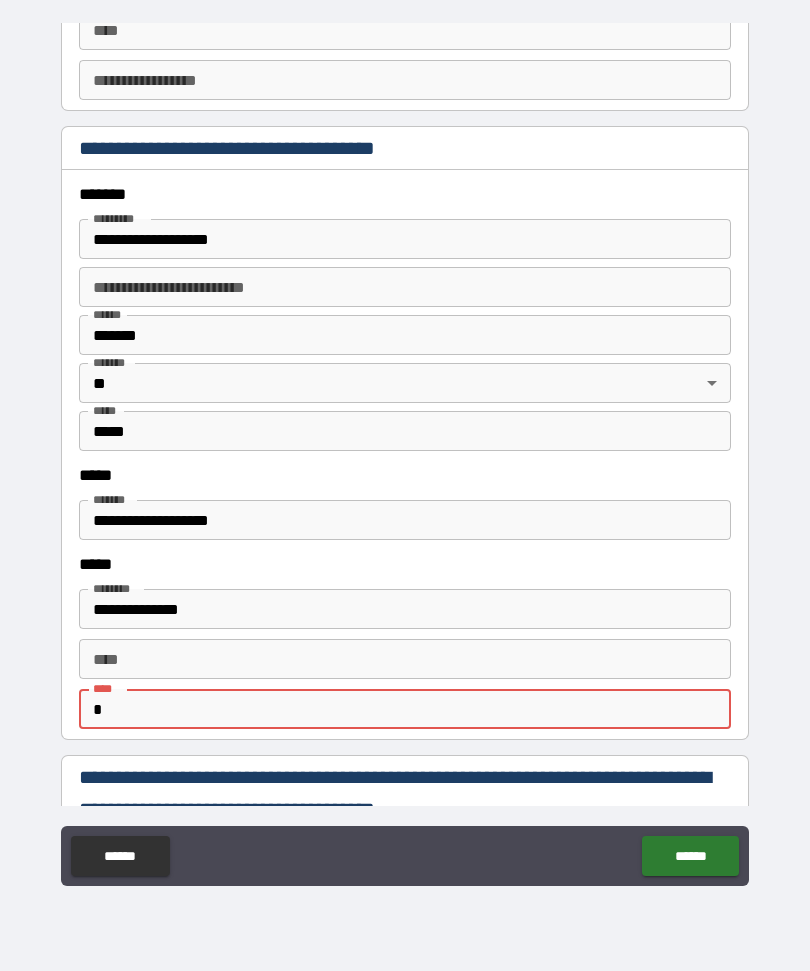 scroll, scrollTop: 2189, scrollLeft: 0, axis: vertical 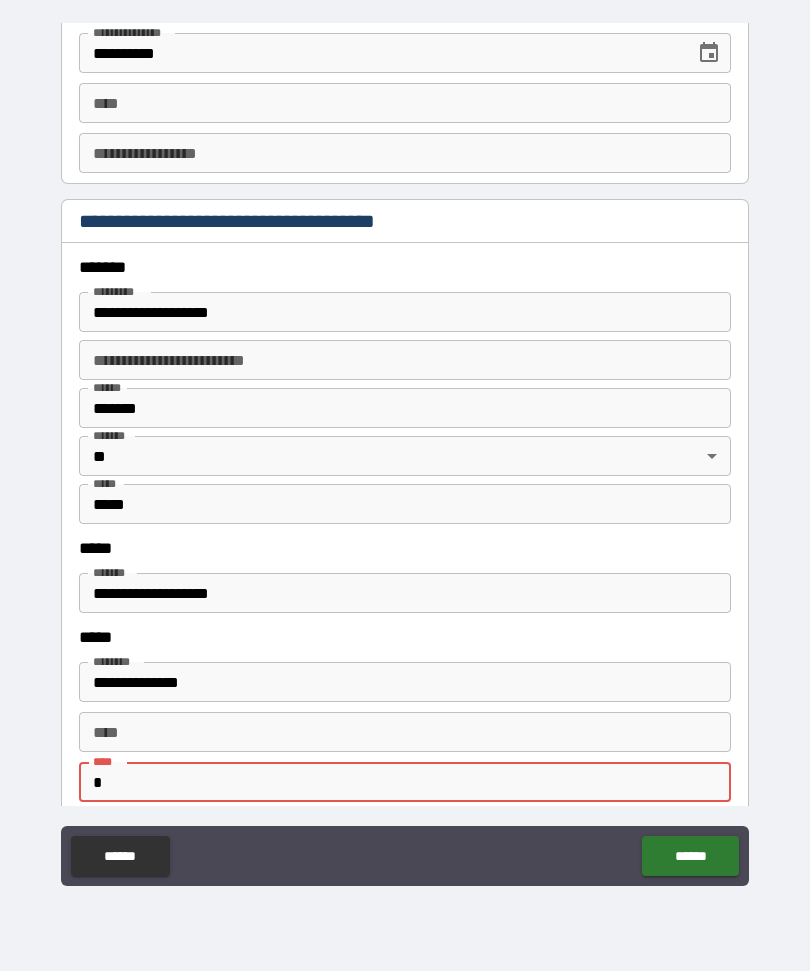 click on "****" at bounding box center (405, 103) 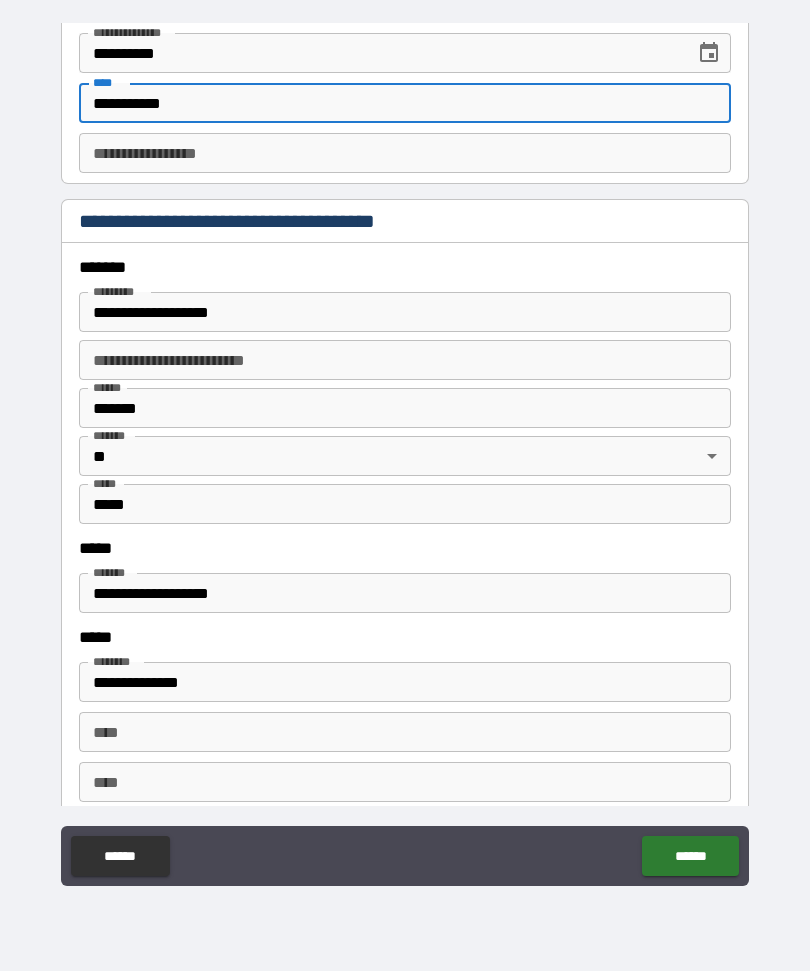 type on "**********" 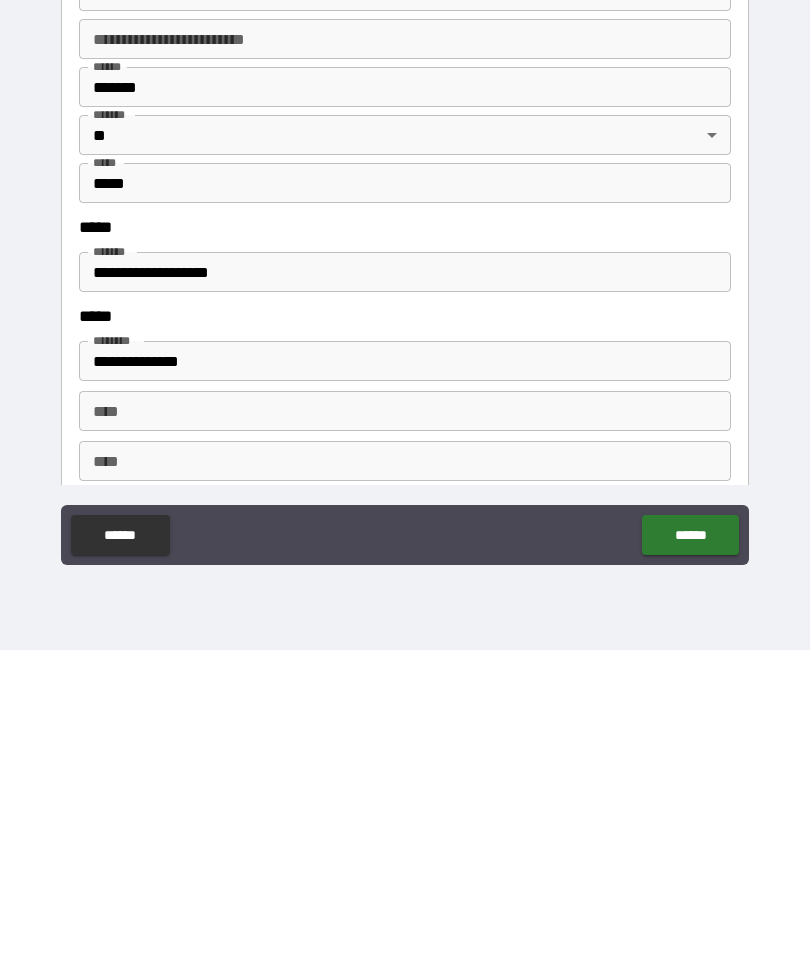 type on "*********" 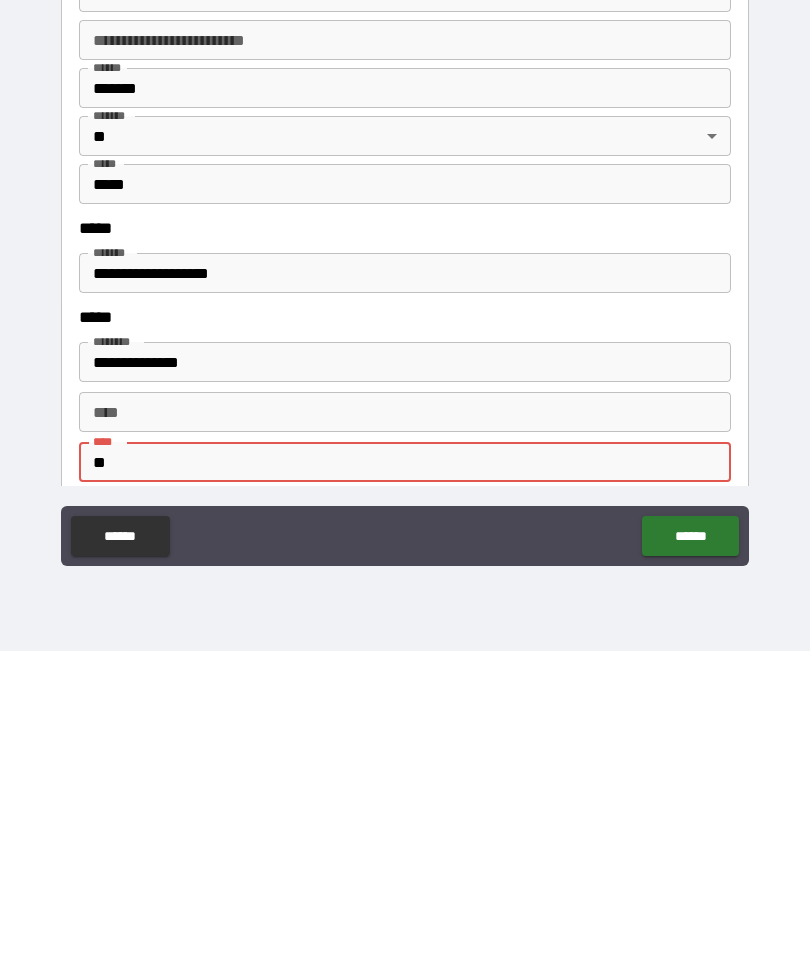 scroll, scrollTop: 67, scrollLeft: 0, axis: vertical 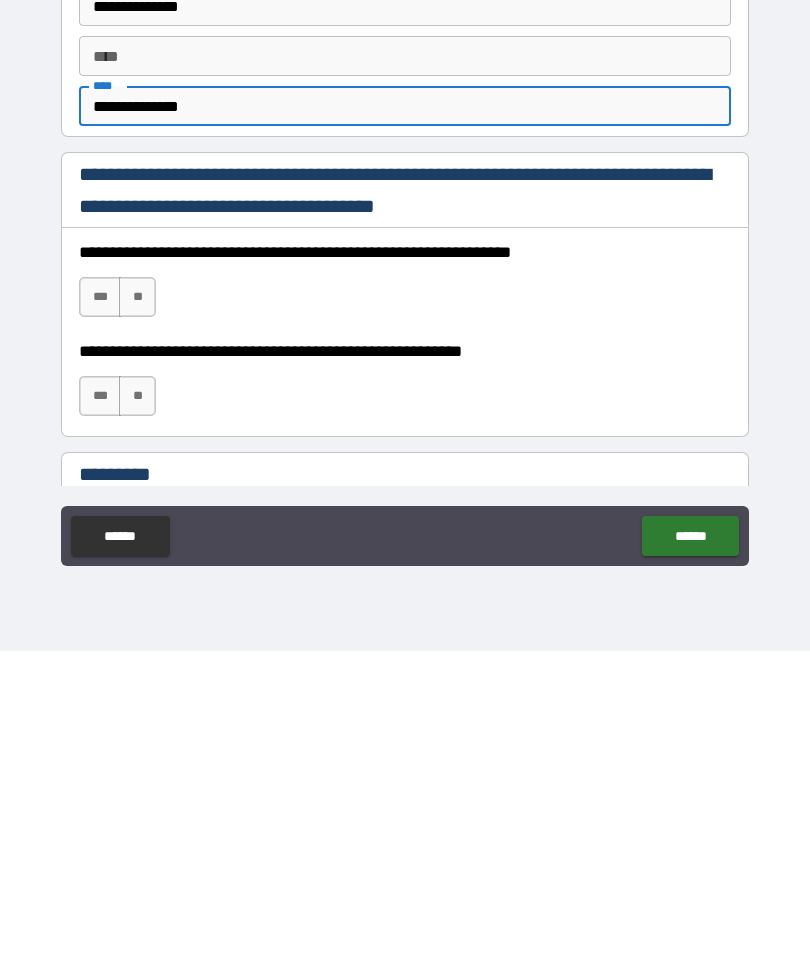 type on "**********" 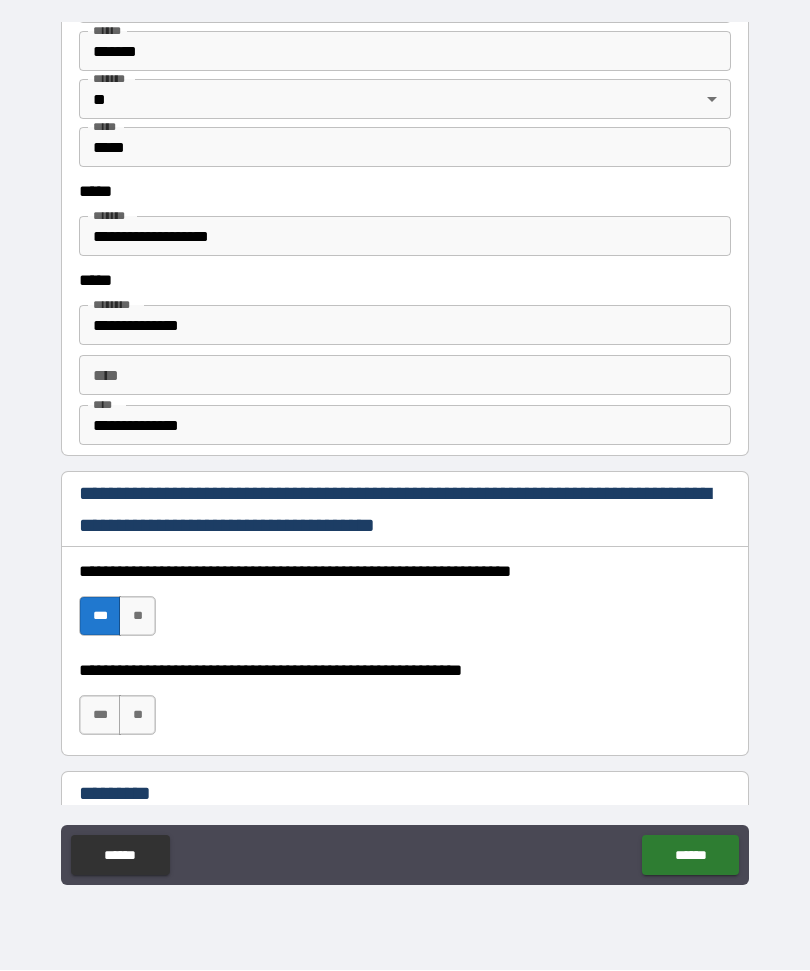 click on "***" at bounding box center [100, 716] 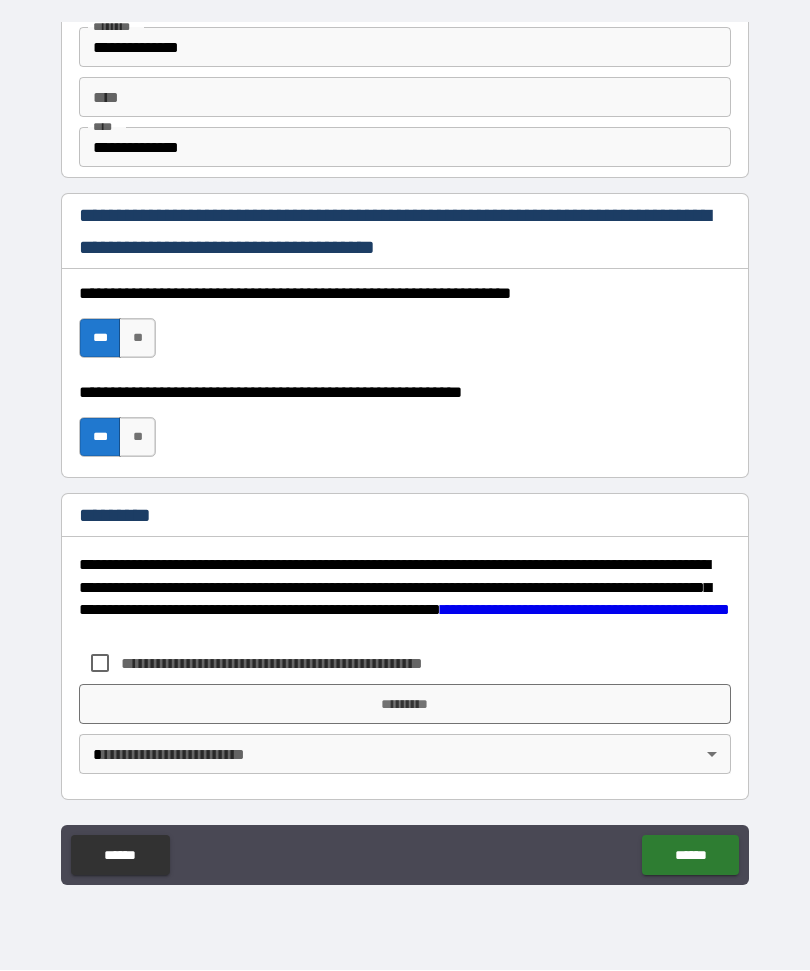 scroll, scrollTop: 2823, scrollLeft: 0, axis: vertical 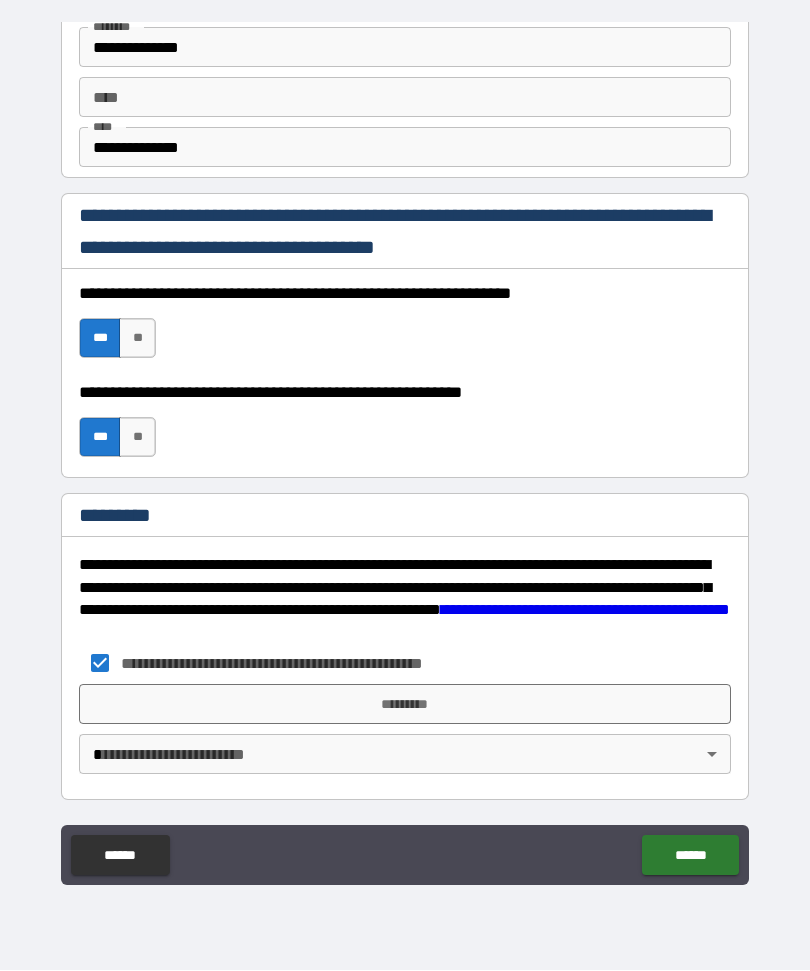 click on "*********" at bounding box center (405, 705) 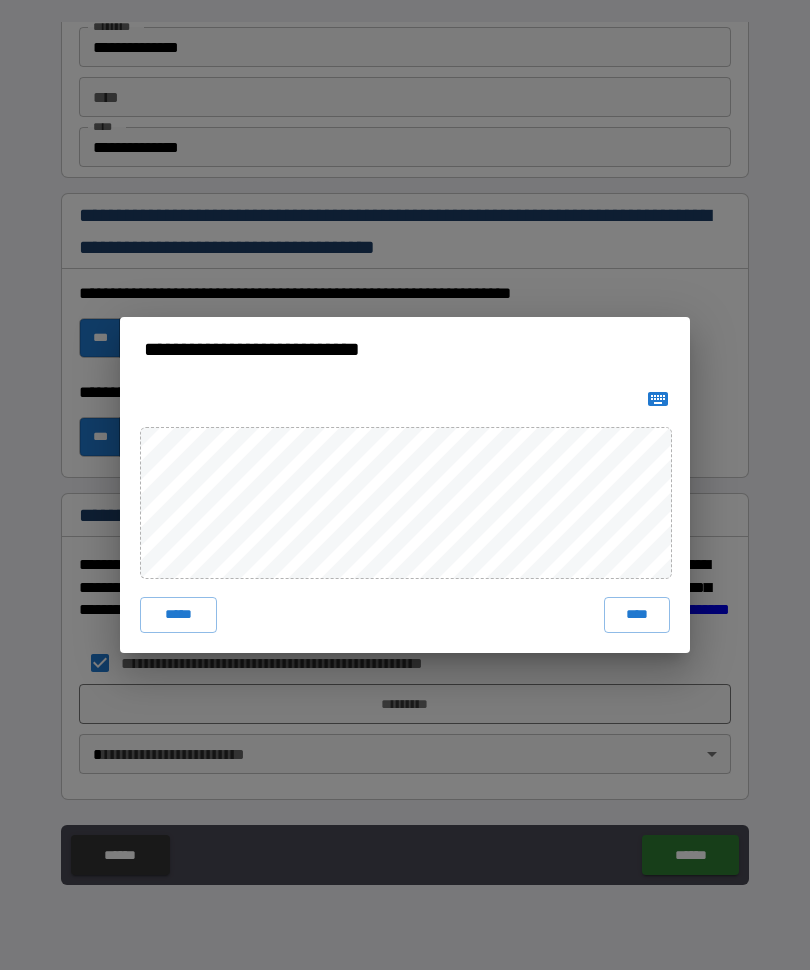 click on "****" at bounding box center [637, 616] 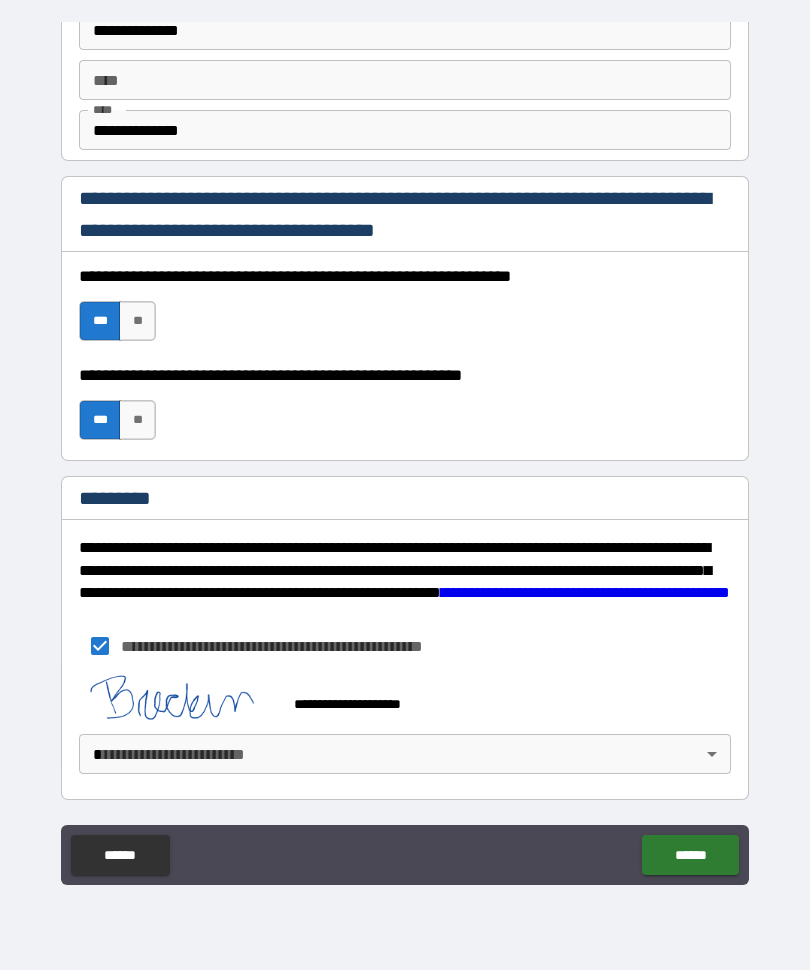 scroll, scrollTop: 2840, scrollLeft: 0, axis: vertical 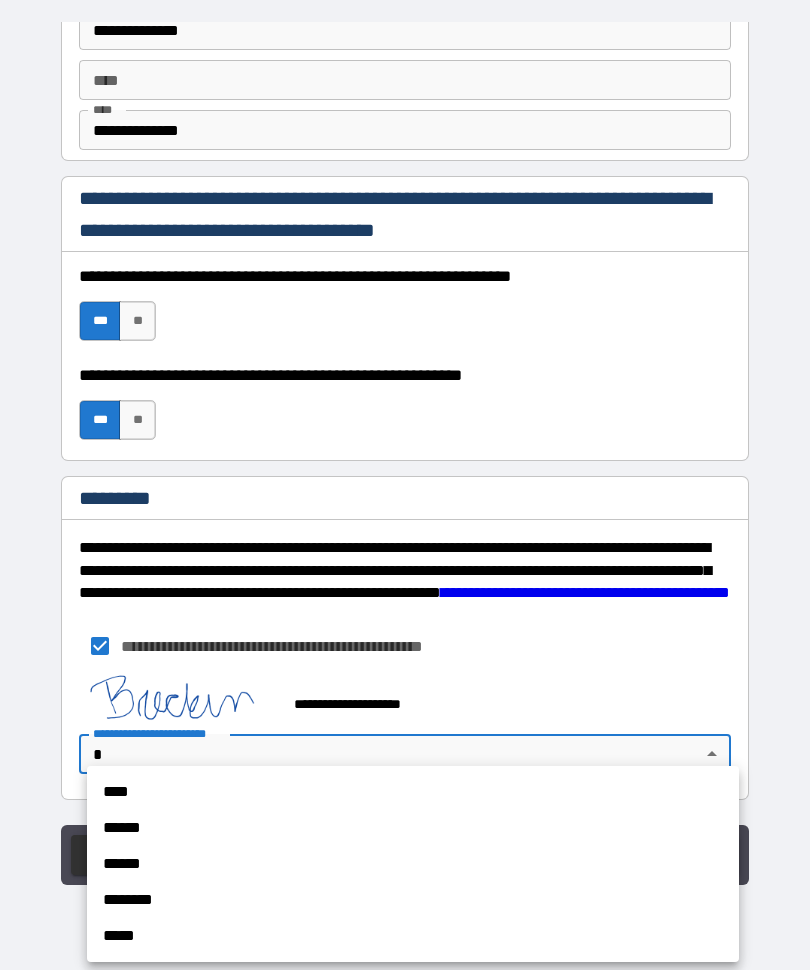 click on "****" at bounding box center (413, 793) 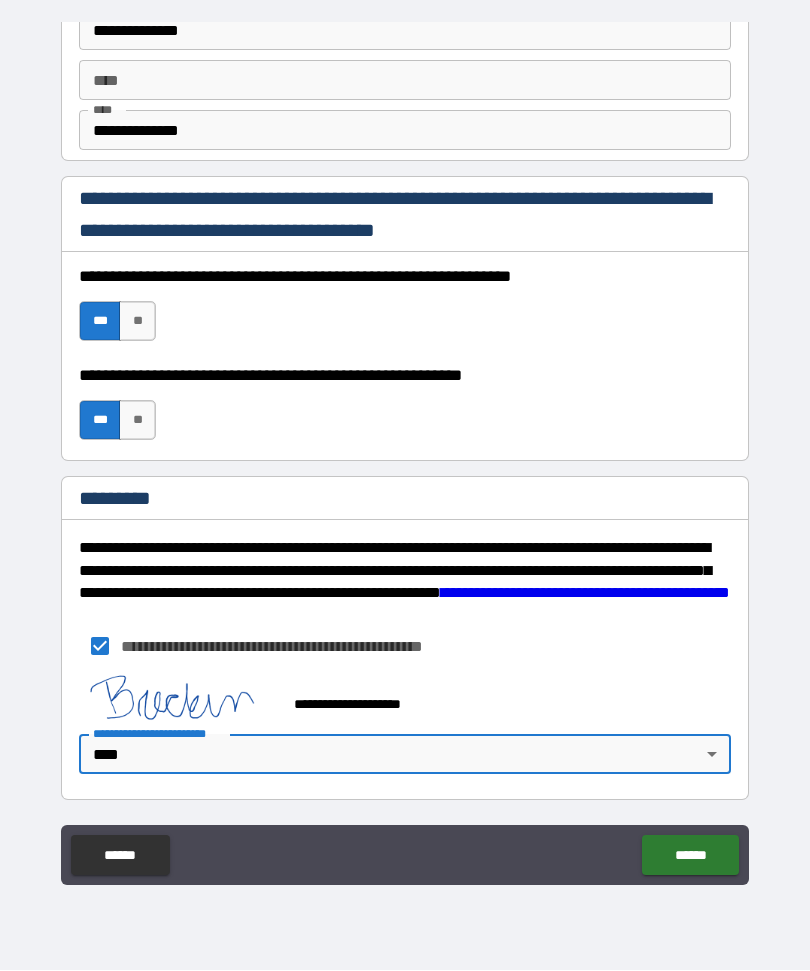 type on "*" 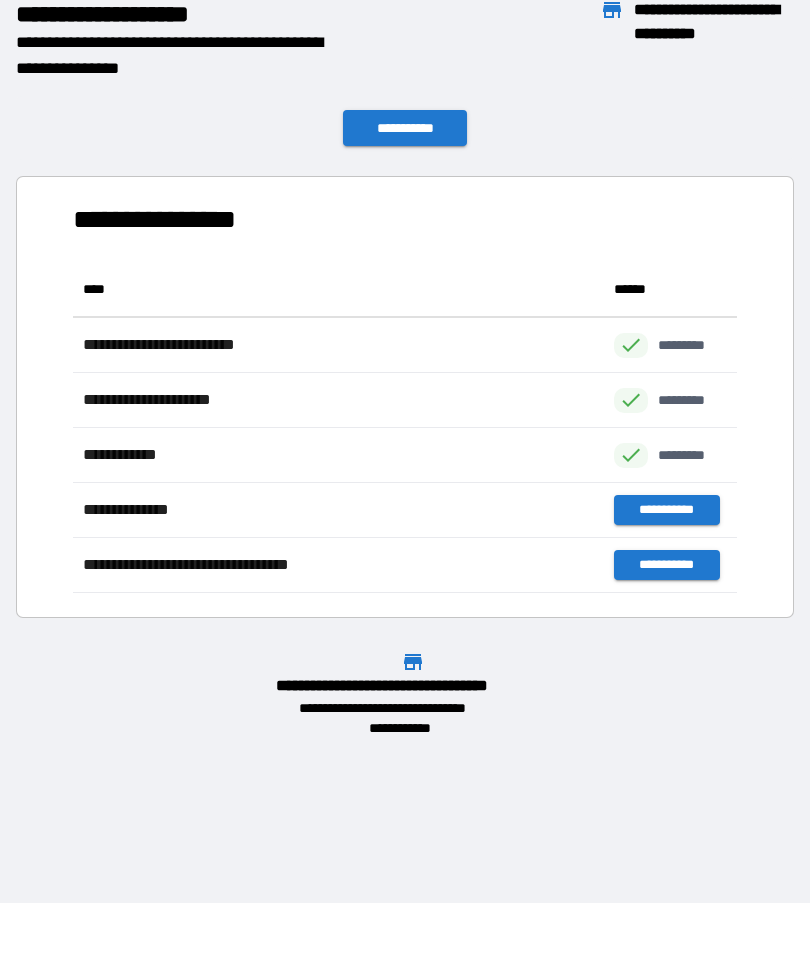 scroll, scrollTop: 1, scrollLeft: 1, axis: both 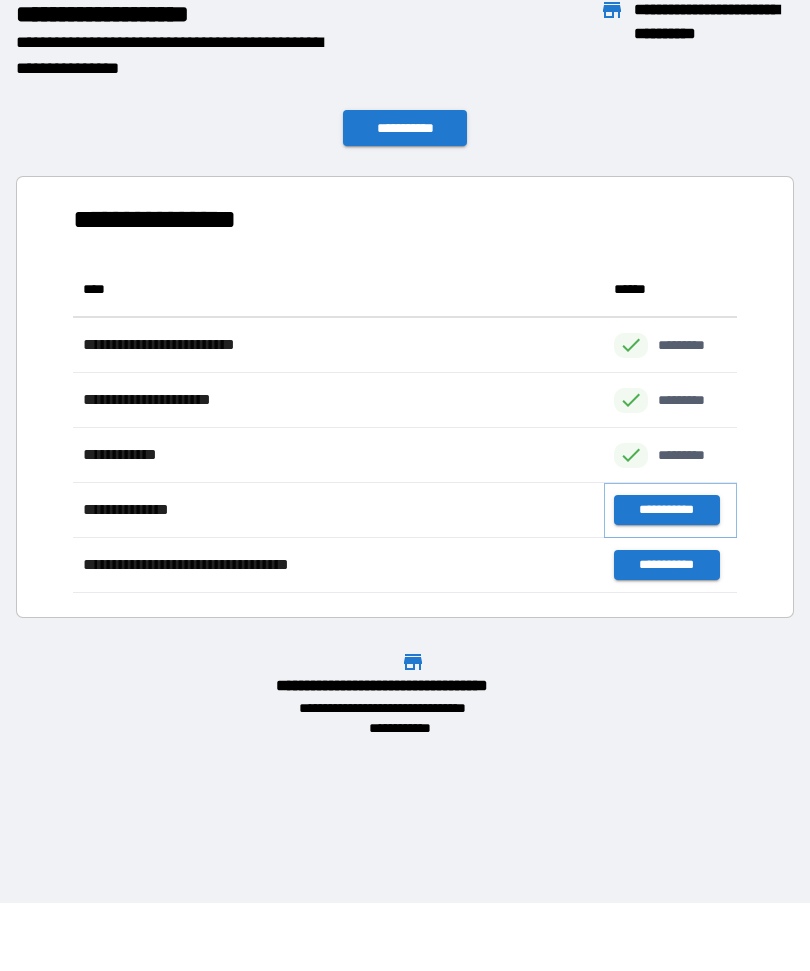 click on "**********" at bounding box center (666, 511) 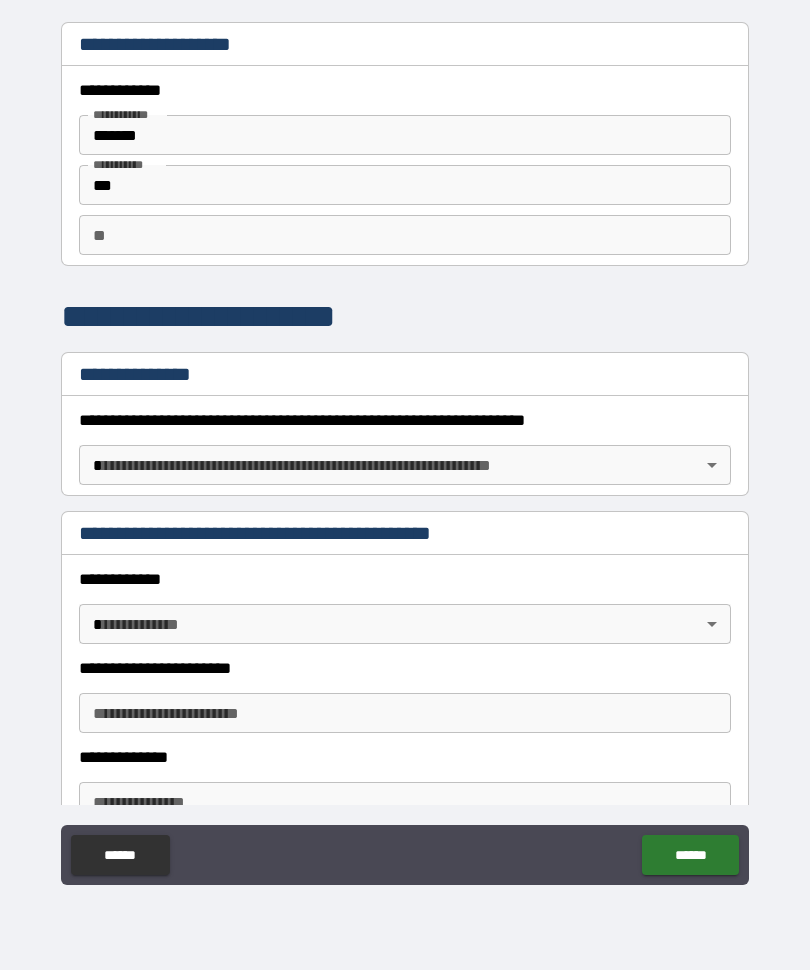 click on "**********" at bounding box center (405, 452) 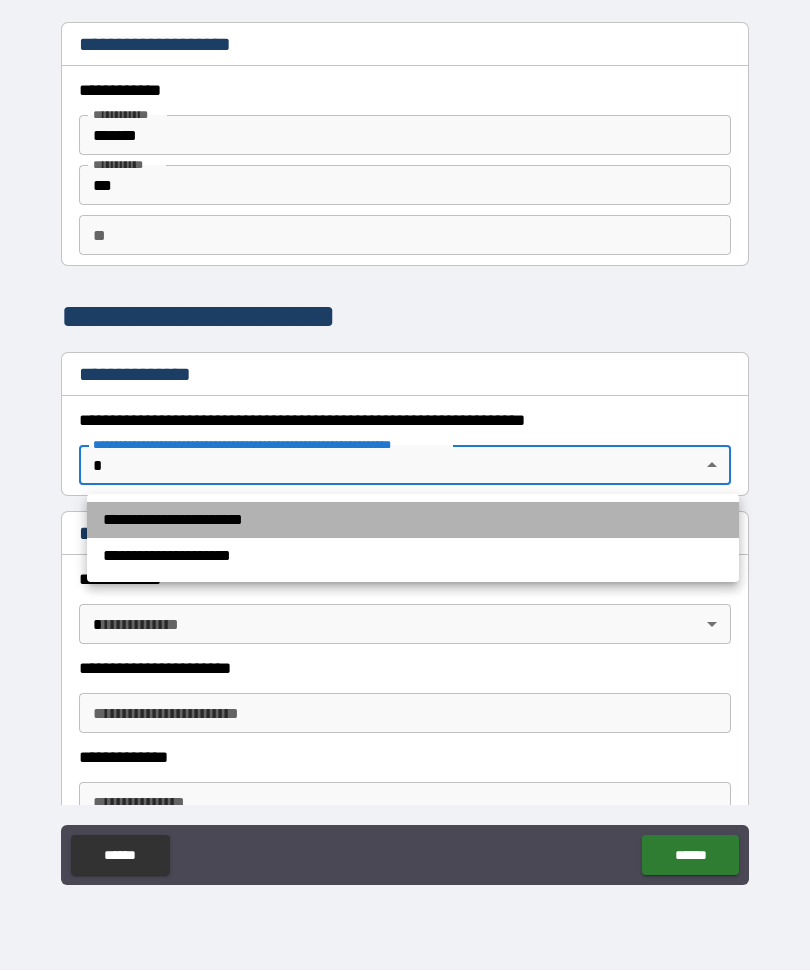 click on "**********" at bounding box center (413, 521) 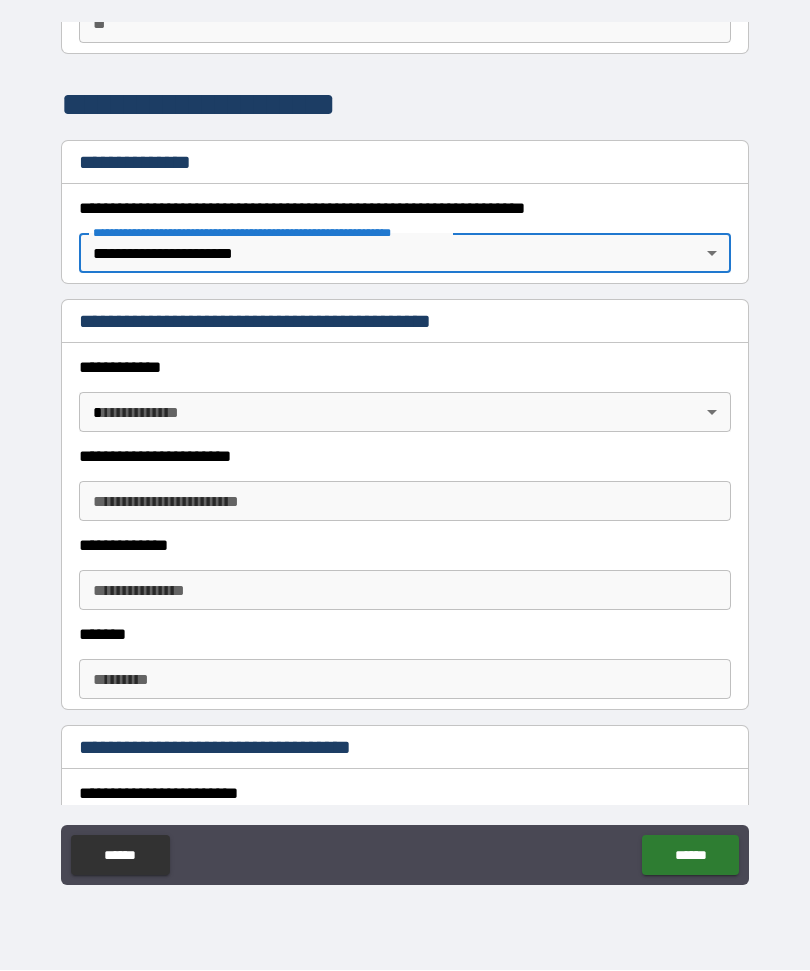 scroll, scrollTop: 216, scrollLeft: 0, axis: vertical 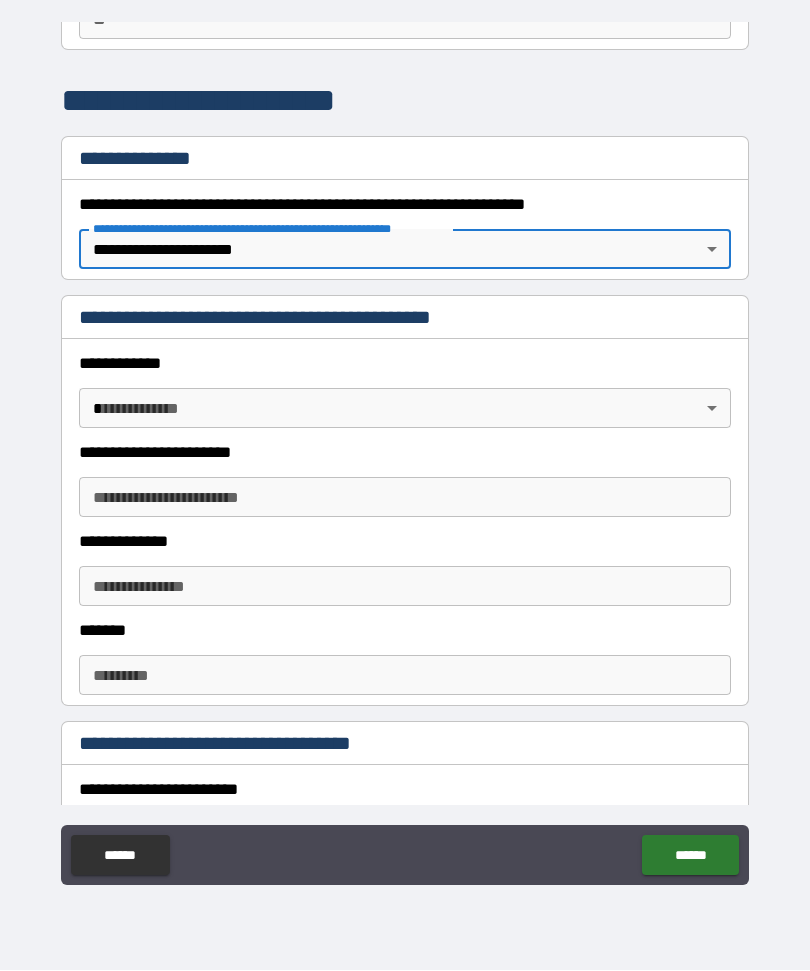 click on "**********" at bounding box center (405, 452) 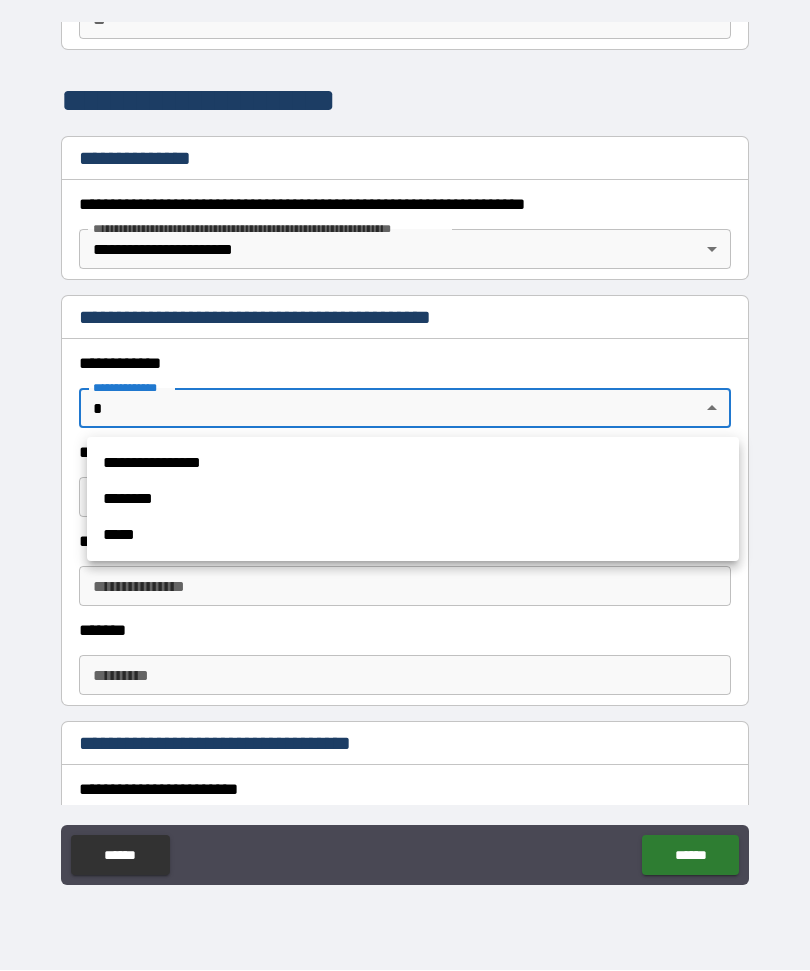 click on "**********" at bounding box center (413, 464) 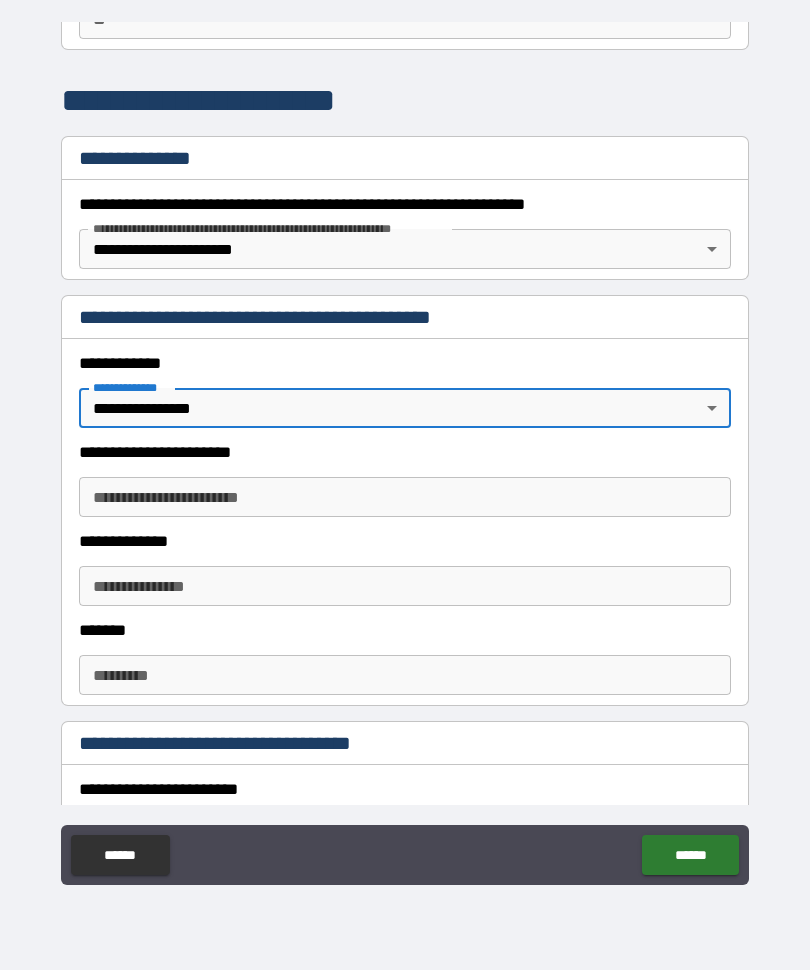 click on "**********" at bounding box center [405, 498] 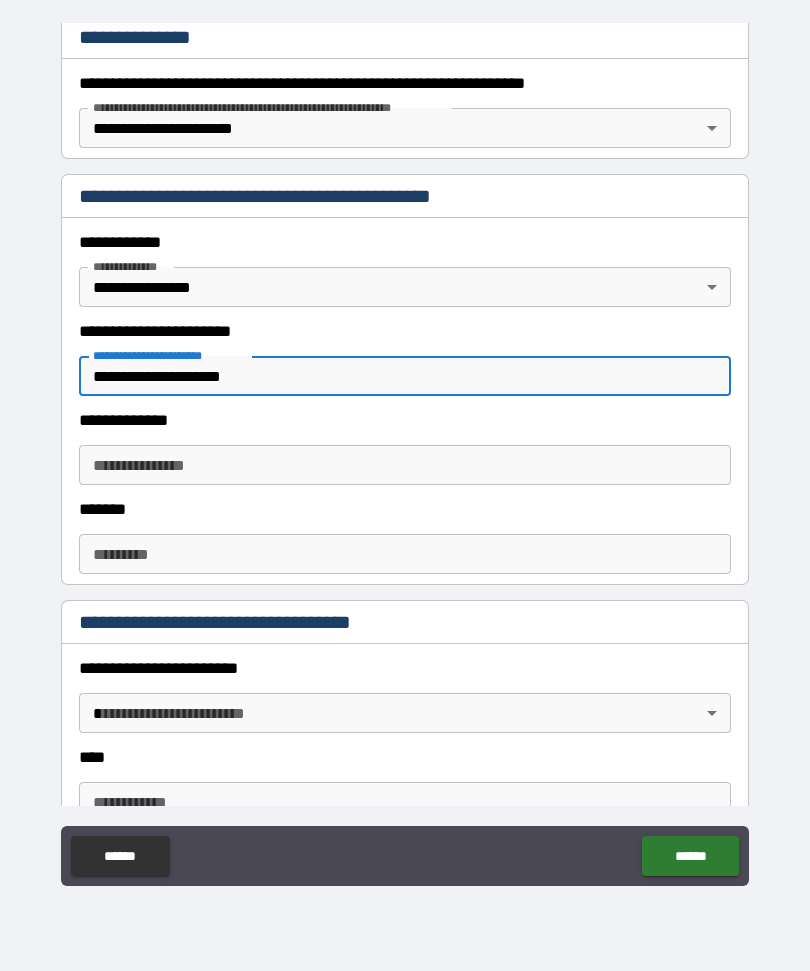 scroll, scrollTop: 345, scrollLeft: 0, axis: vertical 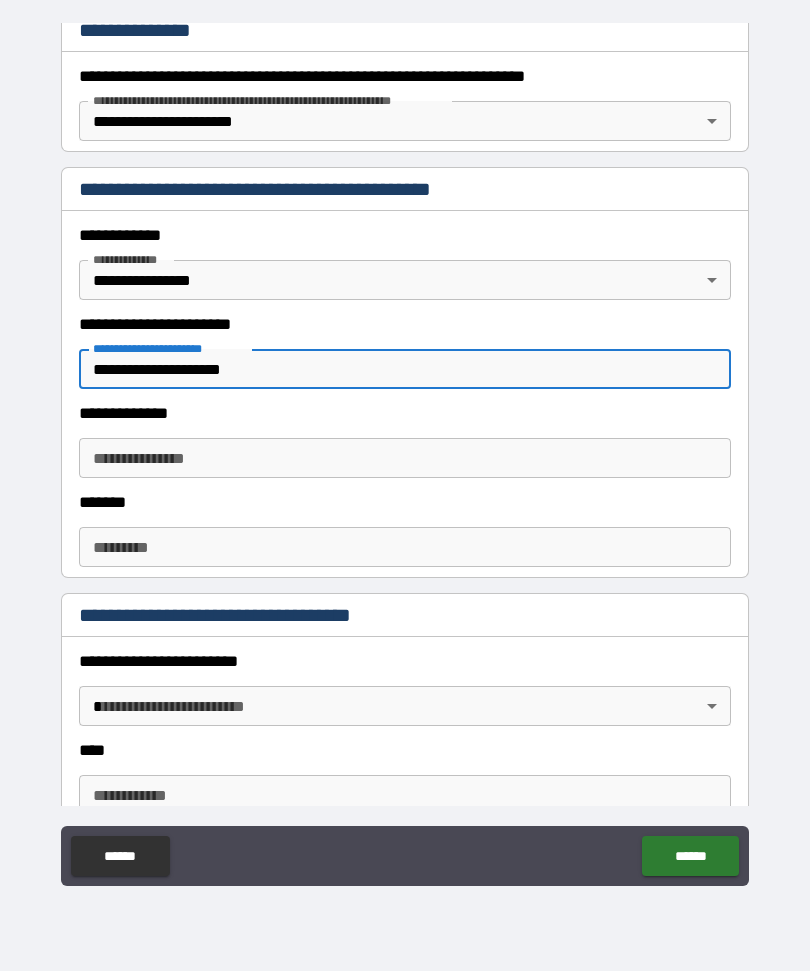 type on "**********" 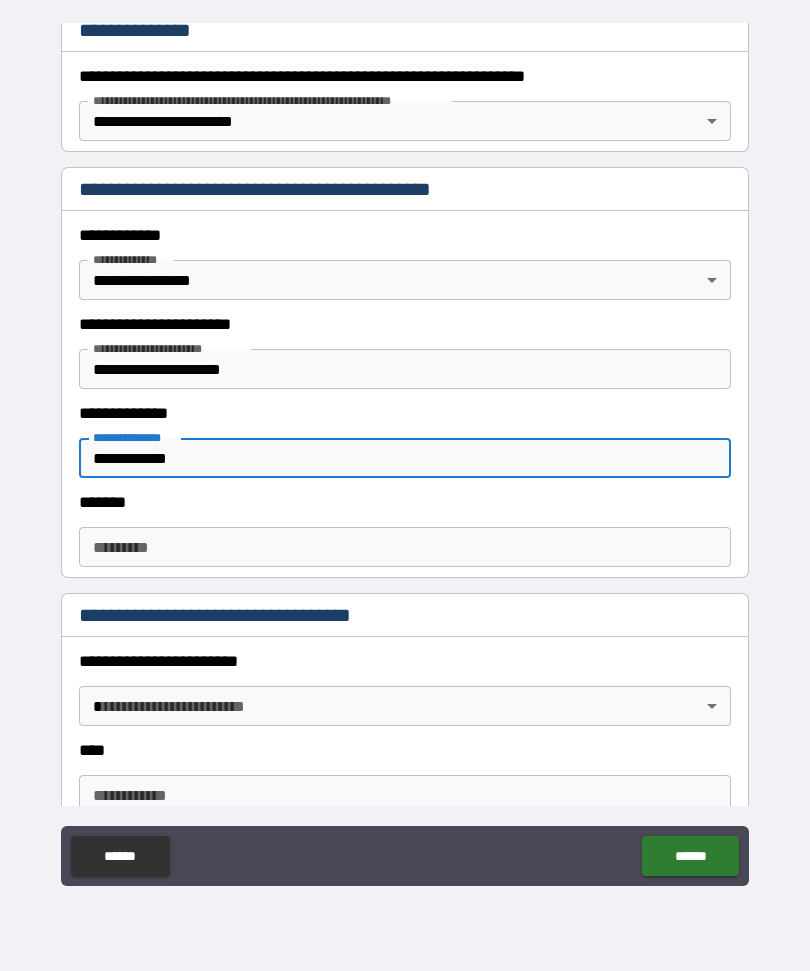 type on "**********" 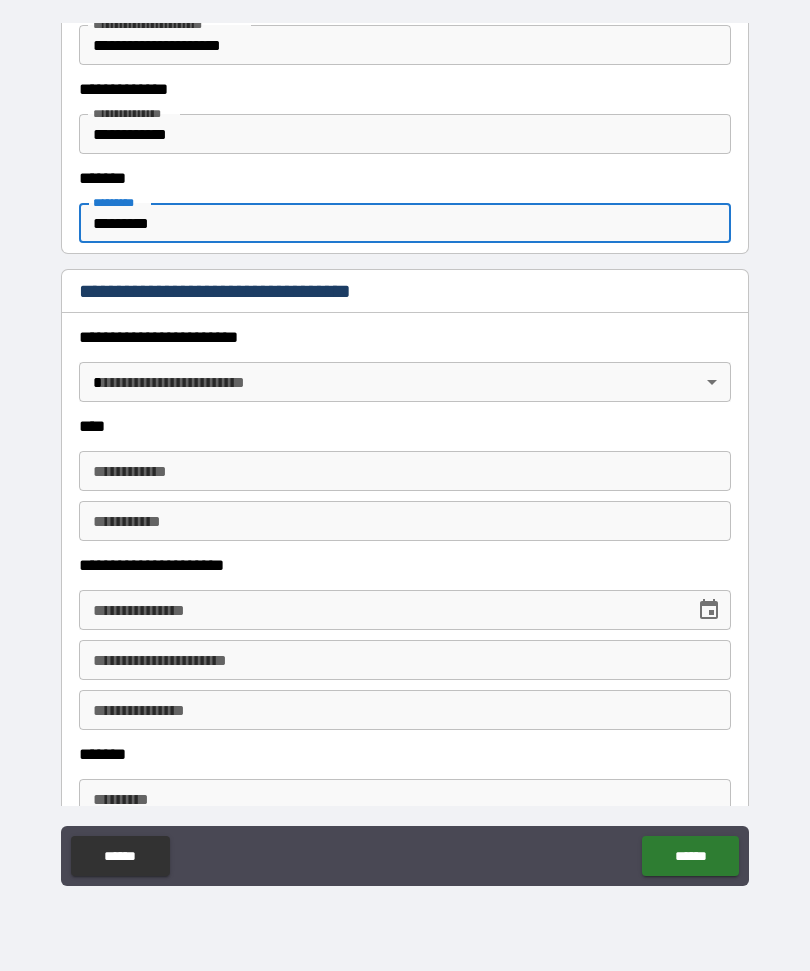 scroll, scrollTop: 671, scrollLeft: 0, axis: vertical 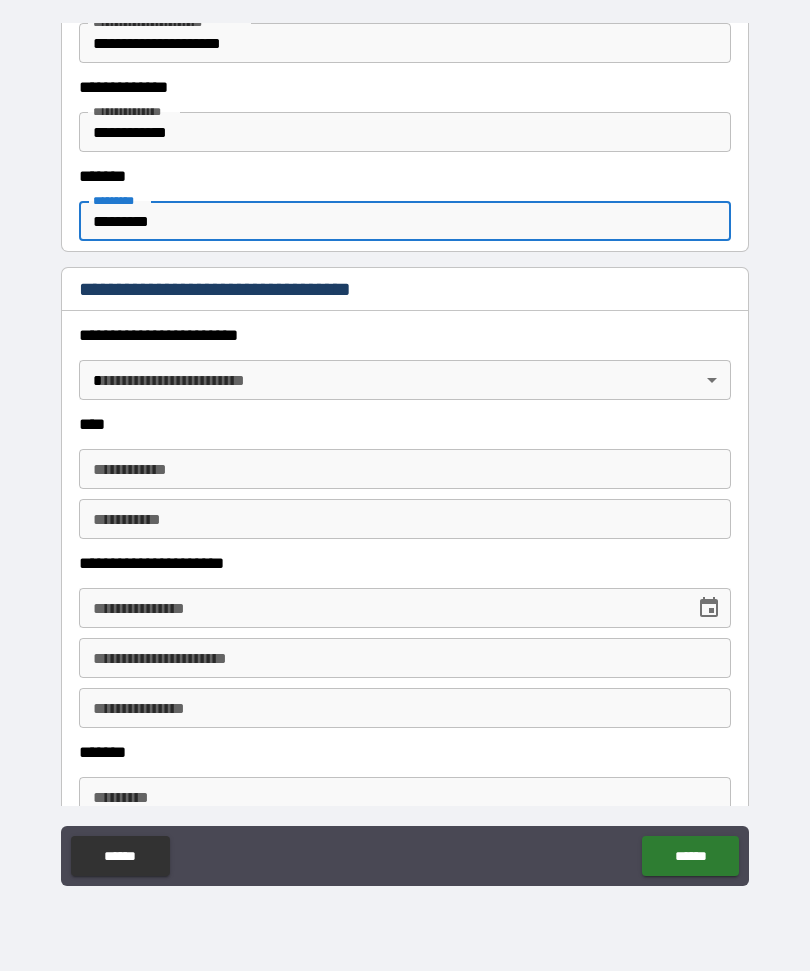 type on "*********" 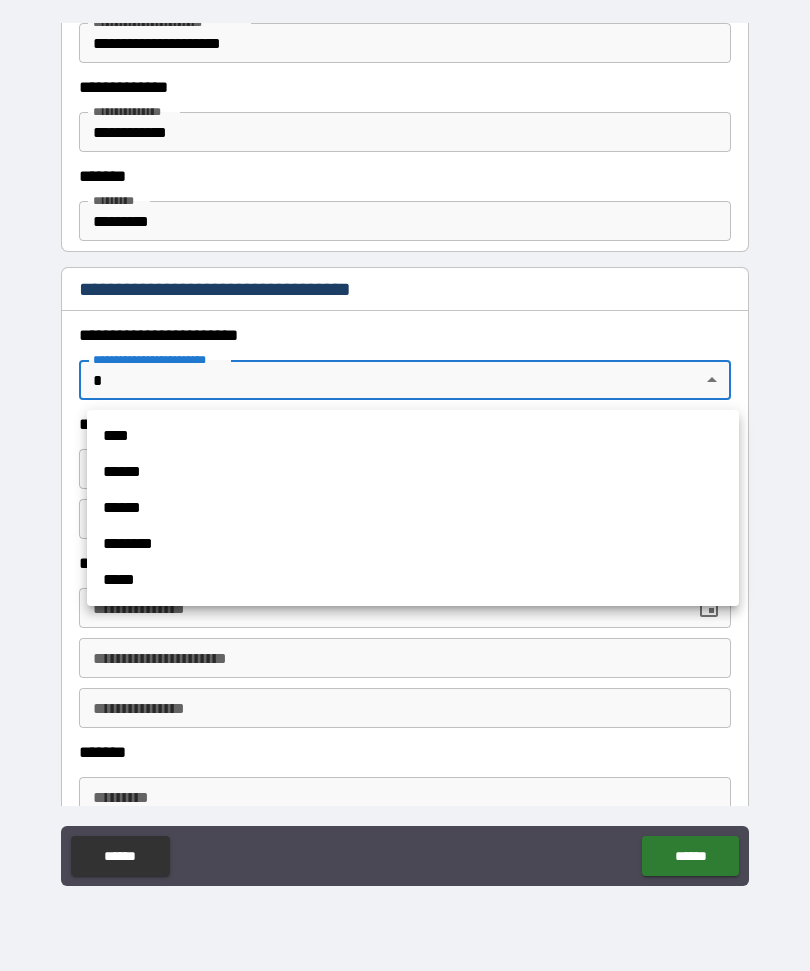 click on "******" at bounding box center (413, 472) 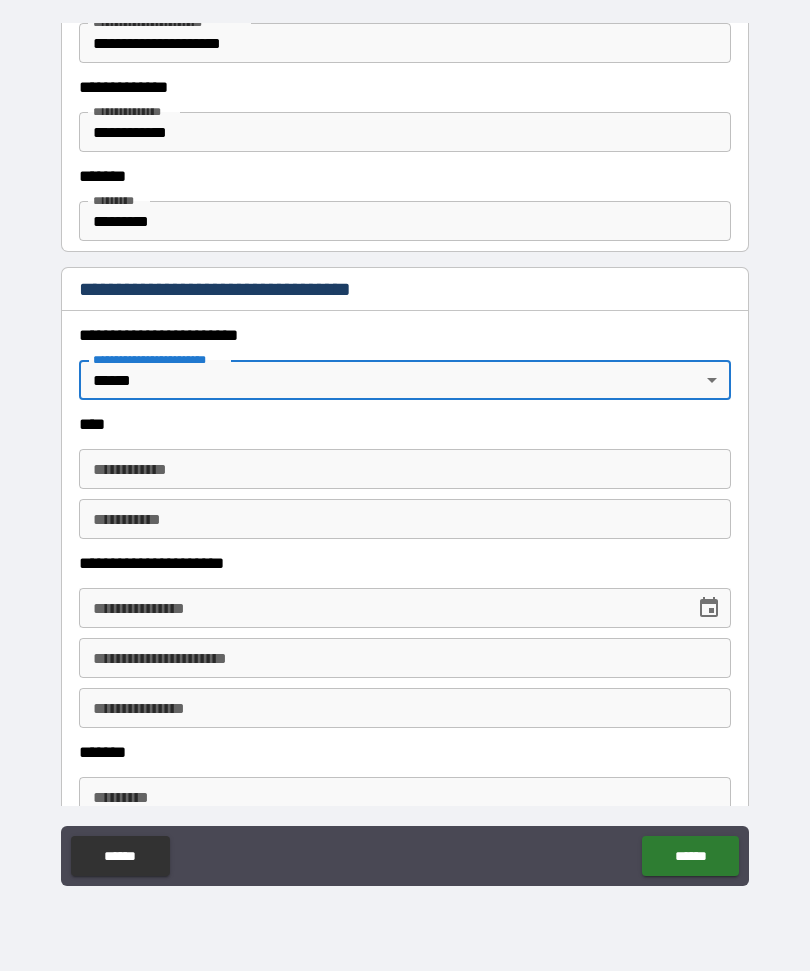 click on "**********" at bounding box center (405, 469) 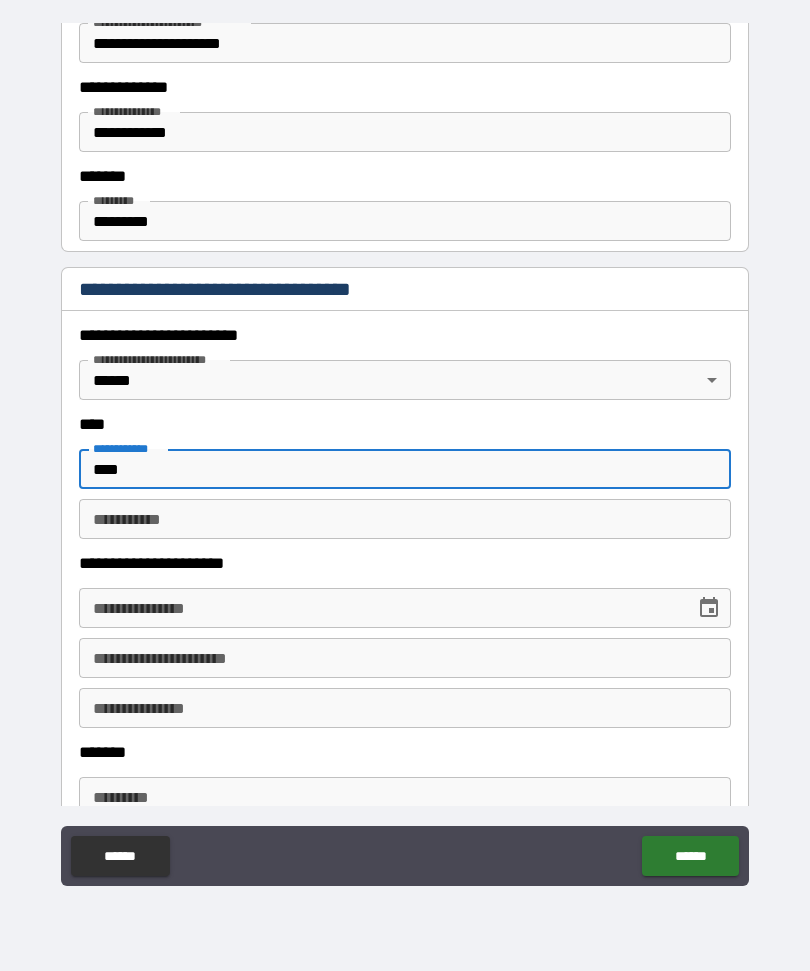 type on "****" 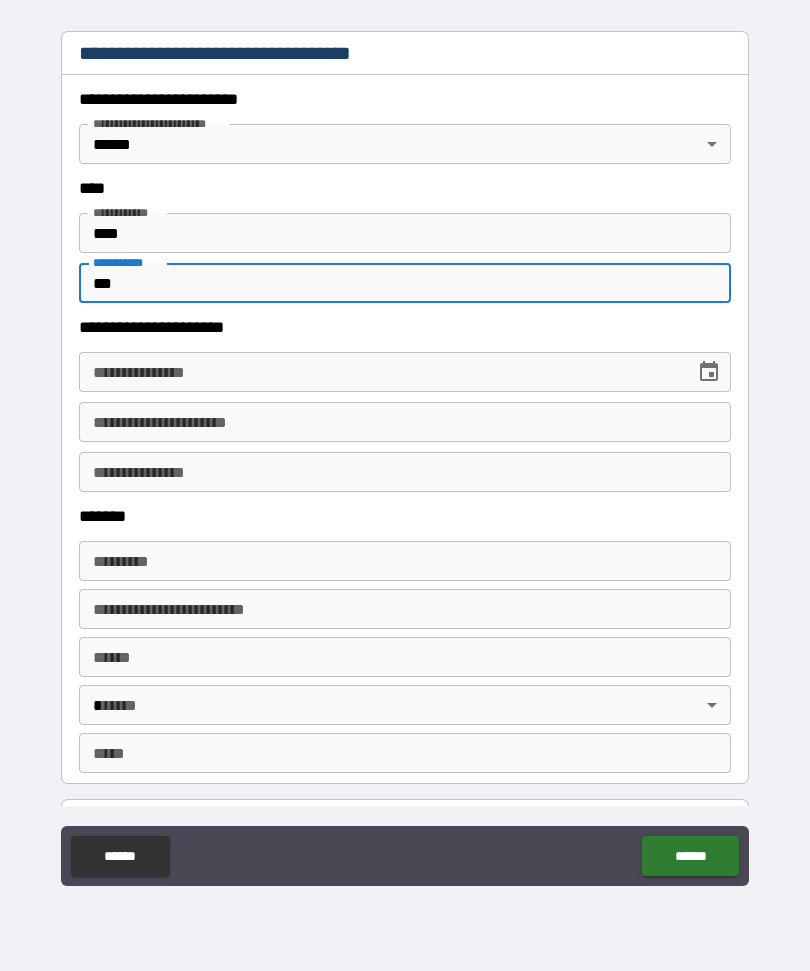scroll, scrollTop: 926, scrollLeft: 0, axis: vertical 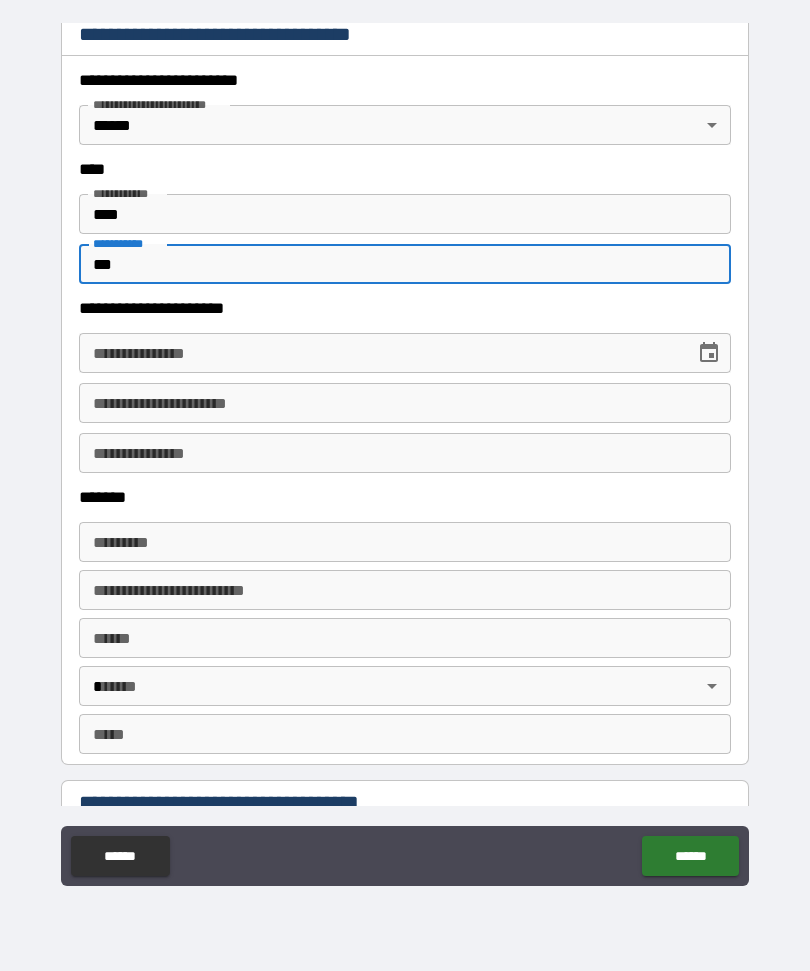 type on "***" 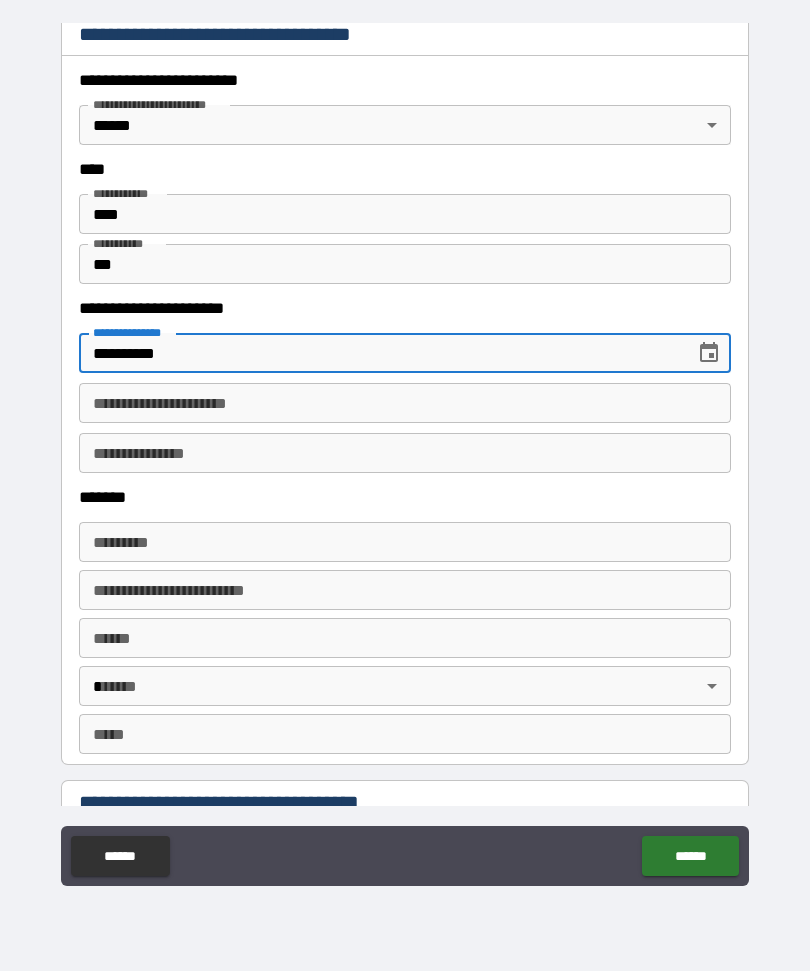 type on "**********" 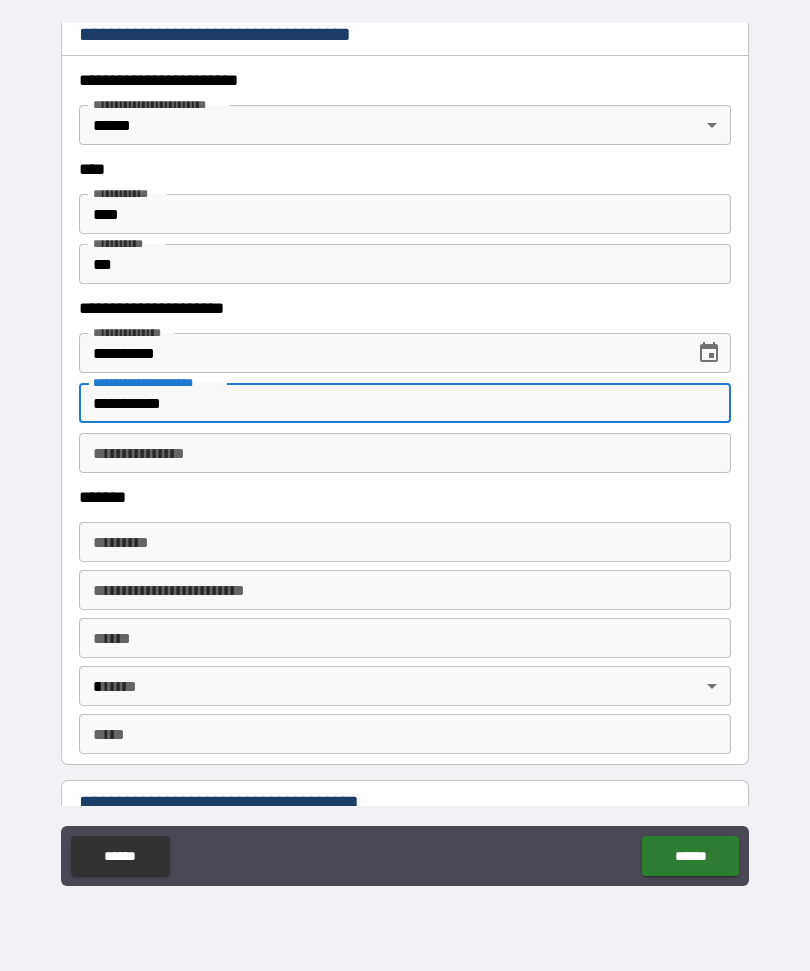 type on "**********" 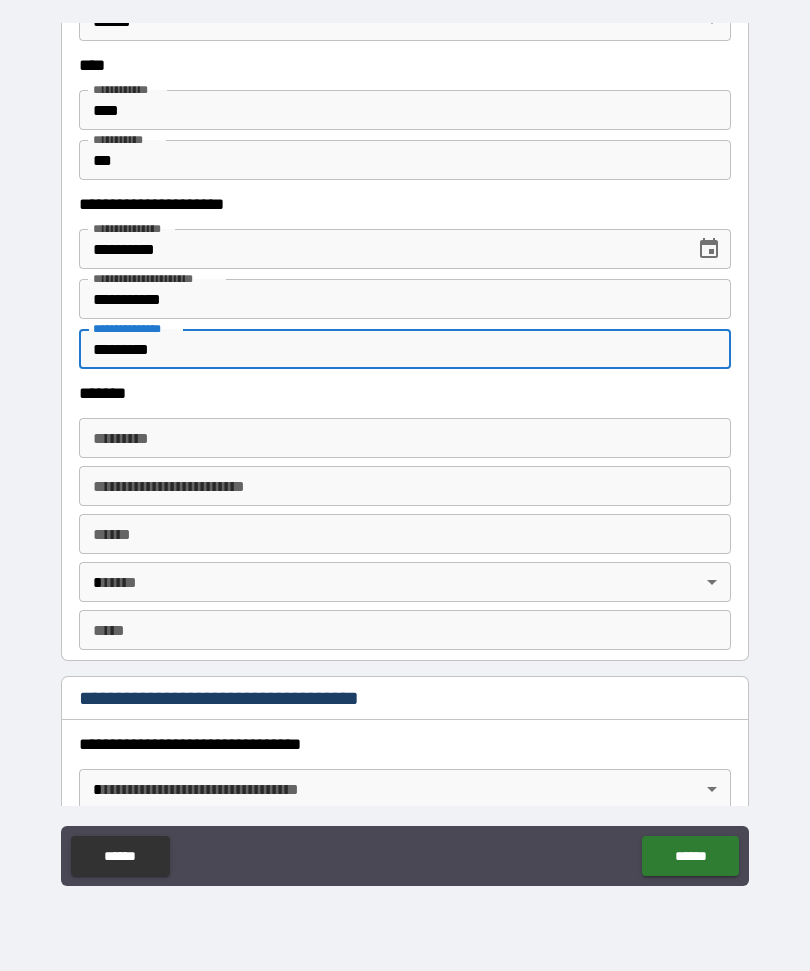 scroll, scrollTop: 1031, scrollLeft: 0, axis: vertical 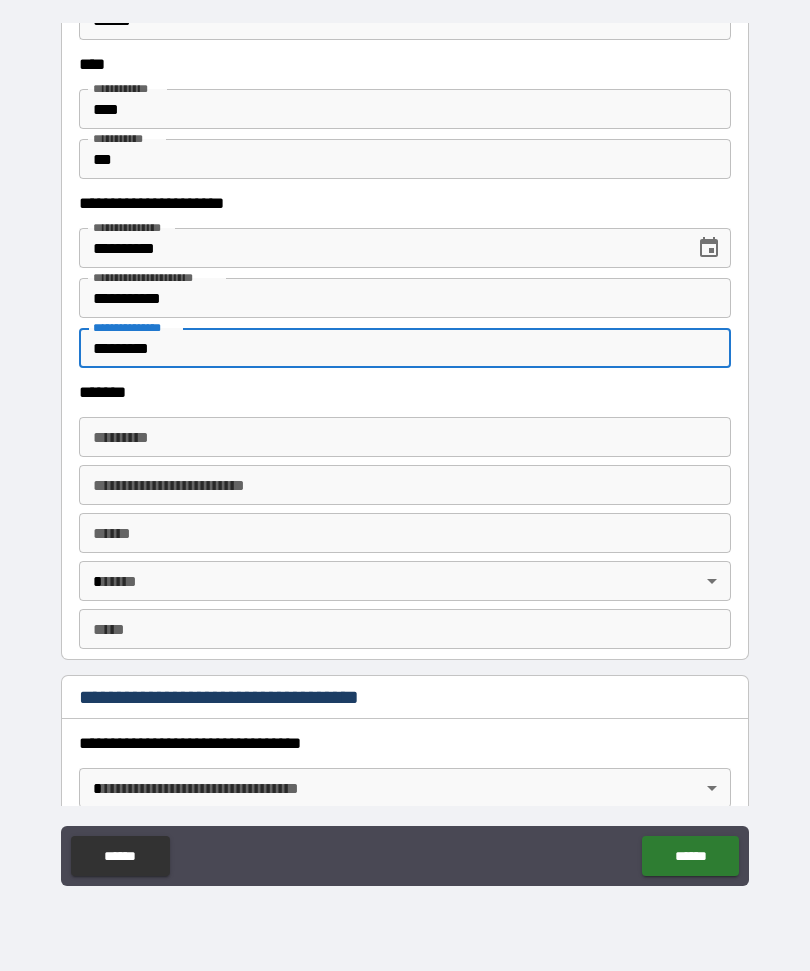 type on "*********" 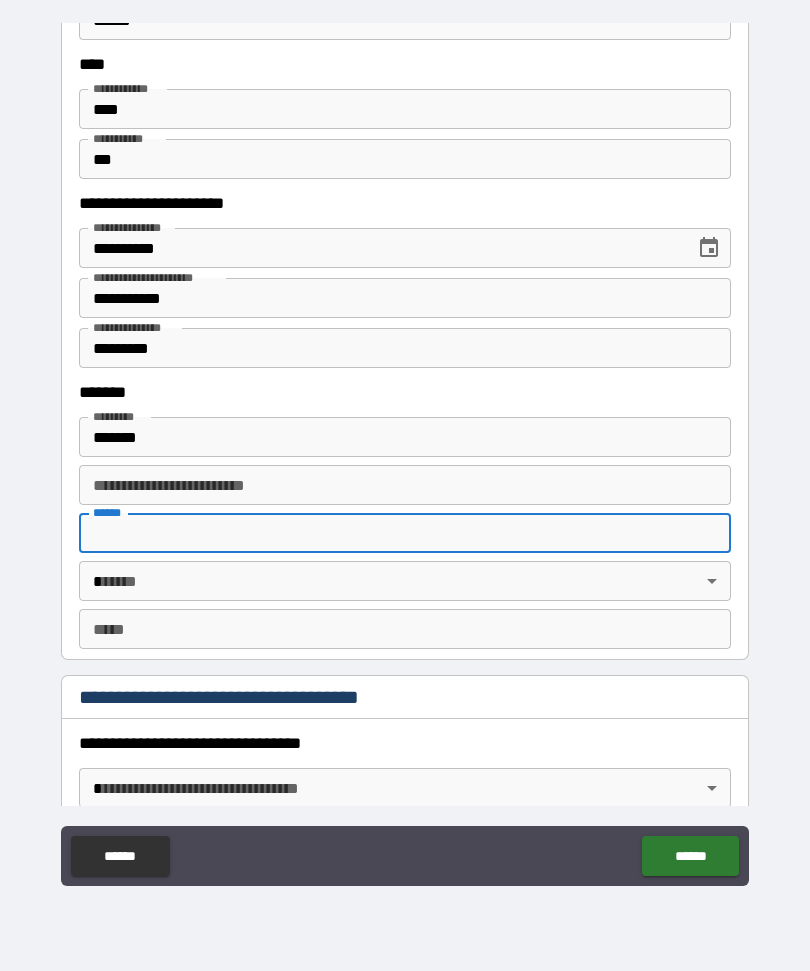 type on "**********" 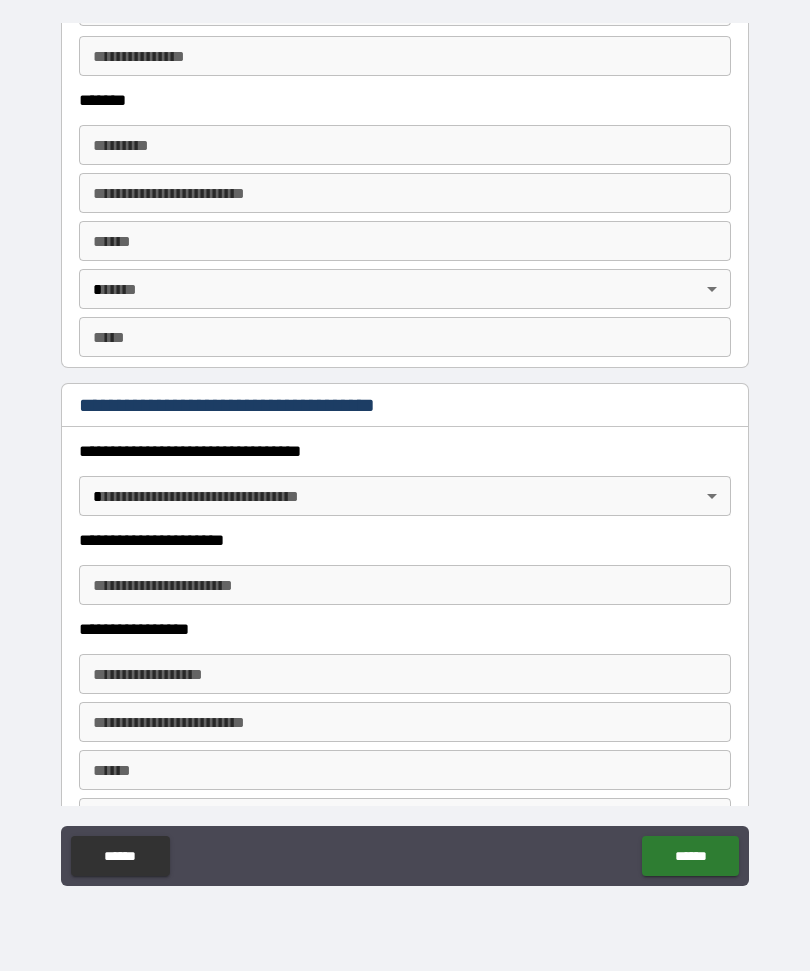 scroll, scrollTop: 2835, scrollLeft: 0, axis: vertical 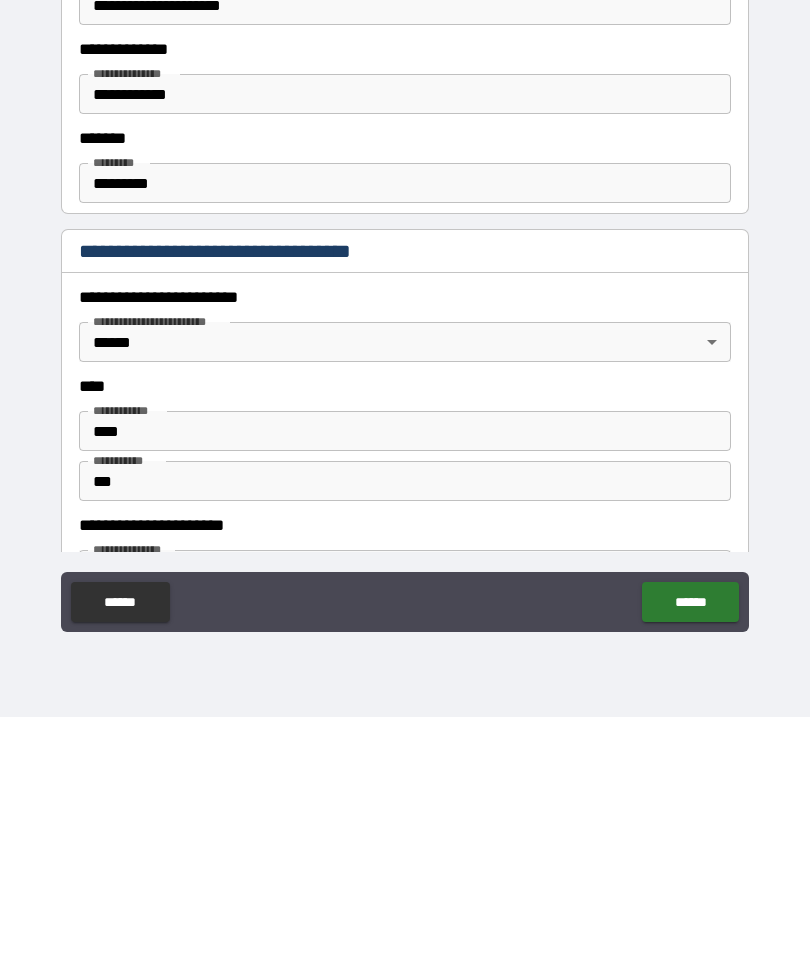 click on "**********" at bounding box center (405, 551) 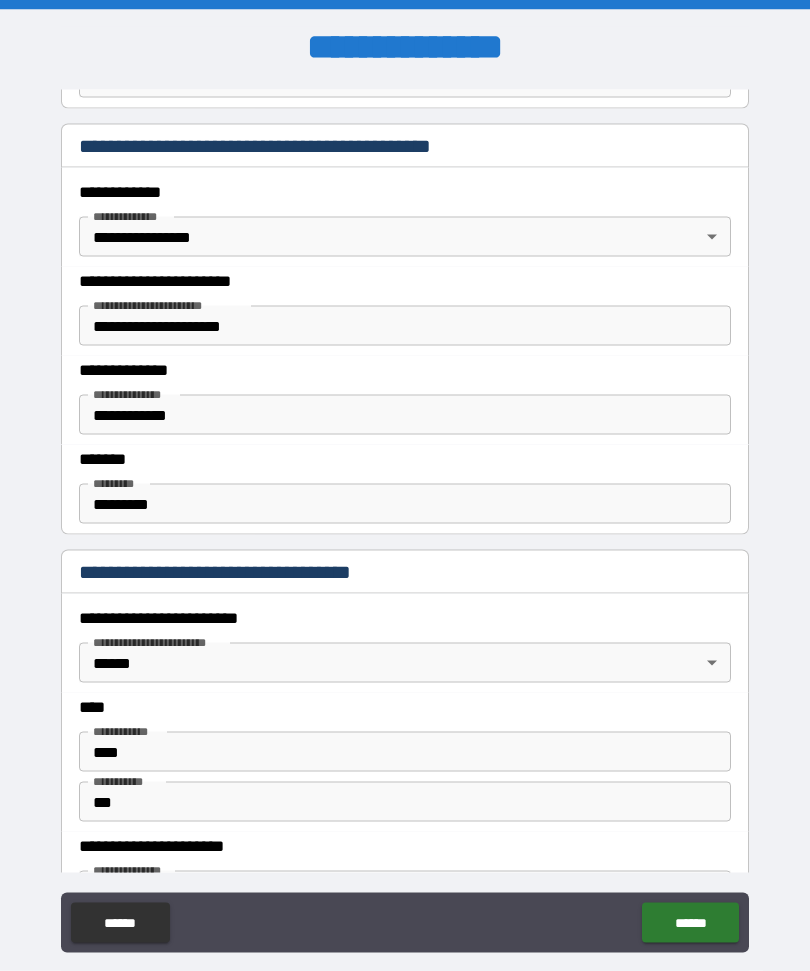 click on "**********" at bounding box center (405, 192) 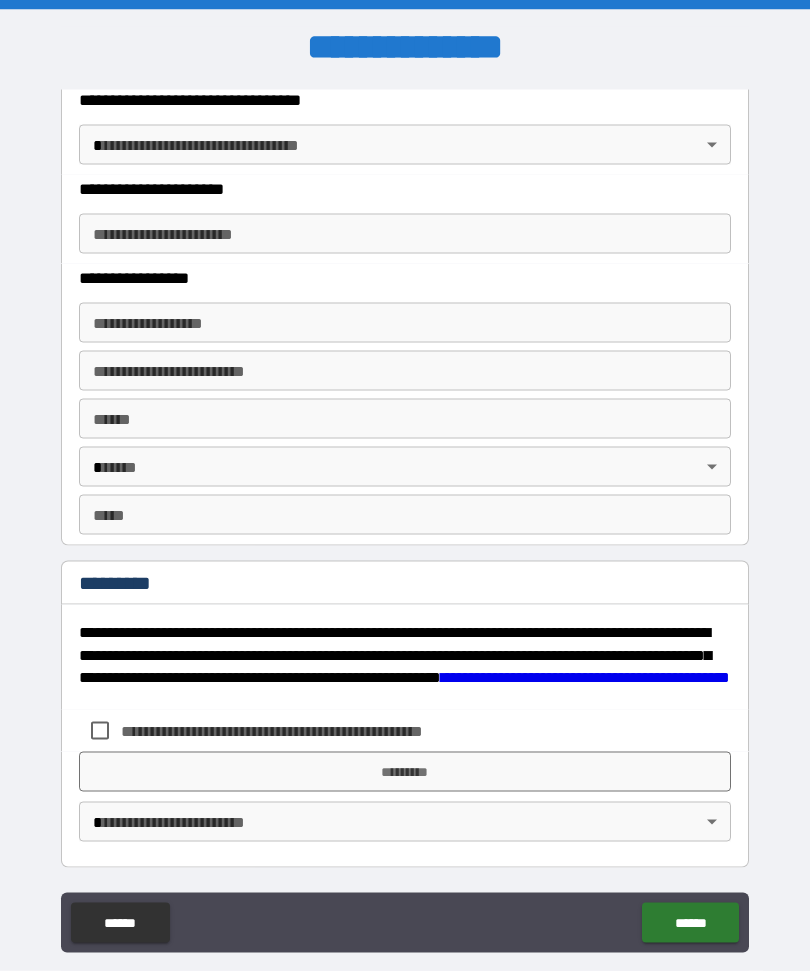 scroll, scrollTop: 3553, scrollLeft: 0, axis: vertical 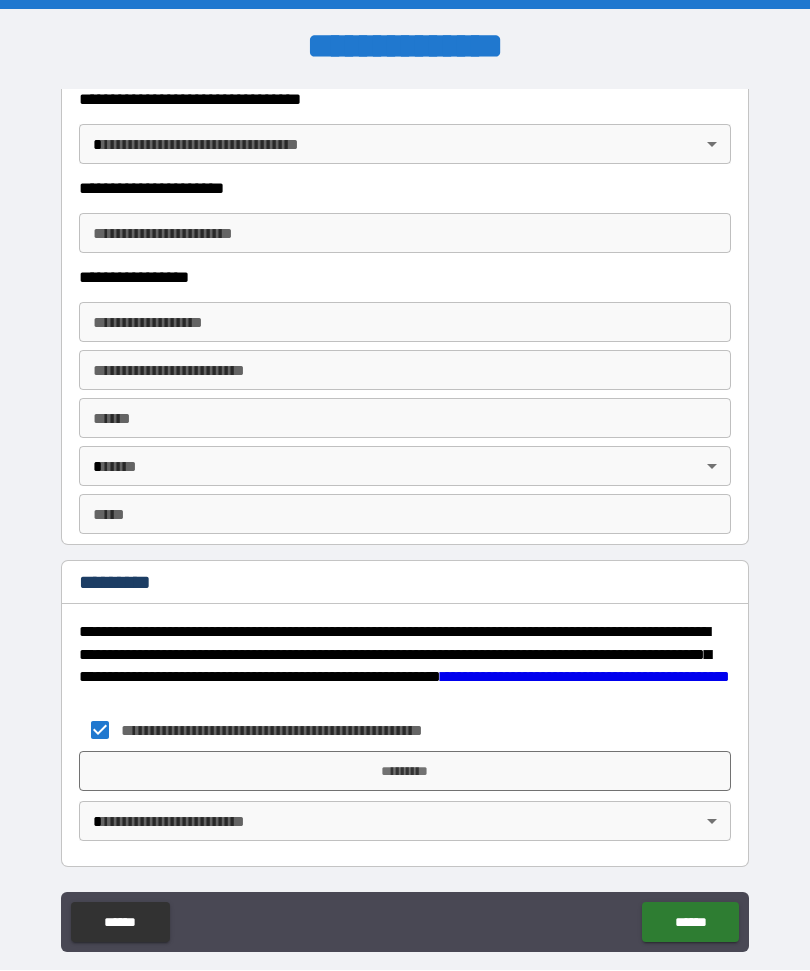 click on "*********" at bounding box center [405, 772] 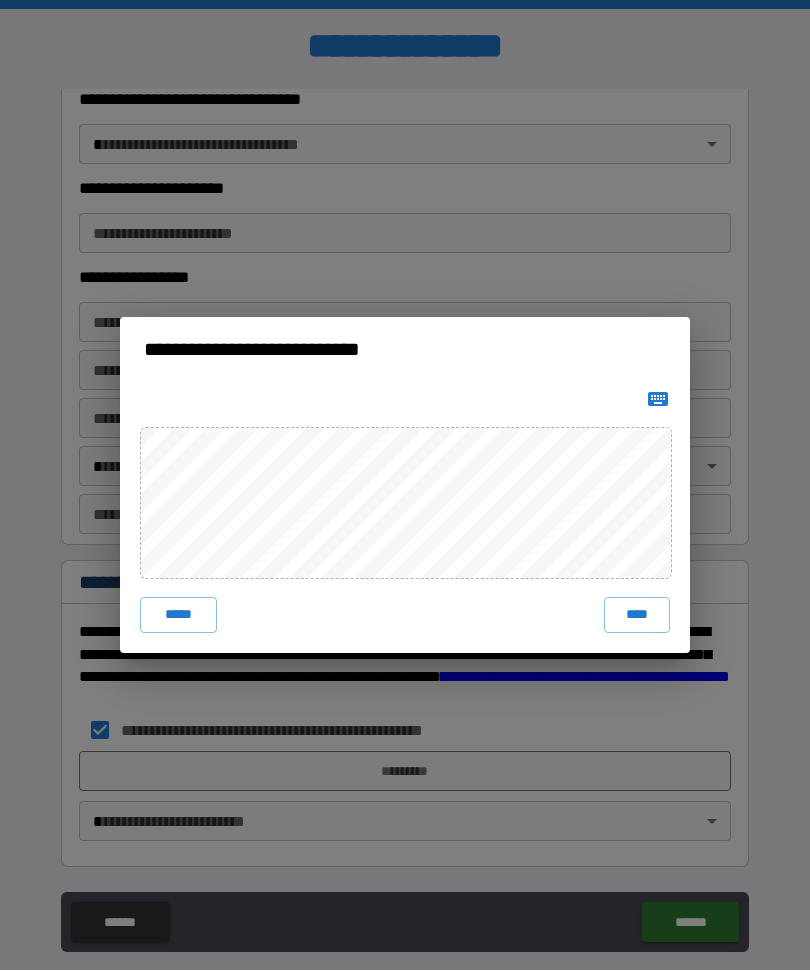 click on "****" at bounding box center [637, 616] 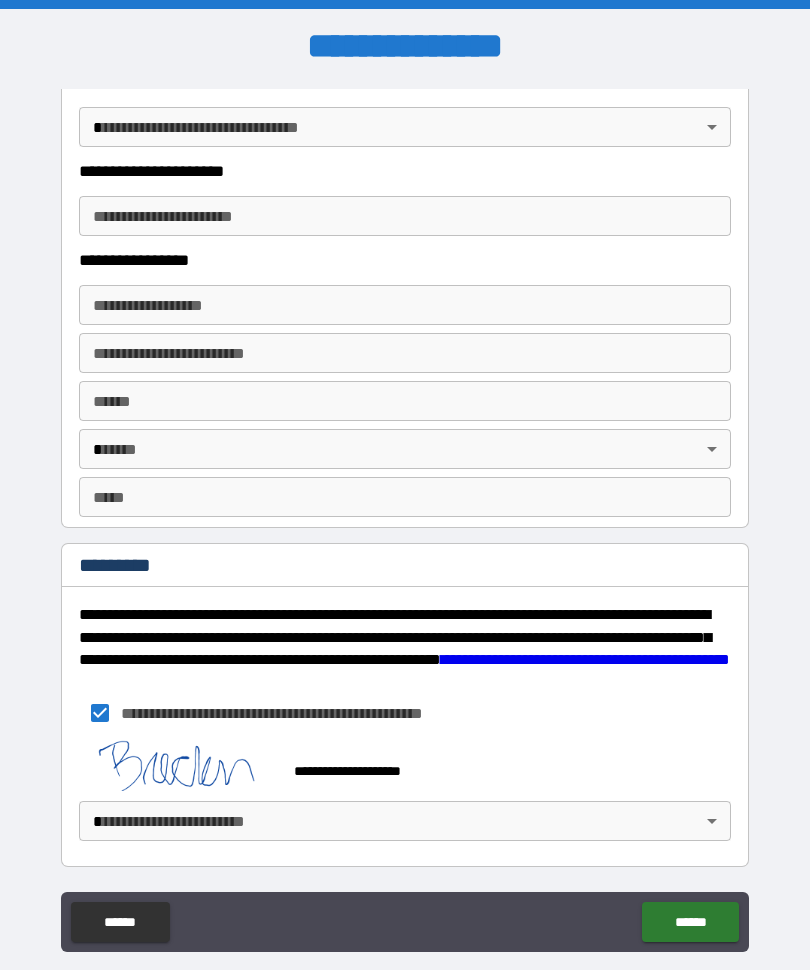 scroll, scrollTop: 3570, scrollLeft: 0, axis: vertical 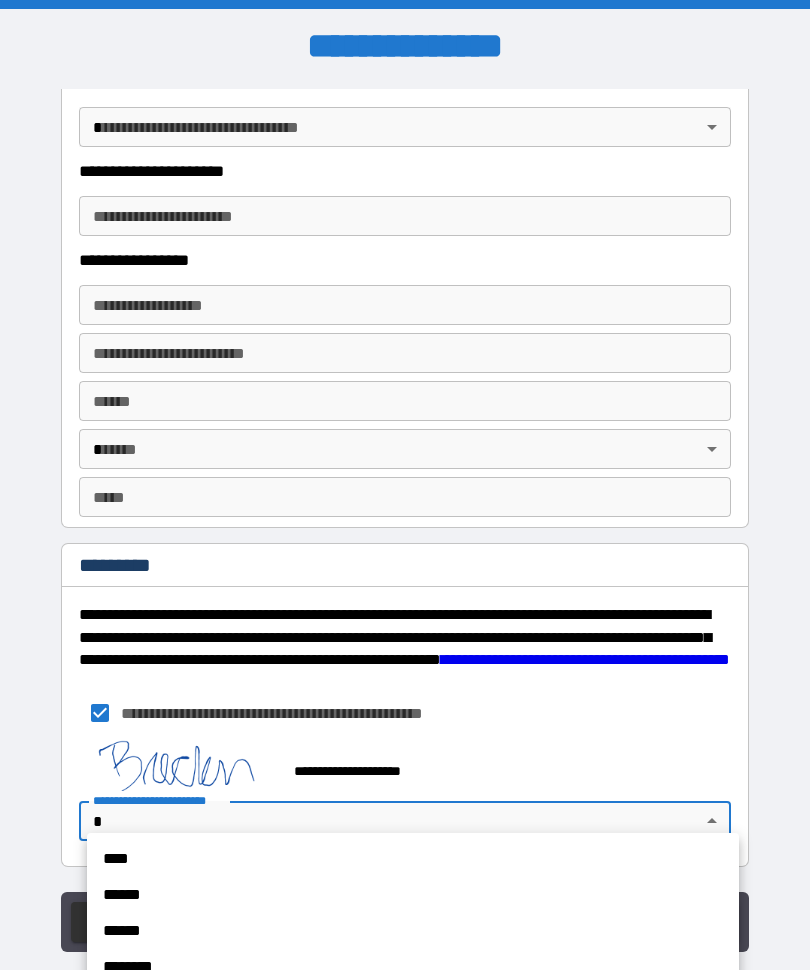 click on "****" at bounding box center [413, 860] 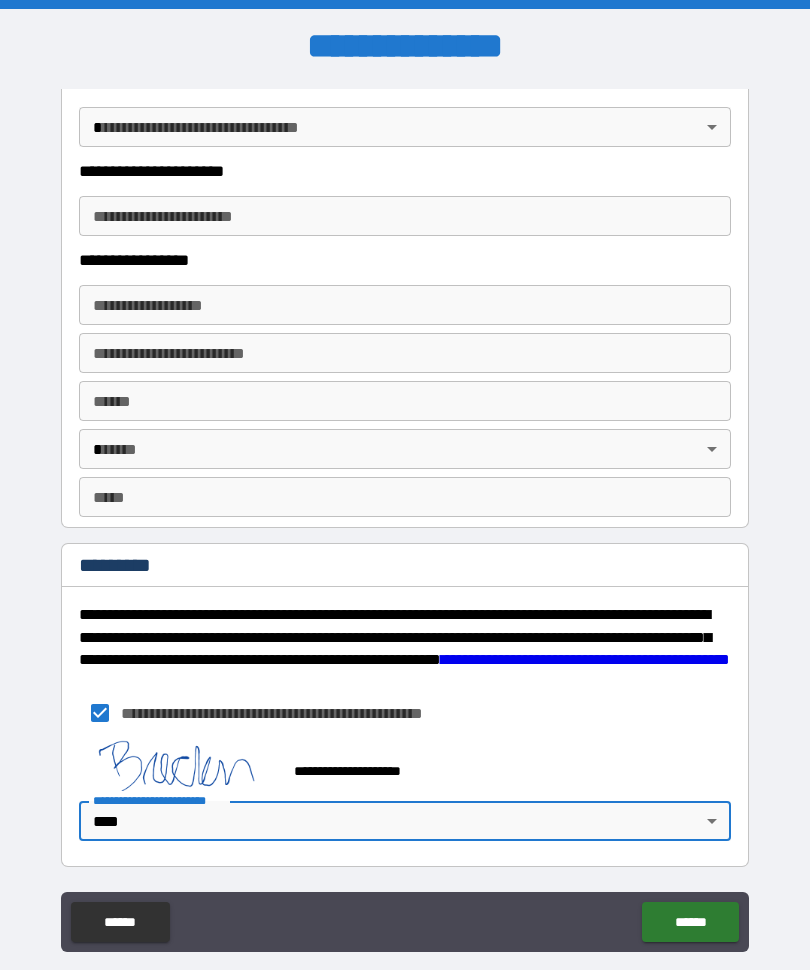 scroll, scrollTop: 0, scrollLeft: 0, axis: both 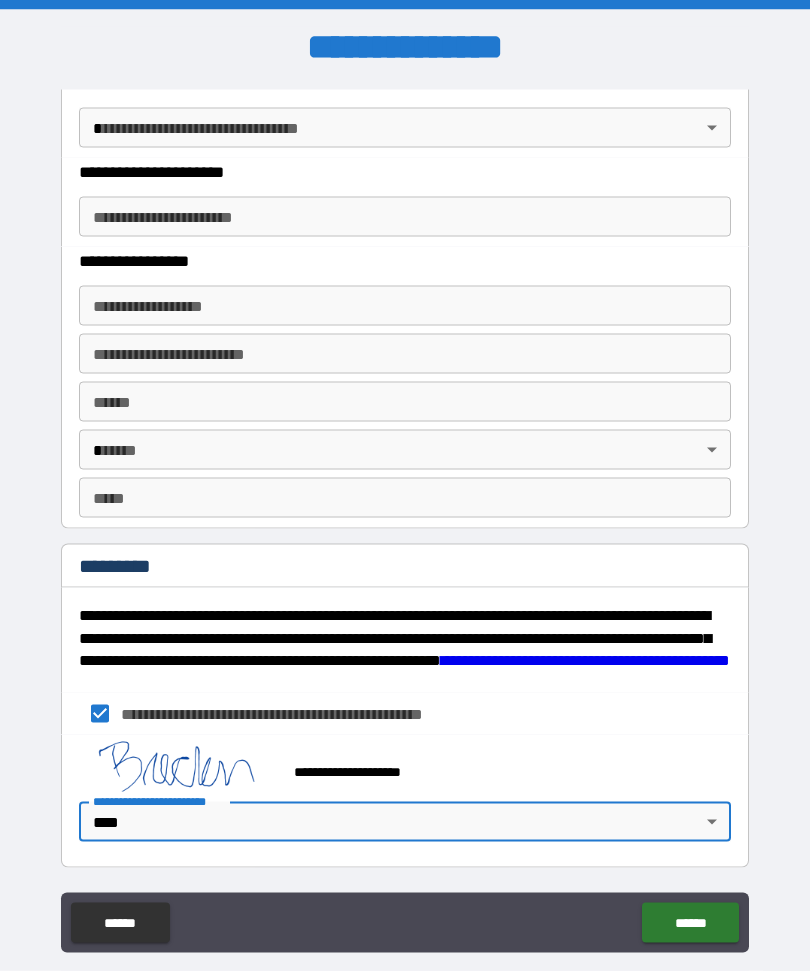 click on "******" at bounding box center (690, 923) 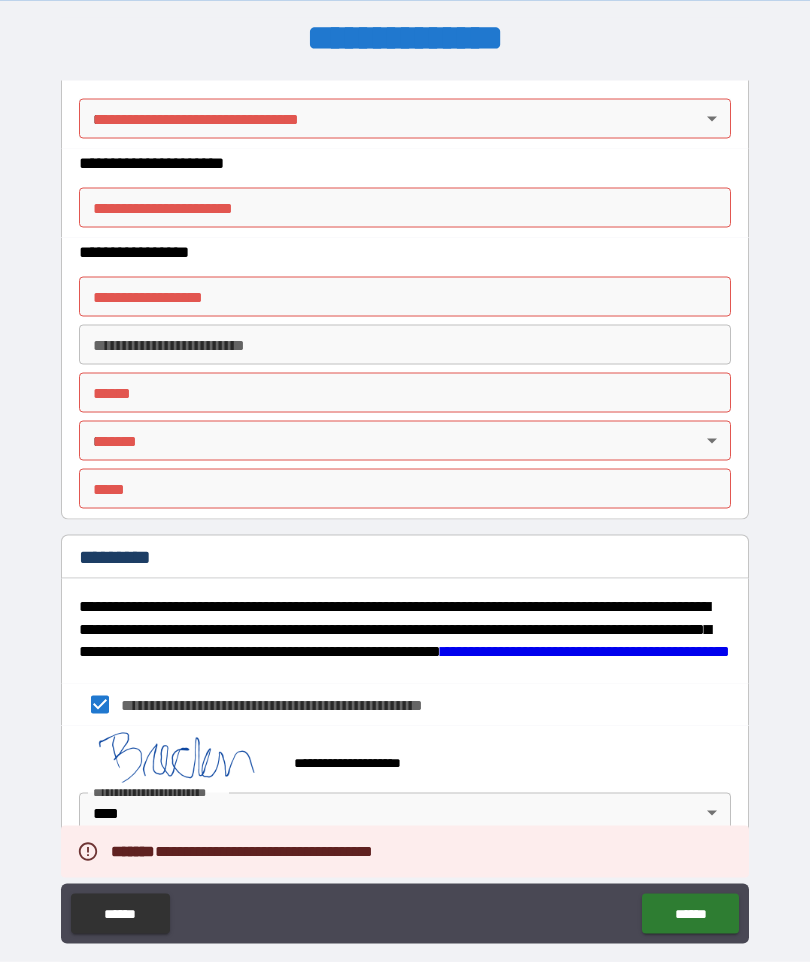 scroll, scrollTop: 0, scrollLeft: 0, axis: both 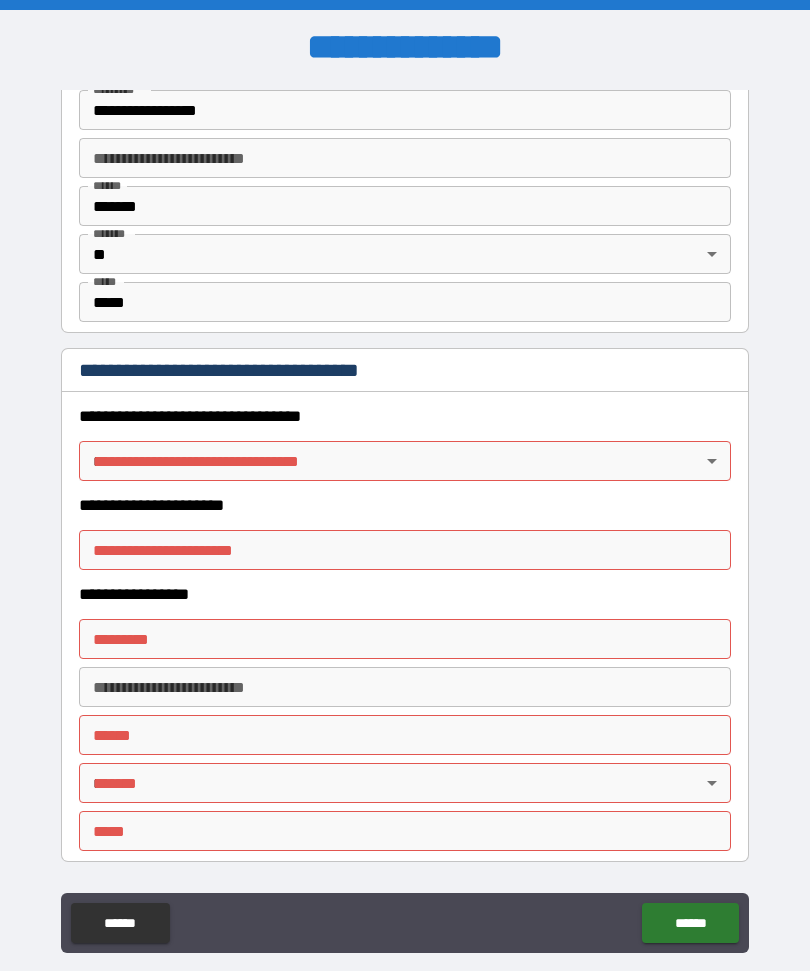 click on "**********" at bounding box center [405, 519] 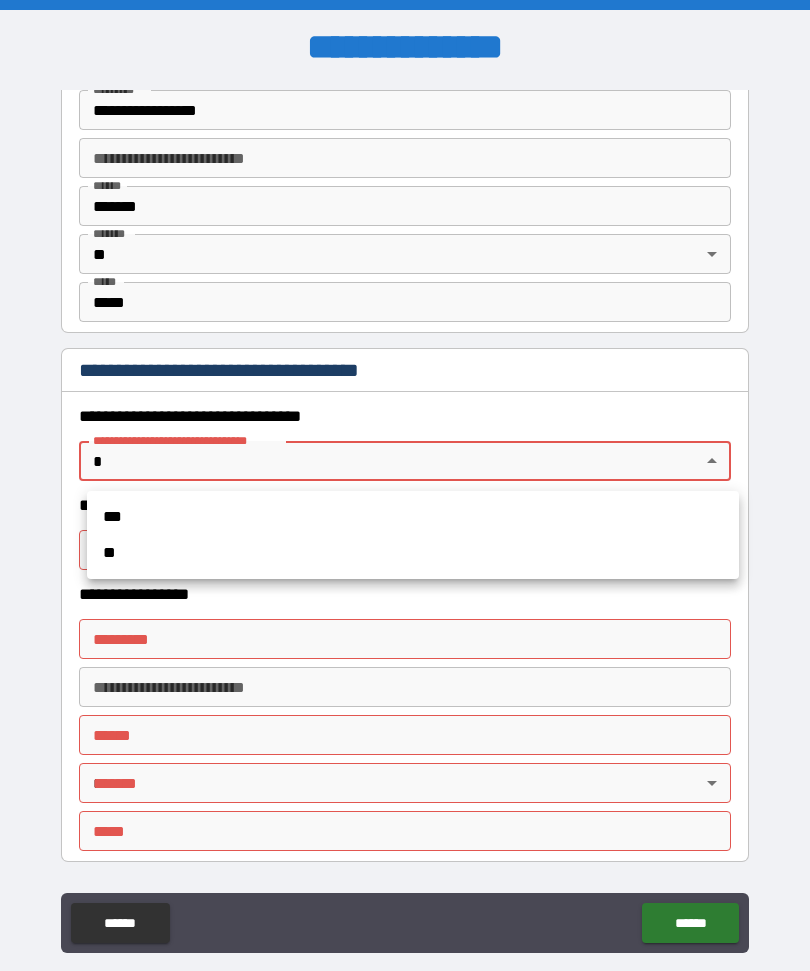 click on "***" at bounding box center [413, 517] 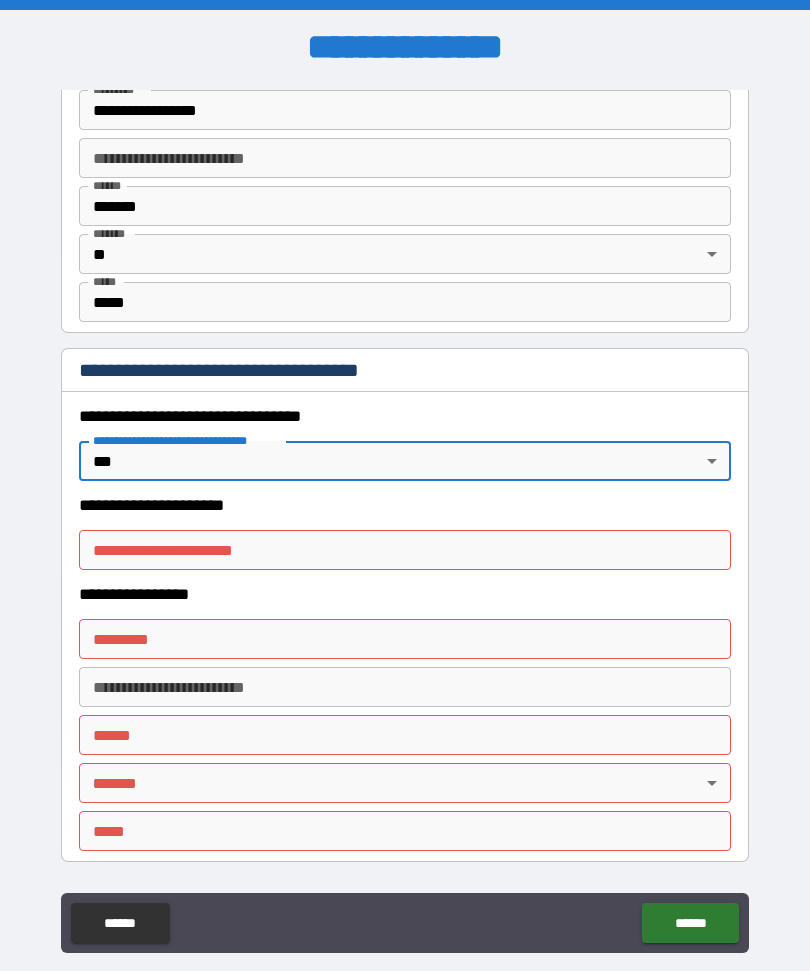 type on "*" 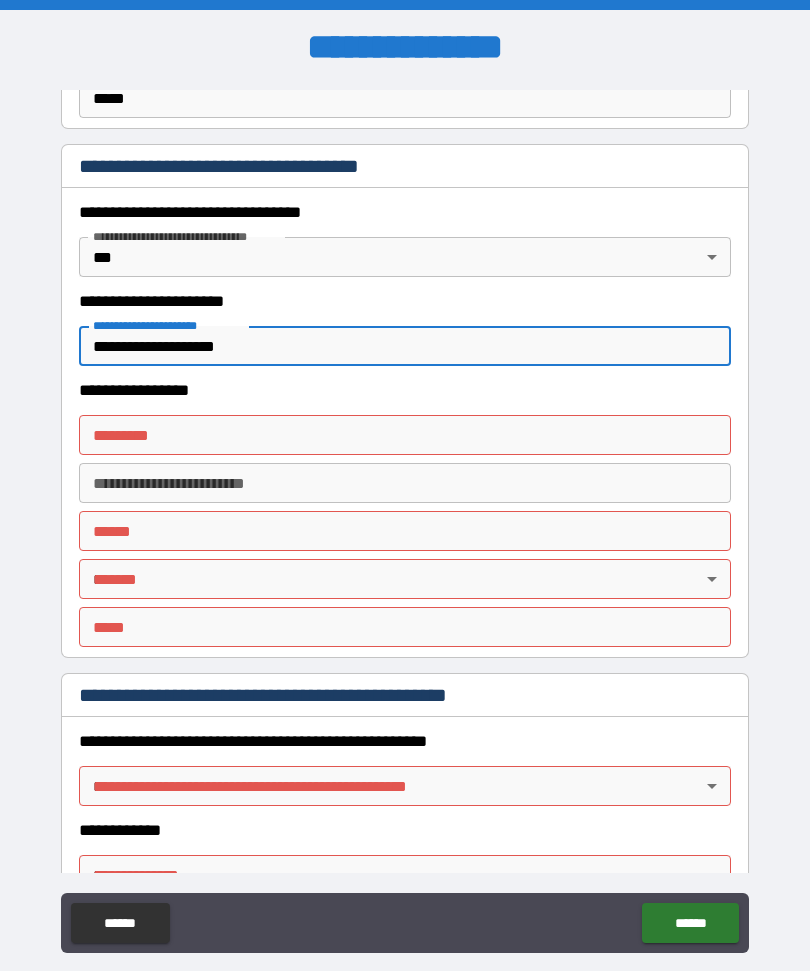 scroll, scrollTop: 1642, scrollLeft: 0, axis: vertical 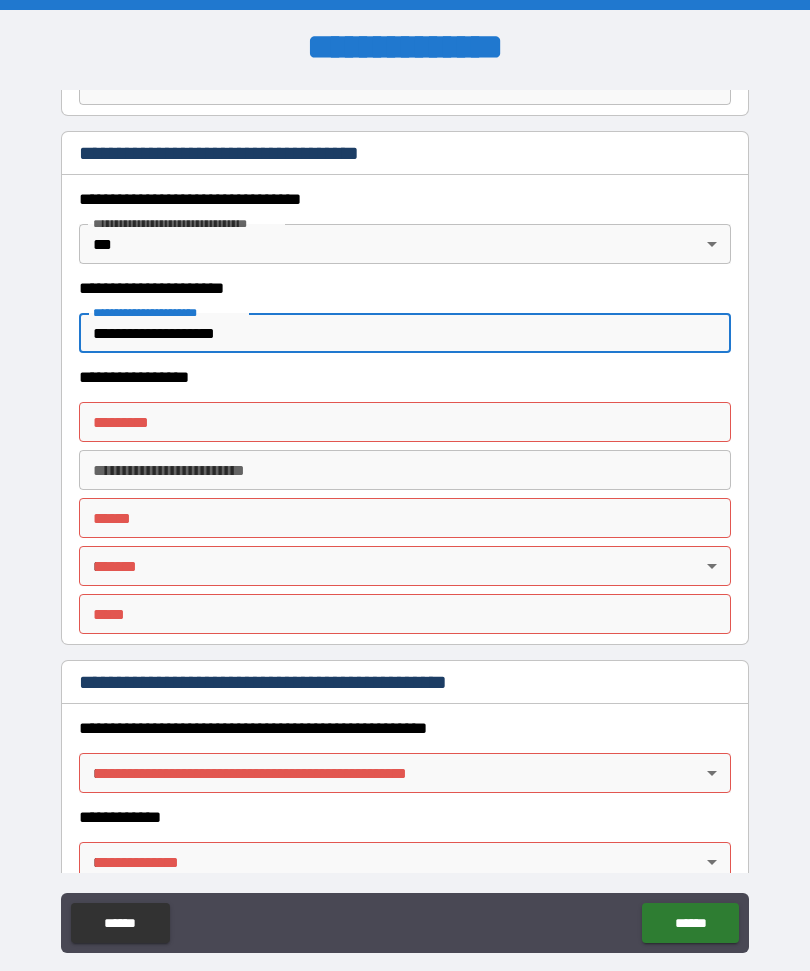 type on "**********" 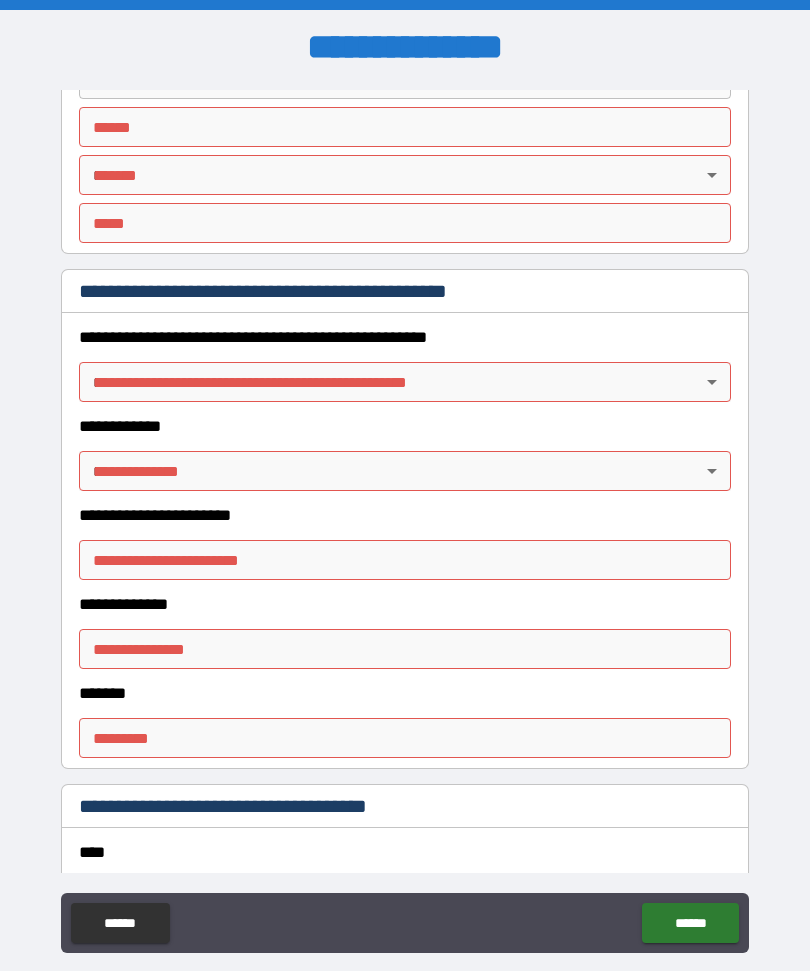 scroll, scrollTop: 2034, scrollLeft: 0, axis: vertical 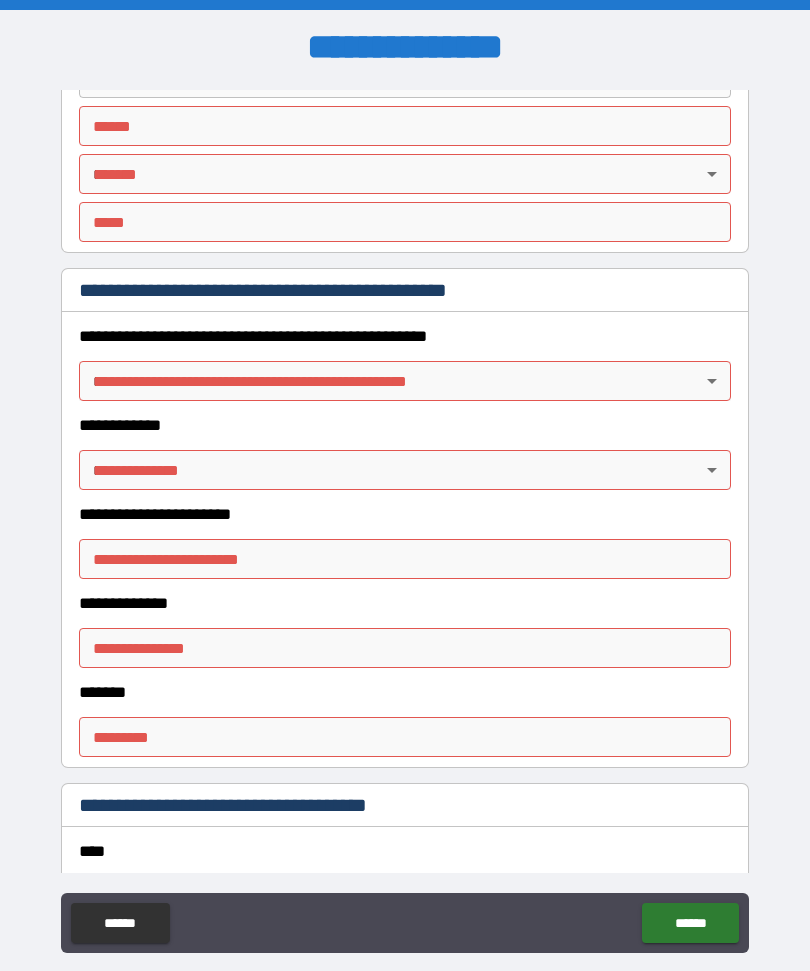 click on "**********" at bounding box center (405, 519) 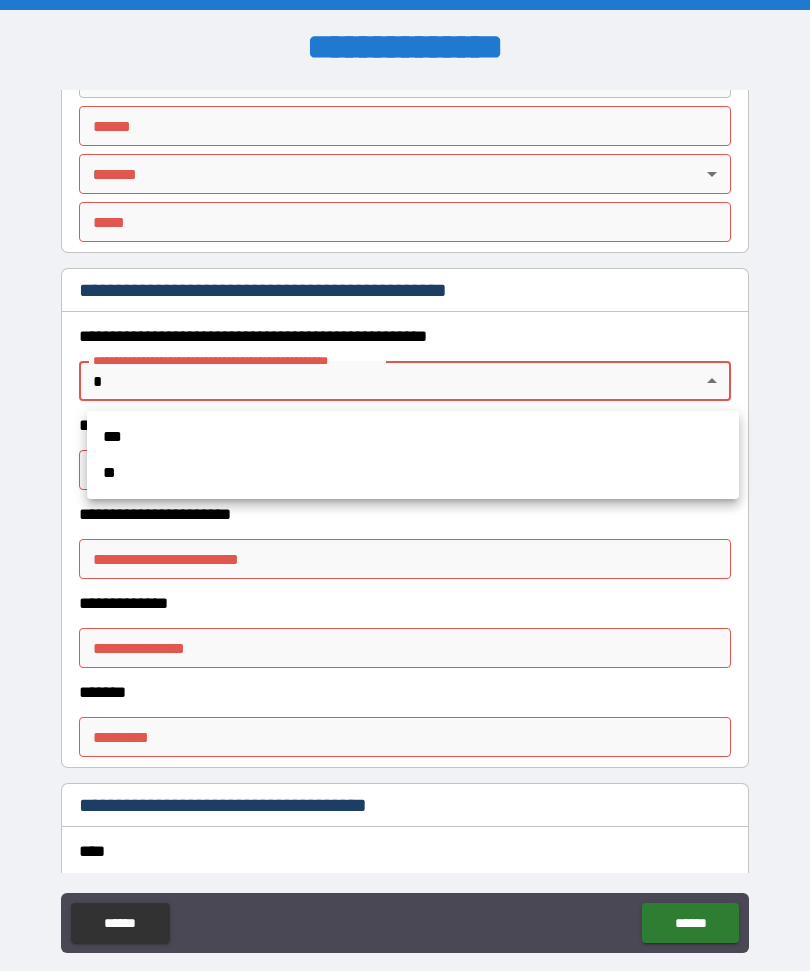 click on "**" at bounding box center [413, 473] 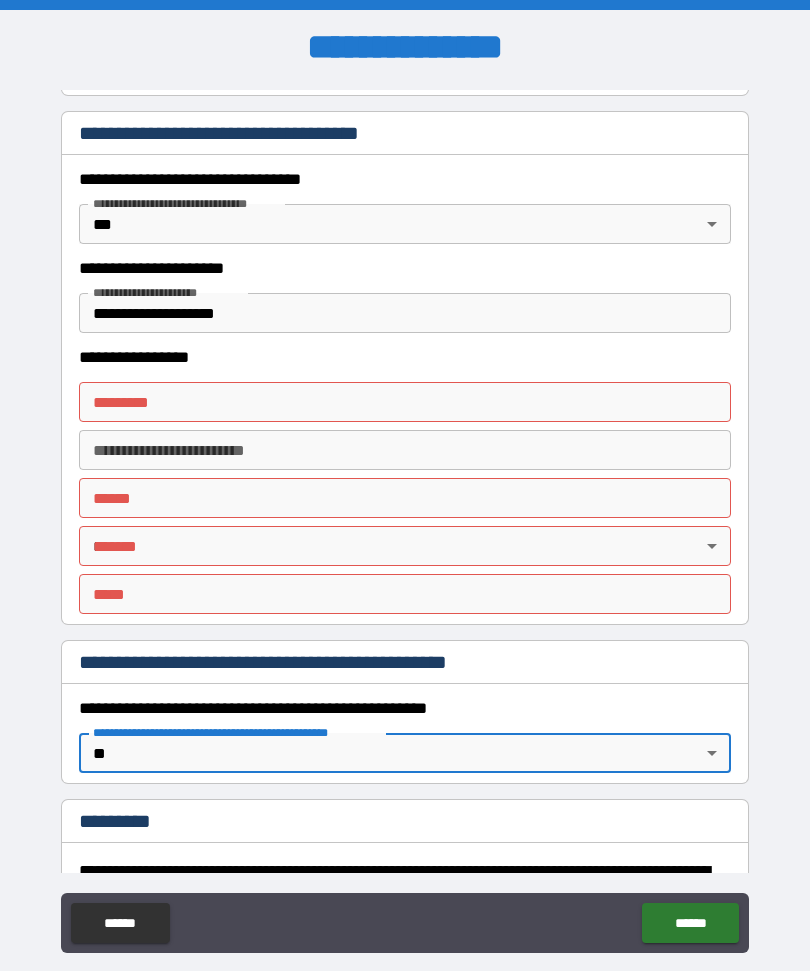 scroll, scrollTop: 1663, scrollLeft: 0, axis: vertical 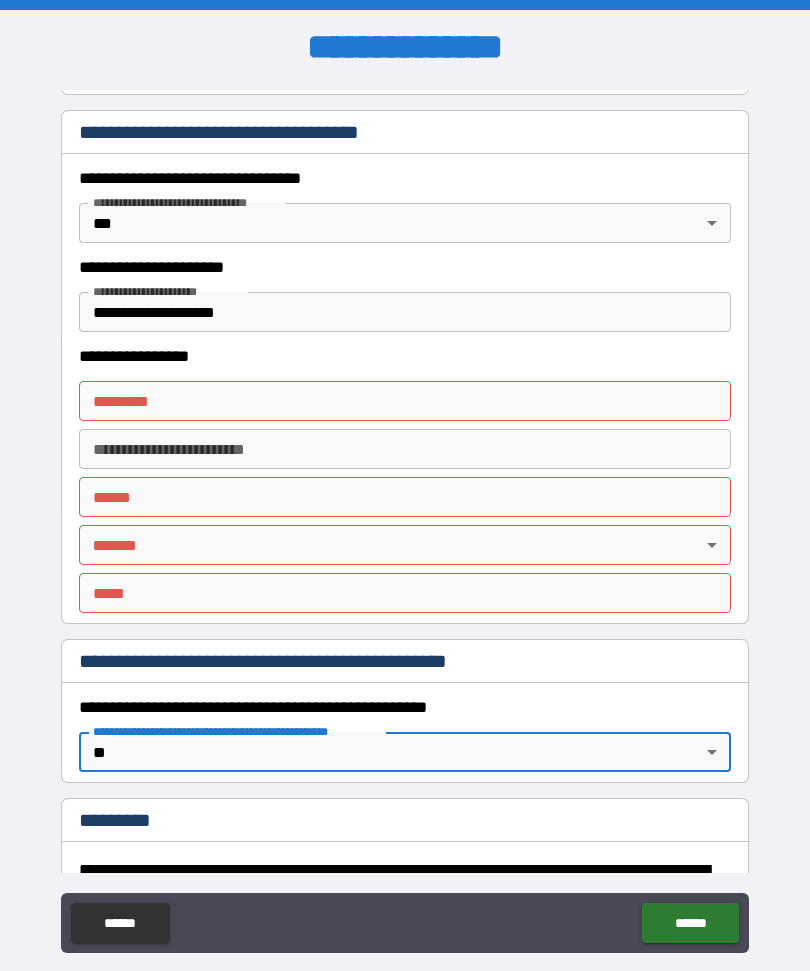 click on "*******   *" at bounding box center [405, 401] 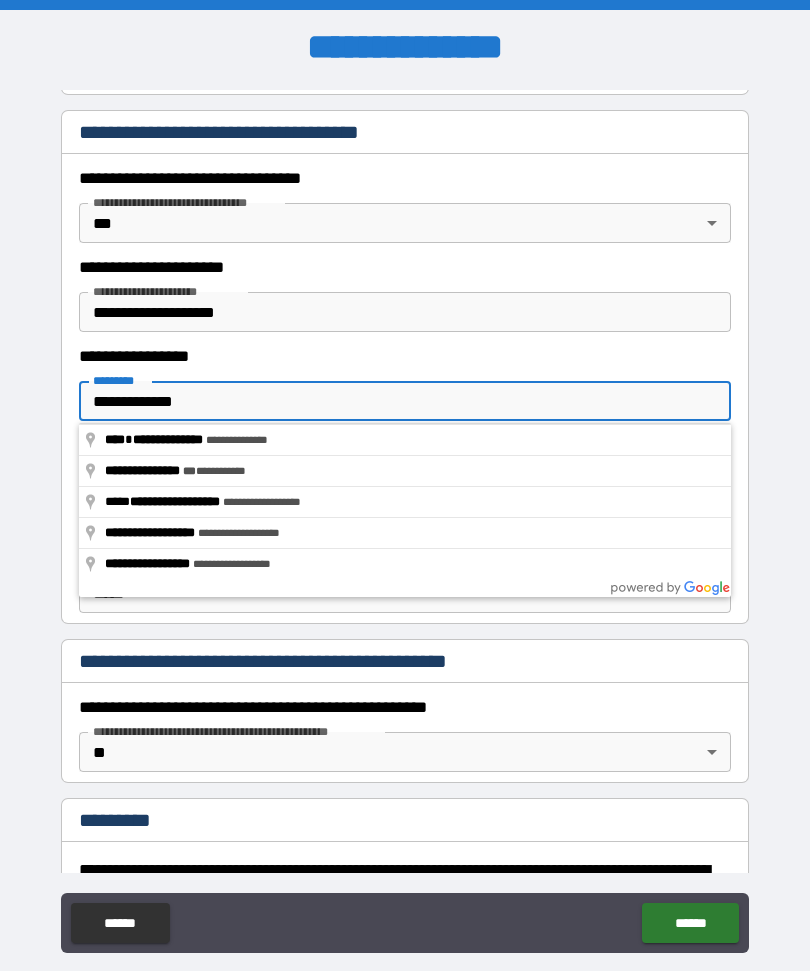 type on "**********" 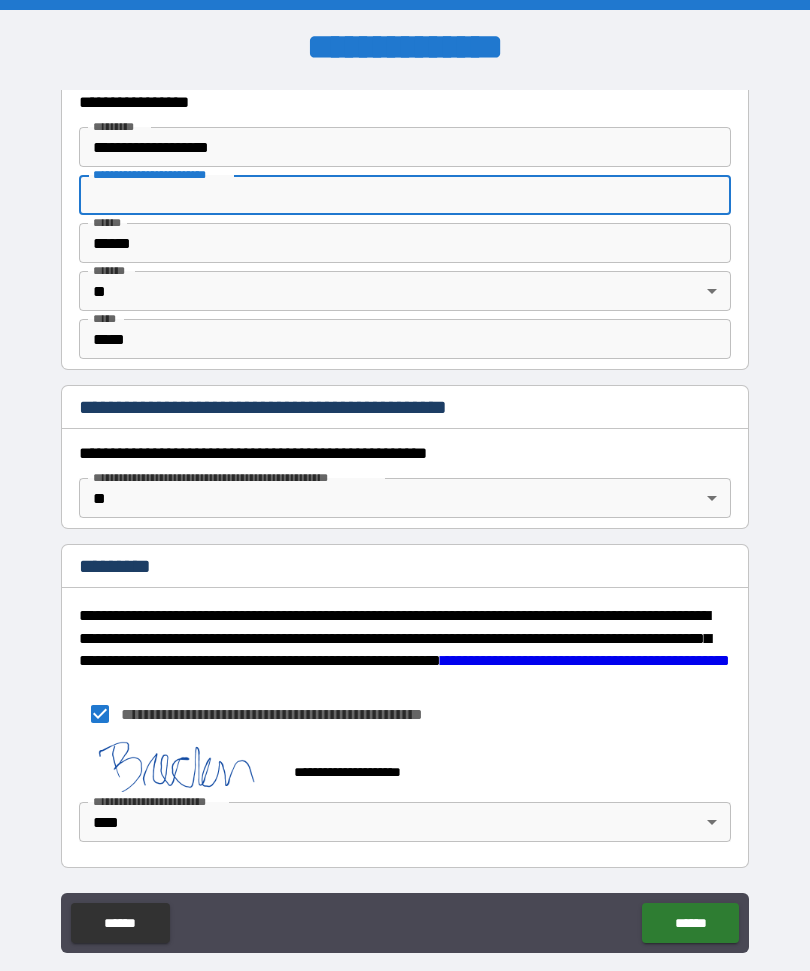 scroll, scrollTop: 1917, scrollLeft: 0, axis: vertical 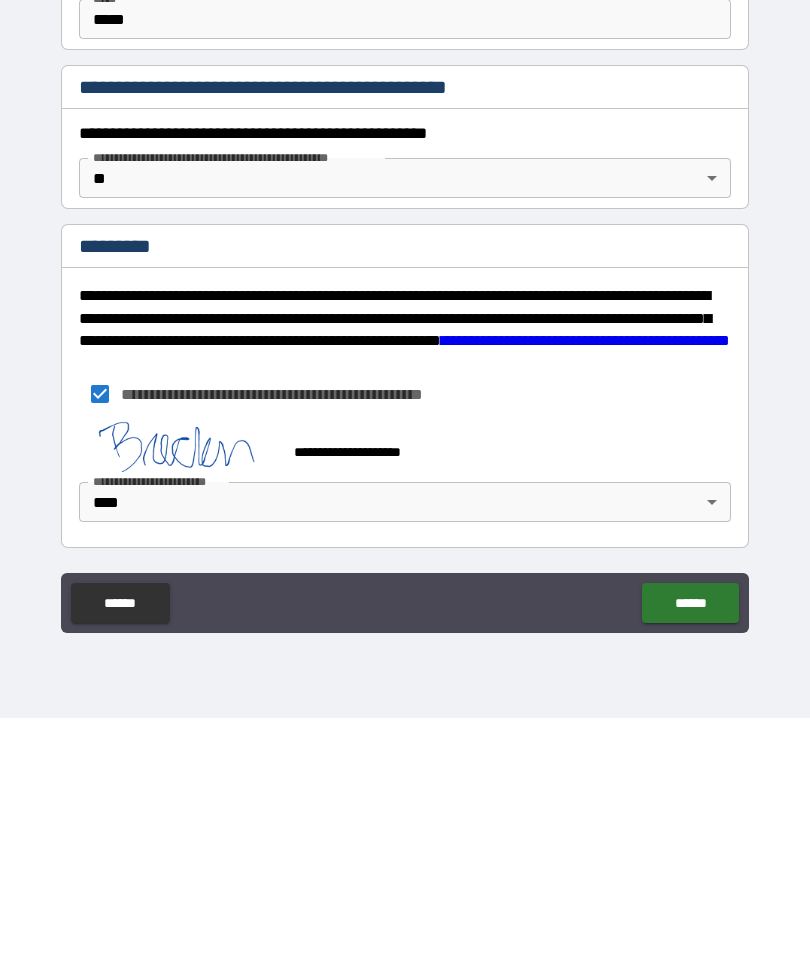 click on "******" at bounding box center [690, 856] 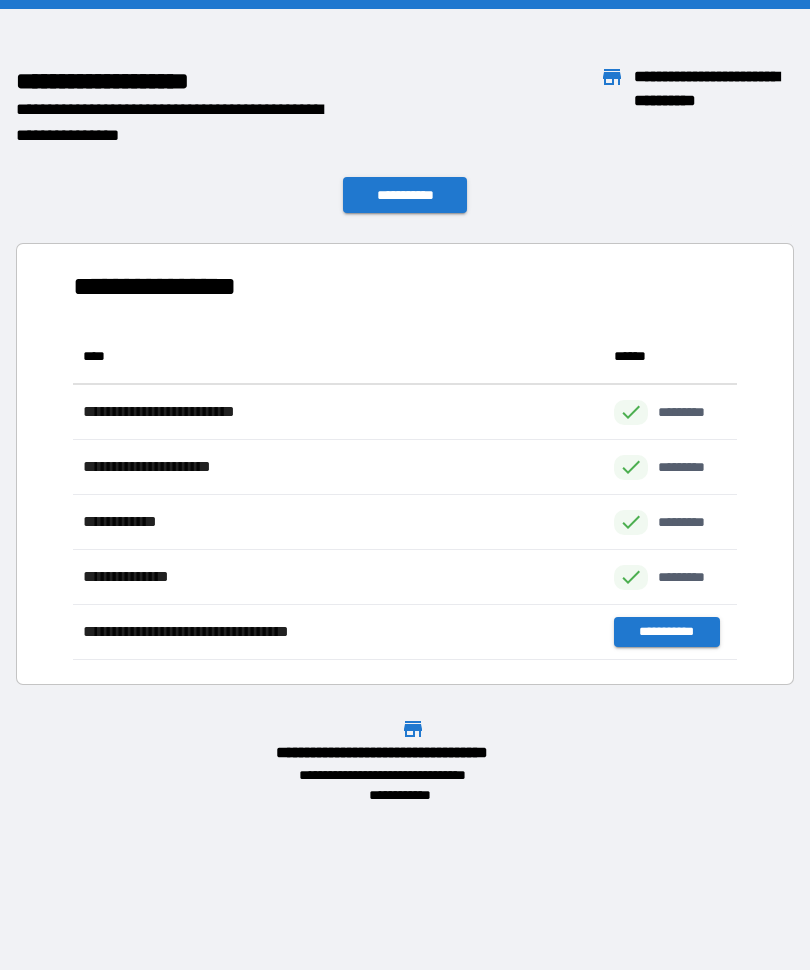 scroll, scrollTop: 331, scrollLeft: 664, axis: both 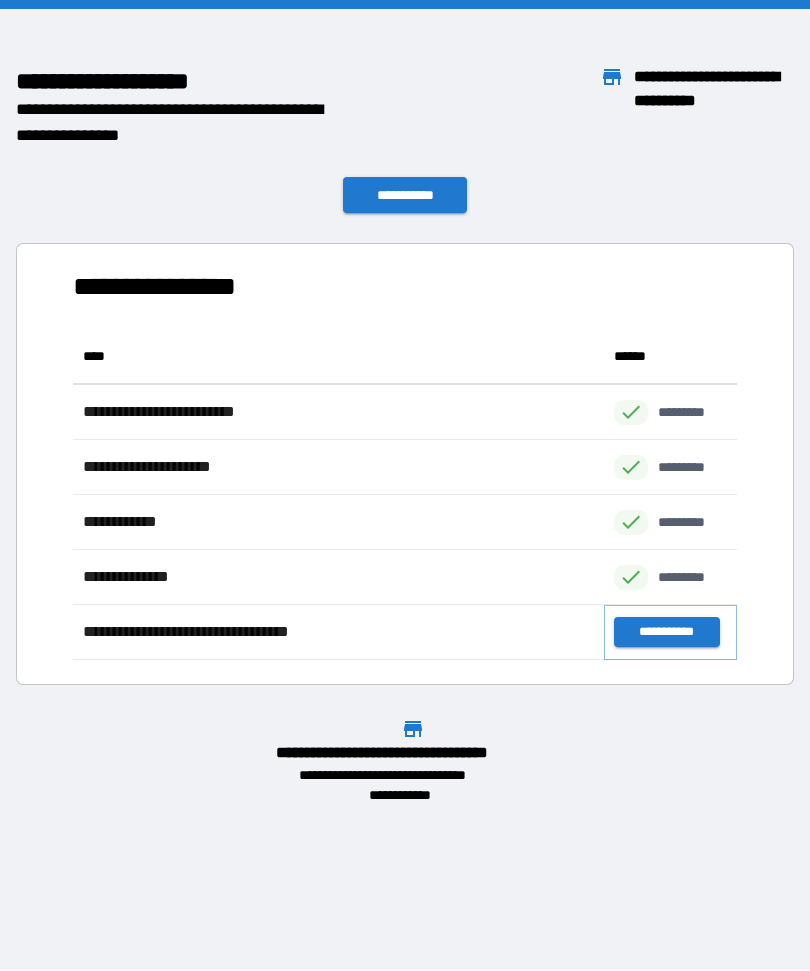 click on "**********" at bounding box center [666, 633] 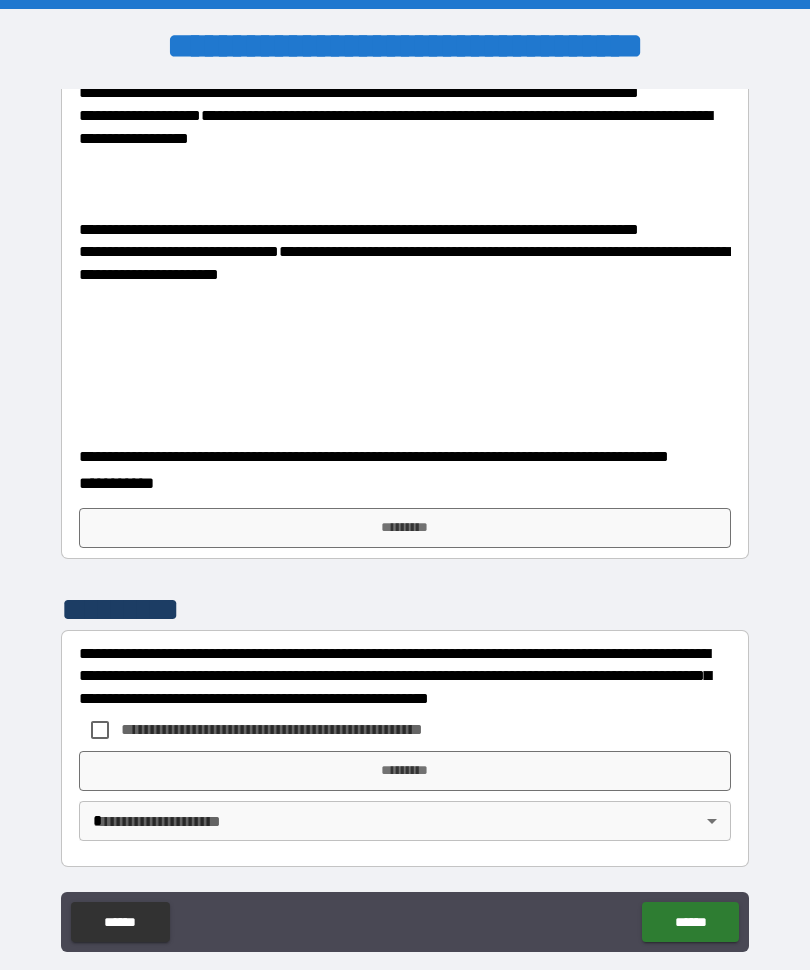 scroll, scrollTop: 2102, scrollLeft: 0, axis: vertical 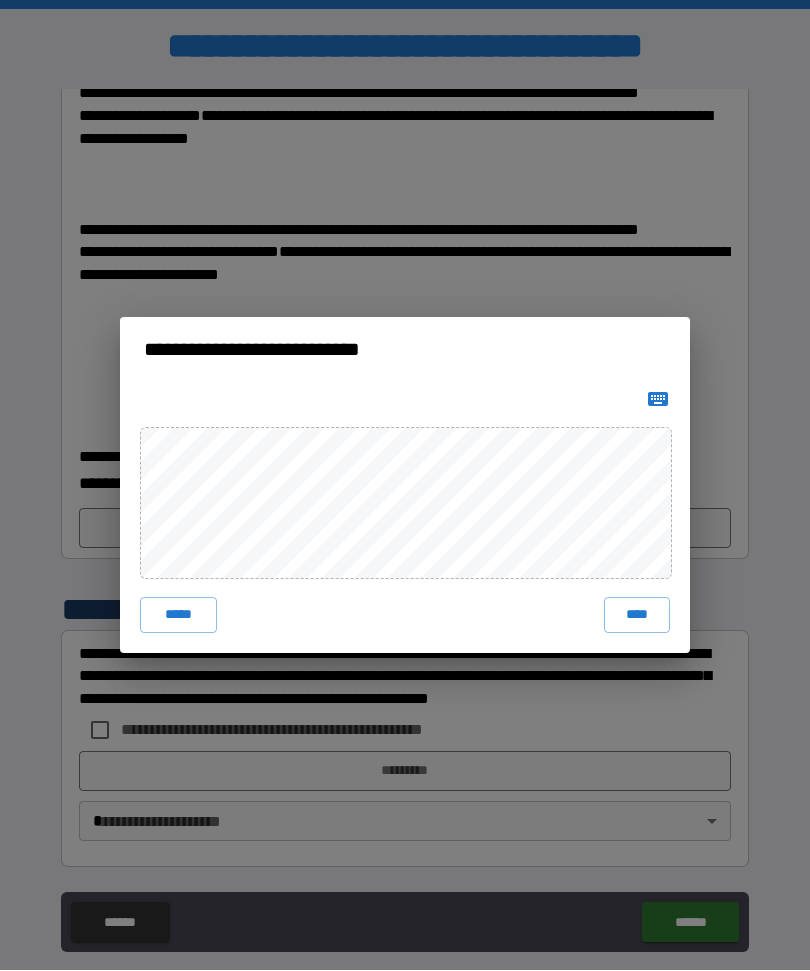 click 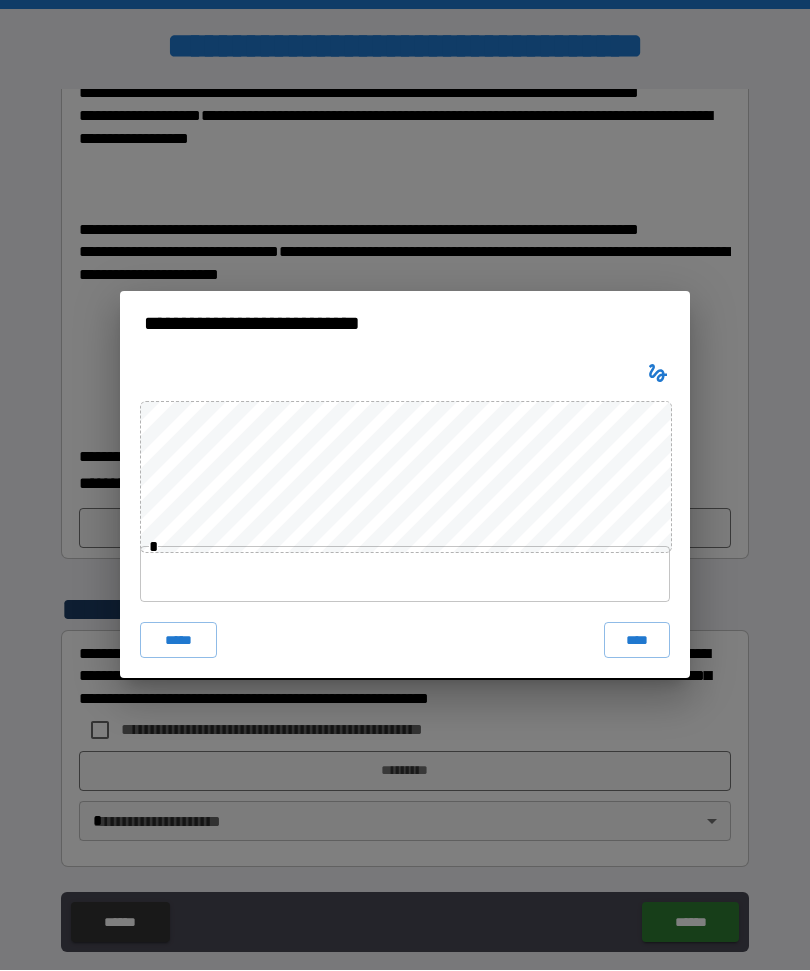 click at bounding box center [405, 575] 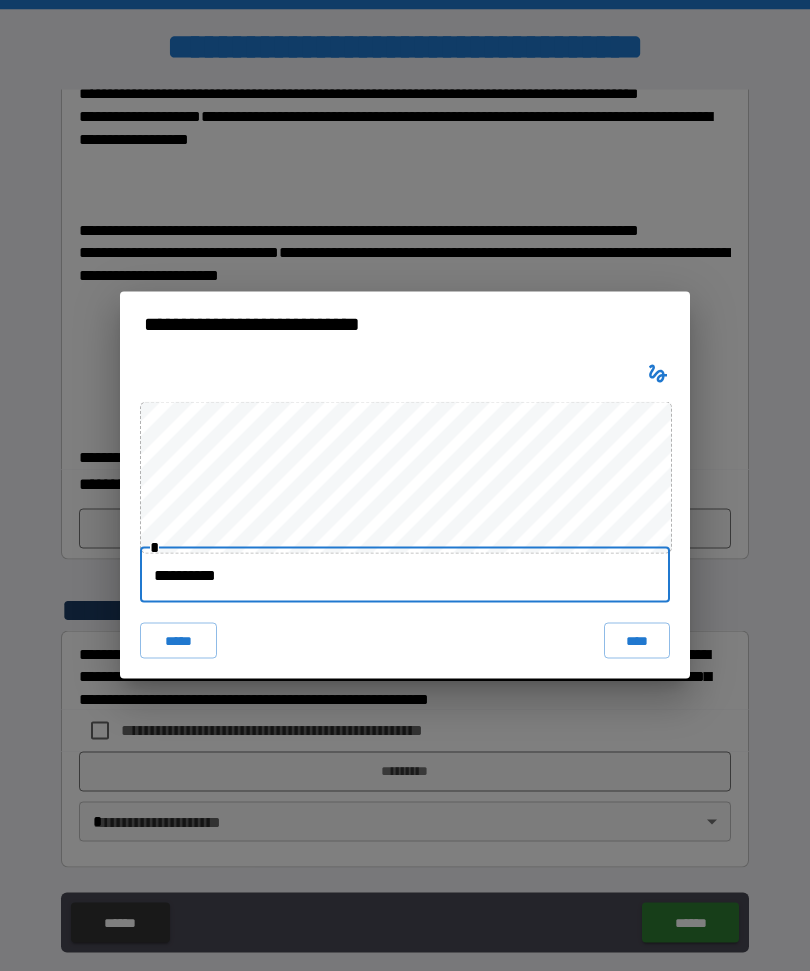 type on "**********" 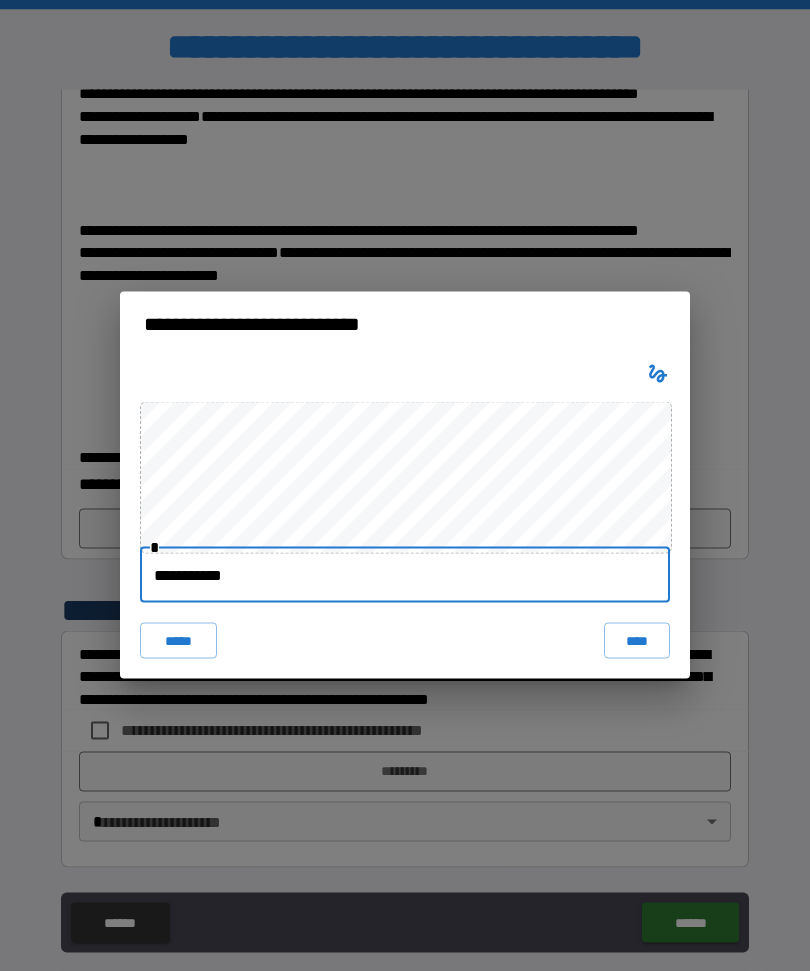 click on "****" at bounding box center (637, 641) 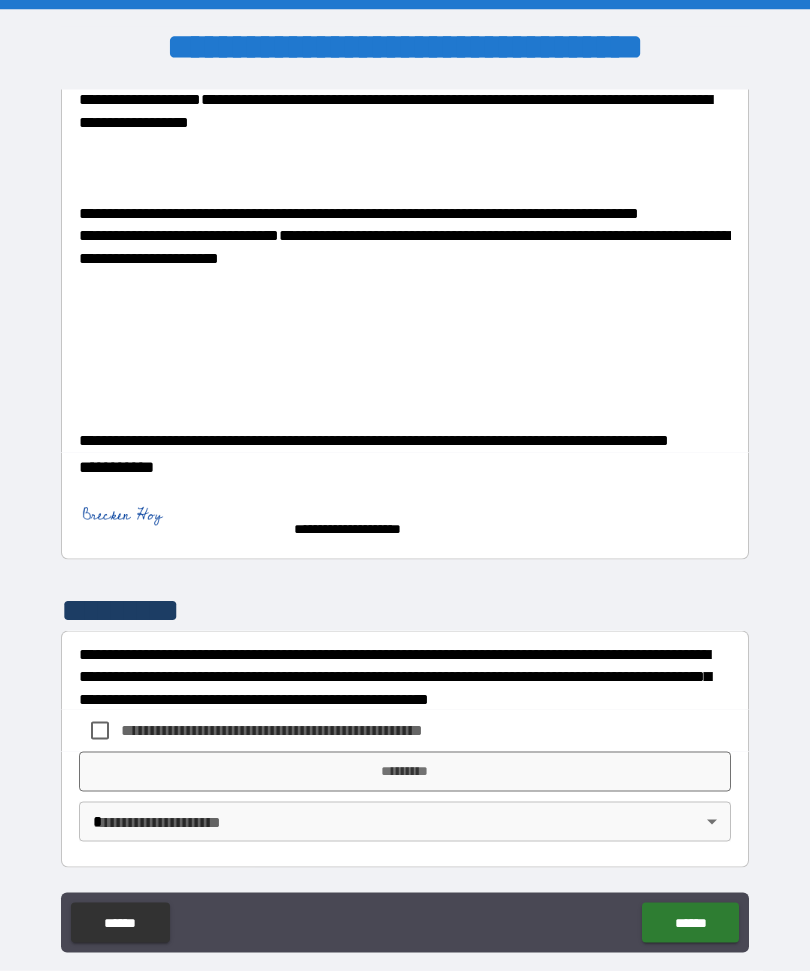 scroll, scrollTop: 2119, scrollLeft: 0, axis: vertical 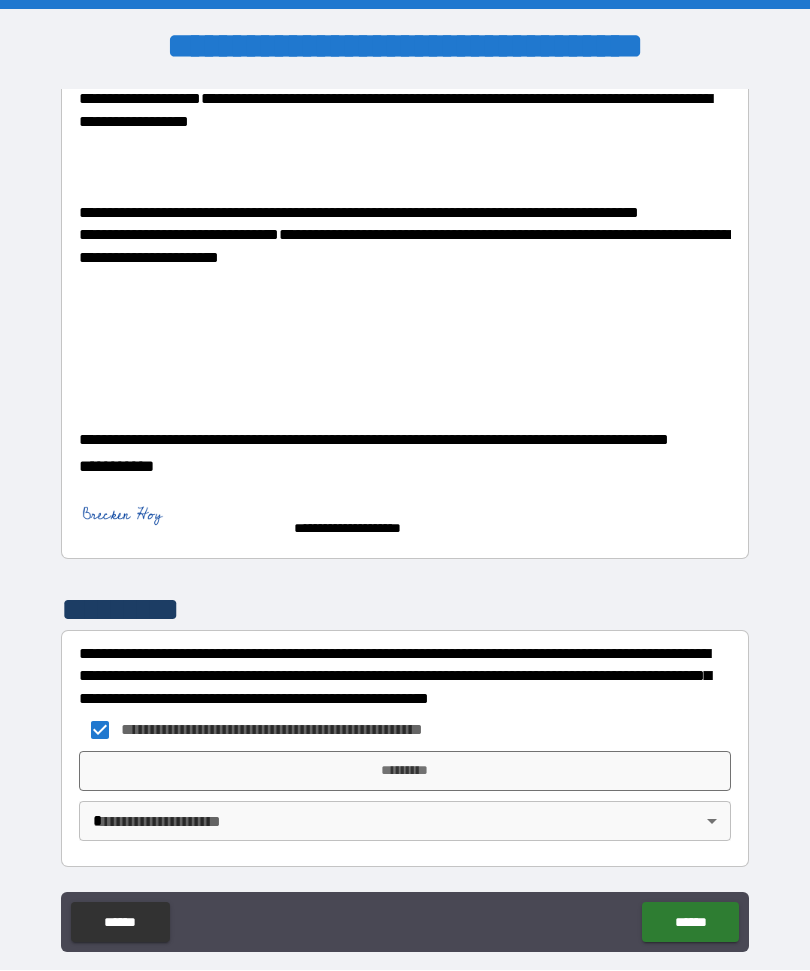 click on "*********" at bounding box center [405, 772] 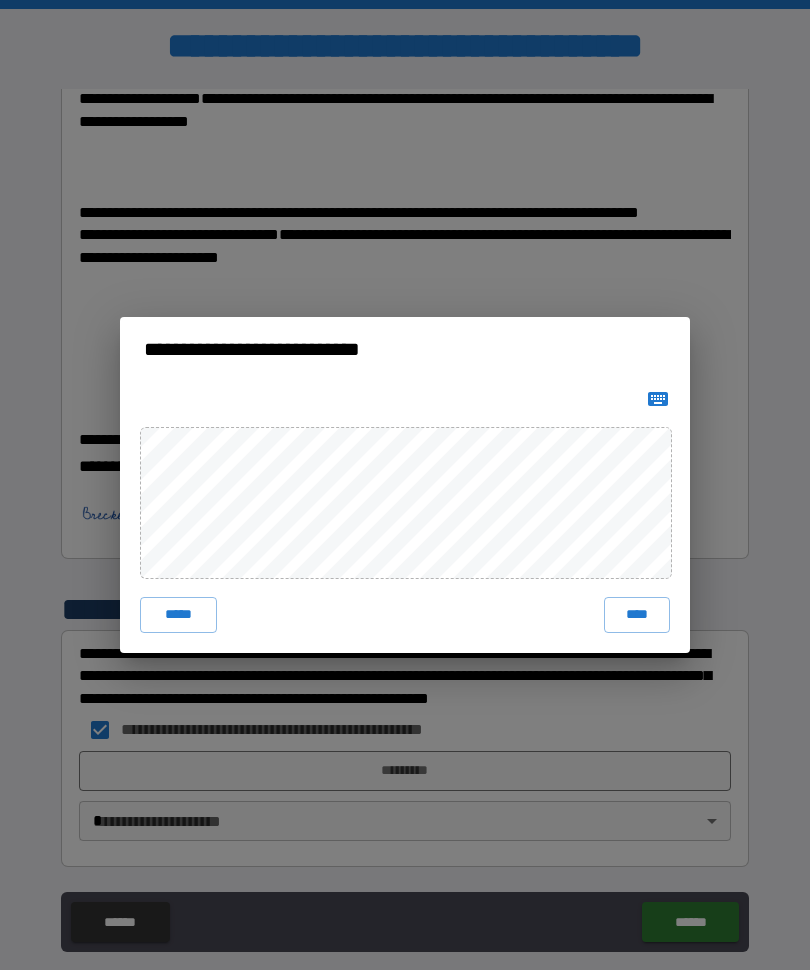 click on "****" at bounding box center (637, 616) 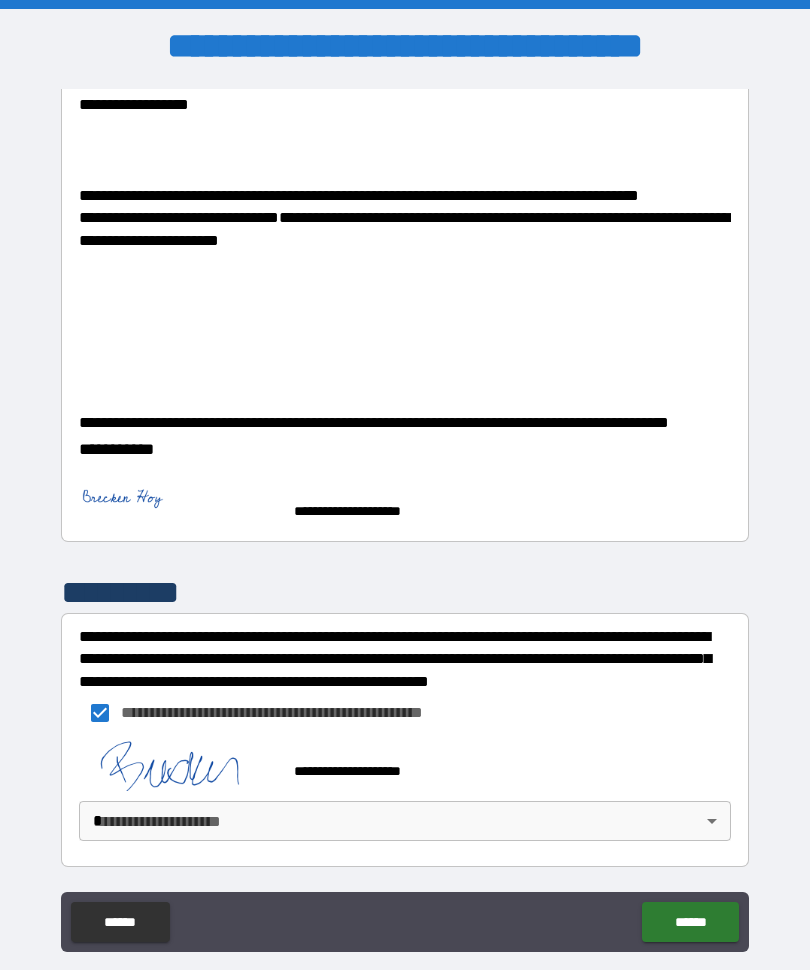 click on "**********" at bounding box center (405, 519) 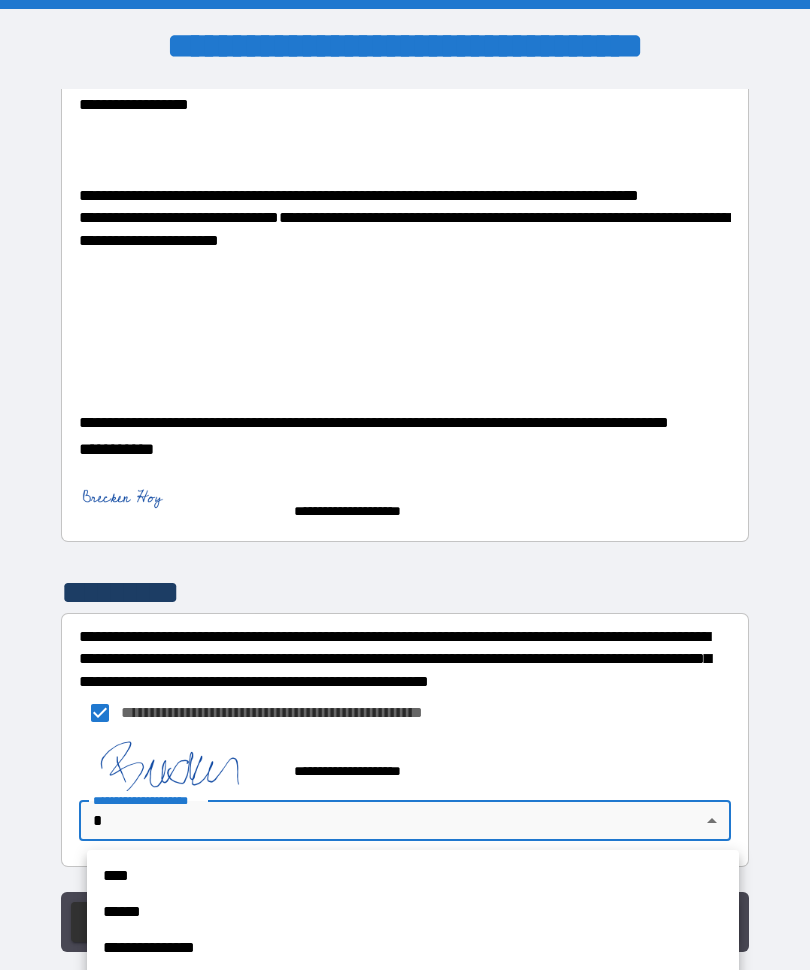 scroll, scrollTop: 2136, scrollLeft: 0, axis: vertical 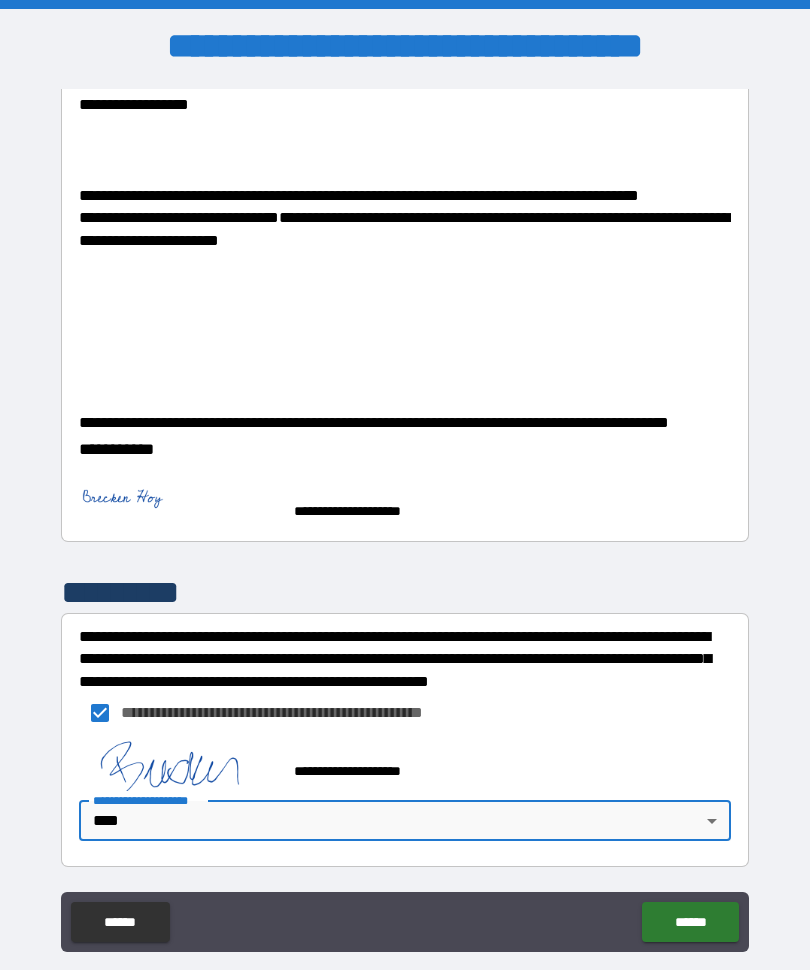 click on "******" at bounding box center (690, 923) 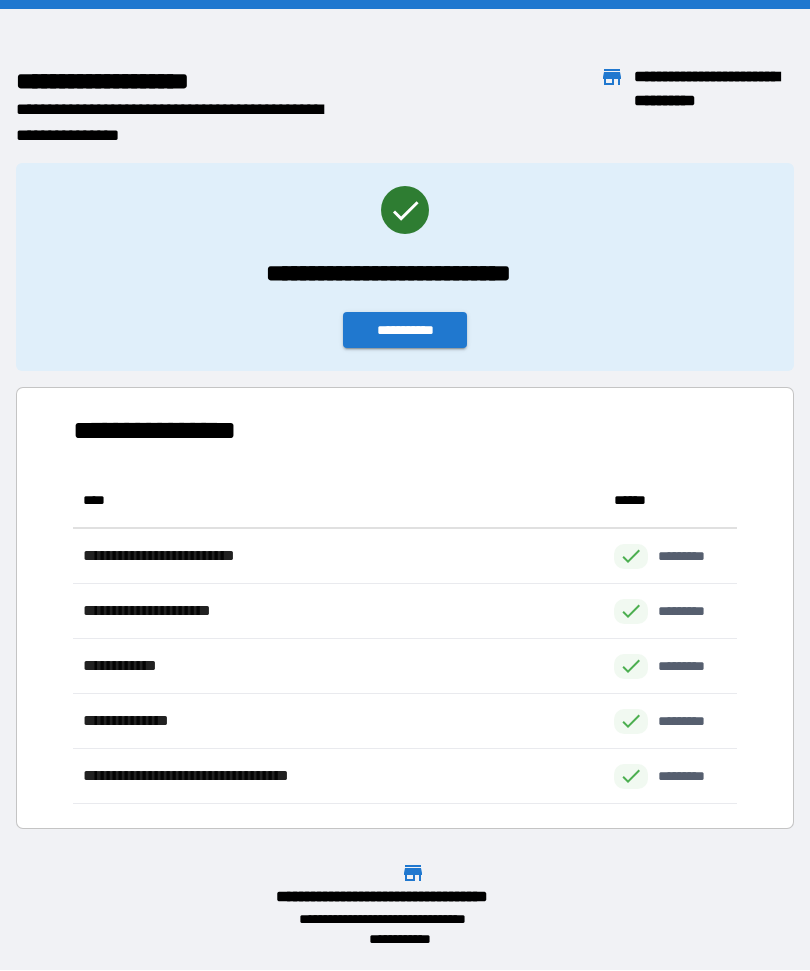 scroll, scrollTop: 331, scrollLeft: 664, axis: both 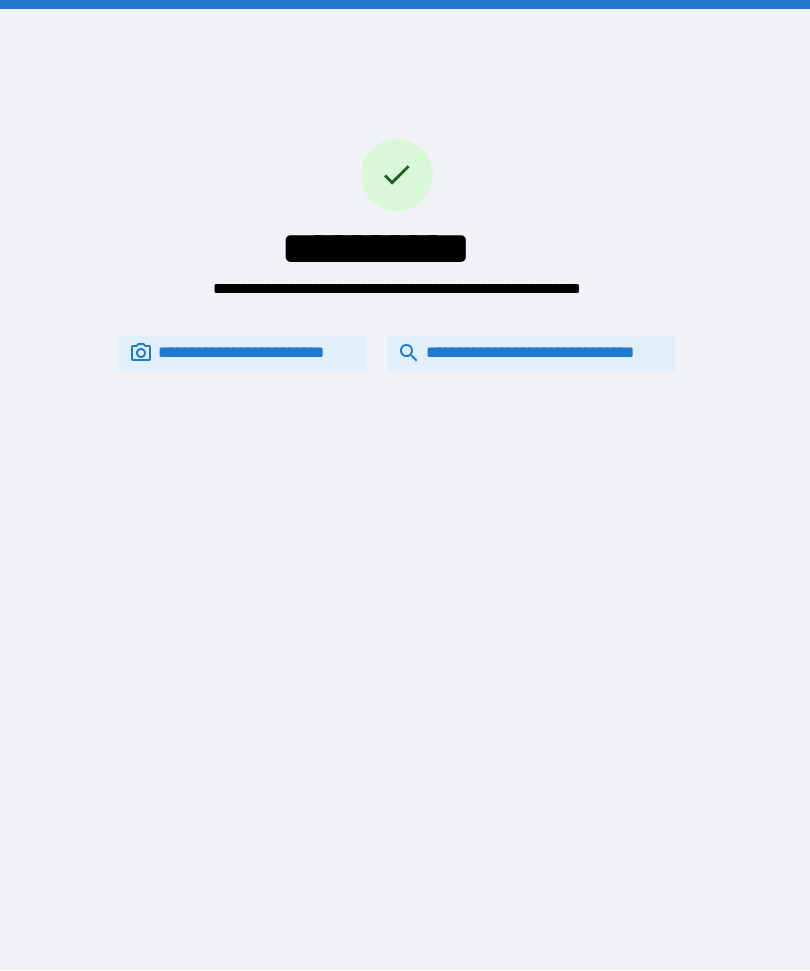 click on "**********" at bounding box center (531, 354) 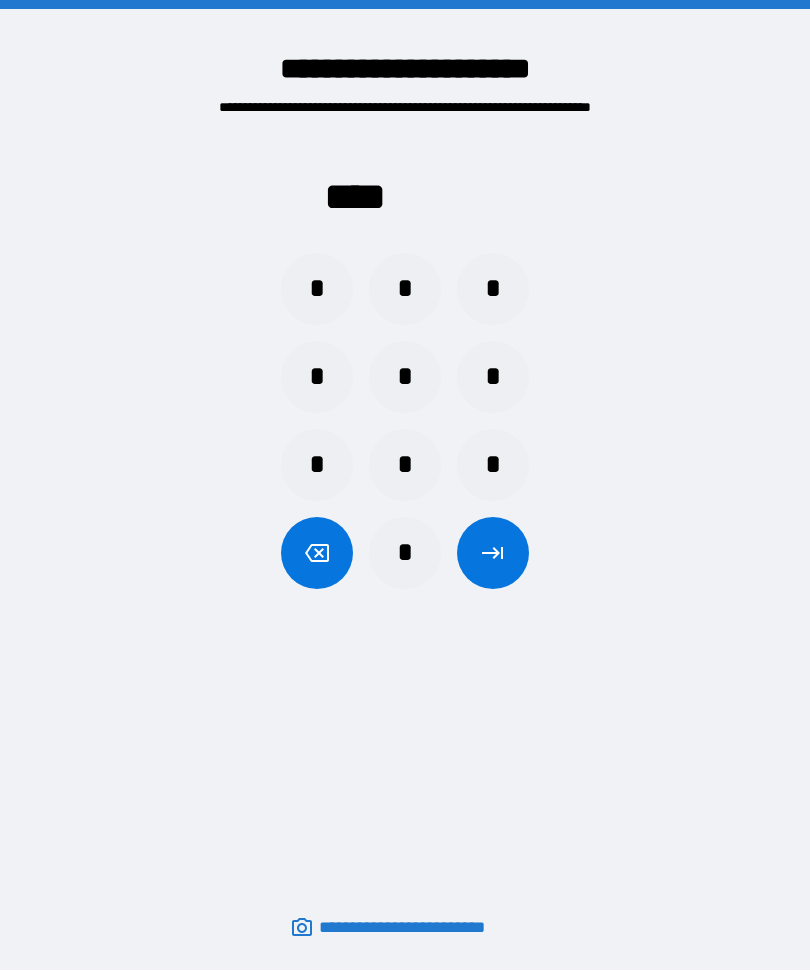 click on "*" at bounding box center (317, 290) 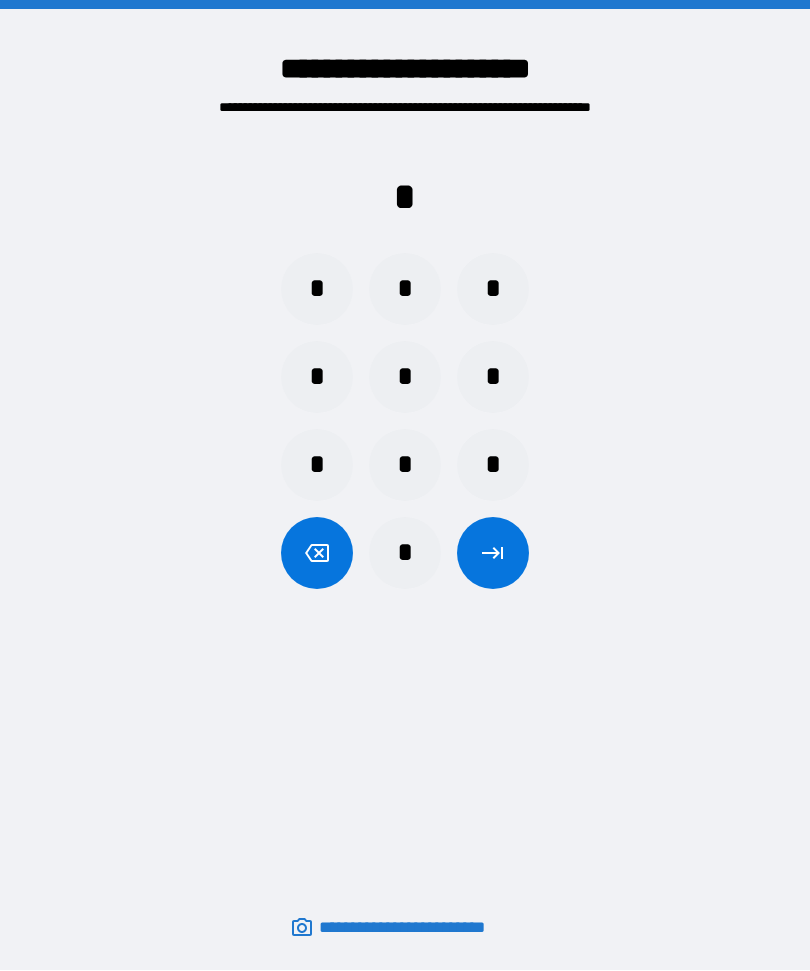 click on "*" at bounding box center (405, 290) 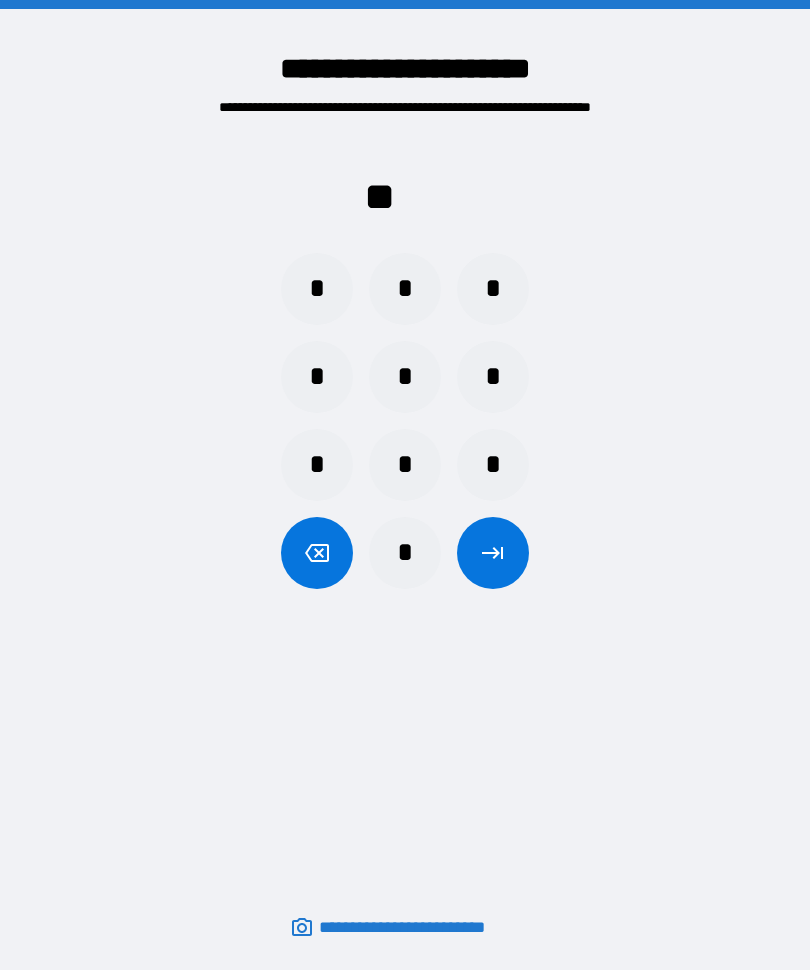 click on "*" at bounding box center [317, 466] 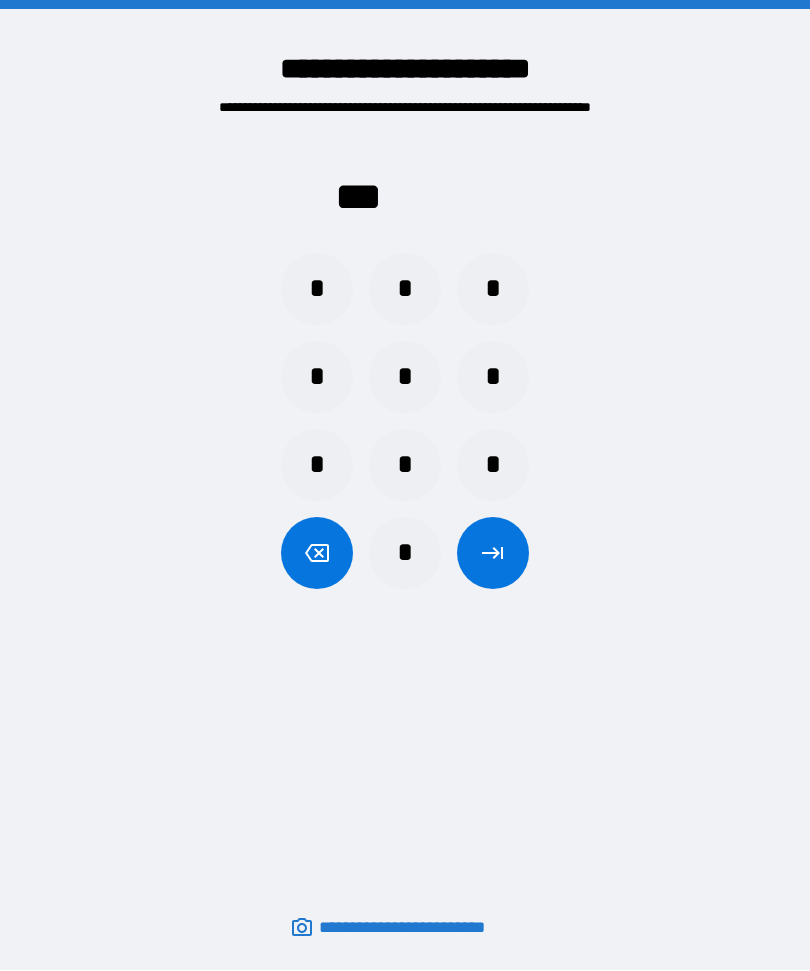 click at bounding box center (493, 554) 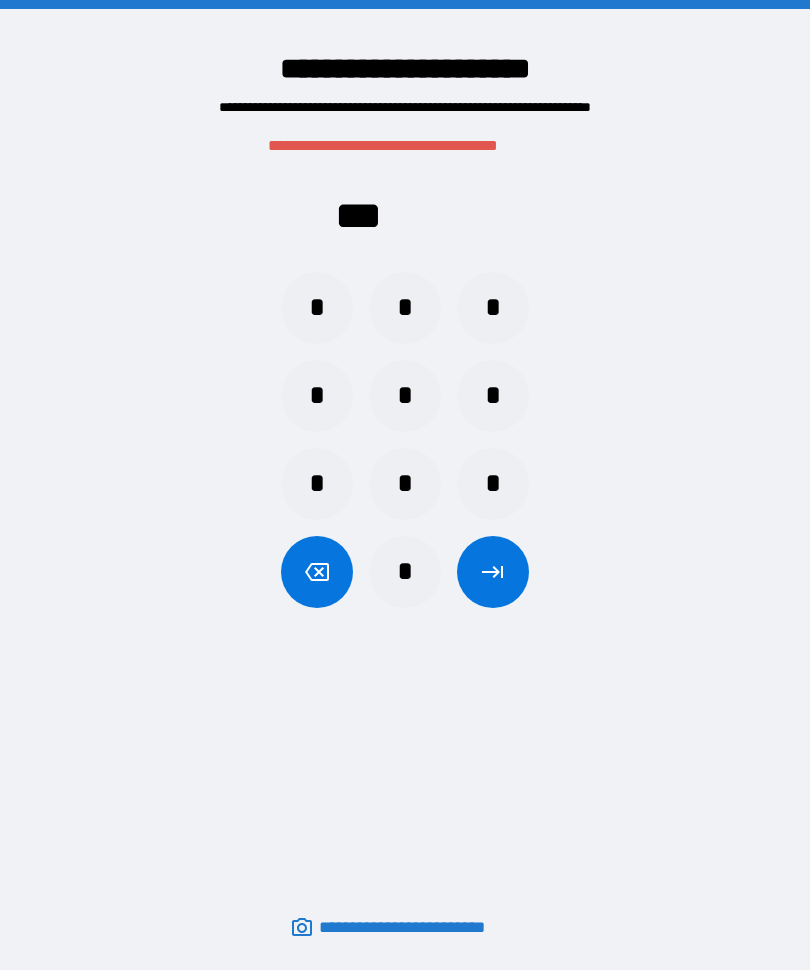 click on "*" at bounding box center [317, 309] 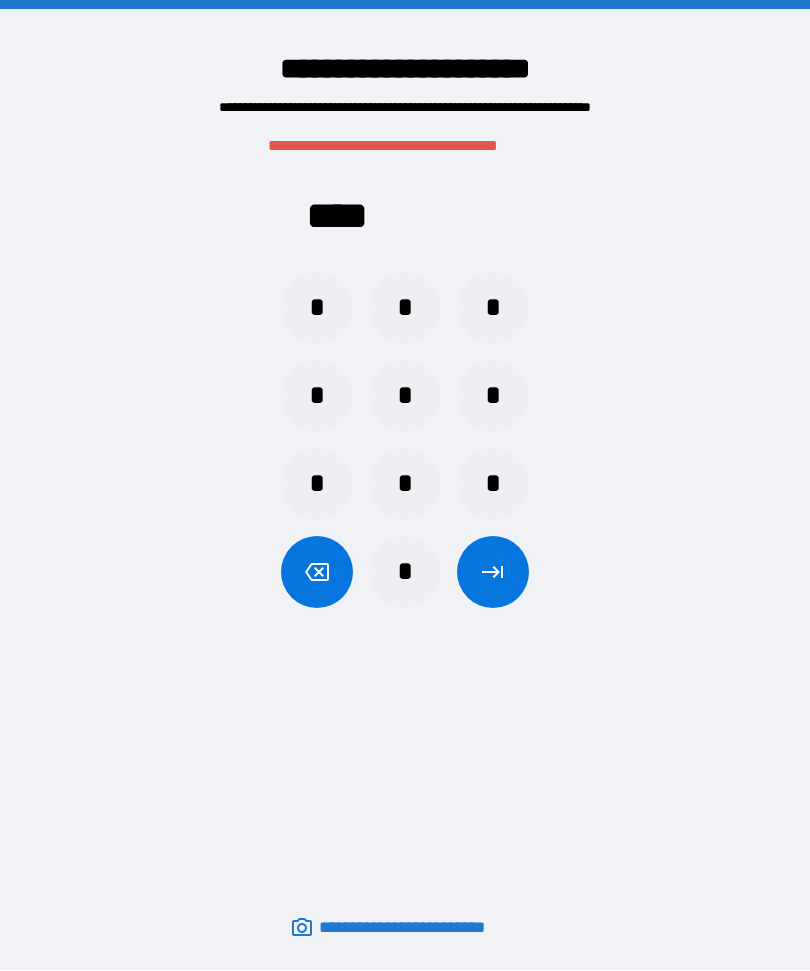 click on "*" at bounding box center (405, 309) 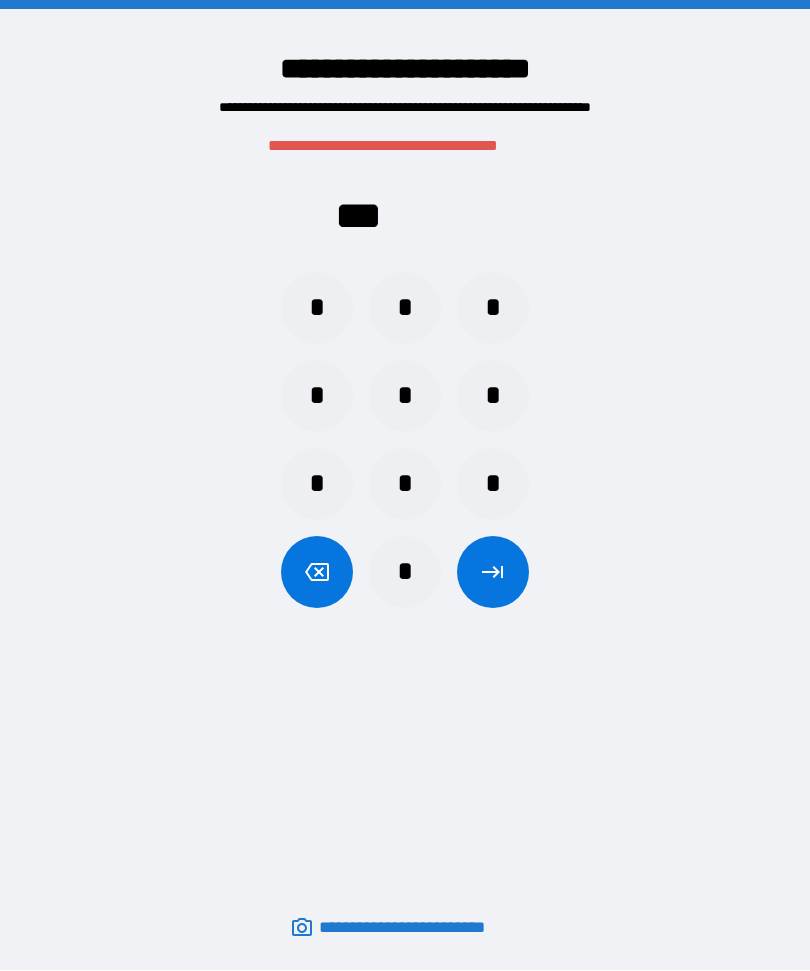 click 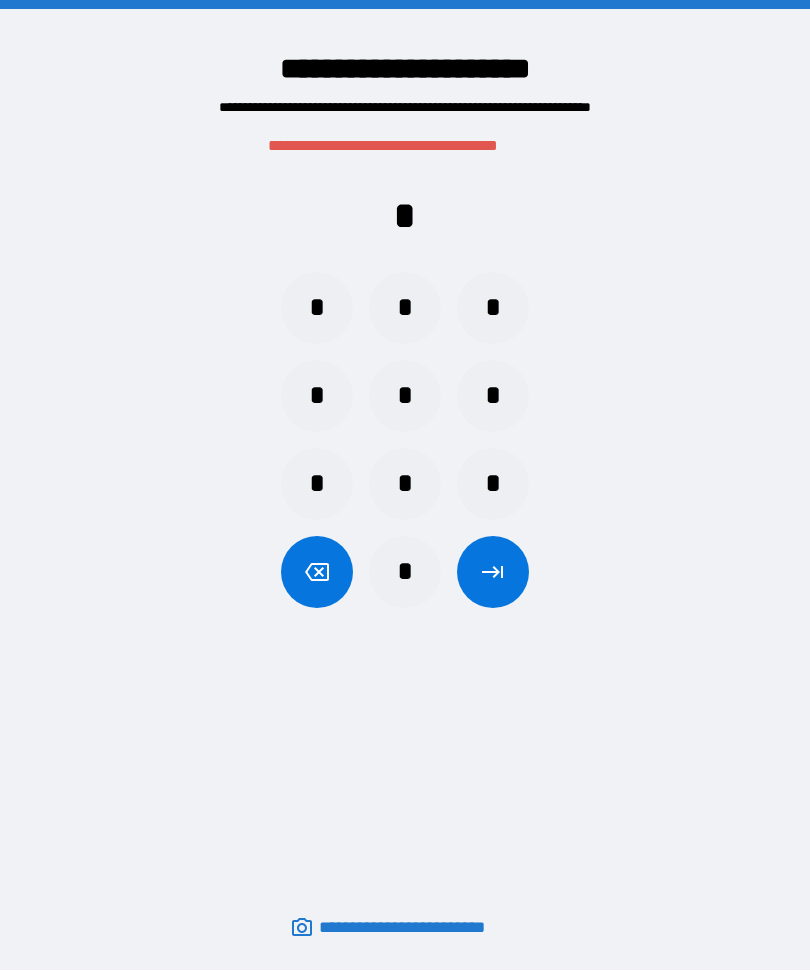 click 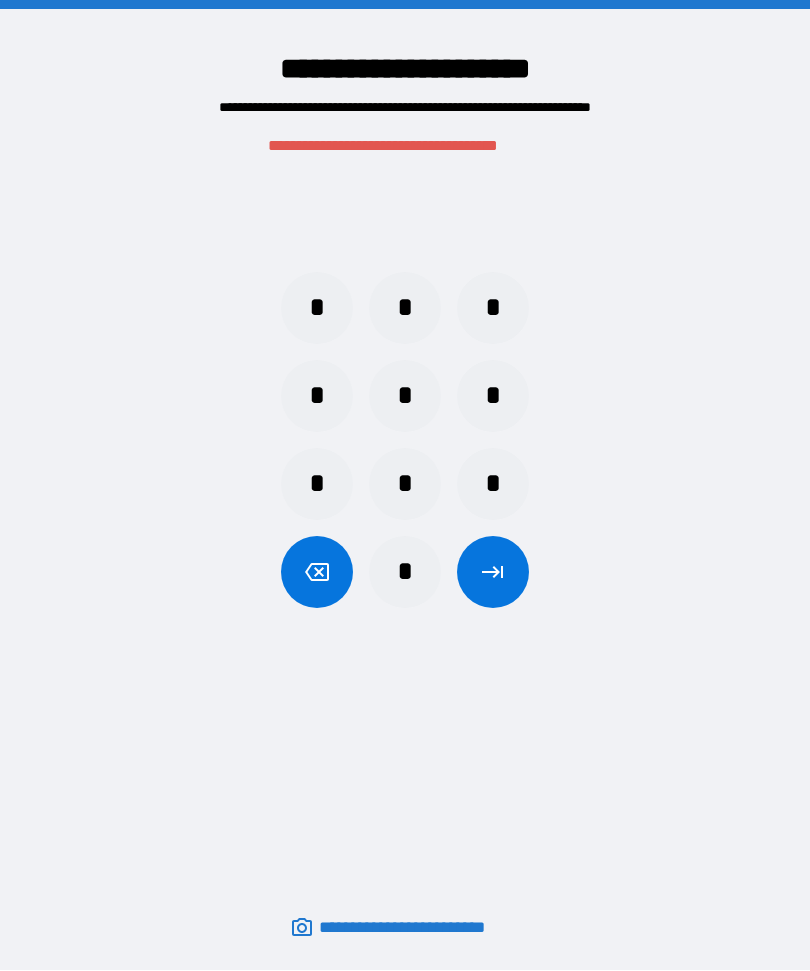 click 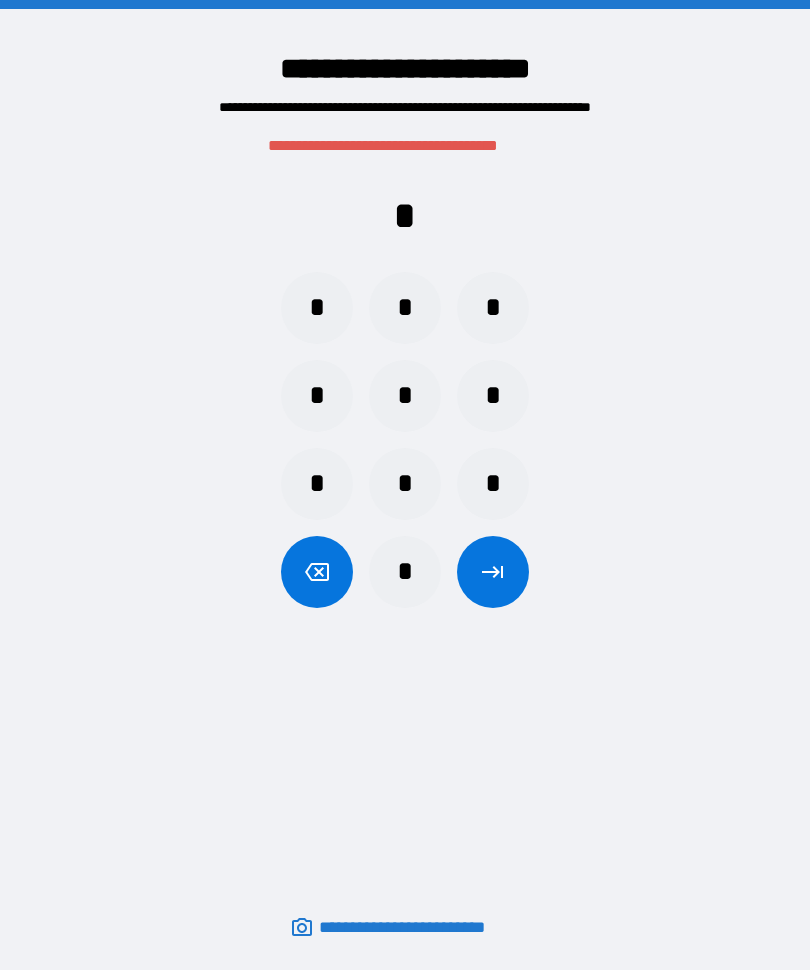 click on "*" at bounding box center (405, 309) 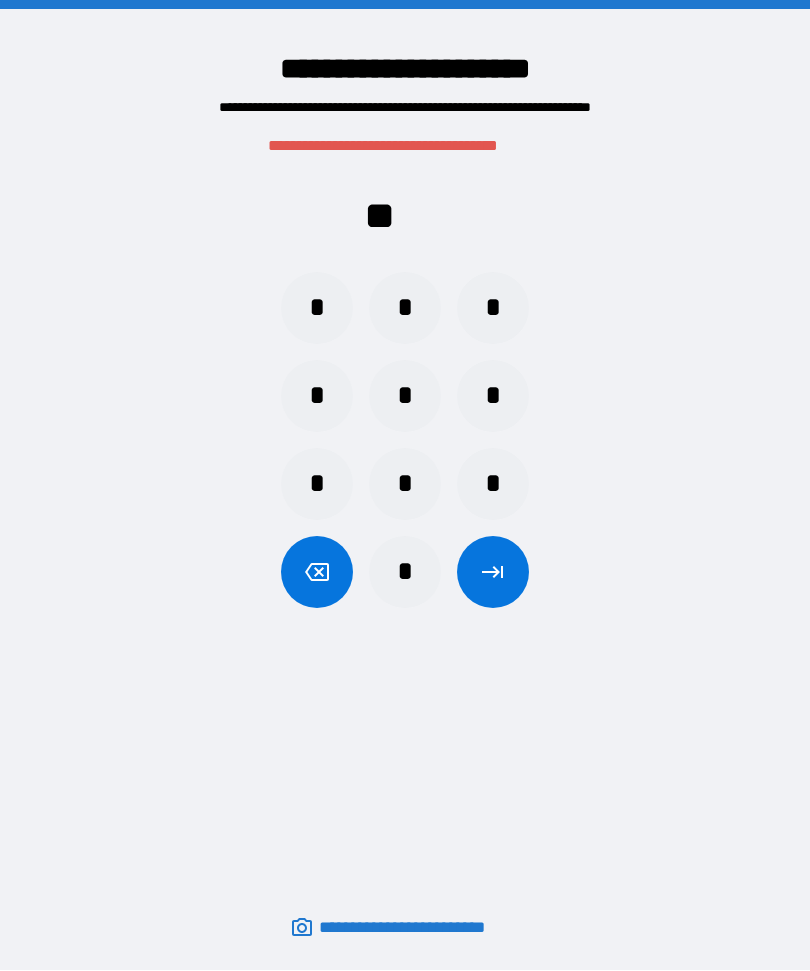 click on "*" at bounding box center (405, 573) 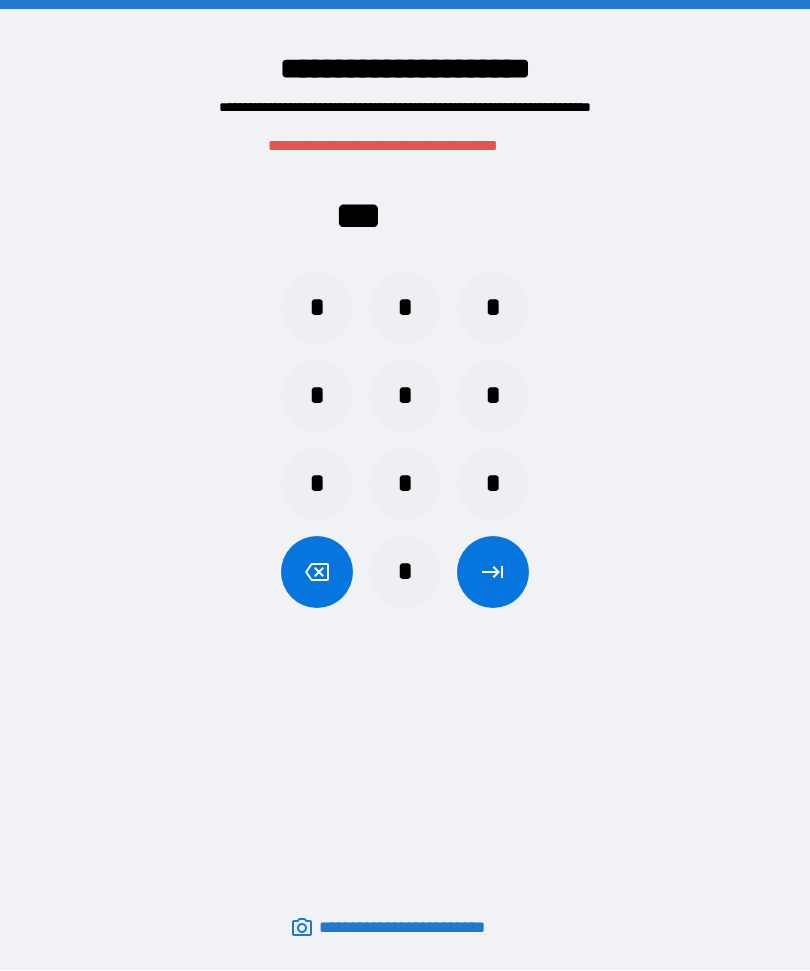 click on "*" at bounding box center (317, 485) 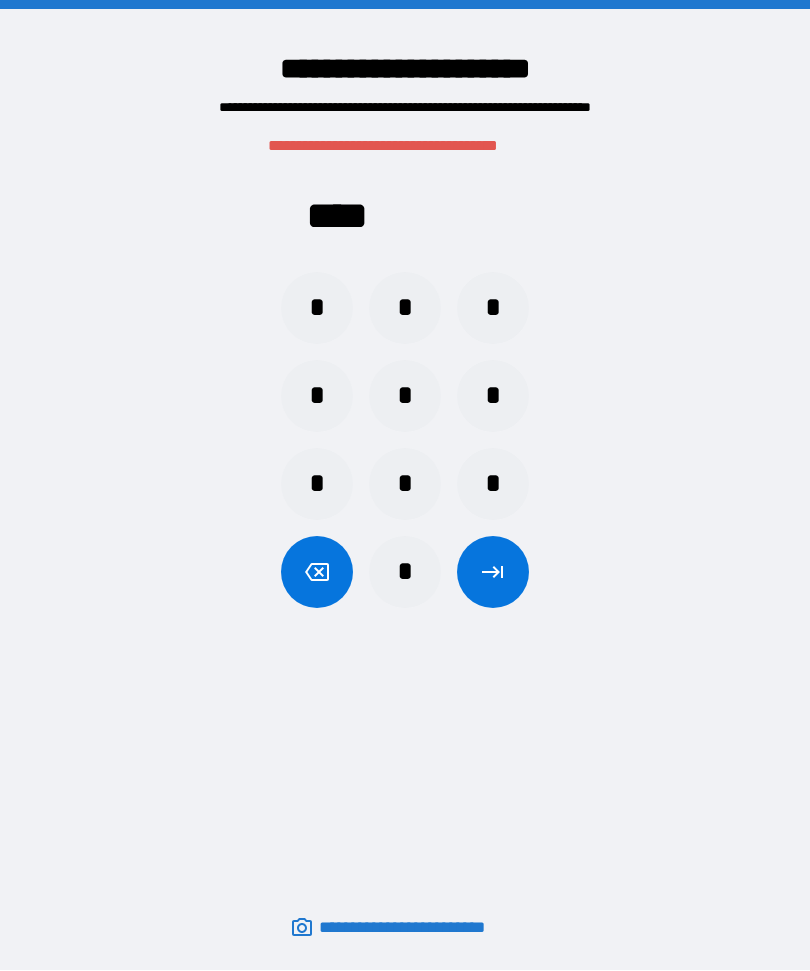 click 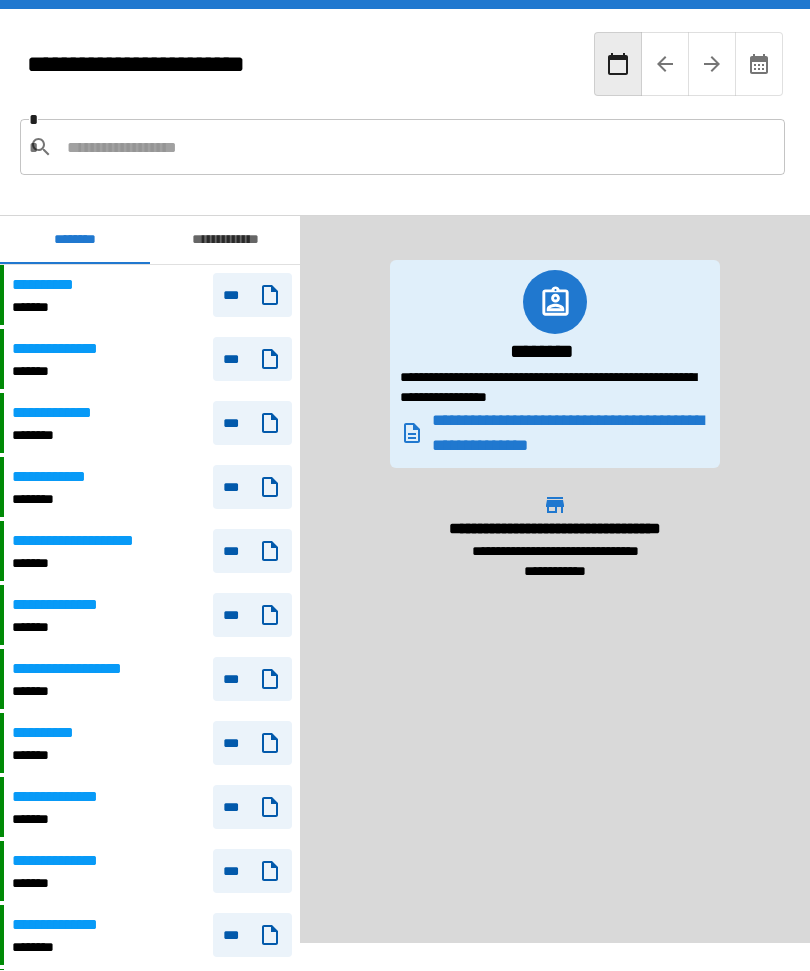 scroll, scrollTop: -2, scrollLeft: 0, axis: vertical 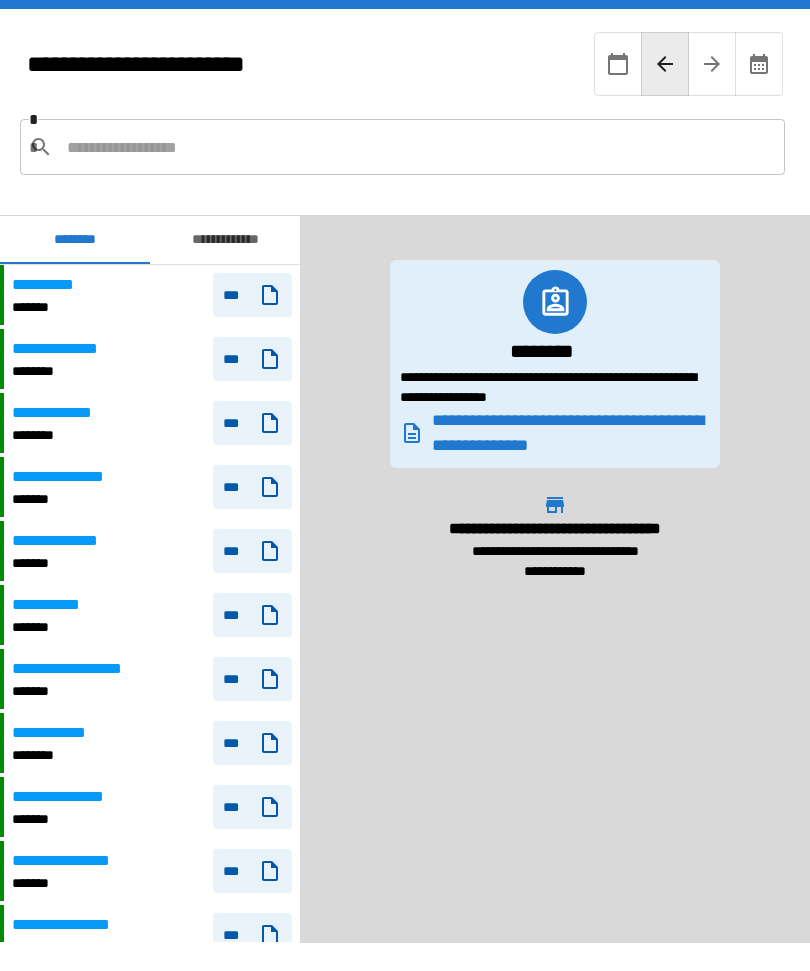 click 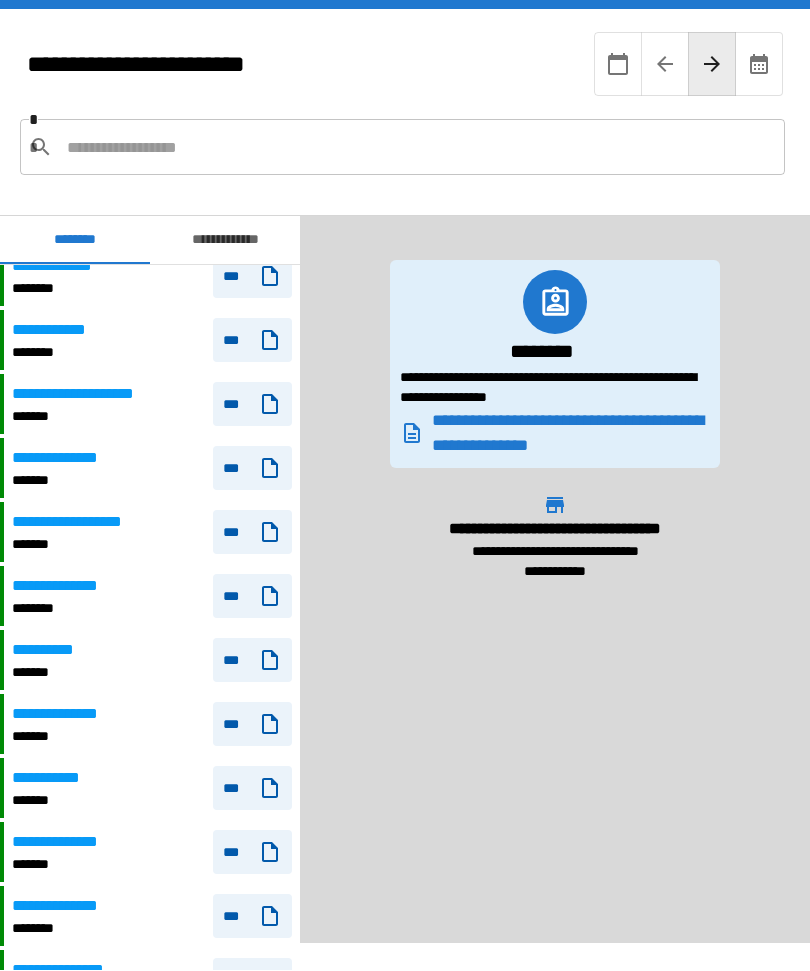 scroll, scrollTop: 146, scrollLeft: 0, axis: vertical 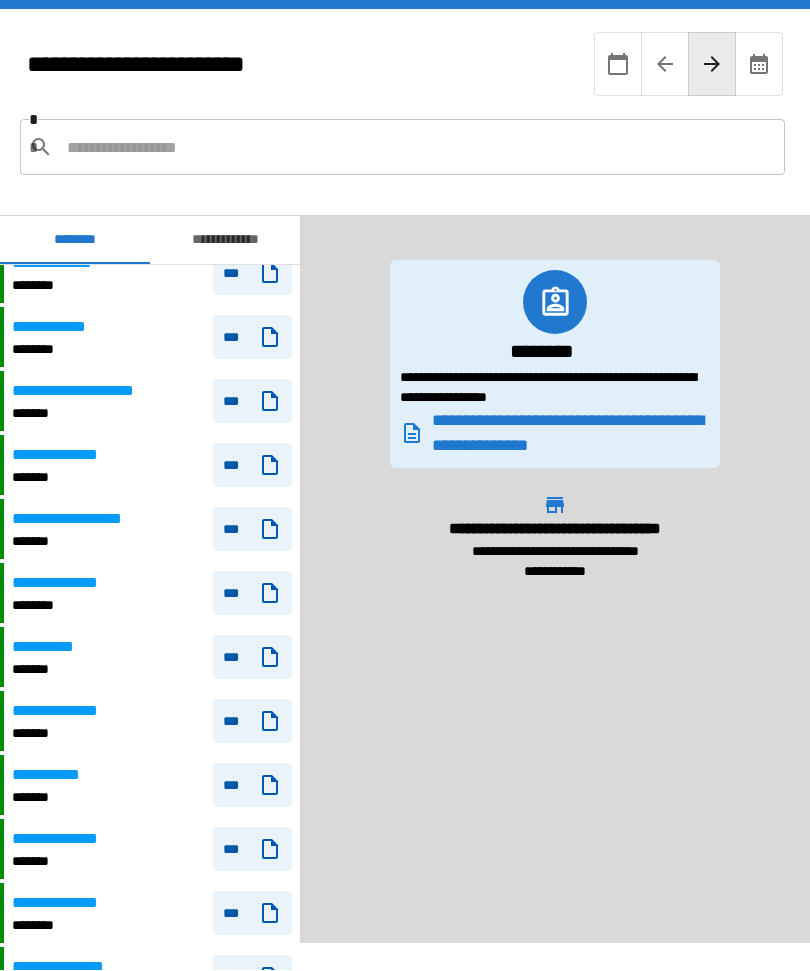 click 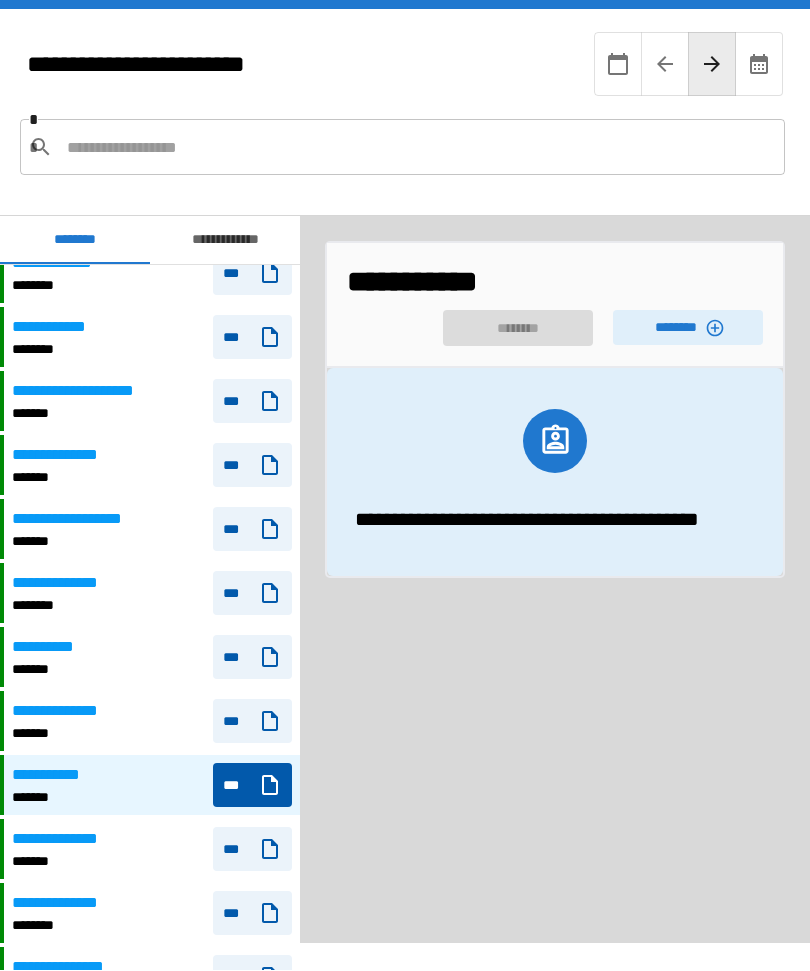 click 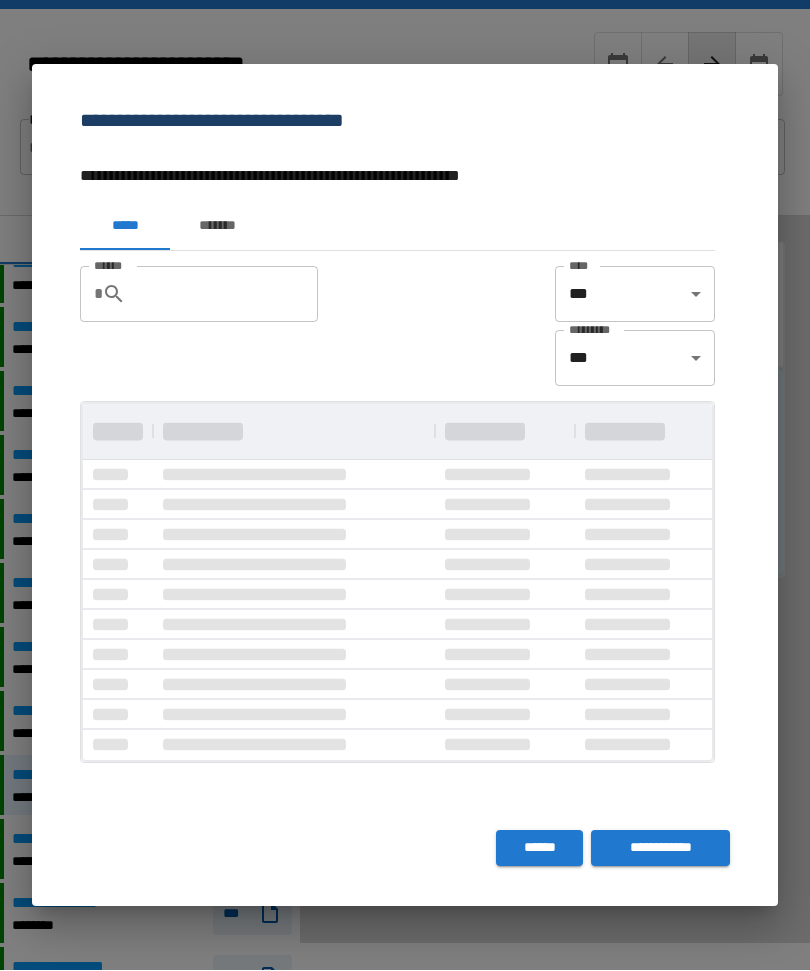 scroll, scrollTop: 0, scrollLeft: 0, axis: both 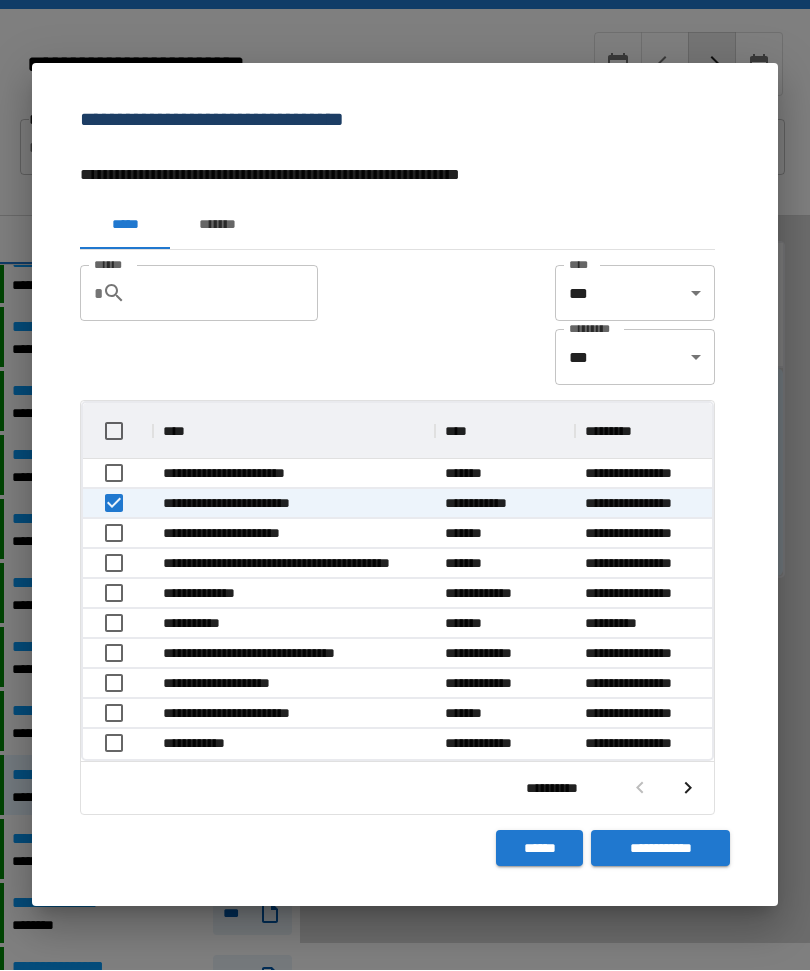 click on "**********" at bounding box center (660, 849) 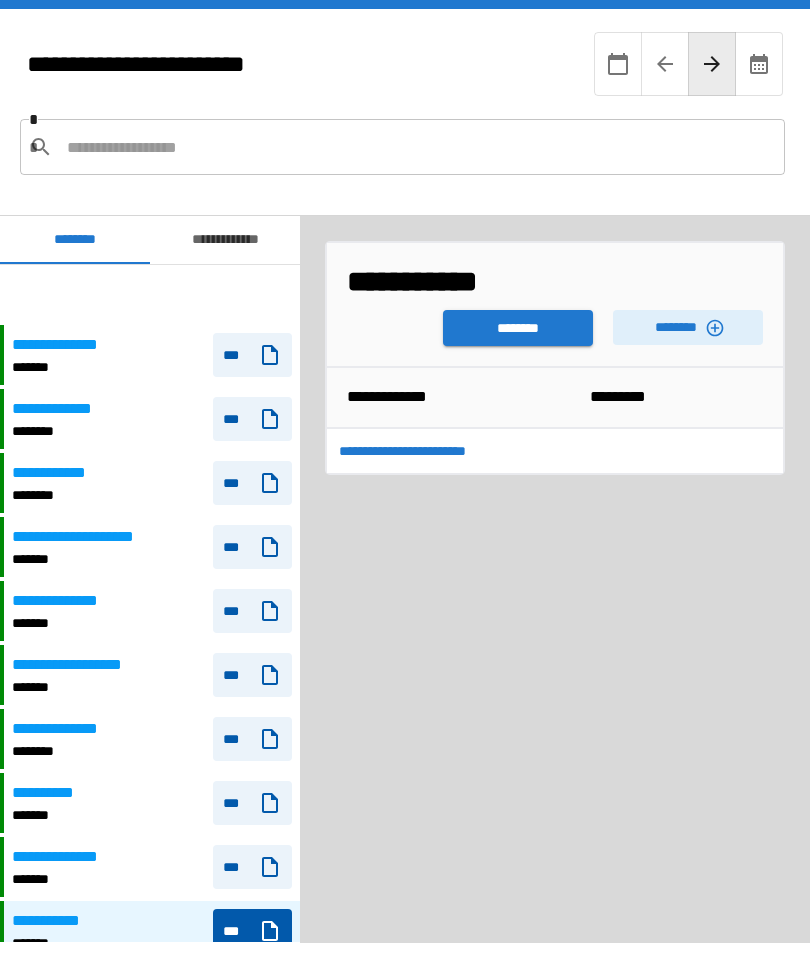 scroll, scrollTop: 60, scrollLeft: 0, axis: vertical 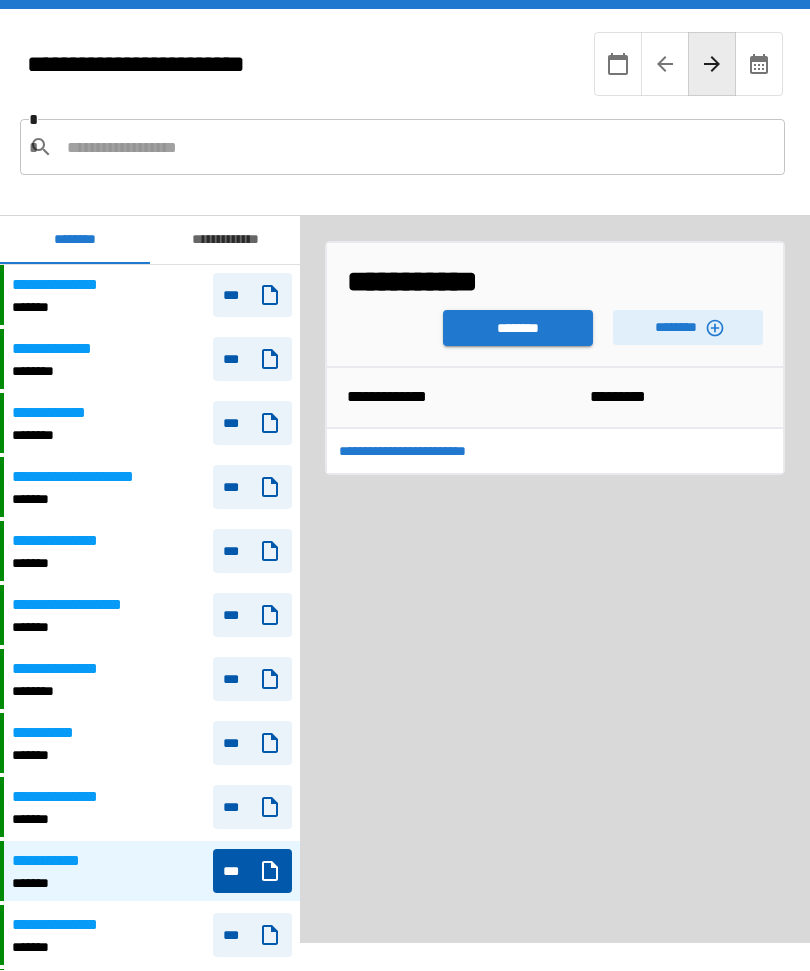 click on "********" at bounding box center (518, 329) 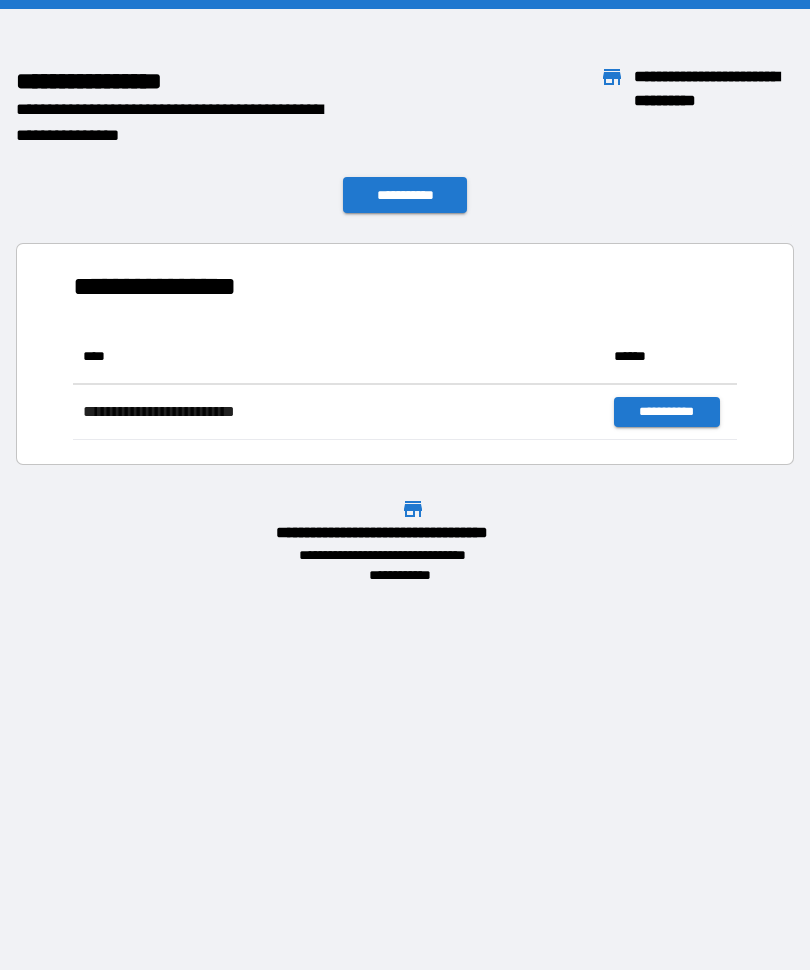 scroll, scrollTop: 111, scrollLeft: 664, axis: both 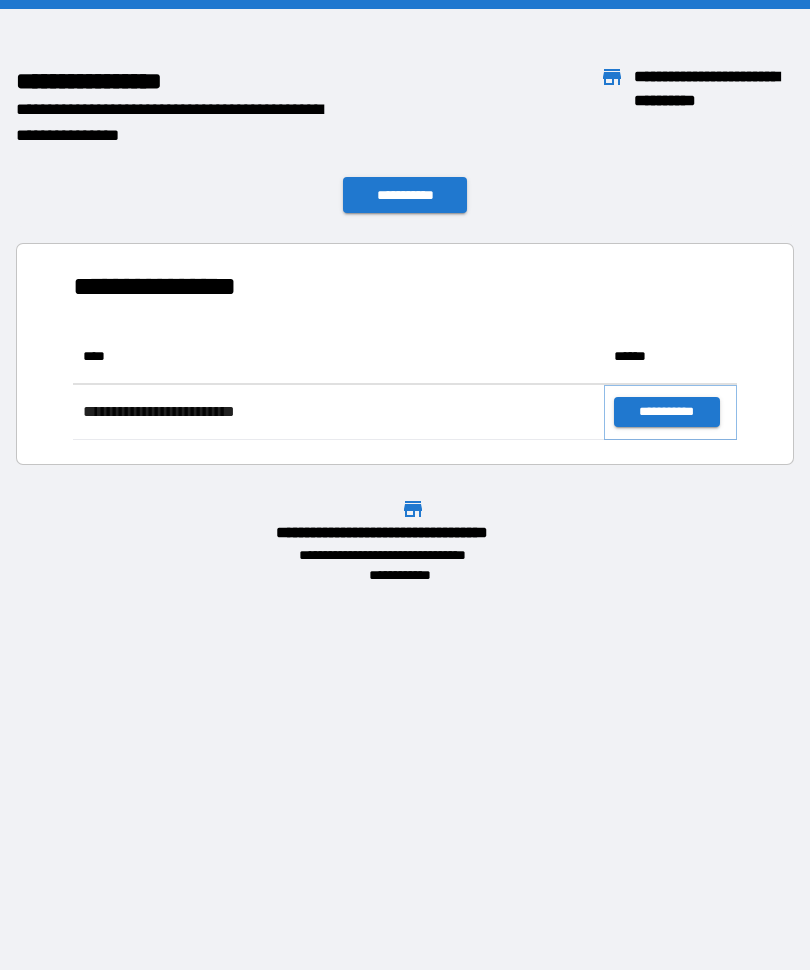 click on "**********" at bounding box center [666, 413] 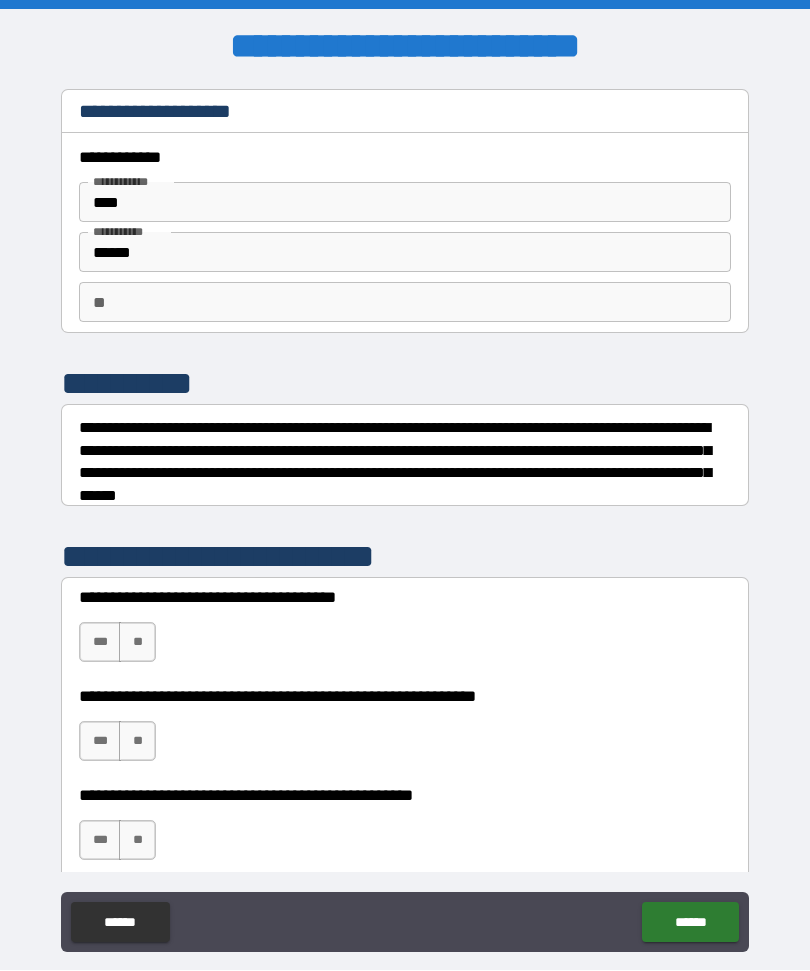 click on "***" at bounding box center (100, 643) 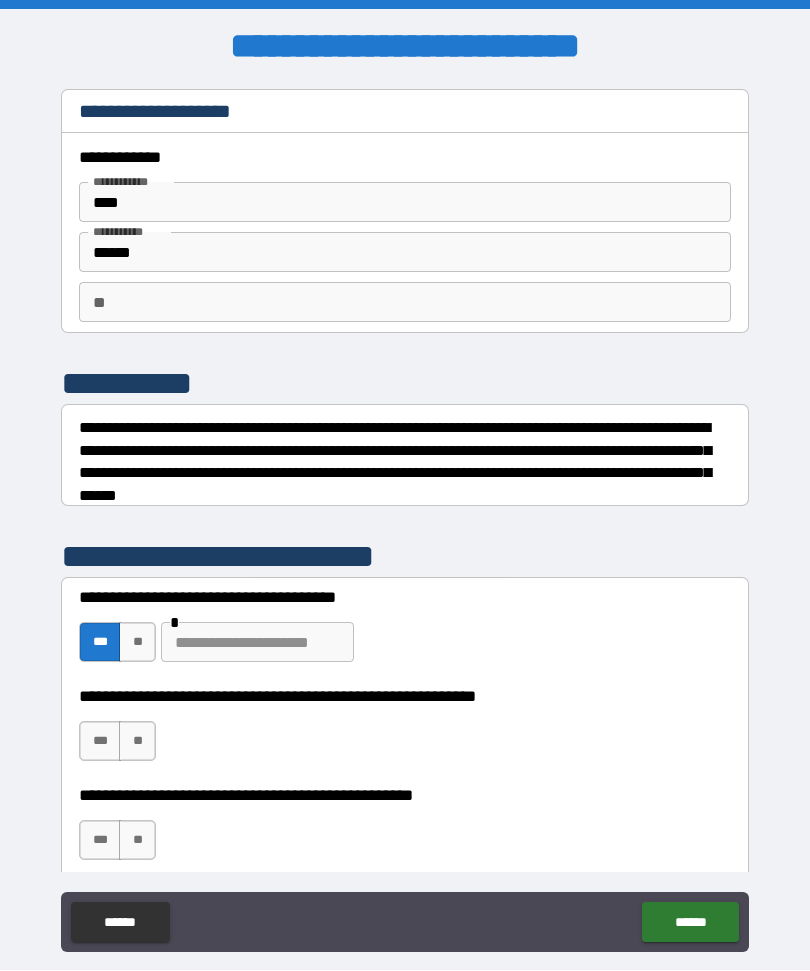 click on "***" at bounding box center [100, 742] 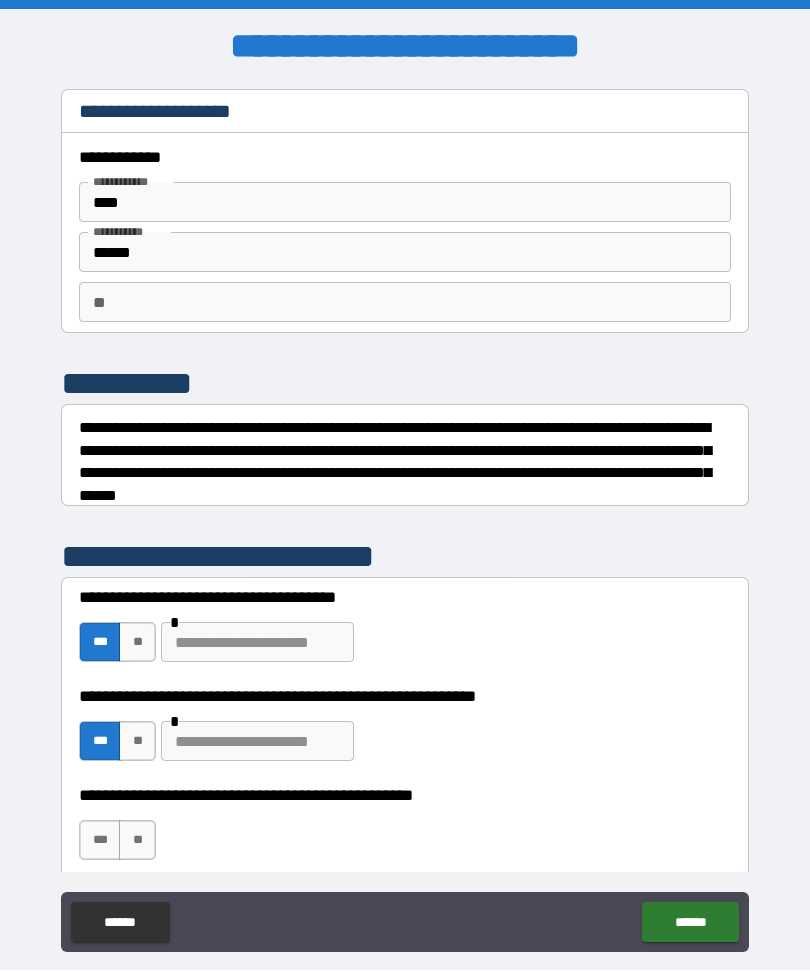 click on "**" at bounding box center (137, 841) 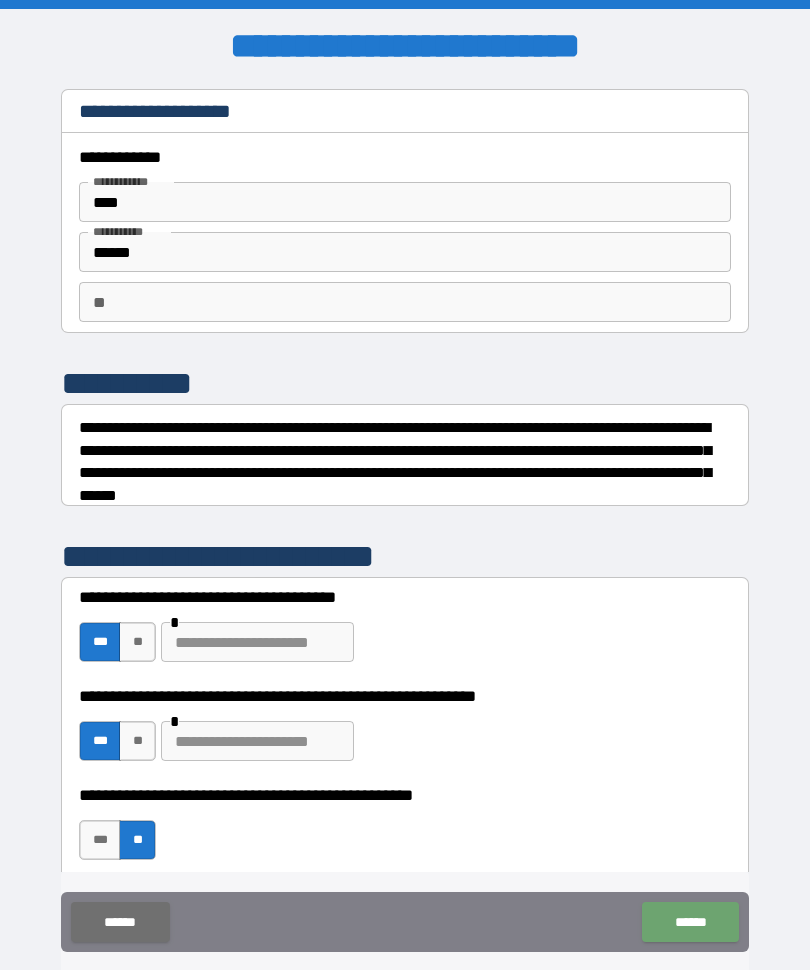 click on "******" at bounding box center (690, 923) 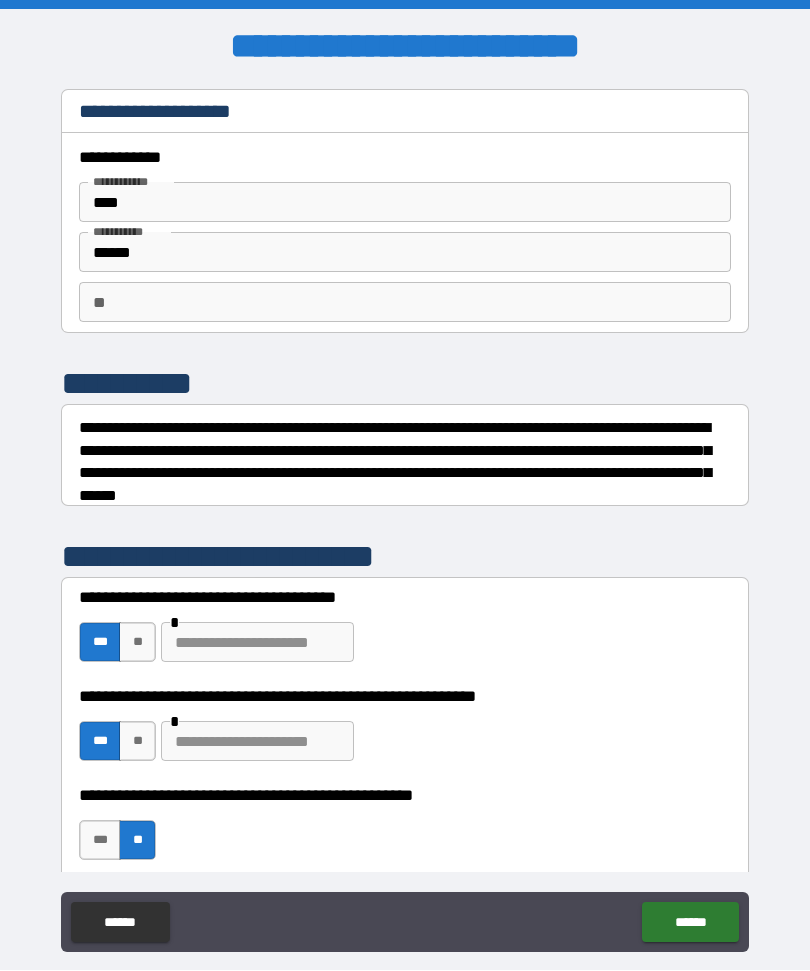 click on "**" at bounding box center [405, 303] 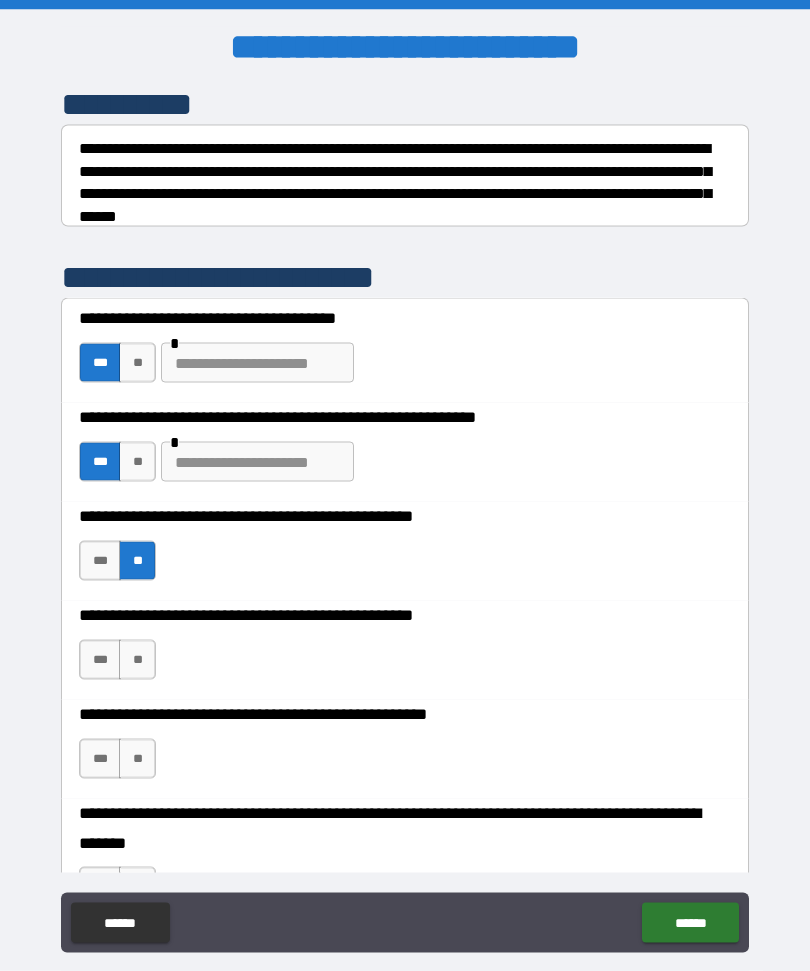 scroll, scrollTop: 284, scrollLeft: 0, axis: vertical 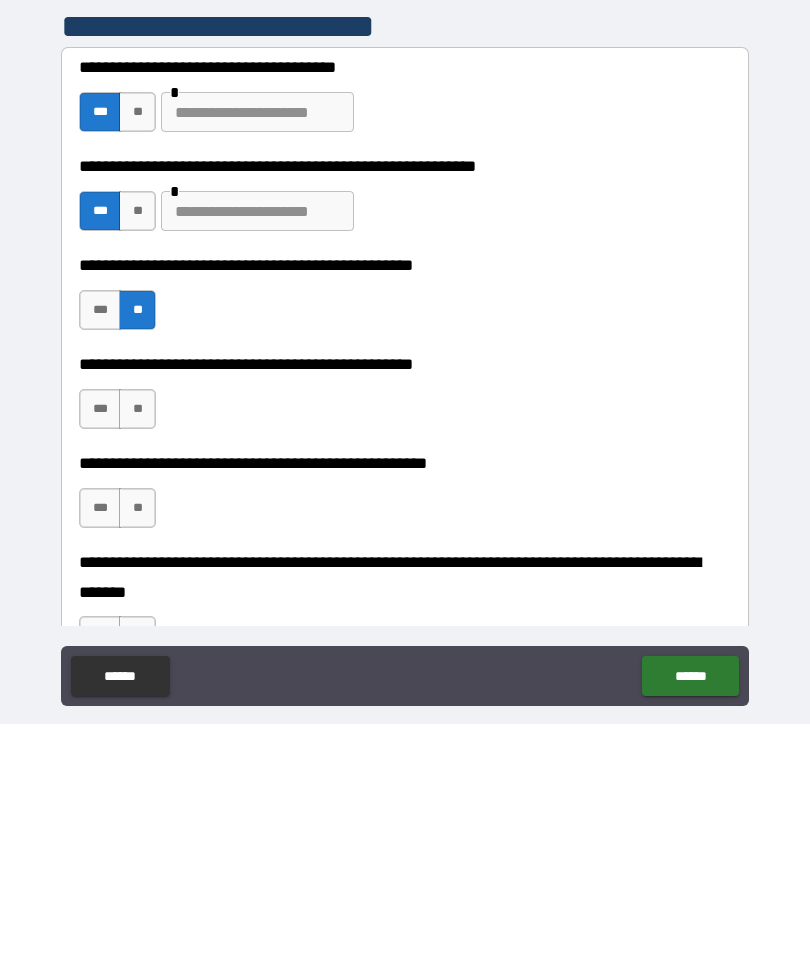 type on "*" 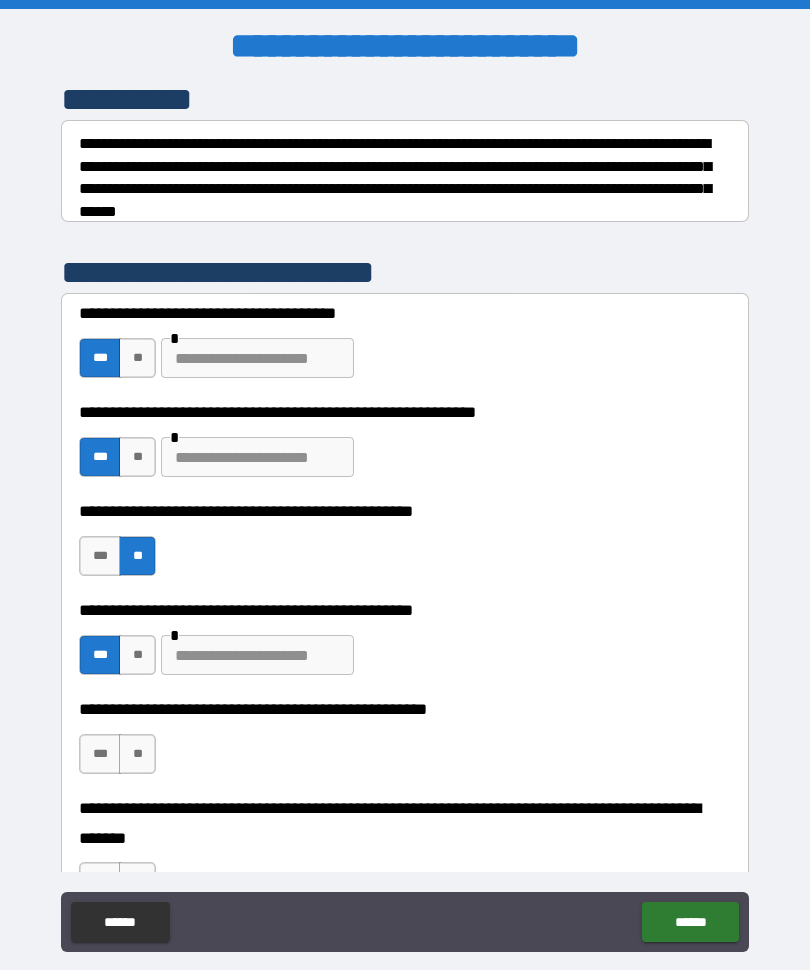 click on "**" at bounding box center (137, 755) 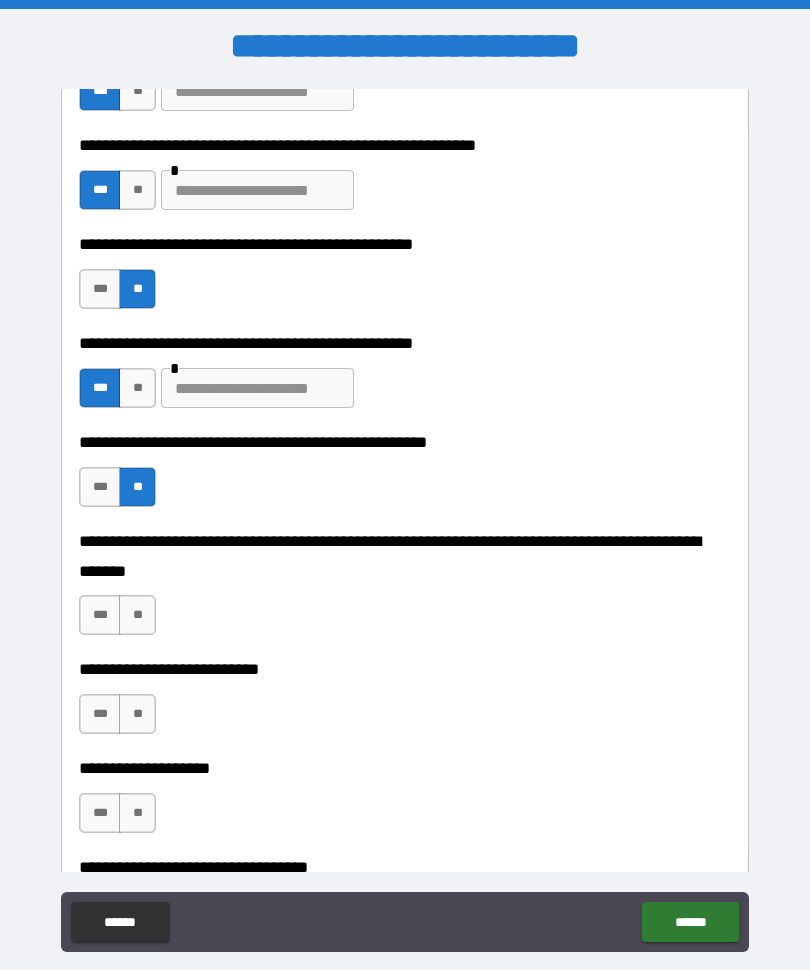 scroll, scrollTop: 558, scrollLeft: 0, axis: vertical 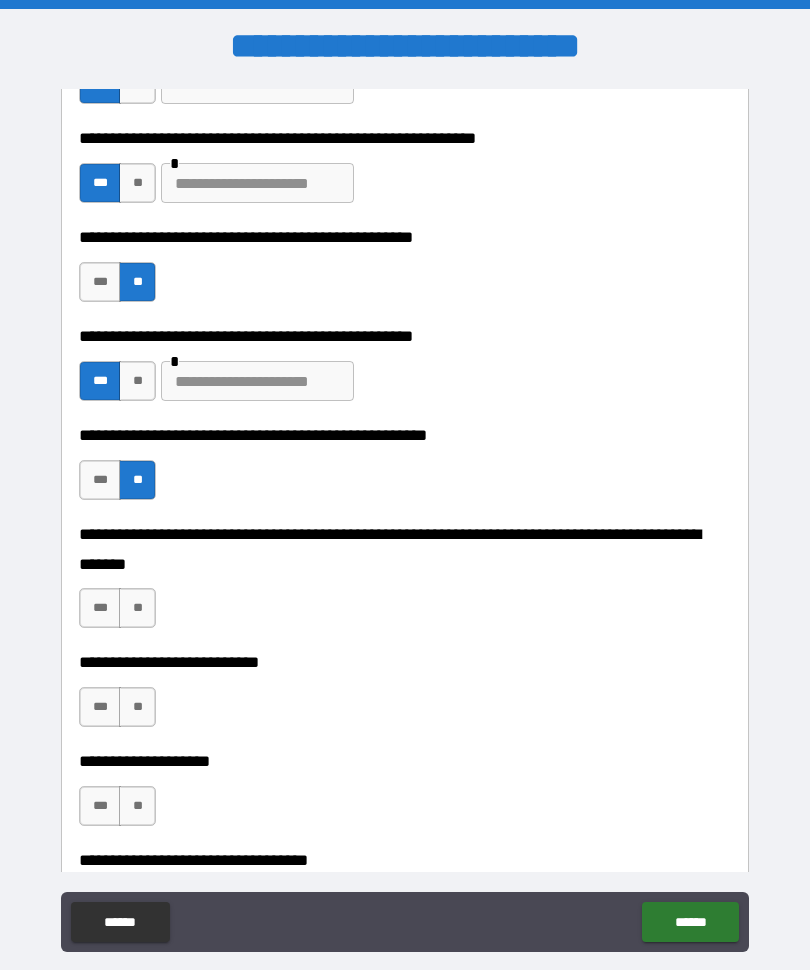 click on "**" at bounding box center [137, 609] 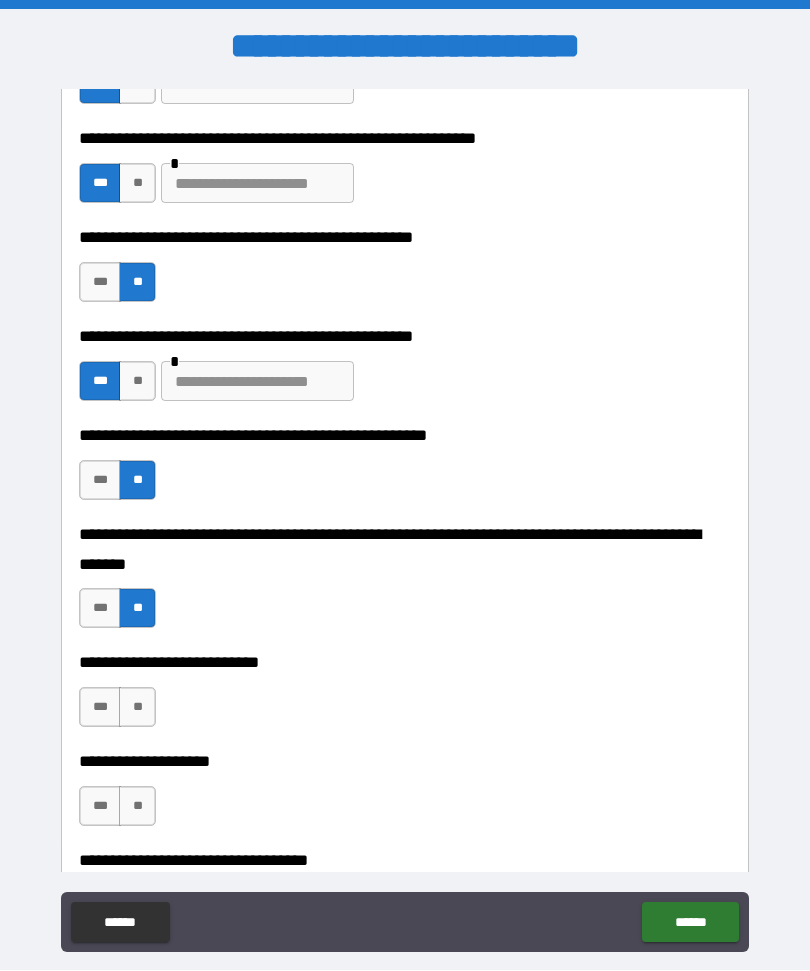 click on "**" at bounding box center [137, 708] 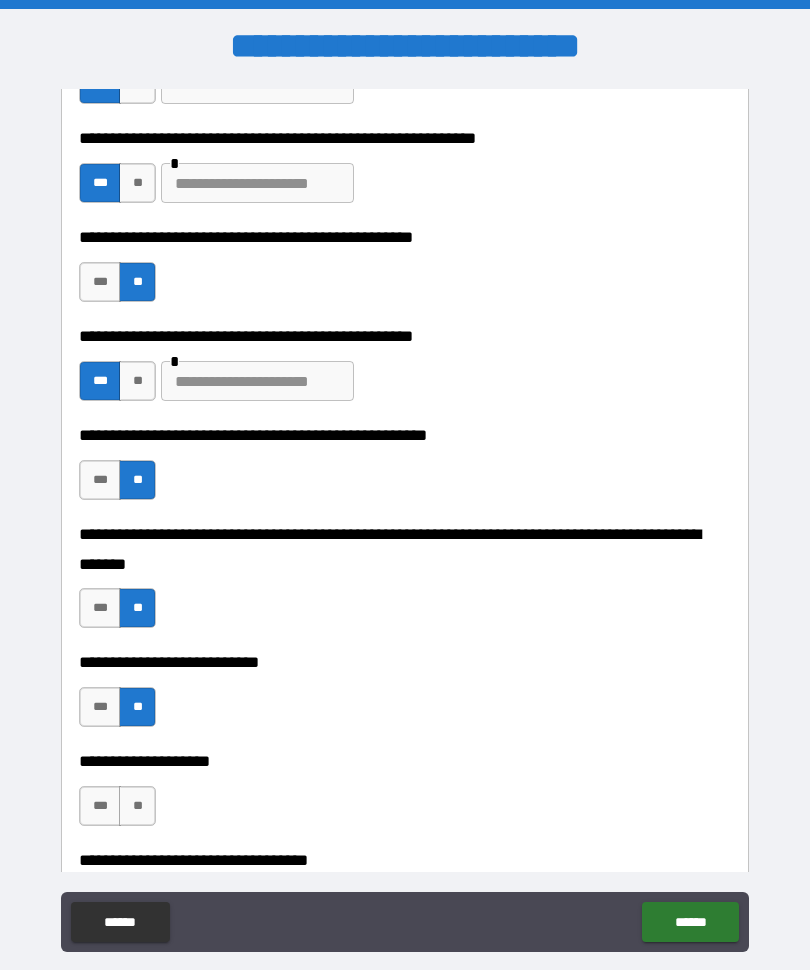 click on "**" at bounding box center [137, 807] 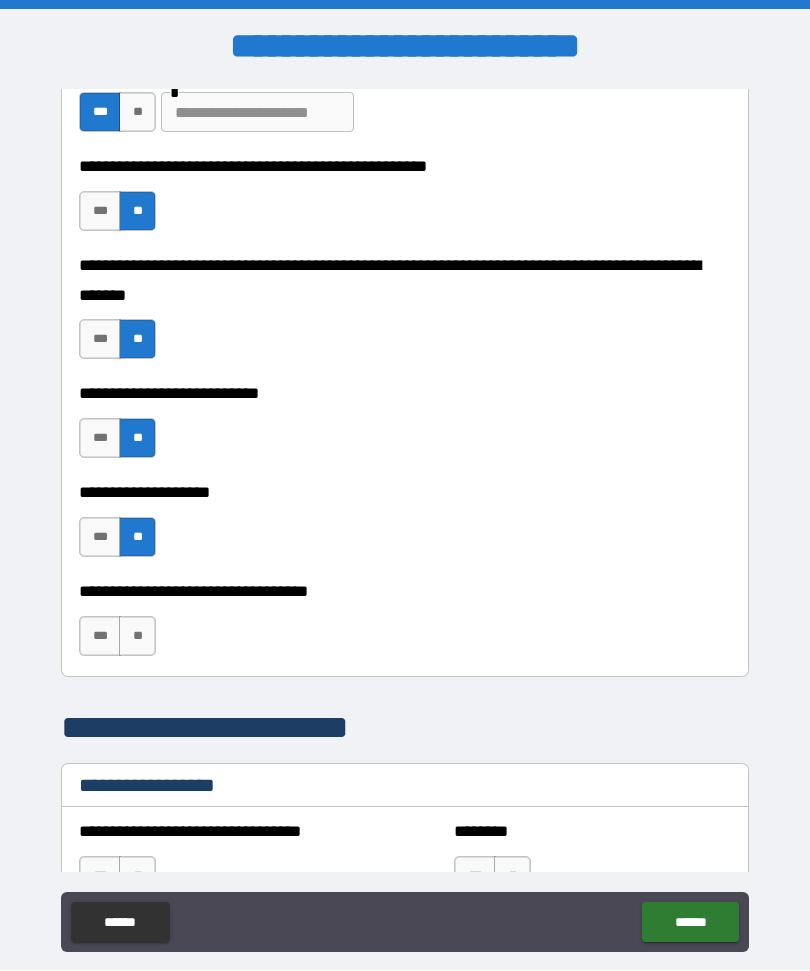 scroll, scrollTop: 828, scrollLeft: 0, axis: vertical 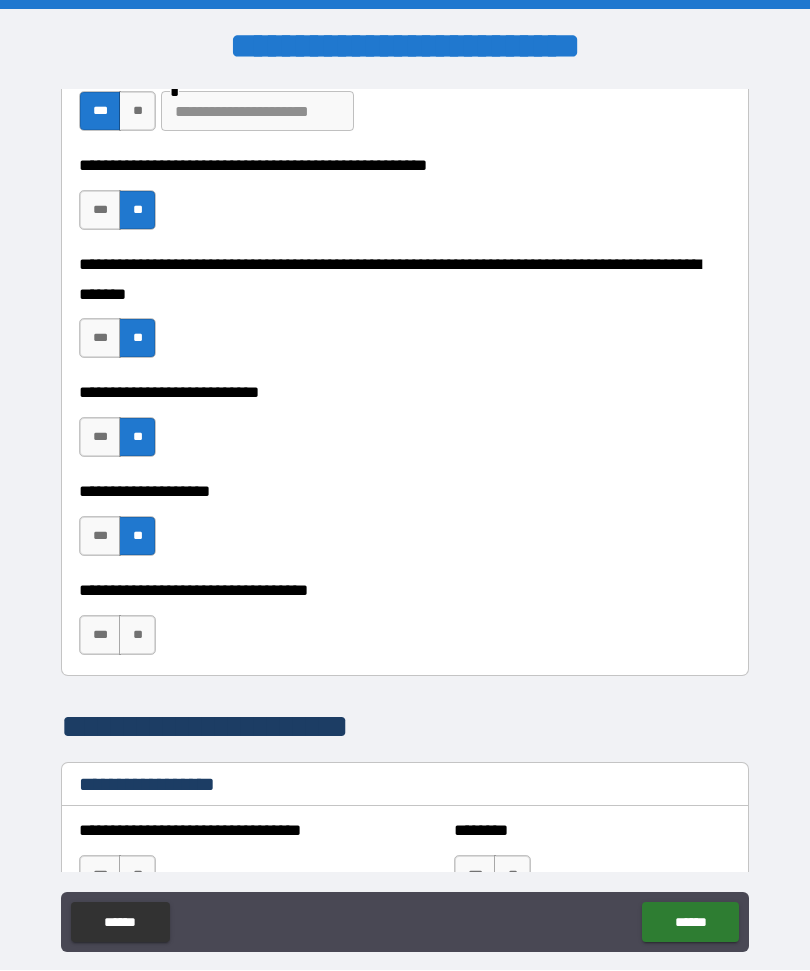 click on "**" at bounding box center (137, 636) 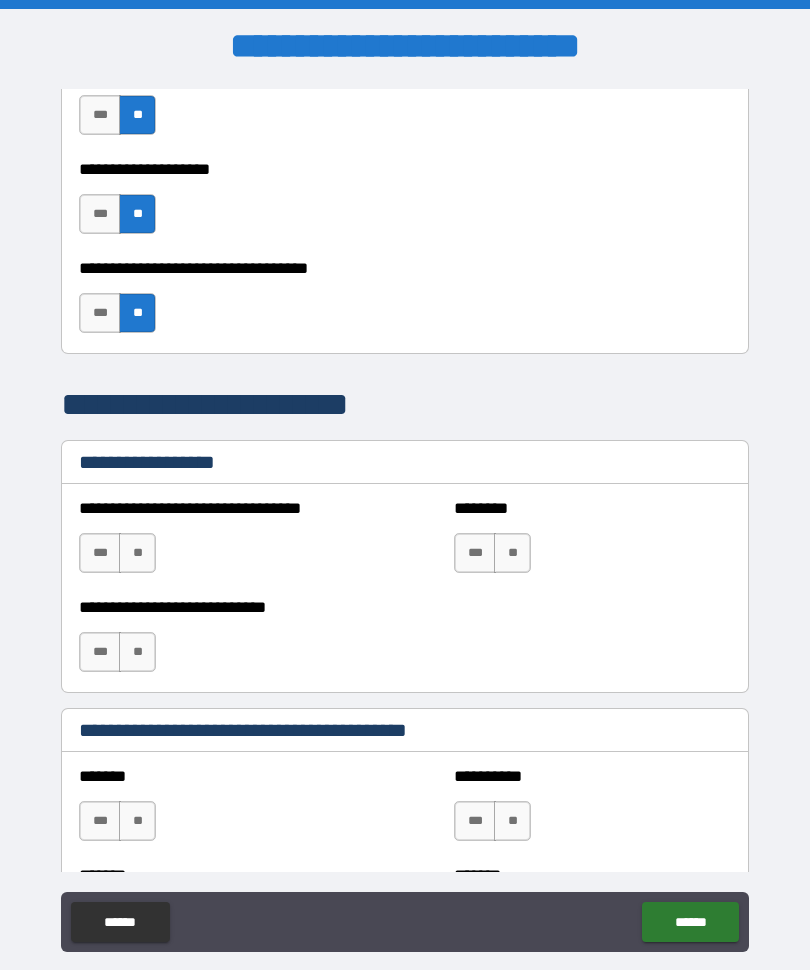 scroll, scrollTop: 1152, scrollLeft: 0, axis: vertical 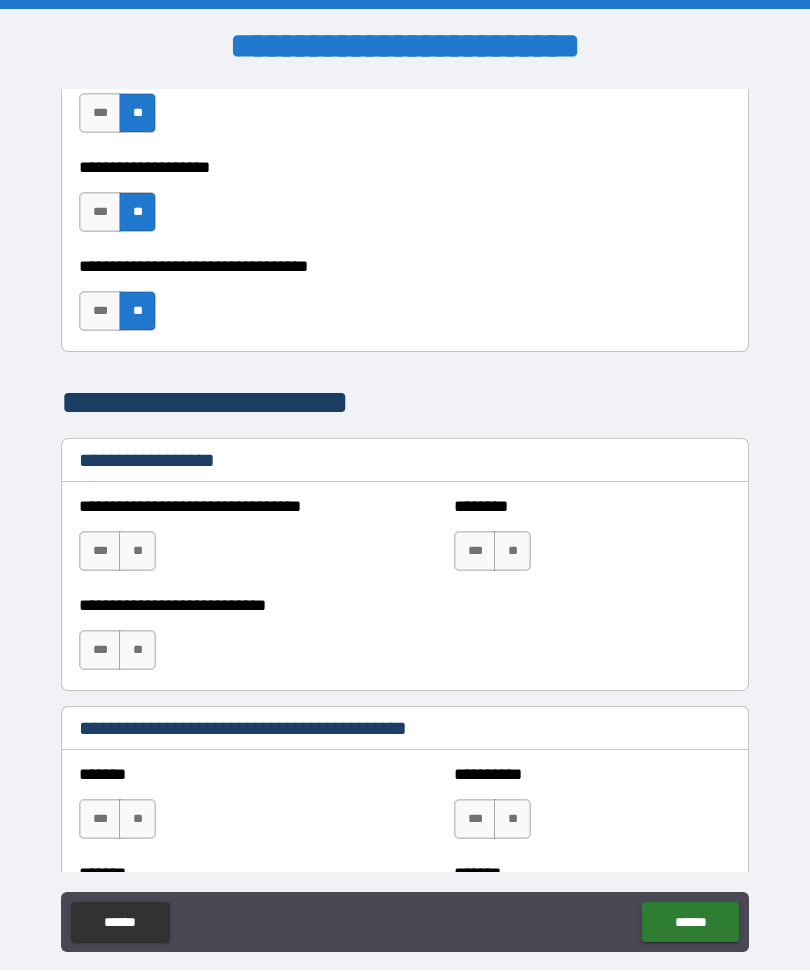 click on "**" at bounding box center [137, 552] 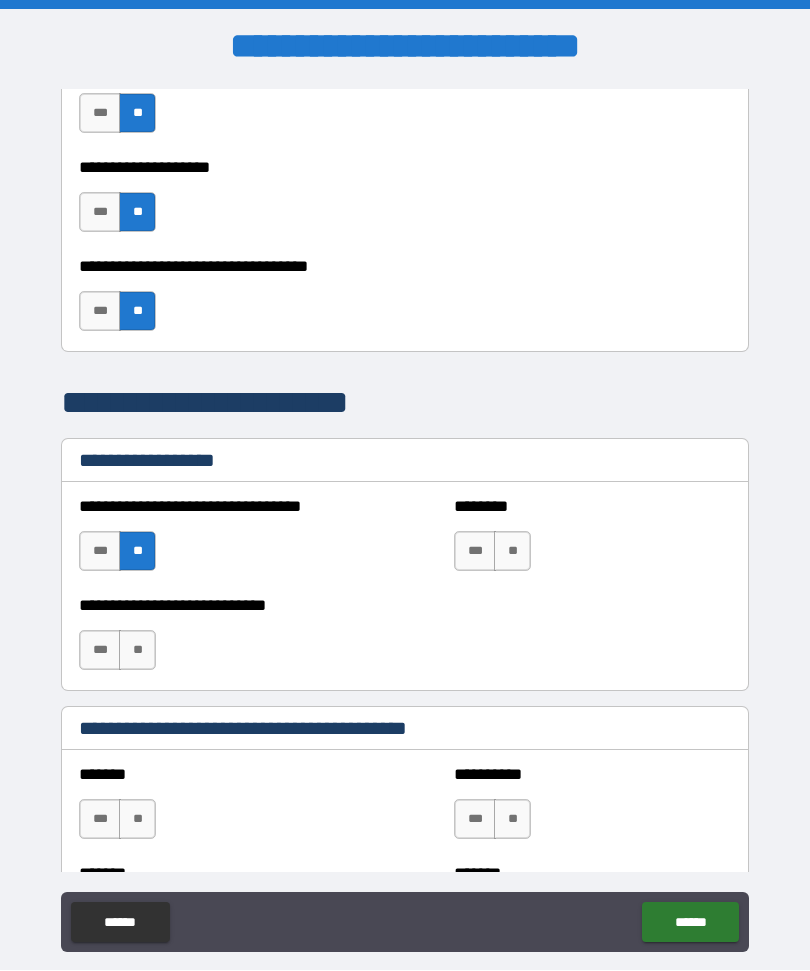 click on "**" at bounding box center (137, 651) 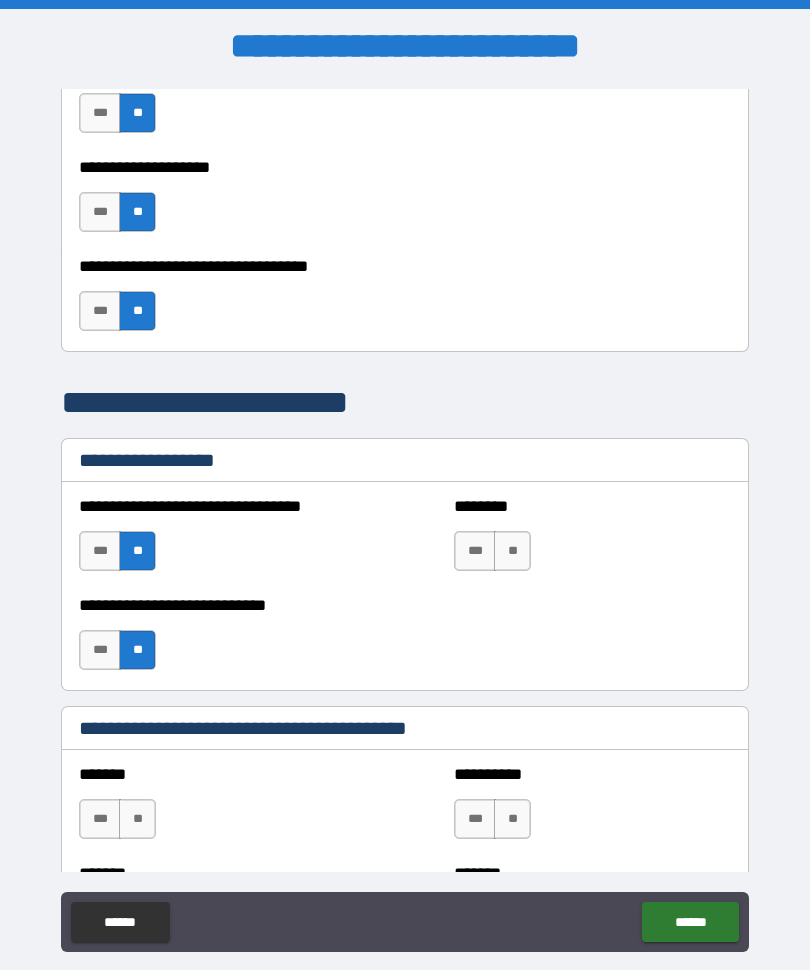 click on "**" at bounding box center (512, 552) 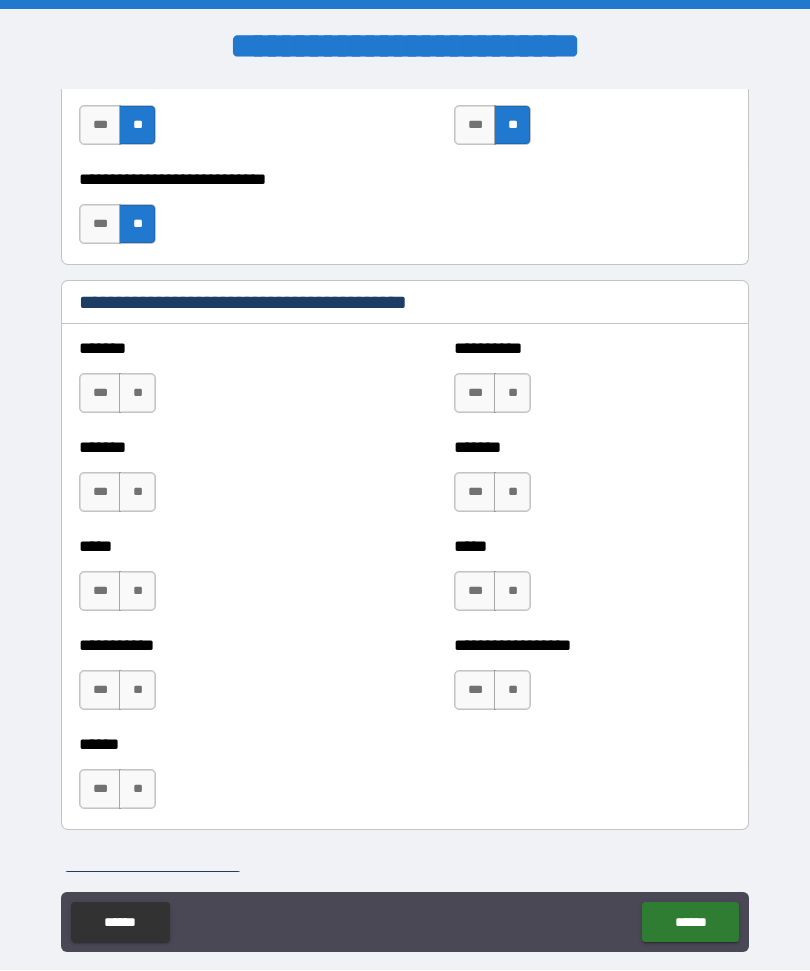 scroll, scrollTop: 1585, scrollLeft: 0, axis: vertical 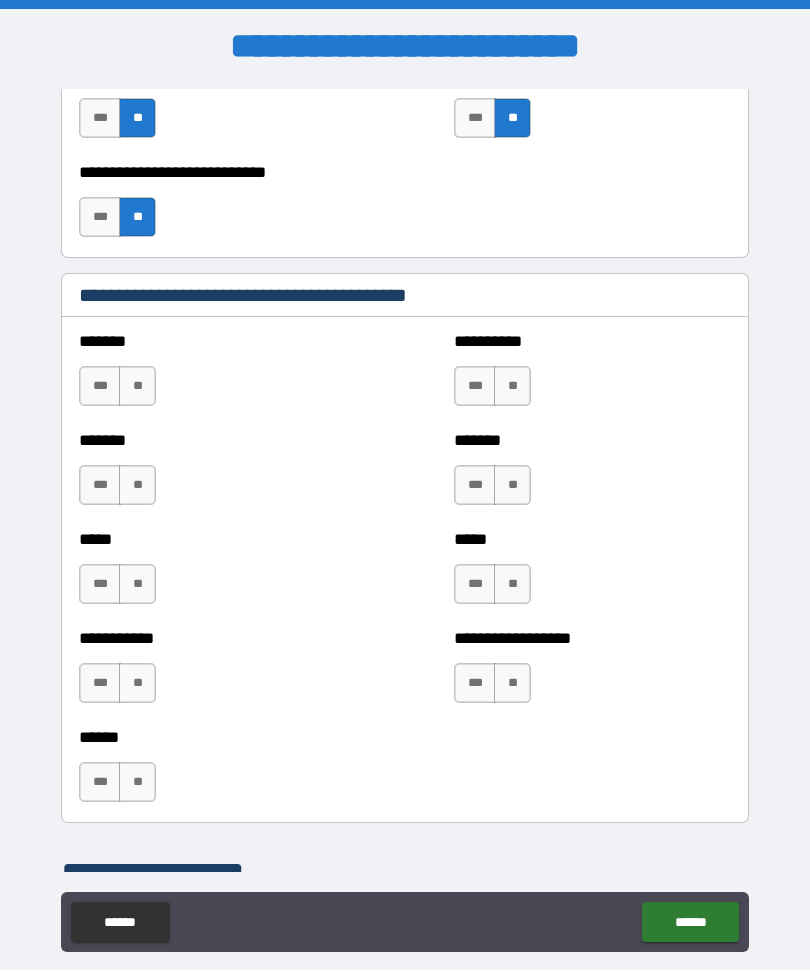 click on "**" at bounding box center [137, 387] 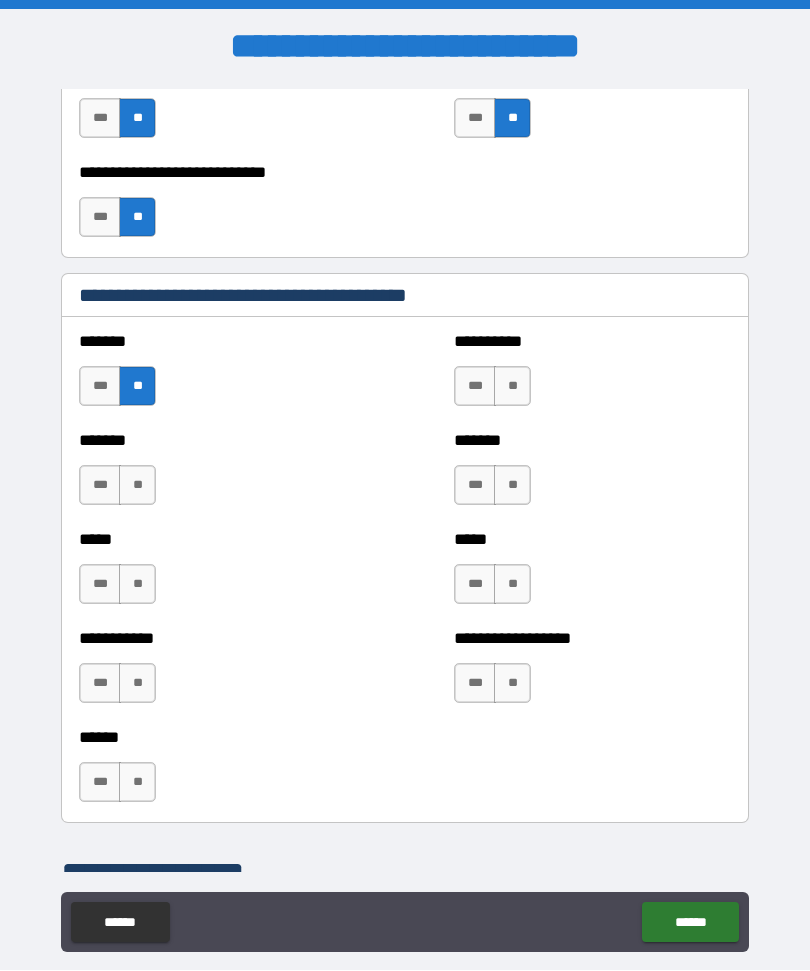 click on "**" at bounding box center (137, 486) 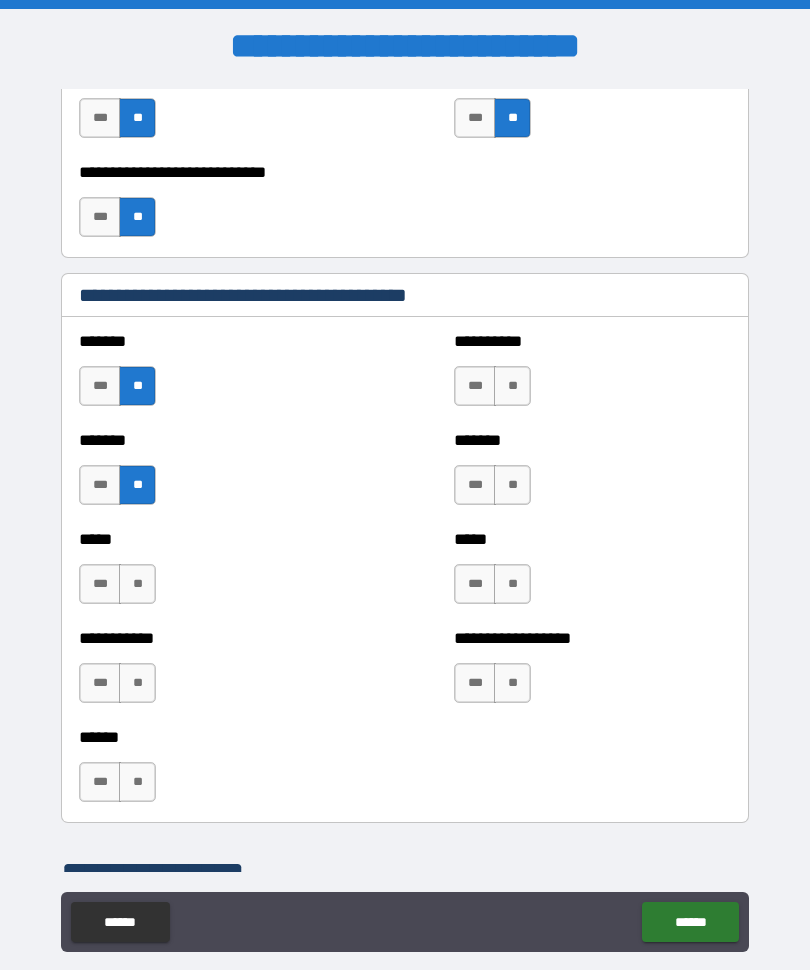click on "**" at bounding box center (137, 684) 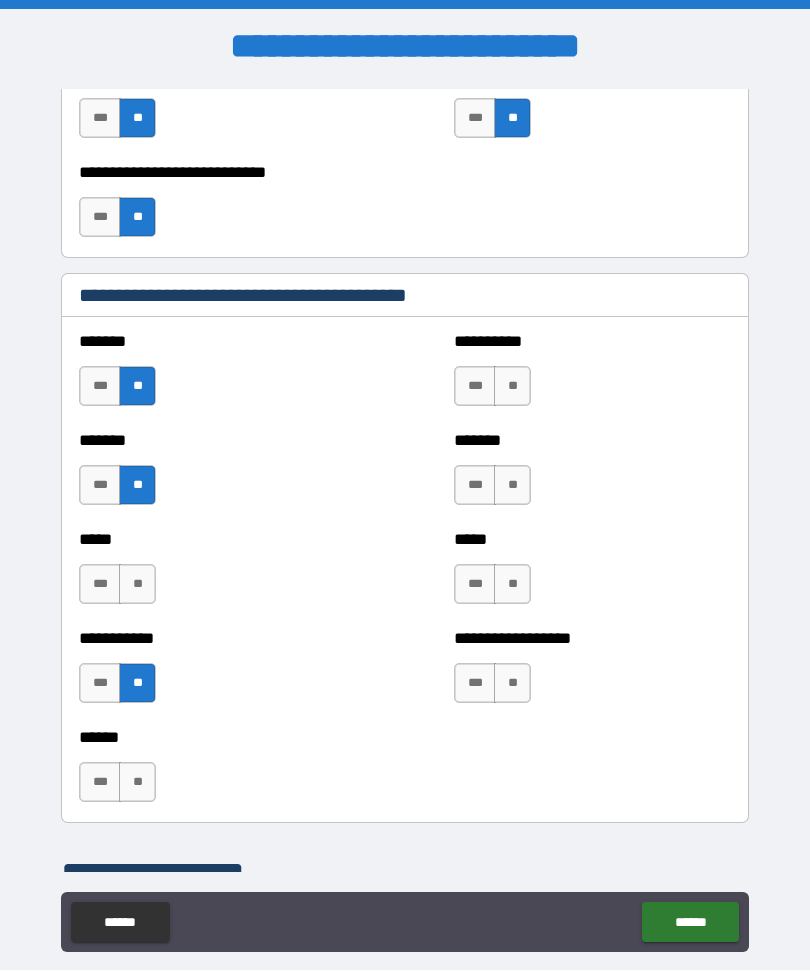 click on "**" at bounding box center [512, 585] 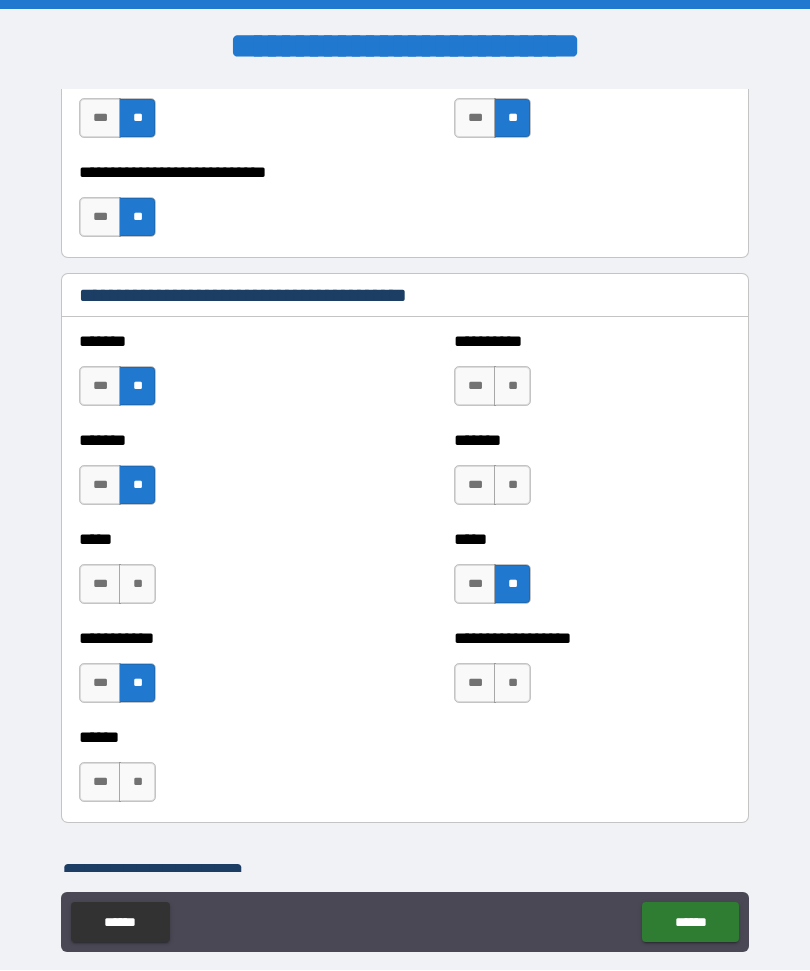 click on "**" at bounding box center (512, 684) 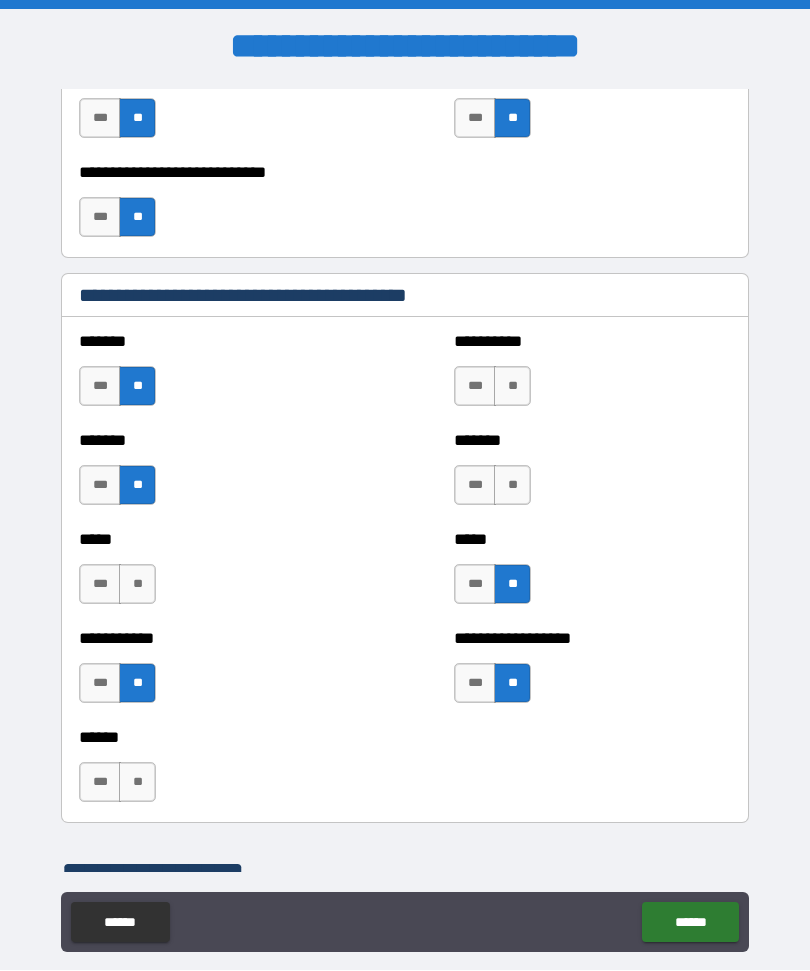 click on "**" at bounding box center [512, 486] 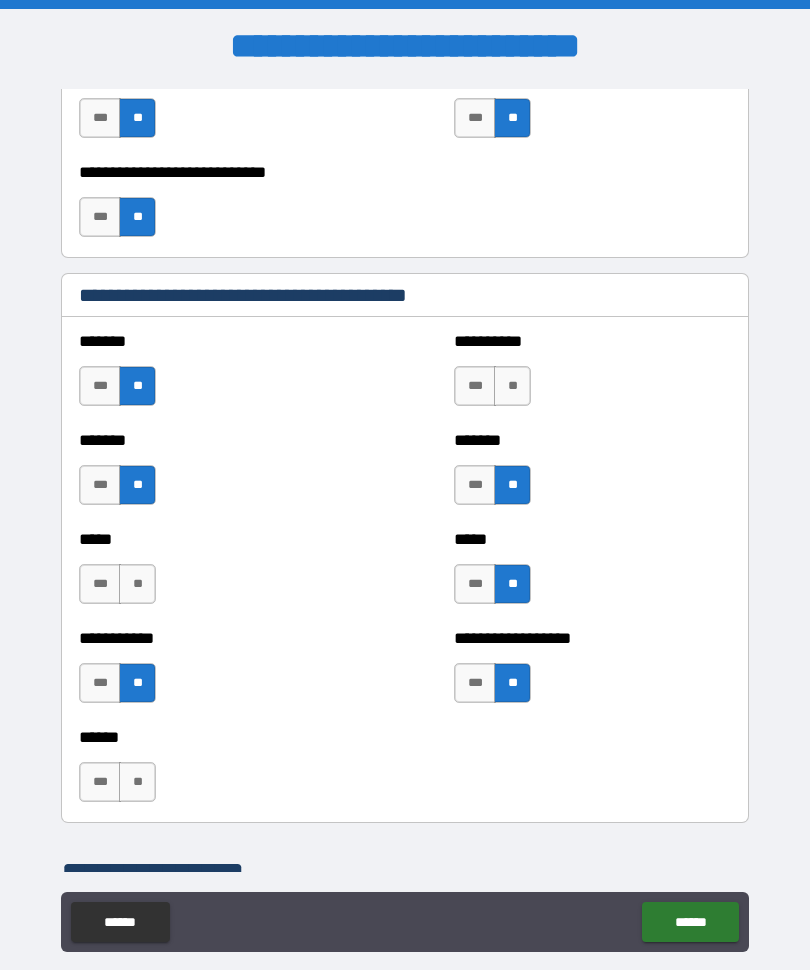 click on "**" at bounding box center (512, 387) 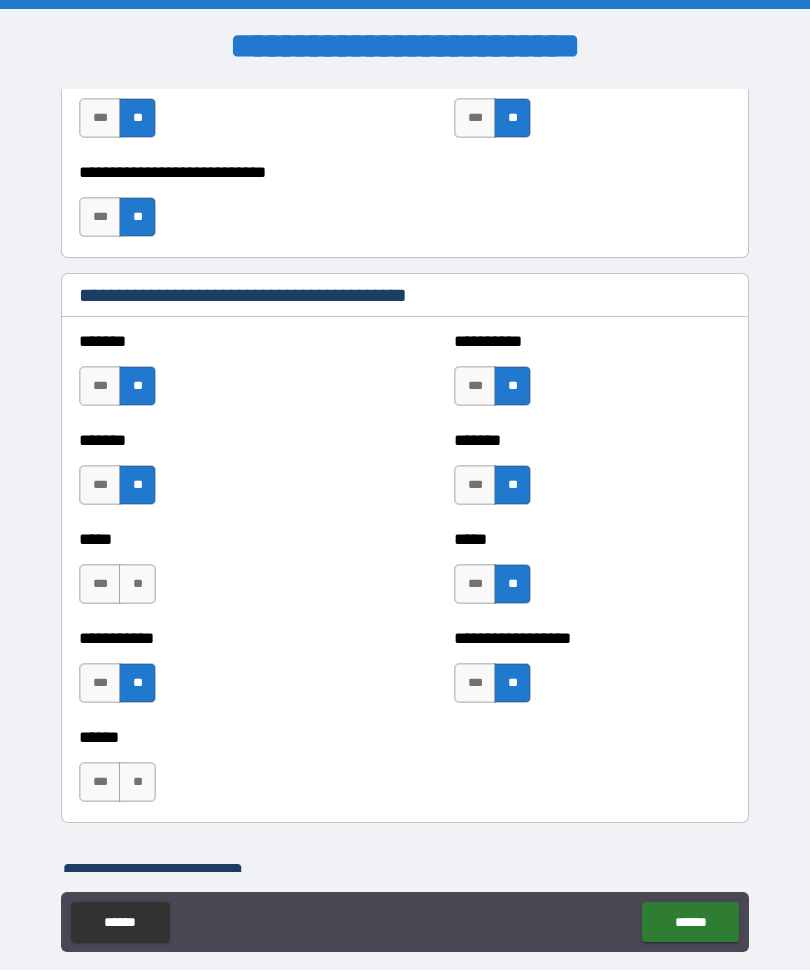 click on "**" at bounding box center (137, 585) 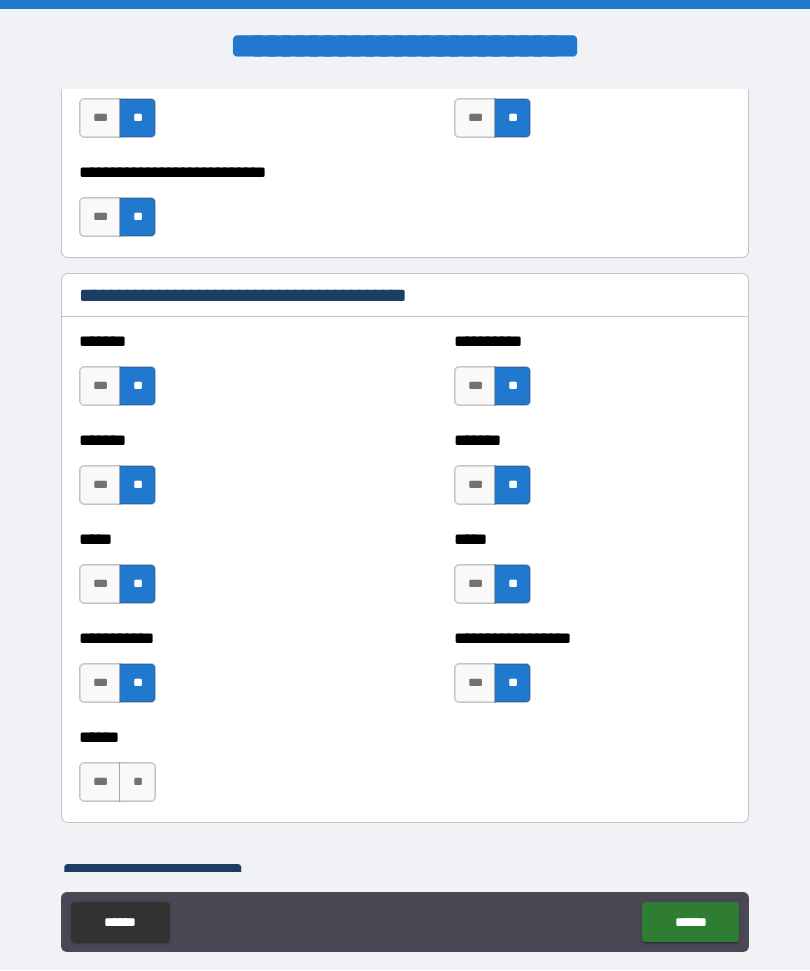 click on "***" at bounding box center [100, 783] 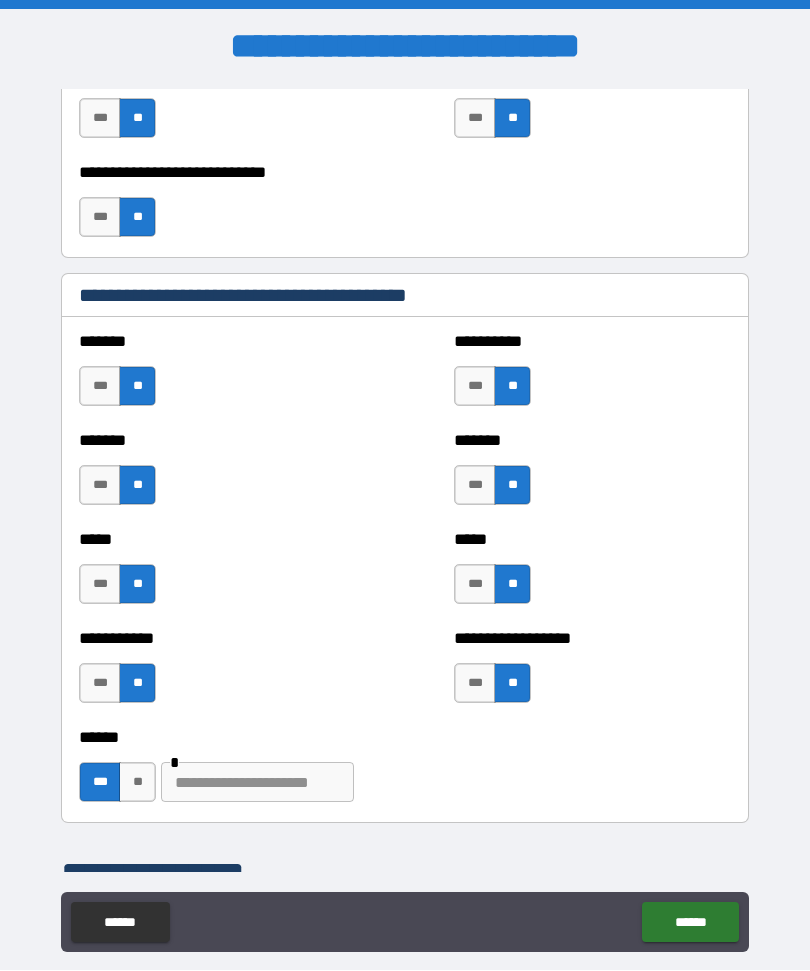 click at bounding box center [257, 783] 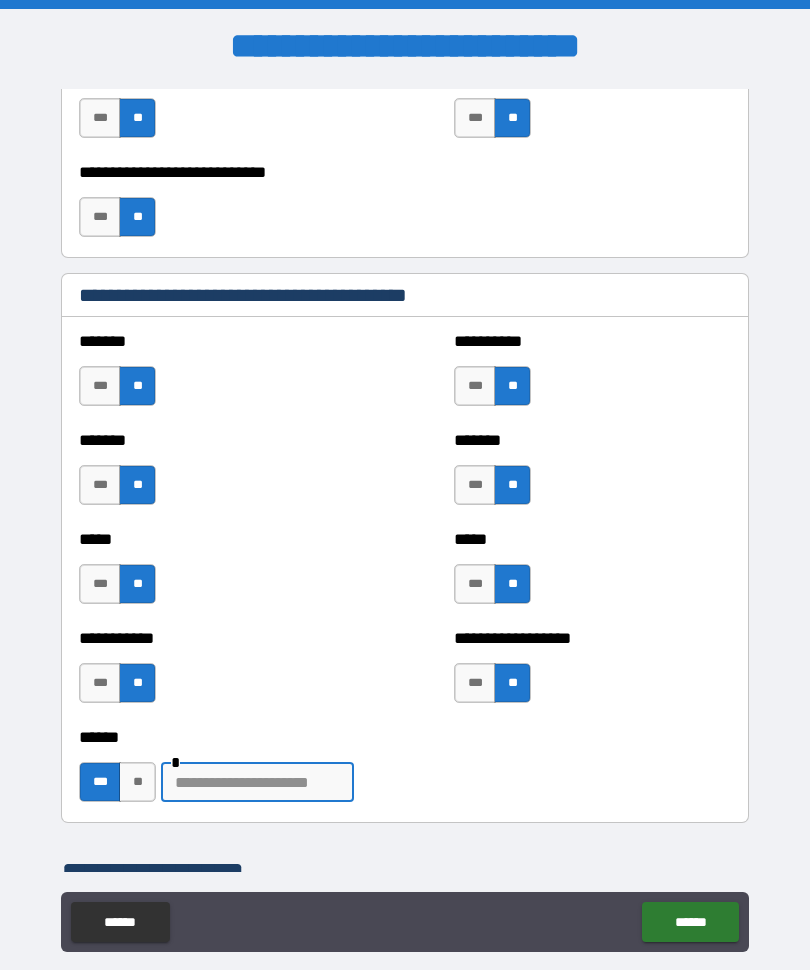 scroll, scrollTop: 67, scrollLeft: 0, axis: vertical 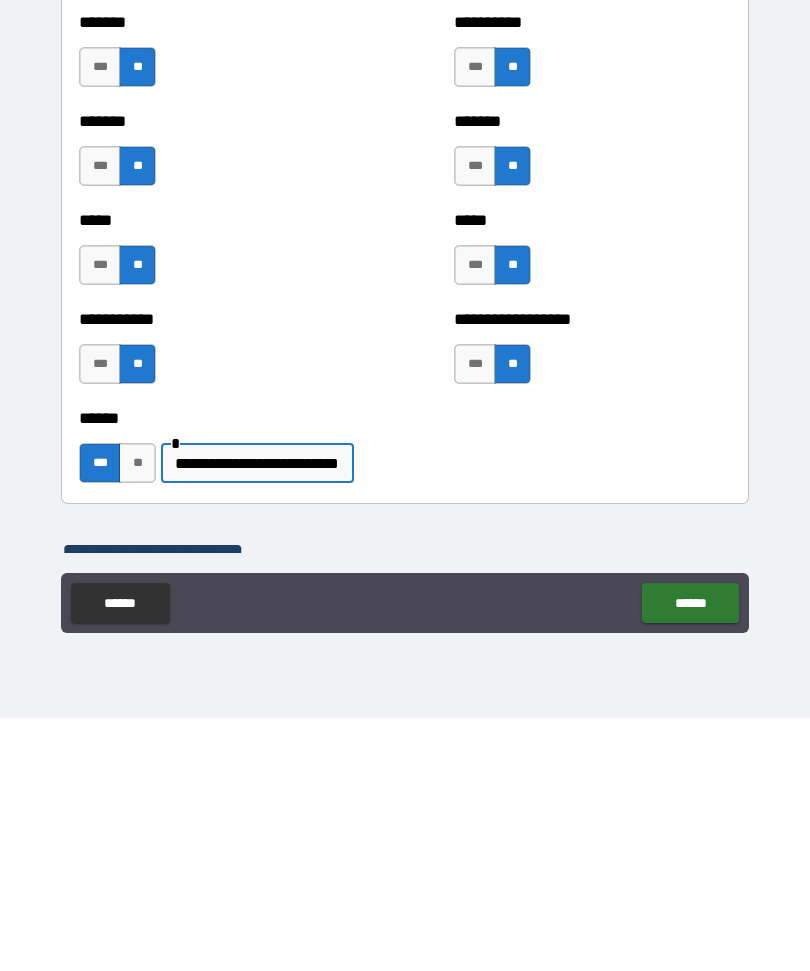type on "**********" 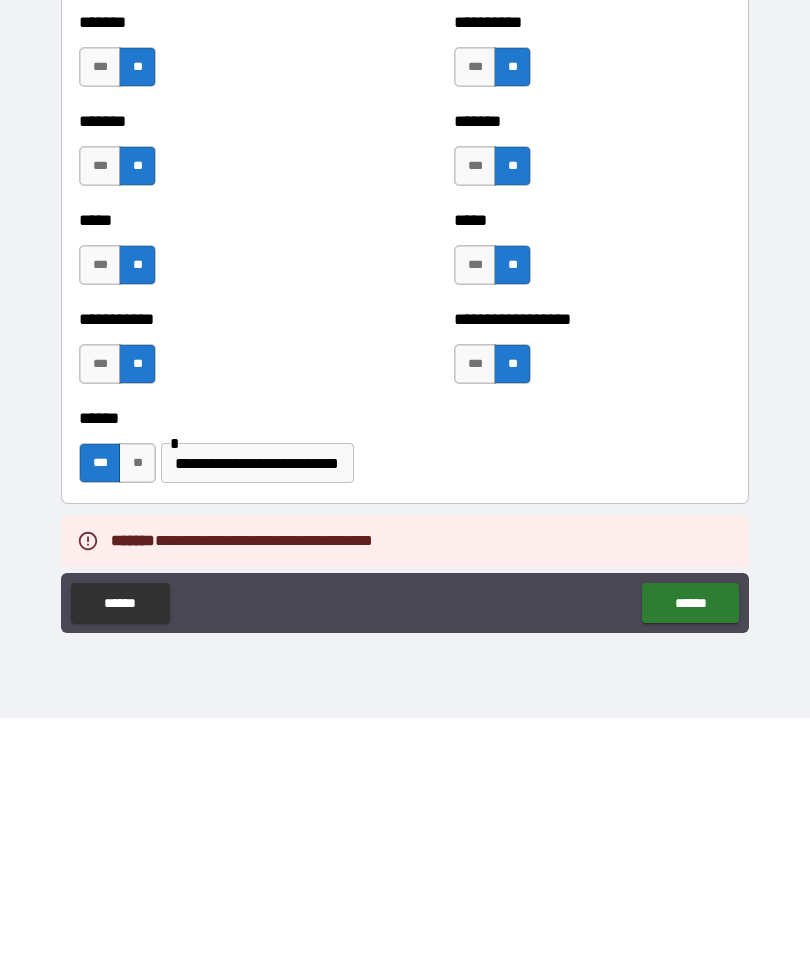 scroll, scrollTop: 0, scrollLeft: 0, axis: both 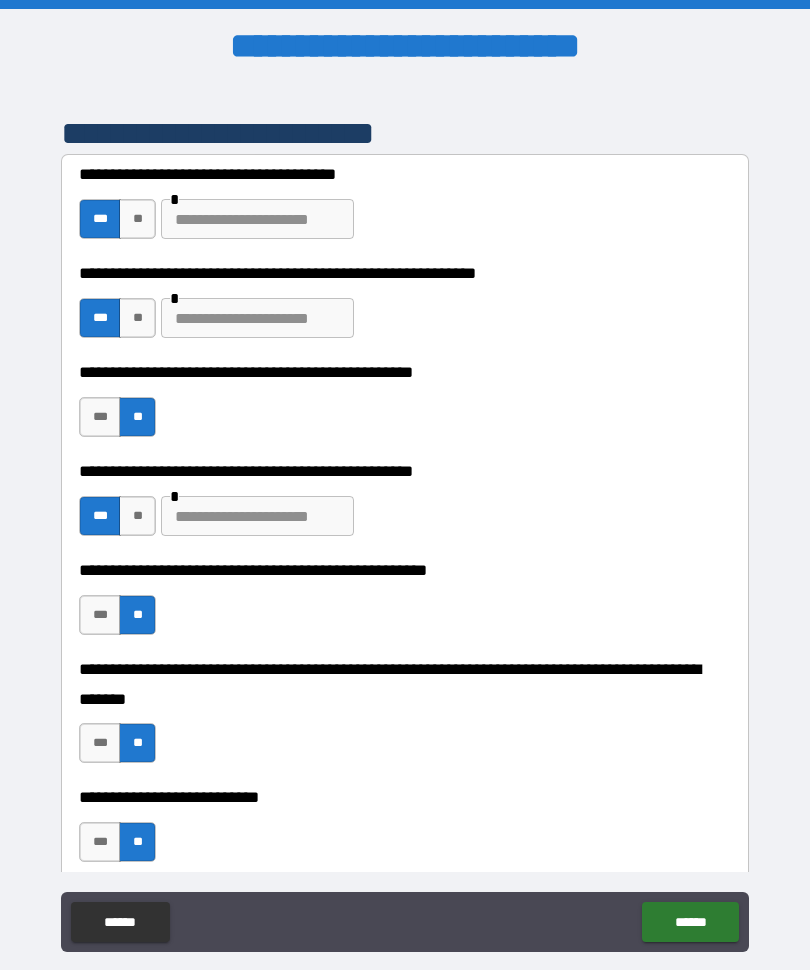 click at bounding box center (257, 517) 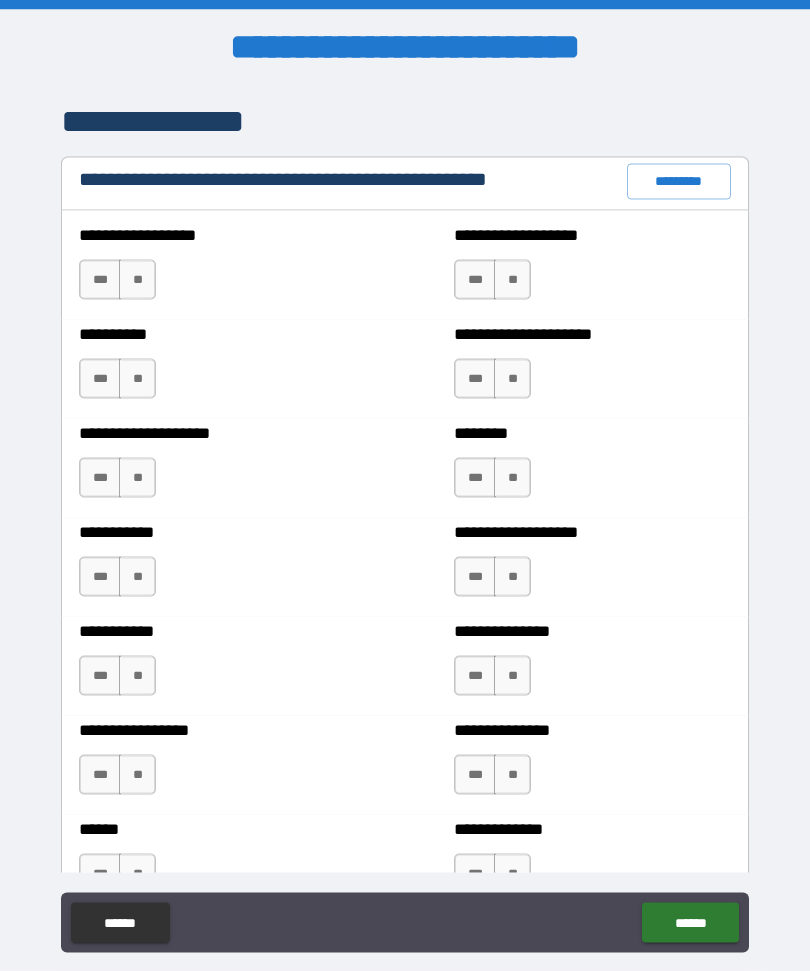 scroll, scrollTop: 2339, scrollLeft: 0, axis: vertical 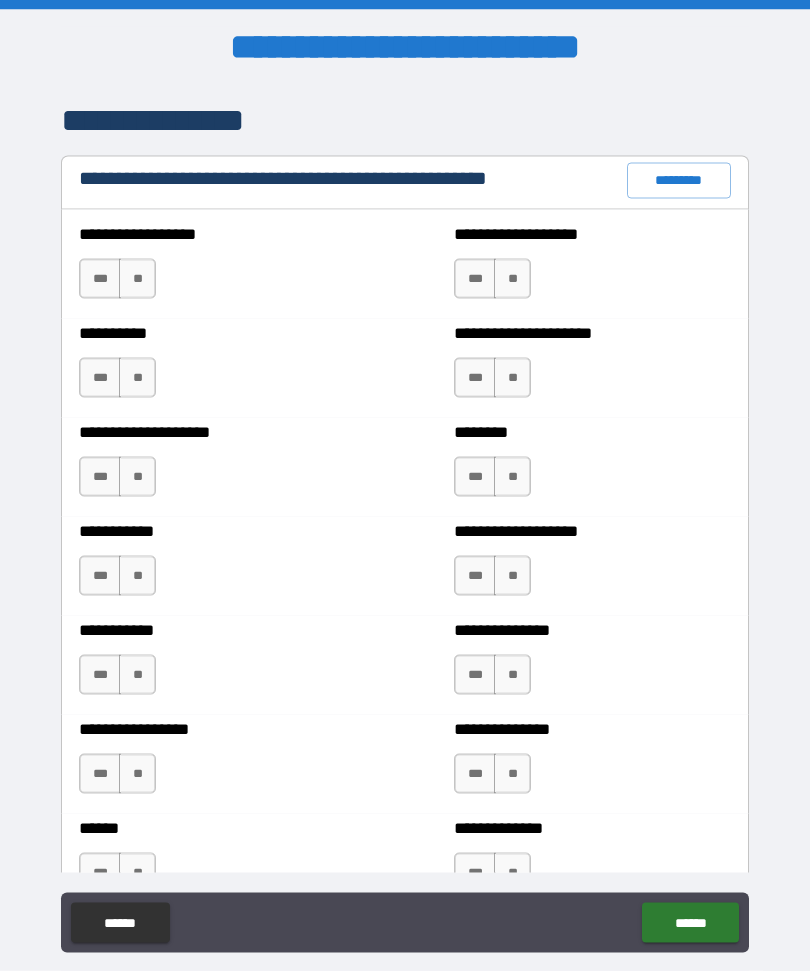 type on "**********" 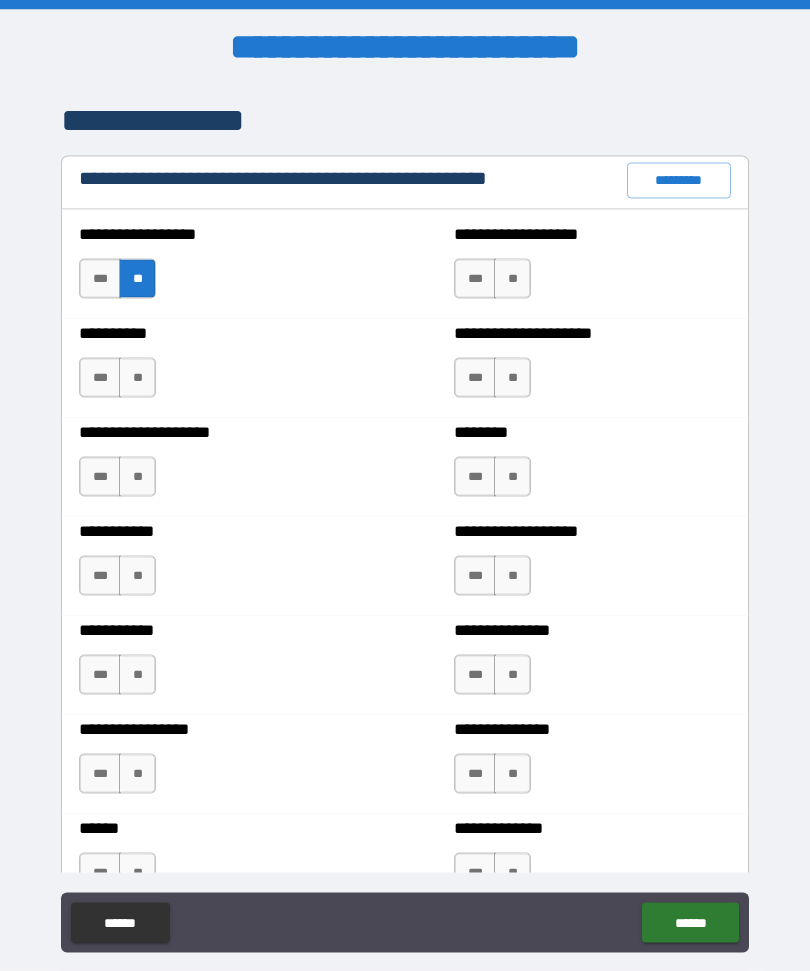 scroll, scrollTop: 0, scrollLeft: 0, axis: both 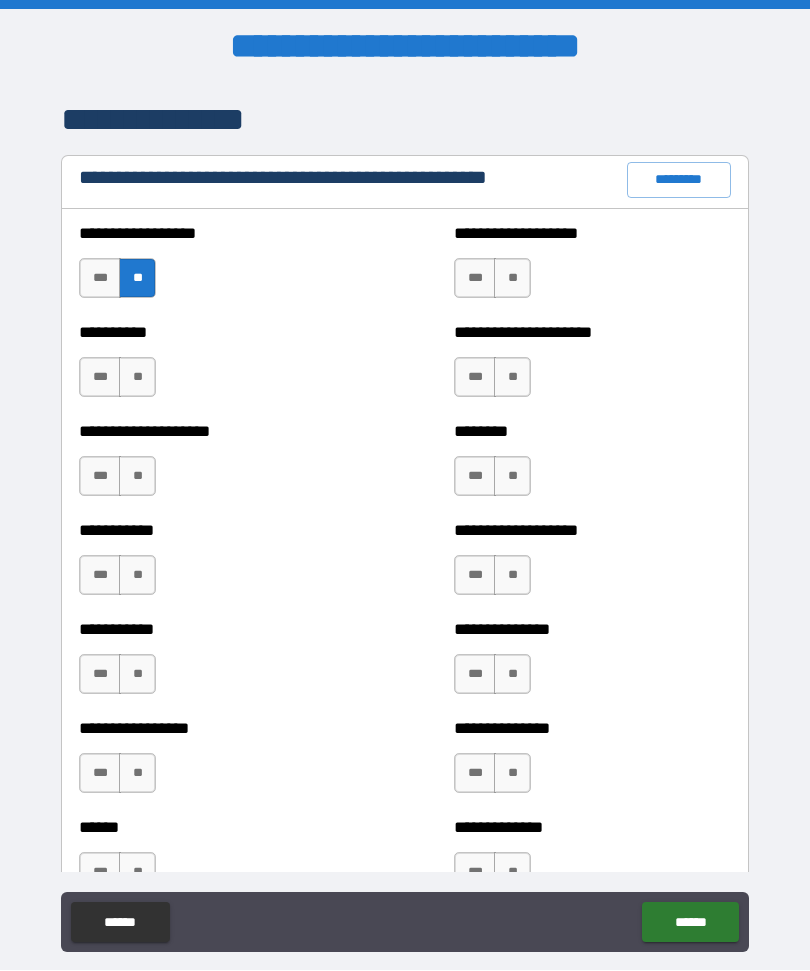 click on "**" at bounding box center (137, 378) 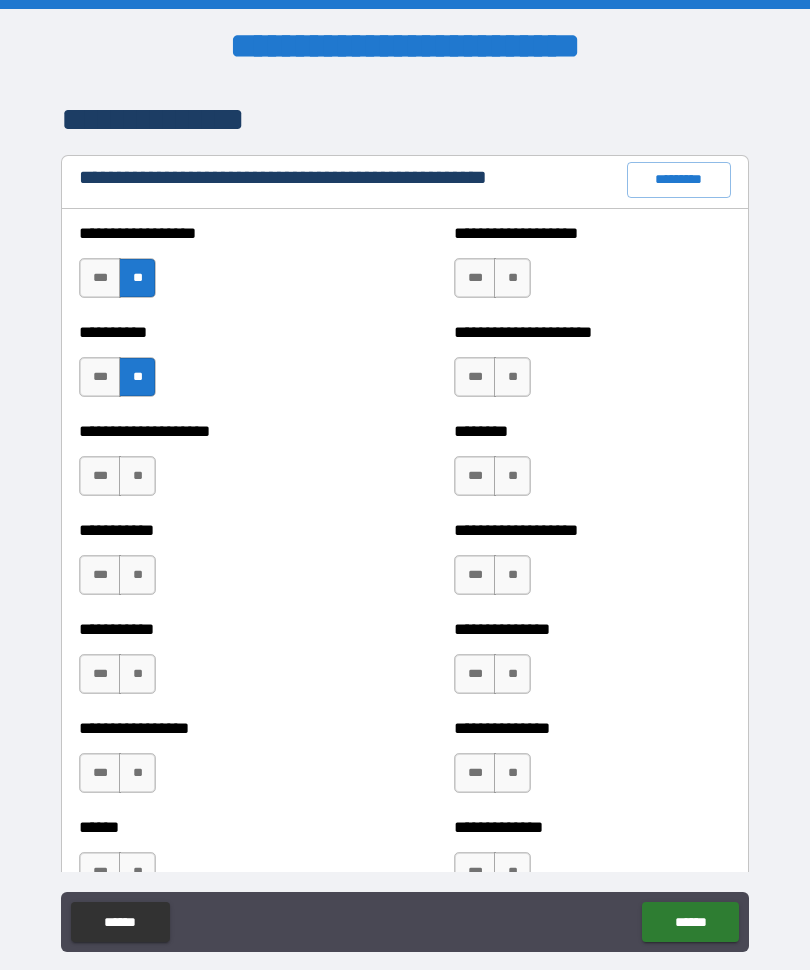 click on "**" at bounding box center [137, 477] 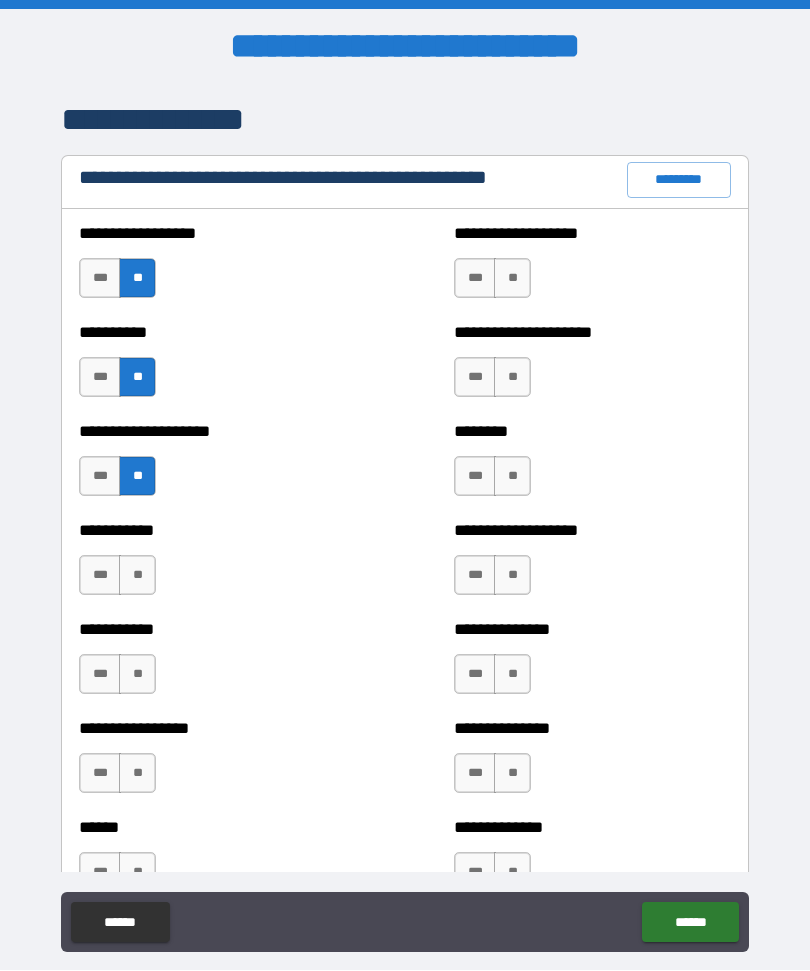click on "**" at bounding box center (137, 576) 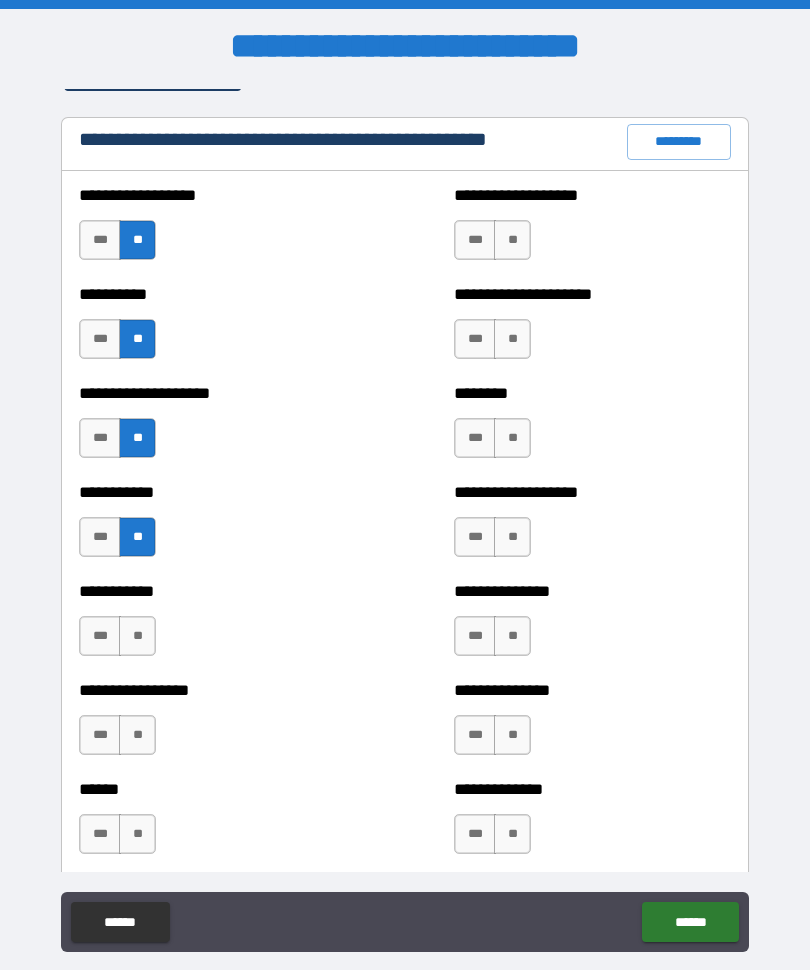 scroll, scrollTop: 2380, scrollLeft: 0, axis: vertical 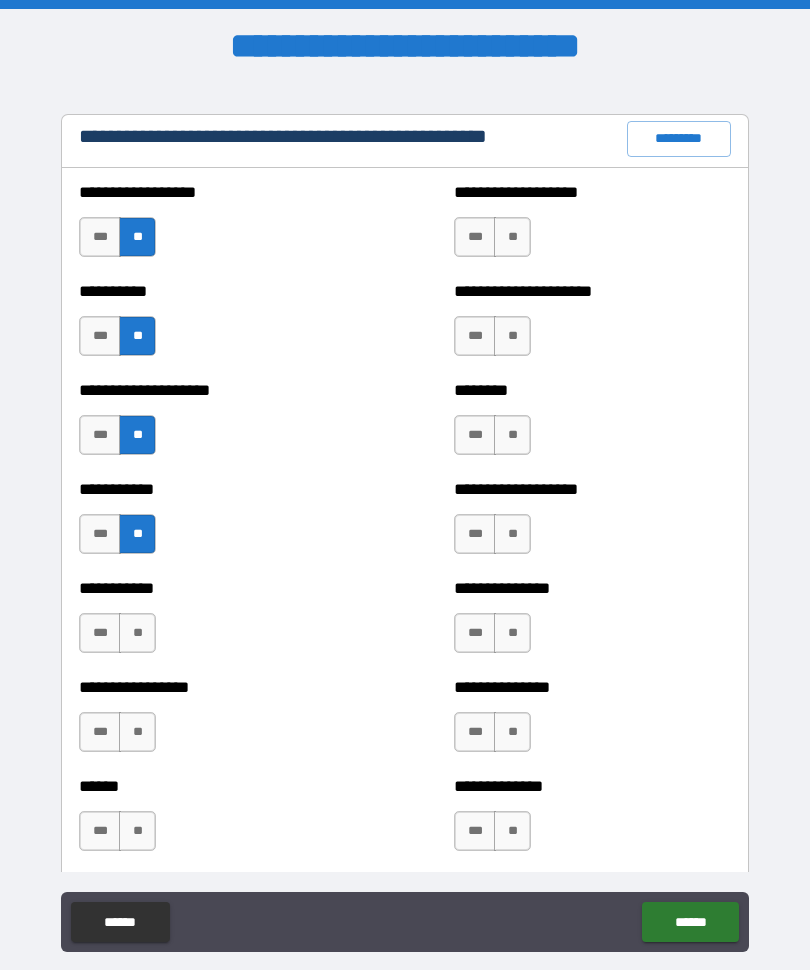 click on "**" at bounding box center (512, 238) 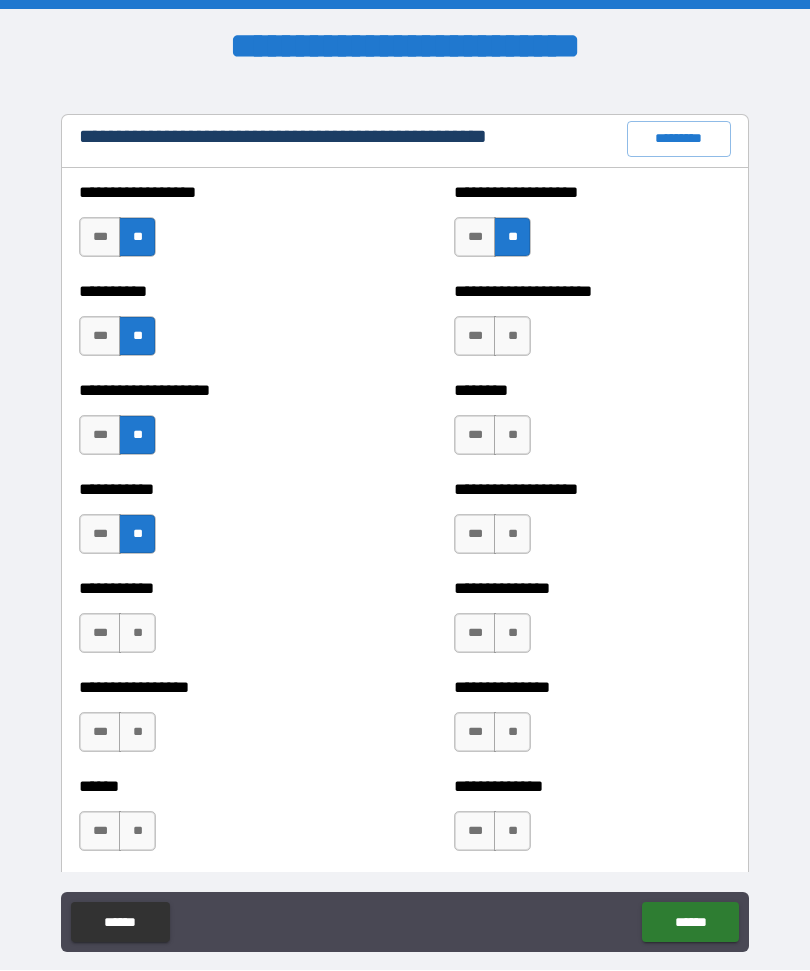 click on "**" at bounding box center (512, 337) 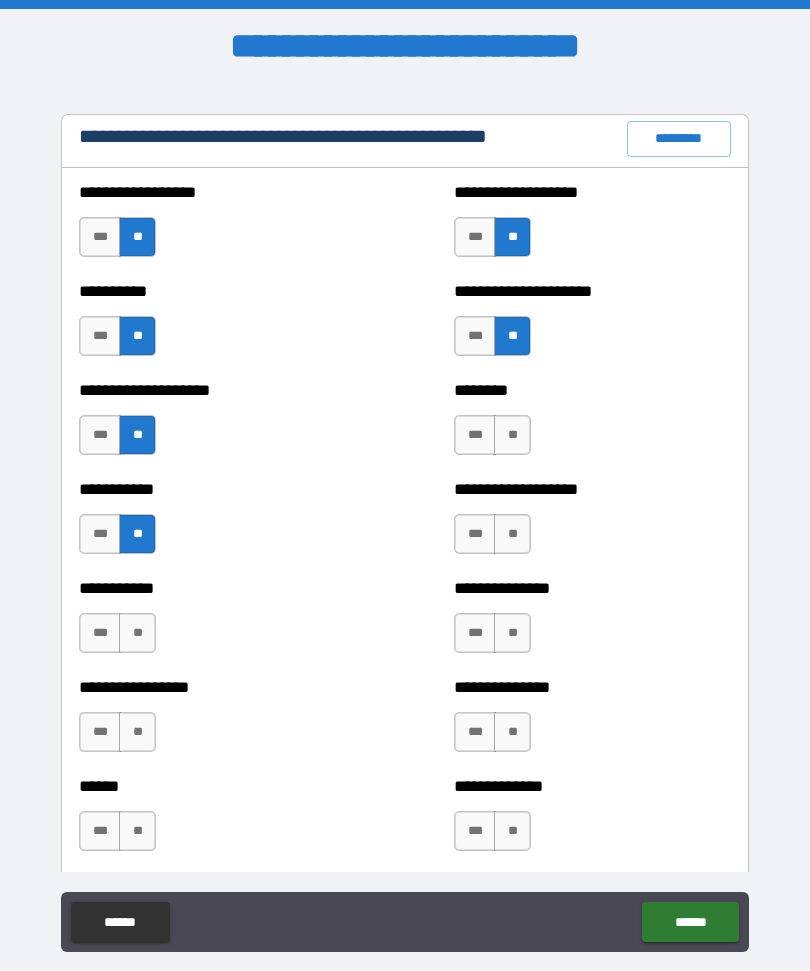 click on "**" at bounding box center (512, 436) 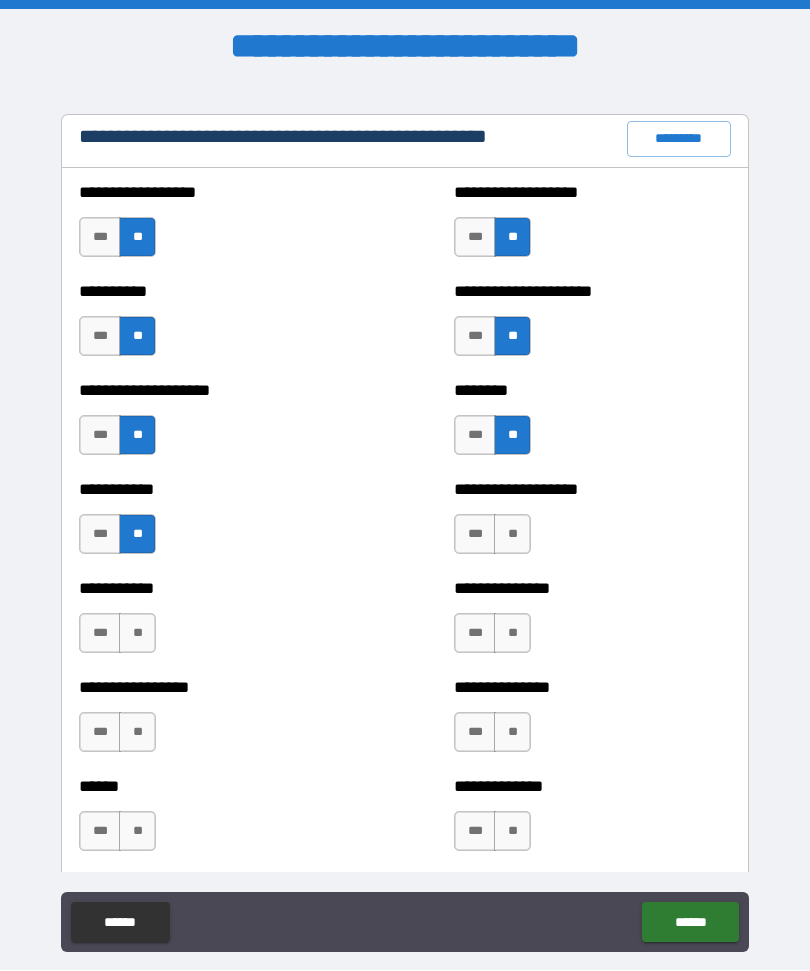 click on "**" at bounding box center [512, 535] 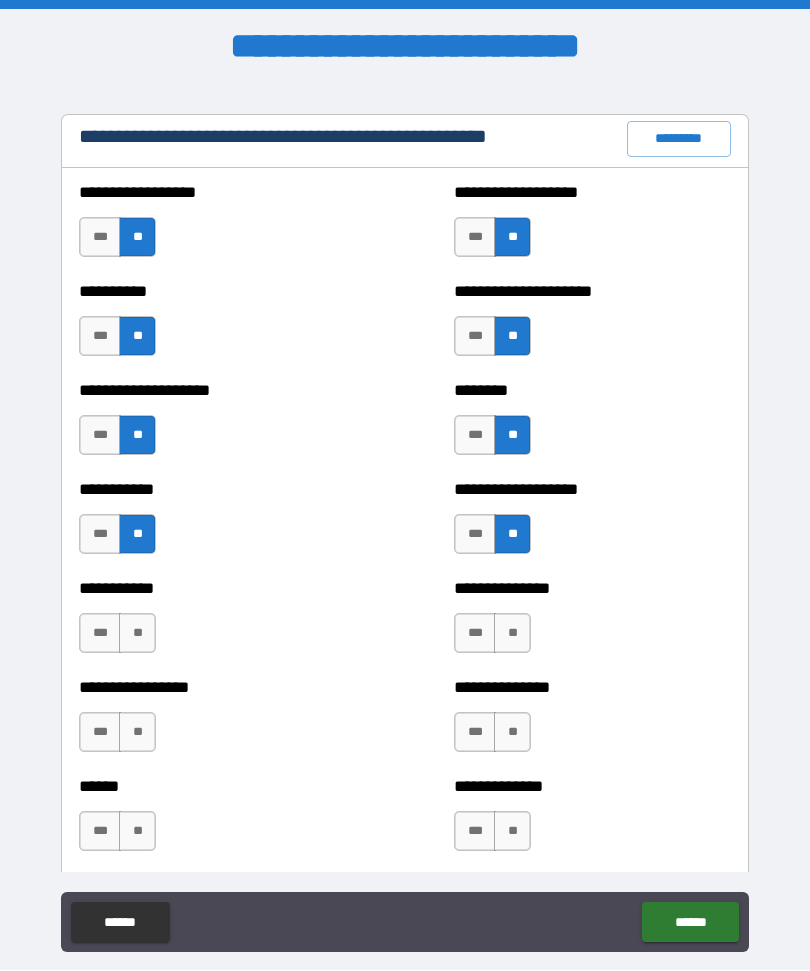 click on "**" at bounding box center (512, 634) 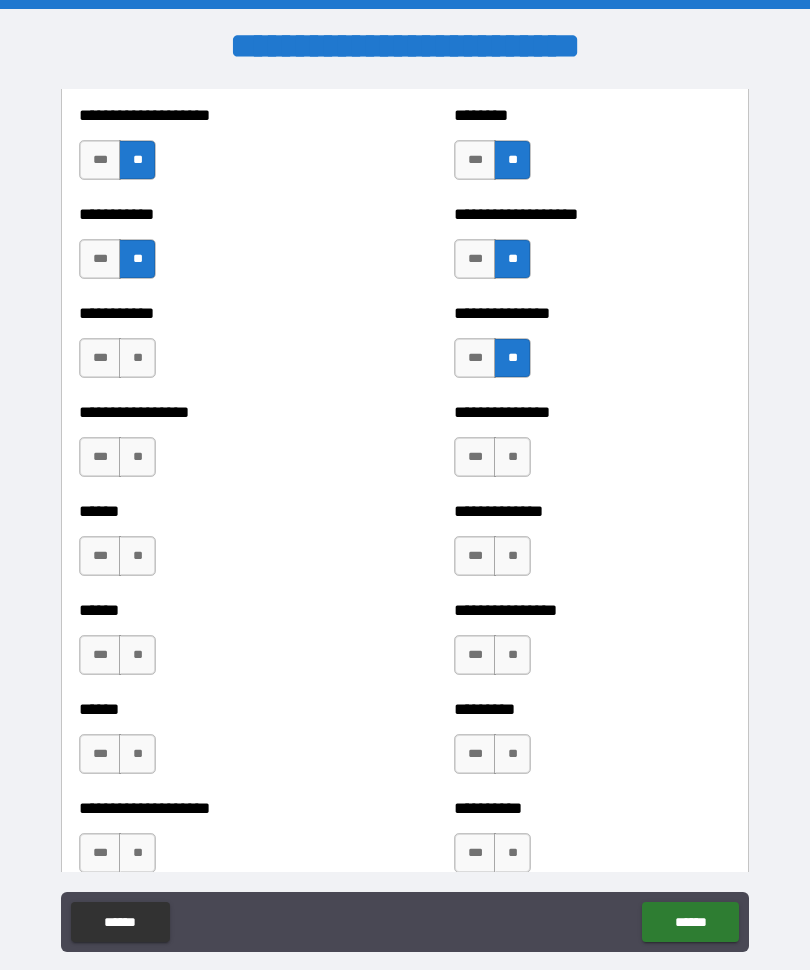 scroll, scrollTop: 2661, scrollLeft: 0, axis: vertical 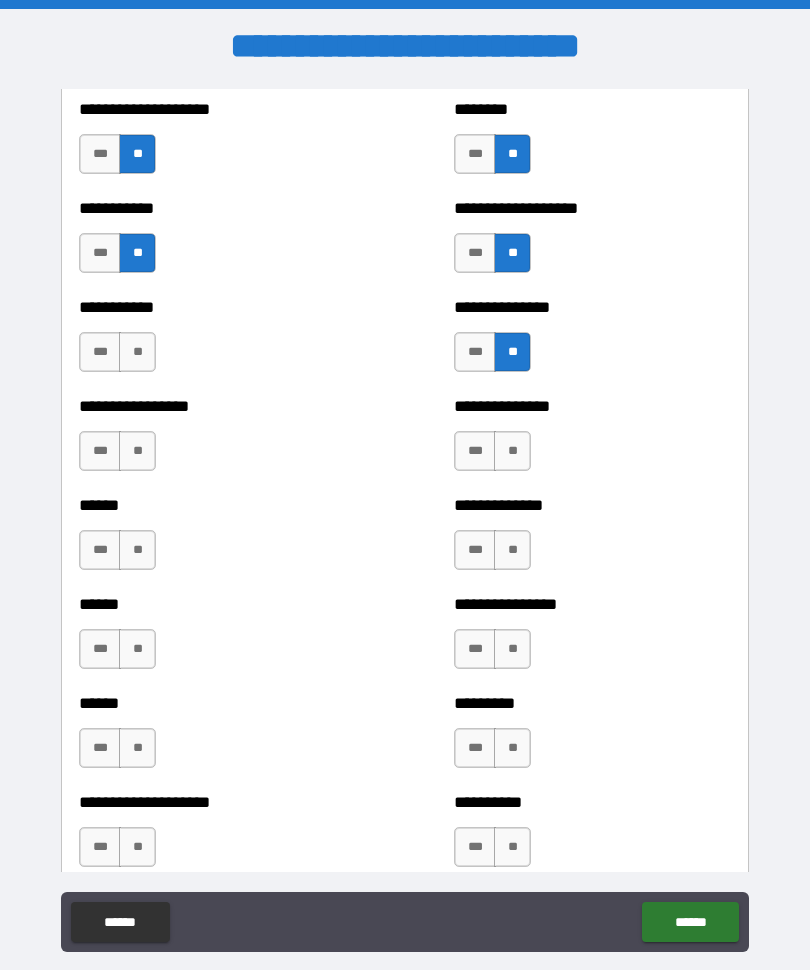 click on "**" at bounding box center [512, 452] 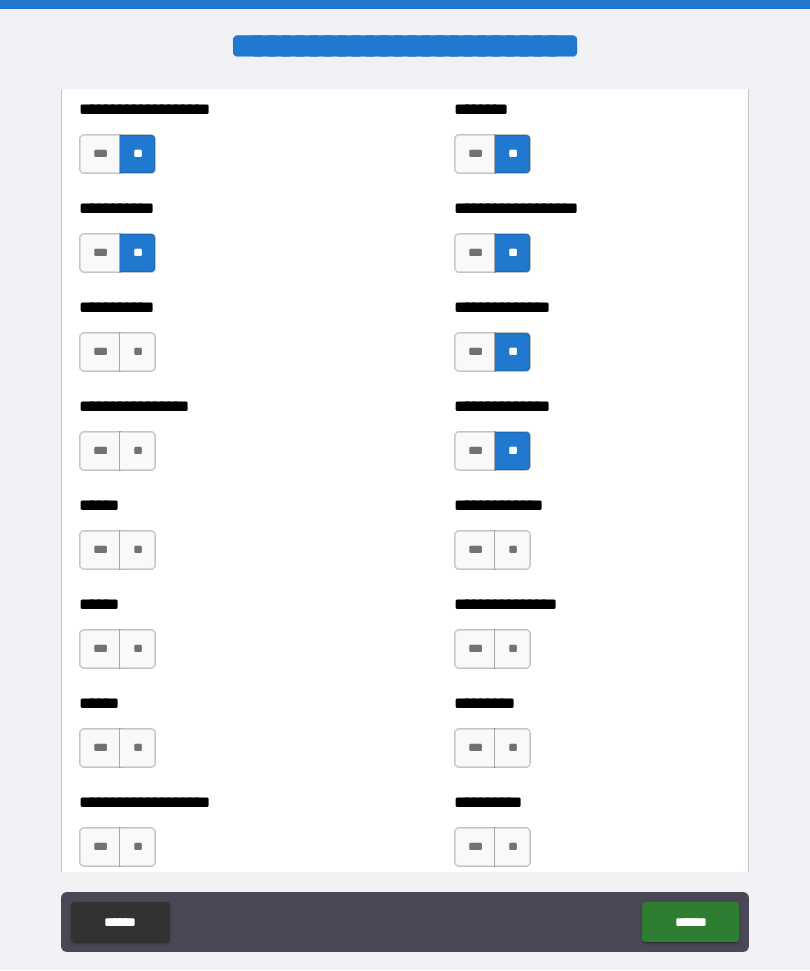 click on "**" at bounding box center (512, 551) 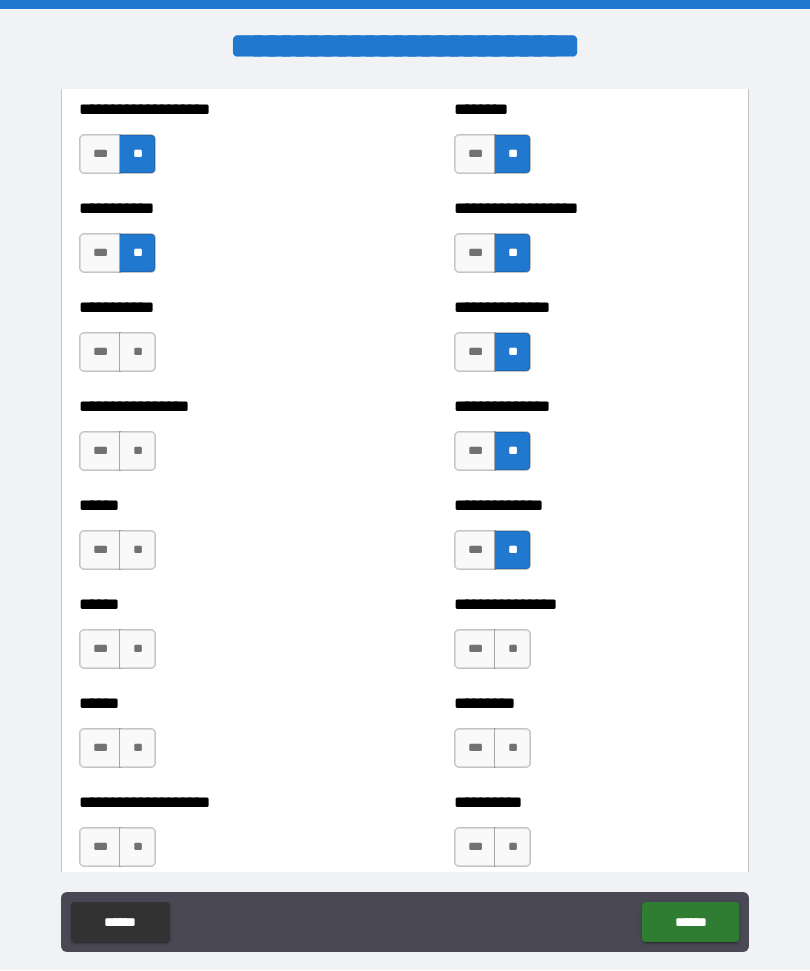 click on "**" at bounding box center [512, 650] 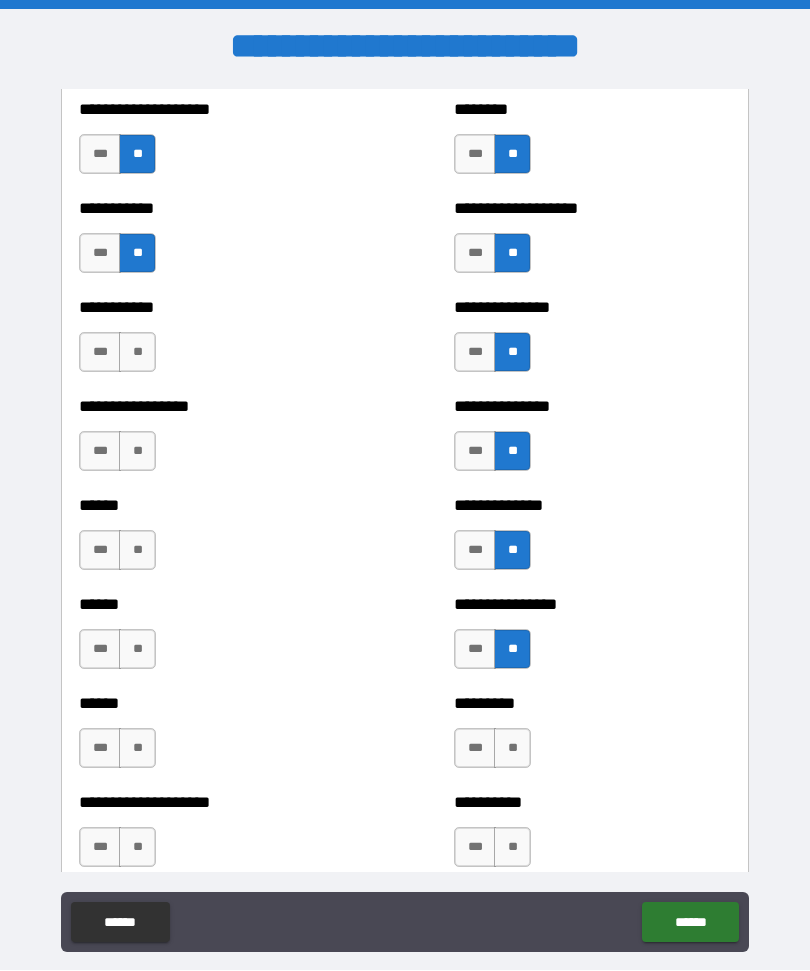 click on "**" at bounding box center (512, 749) 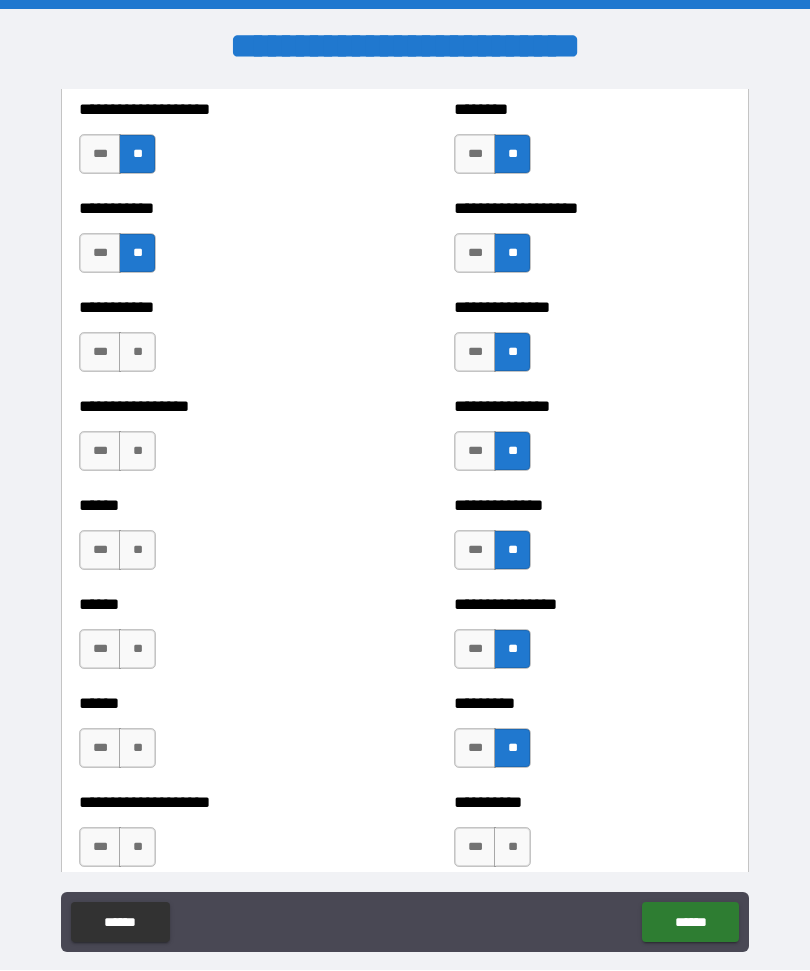 click on "**" at bounding box center (512, 848) 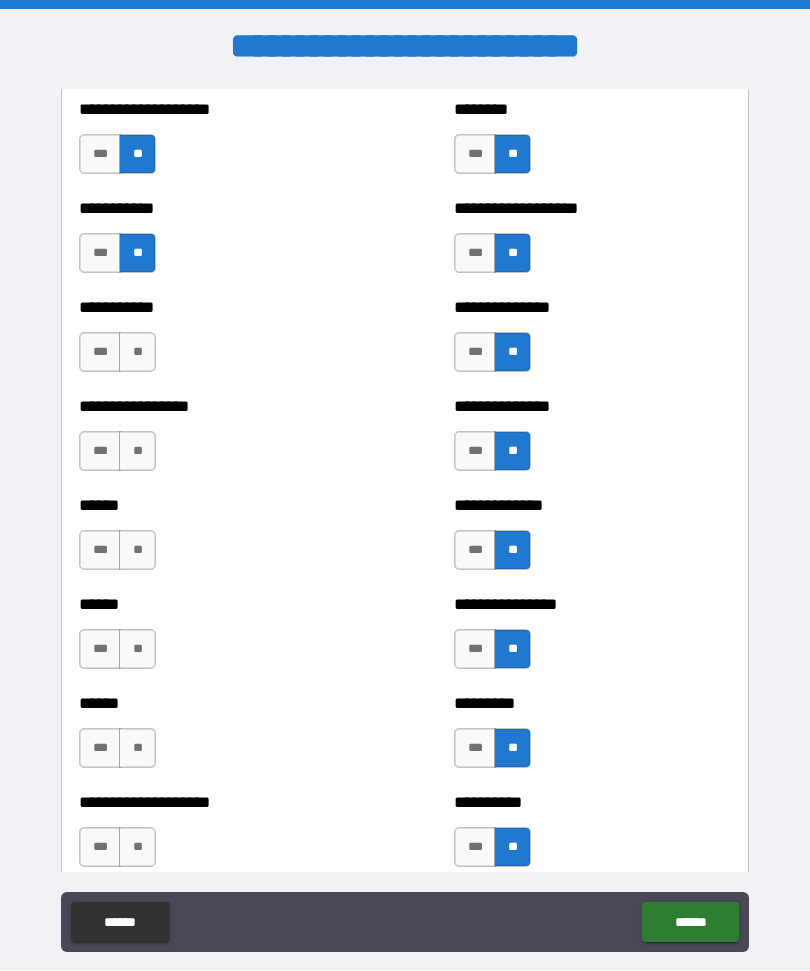 click on "**" at bounding box center (137, 848) 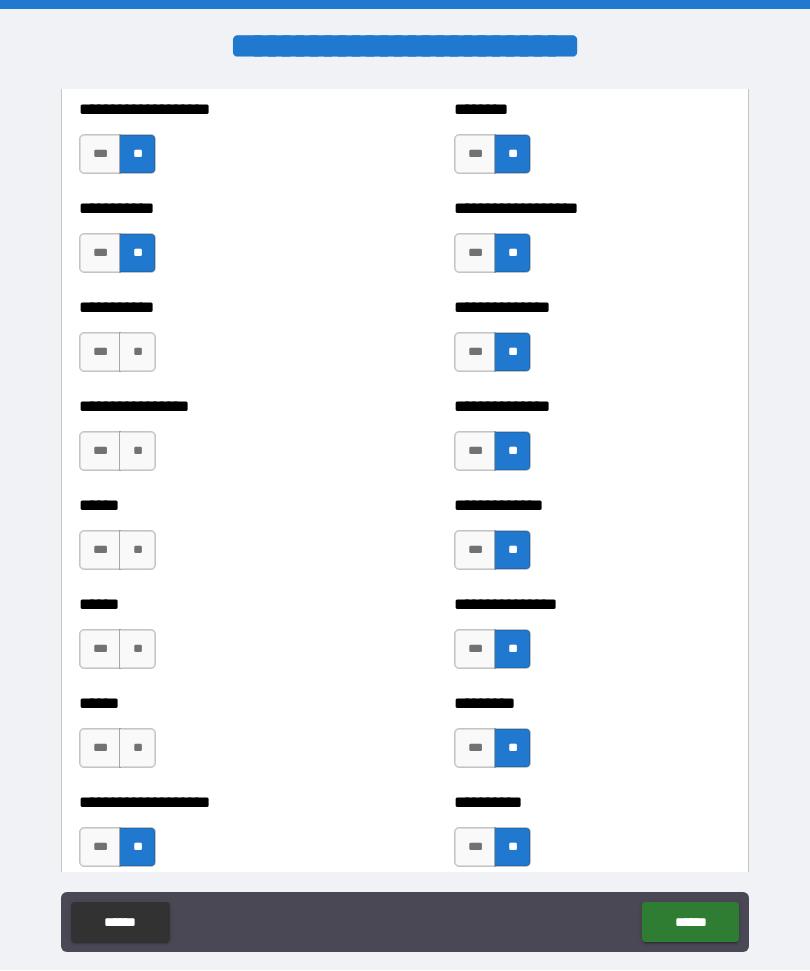 click on "**" at bounding box center [137, 749] 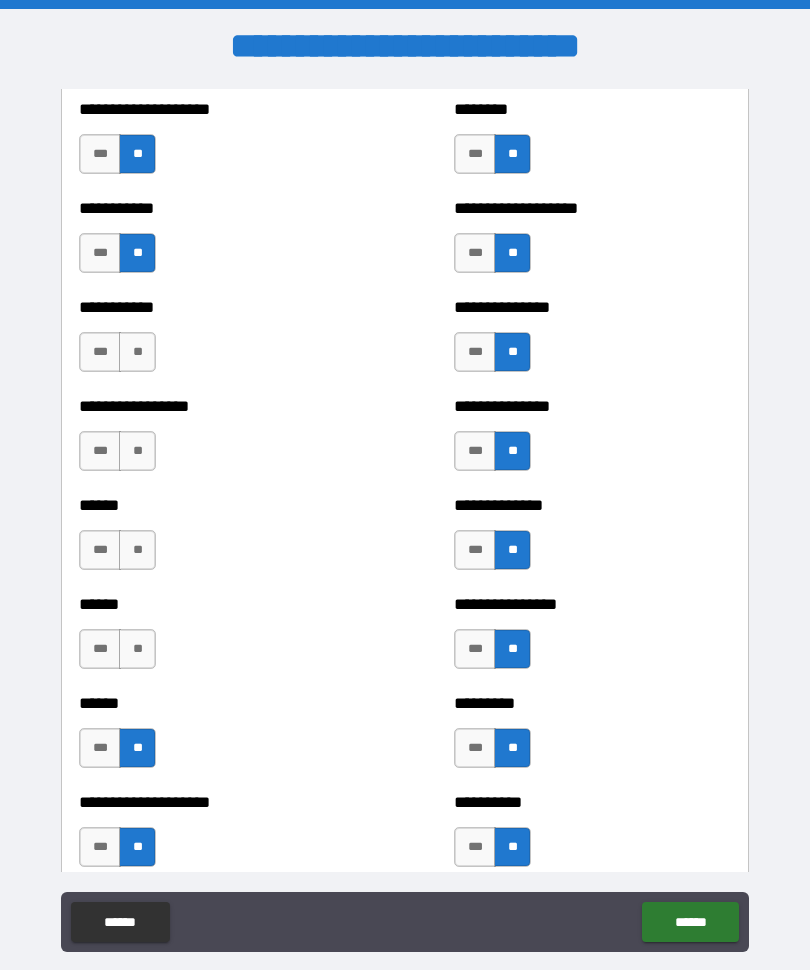 click on "**" at bounding box center [137, 650] 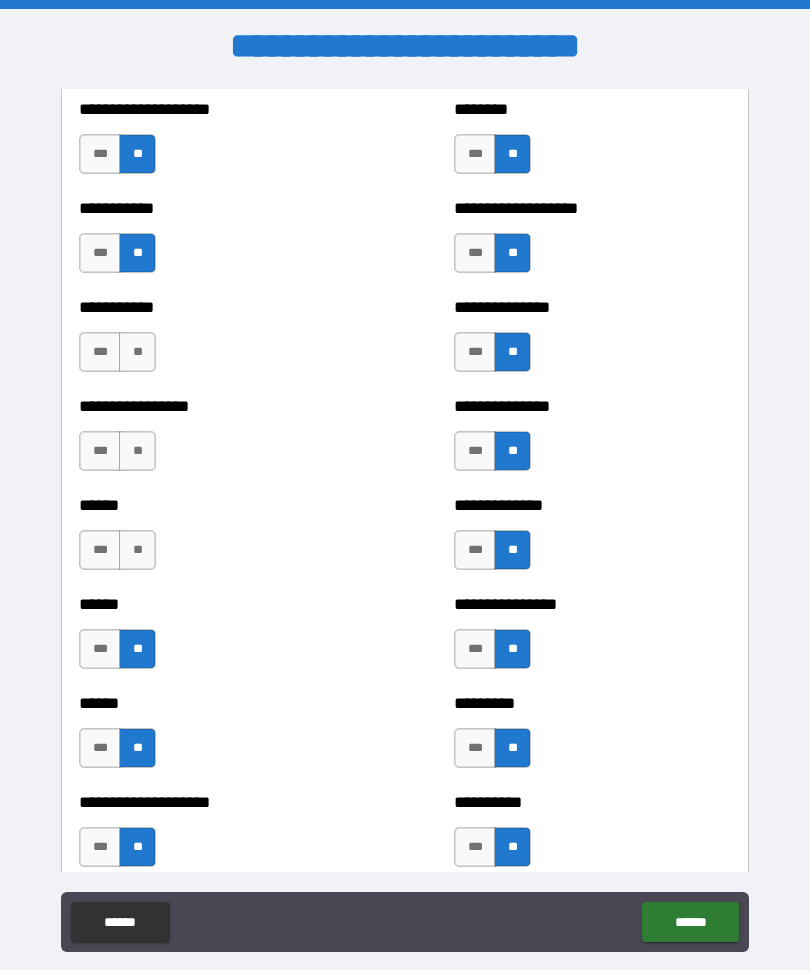 click on "**" at bounding box center [137, 551] 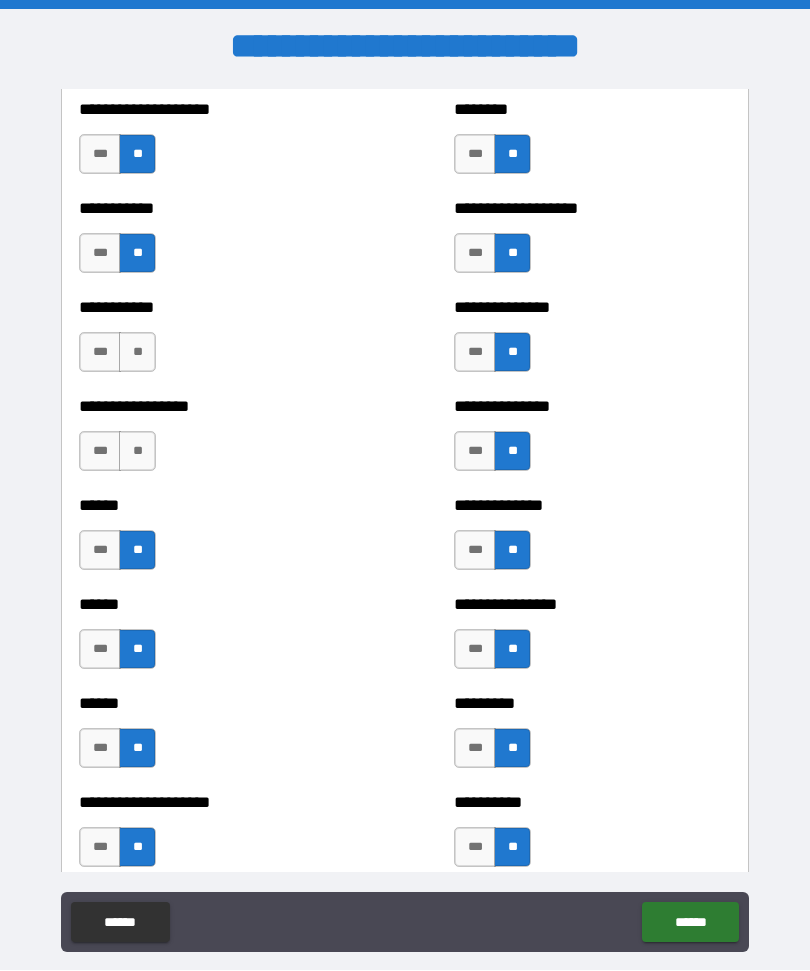click on "**" at bounding box center [137, 452] 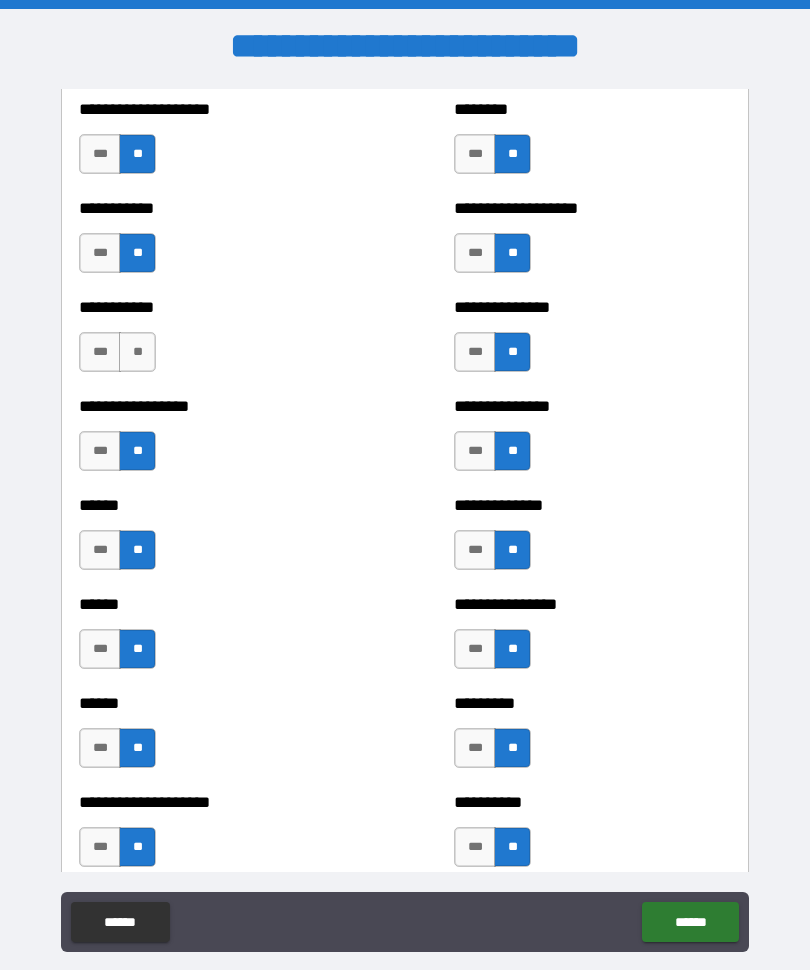 click on "***" at bounding box center [100, 353] 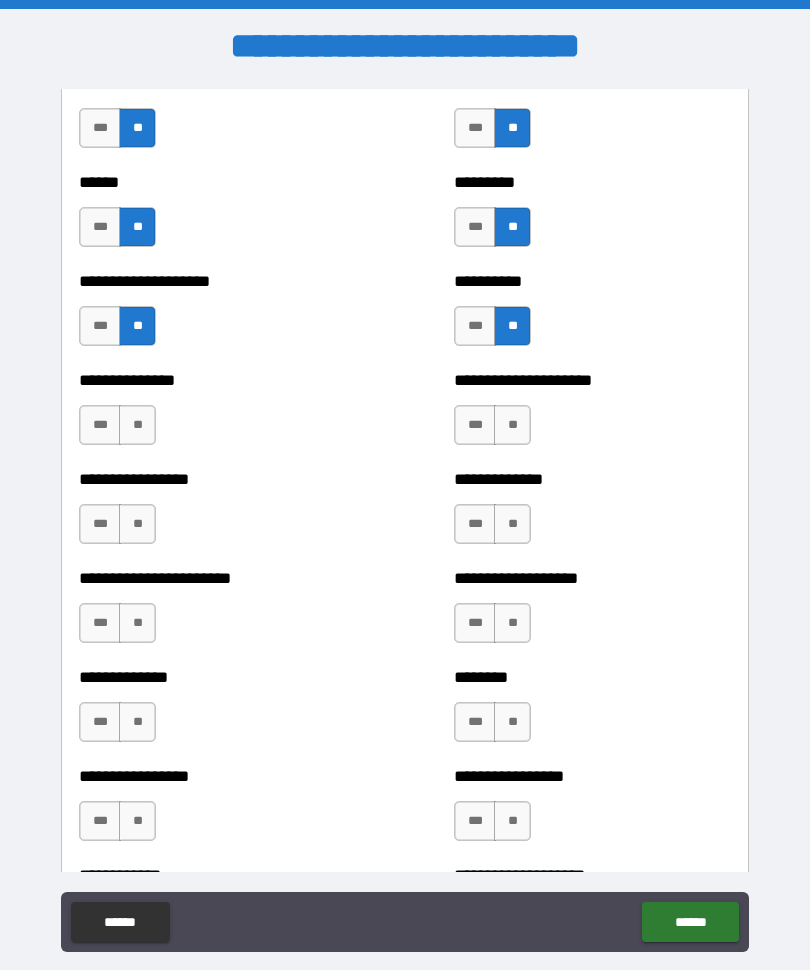 scroll, scrollTop: 3187, scrollLeft: 0, axis: vertical 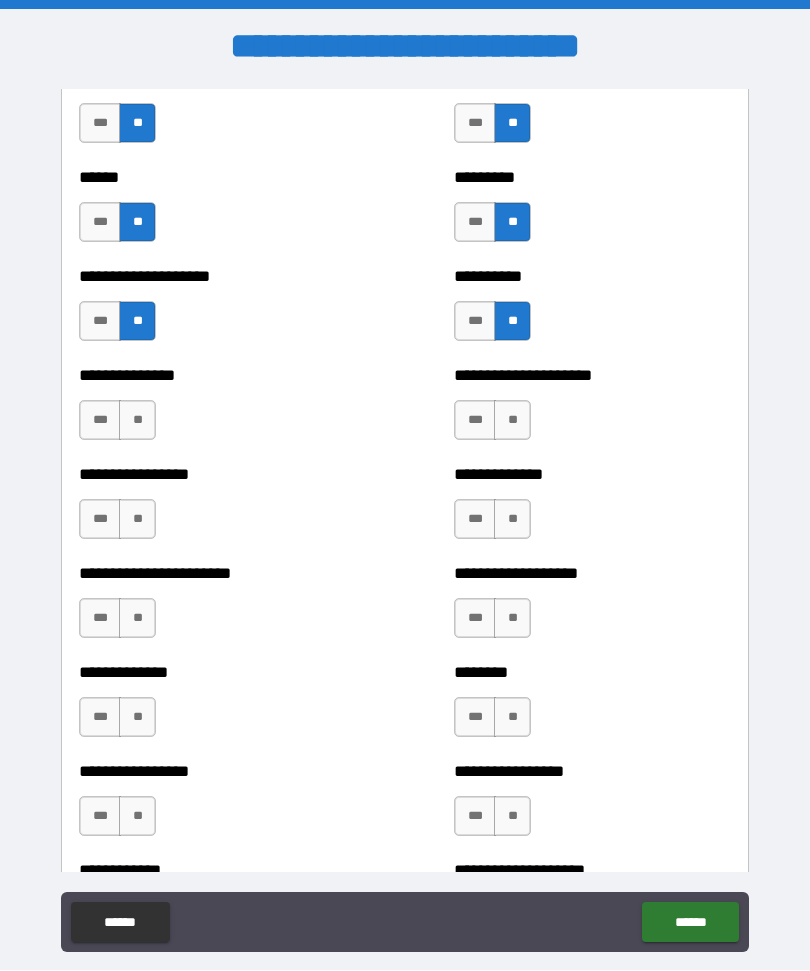 click on "**" at bounding box center [137, 421] 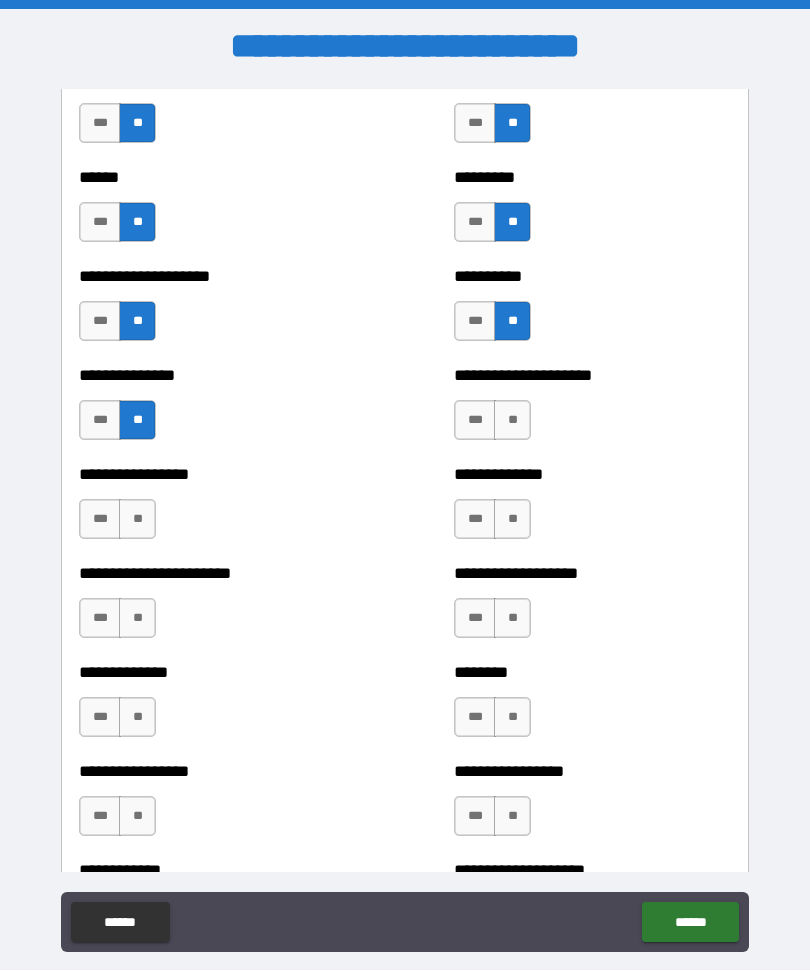 click on "***" at bounding box center (100, 520) 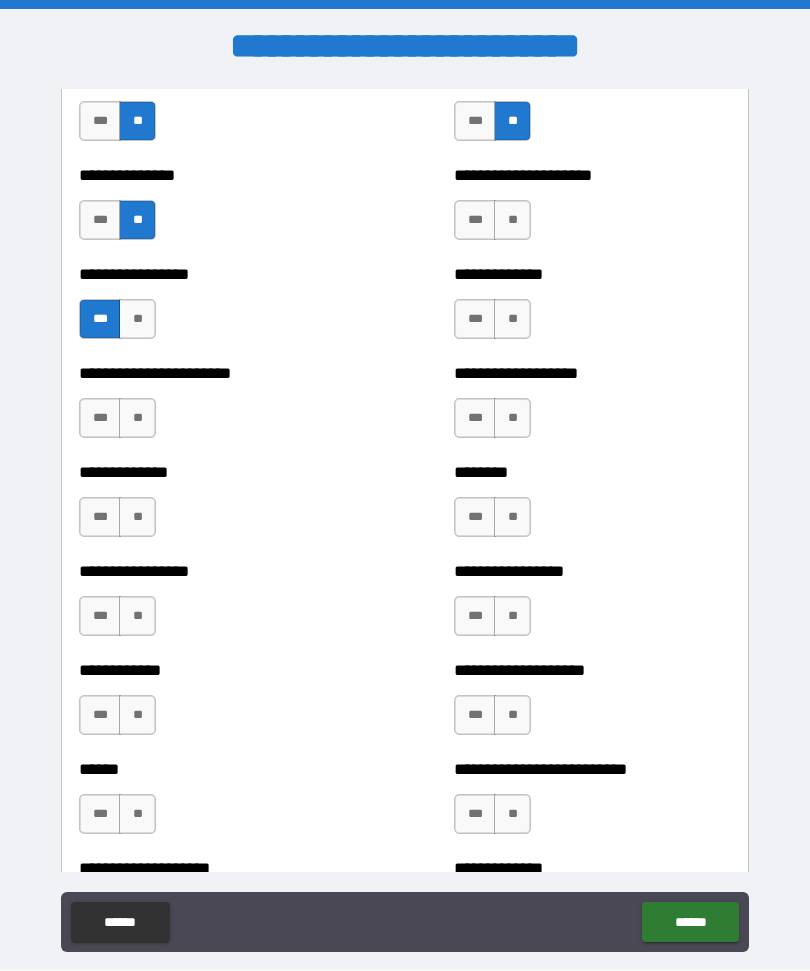 scroll, scrollTop: 3385, scrollLeft: 0, axis: vertical 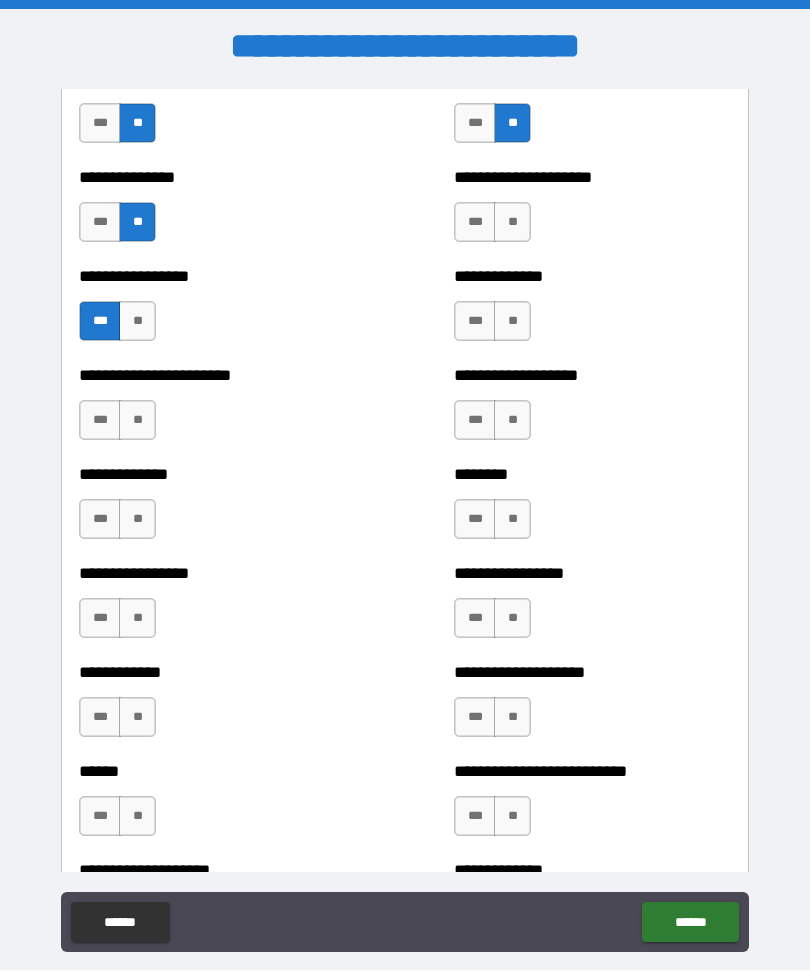 click on "**" at bounding box center (137, 421) 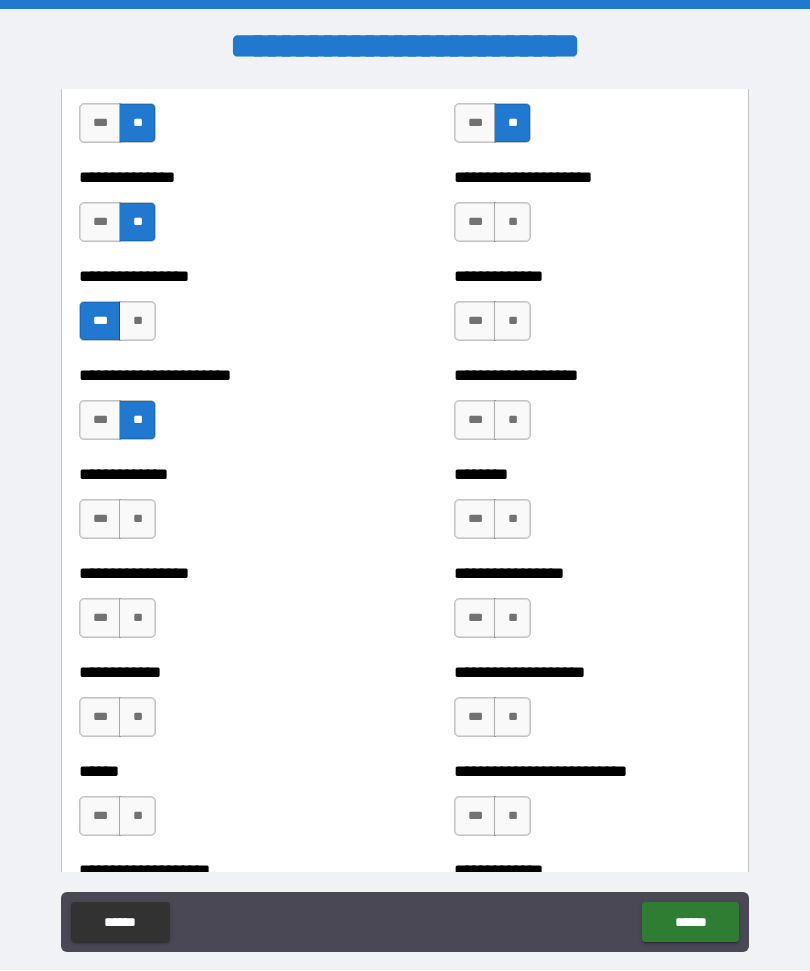 click on "**" at bounding box center (137, 520) 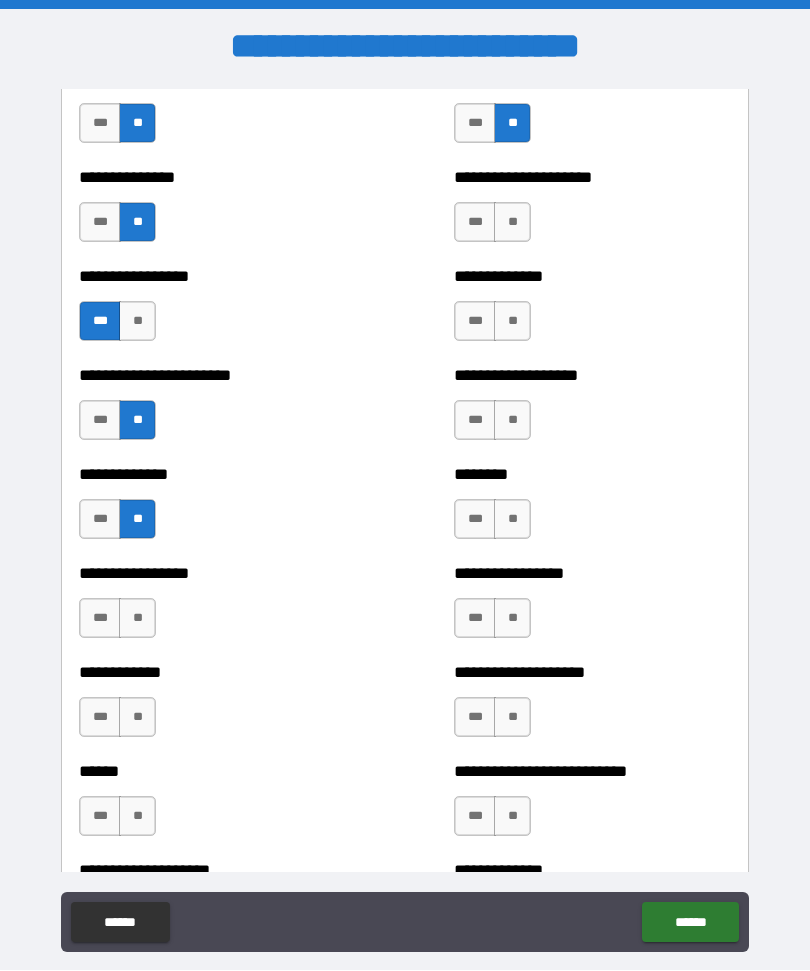 click on "**" at bounding box center [137, 619] 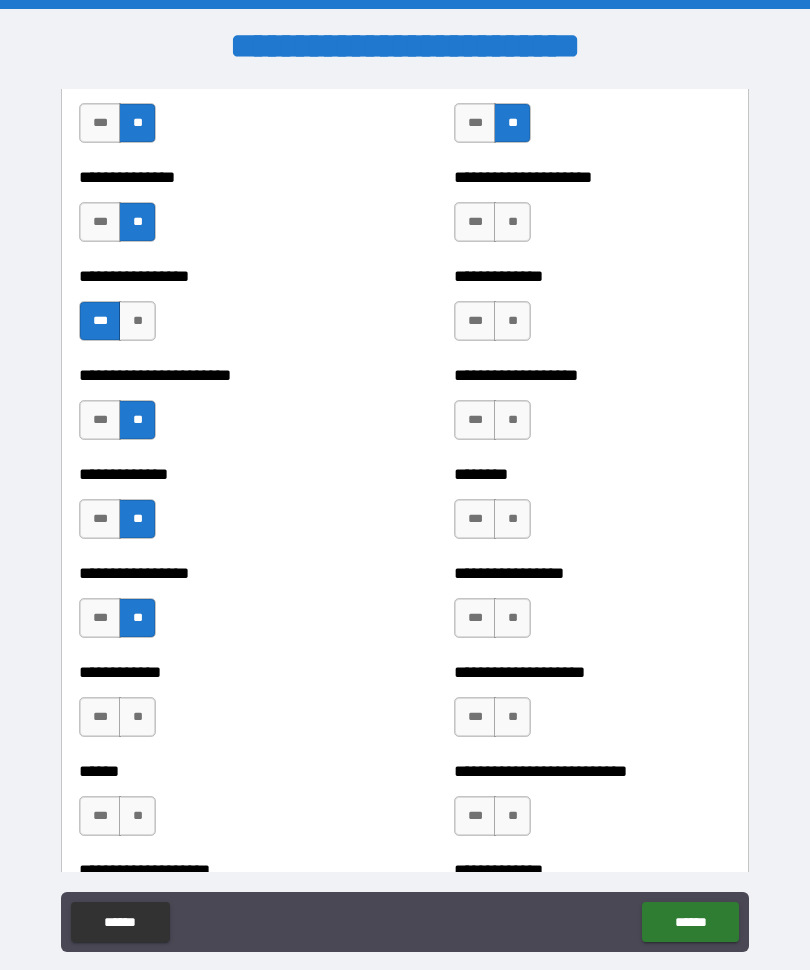 click on "**" at bounding box center (137, 718) 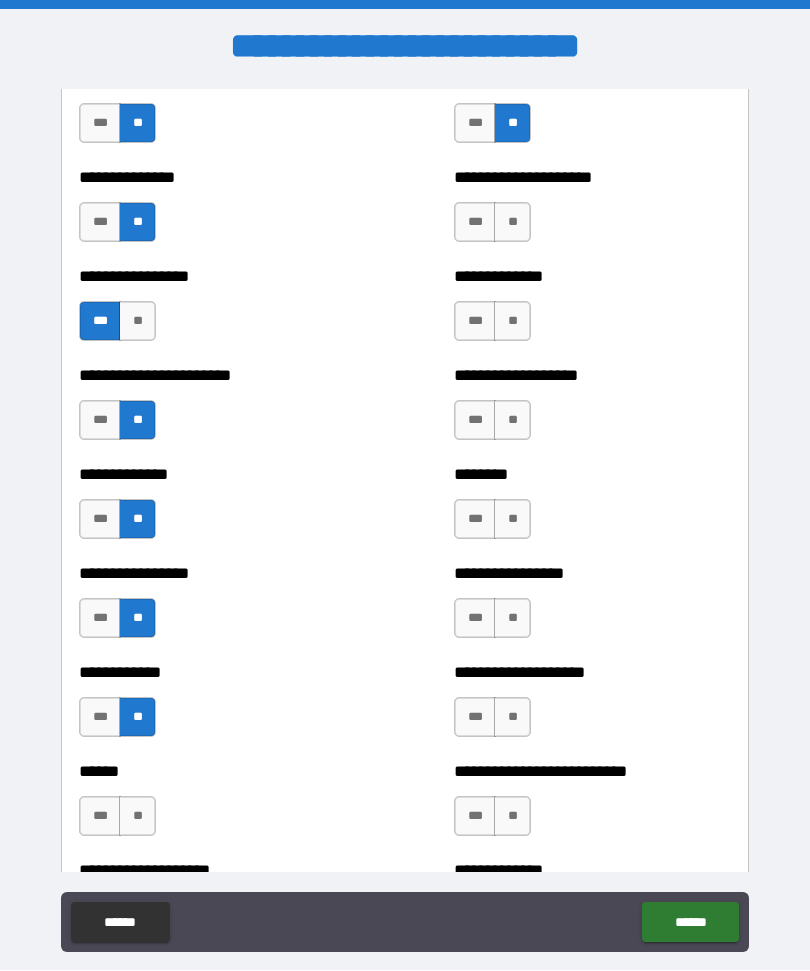 click on "**" at bounding box center [512, 223] 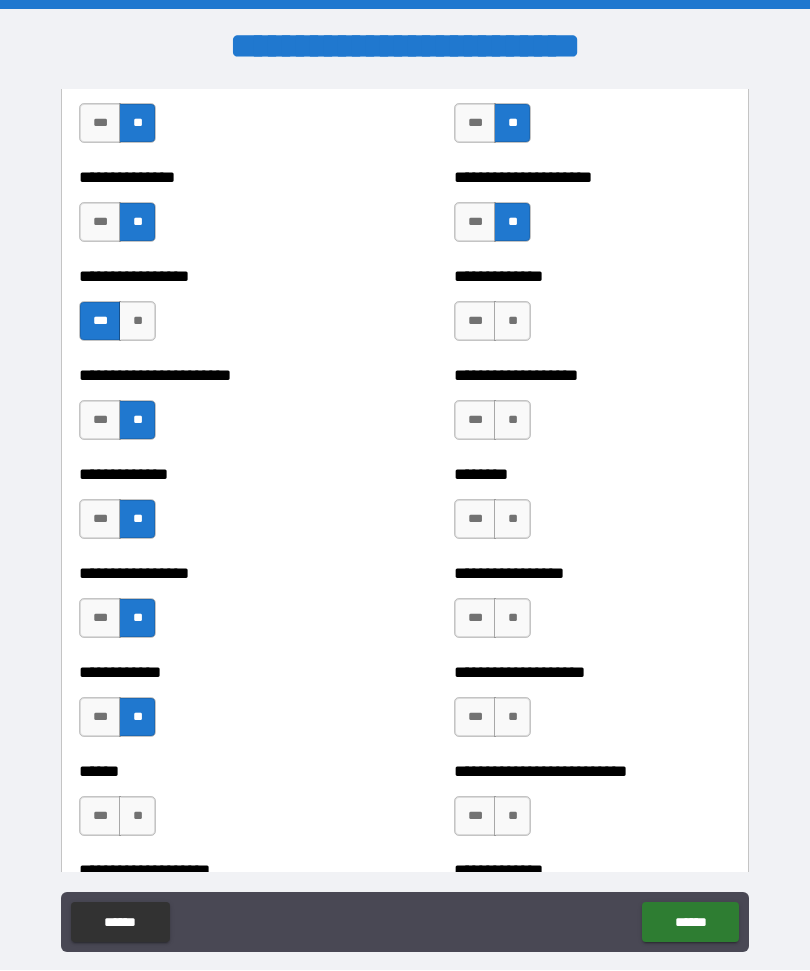 click on "**" at bounding box center (512, 322) 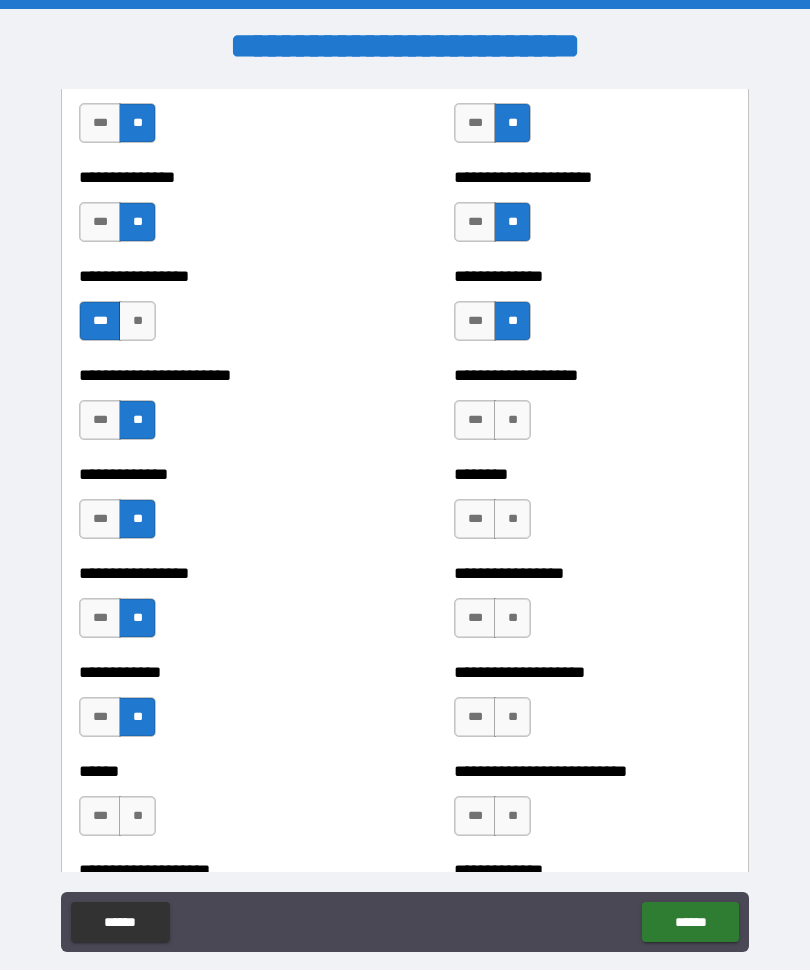 click on "**" at bounding box center (512, 421) 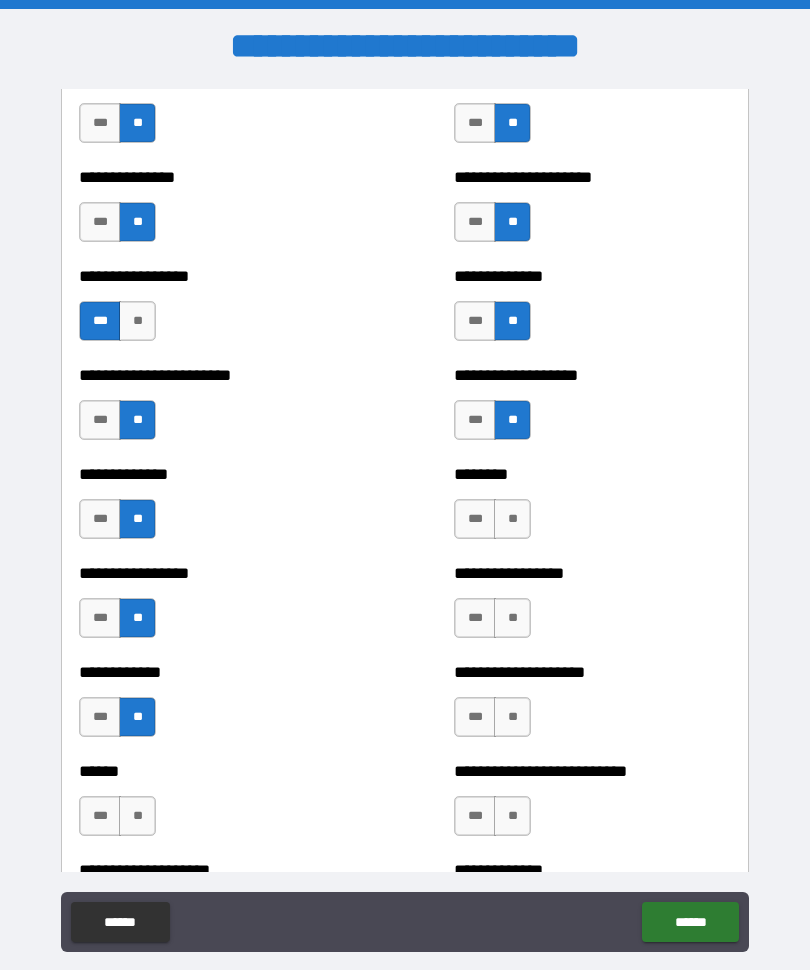 click on "**" at bounding box center (512, 520) 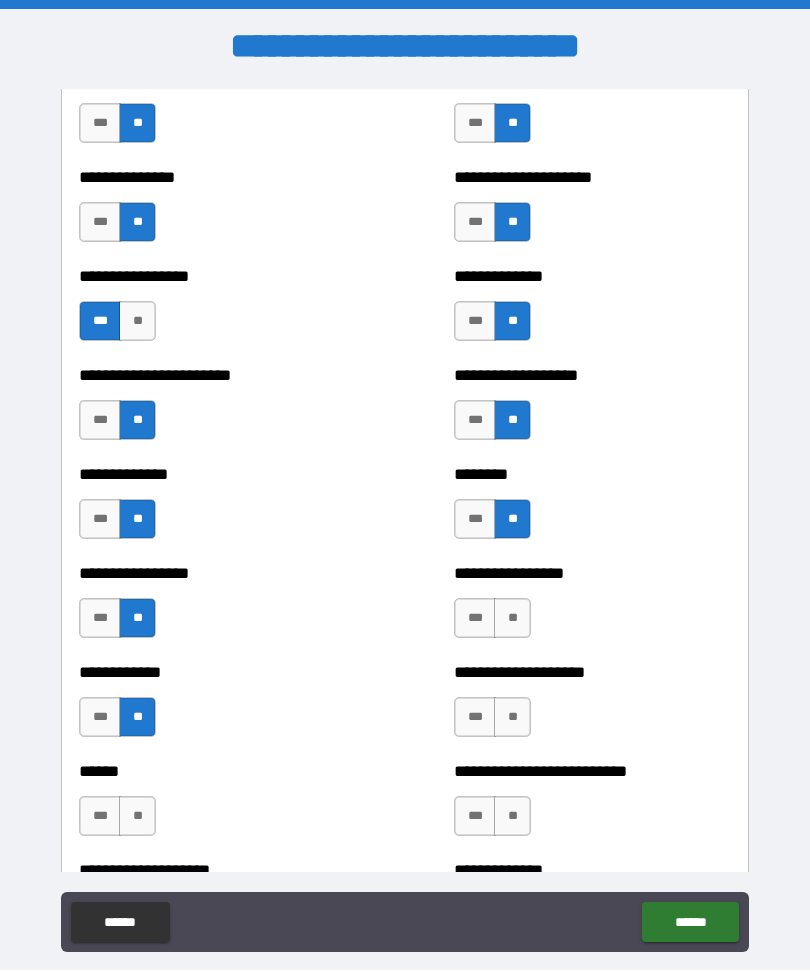 click on "**" at bounding box center (512, 619) 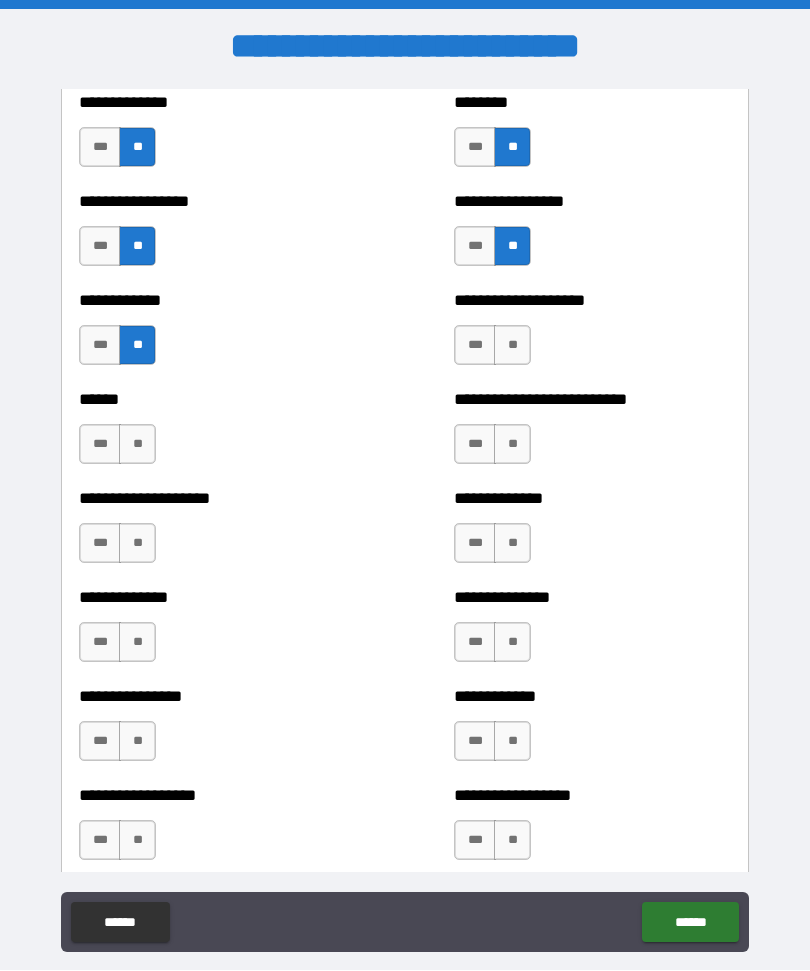 scroll, scrollTop: 3758, scrollLeft: 0, axis: vertical 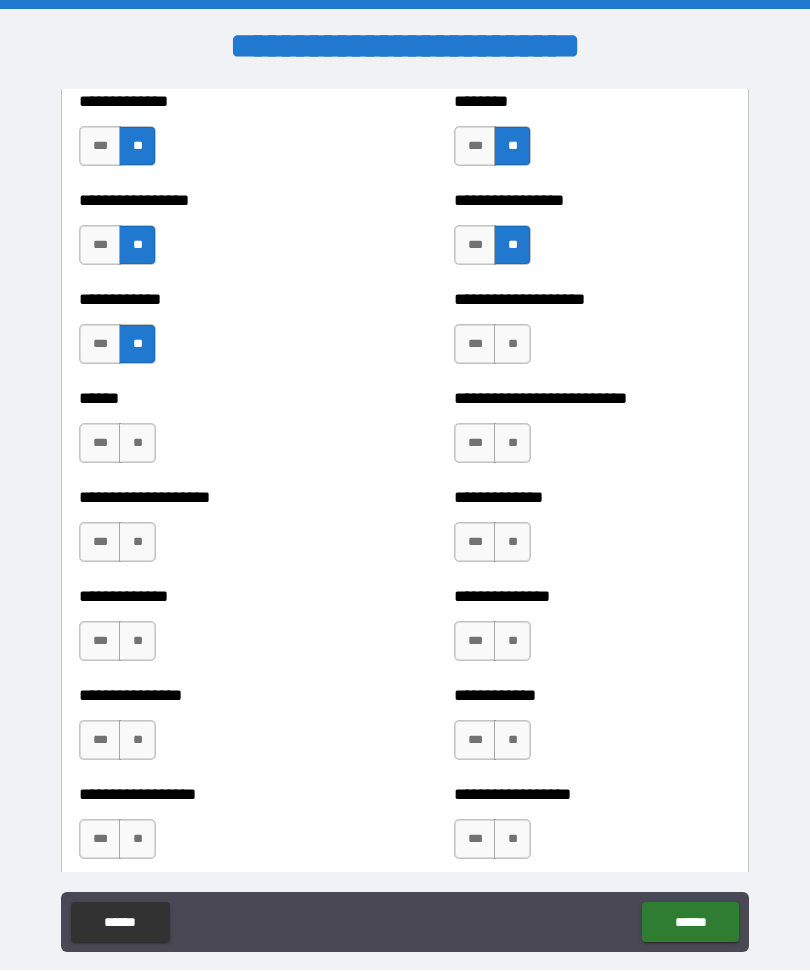 click on "**" at bounding box center [512, 345] 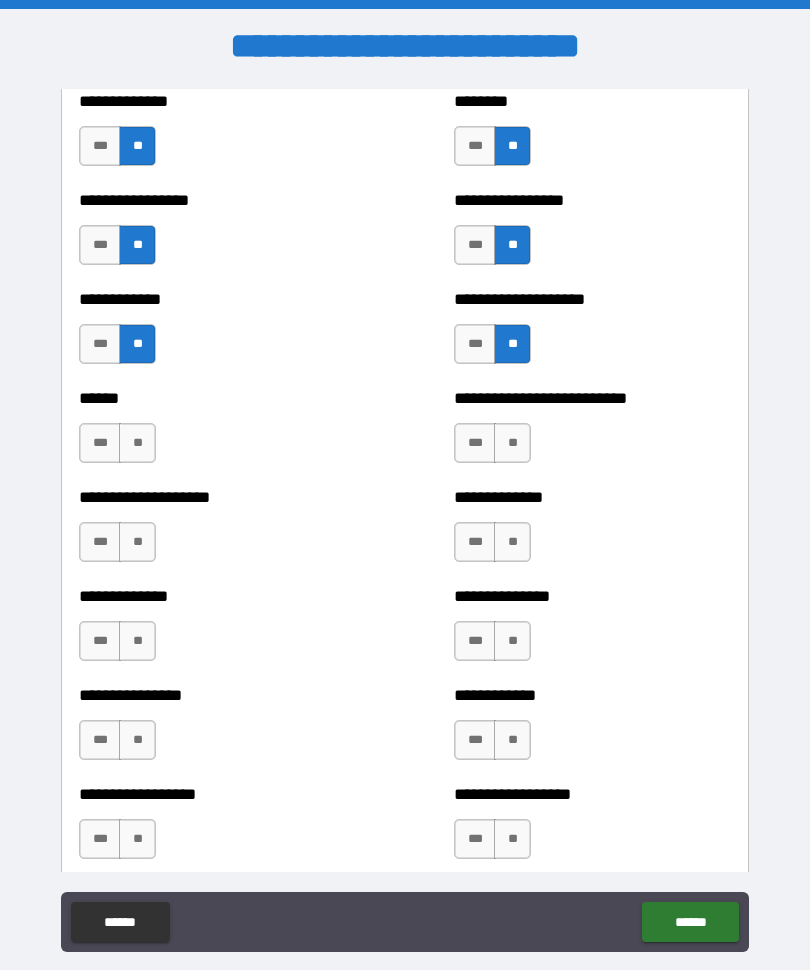click on "**" at bounding box center [512, 444] 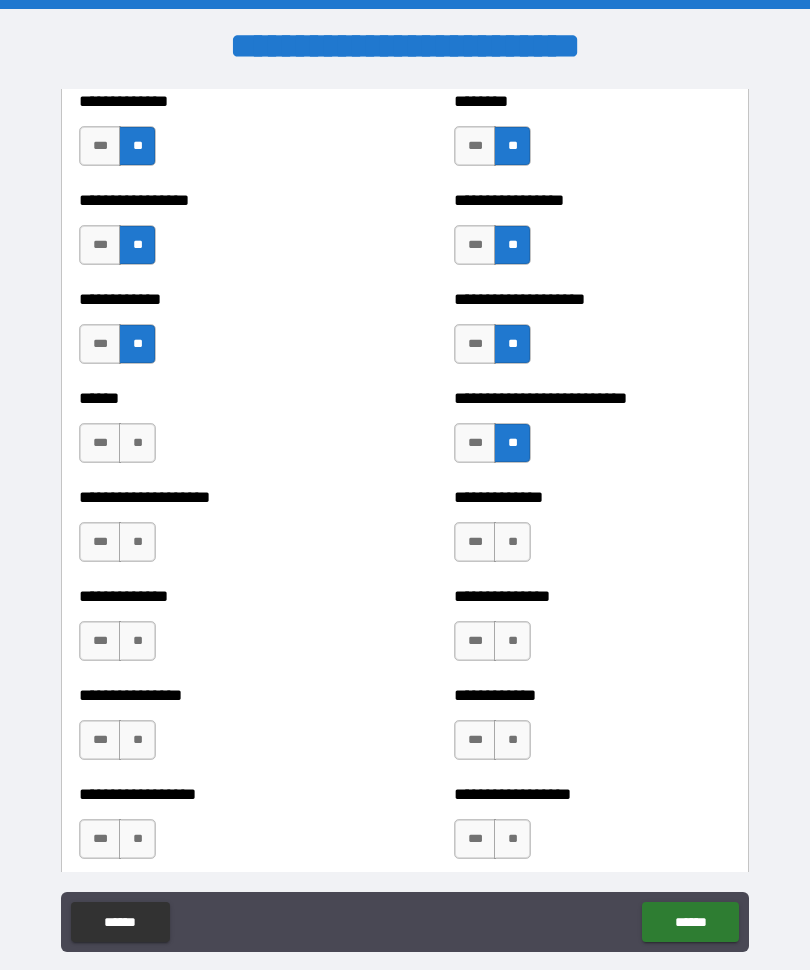 click on "***" at bounding box center [475, 543] 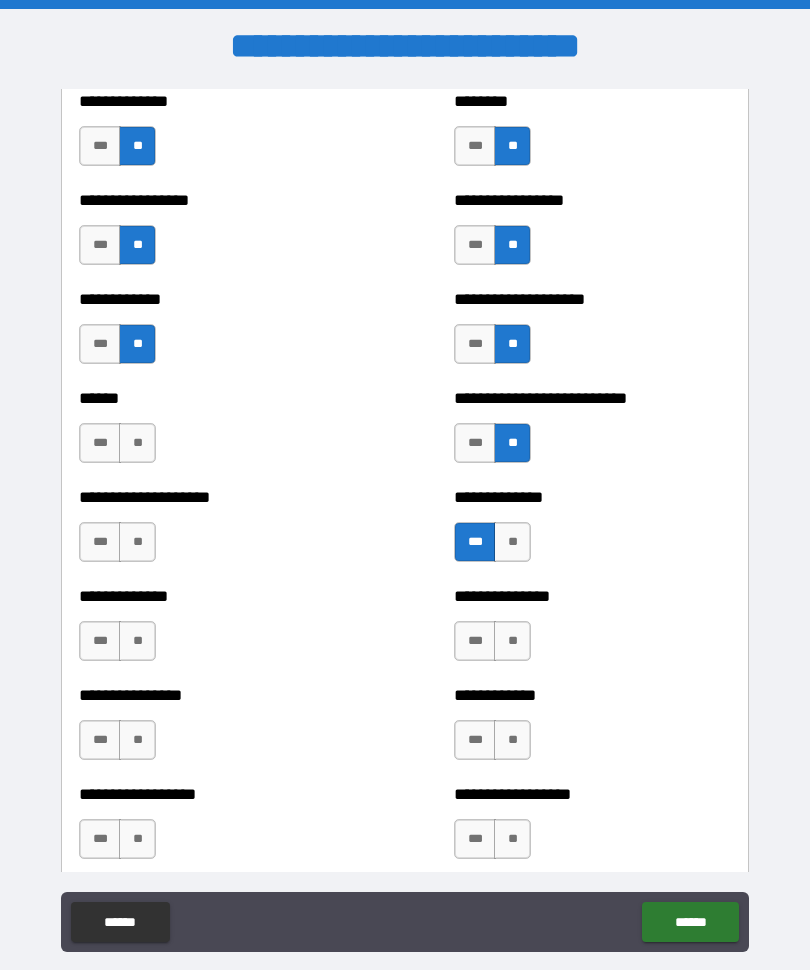 click on "**" at bounding box center (512, 642) 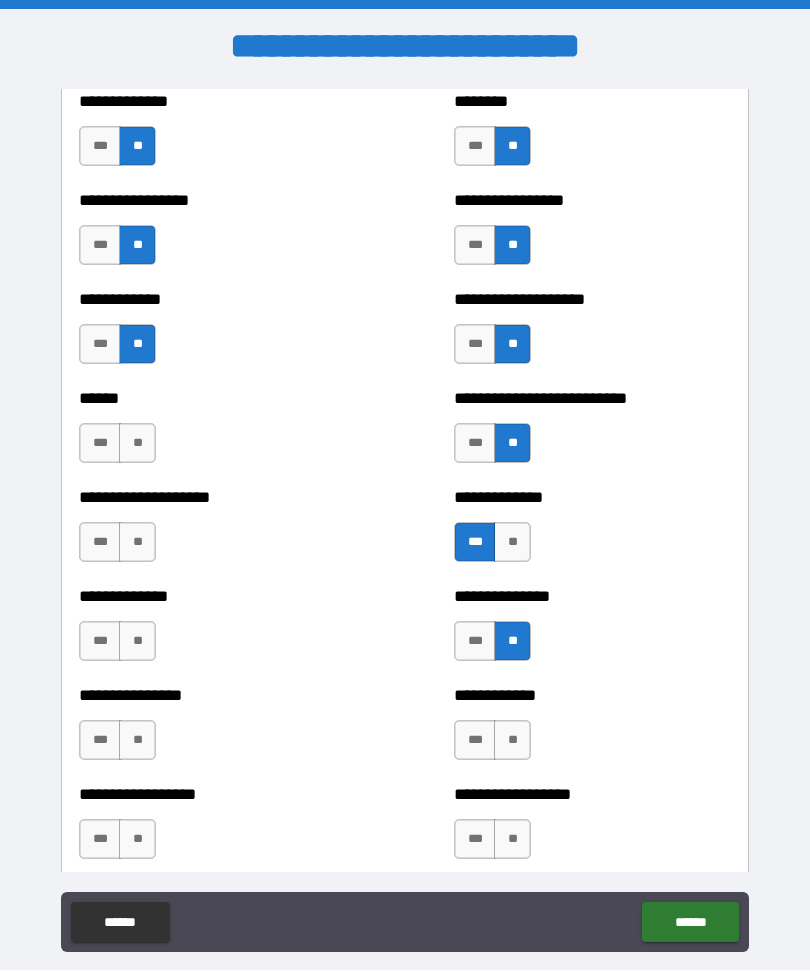 click on "**" at bounding box center (512, 741) 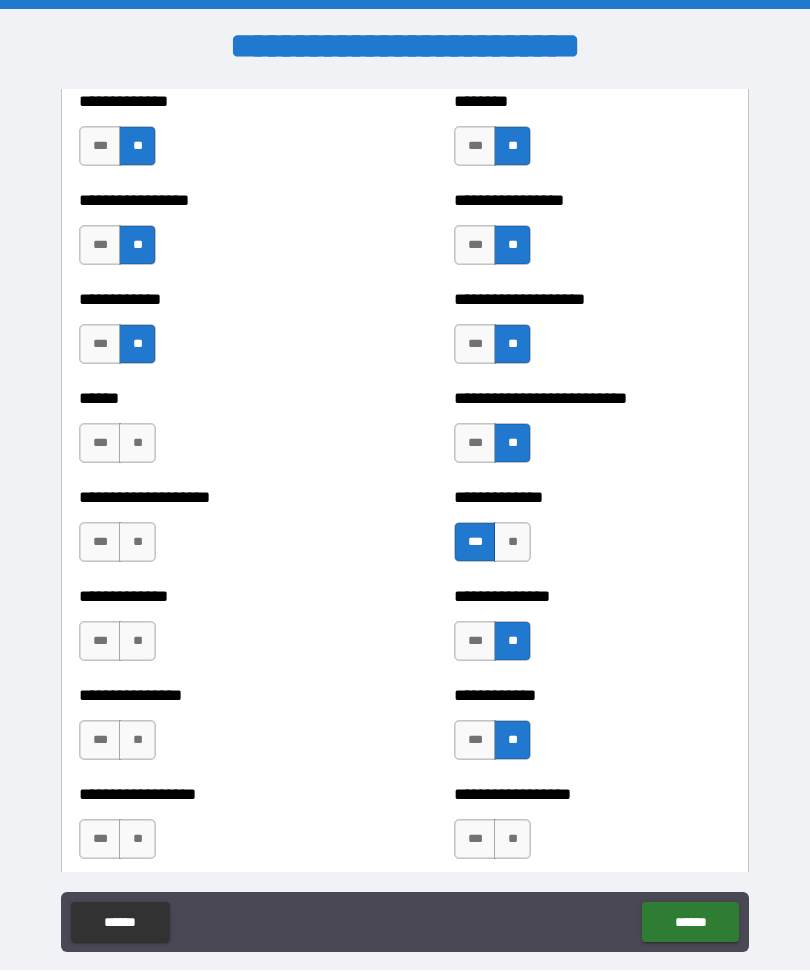 click on "**" at bounding box center (512, 840) 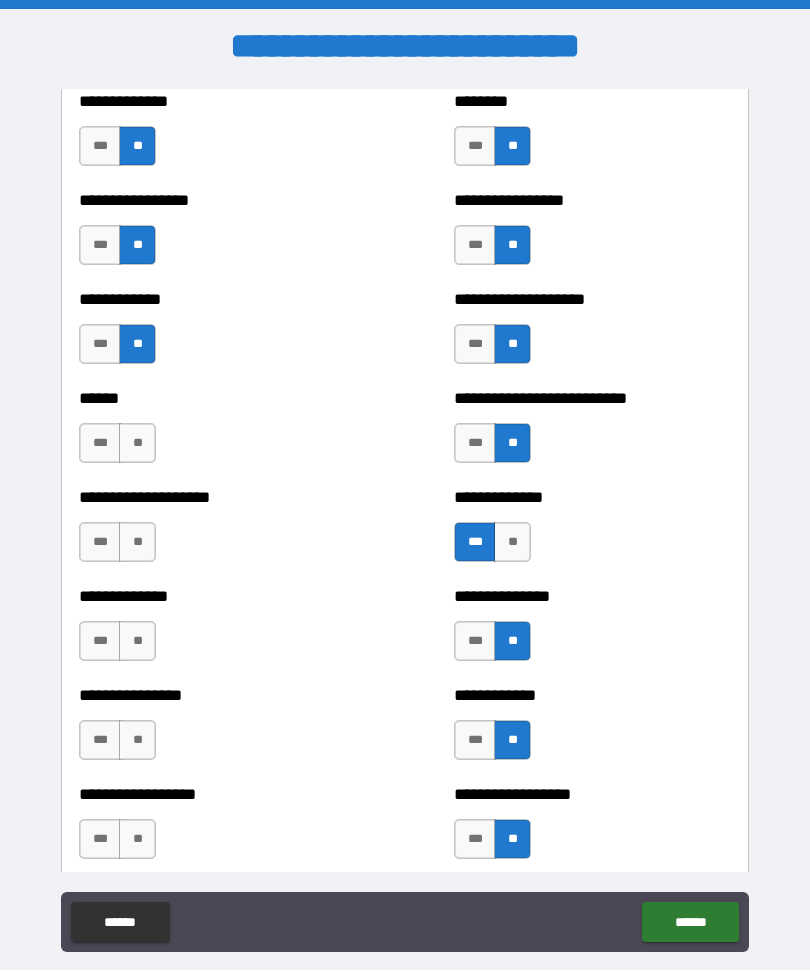 click on "**" at bounding box center (137, 840) 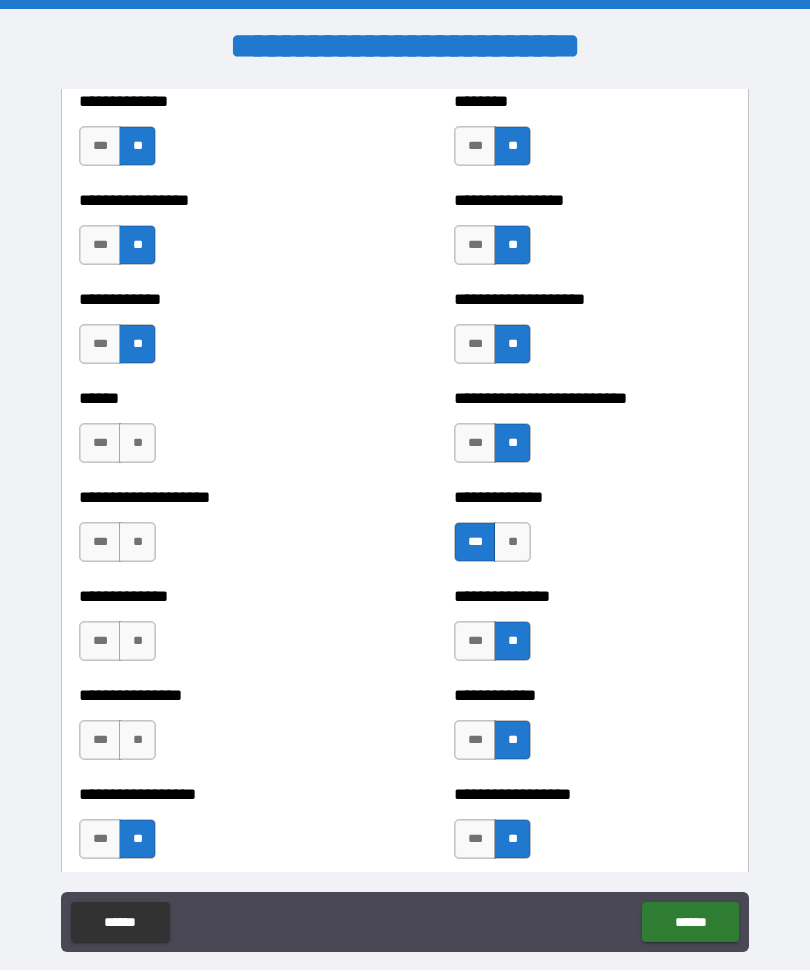 click on "**" at bounding box center [137, 741] 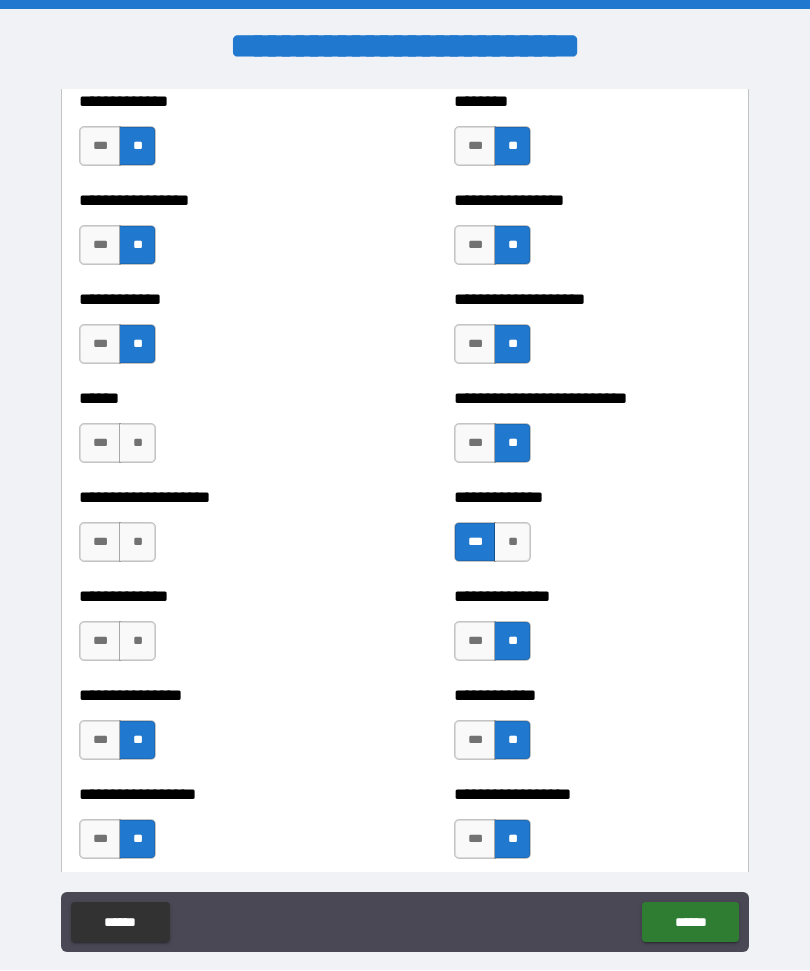 click on "**" at bounding box center (137, 642) 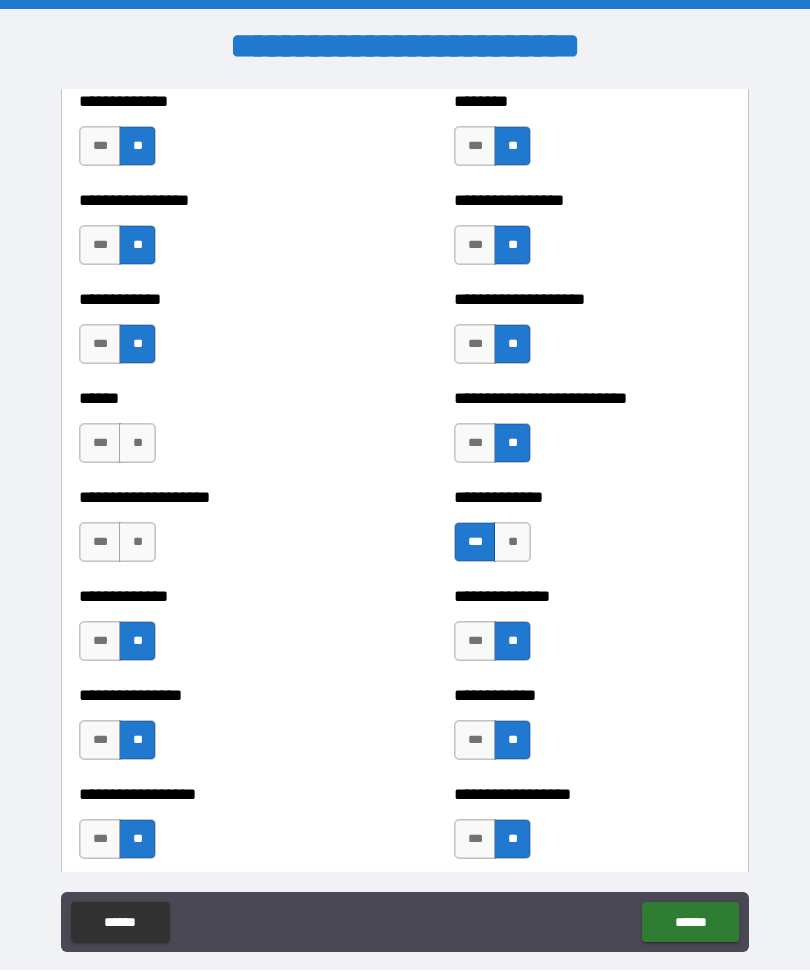click on "**" at bounding box center (137, 543) 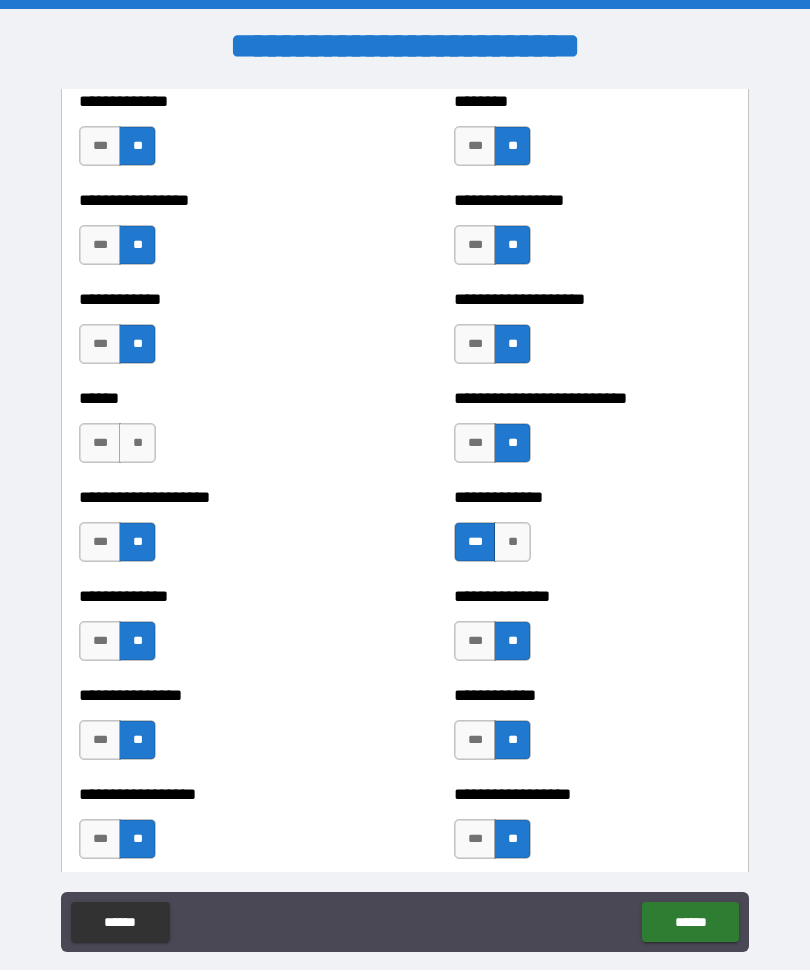 click on "**" at bounding box center (137, 444) 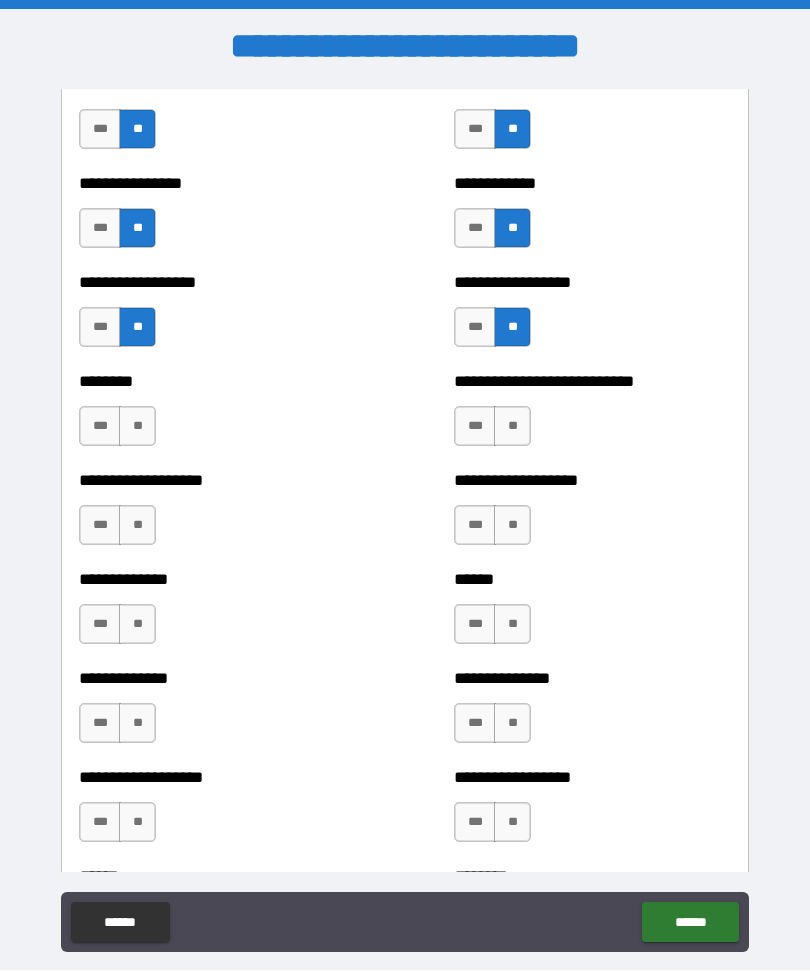scroll, scrollTop: 4267, scrollLeft: 0, axis: vertical 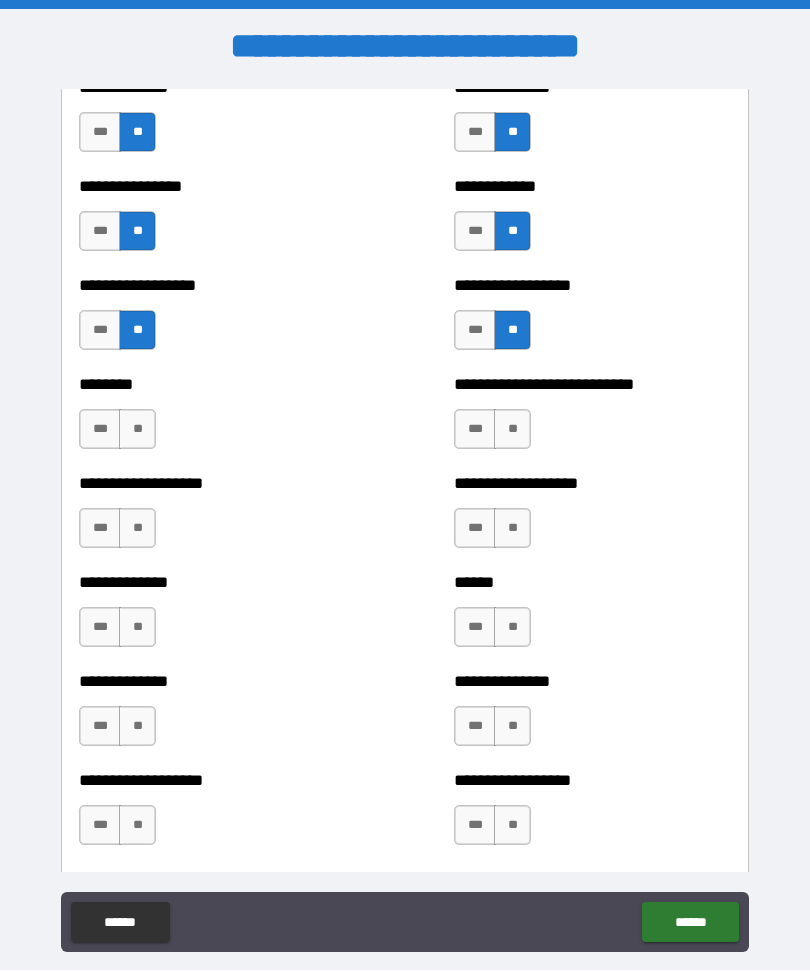 click on "**" at bounding box center (137, 430) 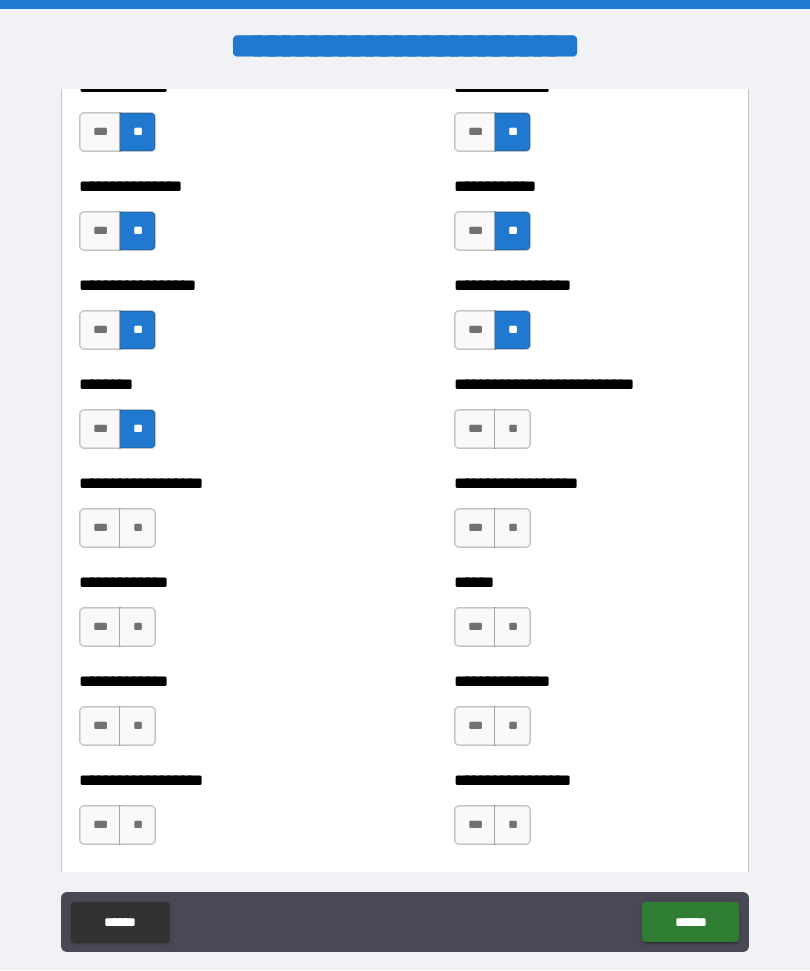 click on "**" at bounding box center (512, 430) 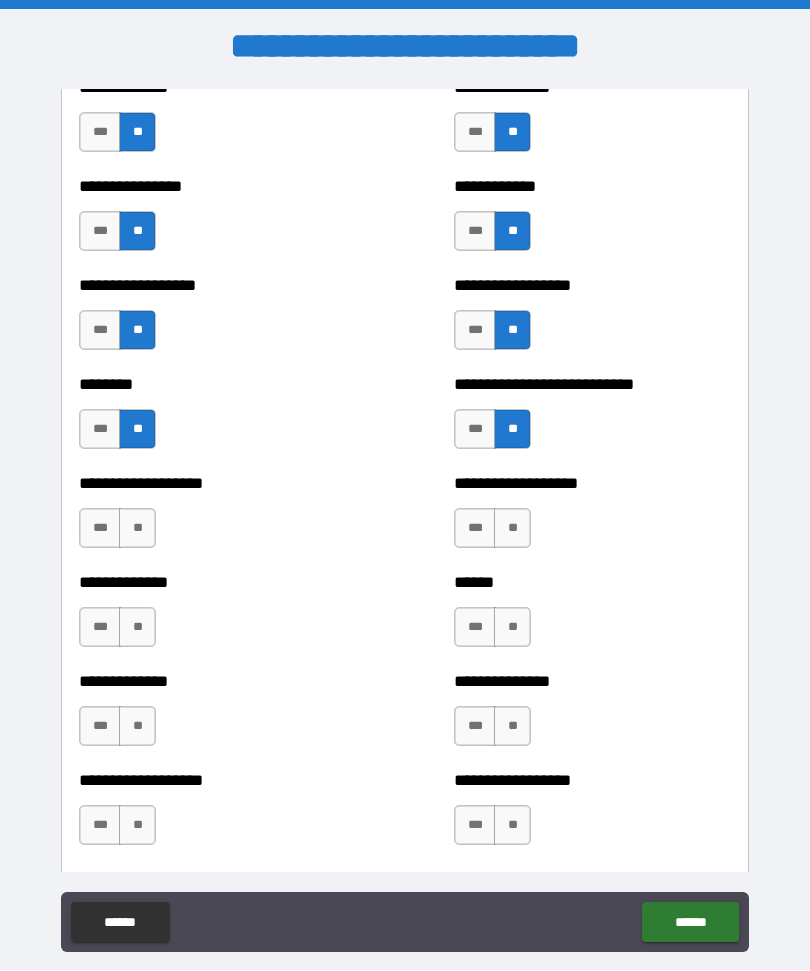 click on "**" at bounding box center (512, 529) 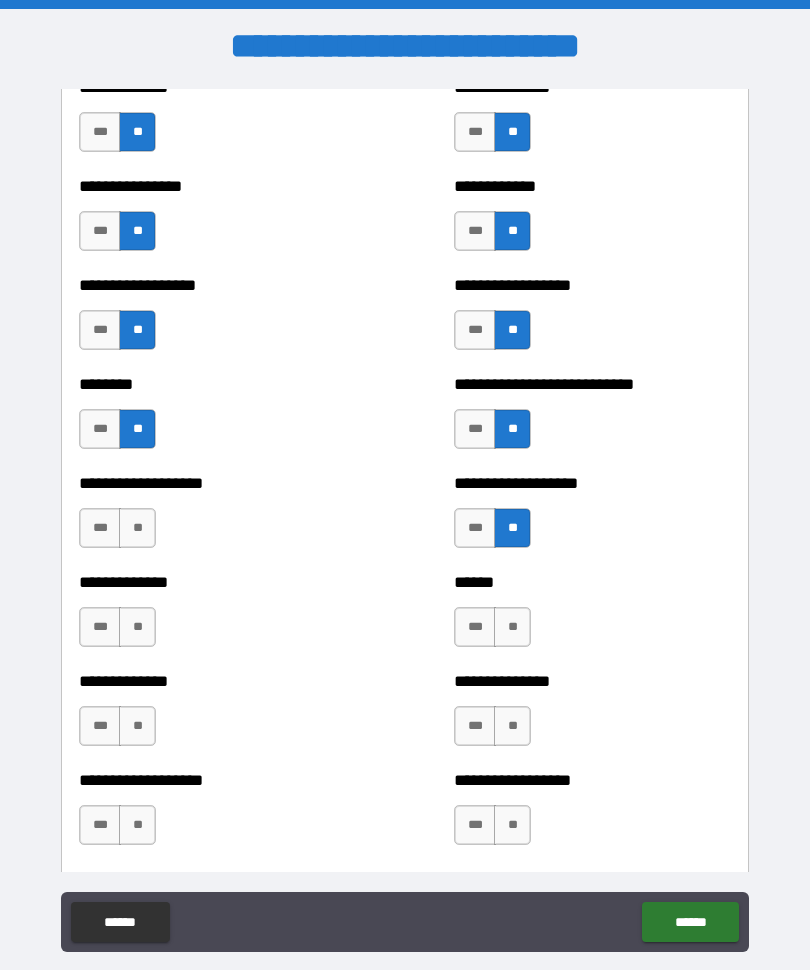 click on "**" at bounding box center [512, 628] 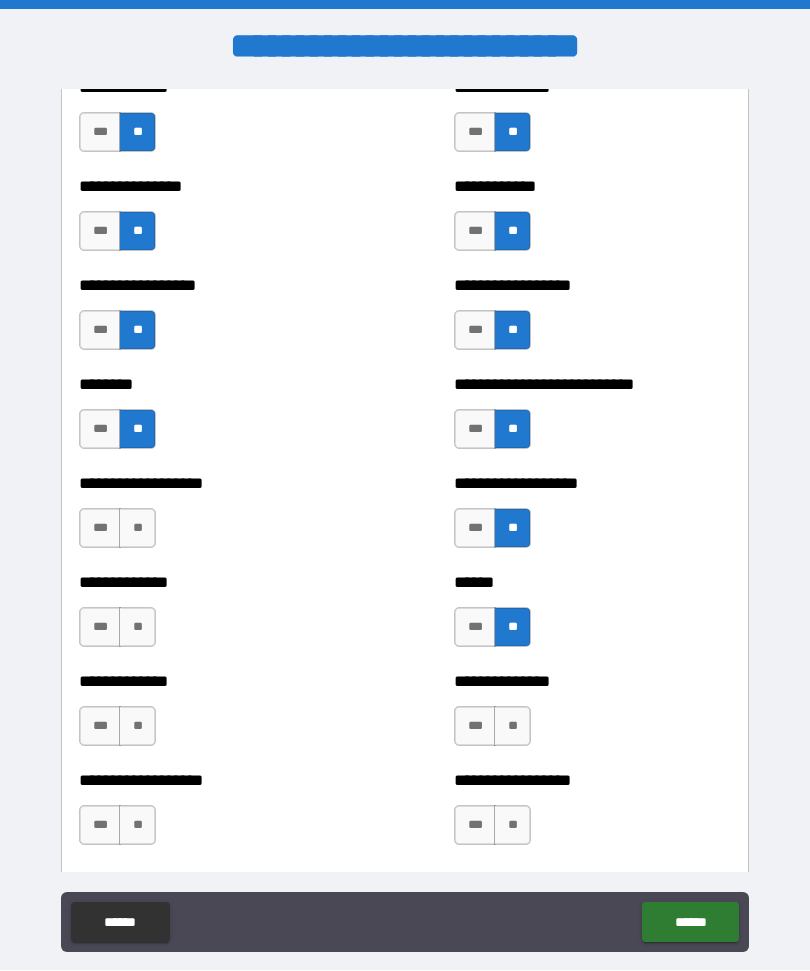 click on "**" at bounding box center [512, 727] 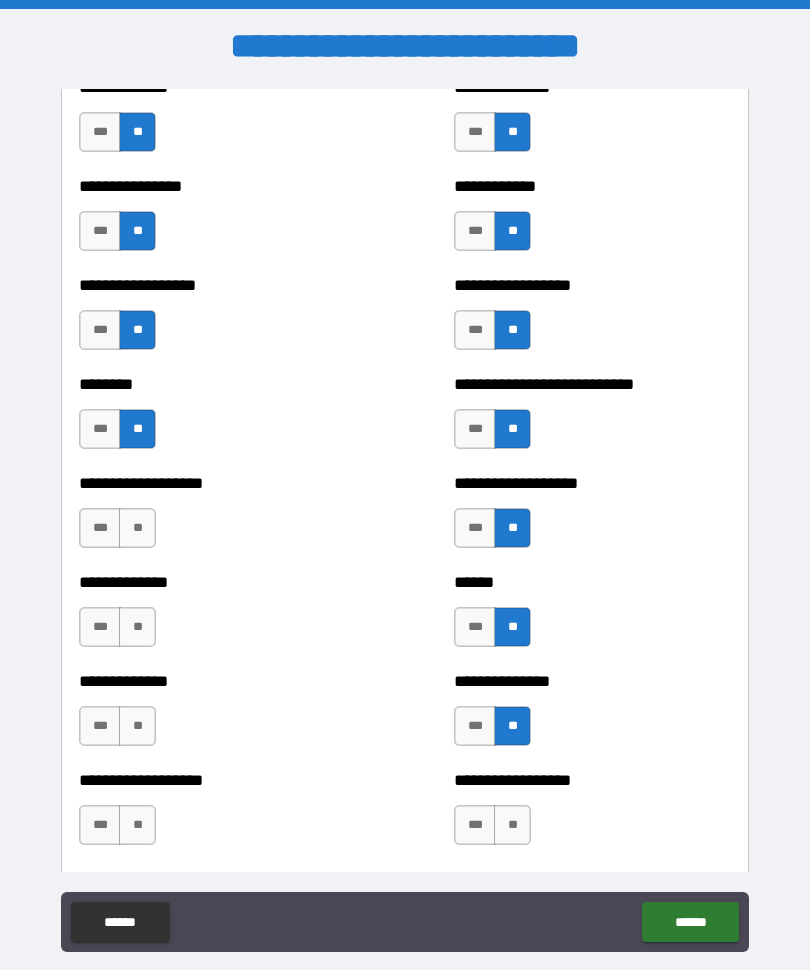 click on "**" at bounding box center [512, 826] 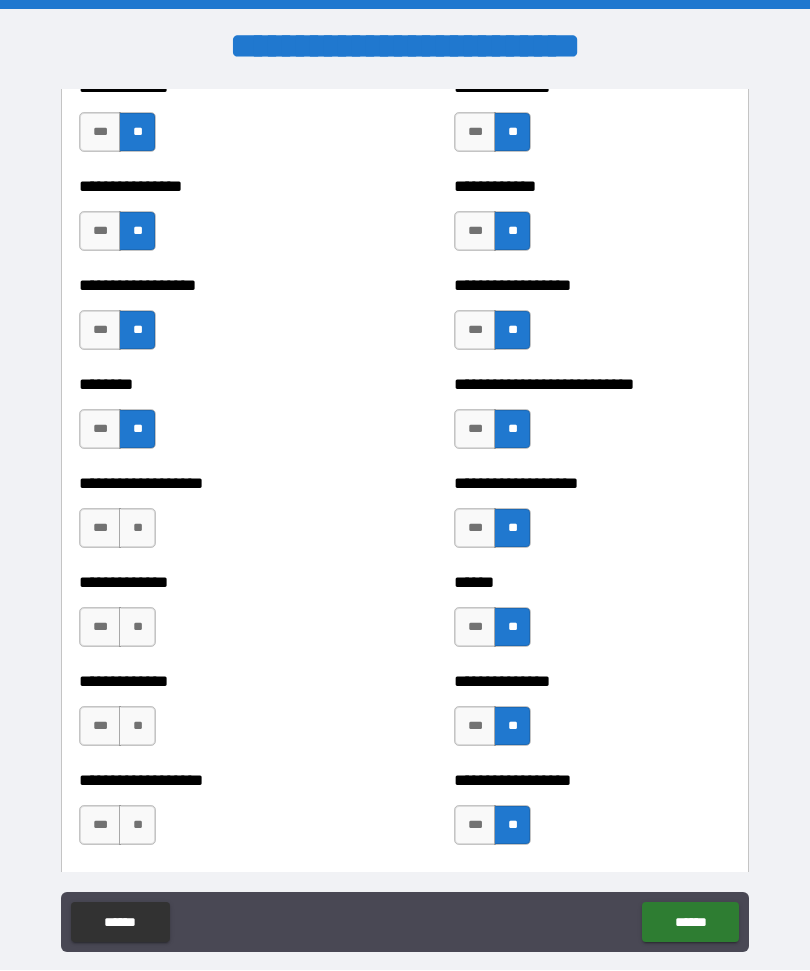 click on "**" at bounding box center (137, 826) 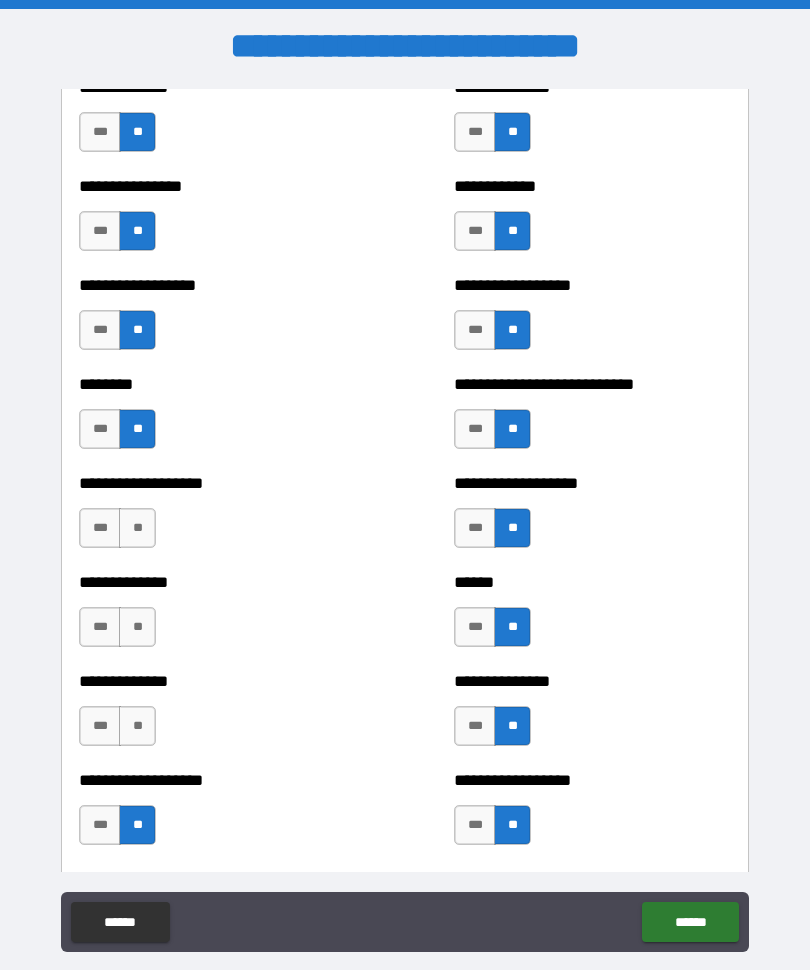 click on "**" at bounding box center [137, 628] 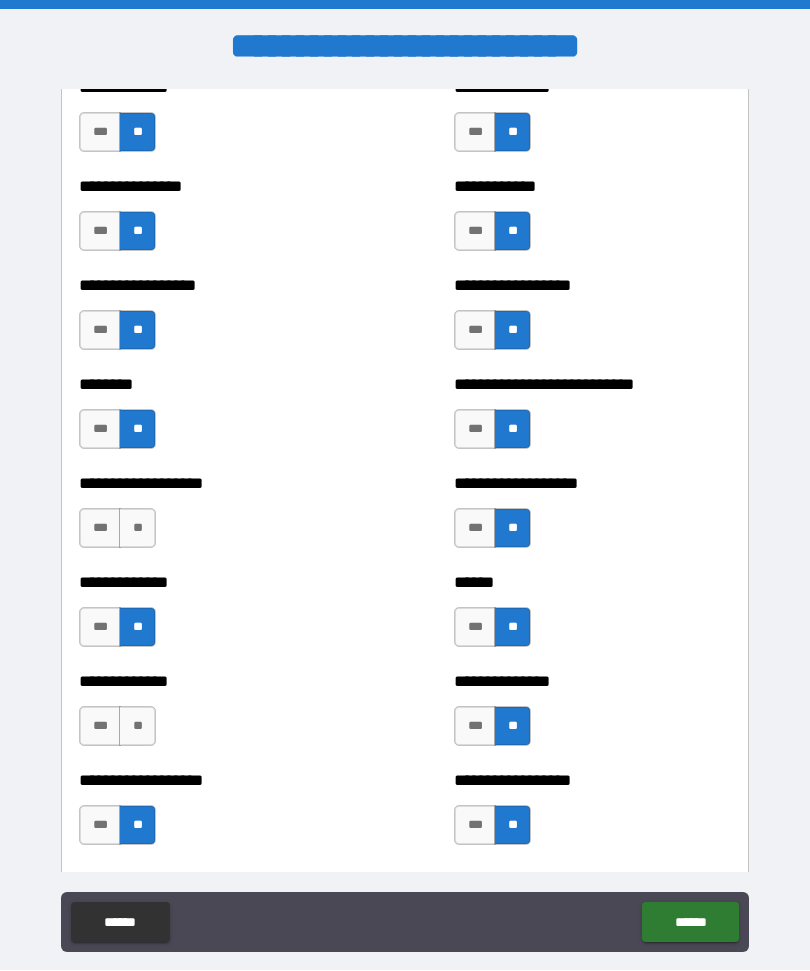 click on "**" at bounding box center [137, 529] 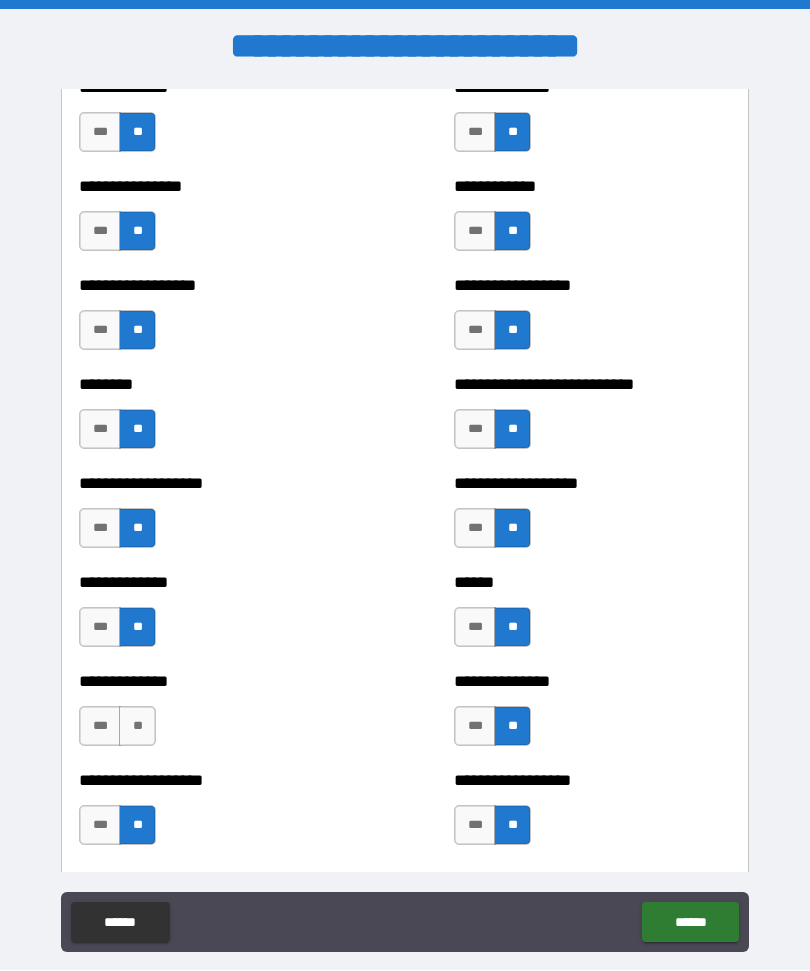 click on "***" at bounding box center (100, 727) 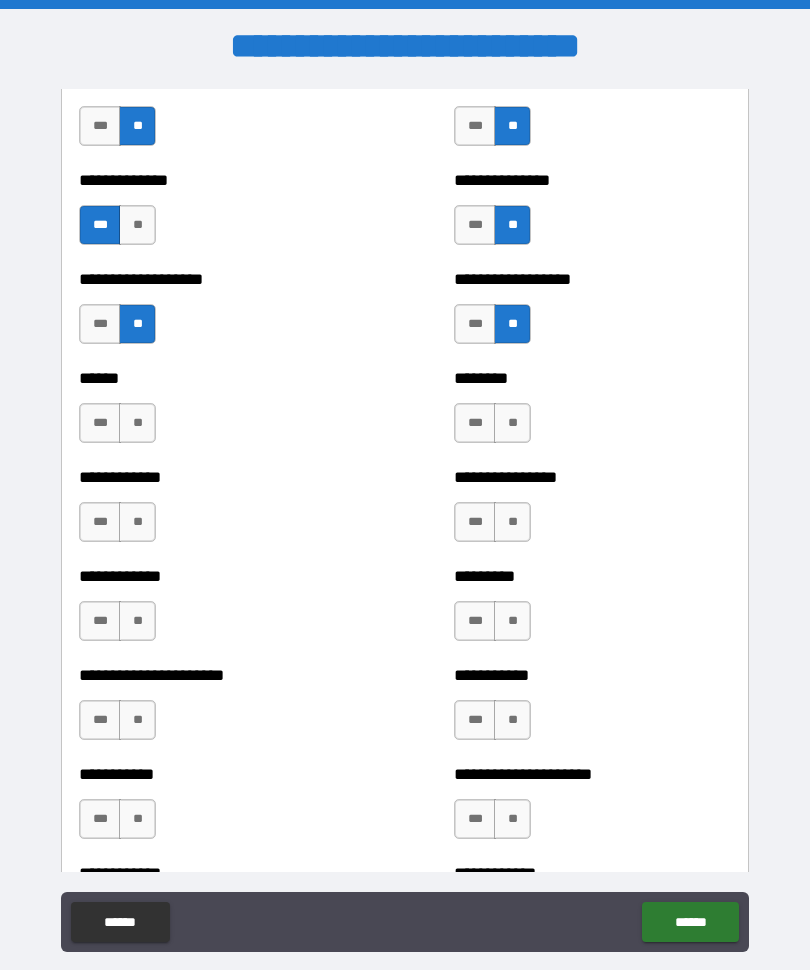 scroll, scrollTop: 4800, scrollLeft: 0, axis: vertical 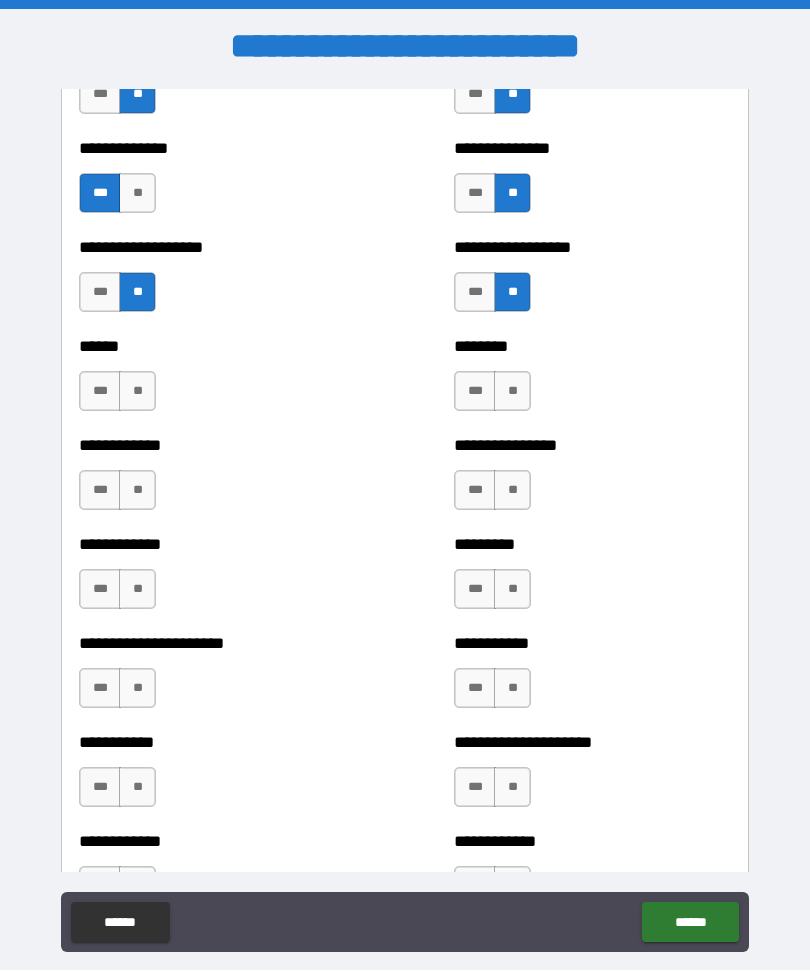 click on "**" at bounding box center [512, 392] 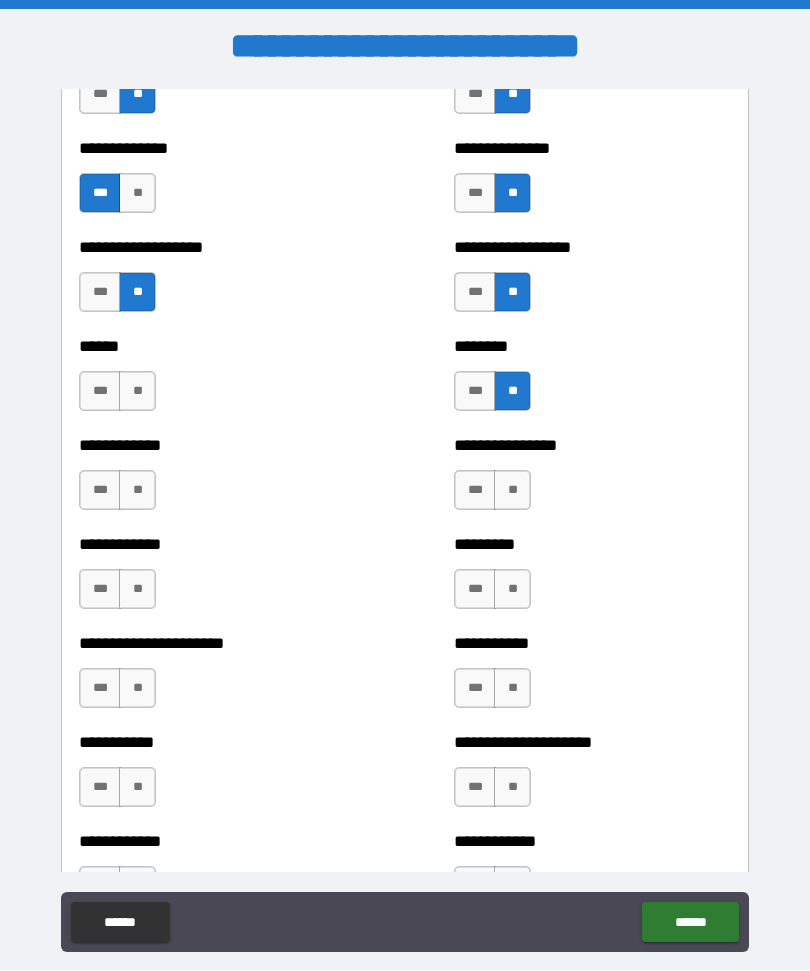 click on "***" at bounding box center (475, 491) 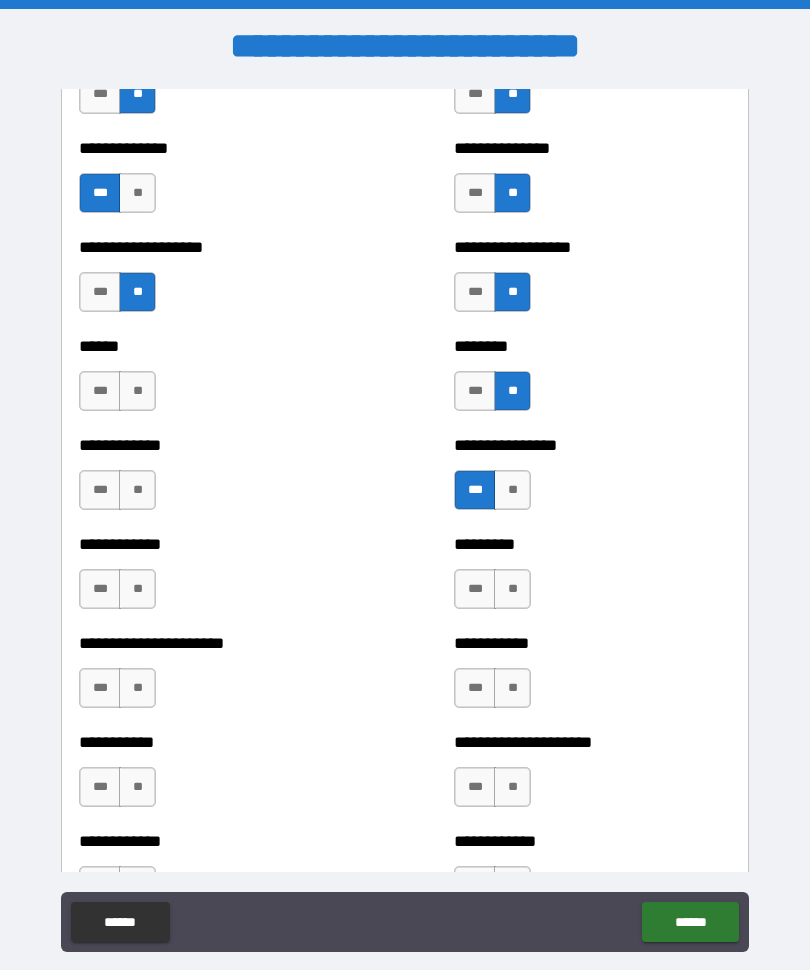 click on "**" at bounding box center [512, 590] 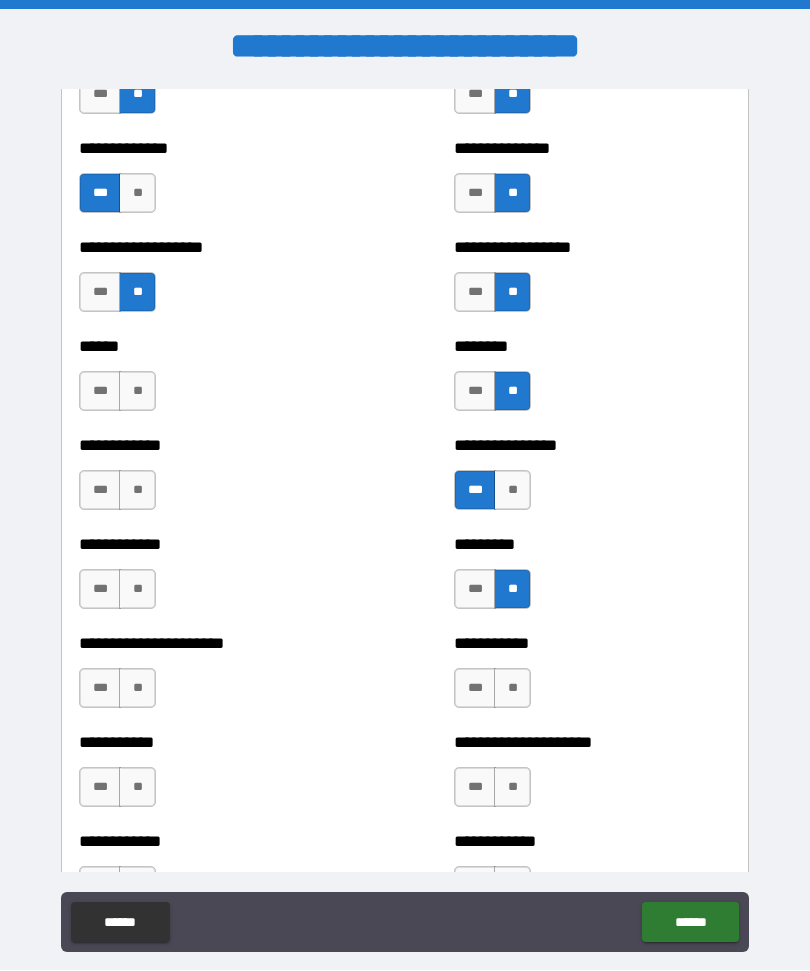 click on "***" at bounding box center (475, 590) 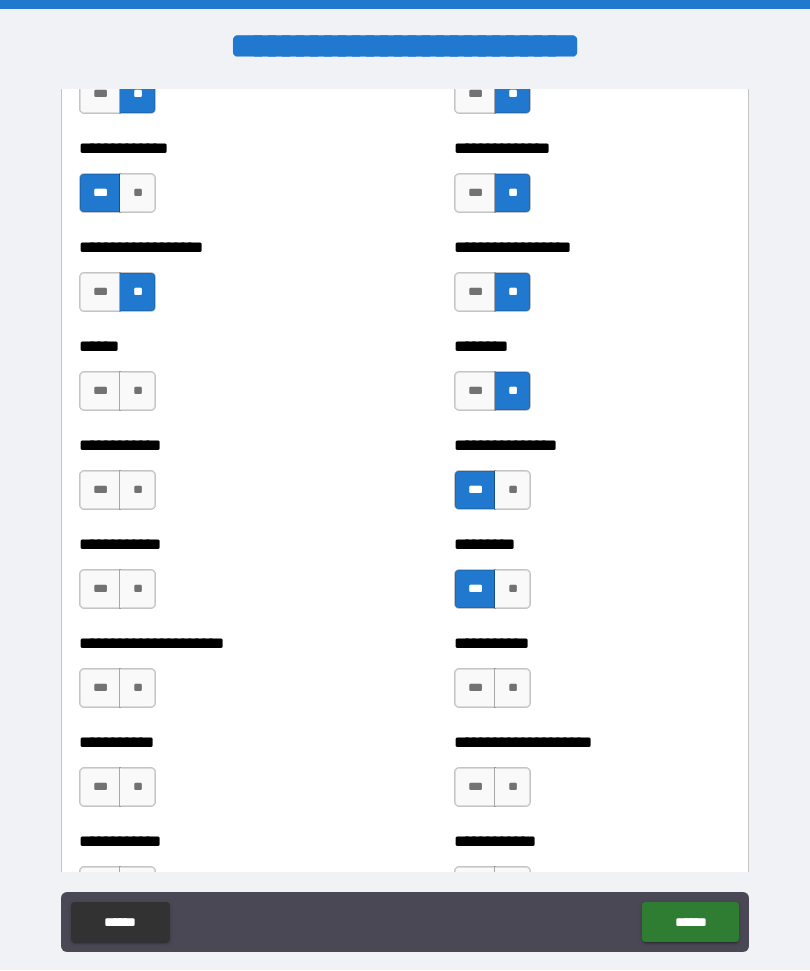 click on "**" at bounding box center [512, 689] 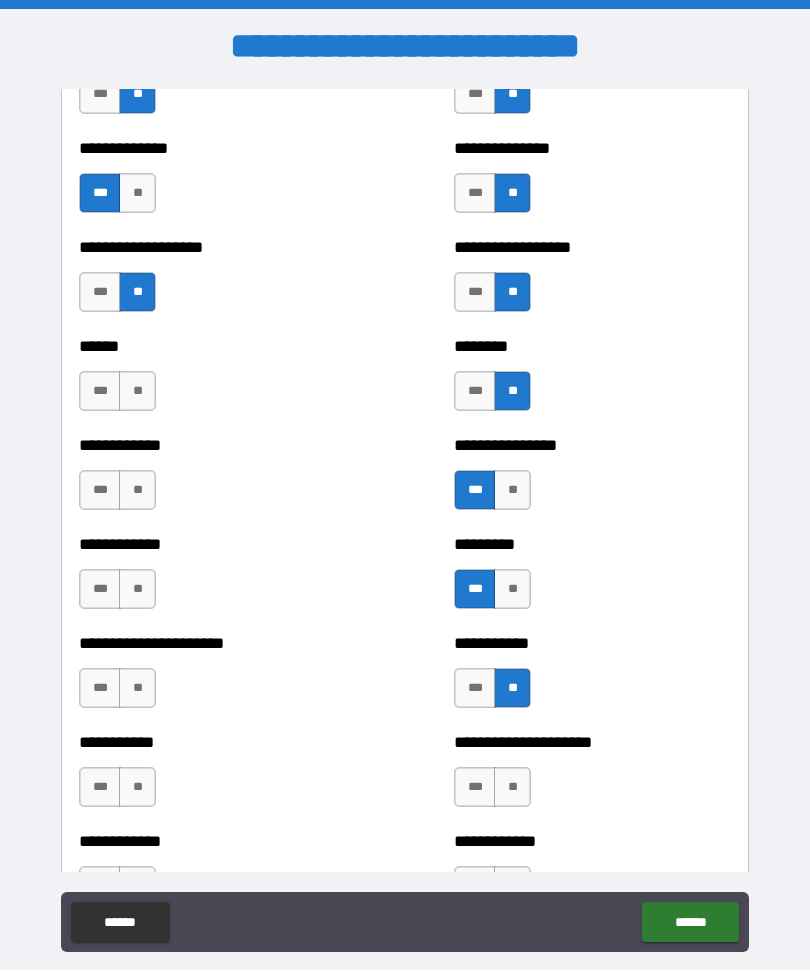 click on "**" at bounding box center [512, 788] 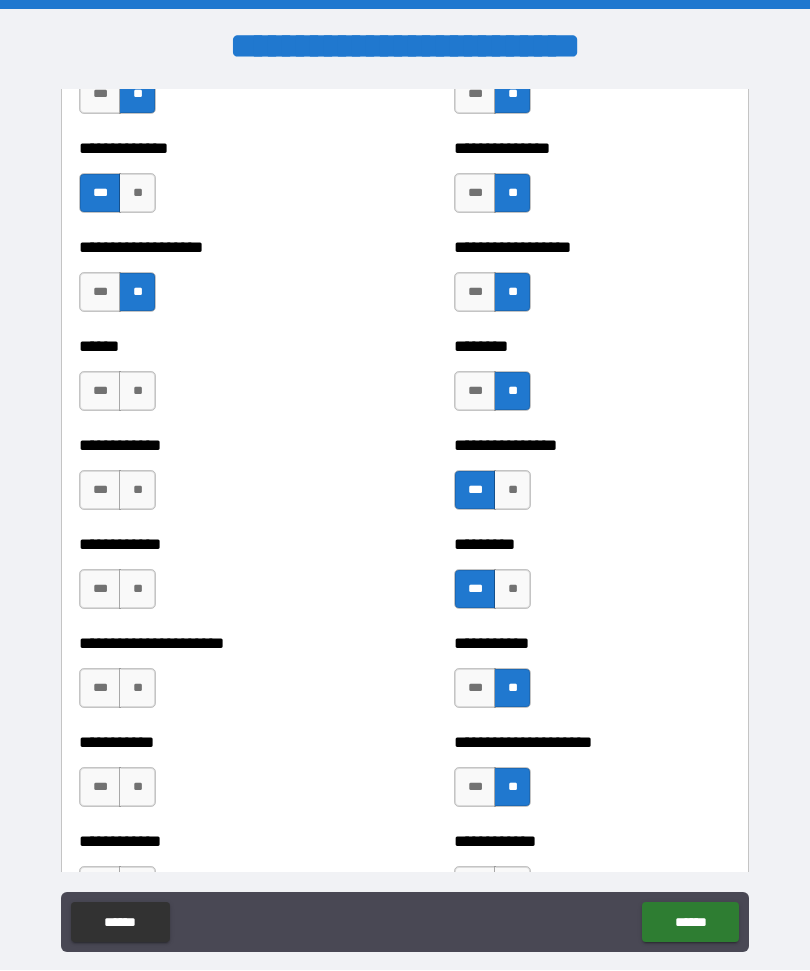 click on "**" at bounding box center (137, 590) 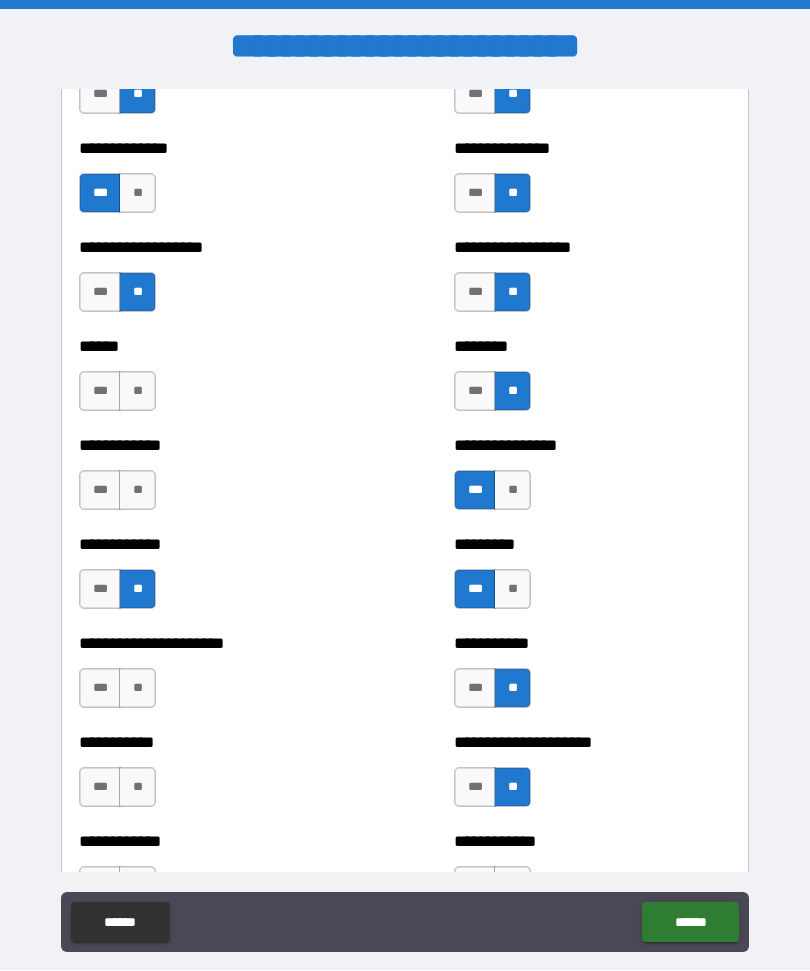 click on "**" at bounding box center [137, 689] 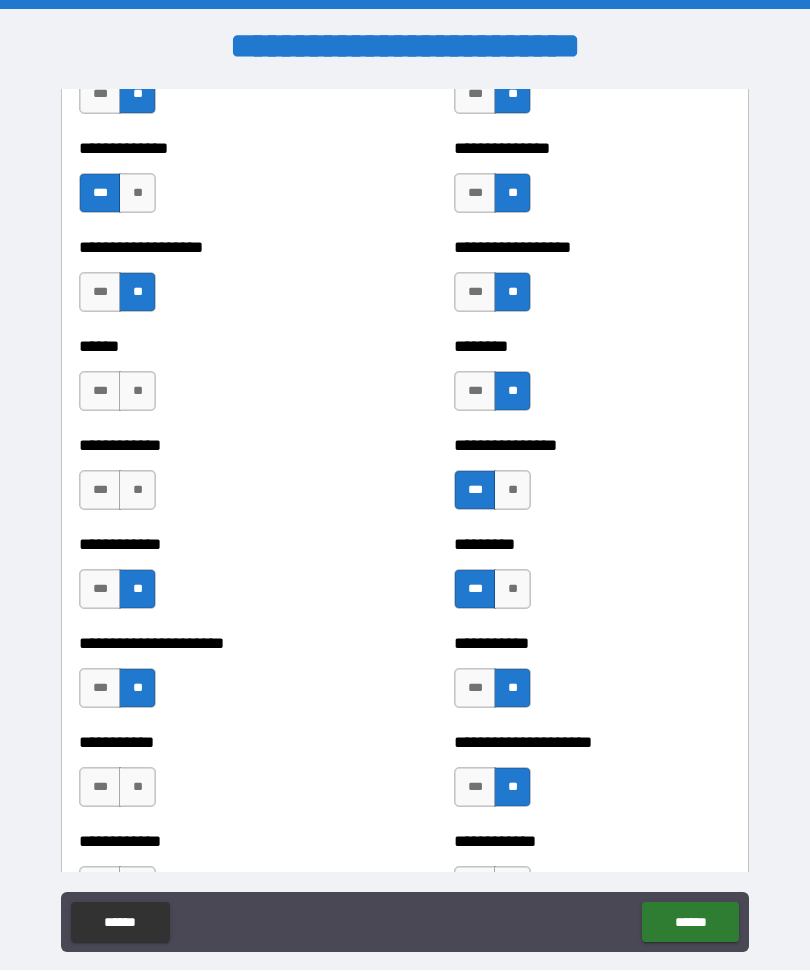 click on "**" at bounding box center (137, 788) 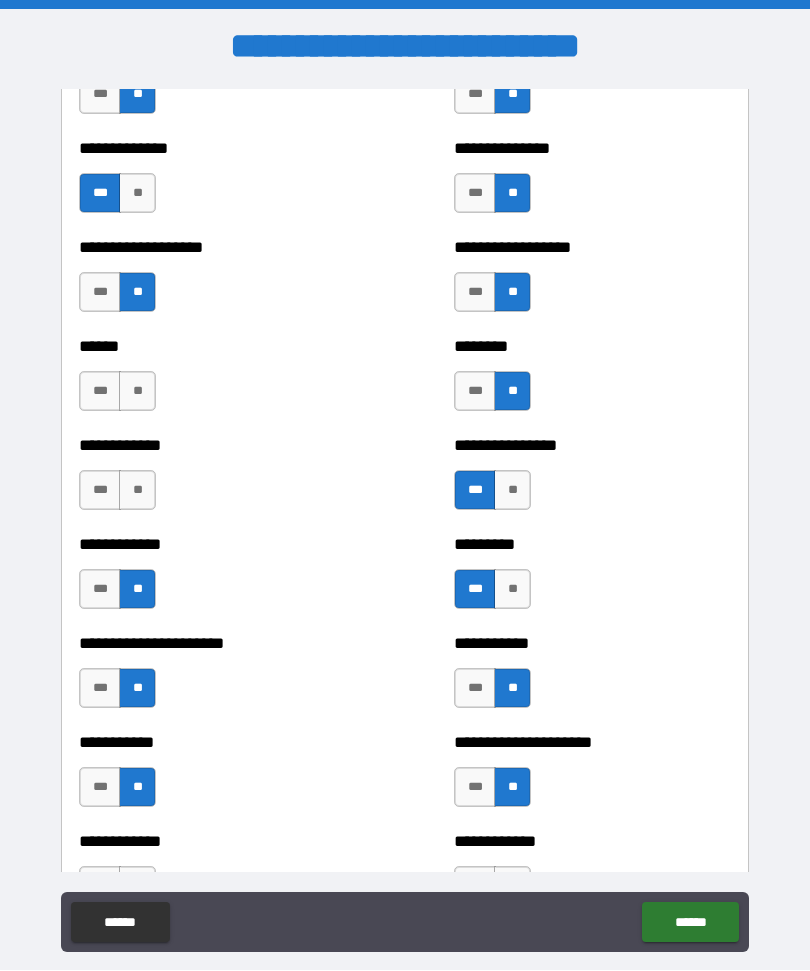 click on "**" at bounding box center [137, 491] 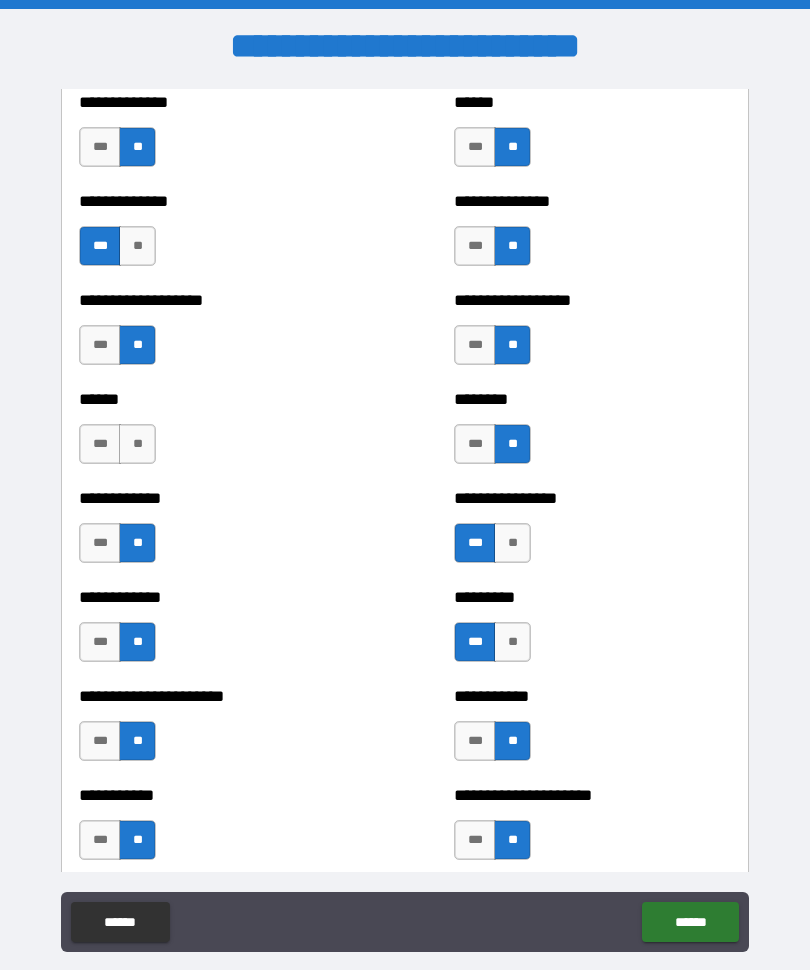 scroll, scrollTop: 4792, scrollLeft: 0, axis: vertical 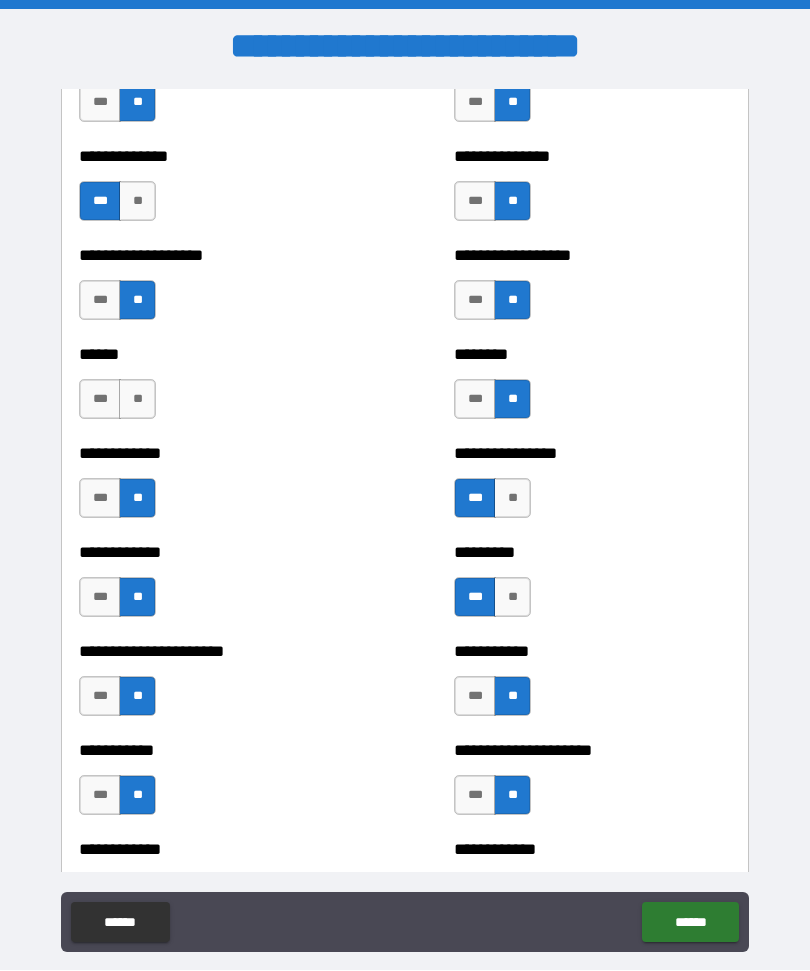 click on "***" at bounding box center (100, 400) 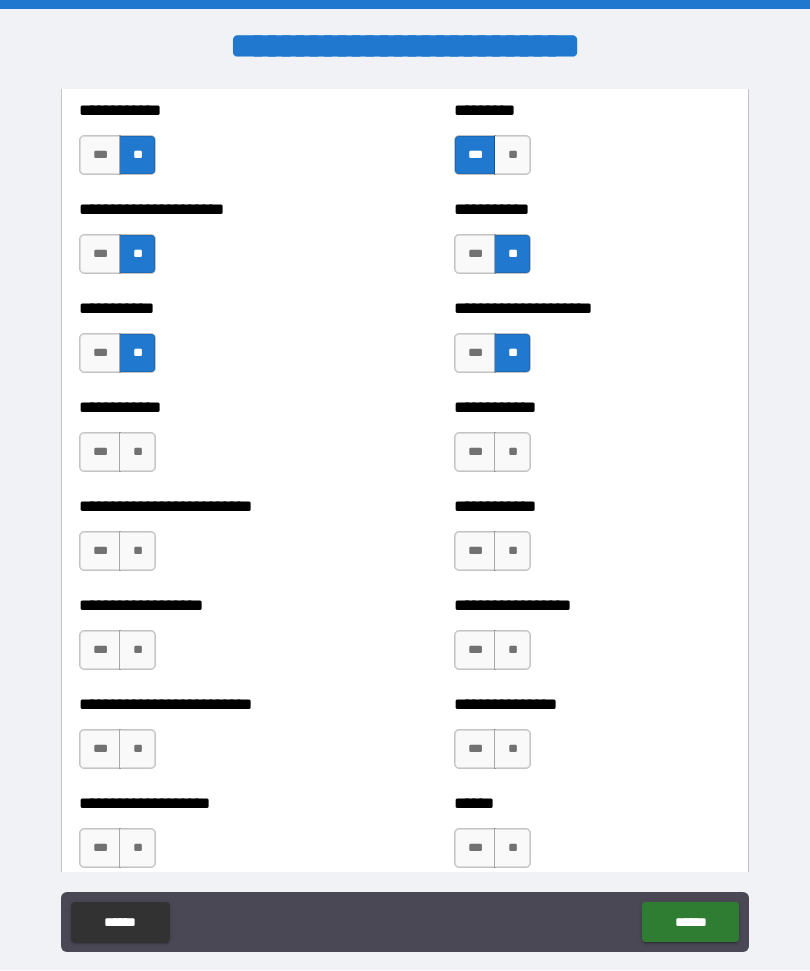 scroll, scrollTop: 5238, scrollLeft: 0, axis: vertical 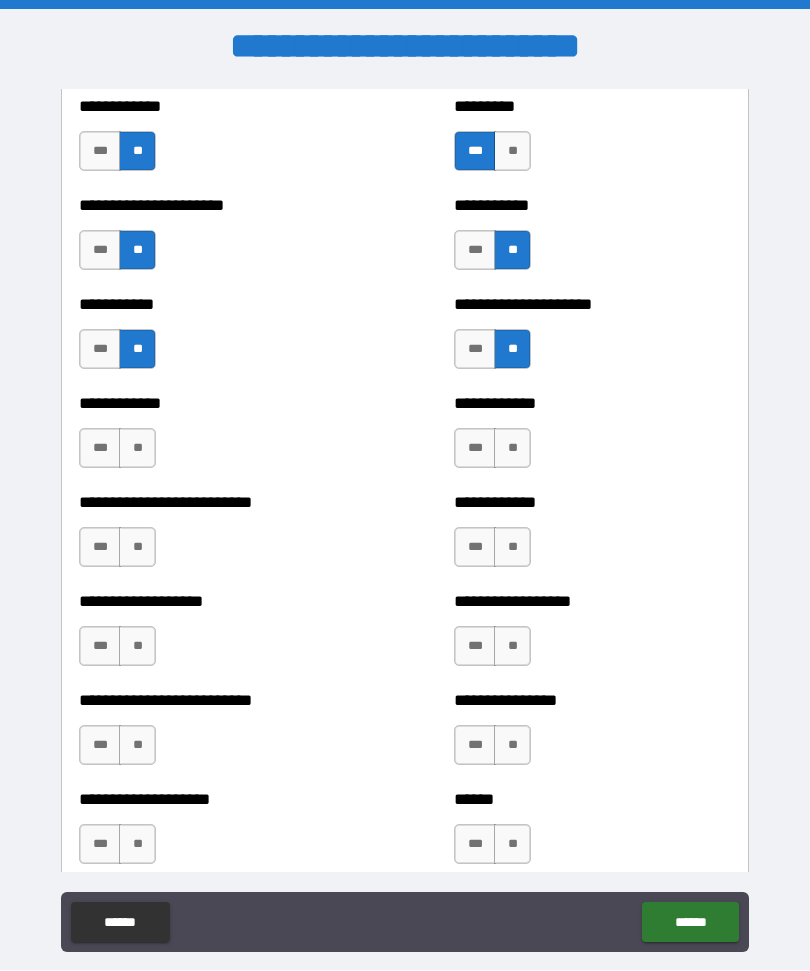 click on "**" at bounding box center [137, 449] 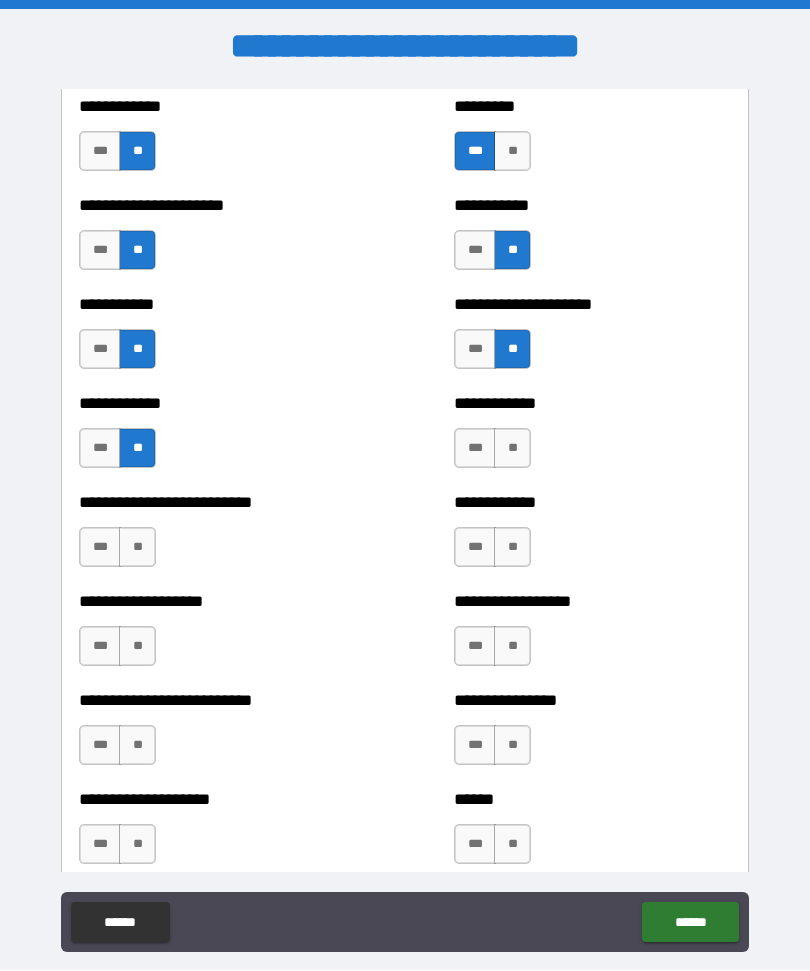 click on "***" at bounding box center [100, 548] 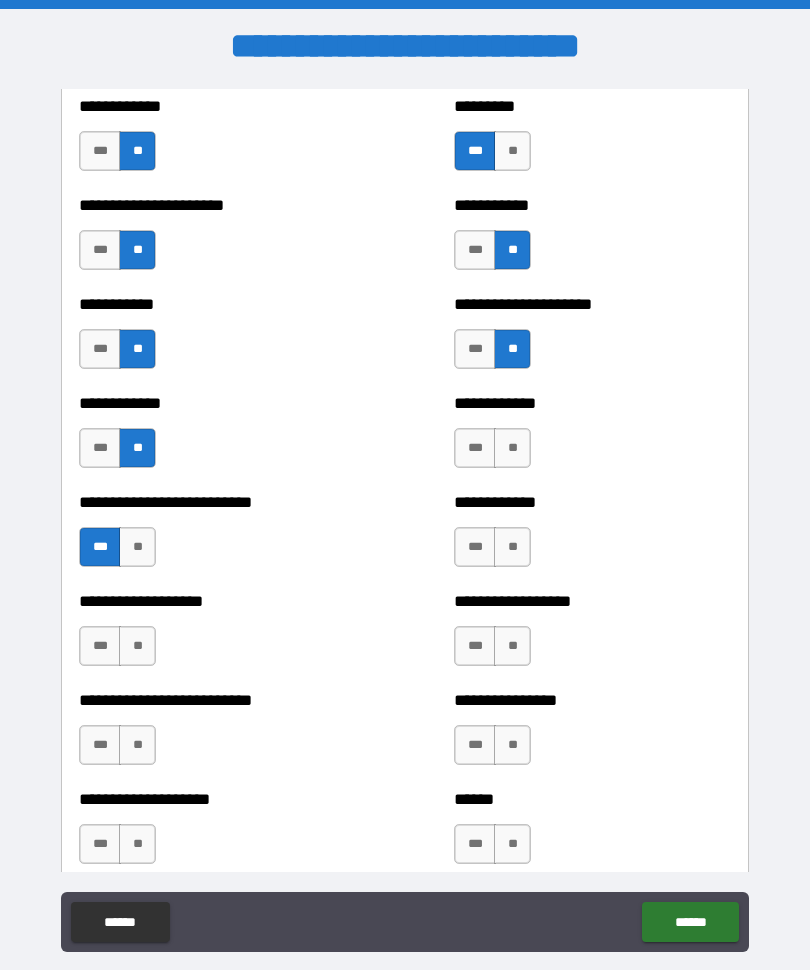 click on "**" at bounding box center (137, 647) 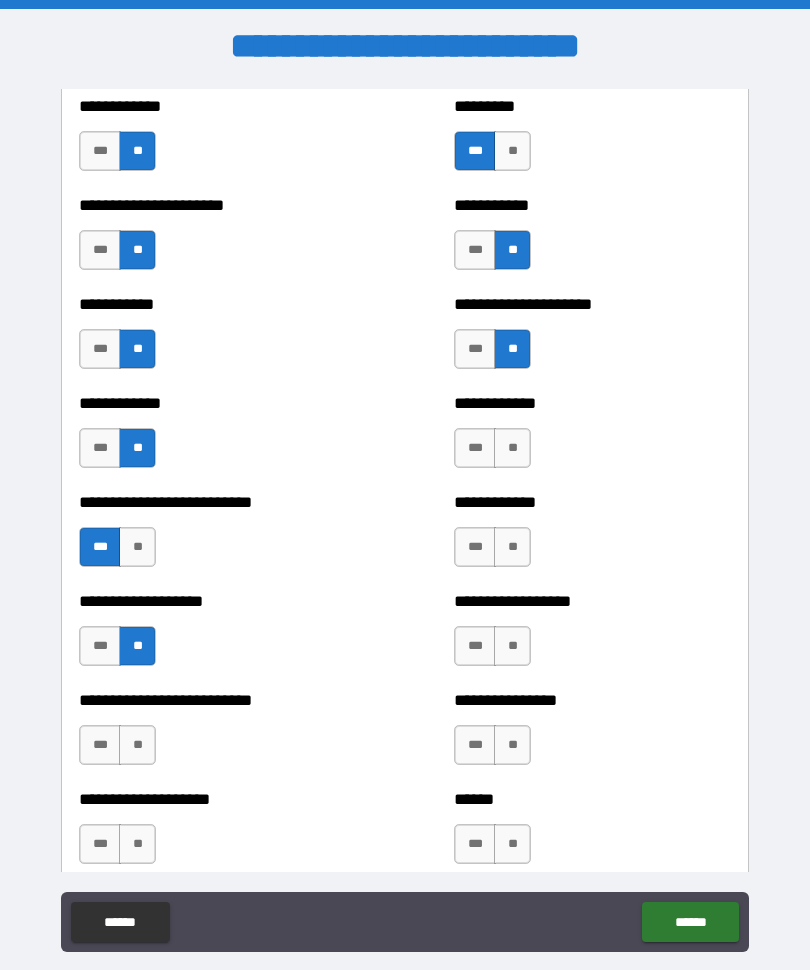 click on "**" at bounding box center (137, 746) 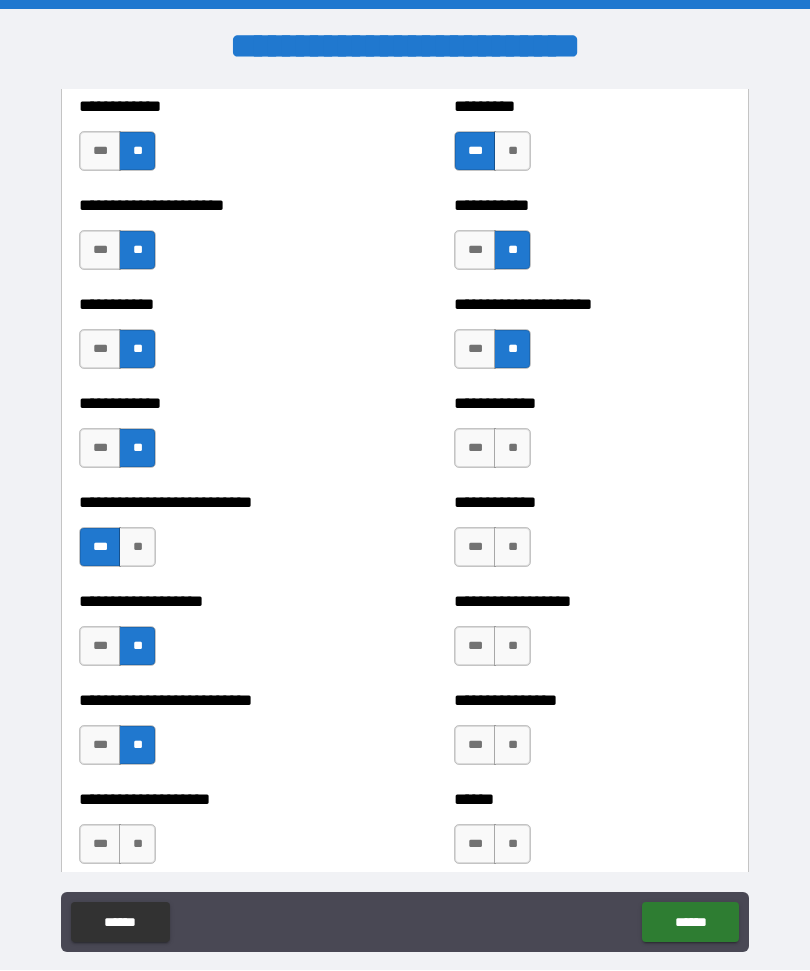 click on "**" at bounding box center [137, 845] 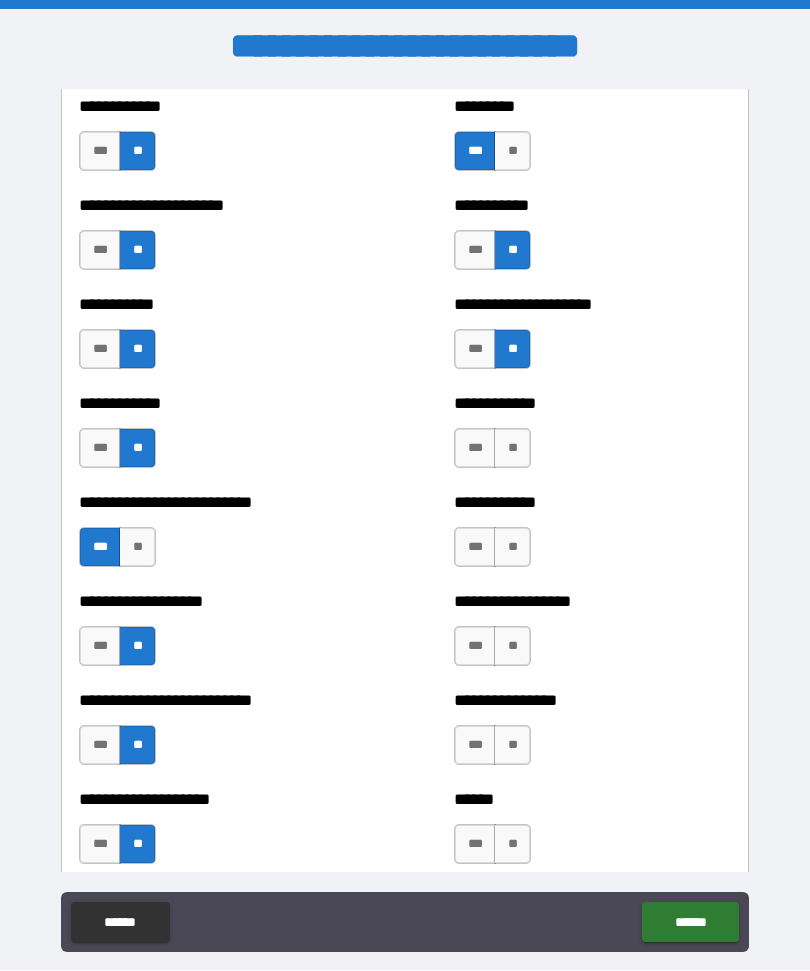 click on "**" at bounding box center [512, 449] 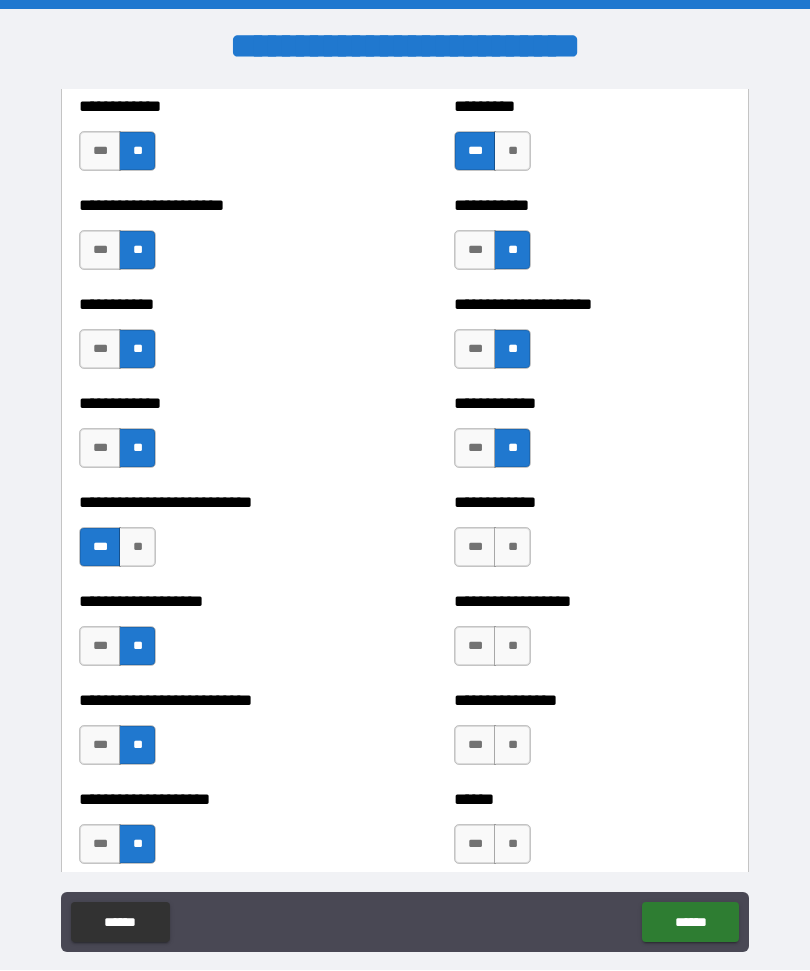 click on "**" at bounding box center (512, 548) 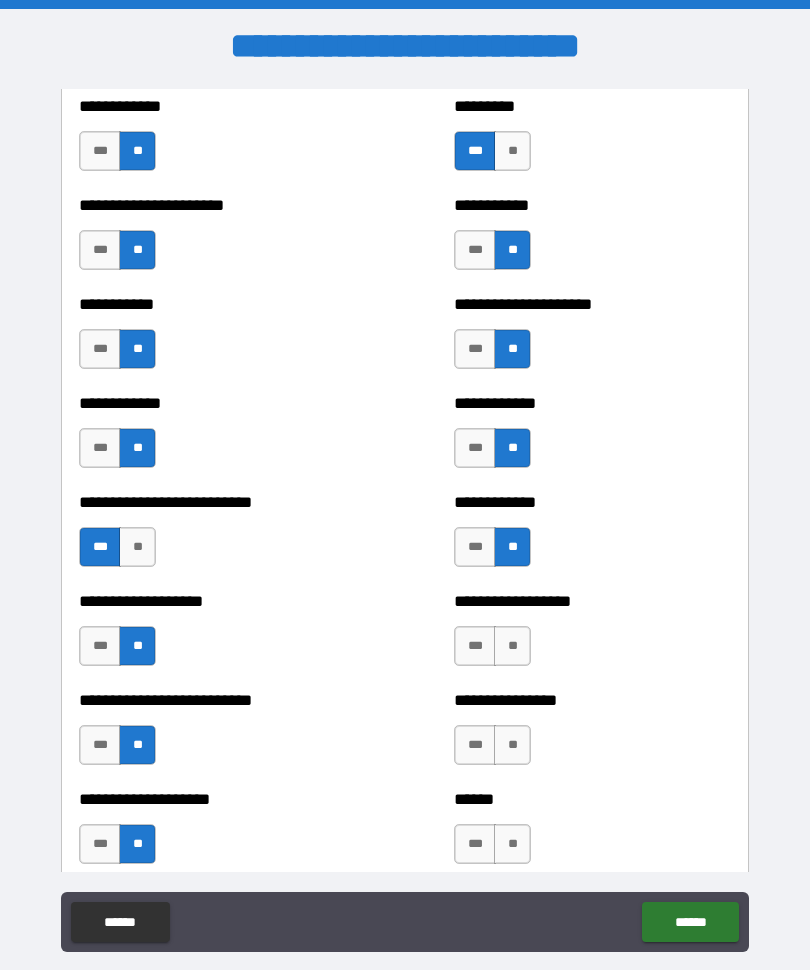 click on "**" at bounding box center [512, 647] 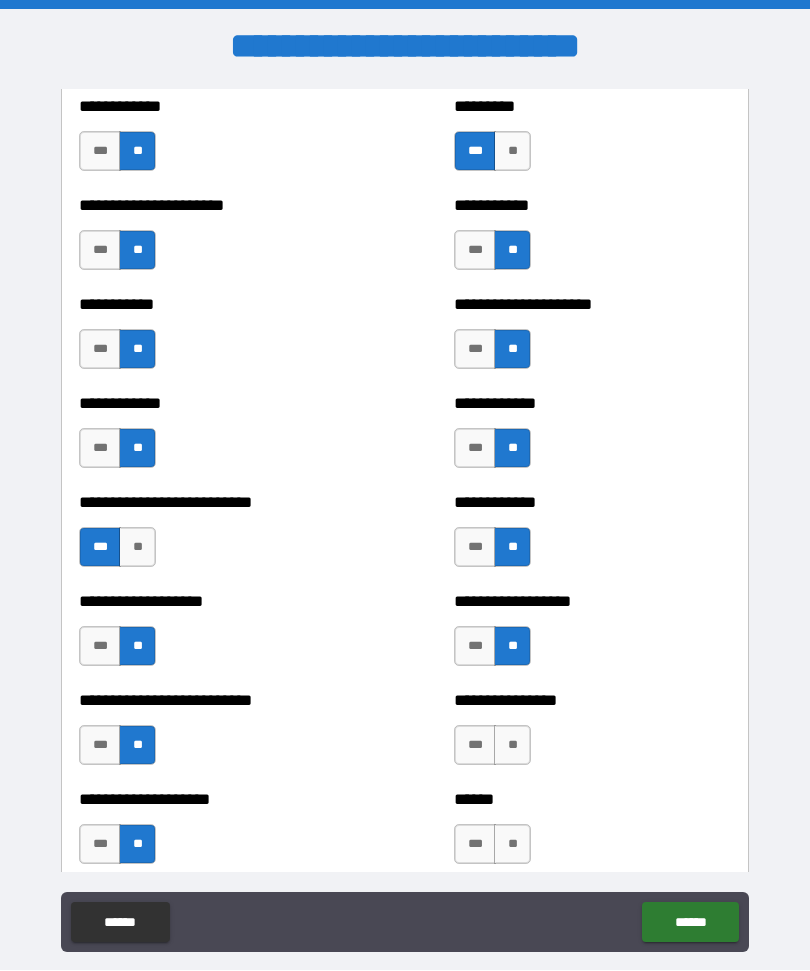 click on "**" at bounding box center (512, 746) 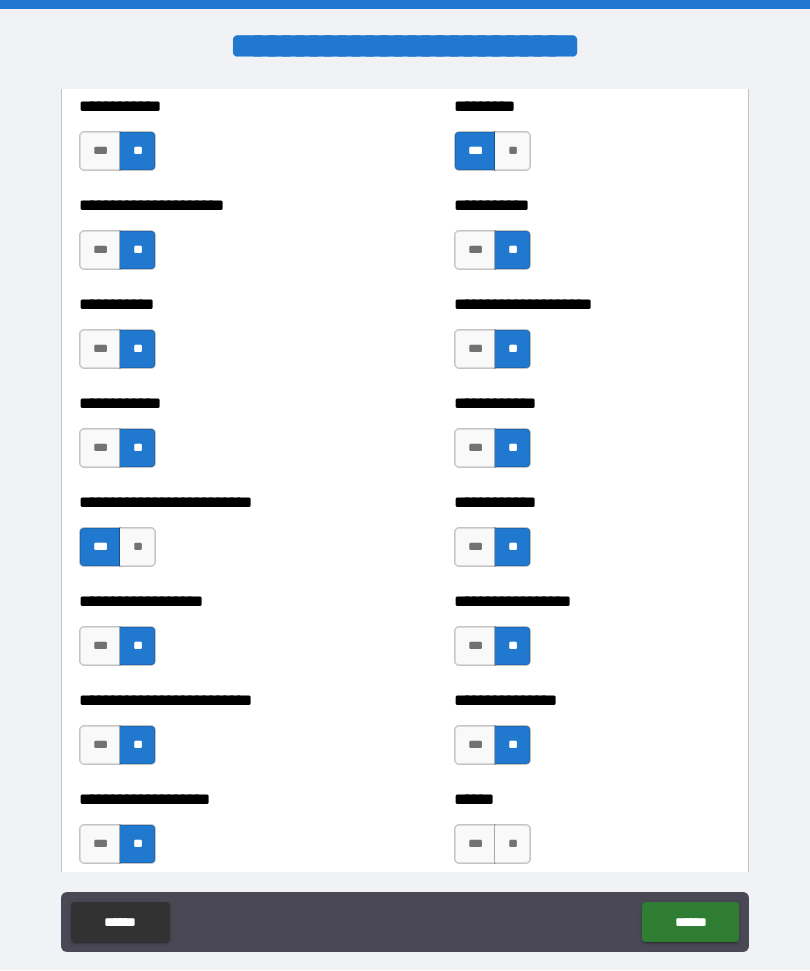 click on "**" at bounding box center (512, 845) 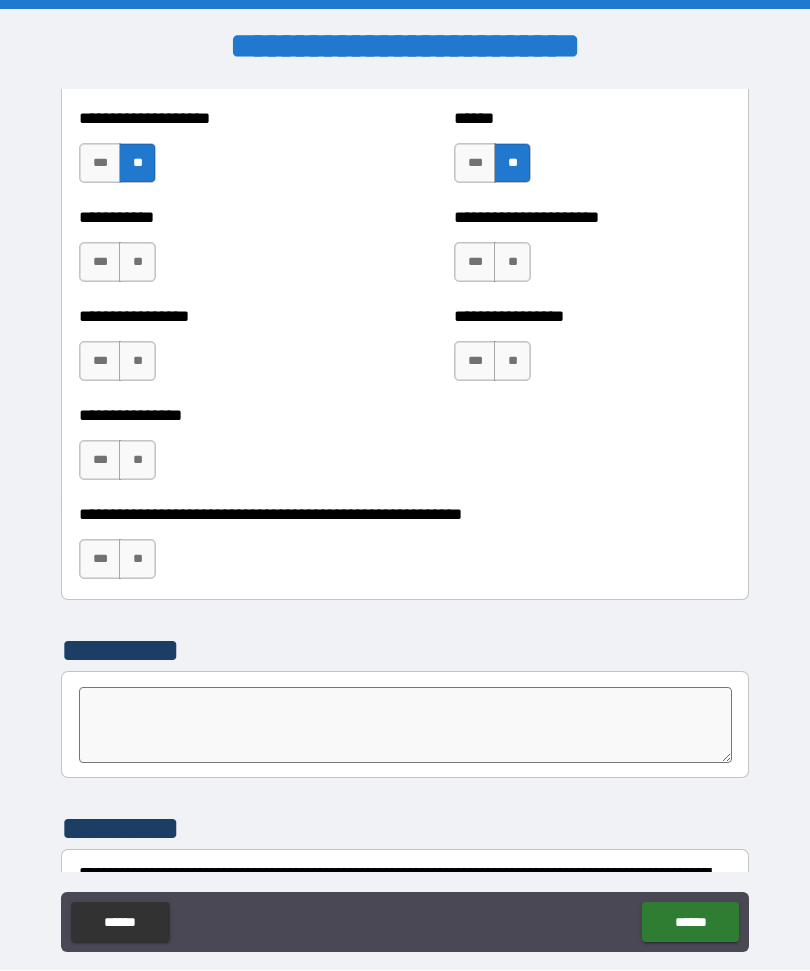 scroll, scrollTop: 5920, scrollLeft: 0, axis: vertical 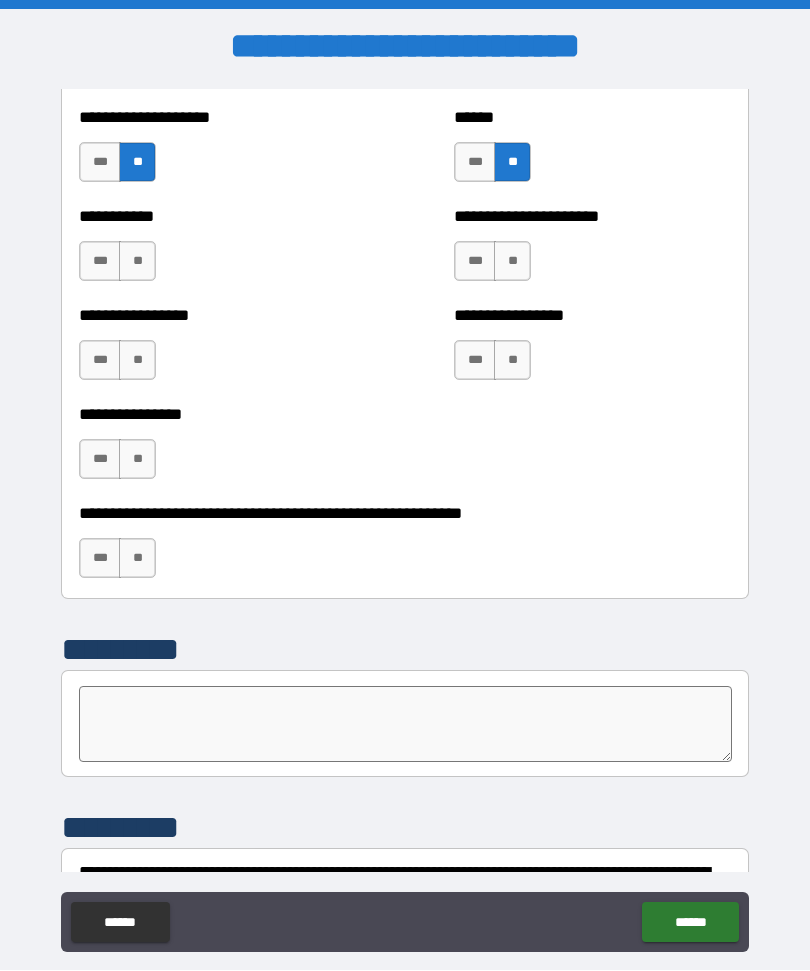 click on "**" at bounding box center (137, 262) 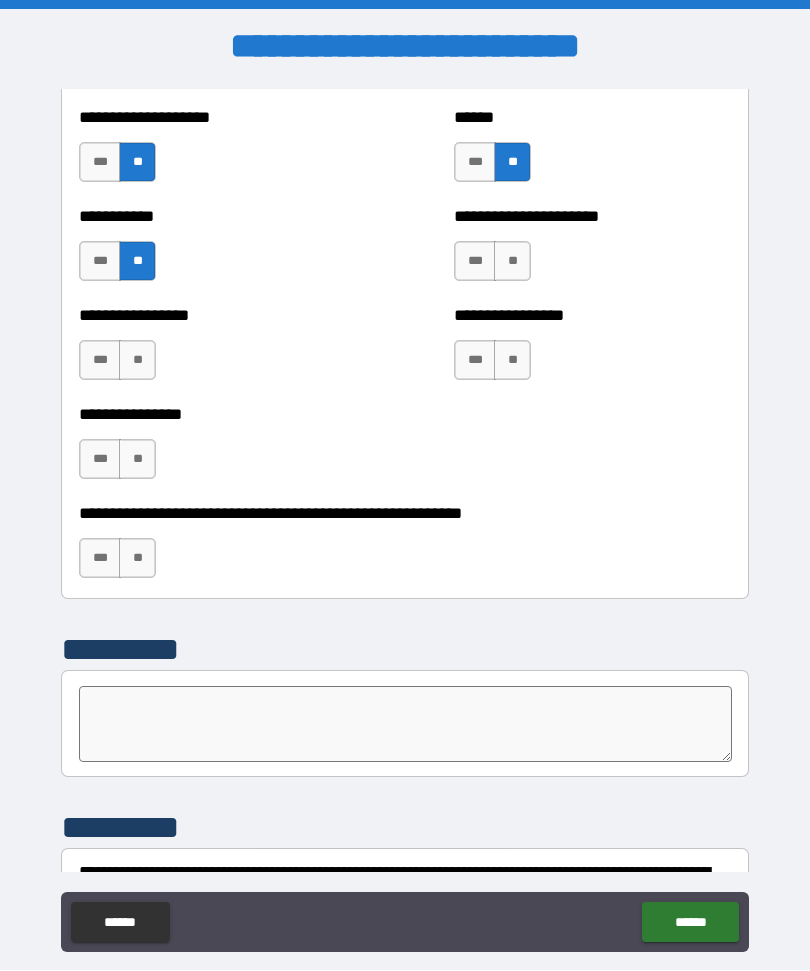 click on "**" at bounding box center (137, 361) 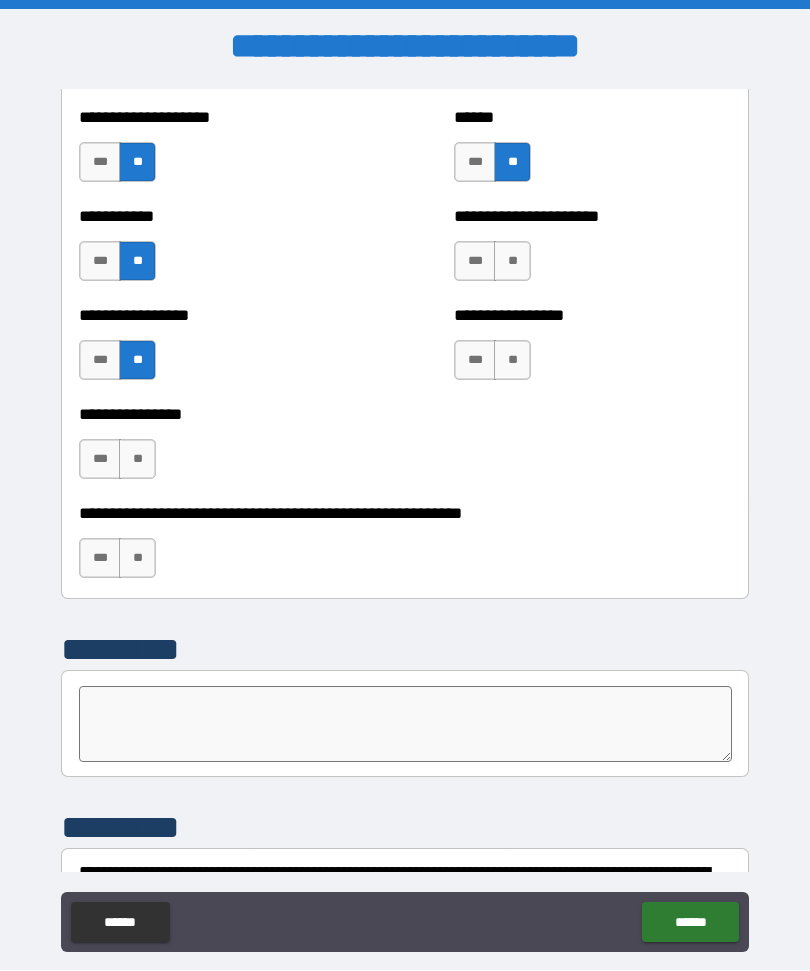click on "**" at bounding box center [137, 460] 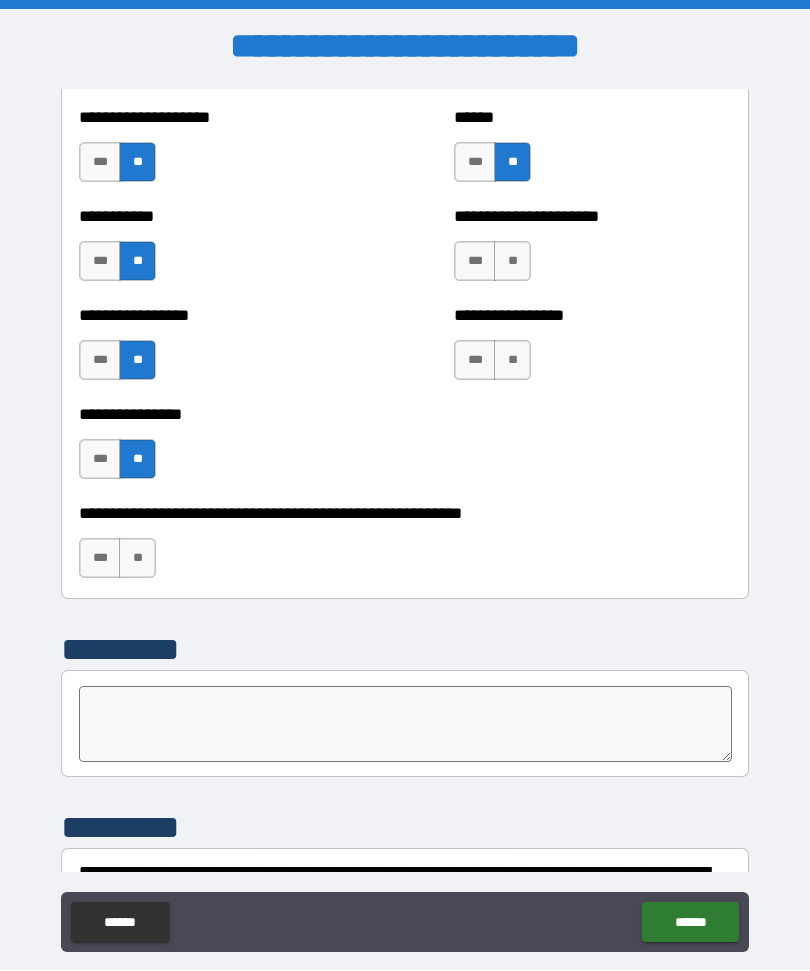 click on "**" at bounding box center (137, 559) 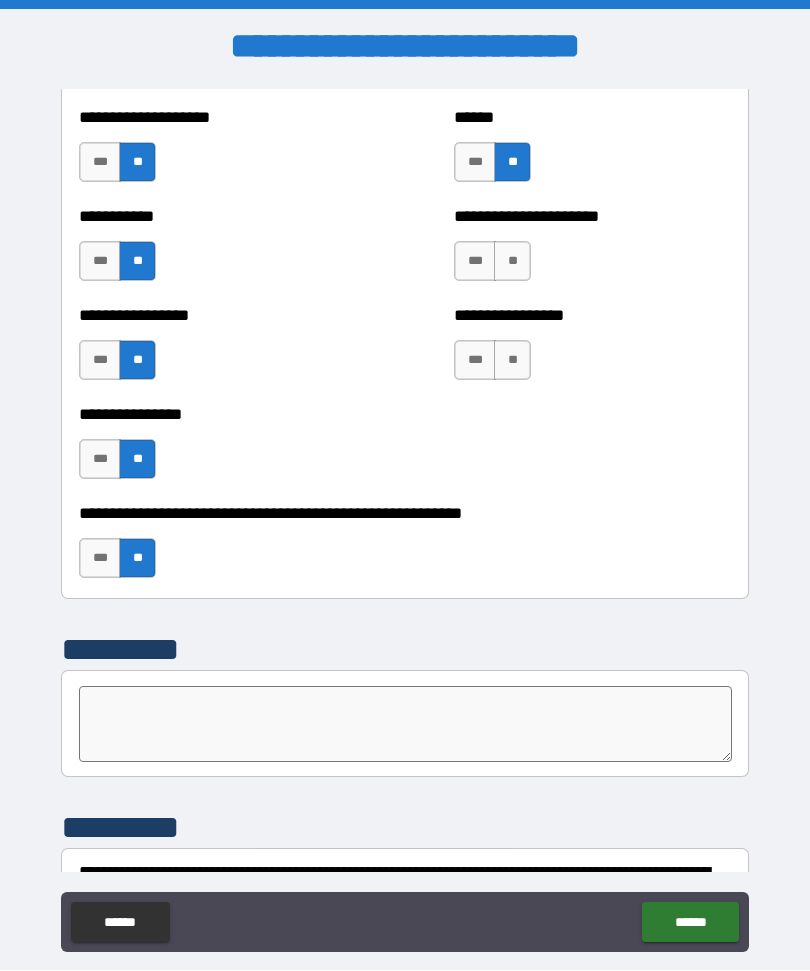 click on "**" at bounding box center (512, 262) 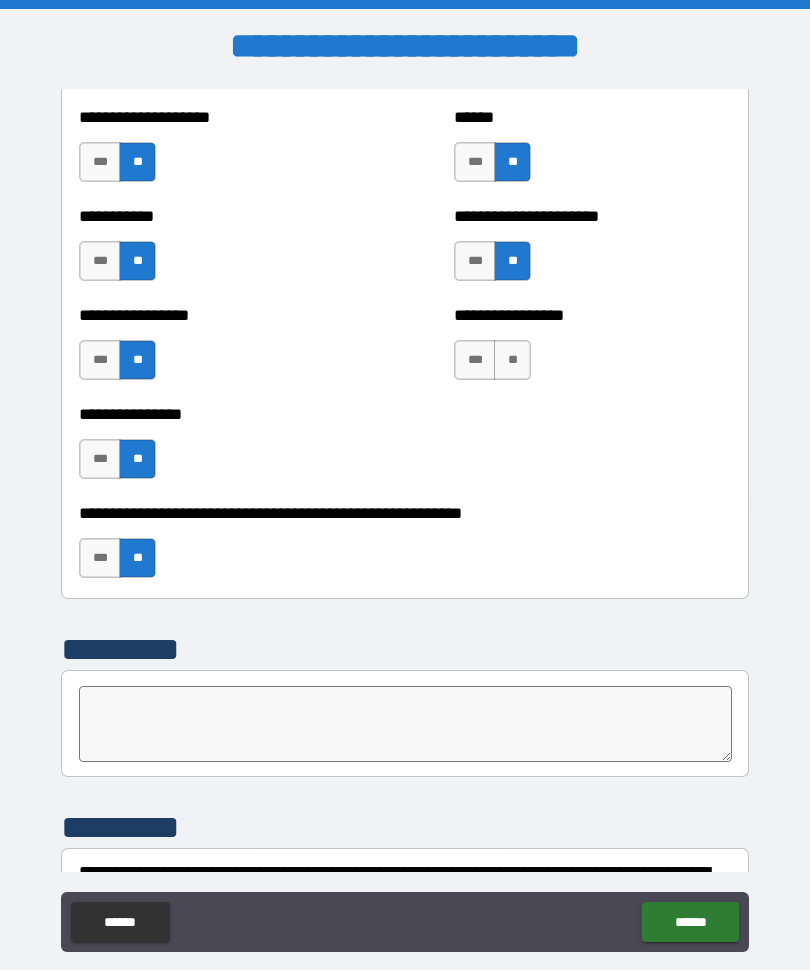 click on "**" at bounding box center (512, 361) 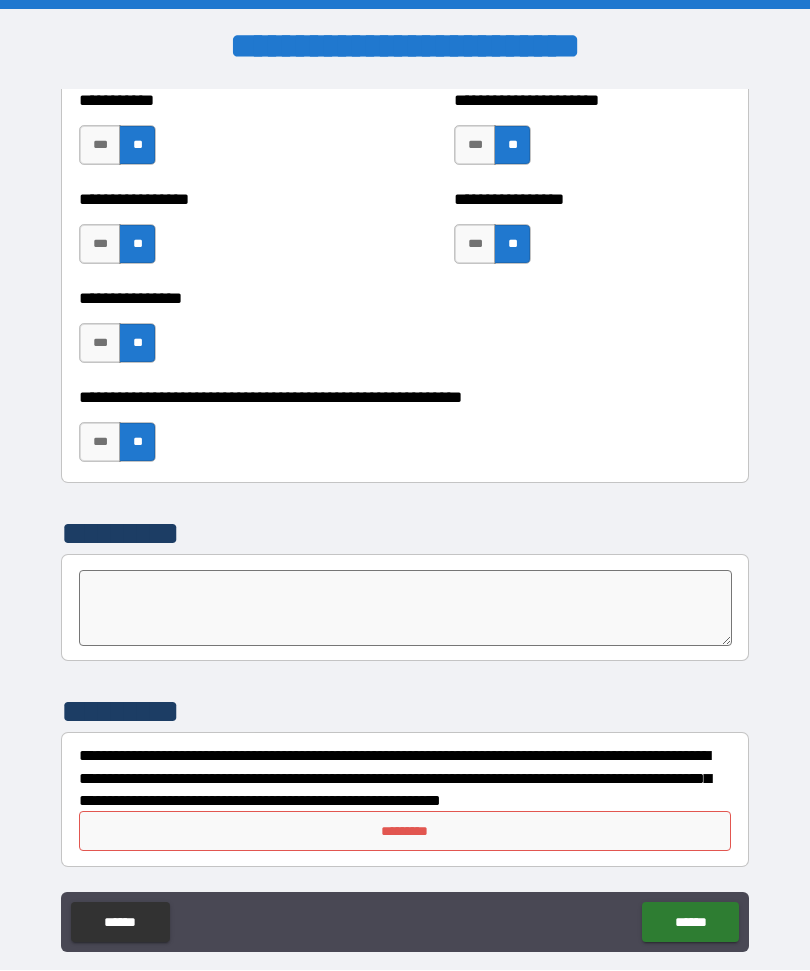 scroll, scrollTop: 6036, scrollLeft: 0, axis: vertical 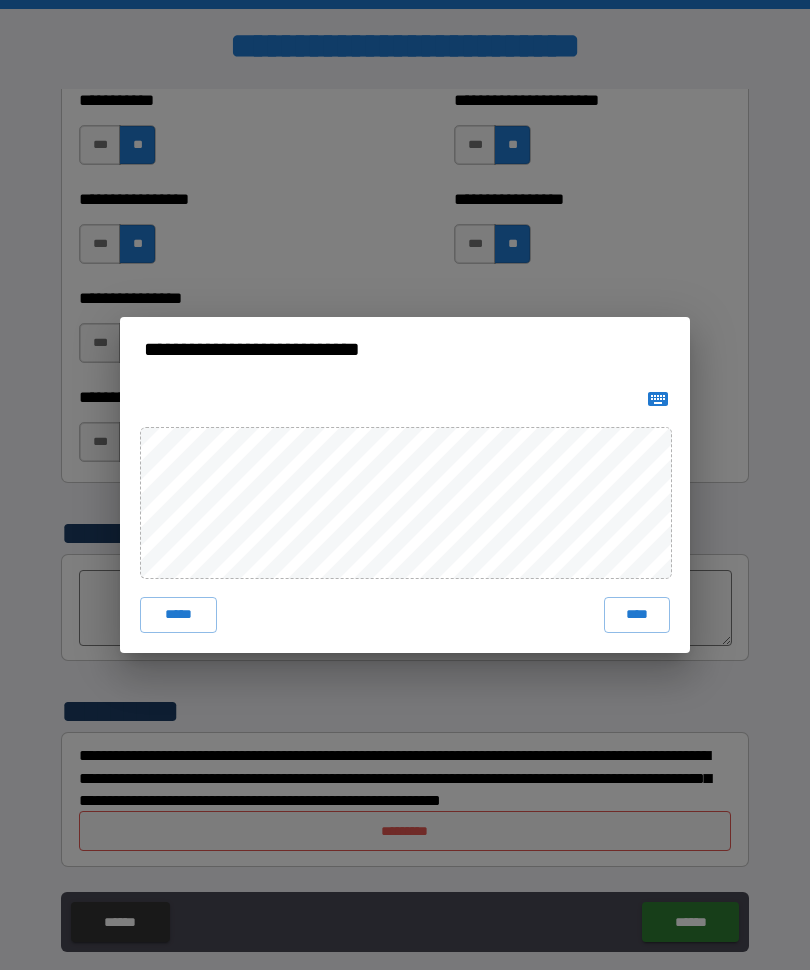 click on "****" at bounding box center (637, 616) 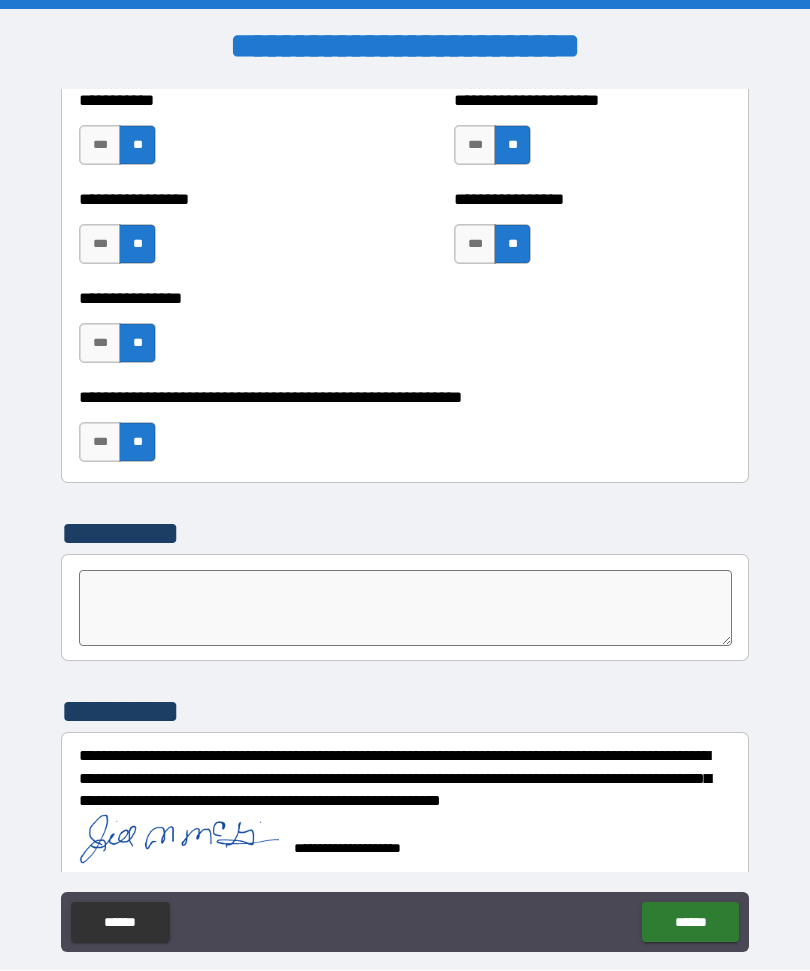 scroll, scrollTop: 6026, scrollLeft: 0, axis: vertical 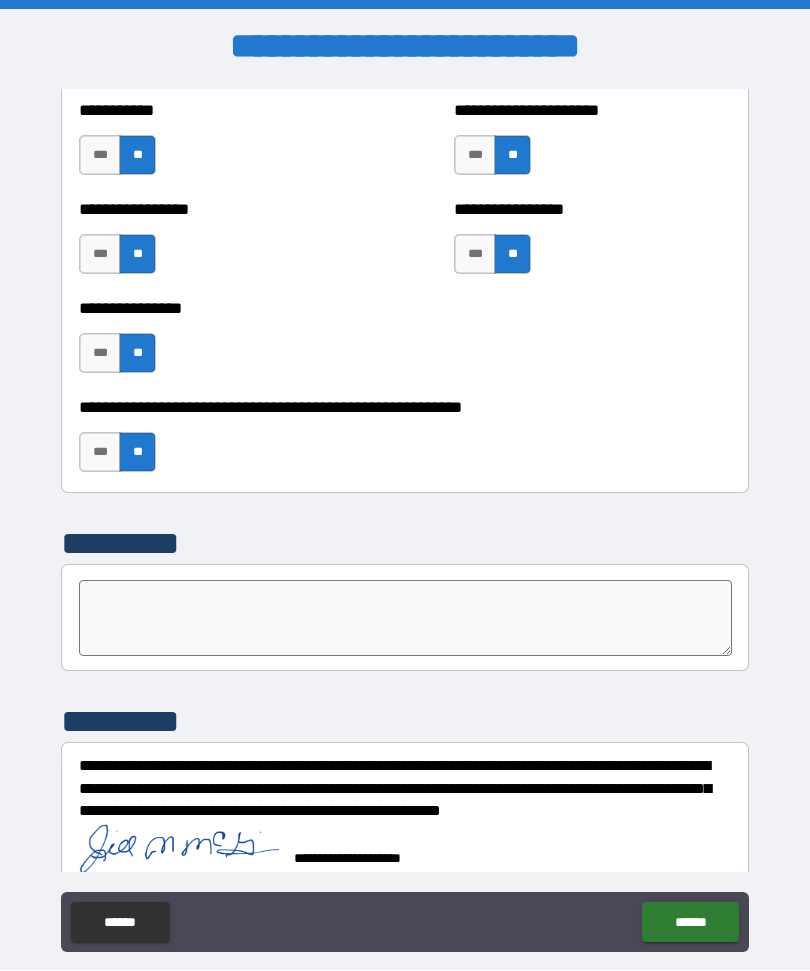 click on "******" at bounding box center (690, 923) 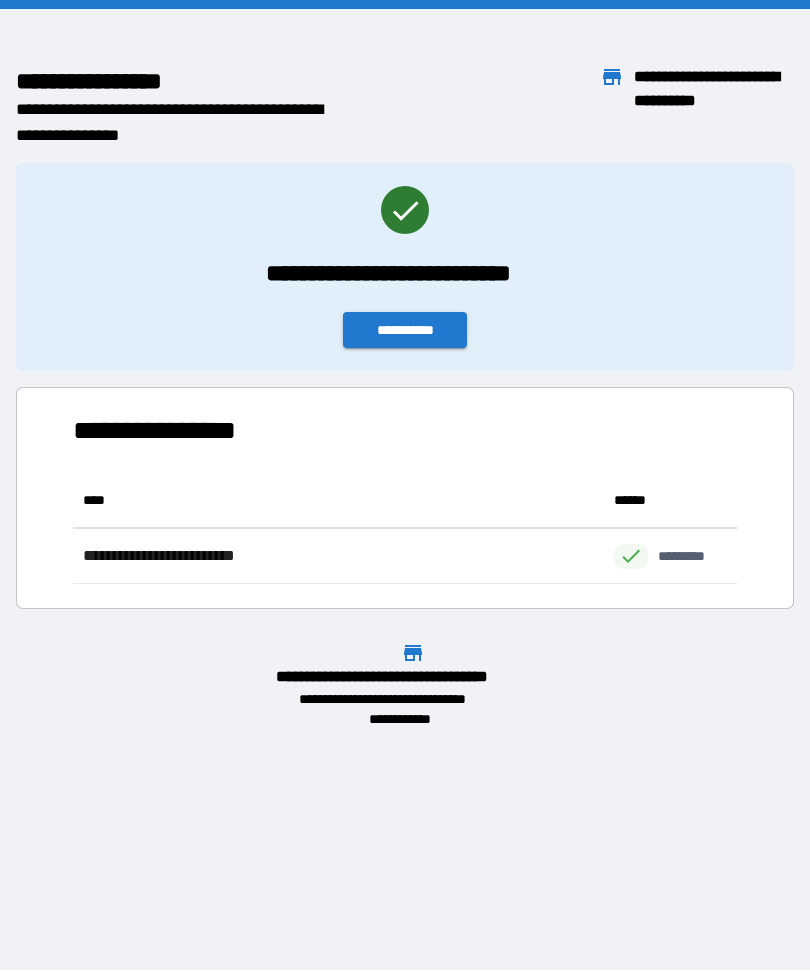 scroll, scrollTop: 1, scrollLeft: 1, axis: both 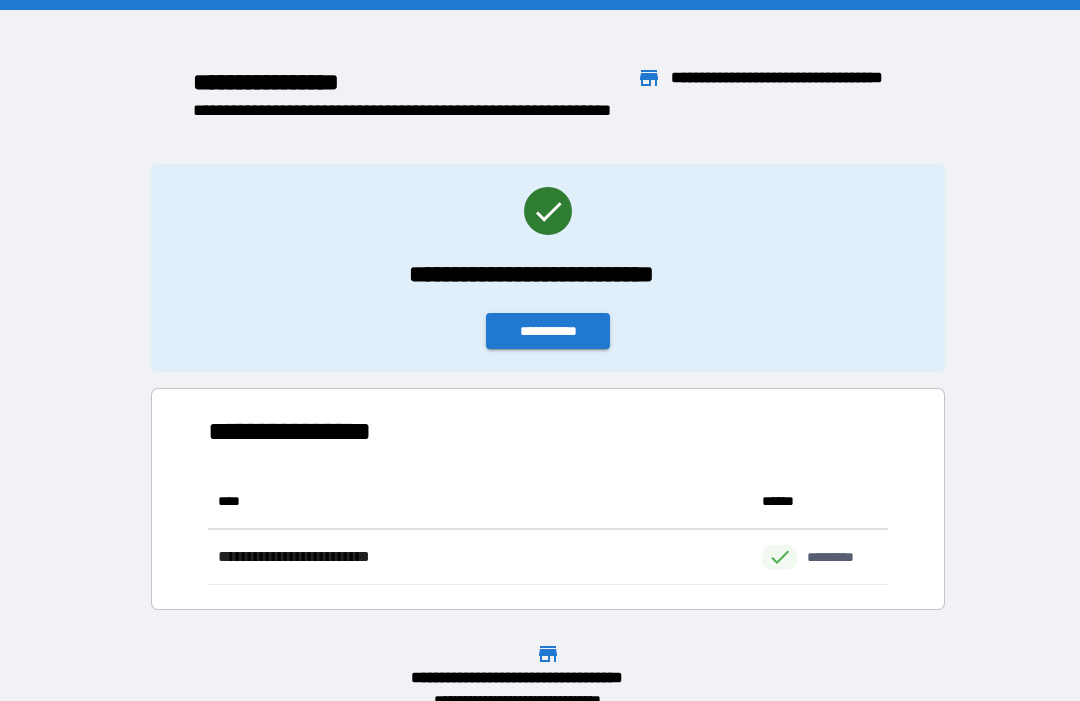click on "**********" at bounding box center (548, 331) 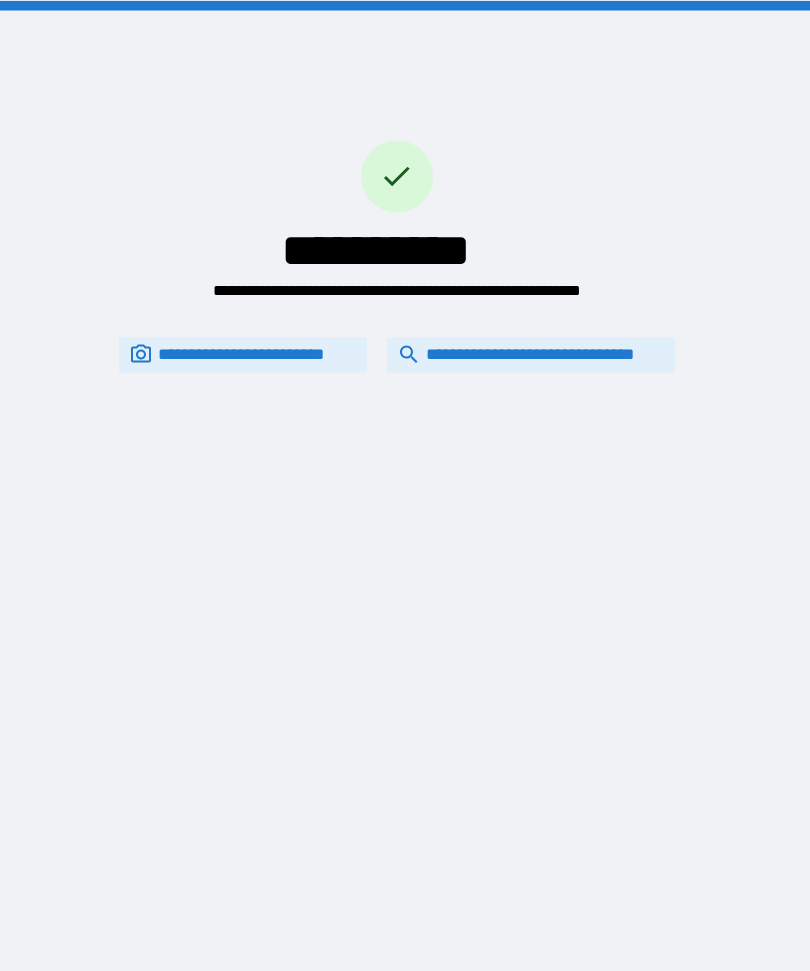 scroll, scrollTop: 0, scrollLeft: 0, axis: both 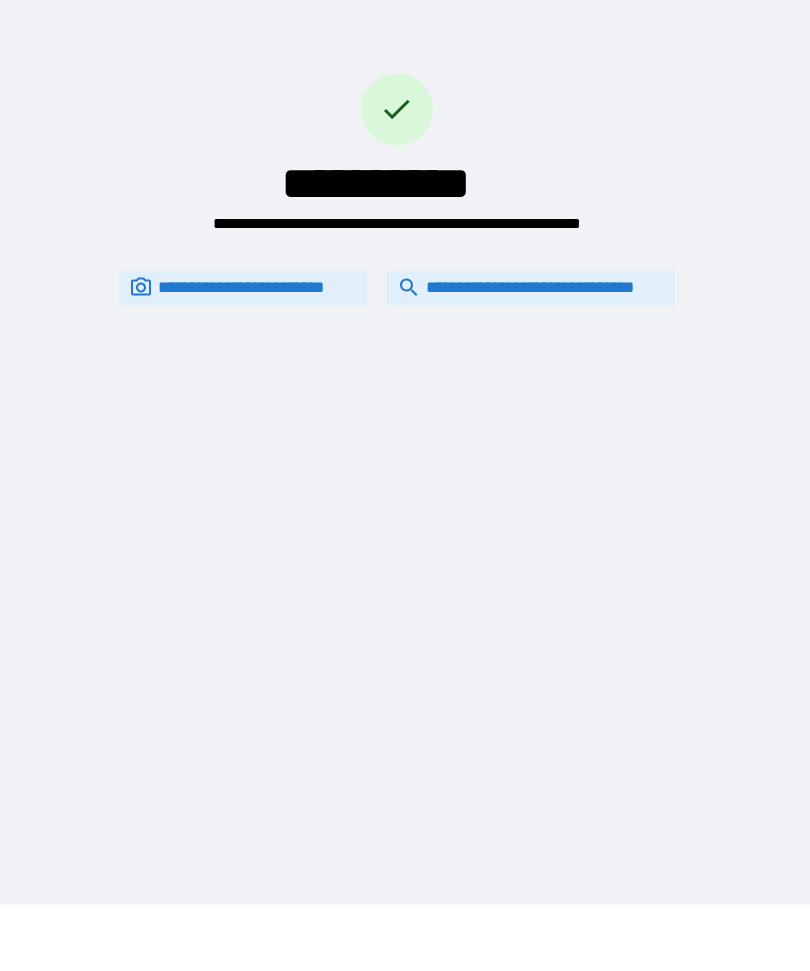 click on "**********" at bounding box center (531, 288) 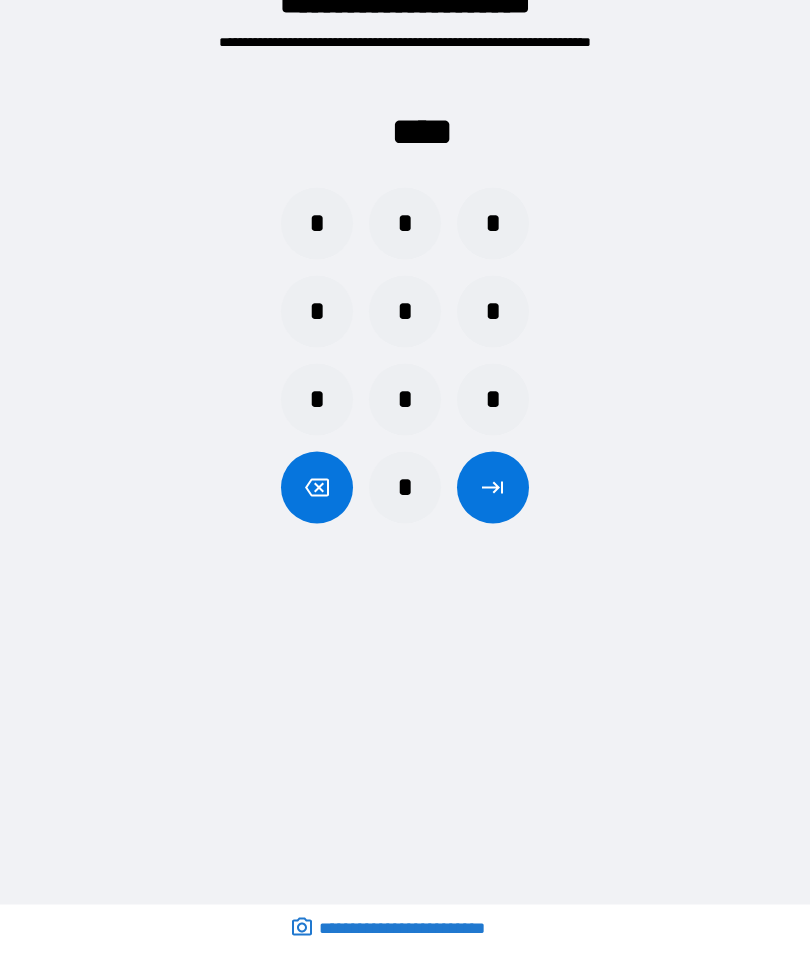 scroll, scrollTop: 67, scrollLeft: 0, axis: vertical 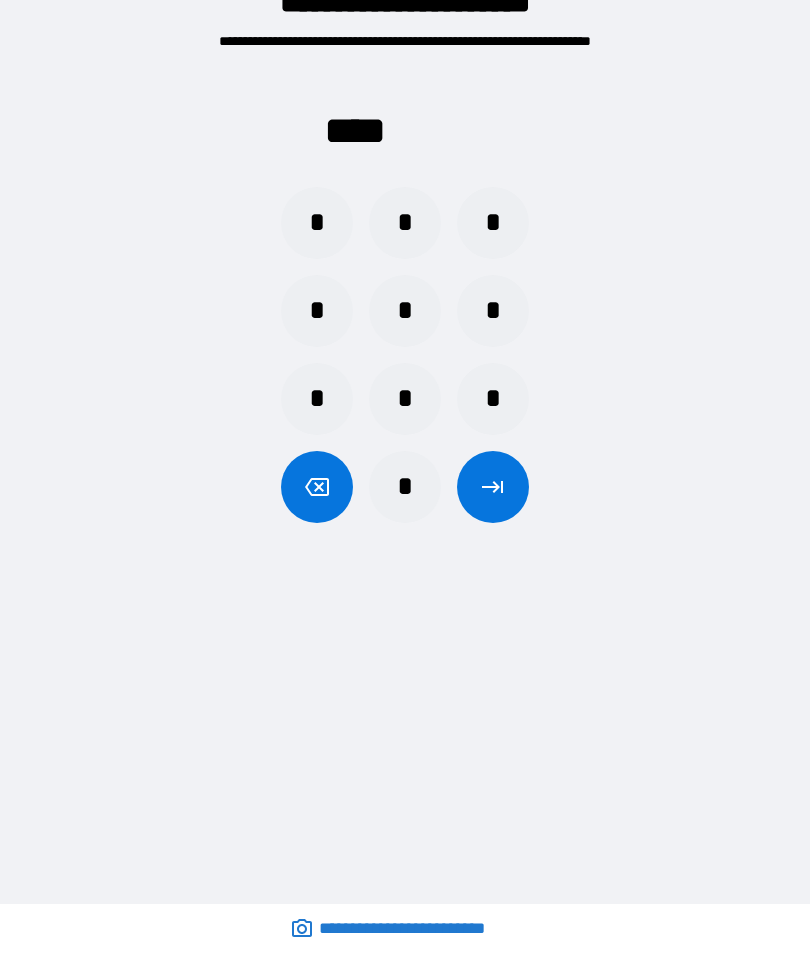 click on "*" at bounding box center (317, 223) 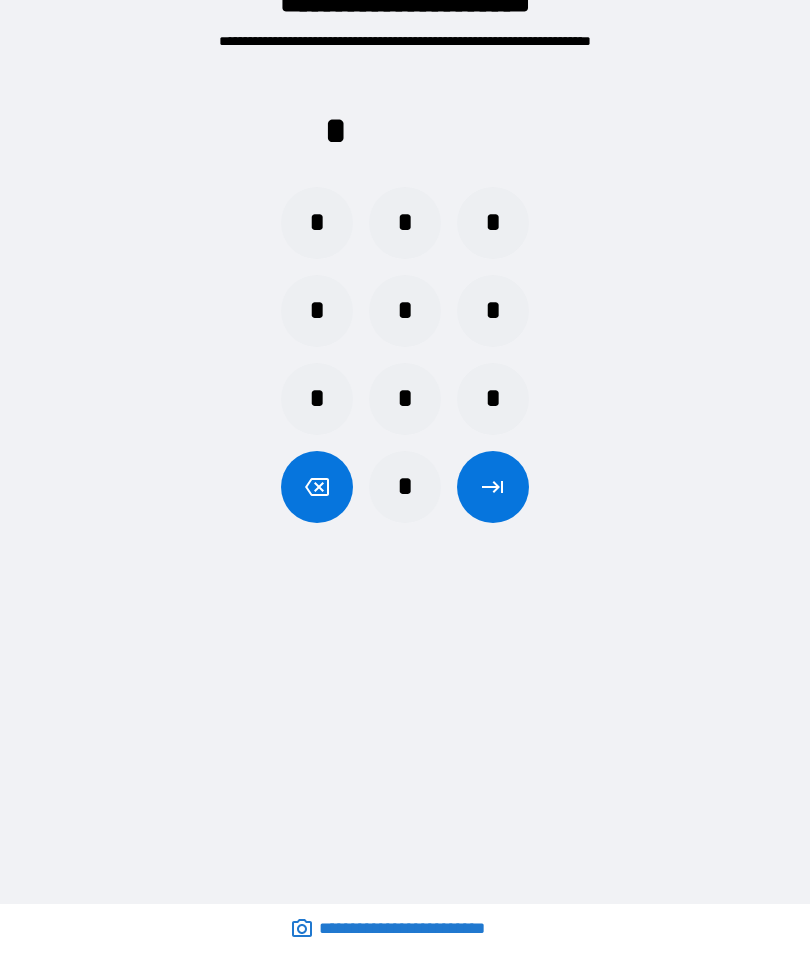 click on "*" at bounding box center [405, 223] 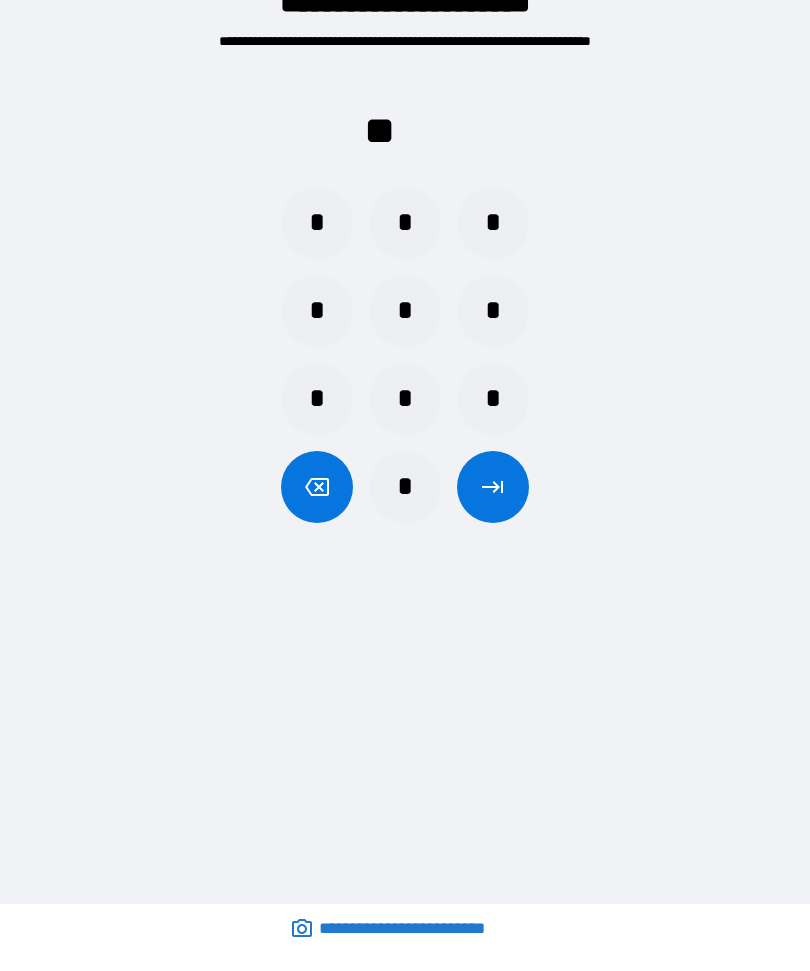 click on "*" at bounding box center (405, 487) 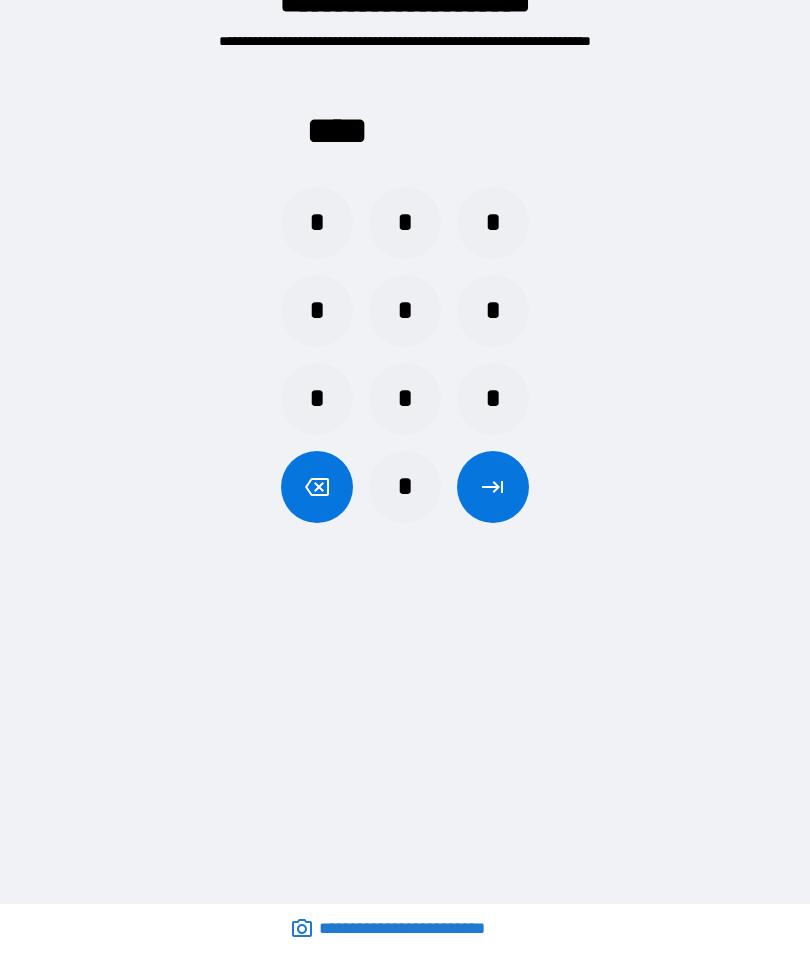 click at bounding box center (493, 487) 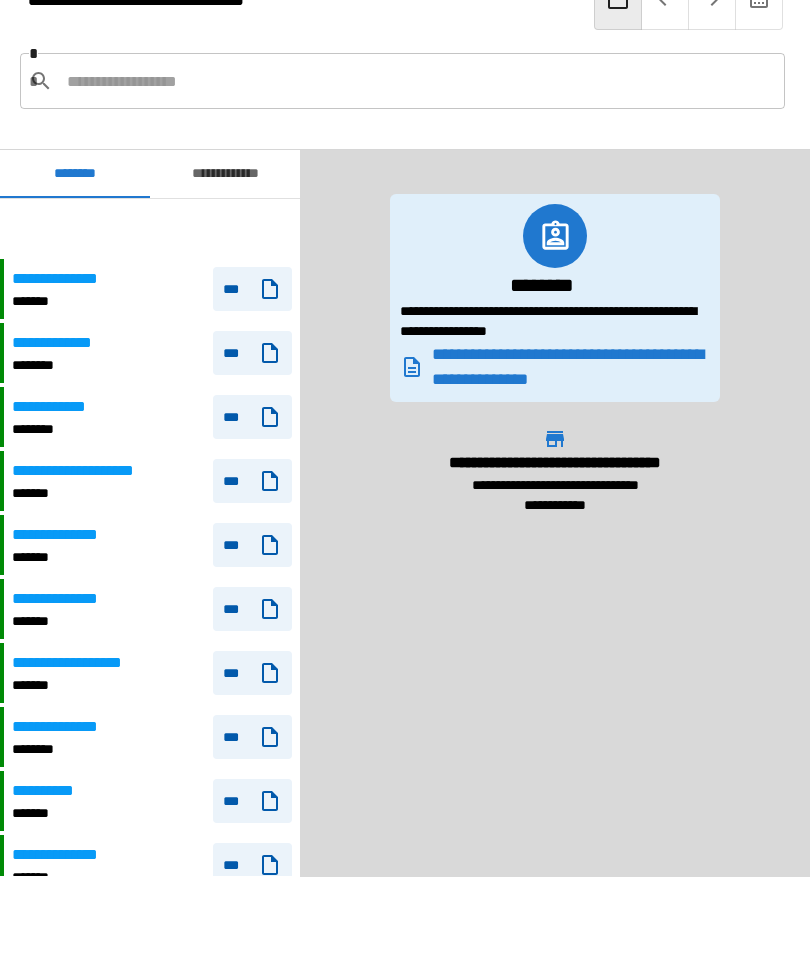 scroll, scrollTop: 60, scrollLeft: 0, axis: vertical 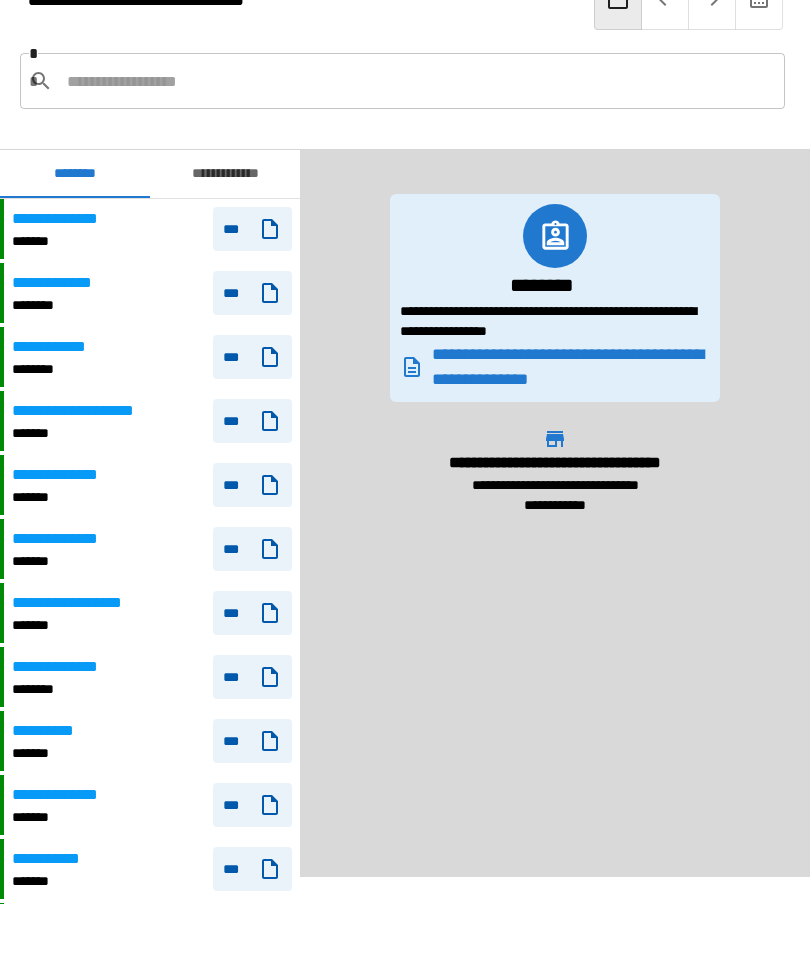 click on "**********" at bounding box center [68, 219] 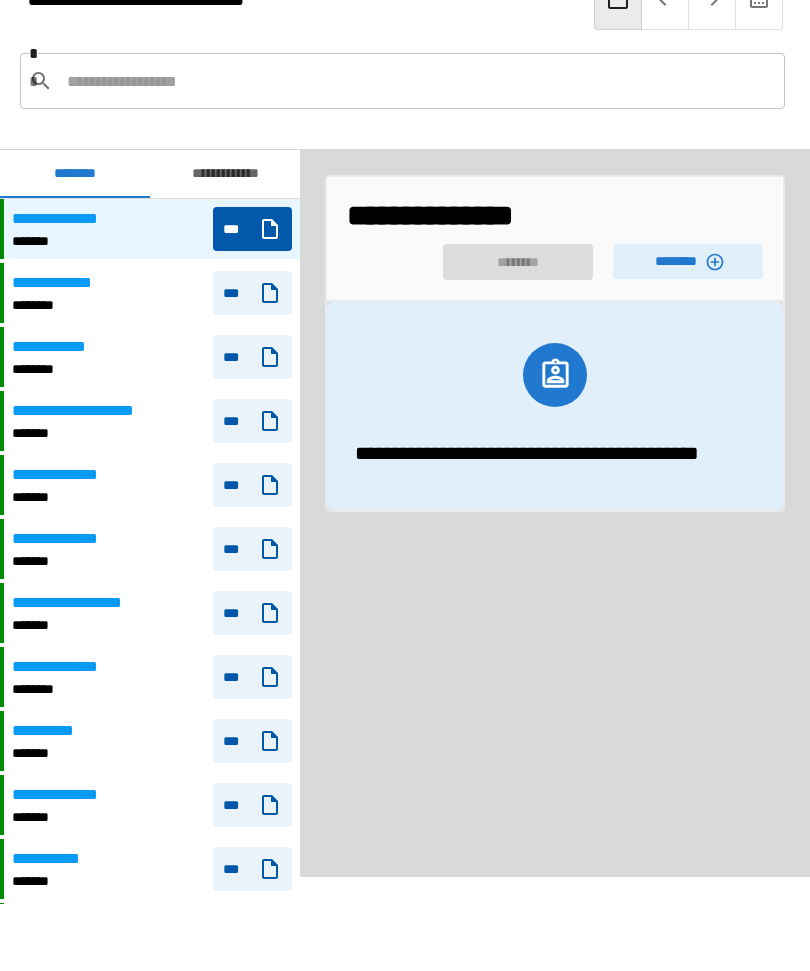 click on "********" at bounding box center [688, 261] 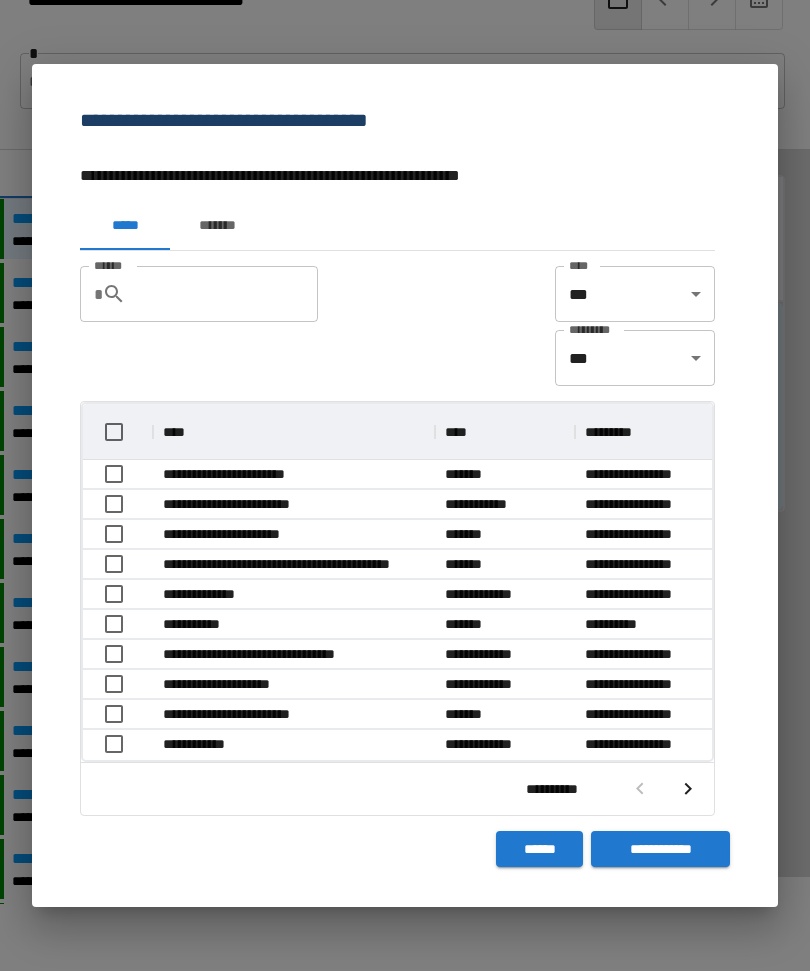scroll, scrollTop: 1, scrollLeft: 1, axis: both 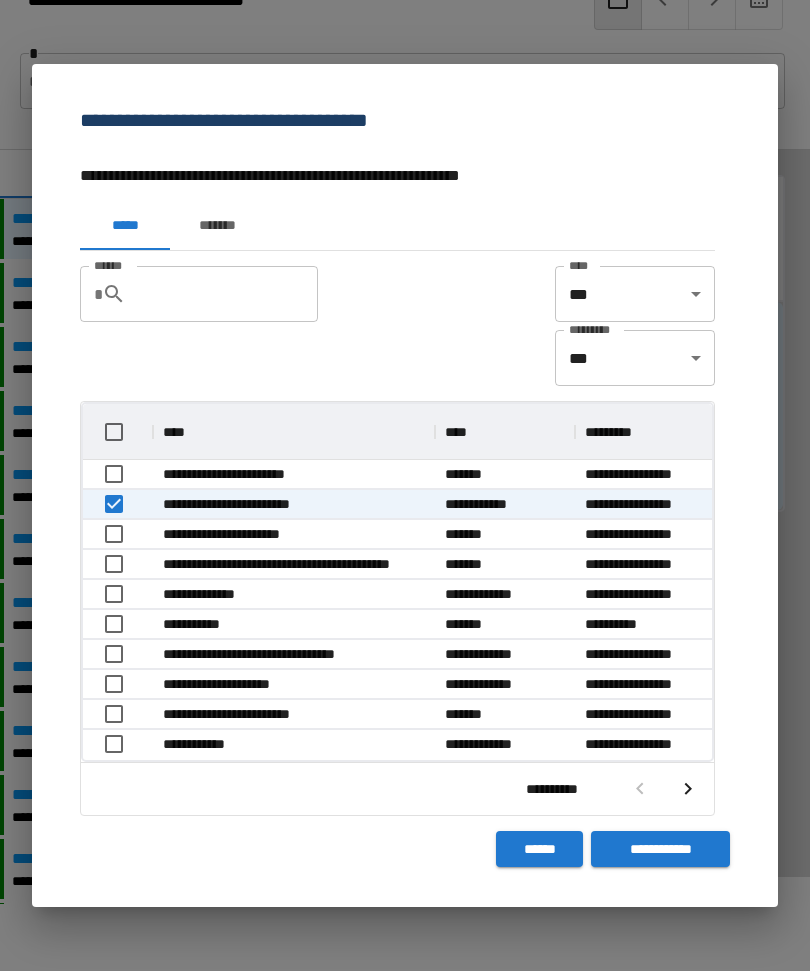 click on "**********" at bounding box center (660, 849) 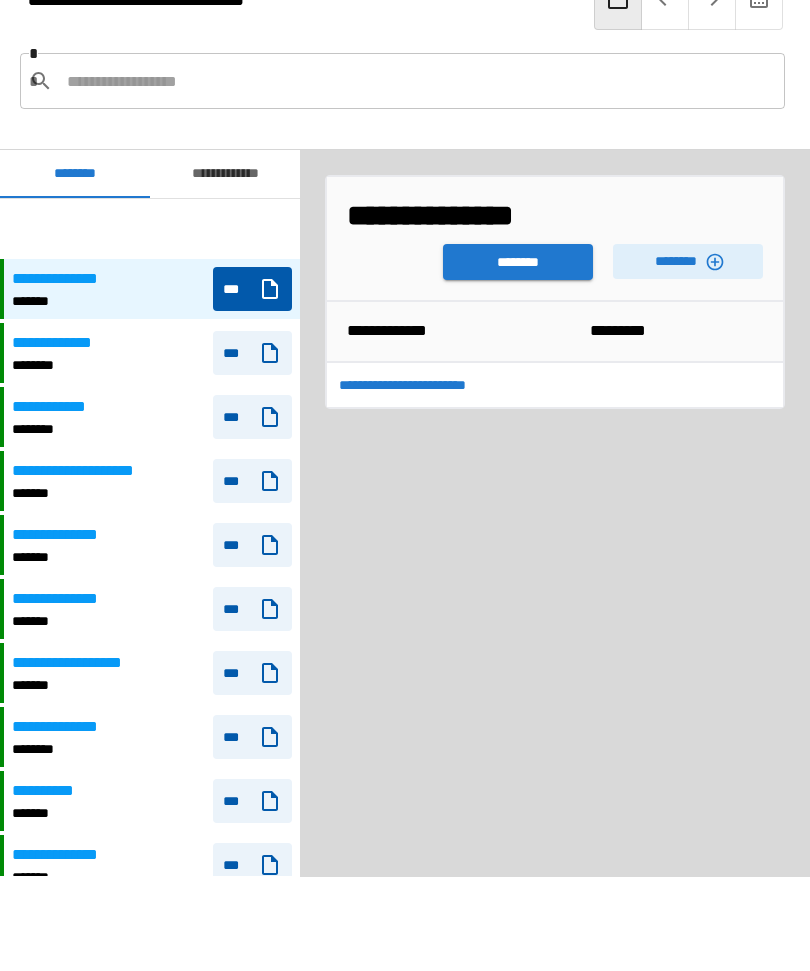 scroll, scrollTop: 60, scrollLeft: 0, axis: vertical 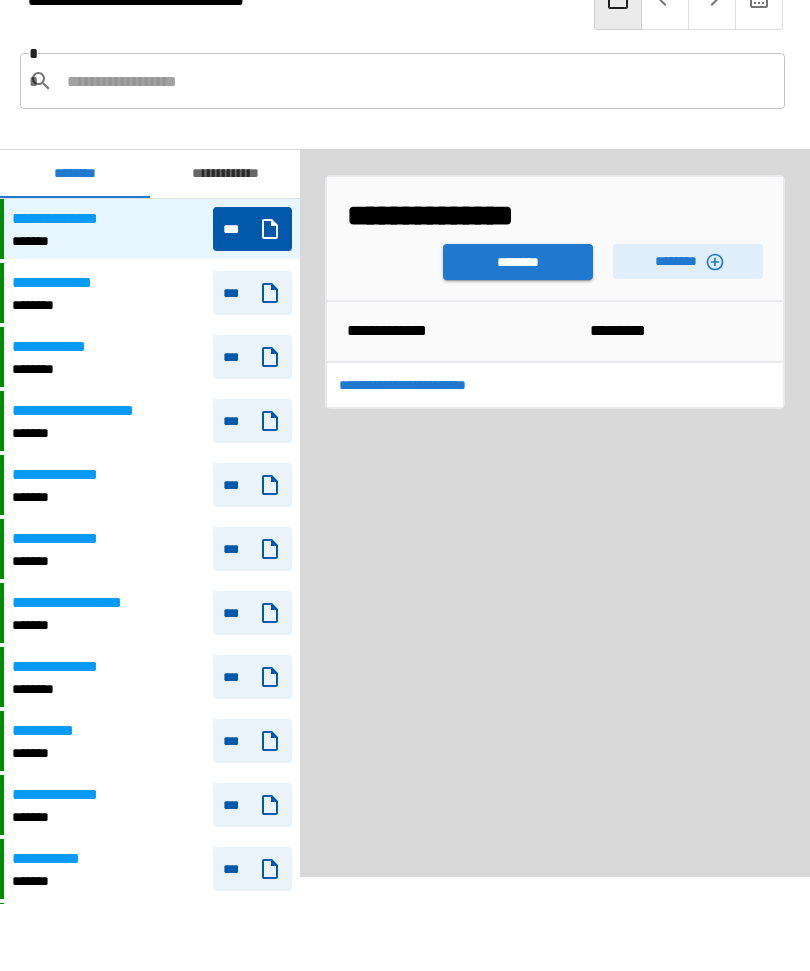 click on "********" at bounding box center [518, 262] 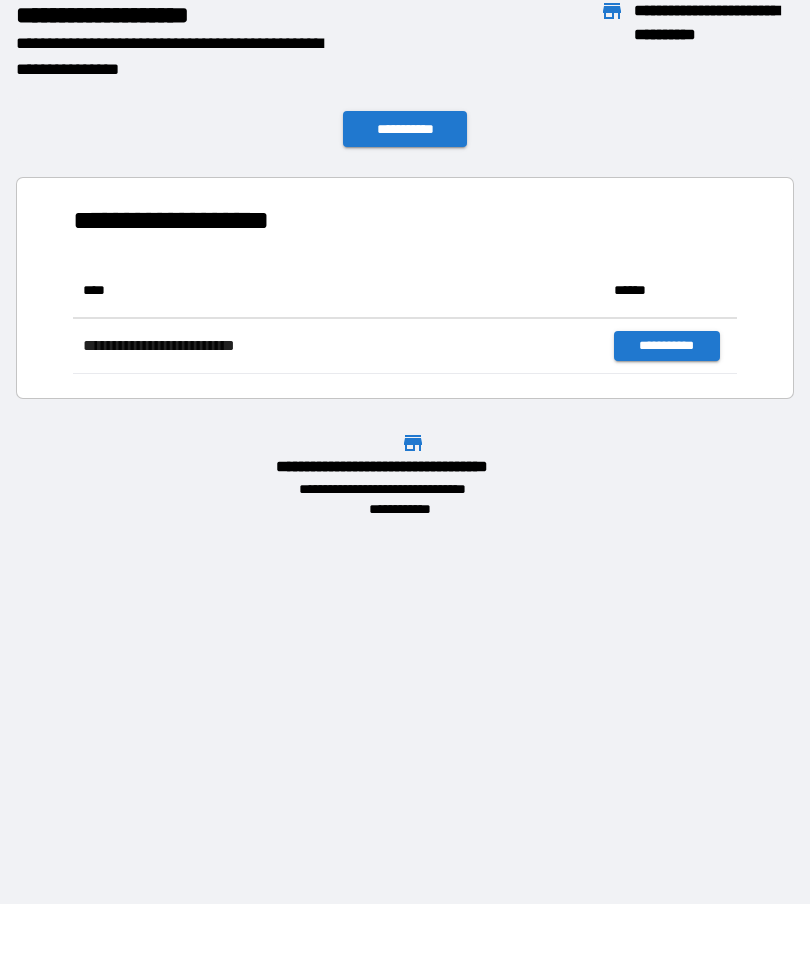 scroll, scrollTop: 111, scrollLeft: 664, axis: both 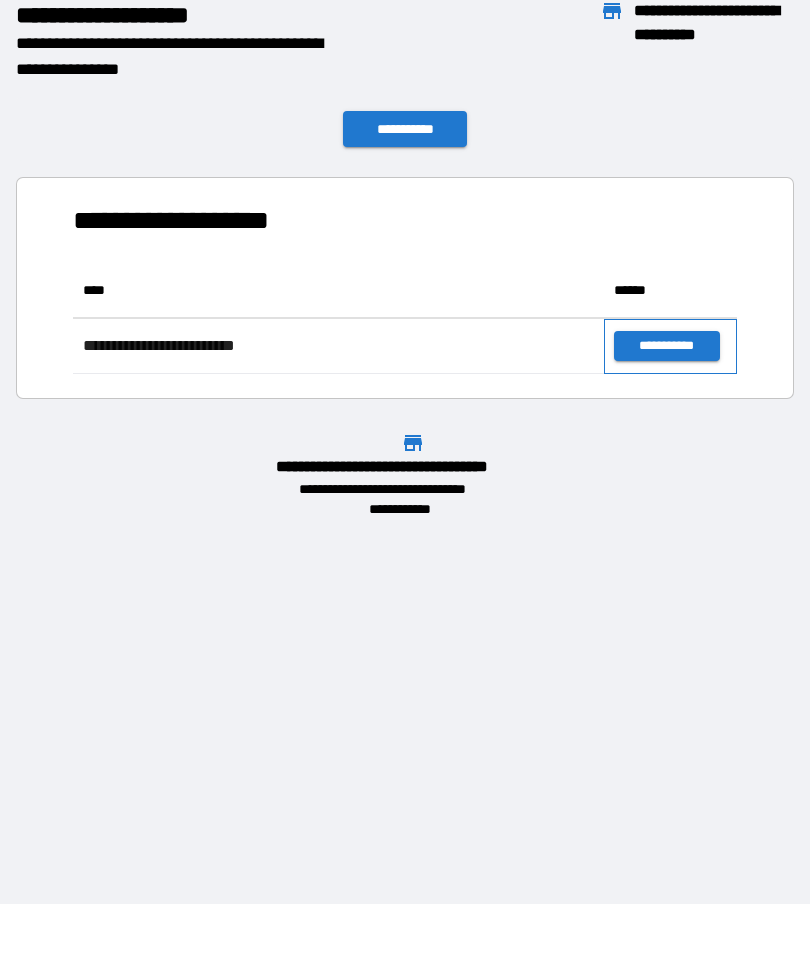 click on "**********" at bounding box center [670, 346] 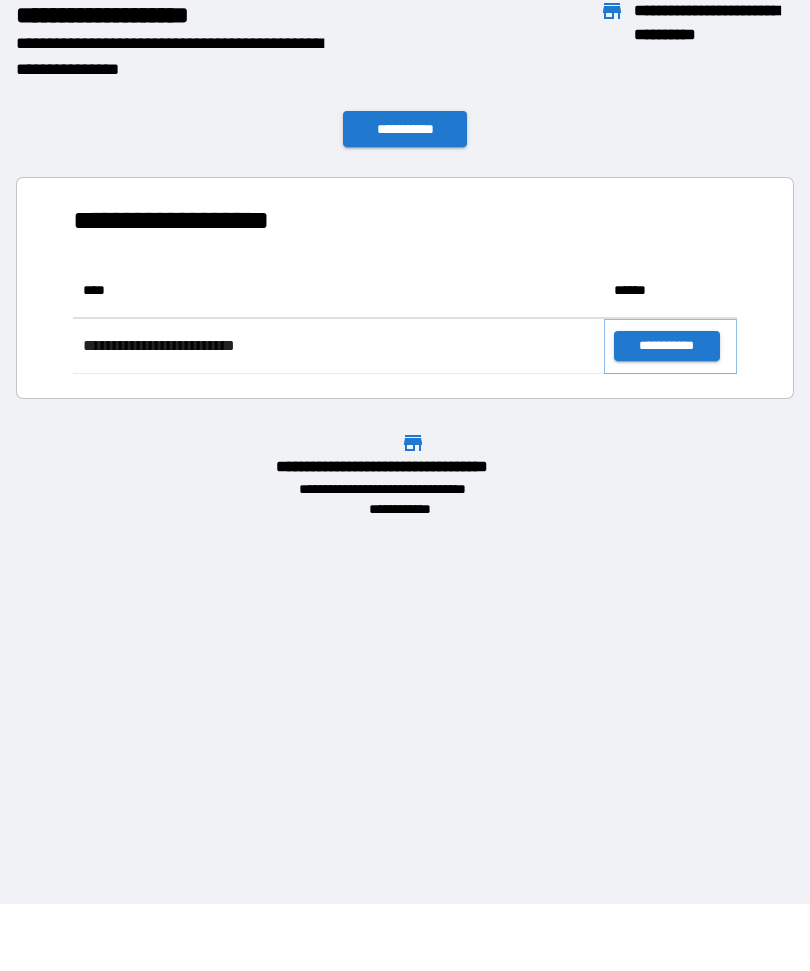 click on "**********" at bounding box center [666, 346] 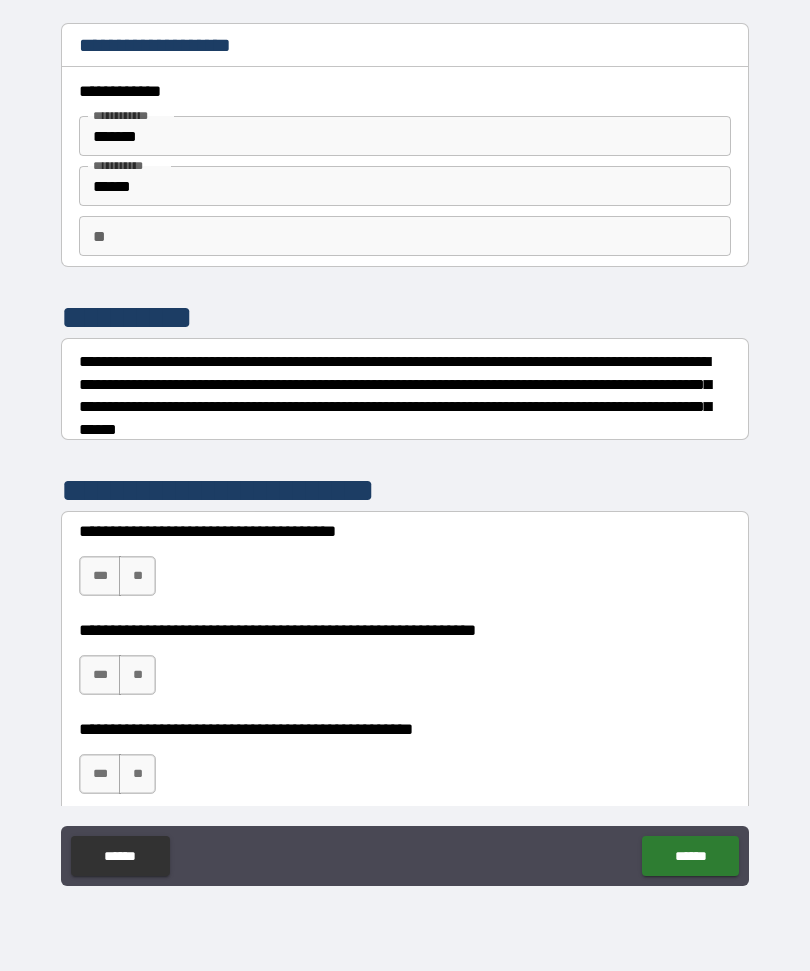 scroll, scrollTop: 66, scrollLeft: 0, axis: vertical 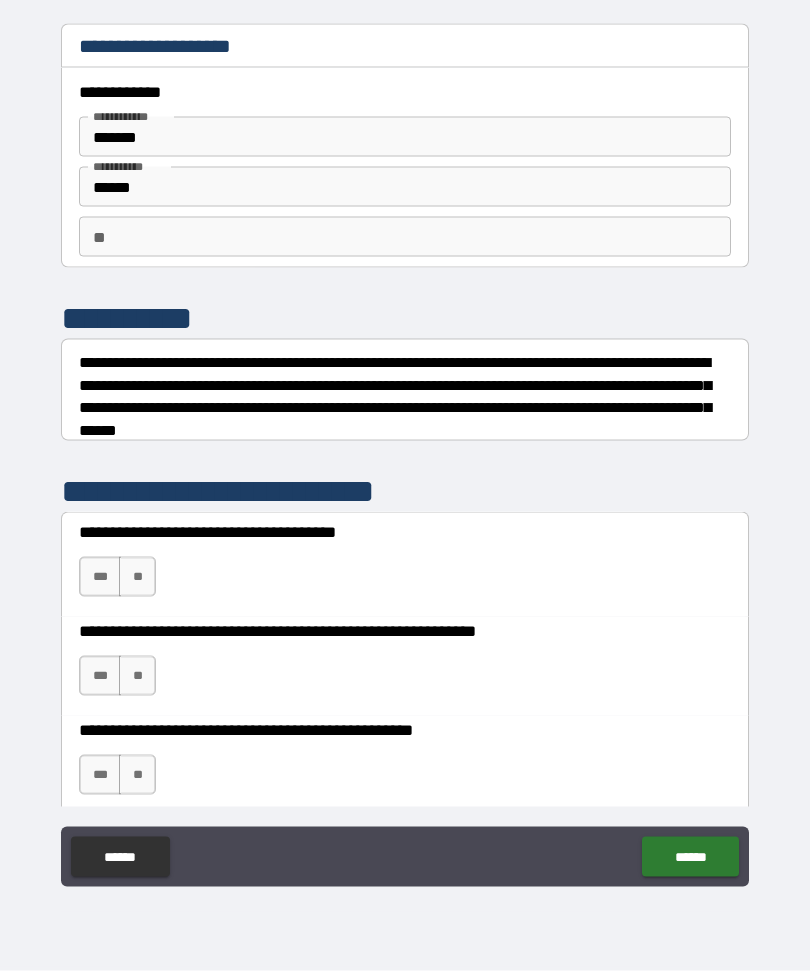 click on "***" at bounding box center (100, 577) 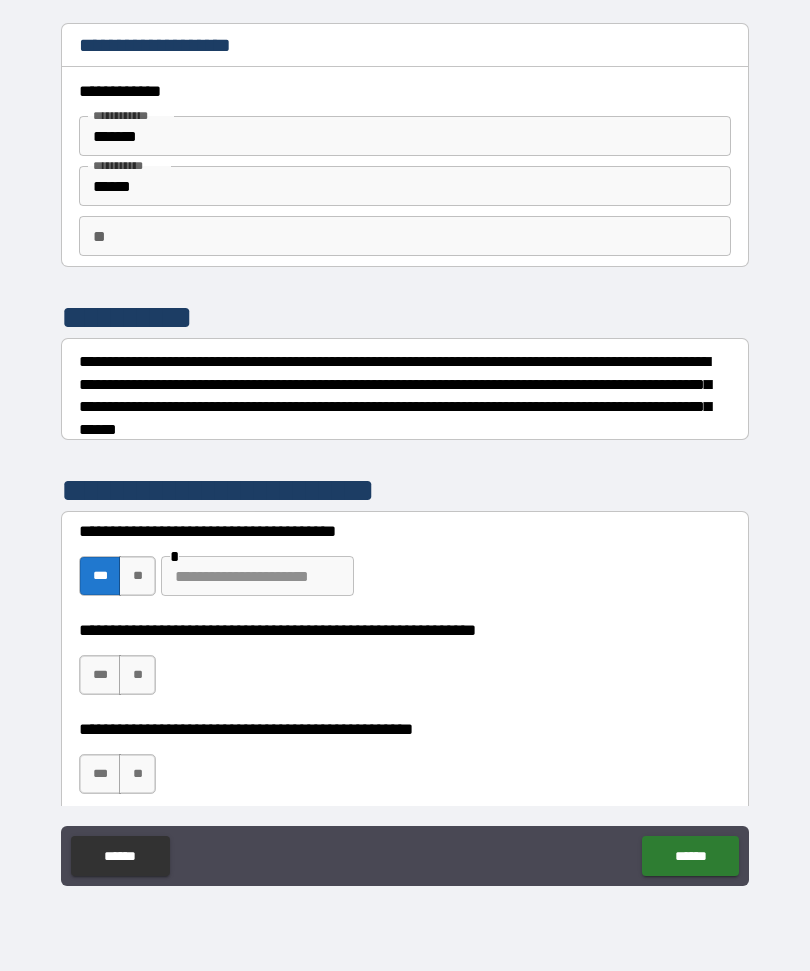 click on "***" at bounding box center [100, 675] 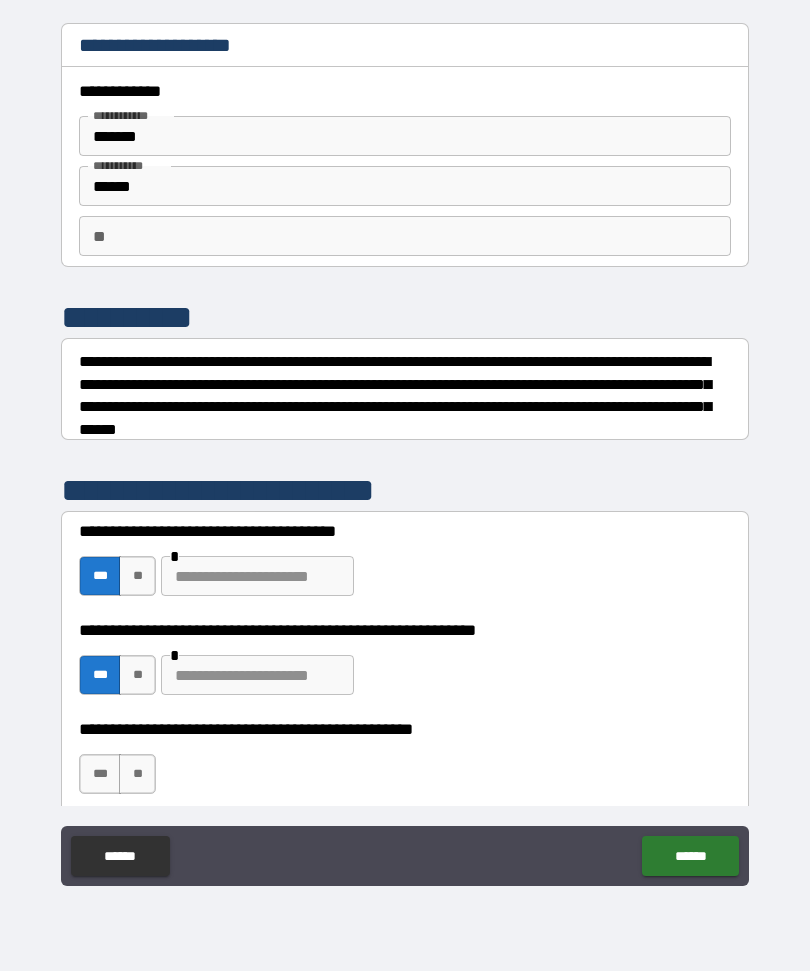click on "**" at bounding box center (137, 774) 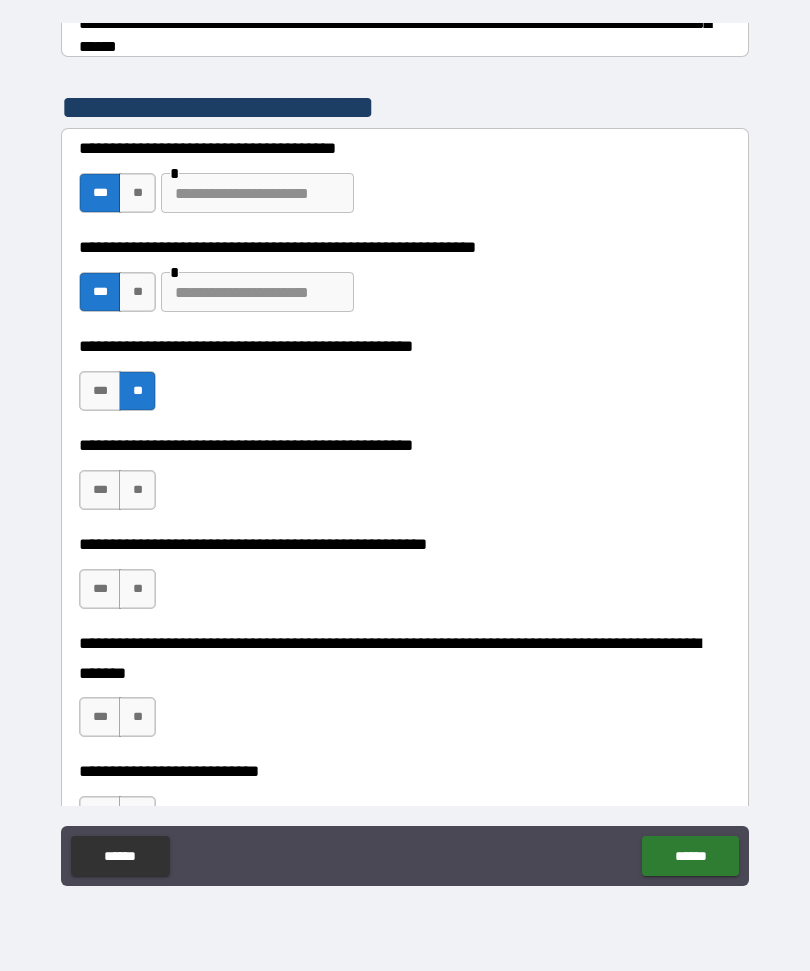scroll, scrollTop: 383, scrollLeft: 0, axis: vertical 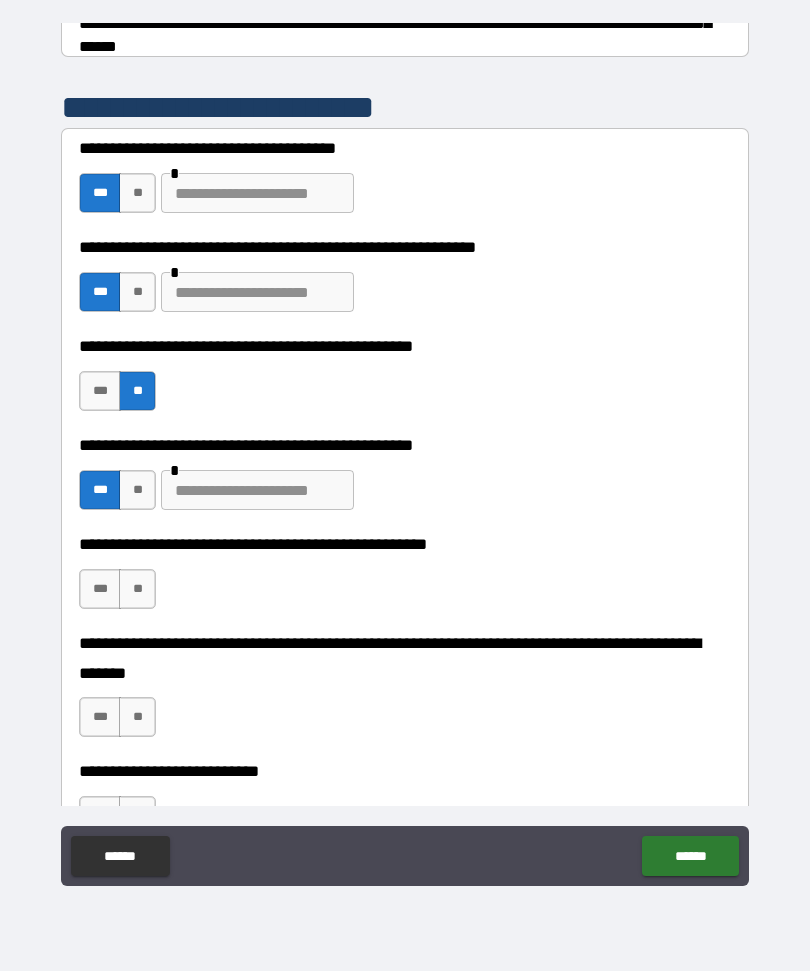 click on "**" at bounding box center [137, 589] 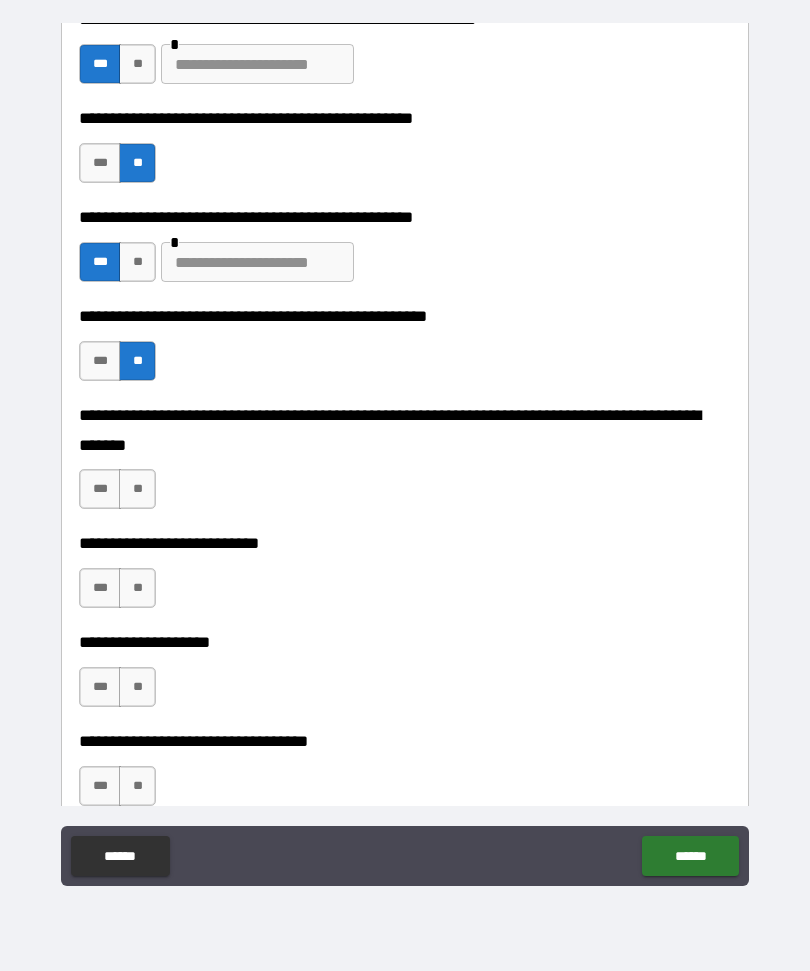 scroll, scrollTop: 618, scrollLeft: 0, axis: vertical 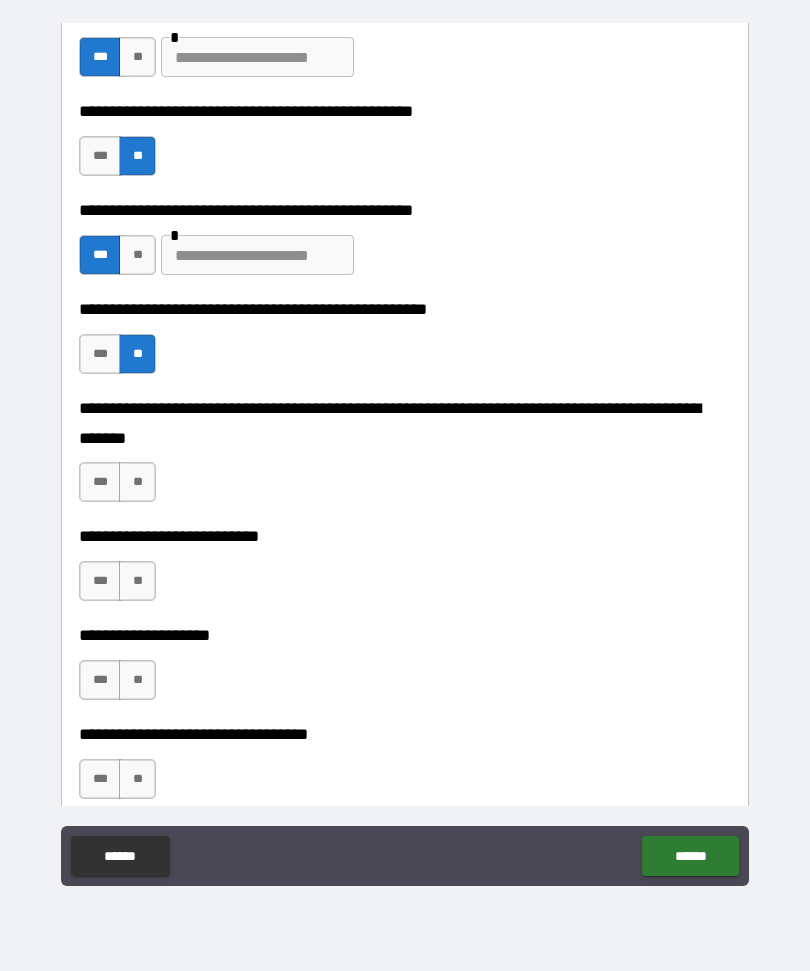 click on "**" at bounding box center (137, 482) 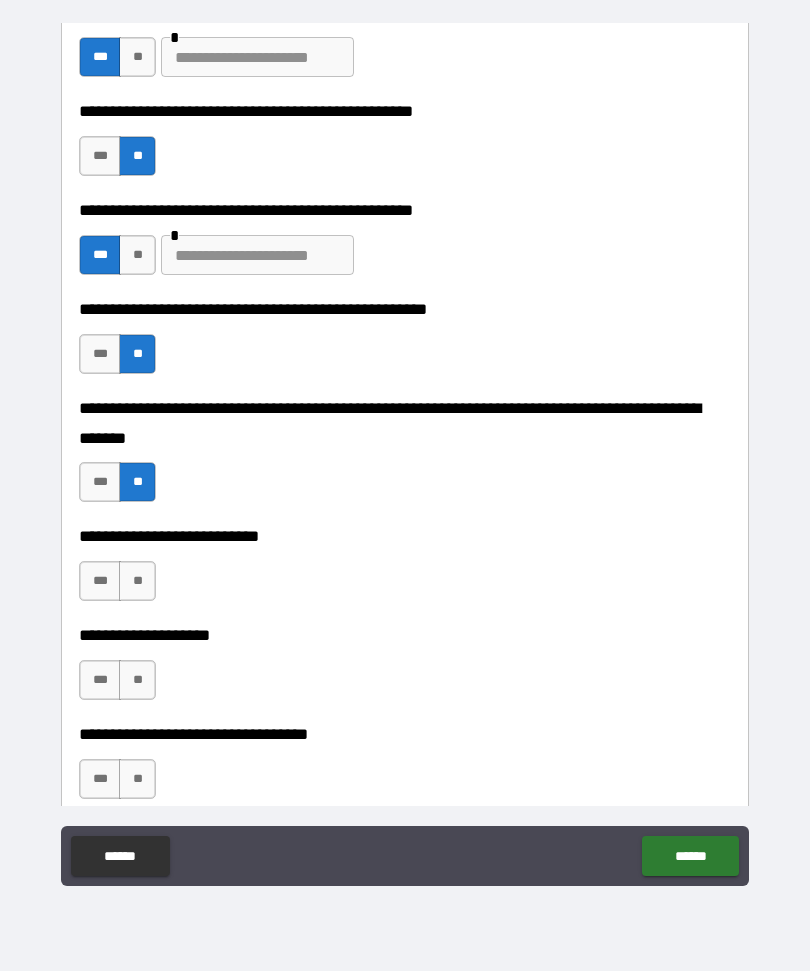 click on "**" at bounding box center (137, 581) 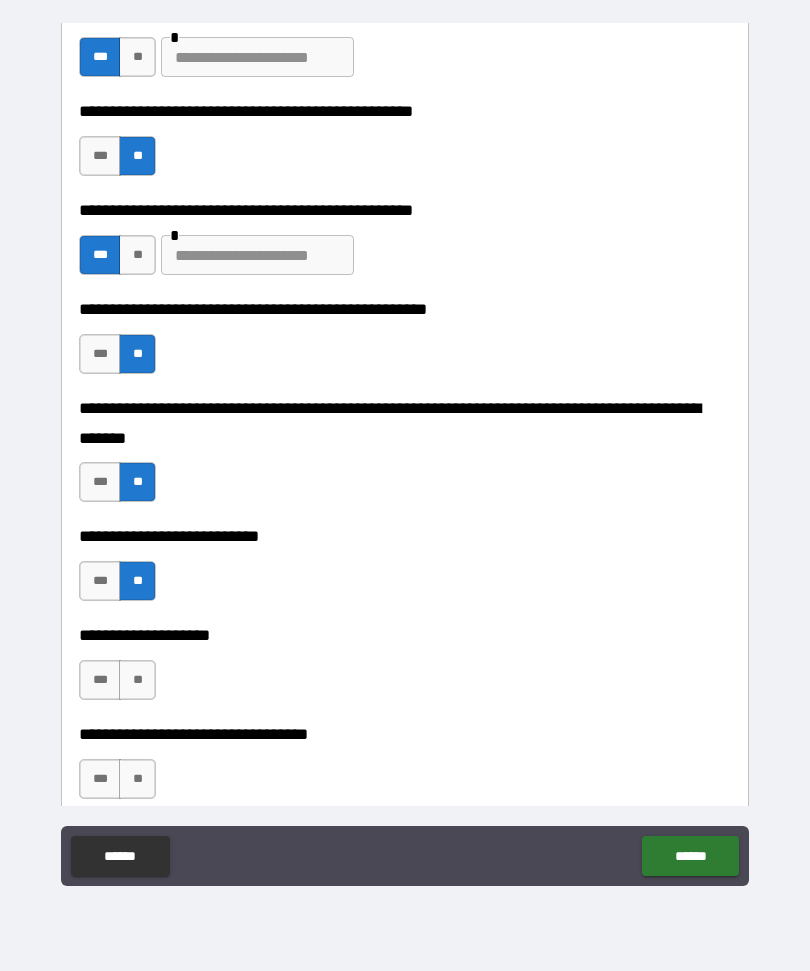 click on "**" at bounding box center [137, 680] 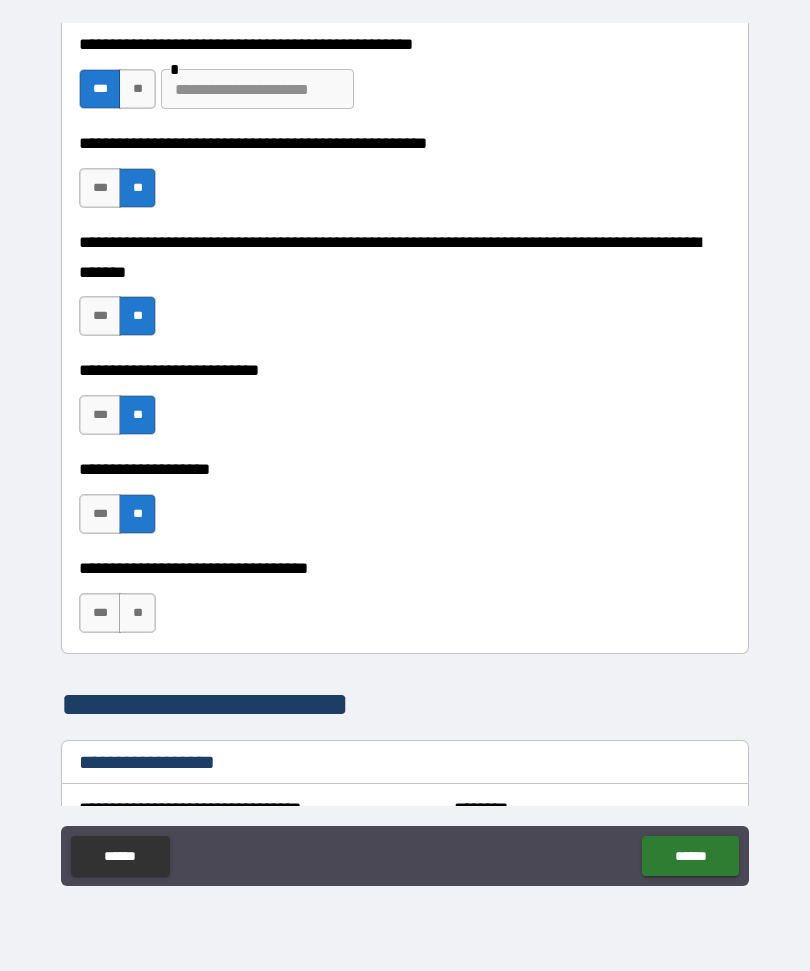 scroll, scrollTop: 823, scrollLeft: 0, axis: vertical 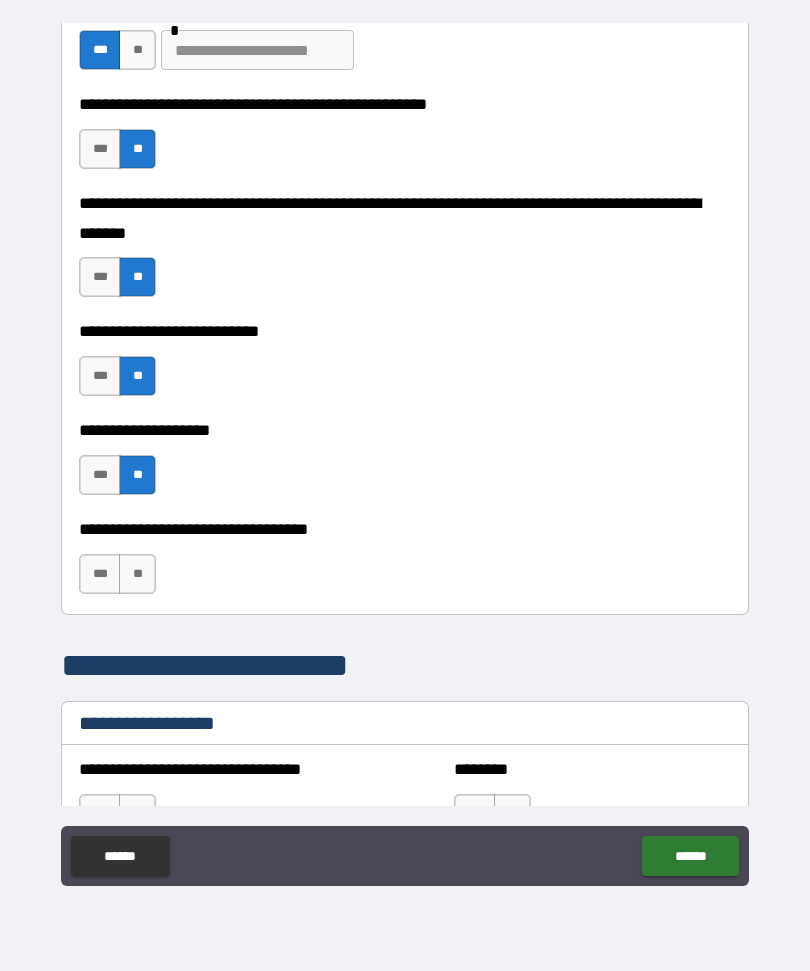 click on "**" at bounding box center (137, 574) 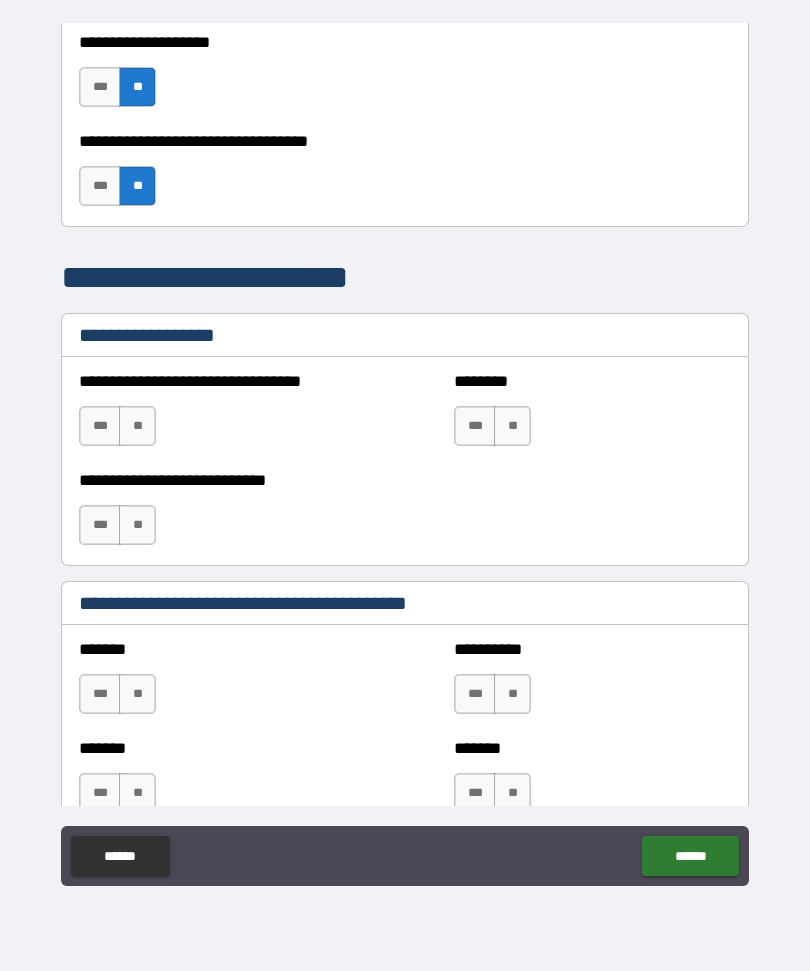 scroll, scrollTop: 1217, scrollLeft: 0, axis: vertical 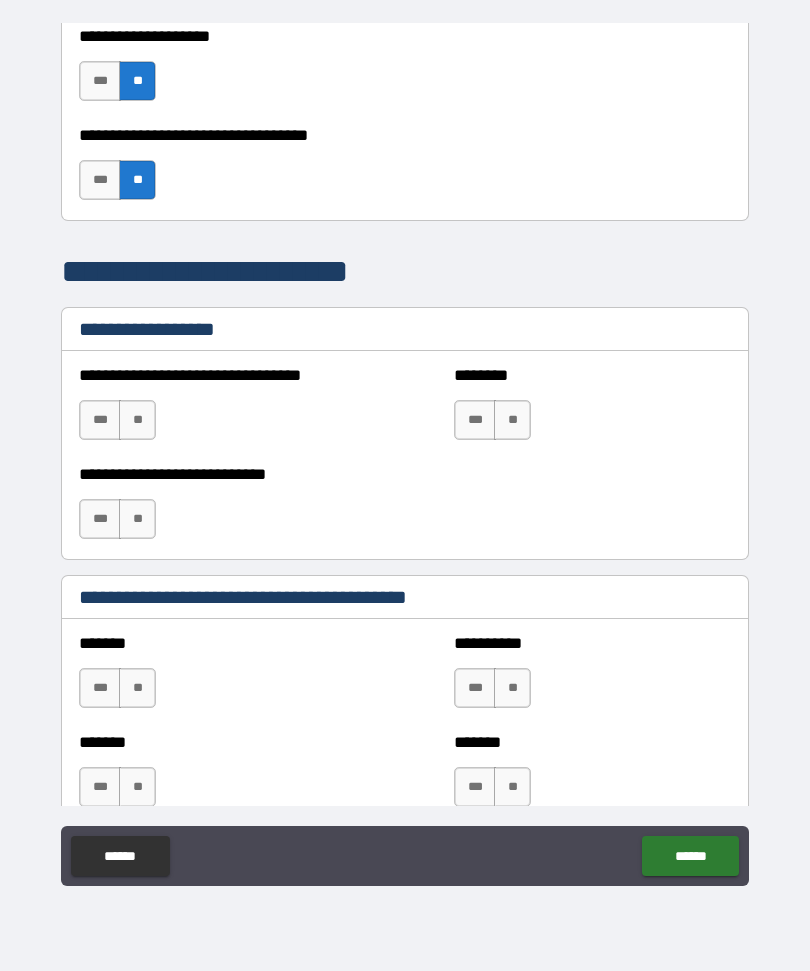 click on "**" at bounding box center [137, 420] 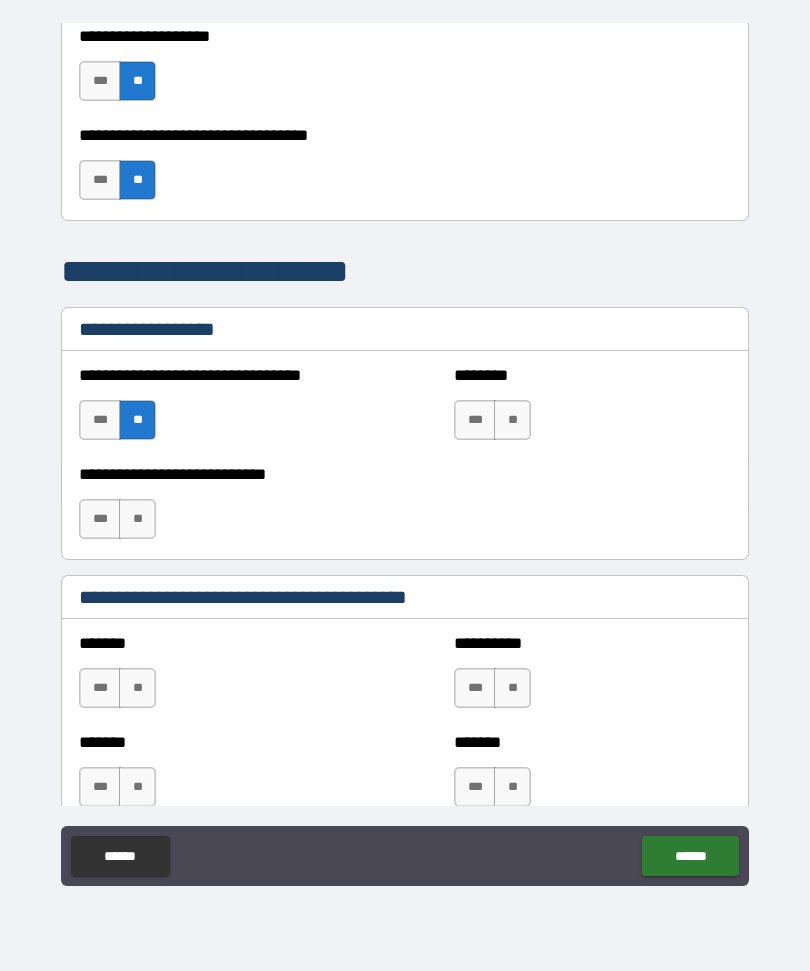 click on "**" at bounding box center [137, 519] 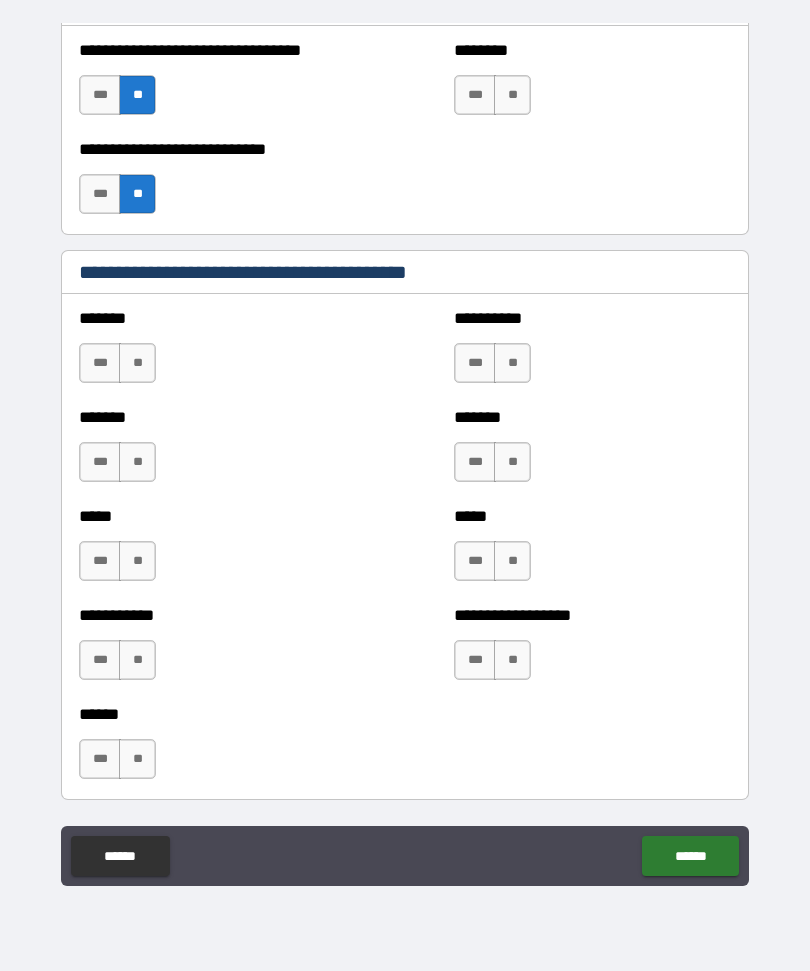 scroll, scrollTop: 1556, scrollLeft: 0, axis: vertical 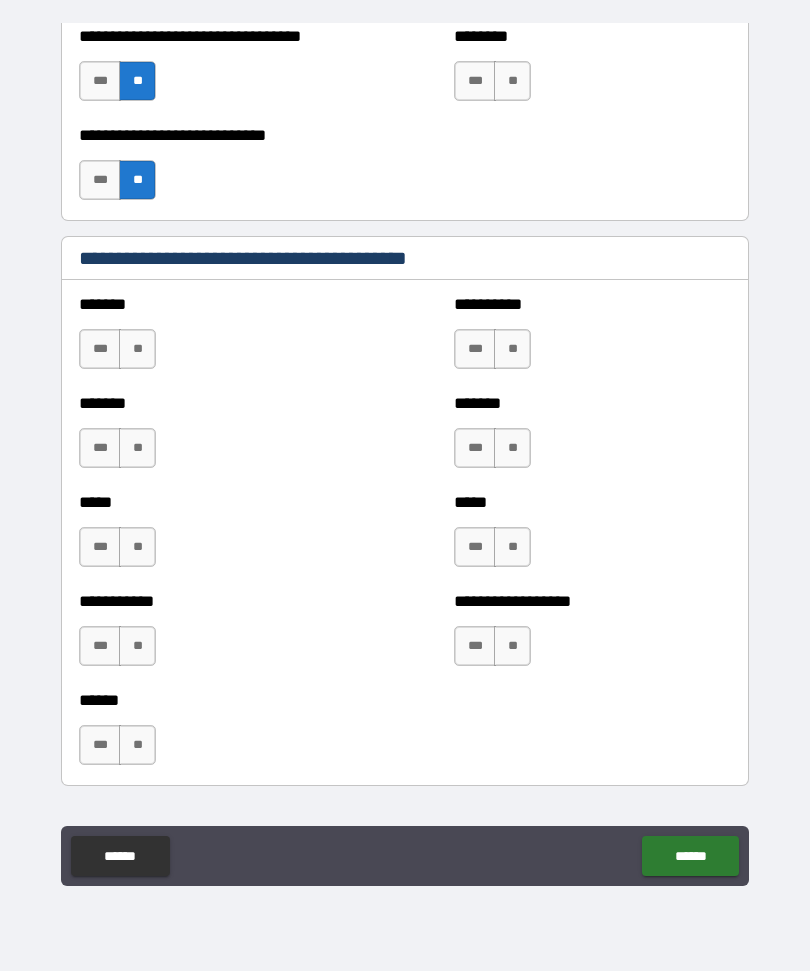 click on "**" at bounding box center (137, 349) 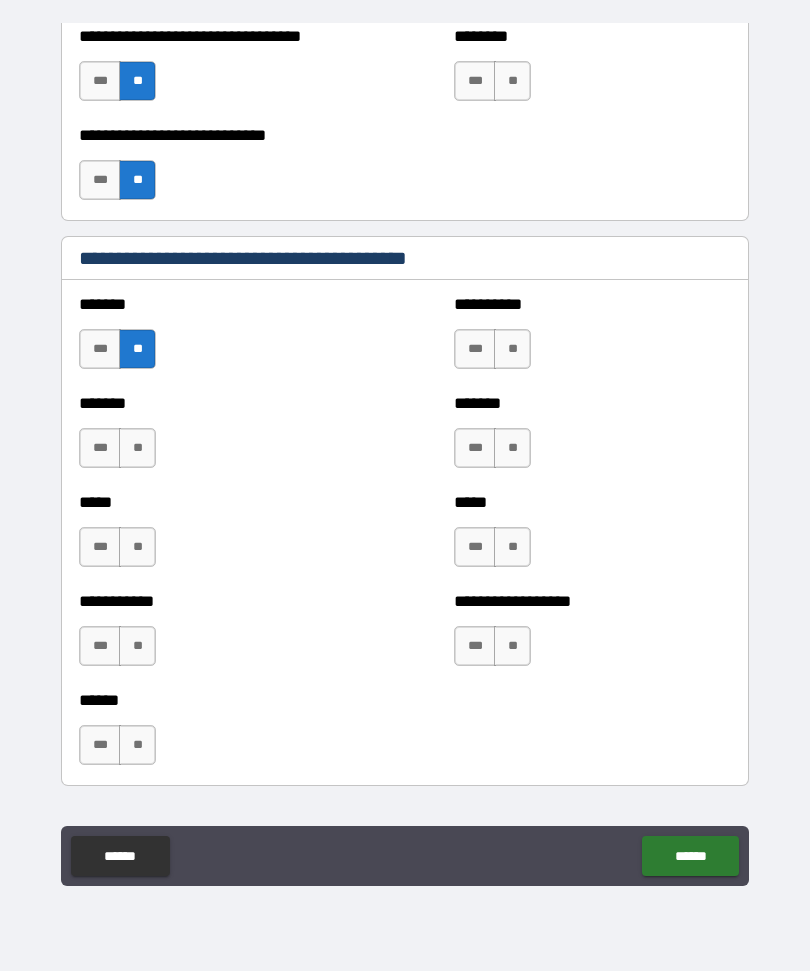 click on "***" at bounding box center (100, 448) 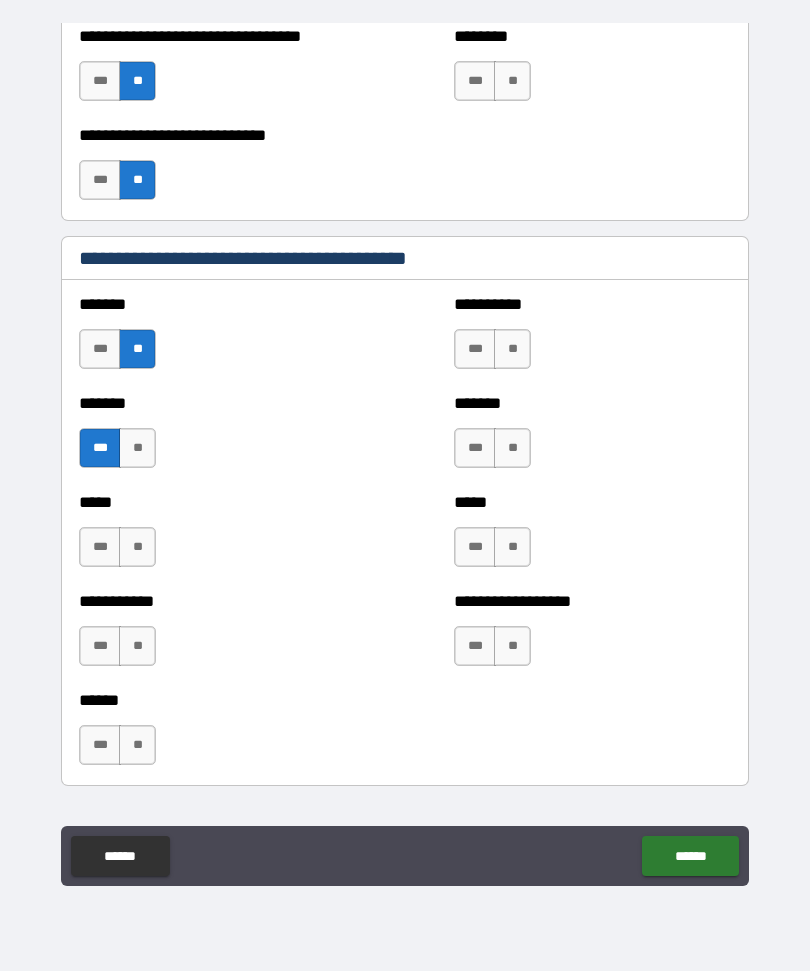 click on "***" at bounding box center [100, 547] 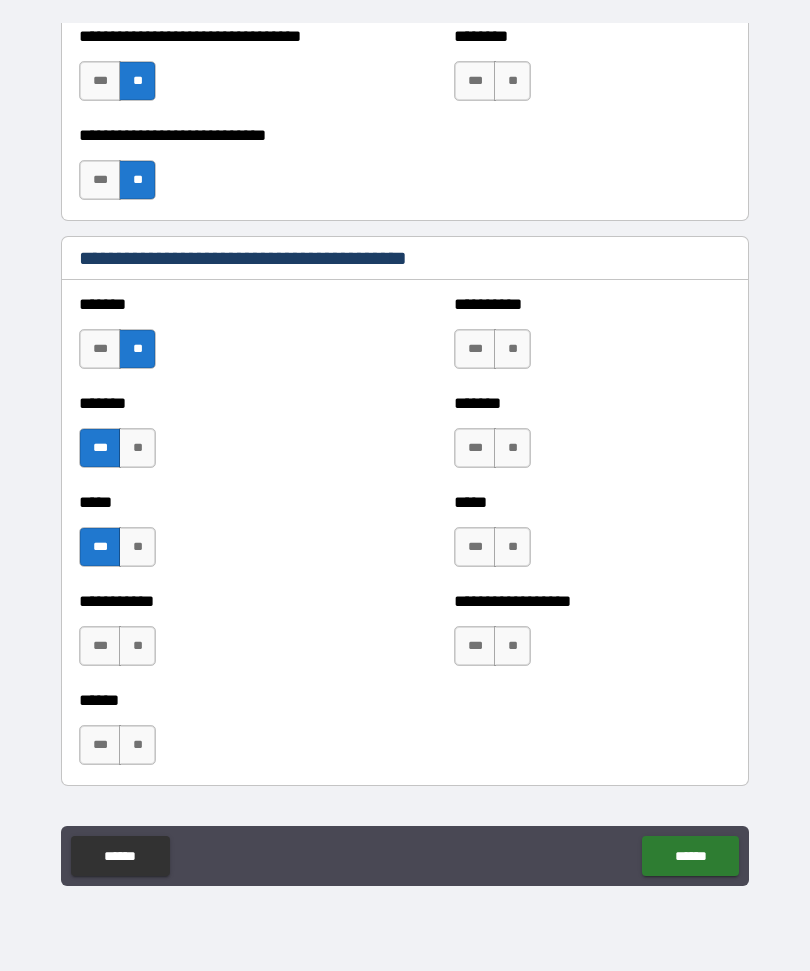 click on "**" at bounding box center [137, 646] 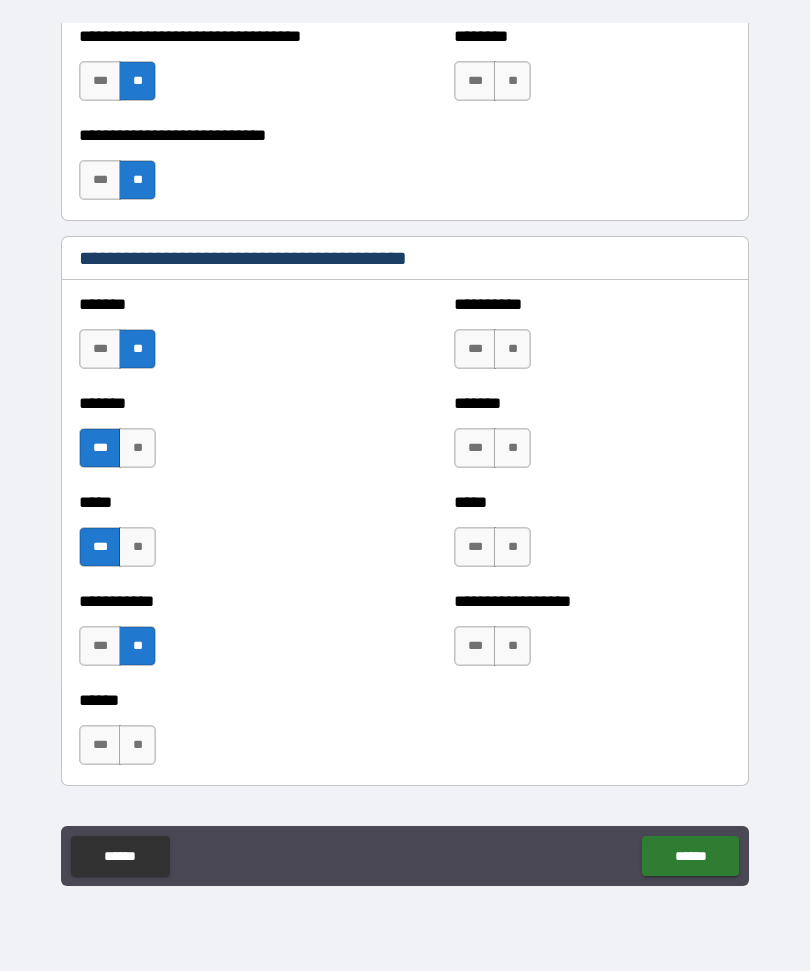 click on "**" at bounding box center [137, 646] 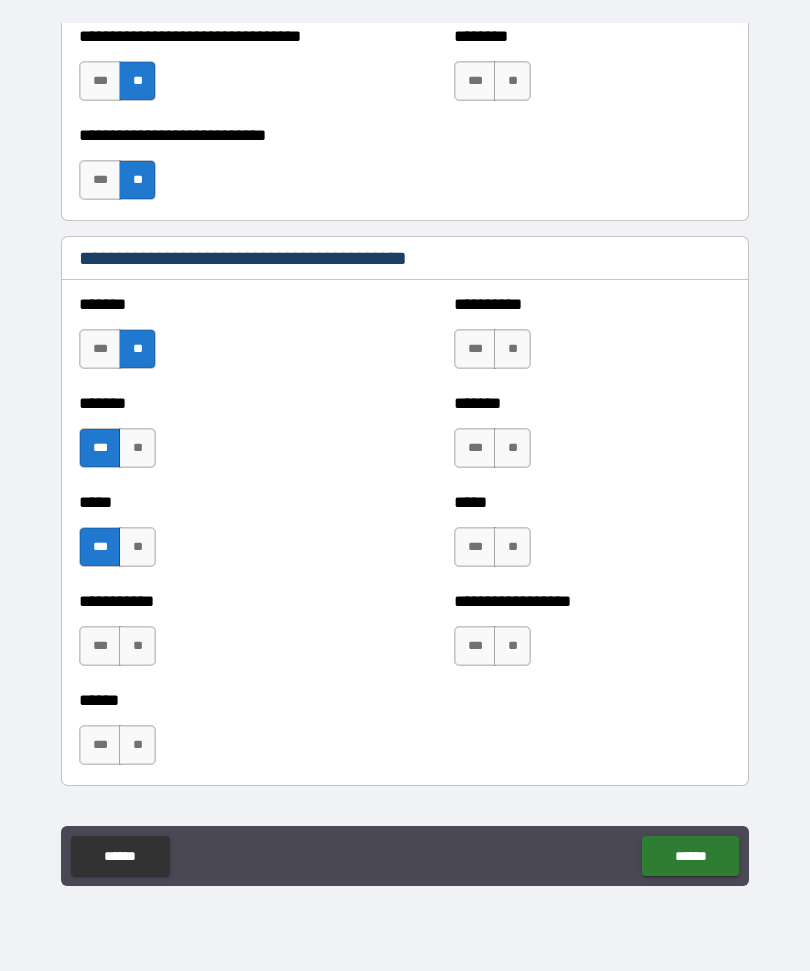 click on "**" at bounding box center (137, 646) 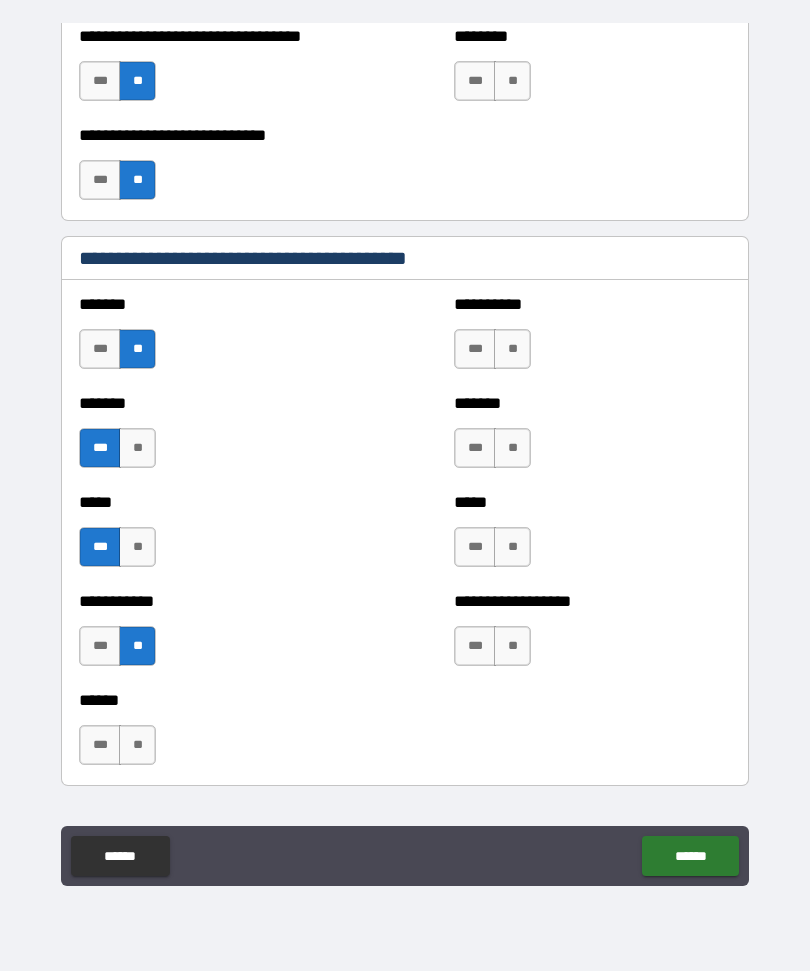 click on "***" at bounding box center [475, 349] 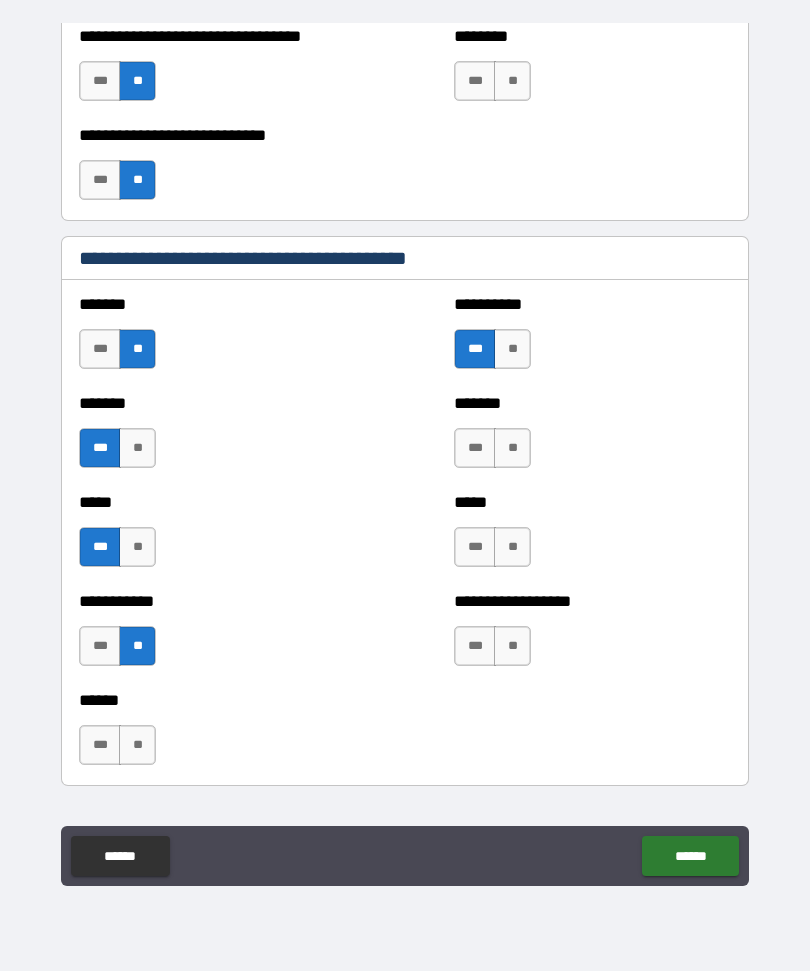 click on "**" at bounding box center (512, 448) 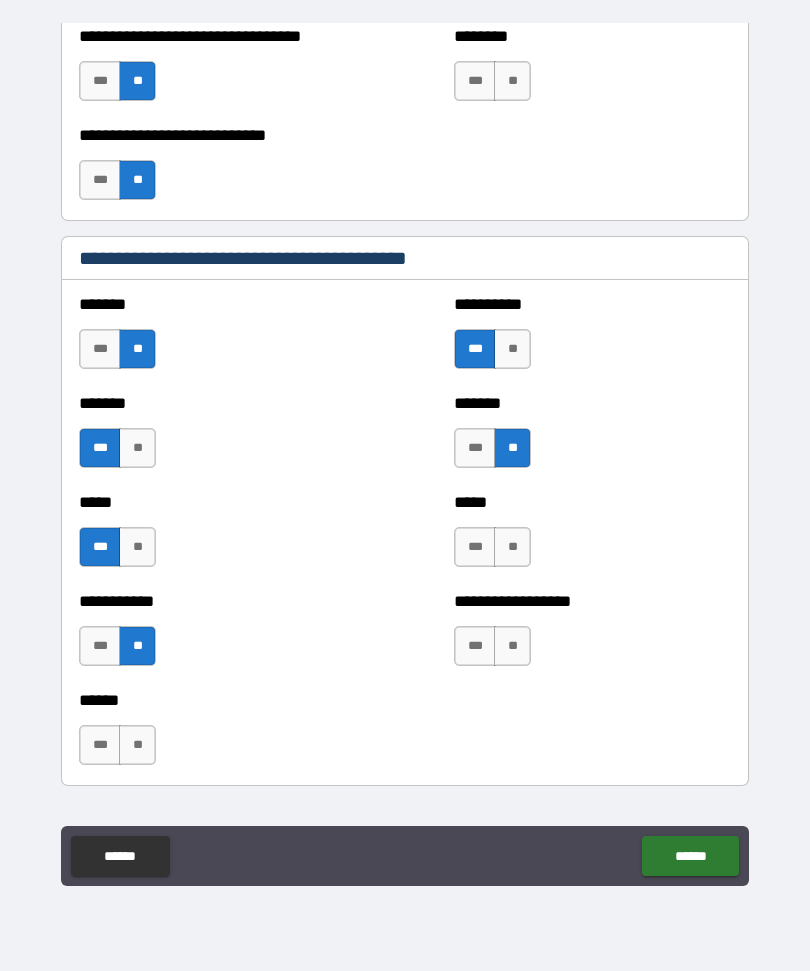 click on "**" at bounding box center [512, 547] 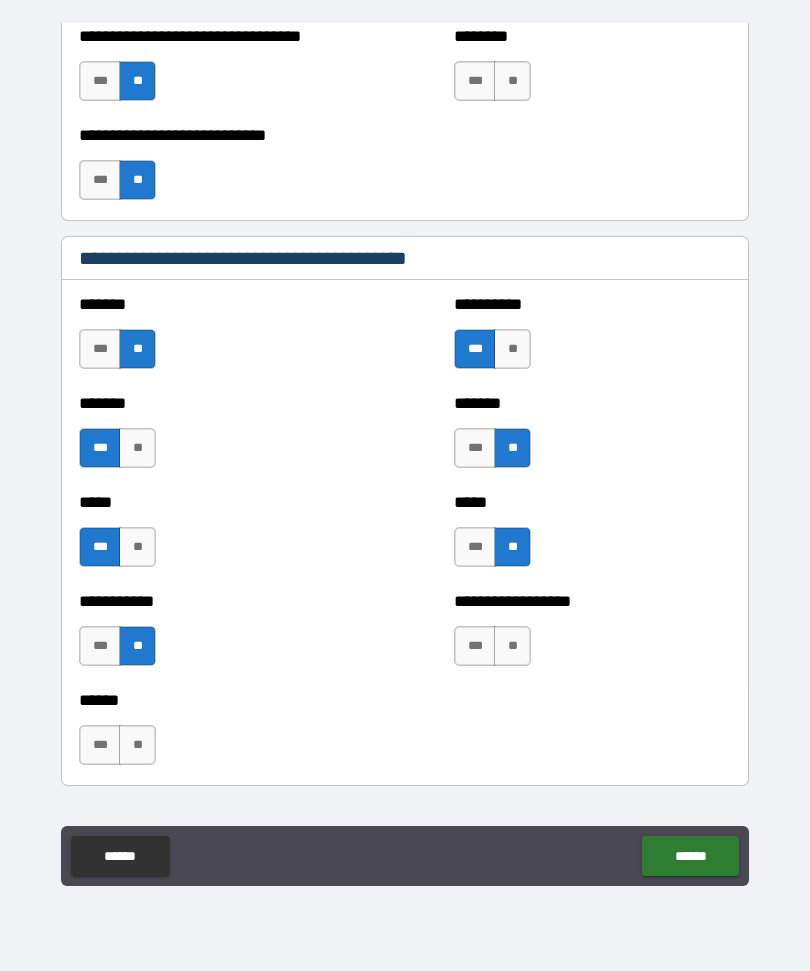 click on "**" at bounding box center [512, 646] 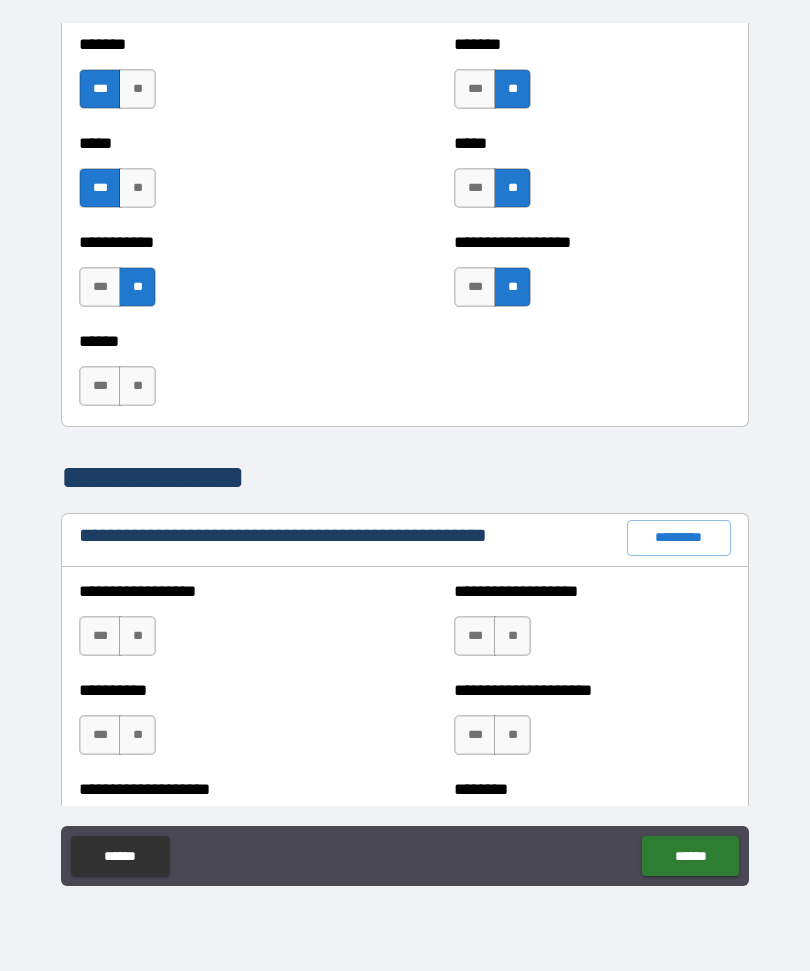 scroll, scrollTop: 1922, scrollLeft: 0, axis: vertical 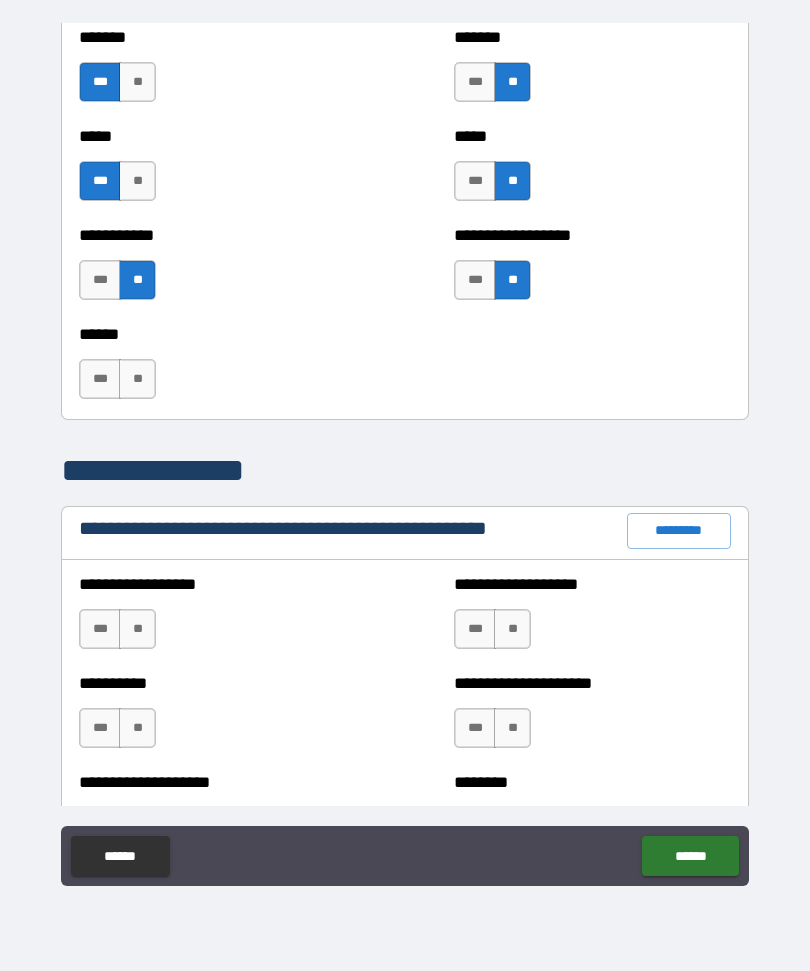 click on "**" at bounding box center (137, 629) 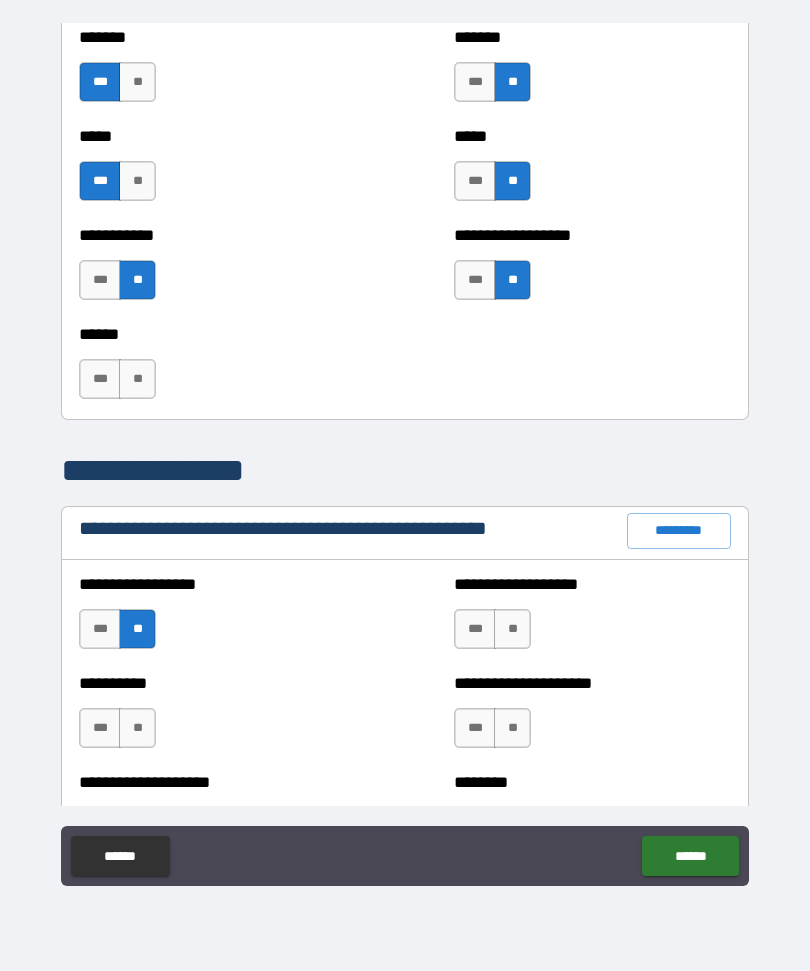 click on "**" at bounding box center [137, 728] 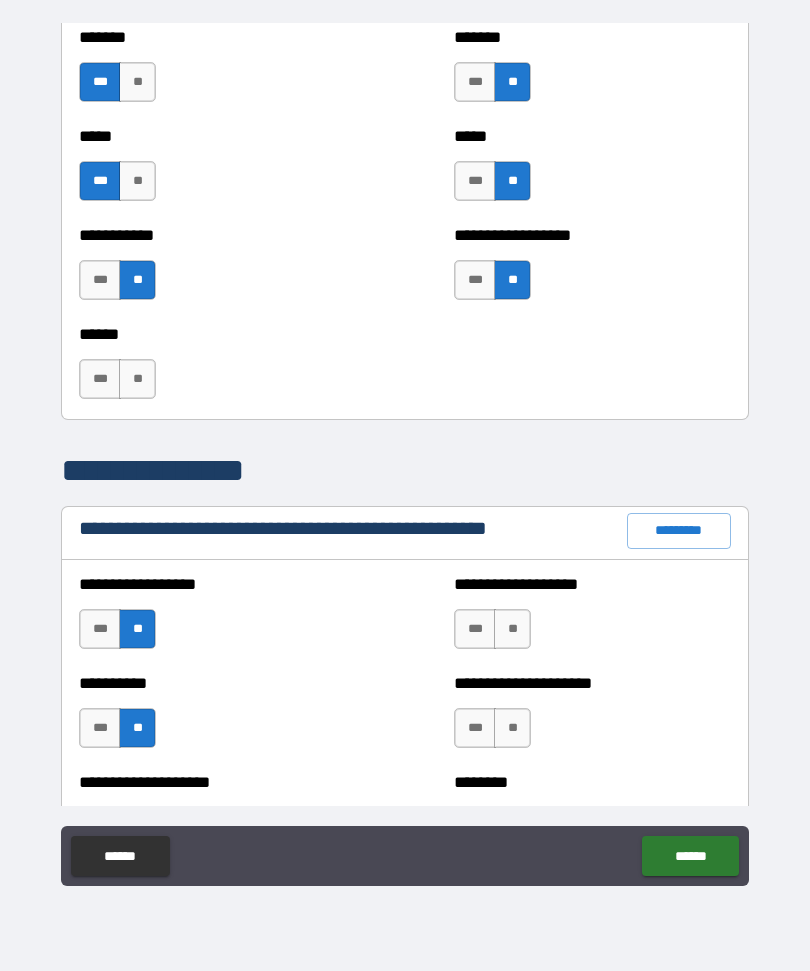 click on "**" at bounding box center [512, 728] 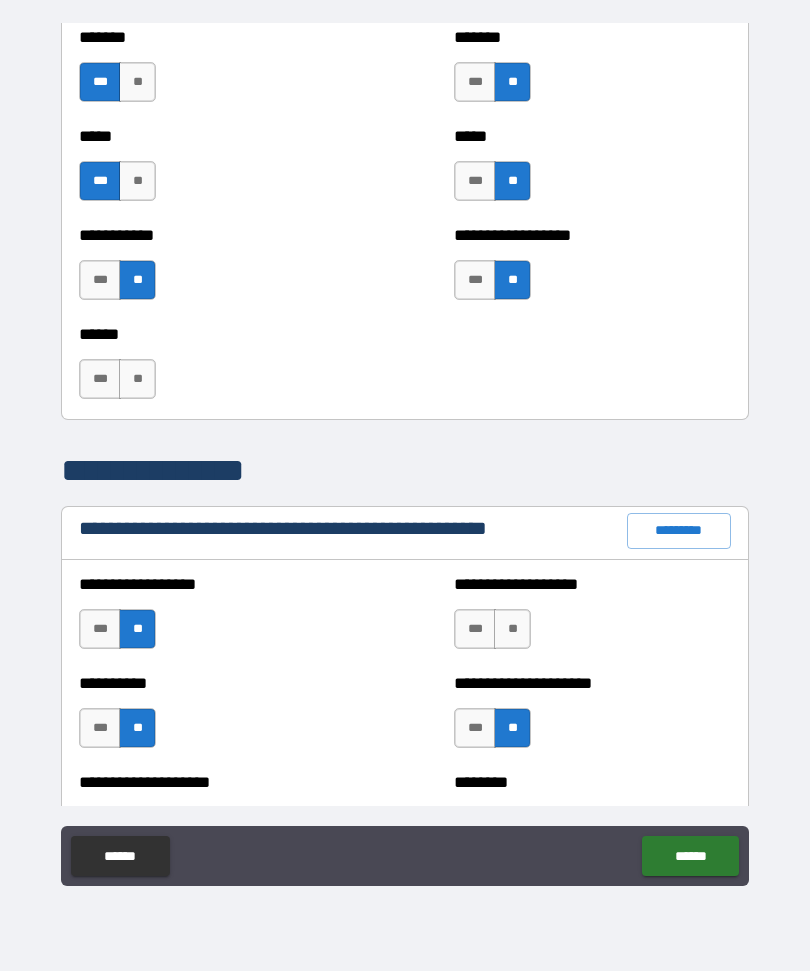 click on "***" at bounding box center [475, 629] 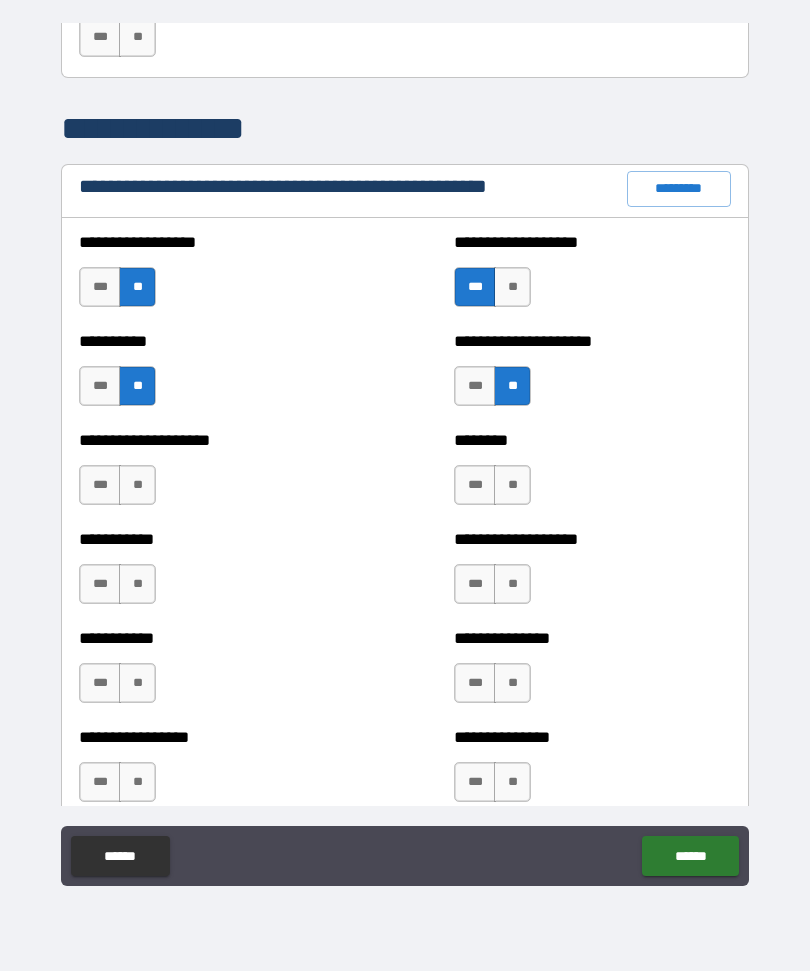 scroll, scrollTop: 2286, scrollLeft: 0, axis: vertical 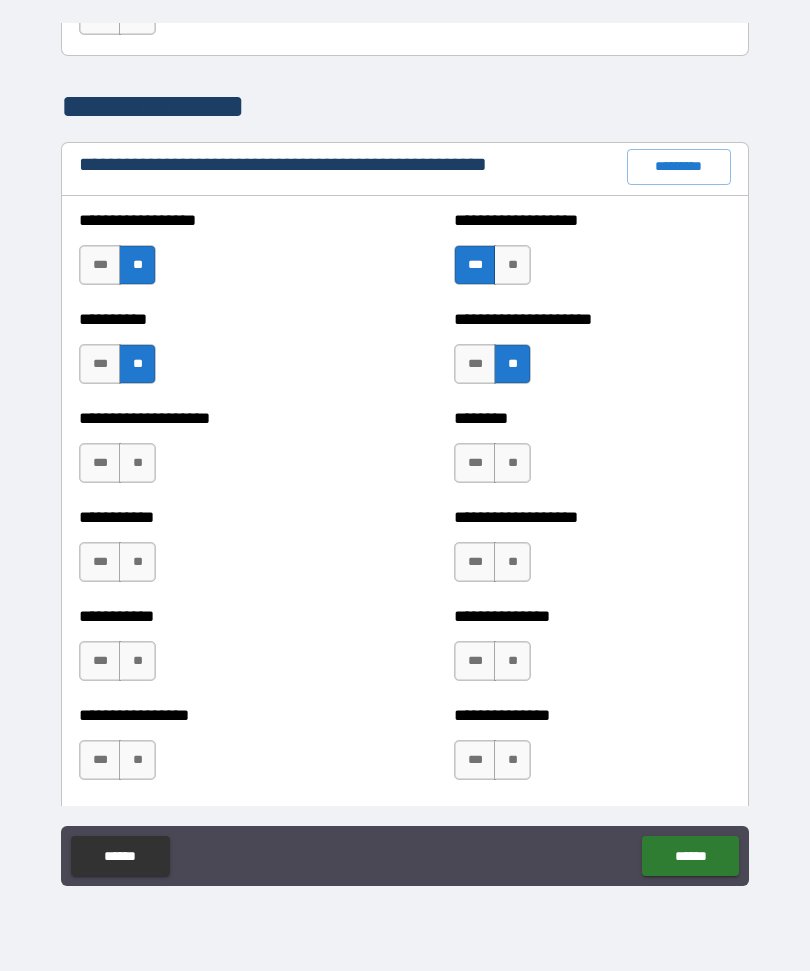 click on "**" at bounding box center [137, 463] 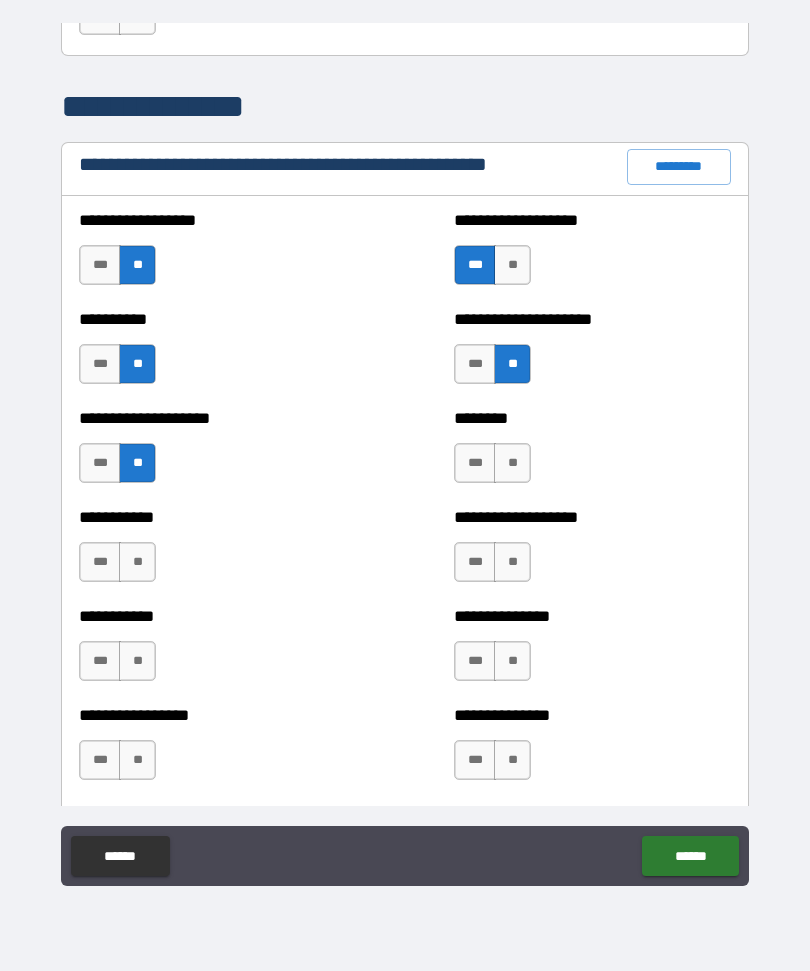 click on "*** **" at bounding box center (120, 567) 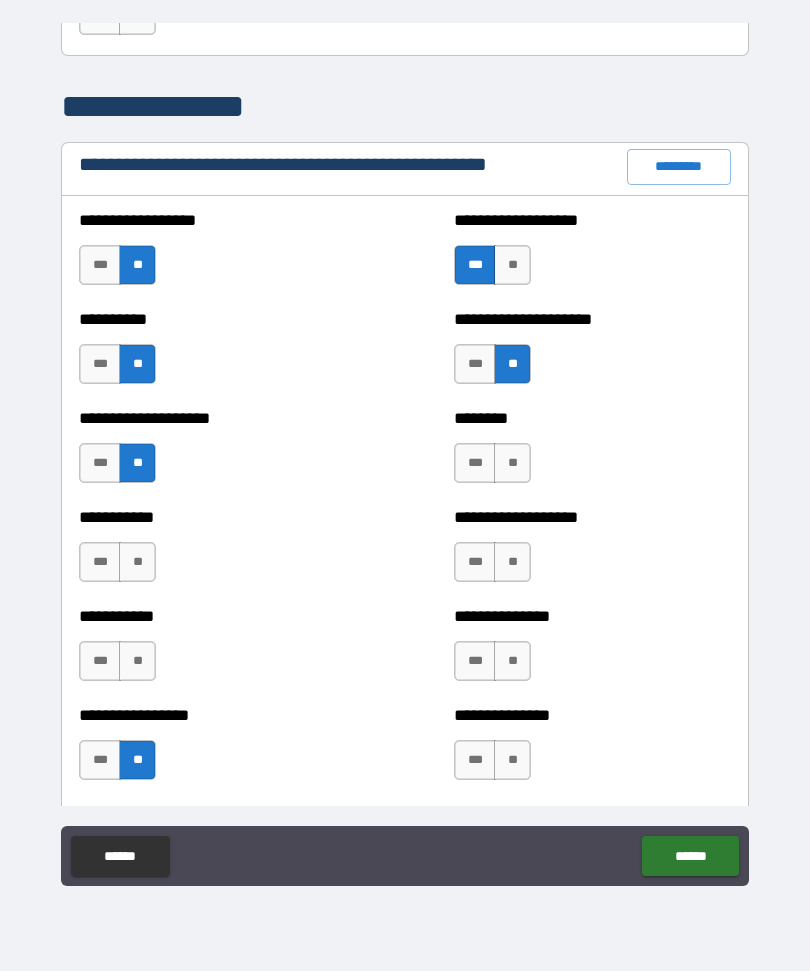click on "**" at bounding box center (512, 463) 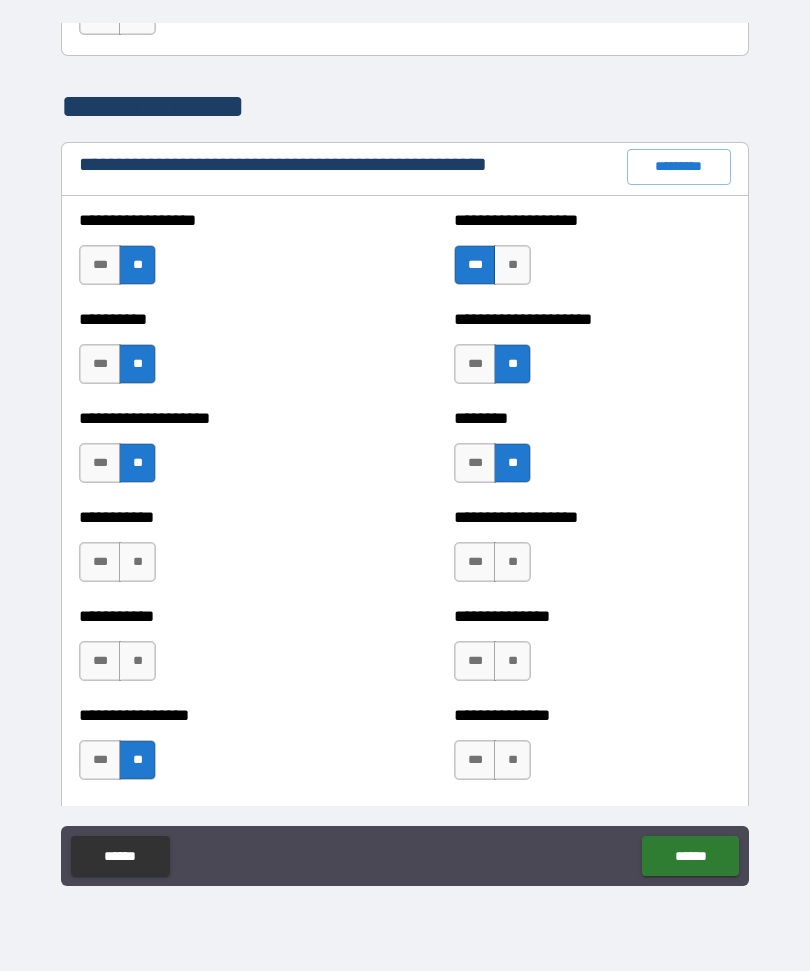 click on "***" at bounding box center (475, 562) 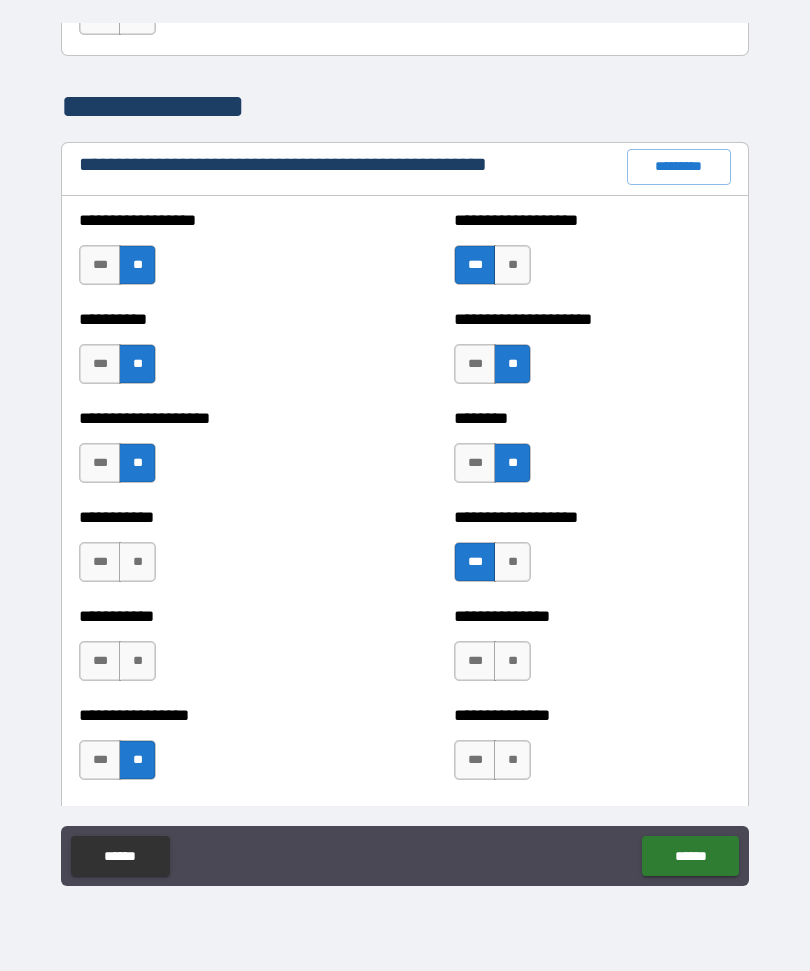 click on "**" at bounding box center [512, 661] 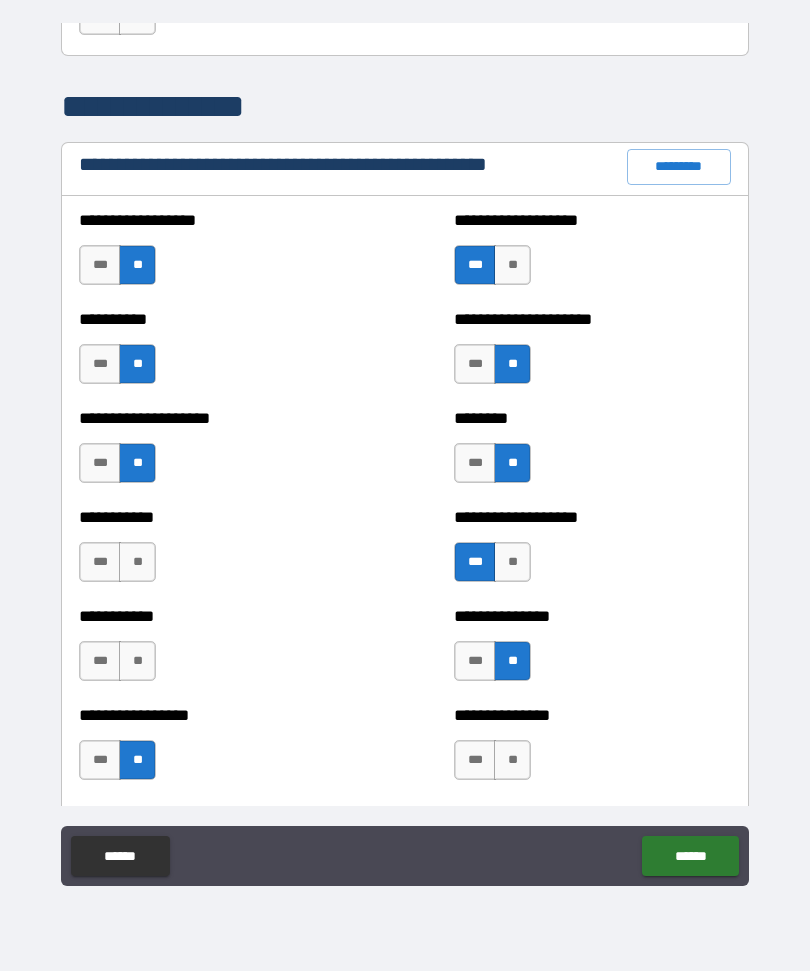 click on "**" at bounding box center [512, 760] 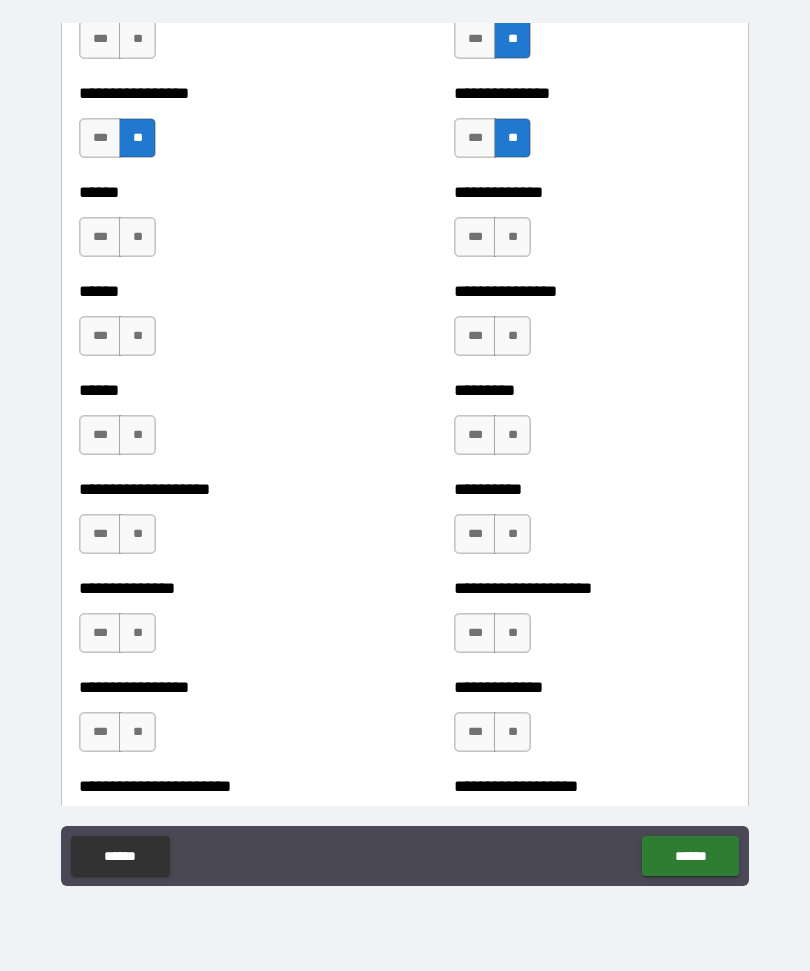 scroll, scrollTop: 2914, scrollLeft: 0, axis: vertical 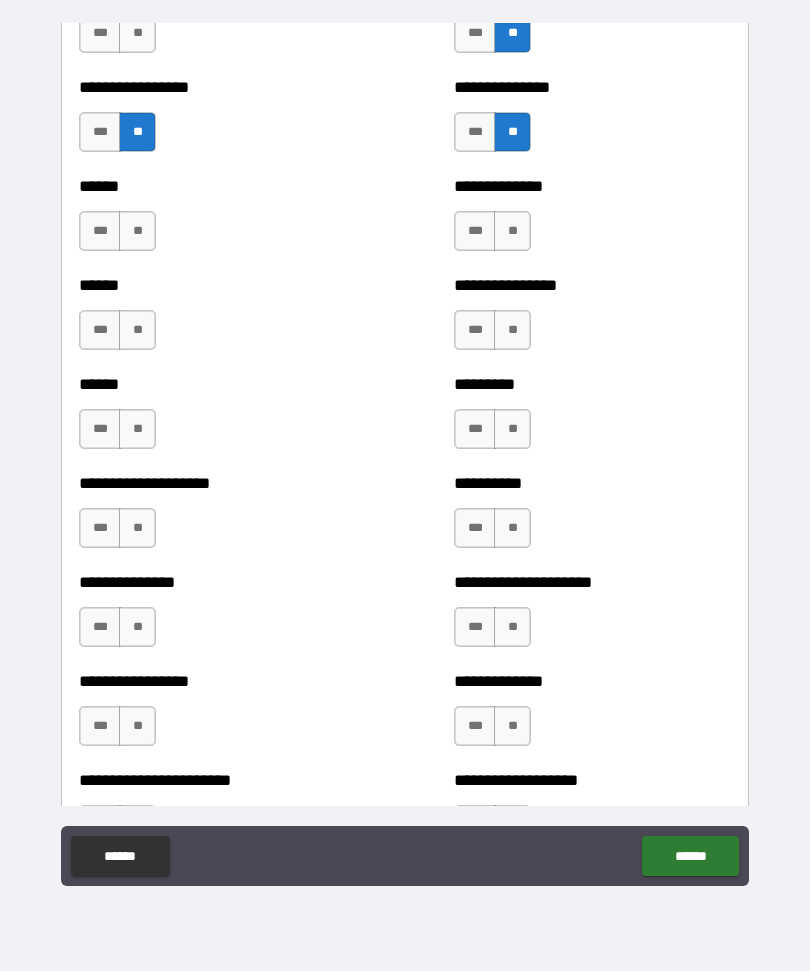 click on "**" at bounding box center [137, 231] 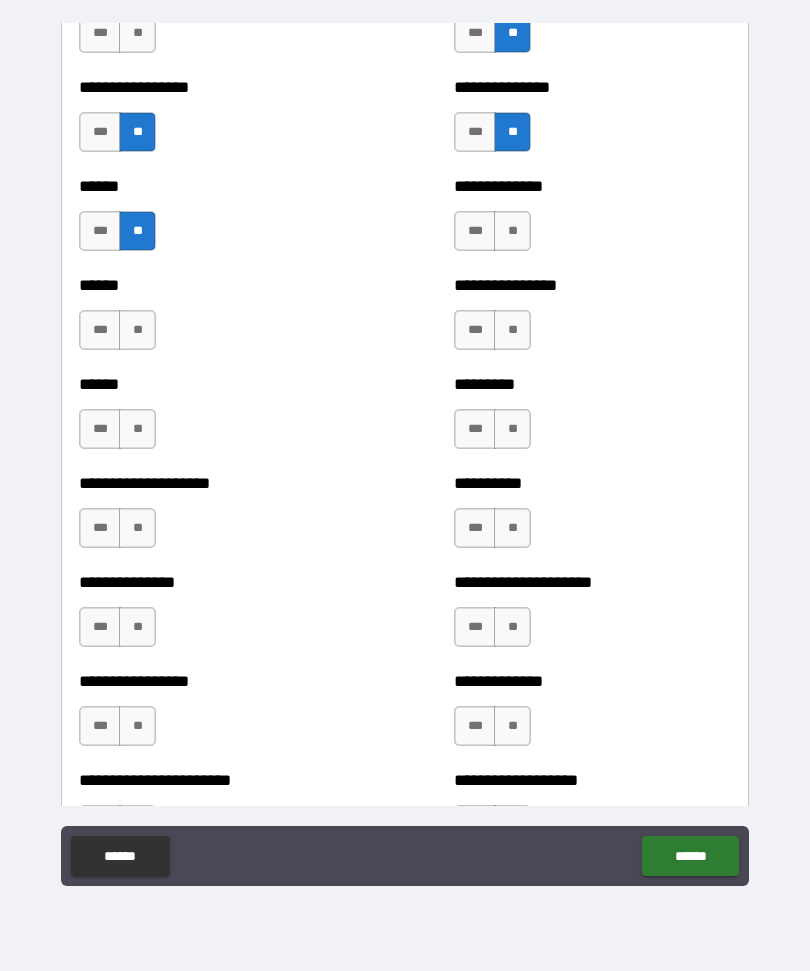 click on "**" at bounding box center [137, 330] 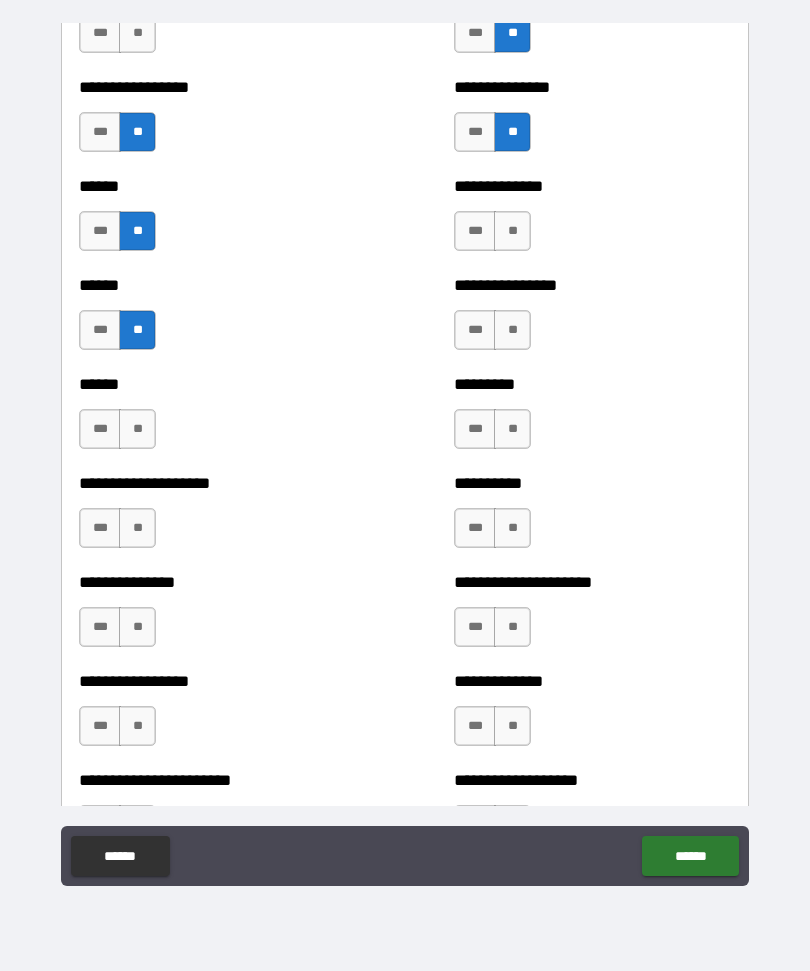 click on "**" at bounding box center (137, 429) 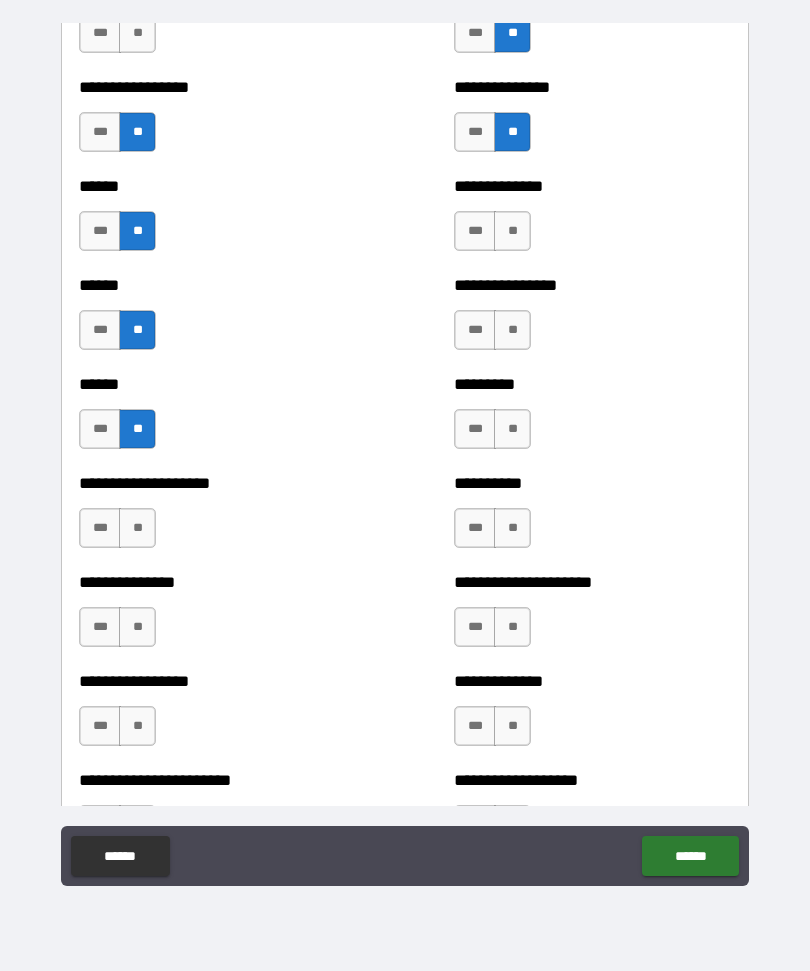 click on "***" at bounding box center (100, 528) 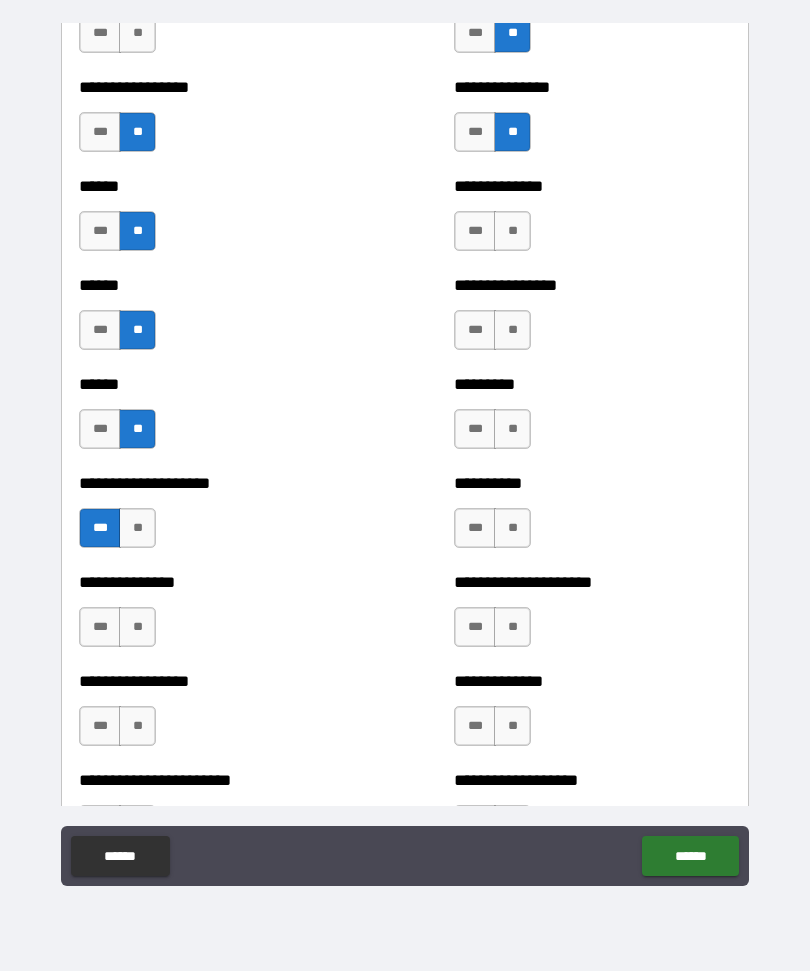 click on "***" at bounding box center (100, 627) 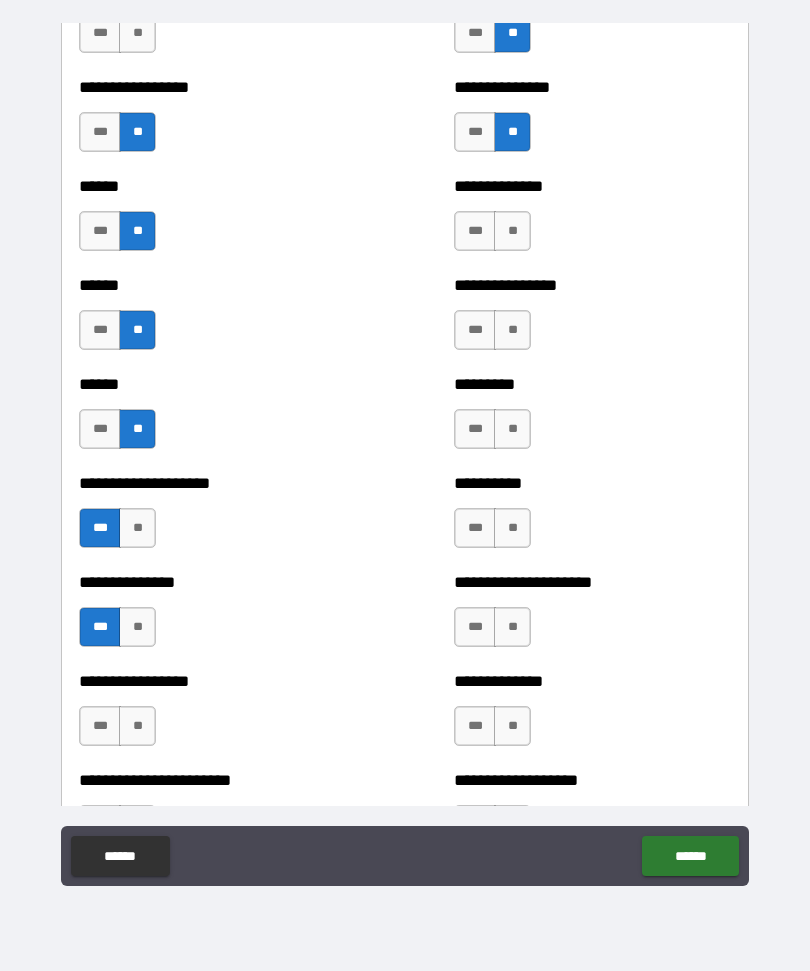 click on "**********" at bounding box center (217, 716) 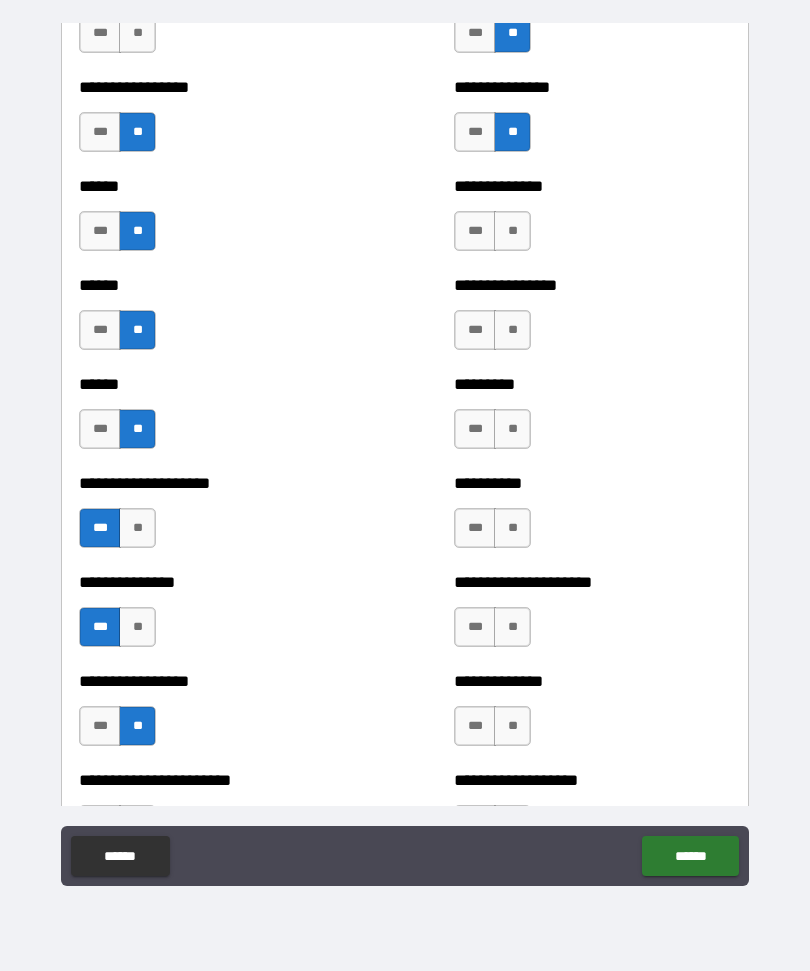 click on "***" at bounding box center (475, 231) 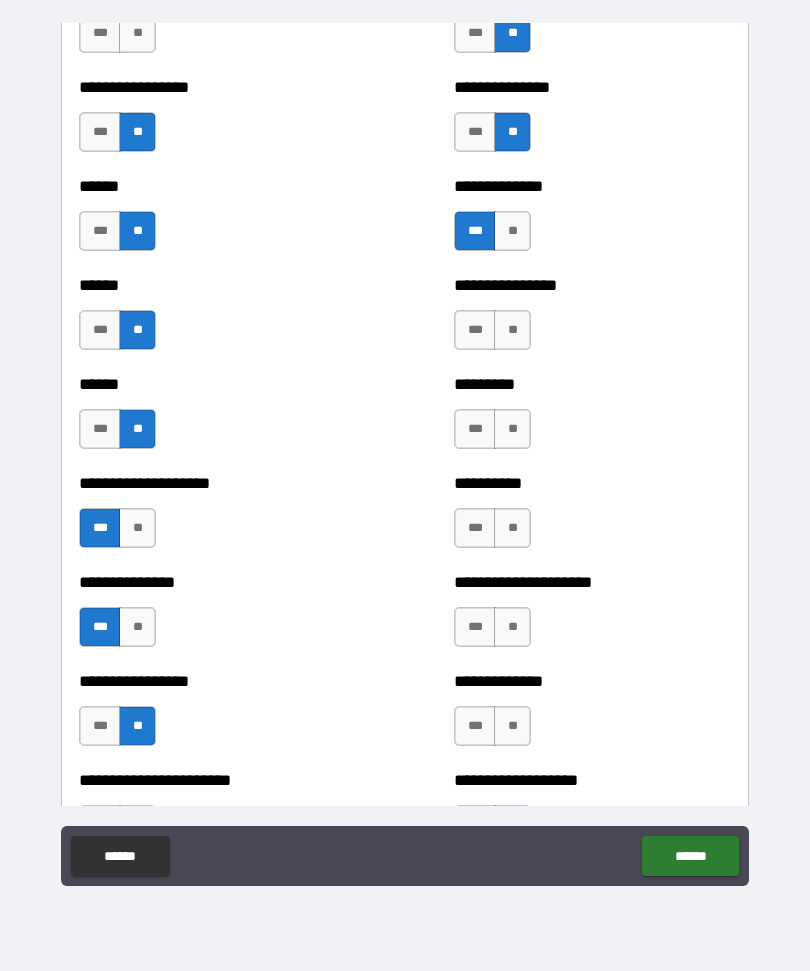 click on "**" at bounding box center (512, 330) 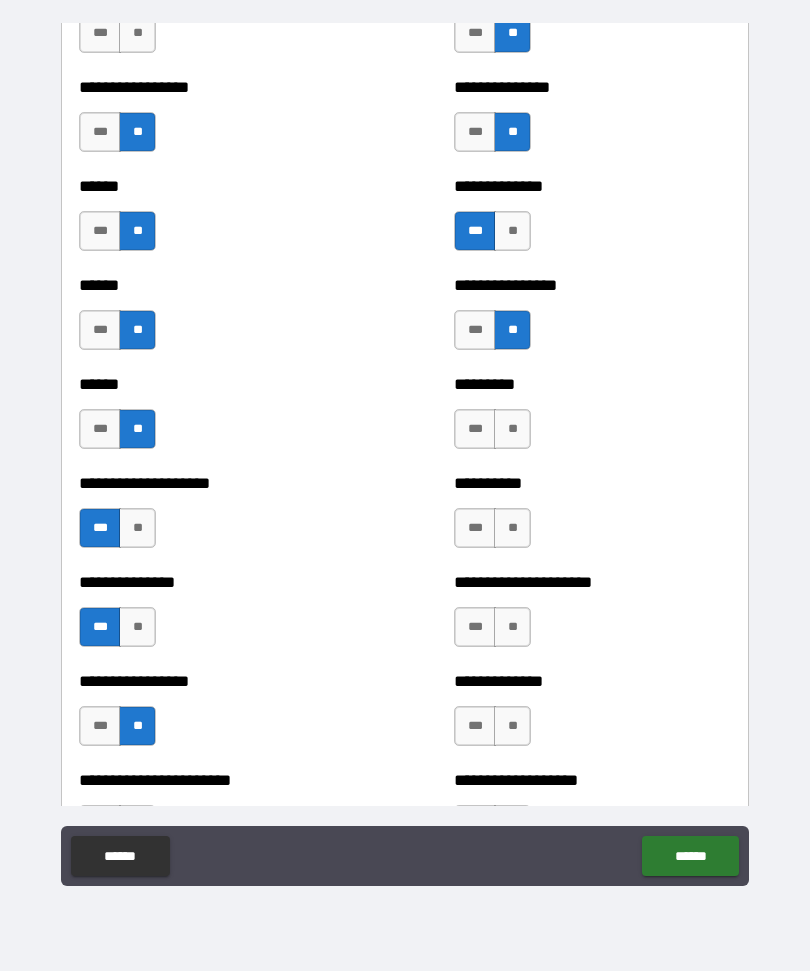 click on "**" at bounding box center (512, 429) 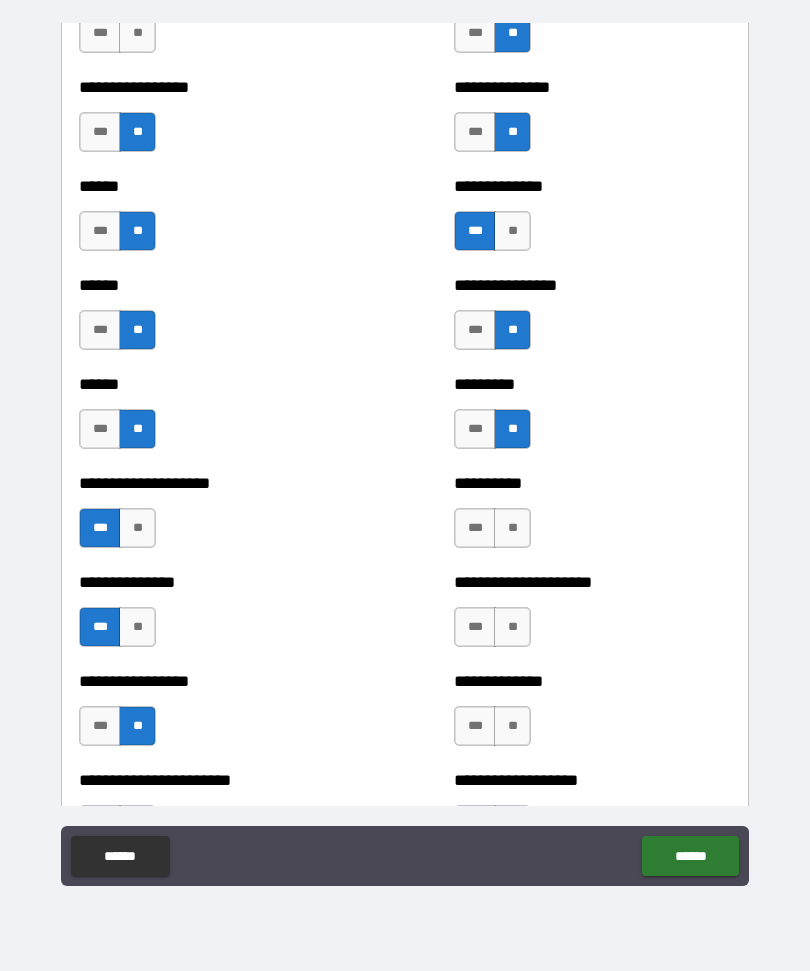 click on "**" at bounding box center [512, 528] 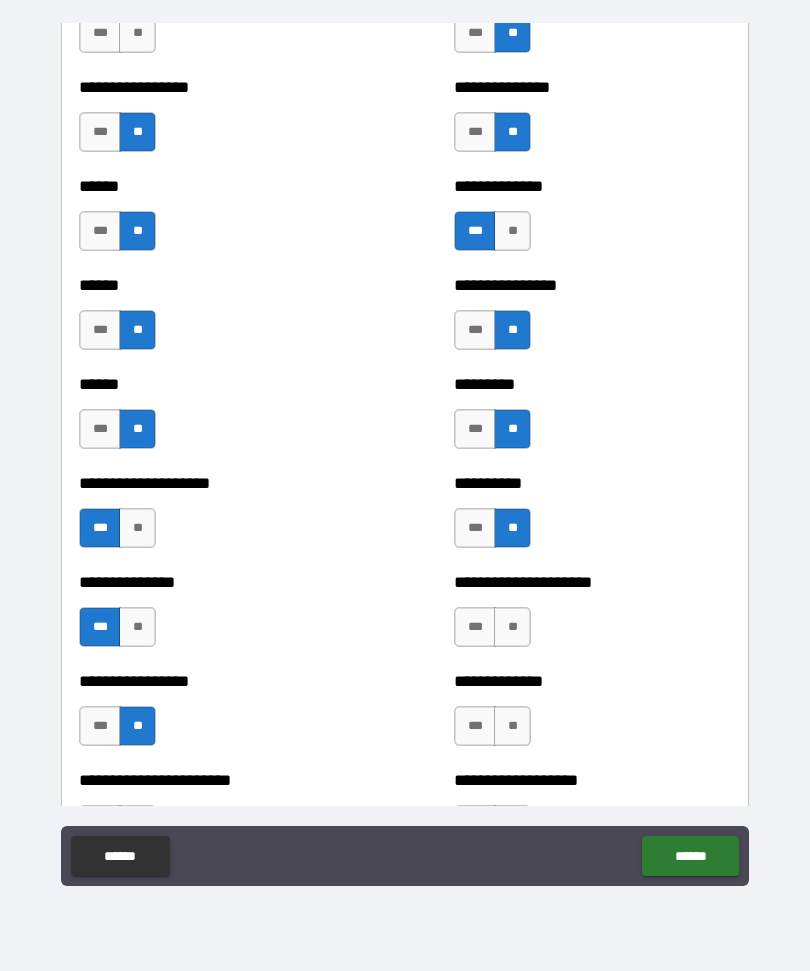 click on "**" at bounding box center (512, 627) 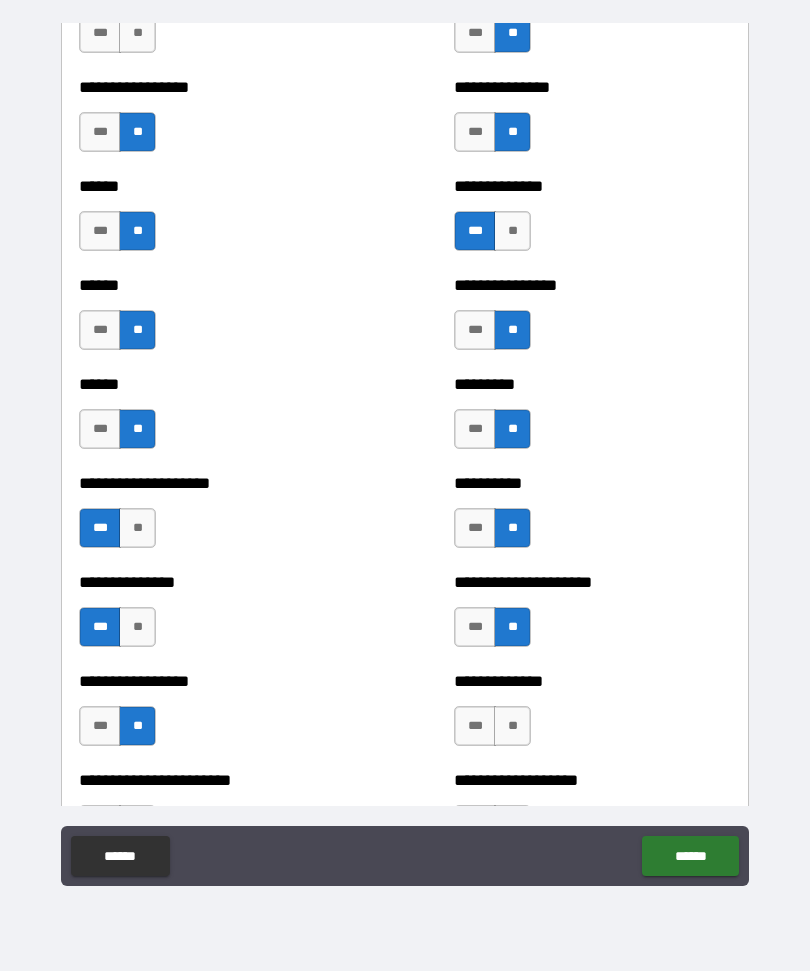 click on "**" at bounding box center (512, 726) 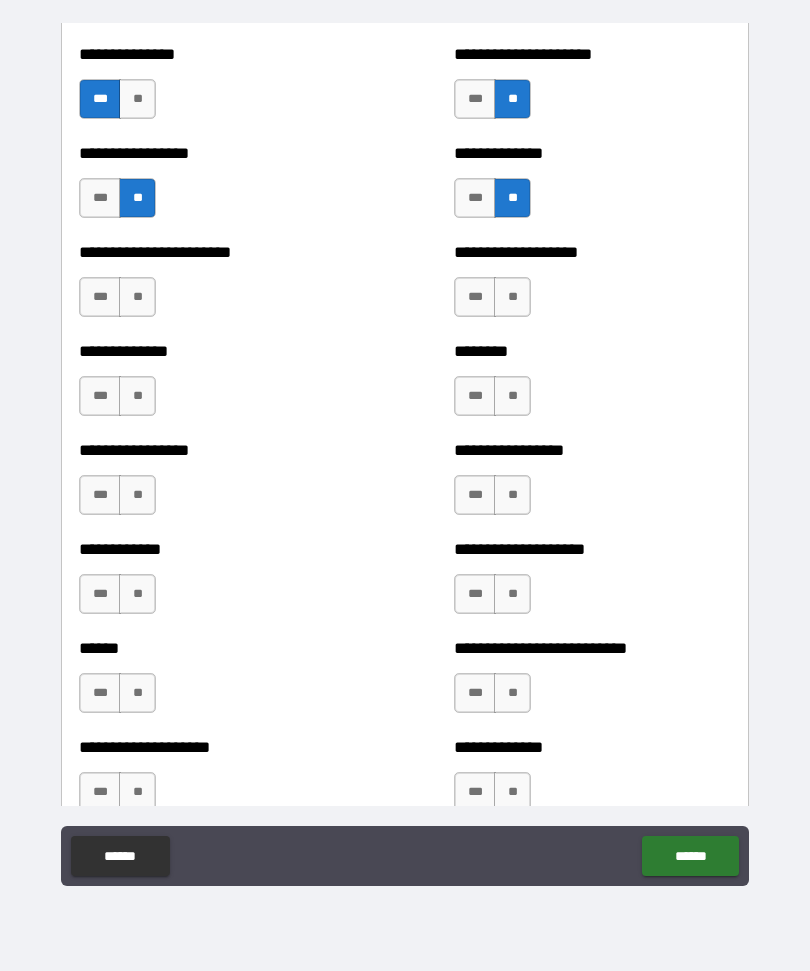 scroll, scrollTop: 3472, scrollLeft: 0, axis: vertical 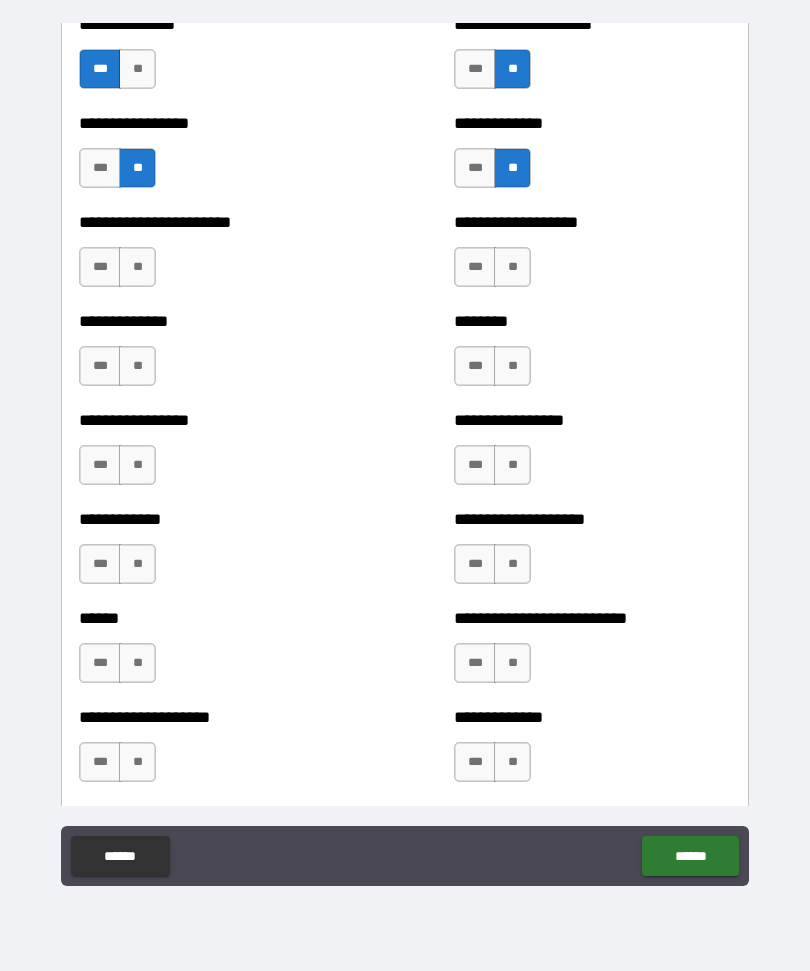 click on "**" at bounding box center (512, 267) 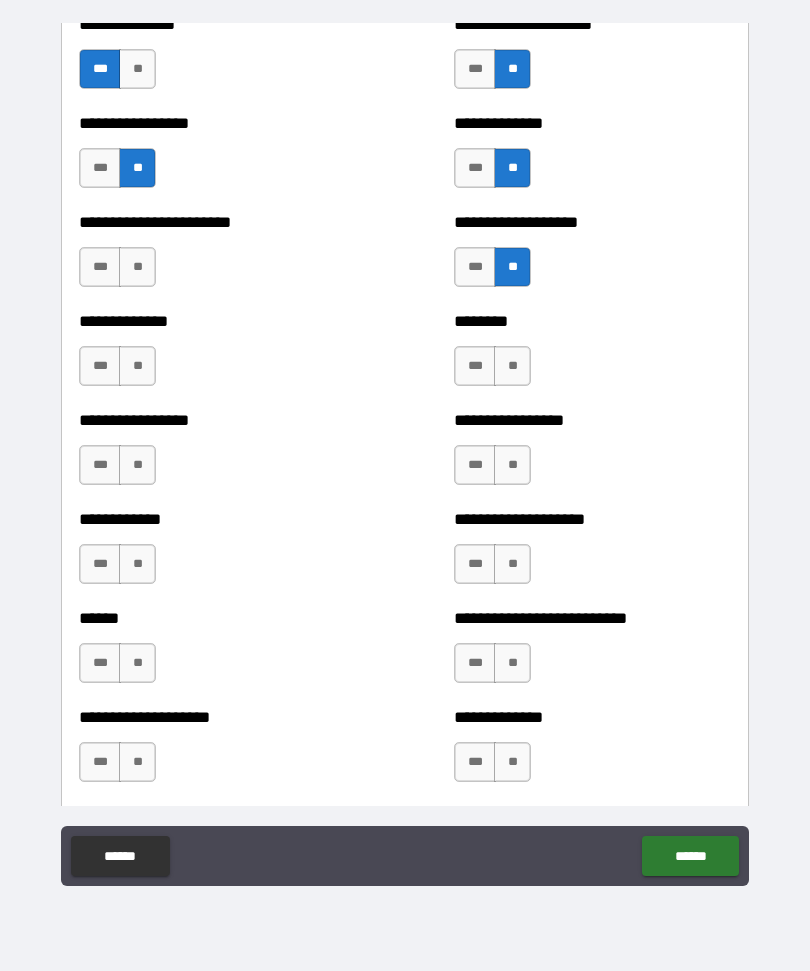 click on "***" at bounding box center [475, 366] 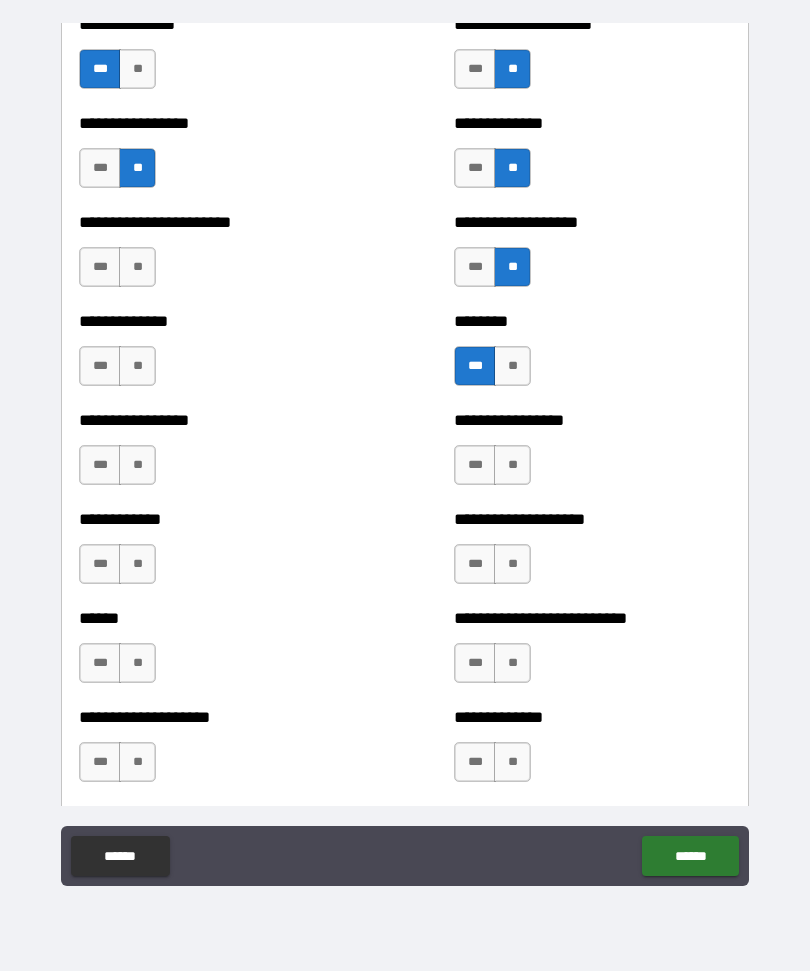 click on "**" at bounding box center (512, 465) 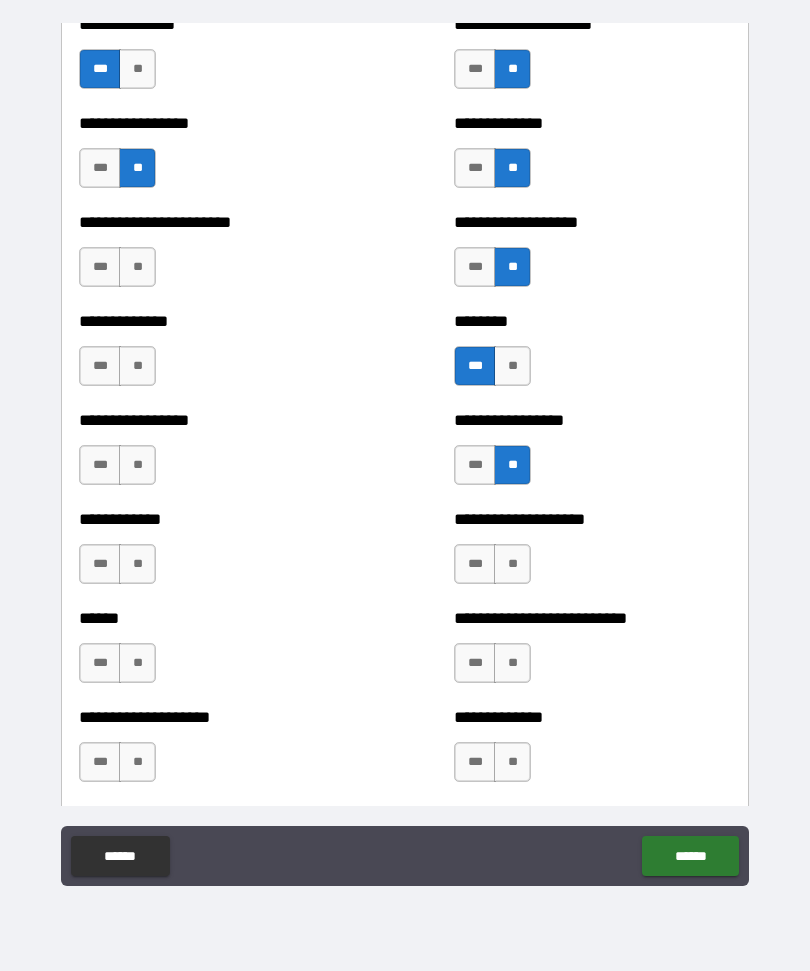 click on "**" at bounding box center [512, 564] 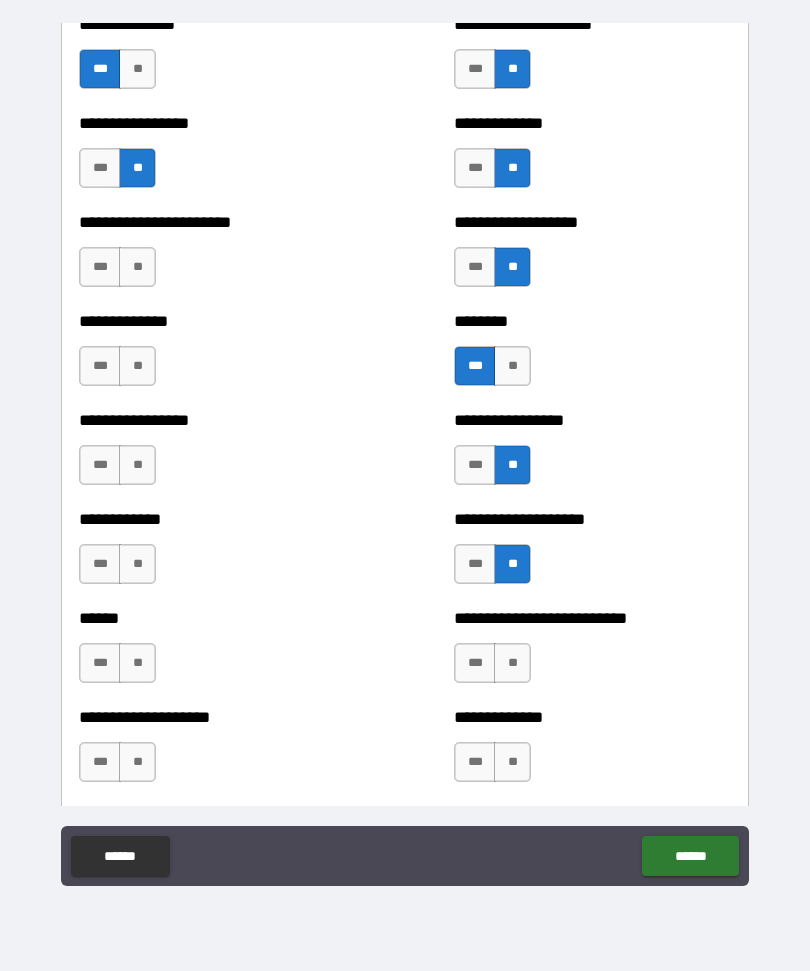 click on "**" at bounding box center [512, 663] 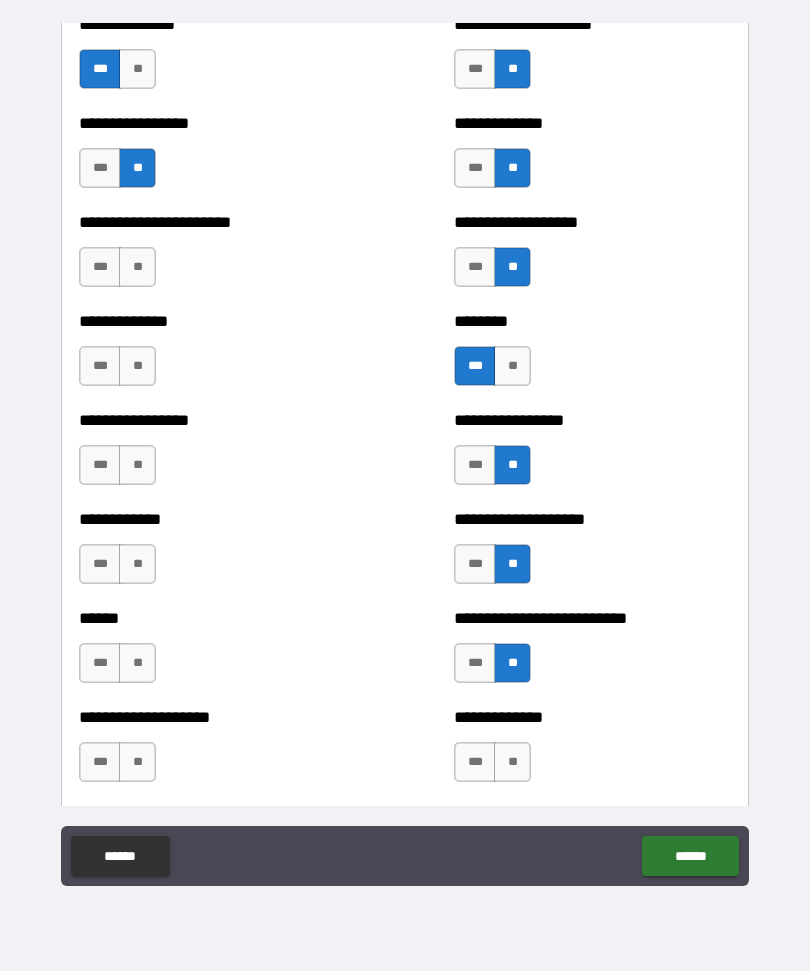 click on "***" at bounding box center [475, 762] 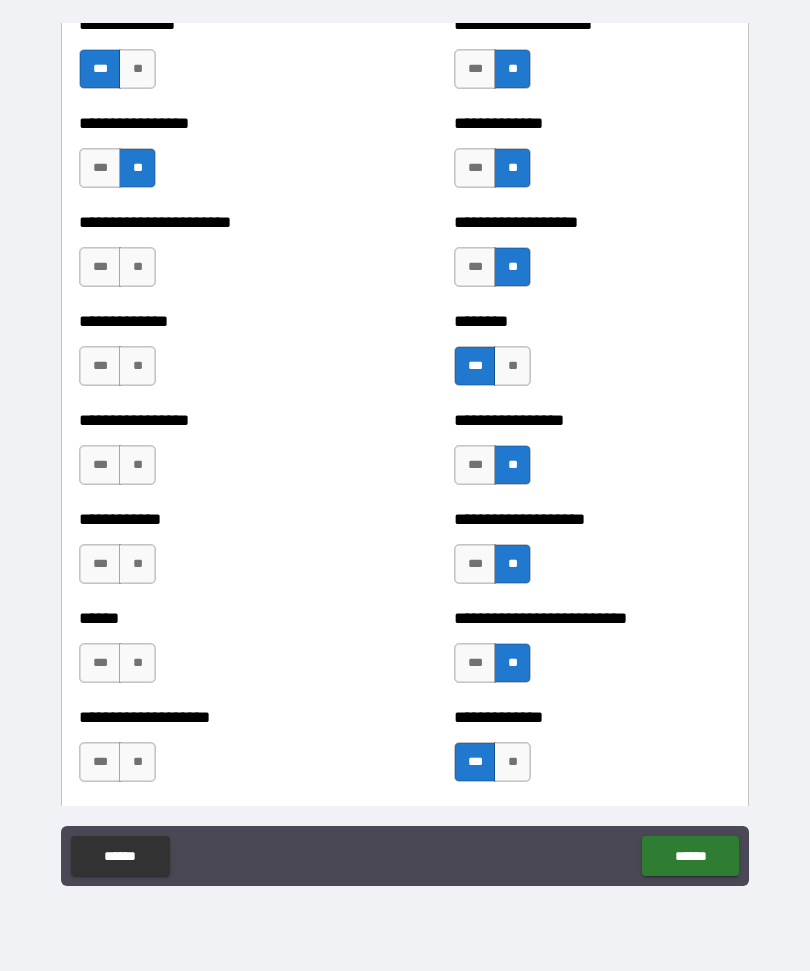 click on "**" at bounding box center [137, 267] 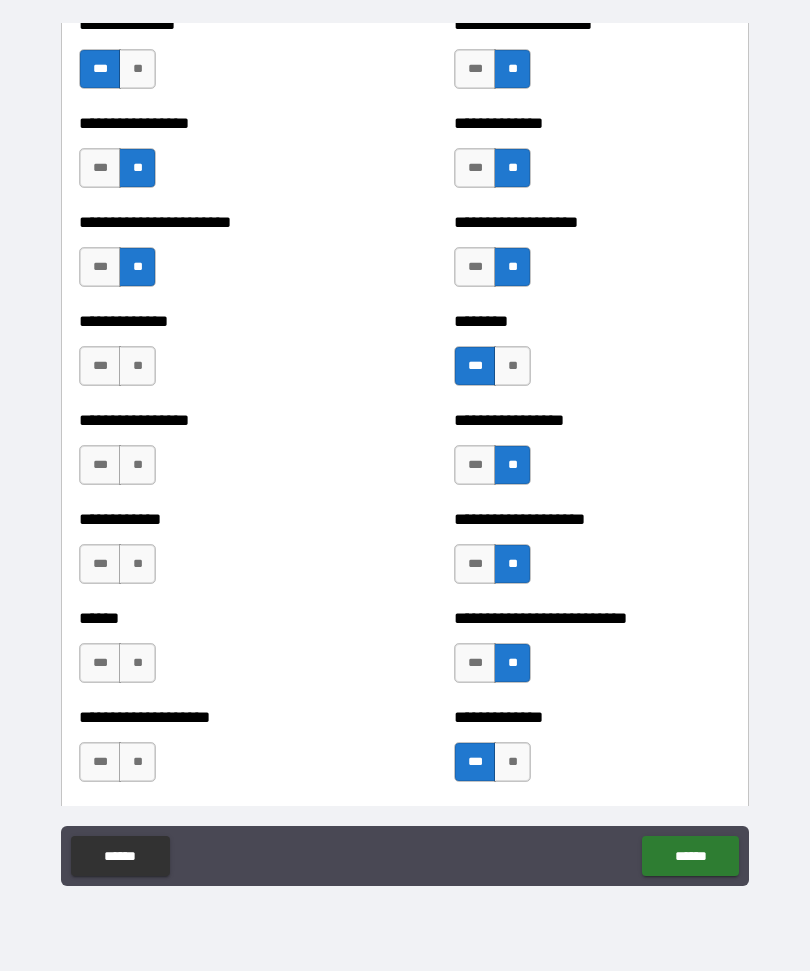 click on "***" at bounding box center (100, 366) 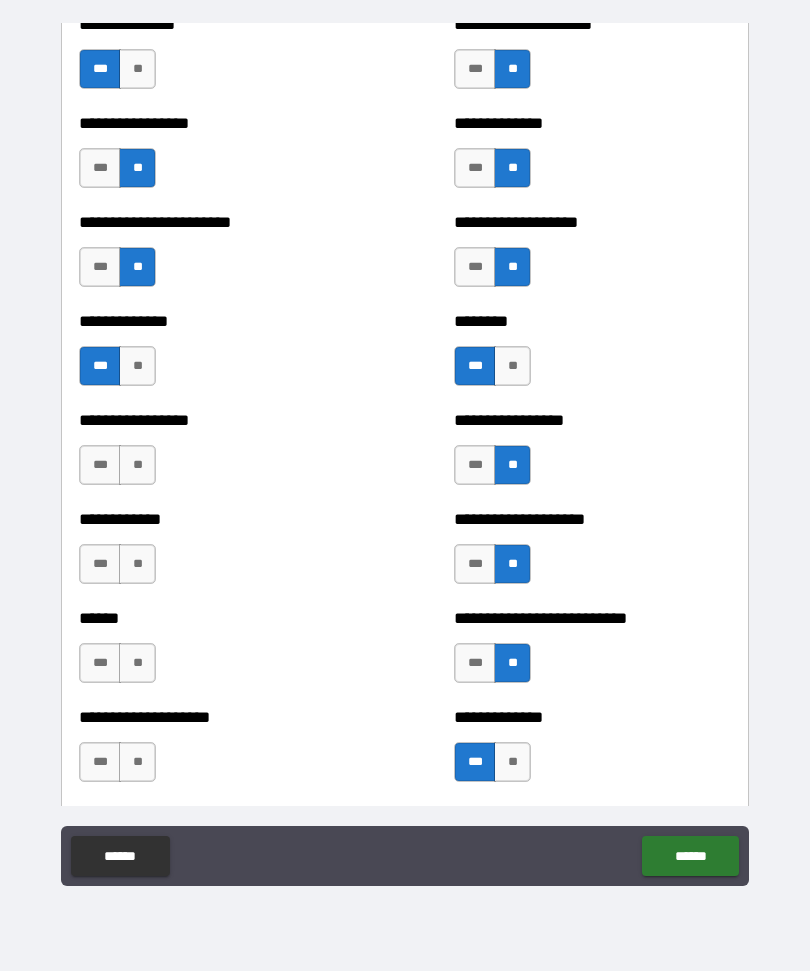 click on "**" at bounding box center [137, 465] 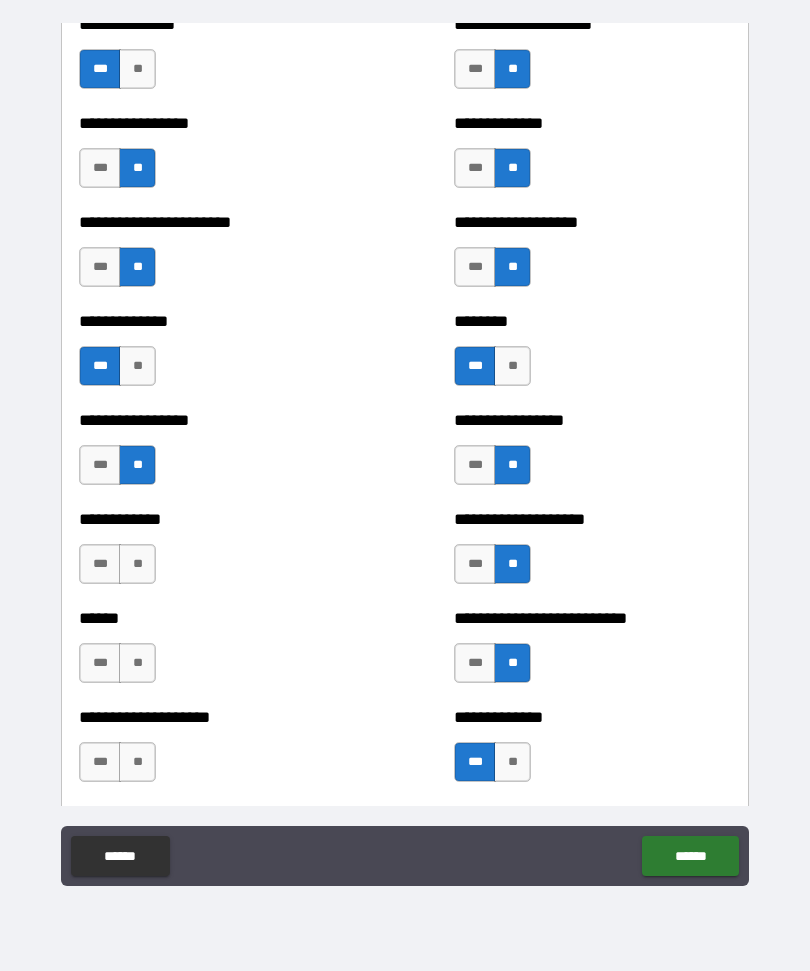 click on "*** **" at bounding box center (120, 569) 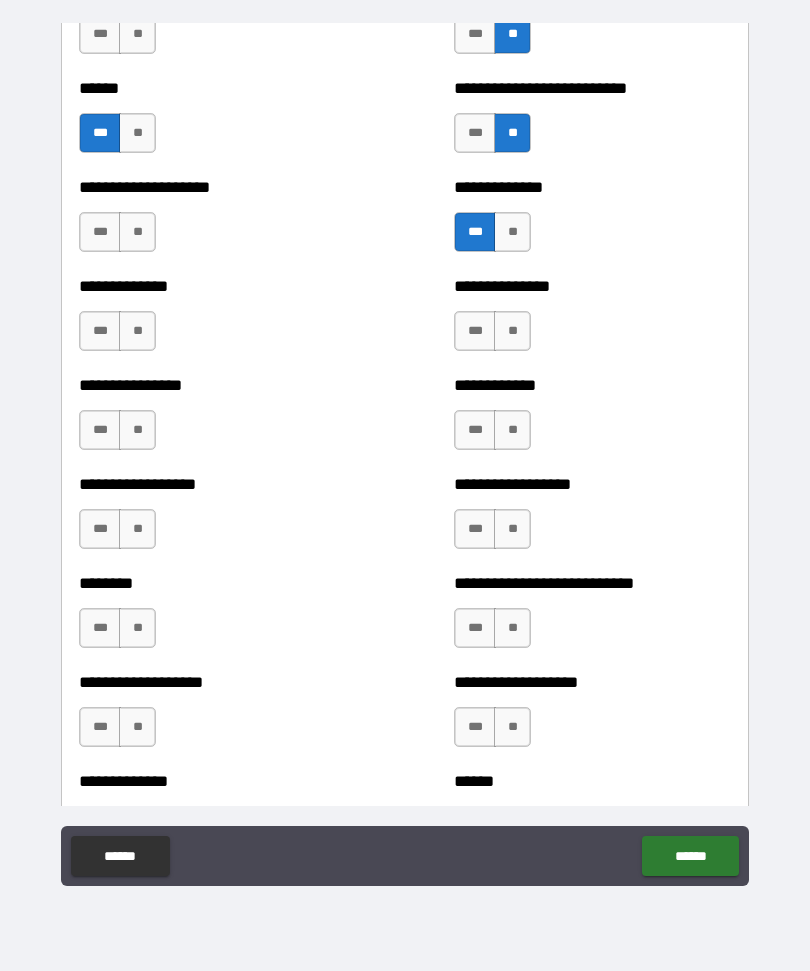 scroll, scrollTop: 4008, scrollLeft: 0, axis: vertical 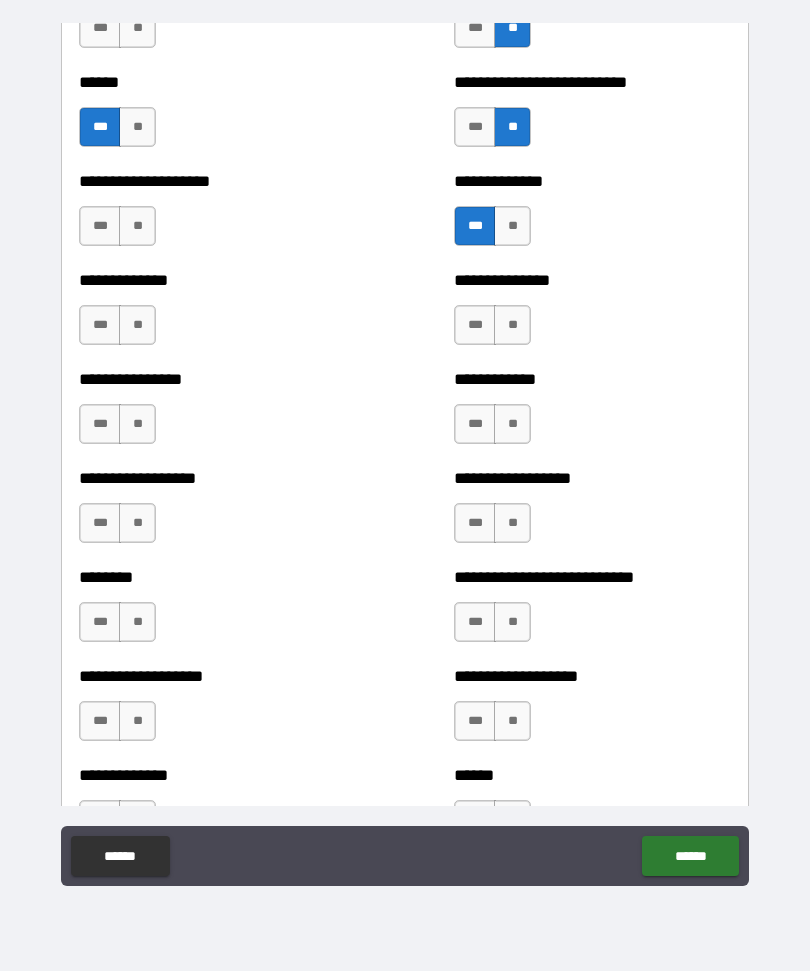 click on "**" at bounding box center (137, 226) 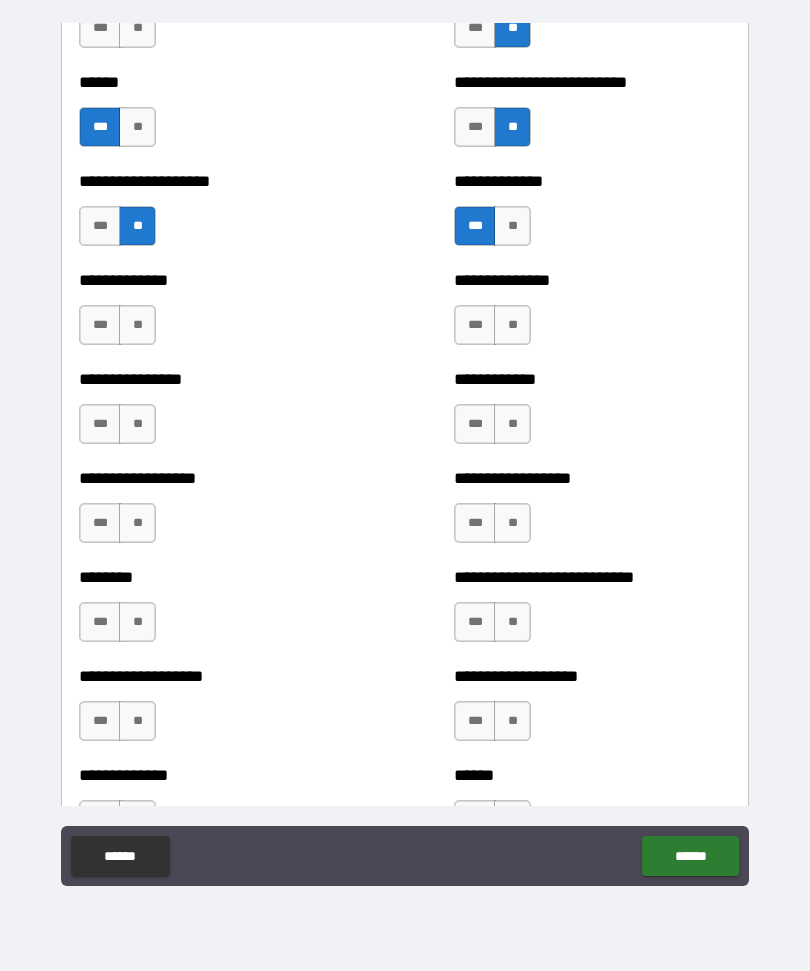 click on "**" at bounding box center (137, 325) 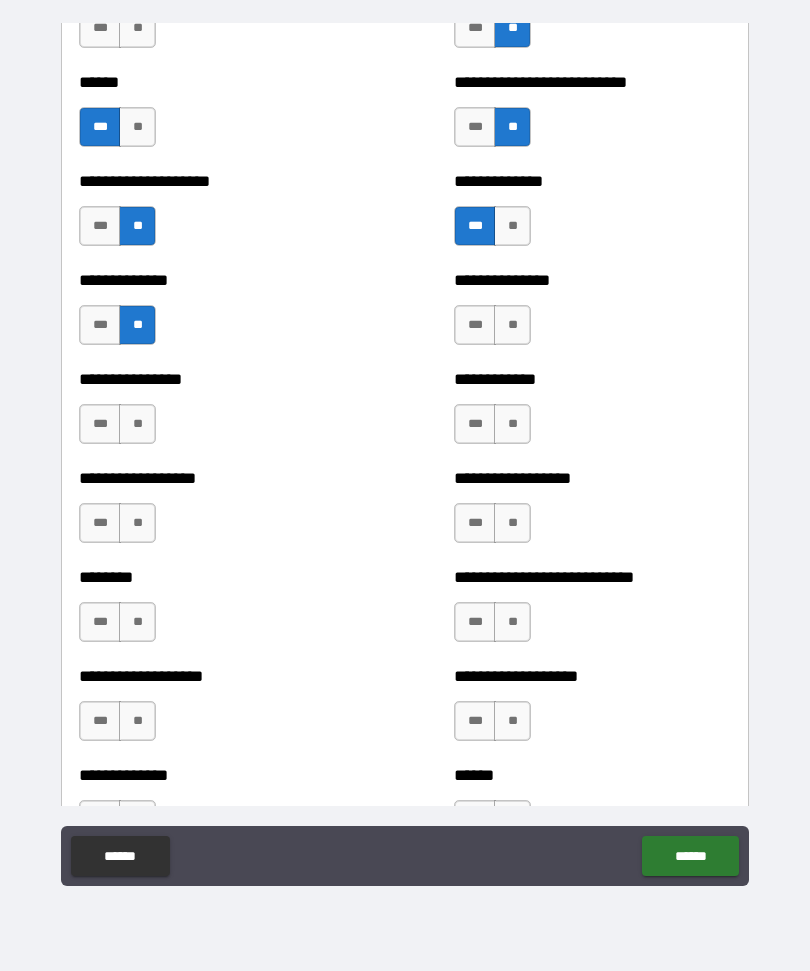 click on "**" at bounding box center [137, 424] 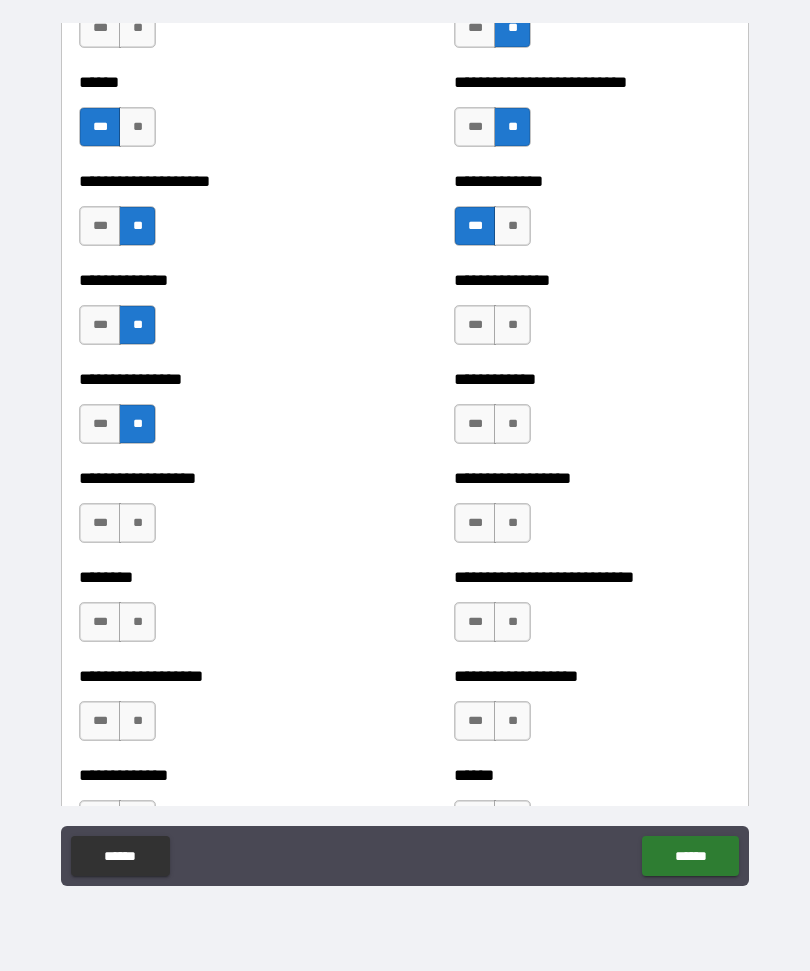 click on "**" at bounding box center (137, 523) 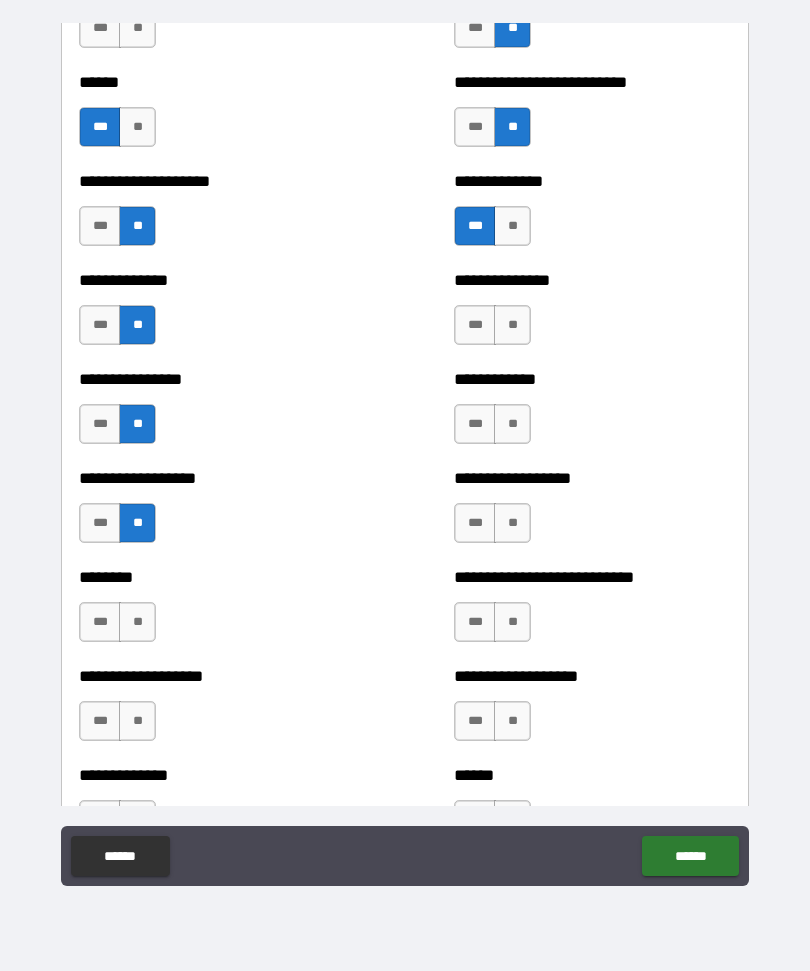 click on "**" at bounding box center [137, 622] 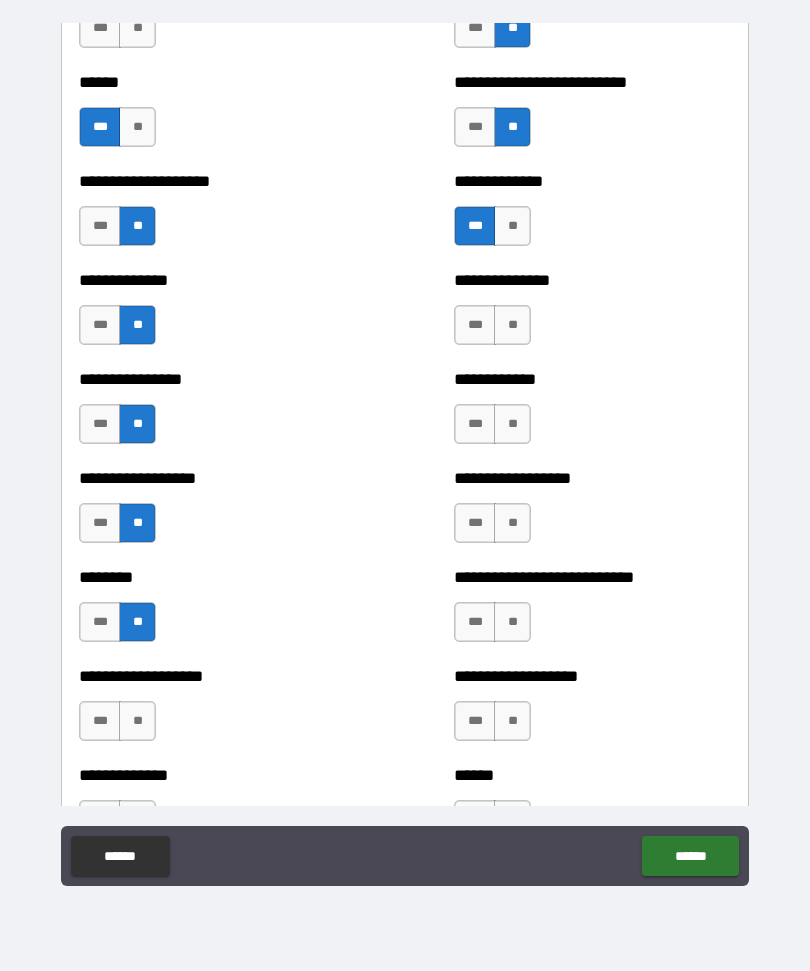 click on "***" at bounding box center (100, 721) 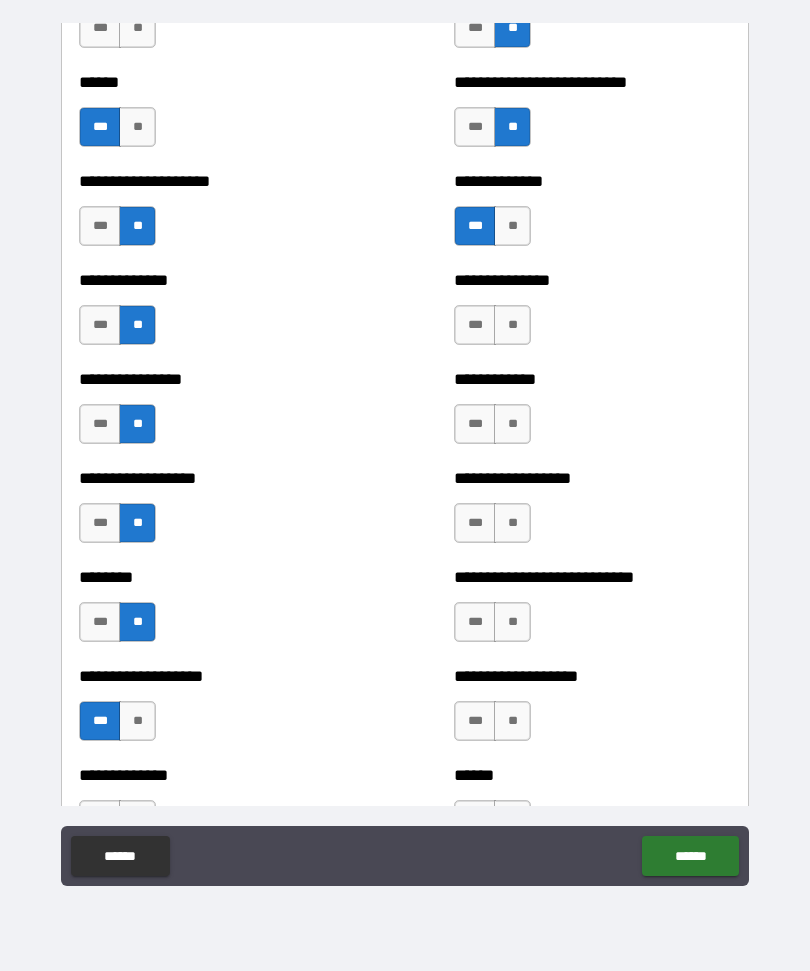 click on "**" at bounding box center (512, 325) 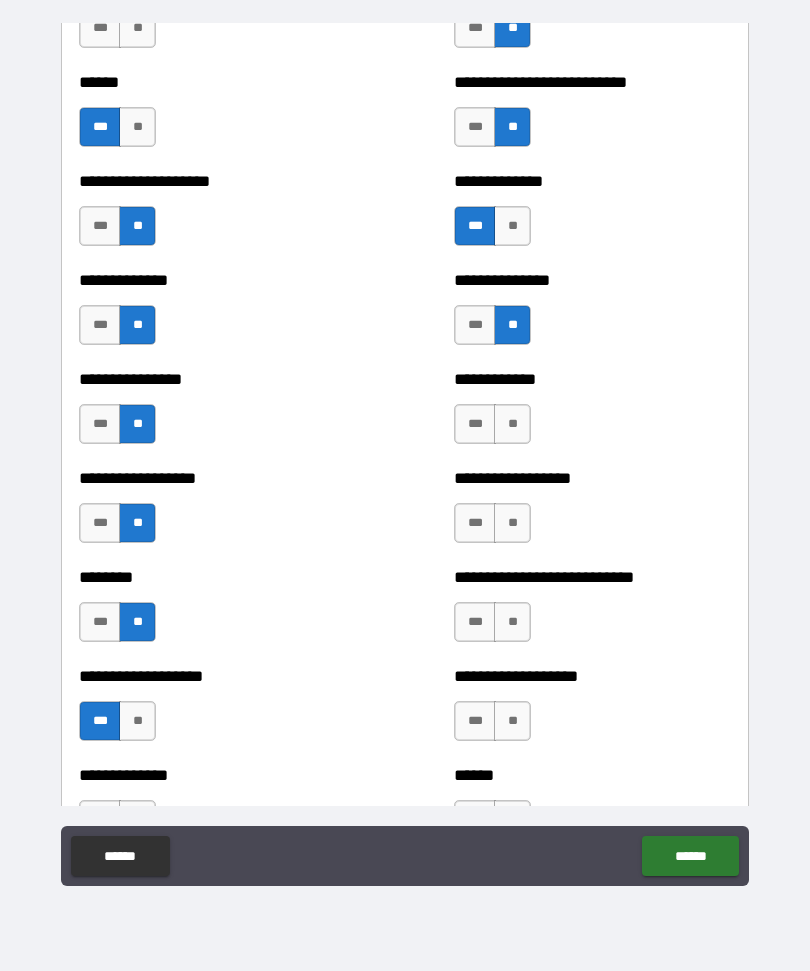 click on "**" at bounding box center [512, 424] 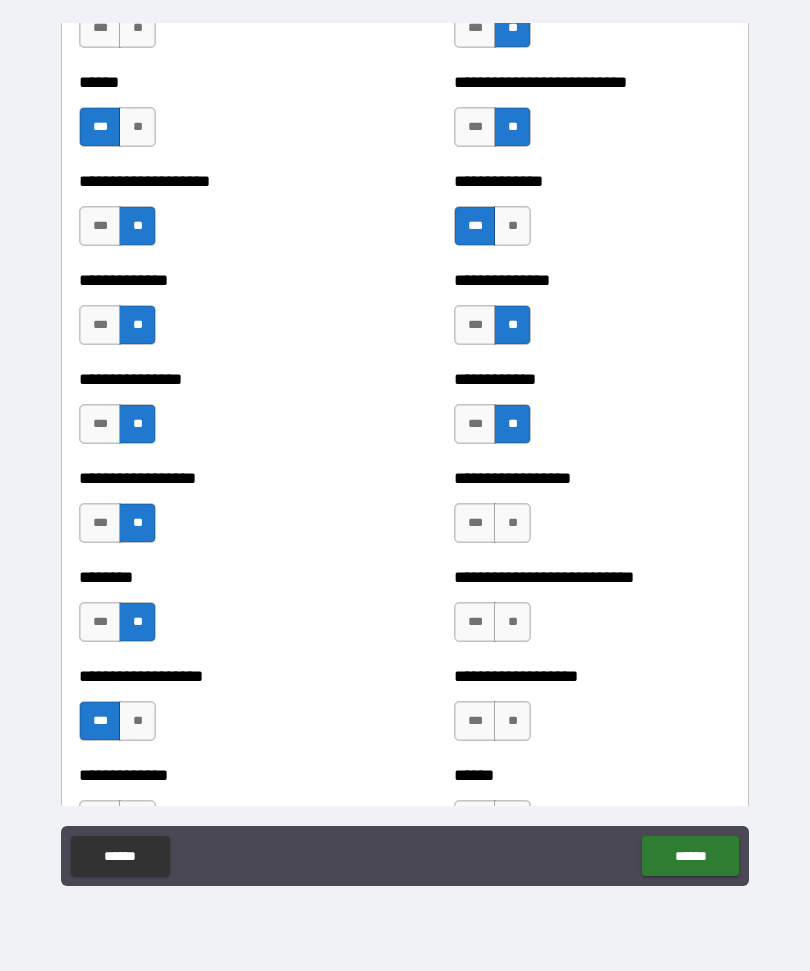 click on "**" at bounding box center (512, 523) 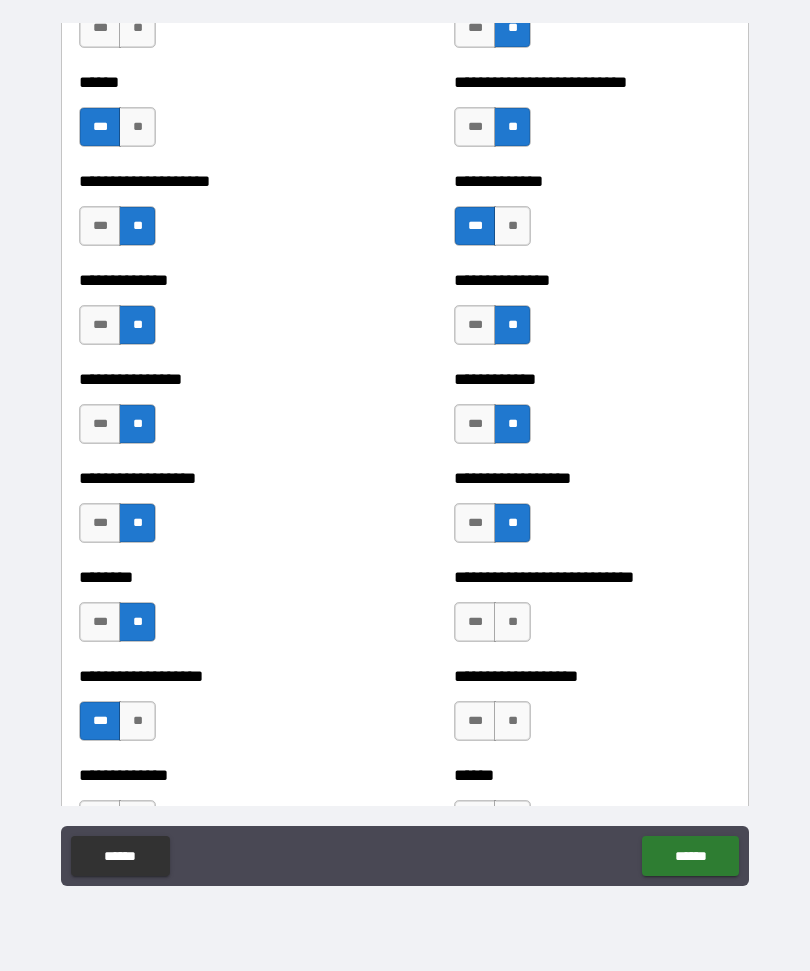 click on "**" at bounding box center (512, 622) 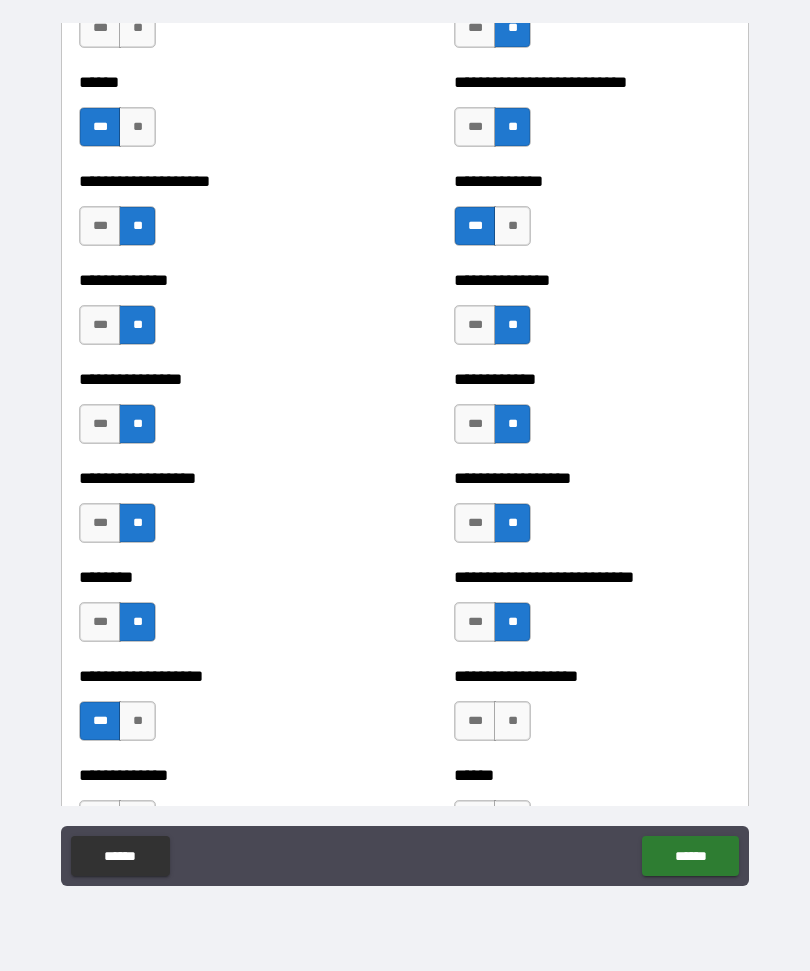 click on "**" at bounding box center [512, 721] 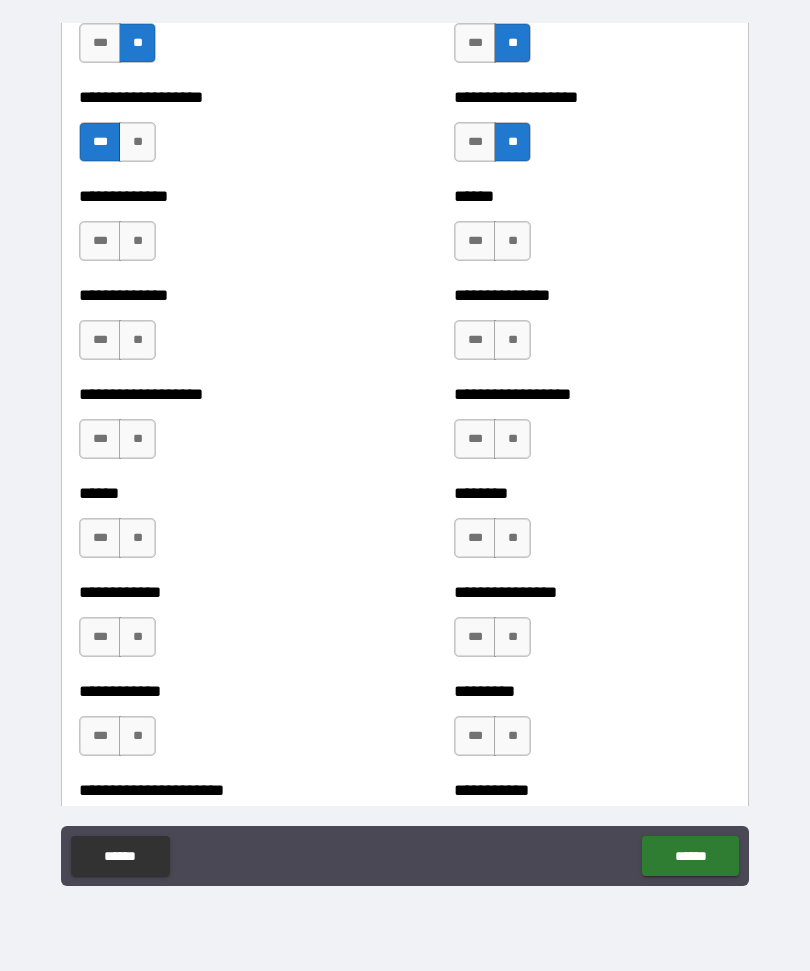 scroll, scrollTop: 4613, scrollLeft: 0, axis: vertical 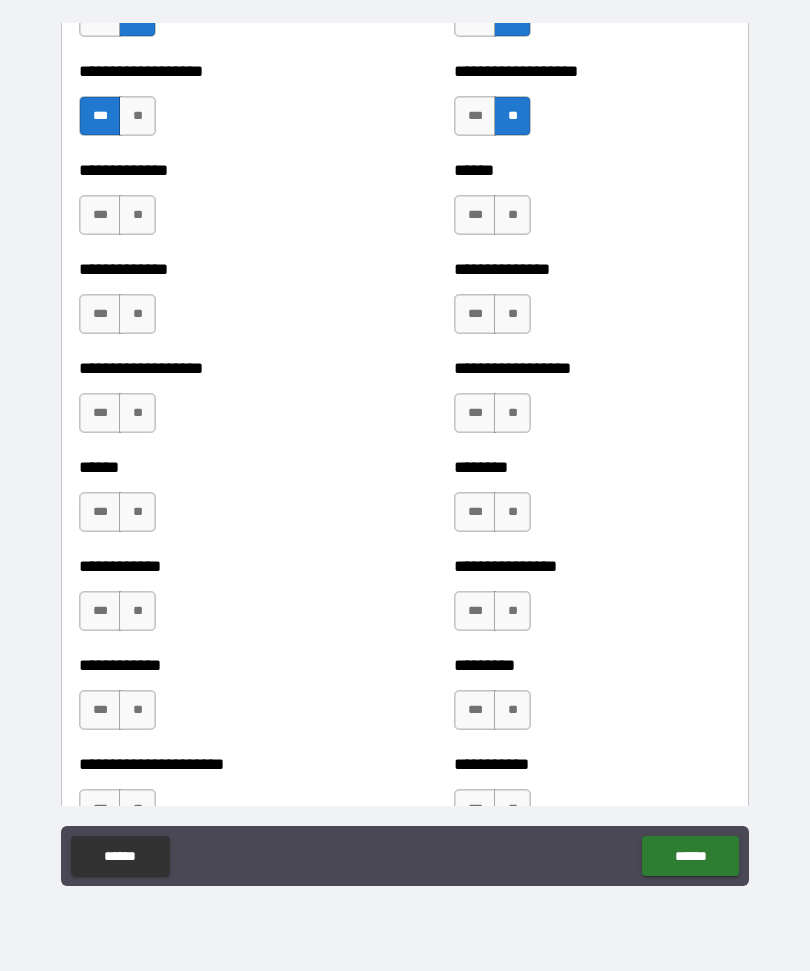 click on "**" at bounding box center (512, 215) 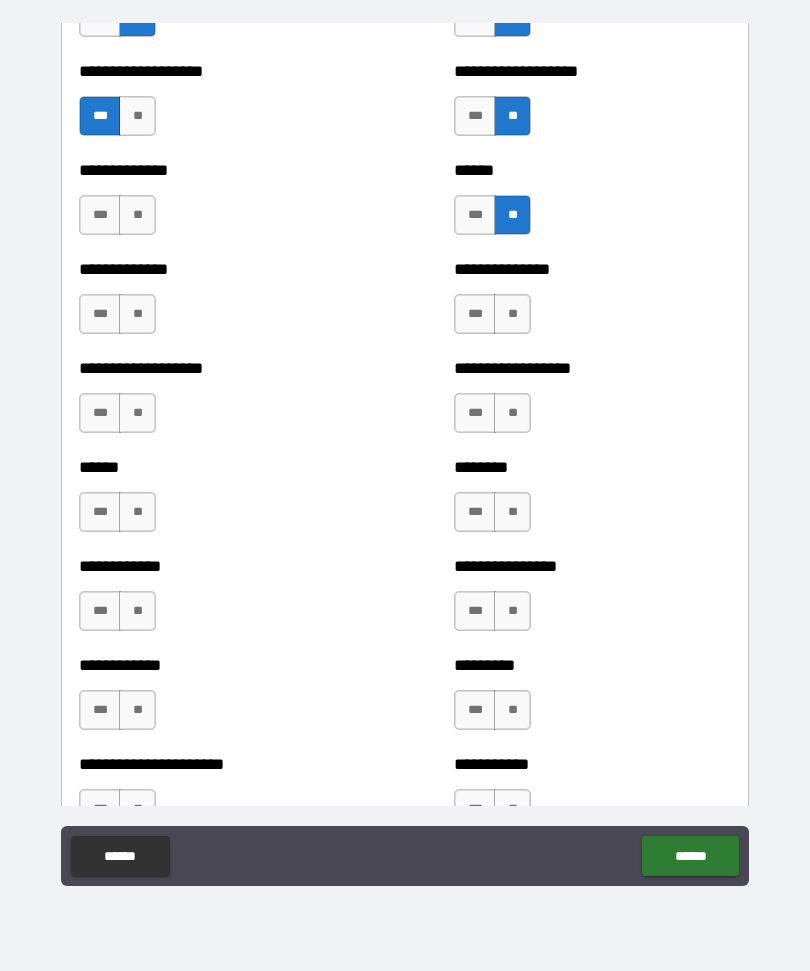 click on "**" at bounding box center (512, 314) 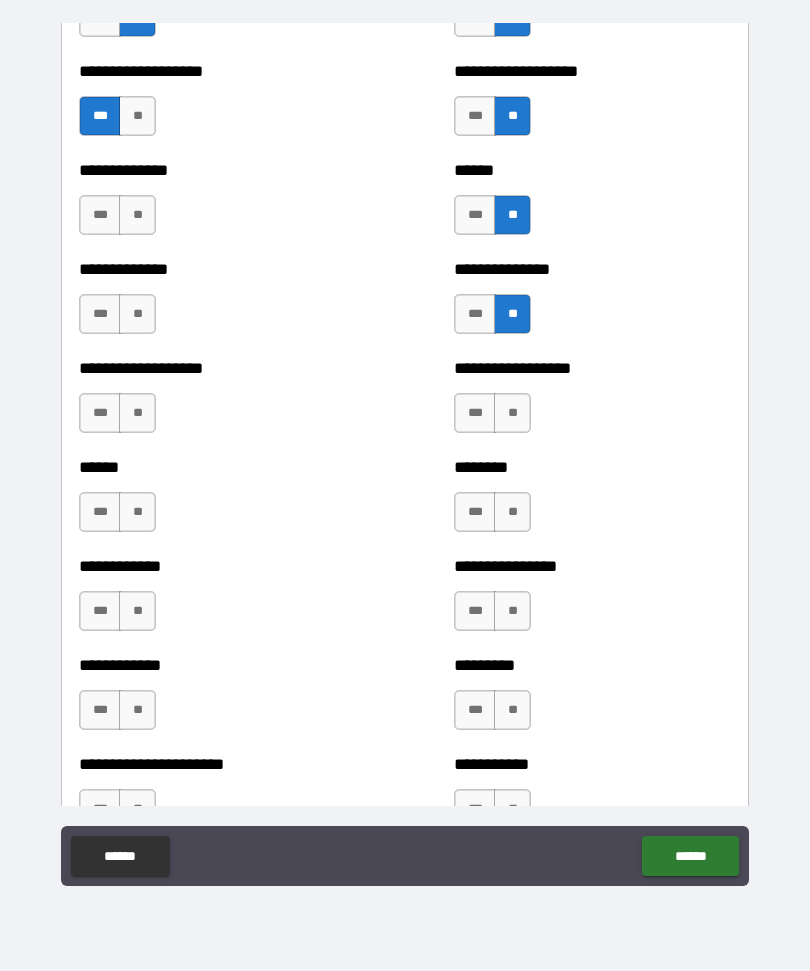 click on "**" at bounding box center [512, 413] 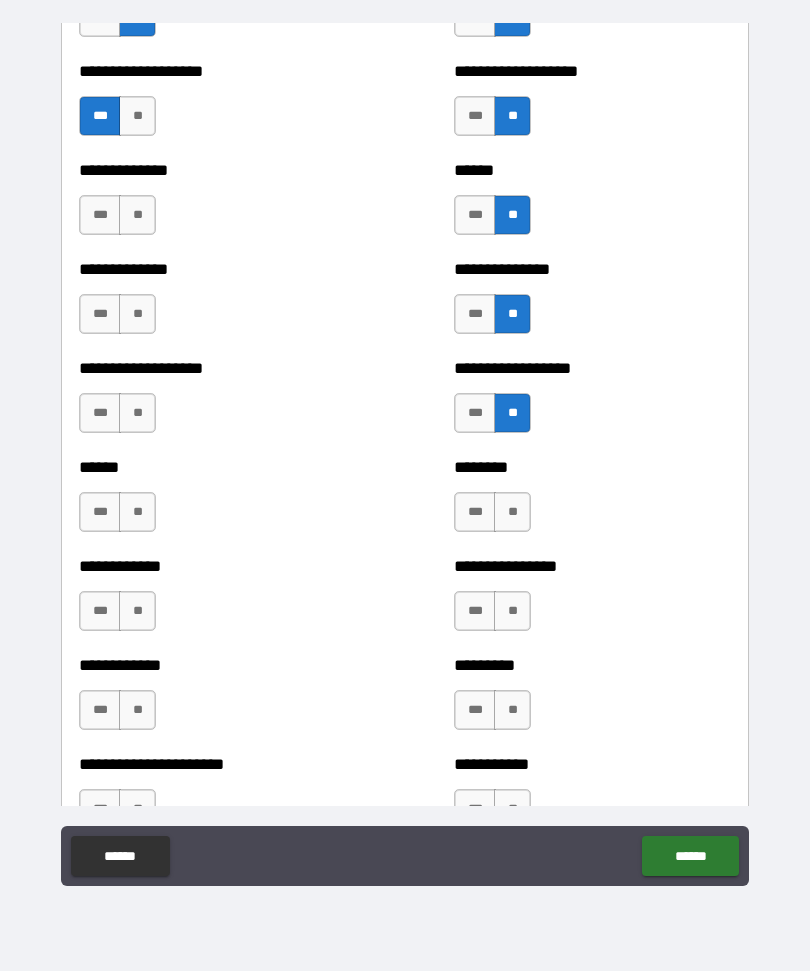 click on "**" at bounding box center (512, 512) 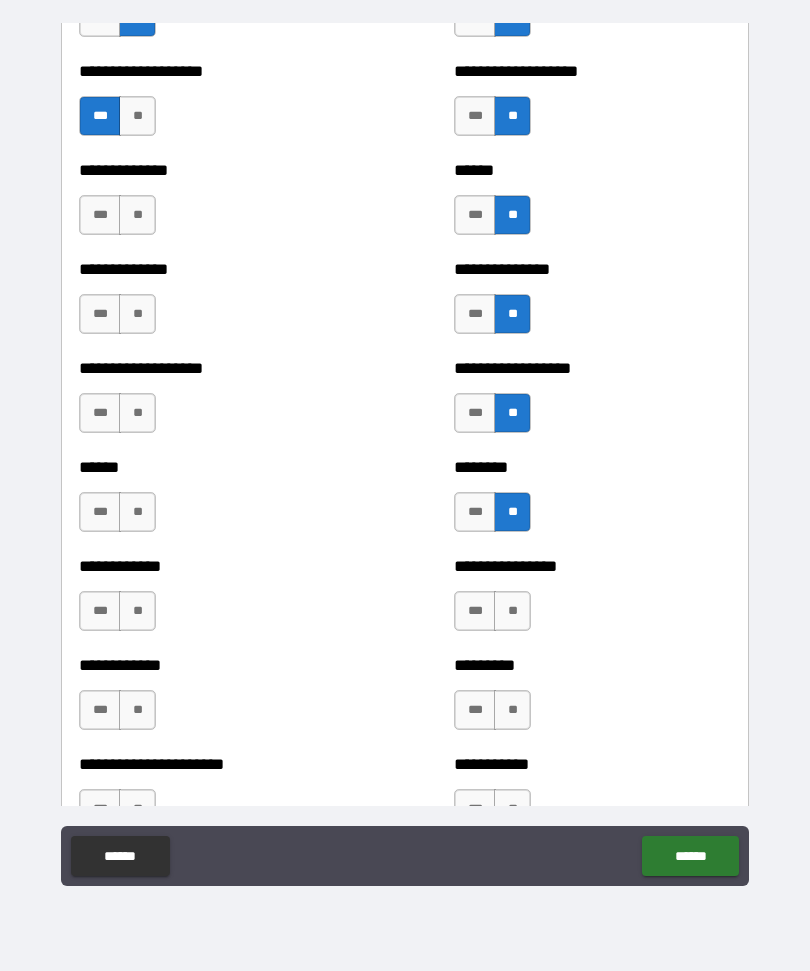 click on "**" at bounding box center [512, 611] 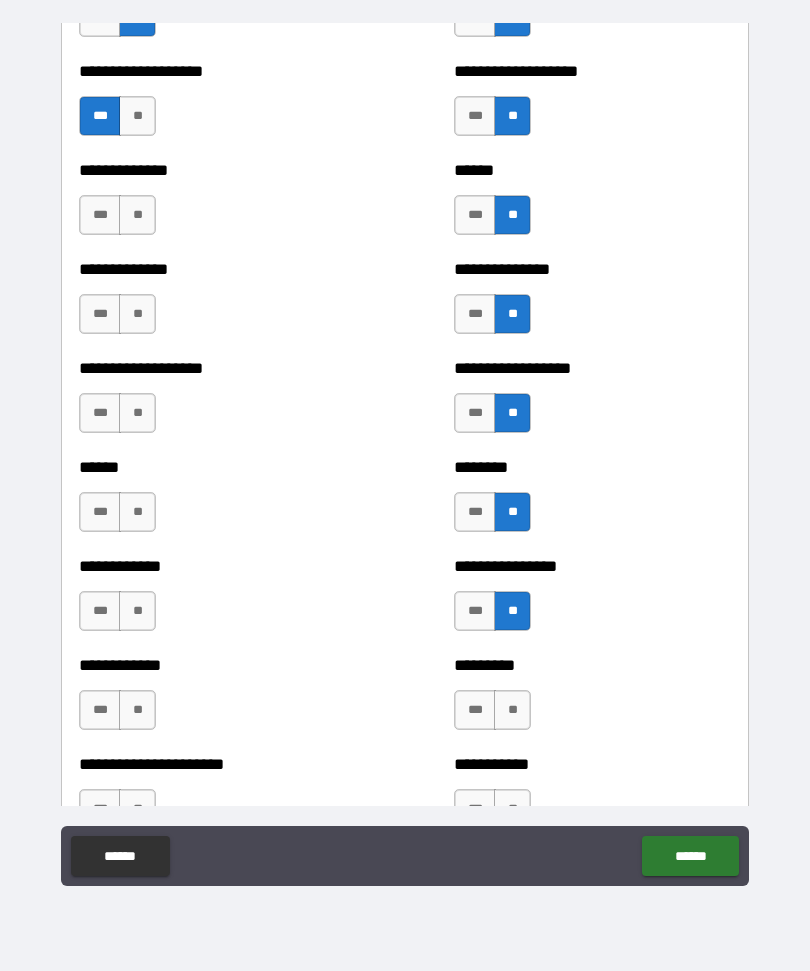 click on "***" at bounding box center [475, 710] 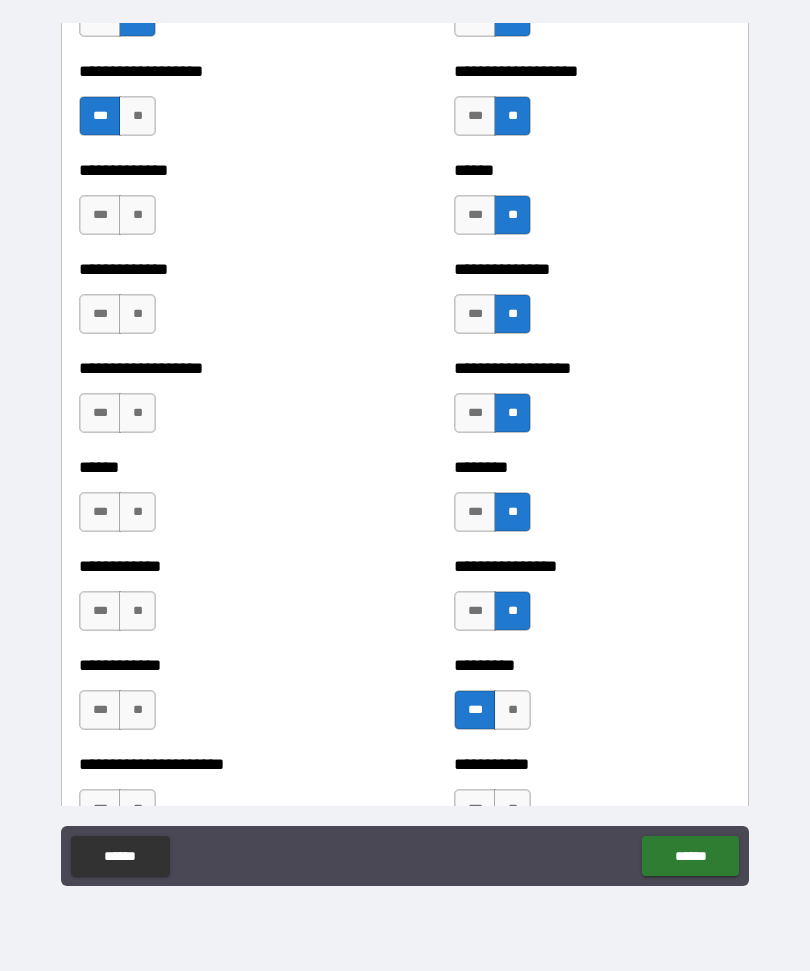 click on "**" at bounding box center [137, 215] 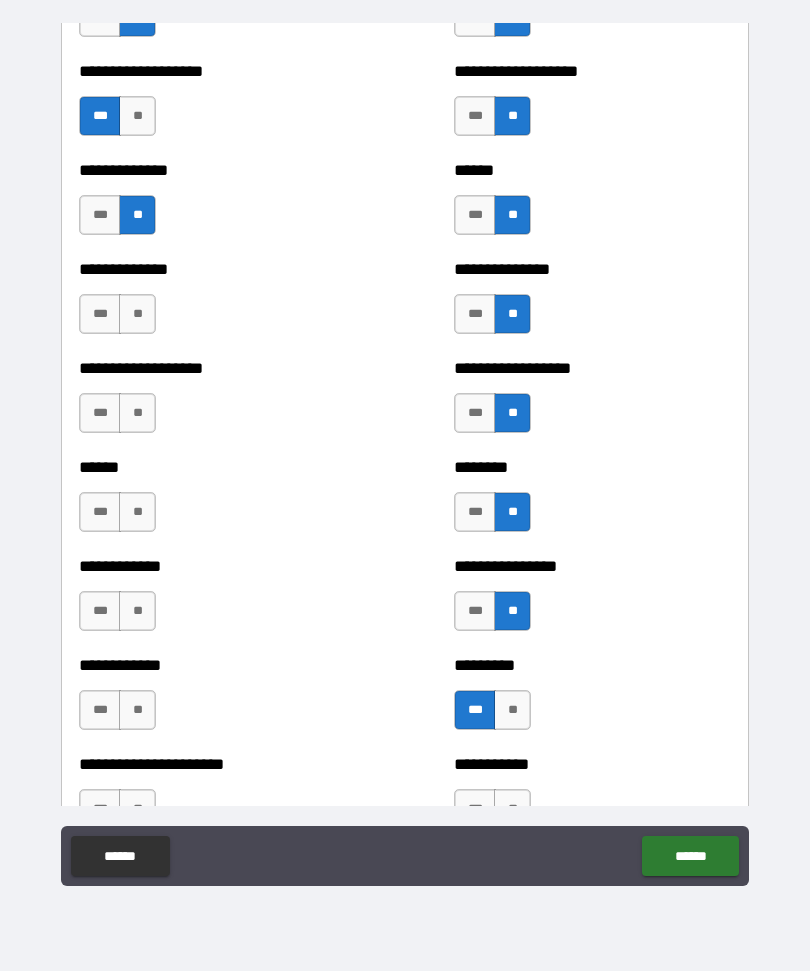 click on "**" at bounding box center [137, 314] 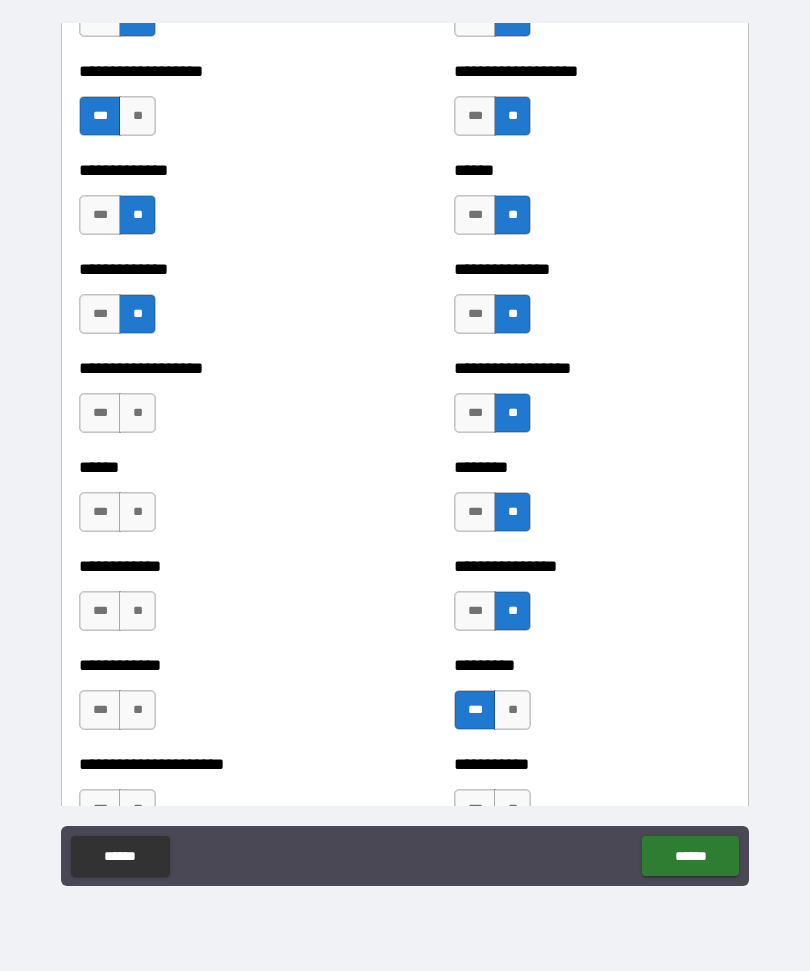 click on "**" at bounding box center [137, 413] 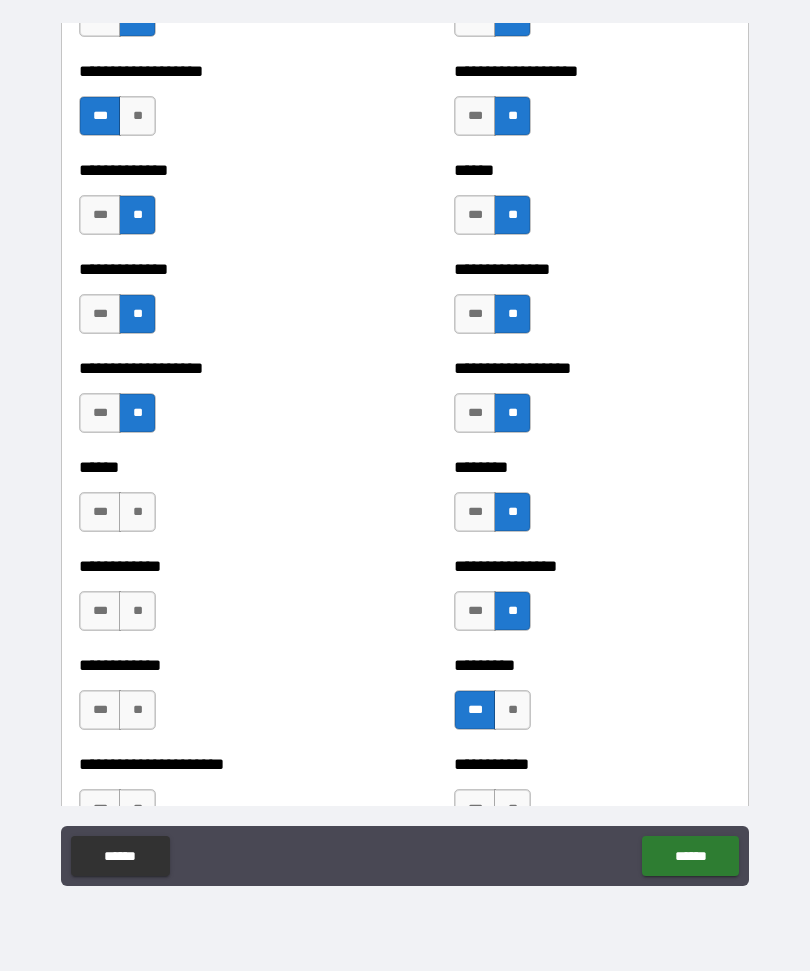 click on "**" at bounding box center [137, 512] 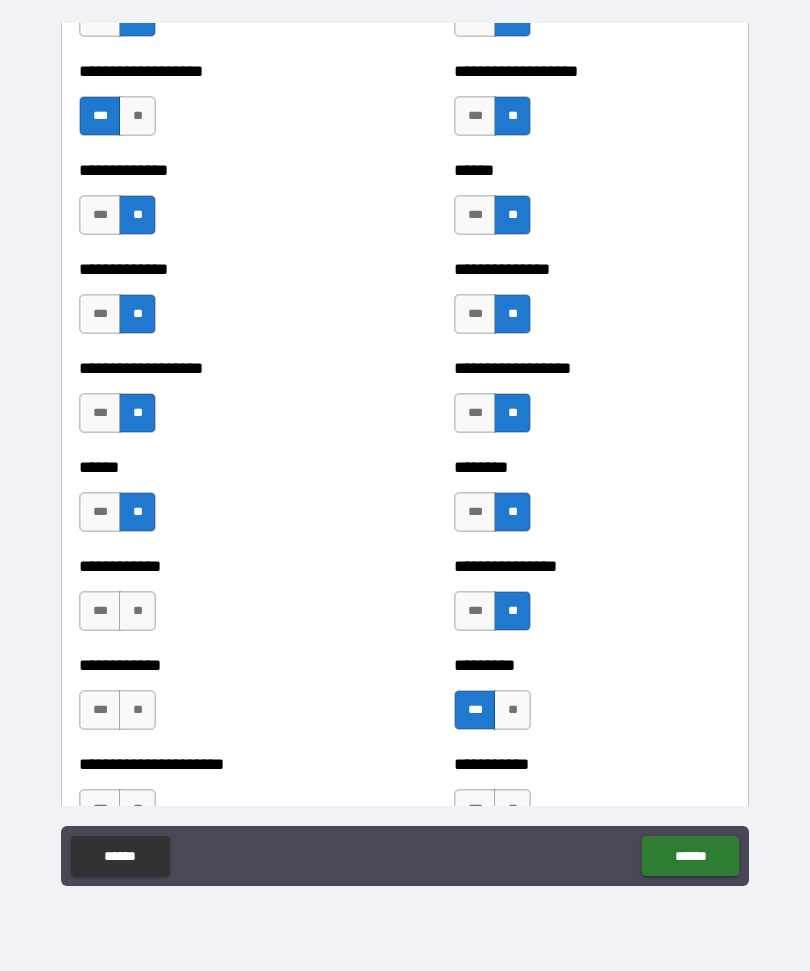 click on "**********" at bounding box center (217, 601) 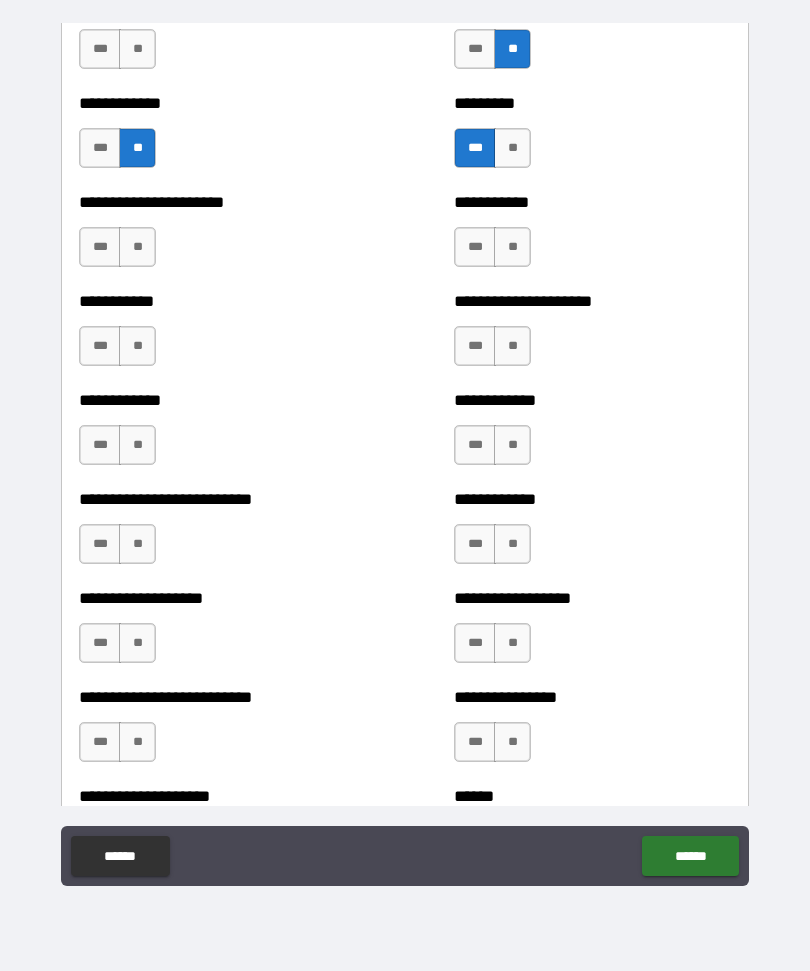 scroll, scrollTop: 5185, scrollLeft: 0, axis: vertical 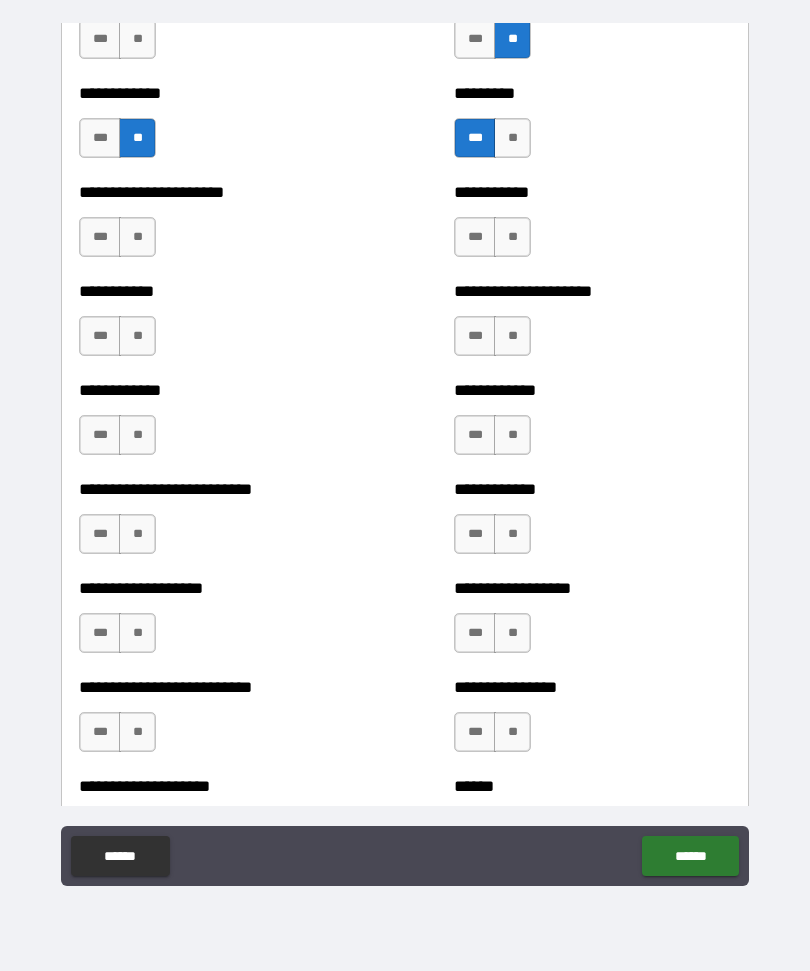 click on "**" at bounding box center (137, 237) 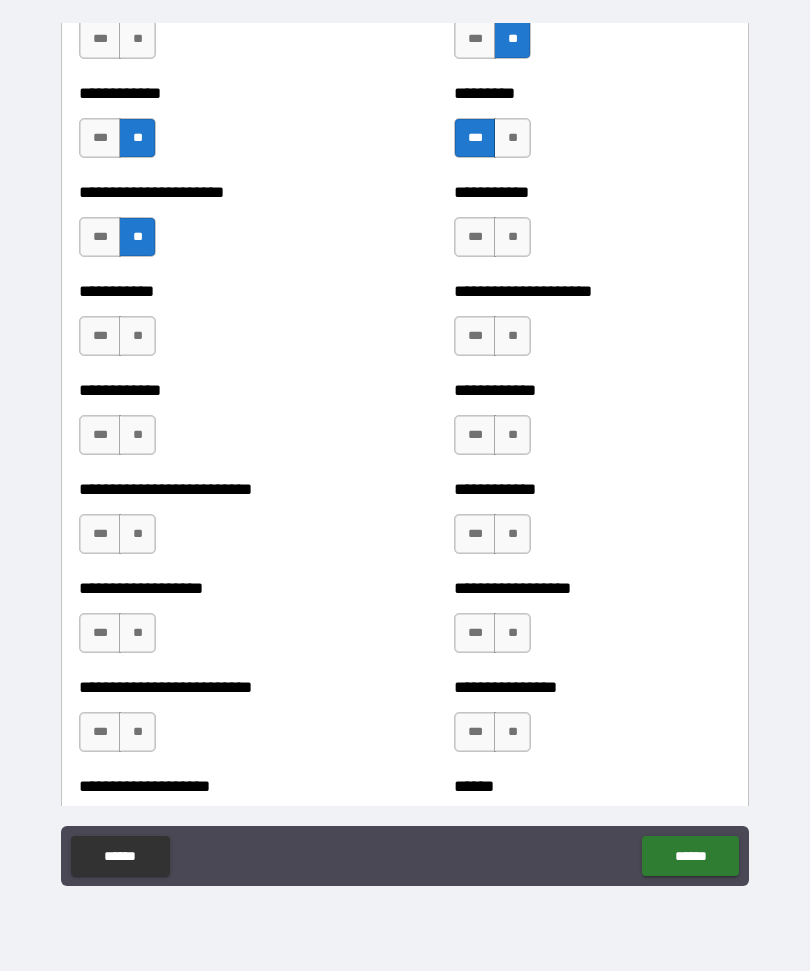 click on "**" at bounding box center (137, 336) 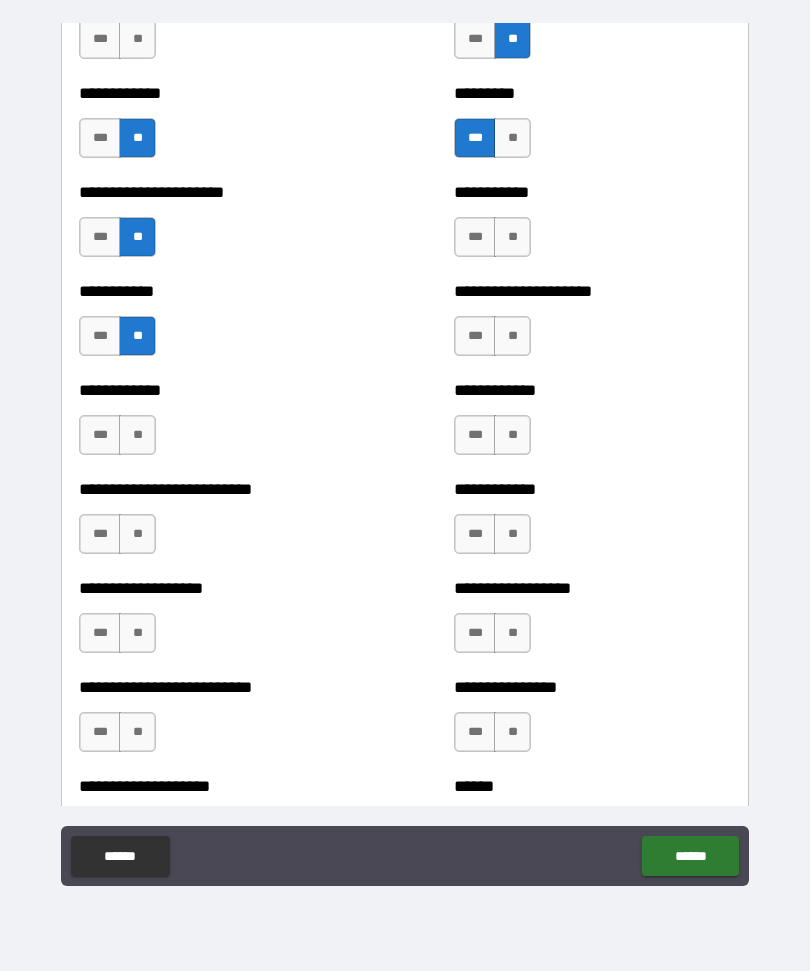 click on "**" at bounding box center [137, 435] 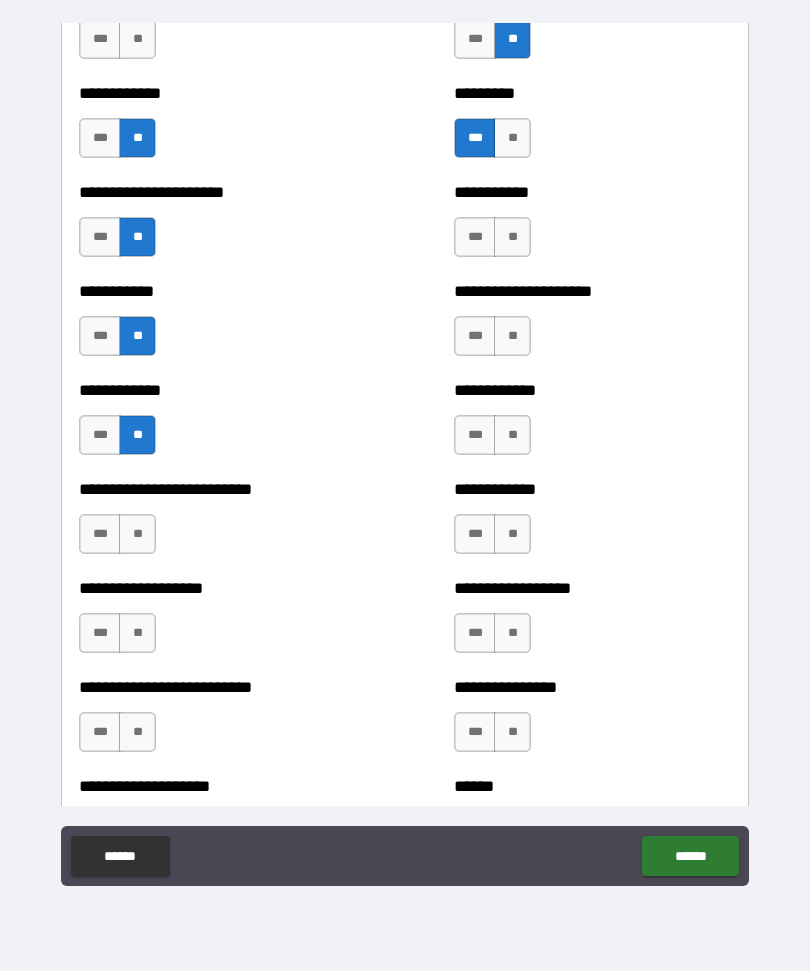 click on "***" at bounding box center [100, 534] 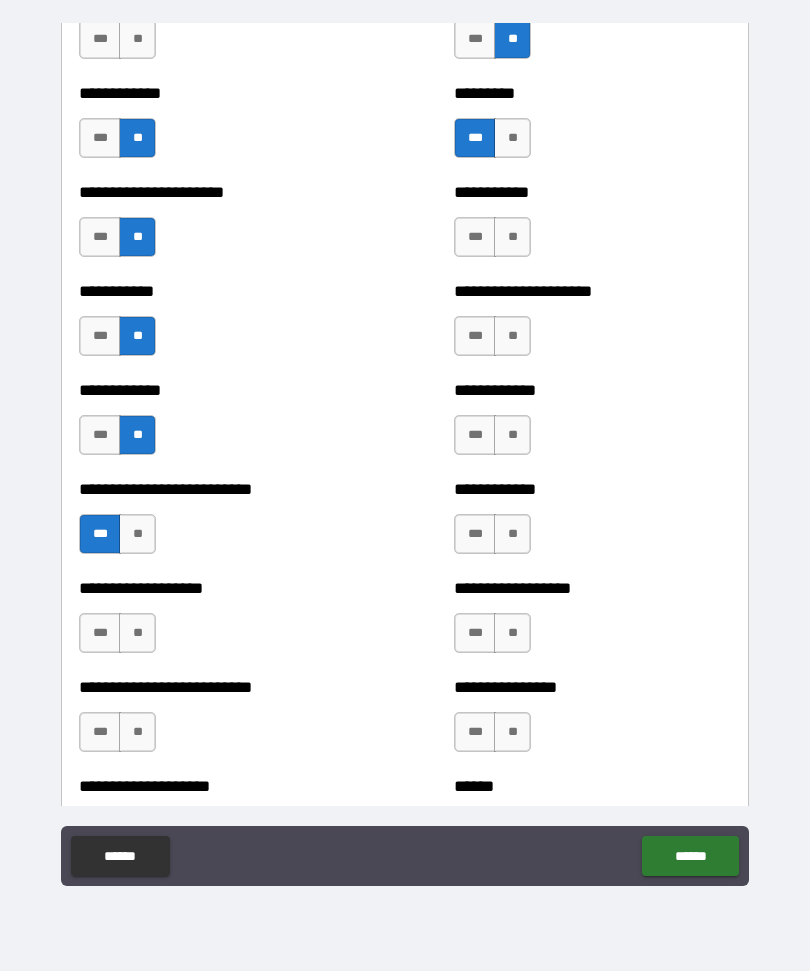 click on "**" at bounding box center [137, 633] 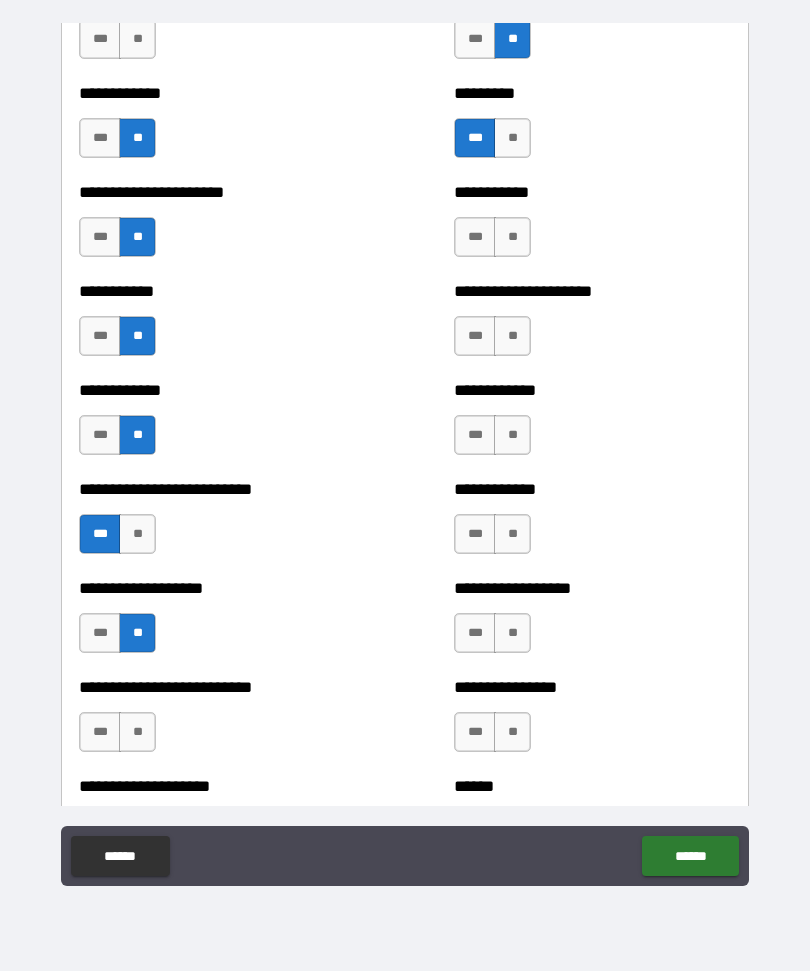 click on "**" at bounding box center [137, 732] 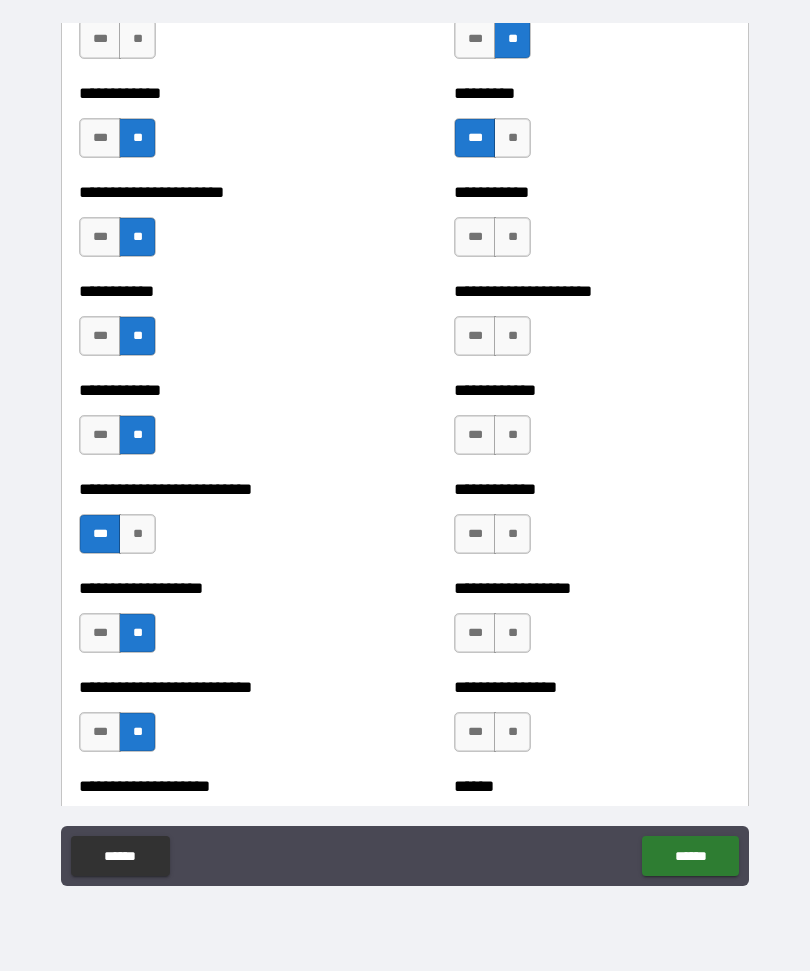 click on "***" at bounding box center [475, 237] 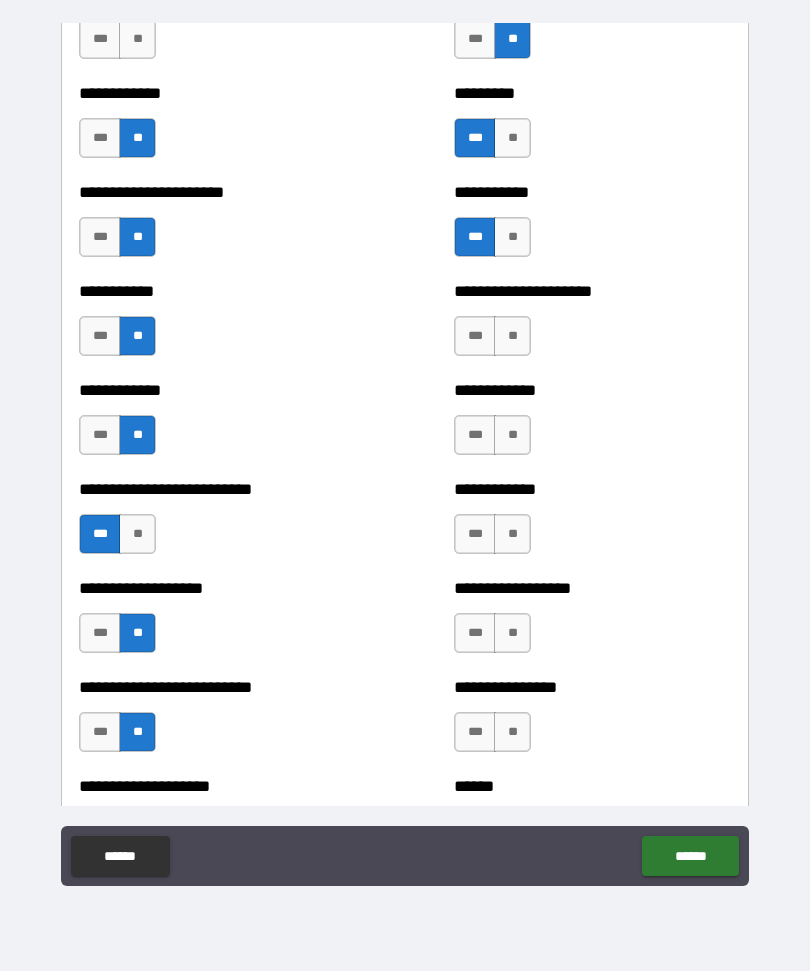 click on "**" at bounding box center [512, 336] 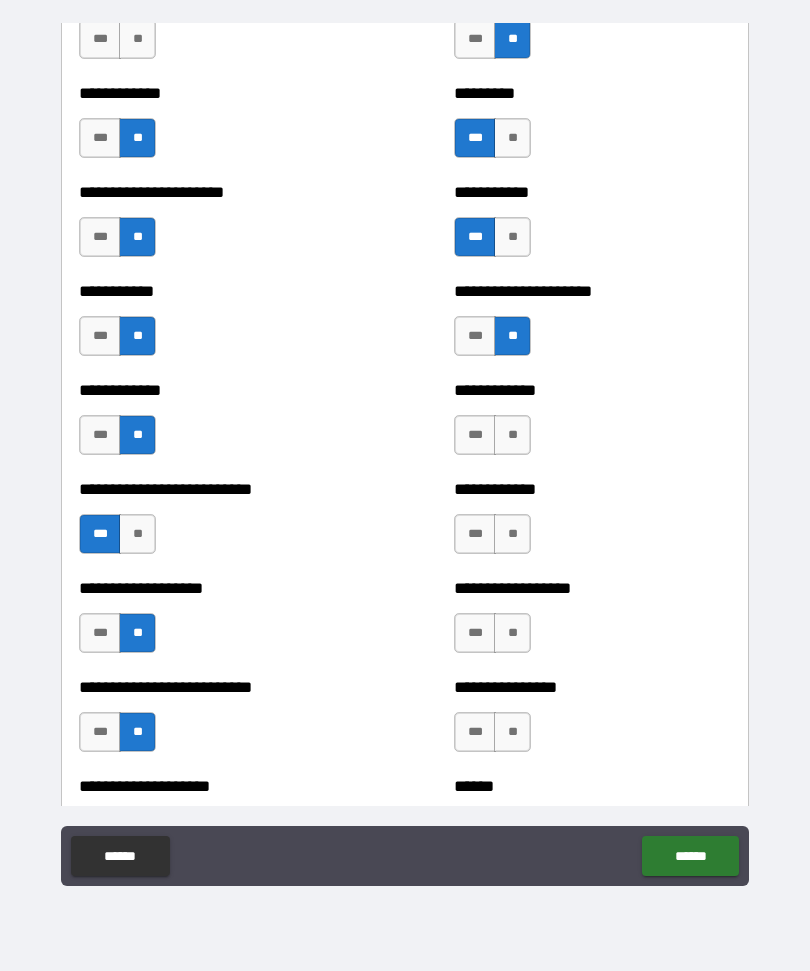 click on "**" at bounding box center [512, 435] 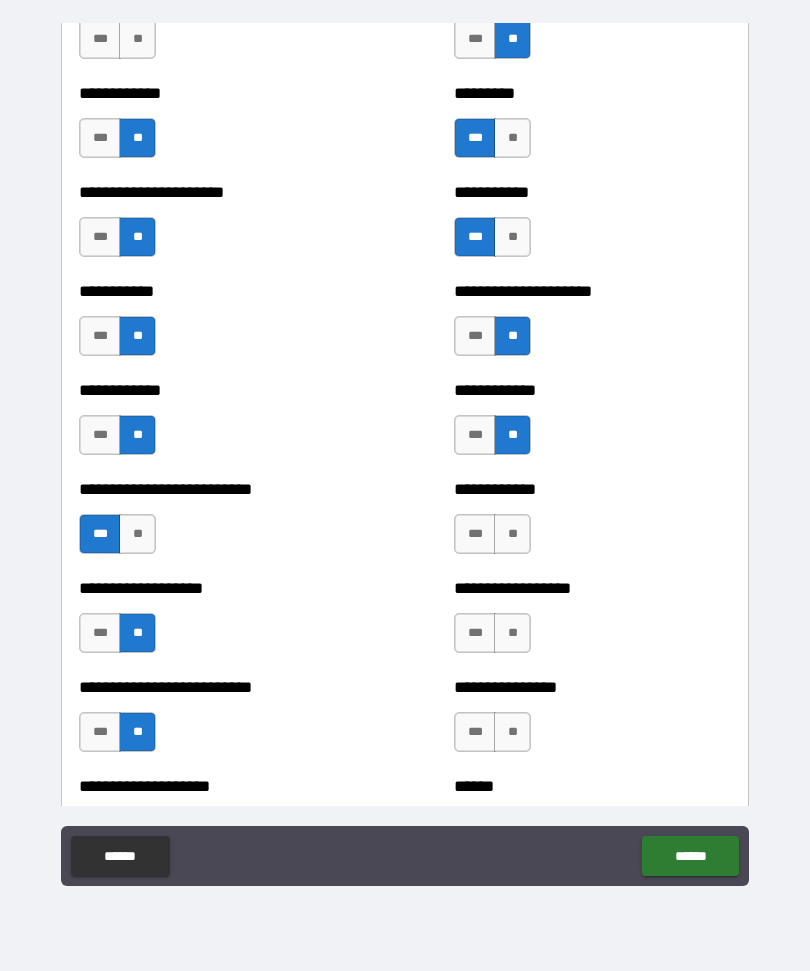 click on "***" at bounding box center [475, 534] 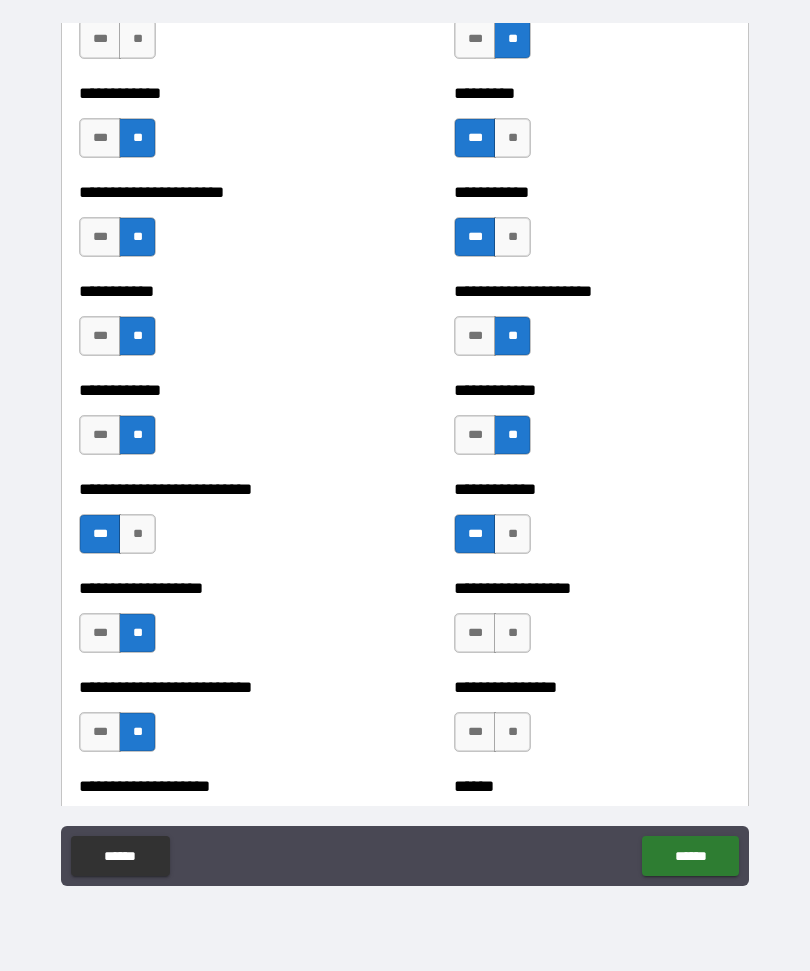 click on "***" at bounding box center [475, 633] 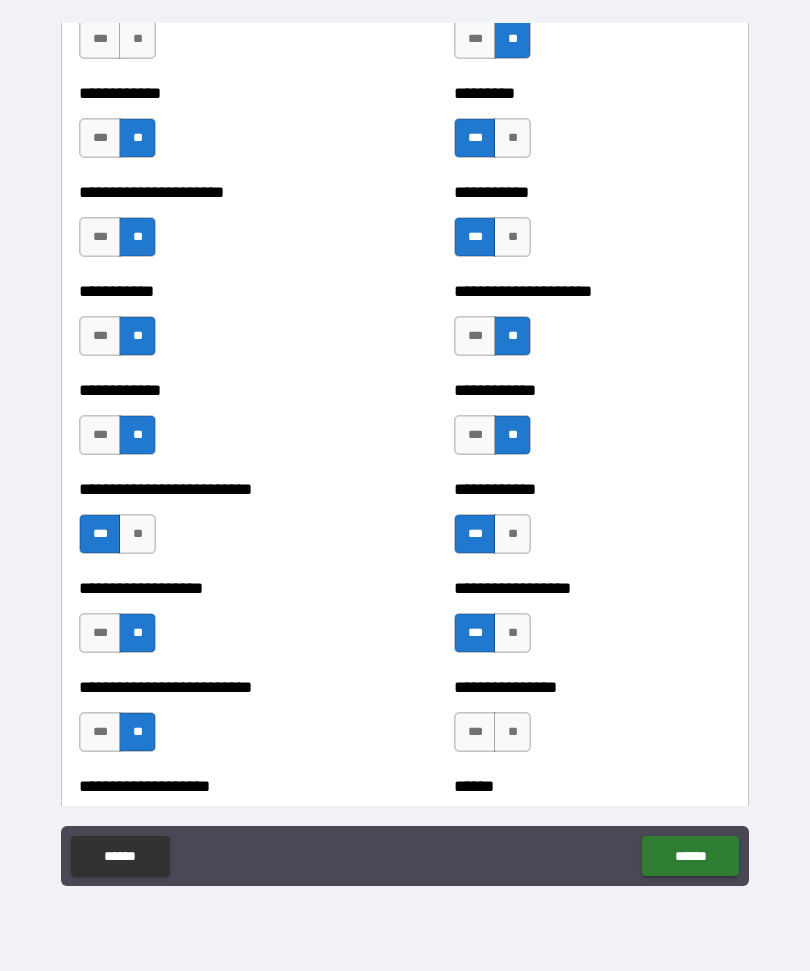 click on "**" at bounding box center (512, 732) 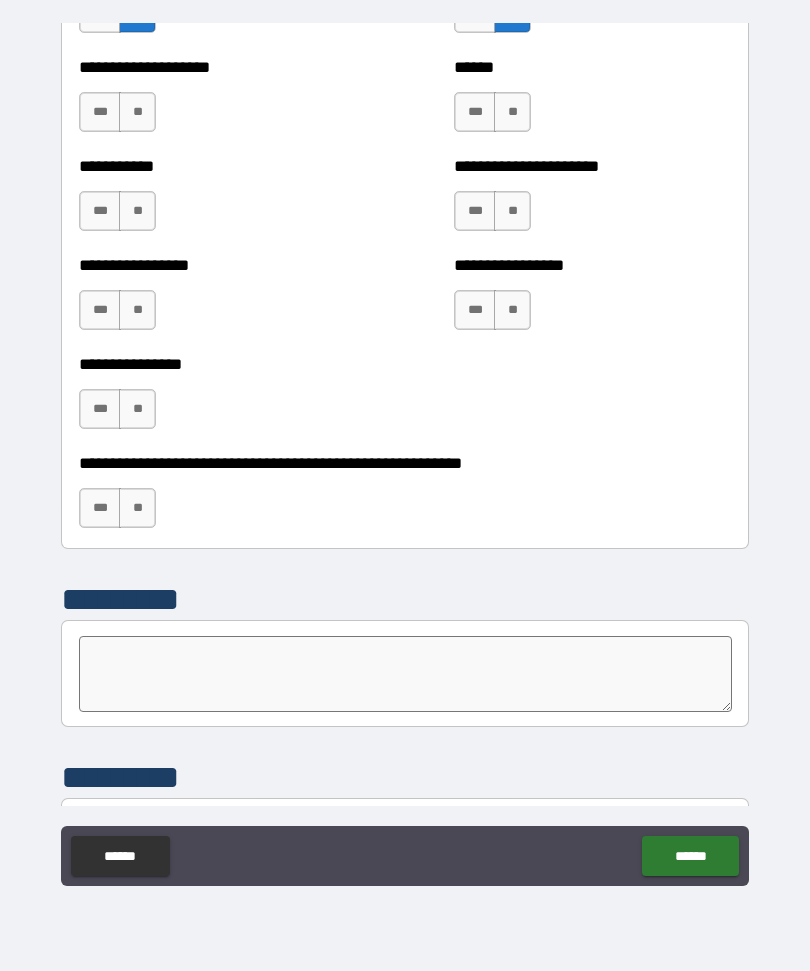 scroll, scrollTop: 5904, scrollLeft: 0, axis: vertical 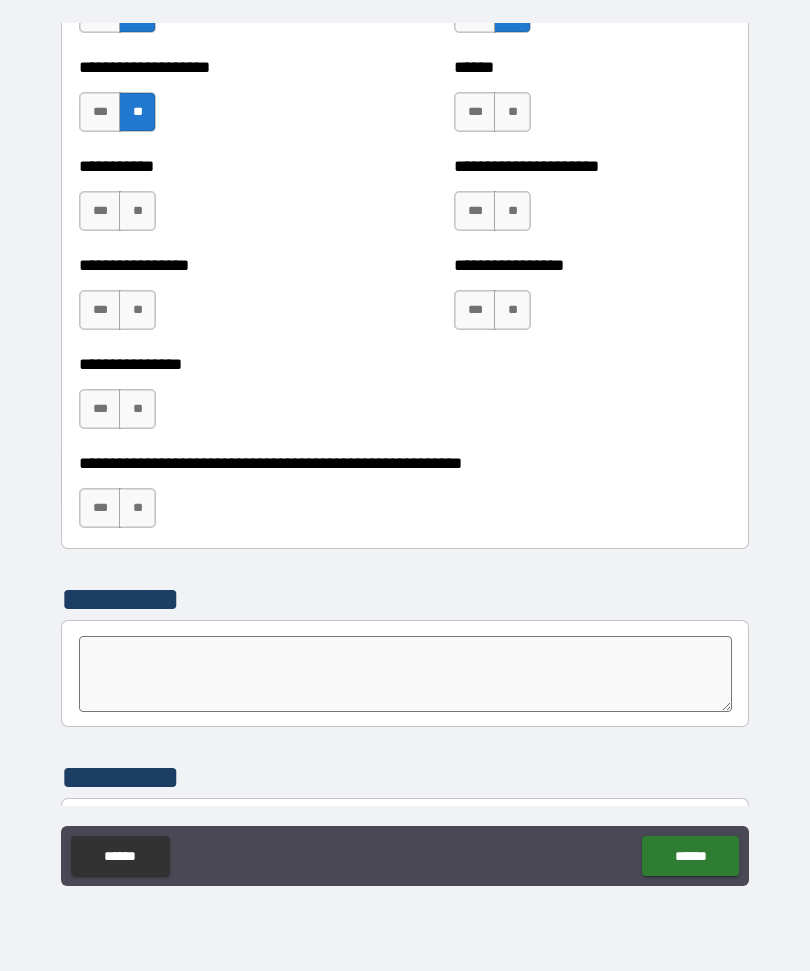 click on "**" at bounding box center (137, 211) 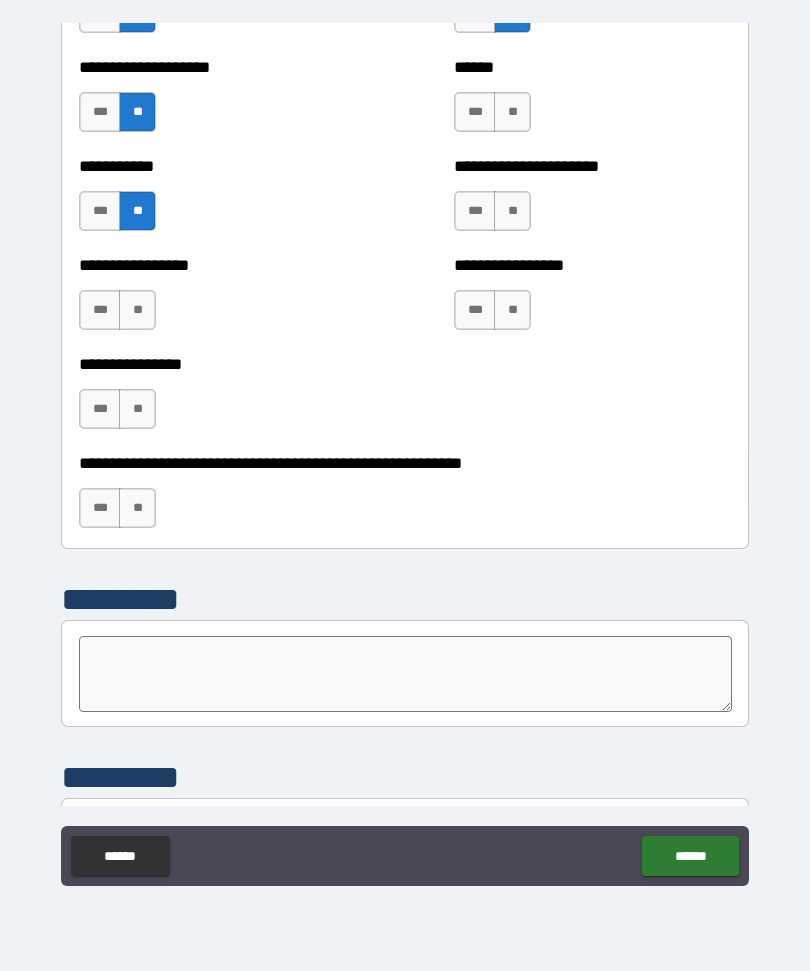 click on "**********" at bounding box center [217, 300] 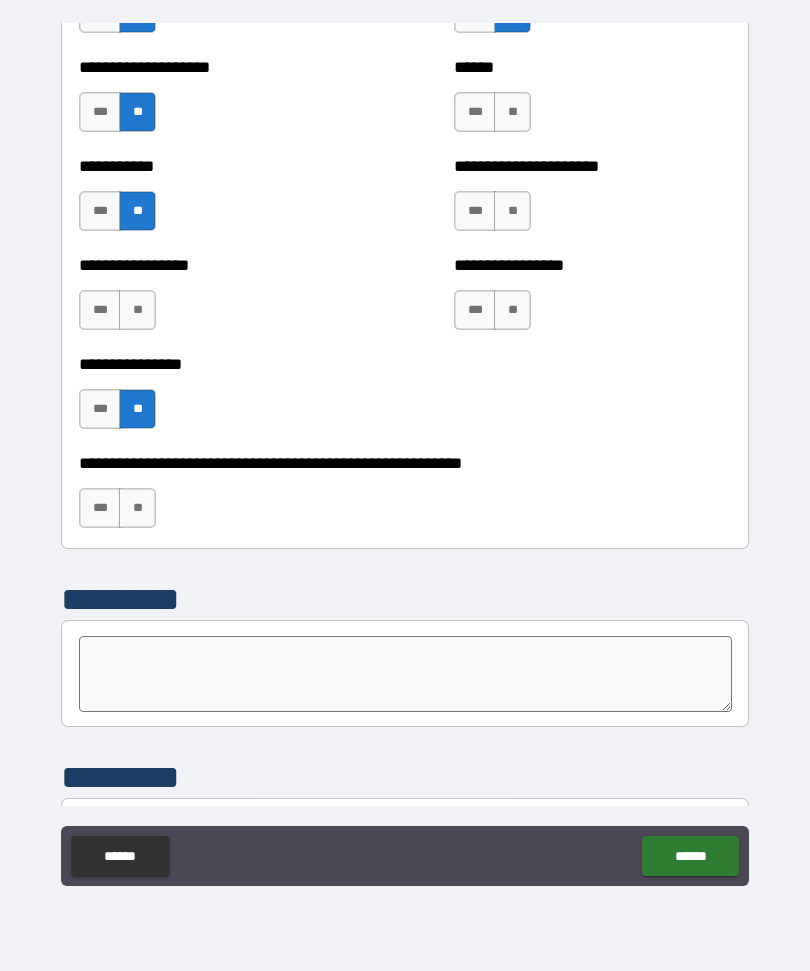 click on "**" at bounding box center [137, 310] 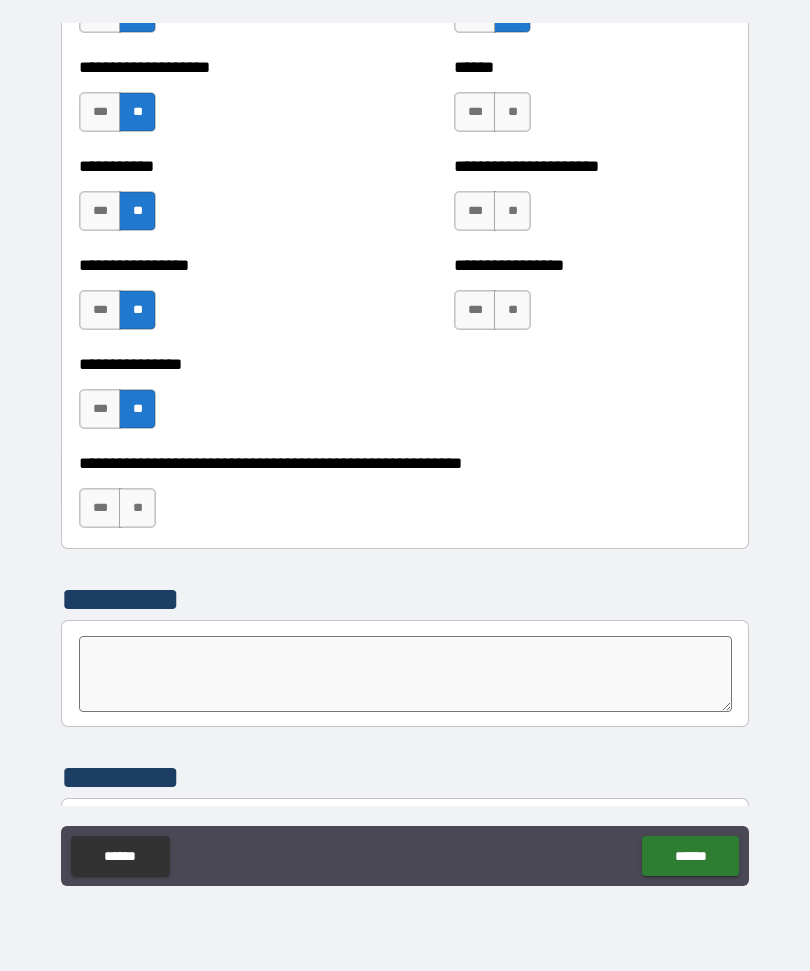 click on "**" at bounding box center [137, 508] 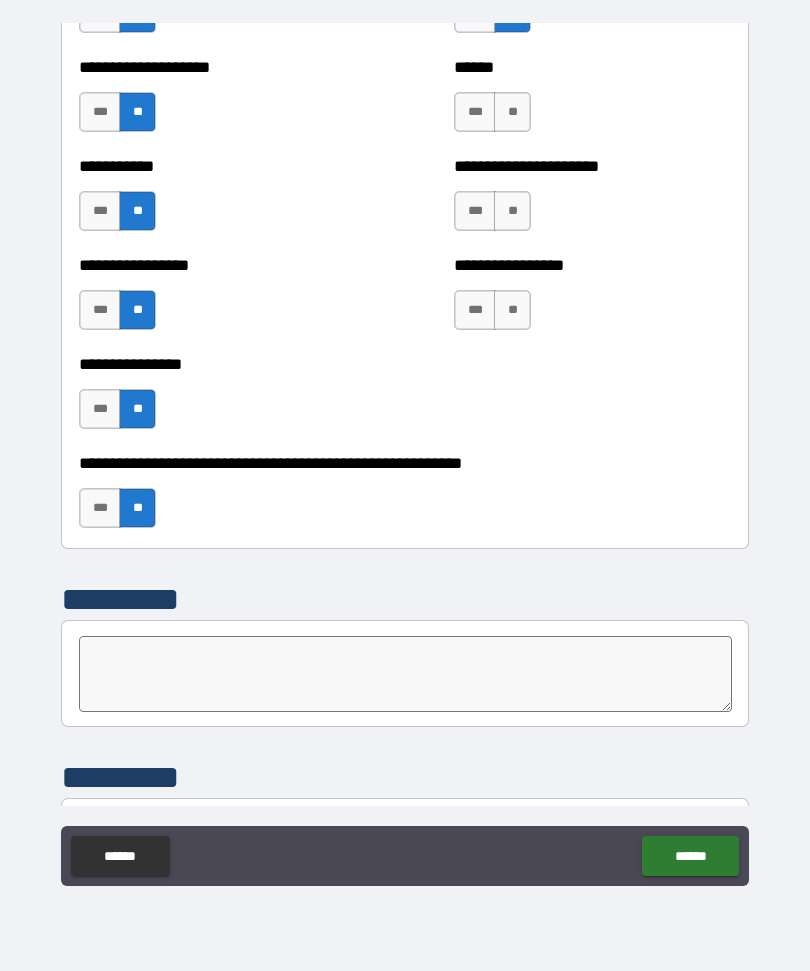 click on "**" at bounding box center (512, 112) 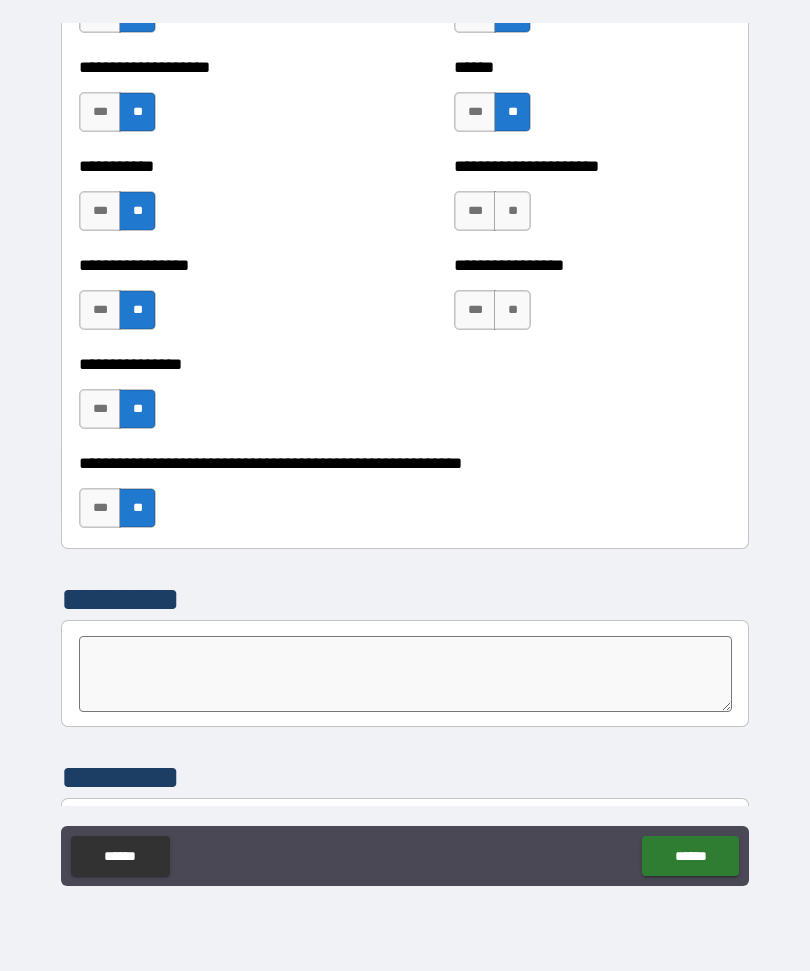 click on "**" at bounding box center (512, 211) 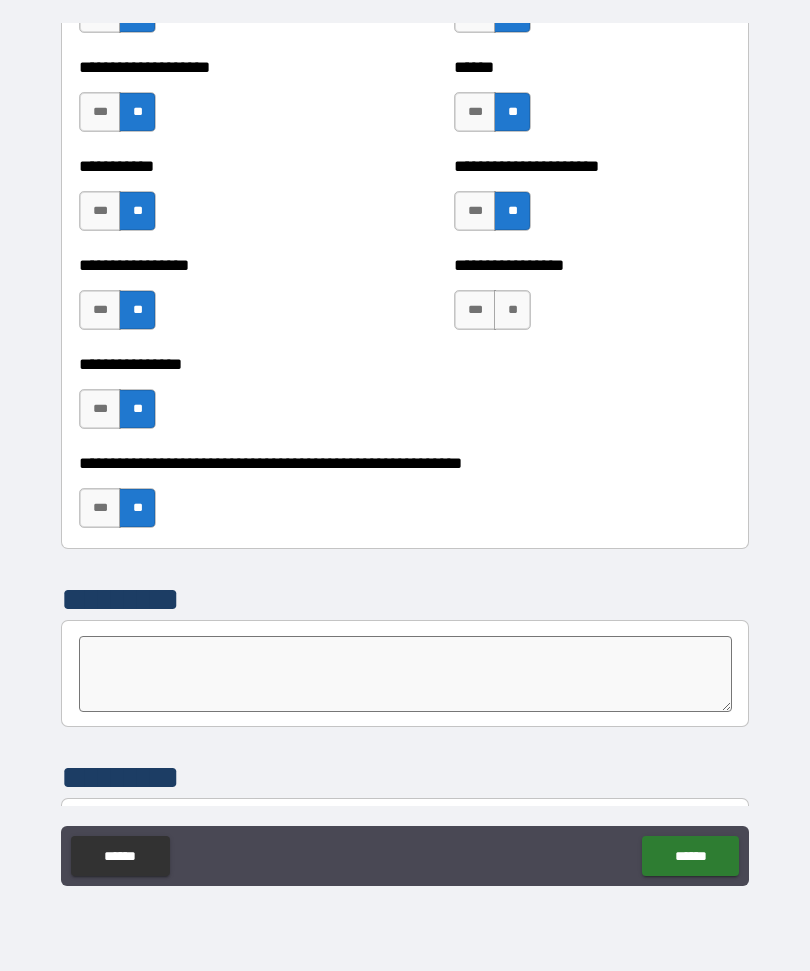 click on "**" at bounding box center (512, 310) 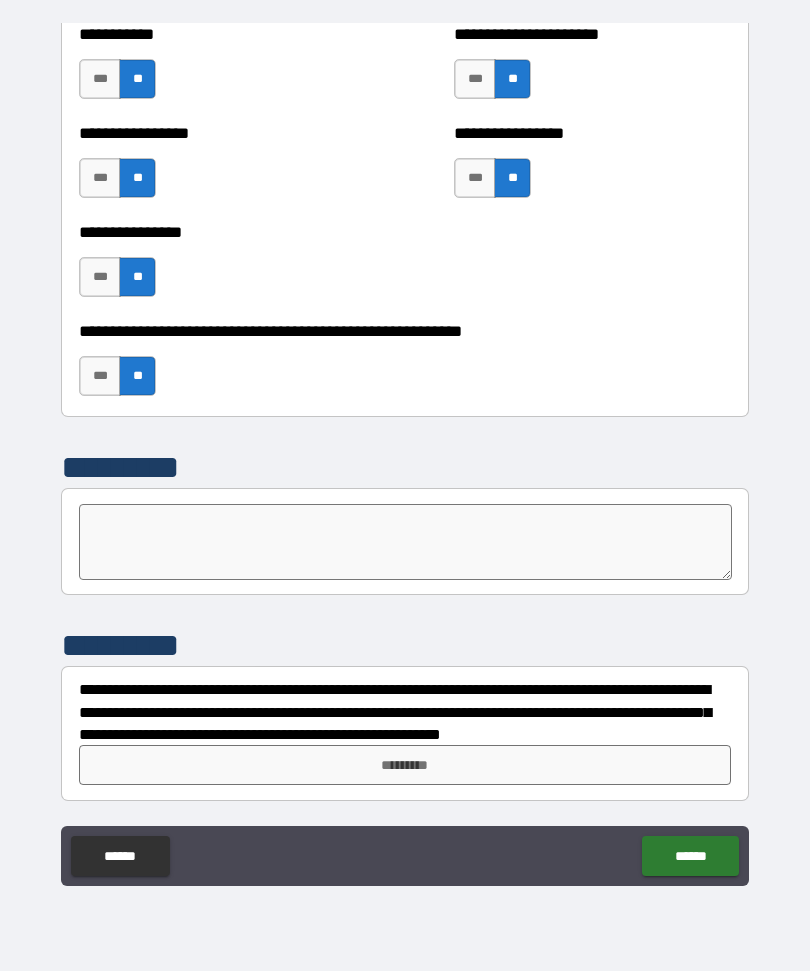 scroll, scrollTop: 6036, scrollLeft: 0, axis: vertical 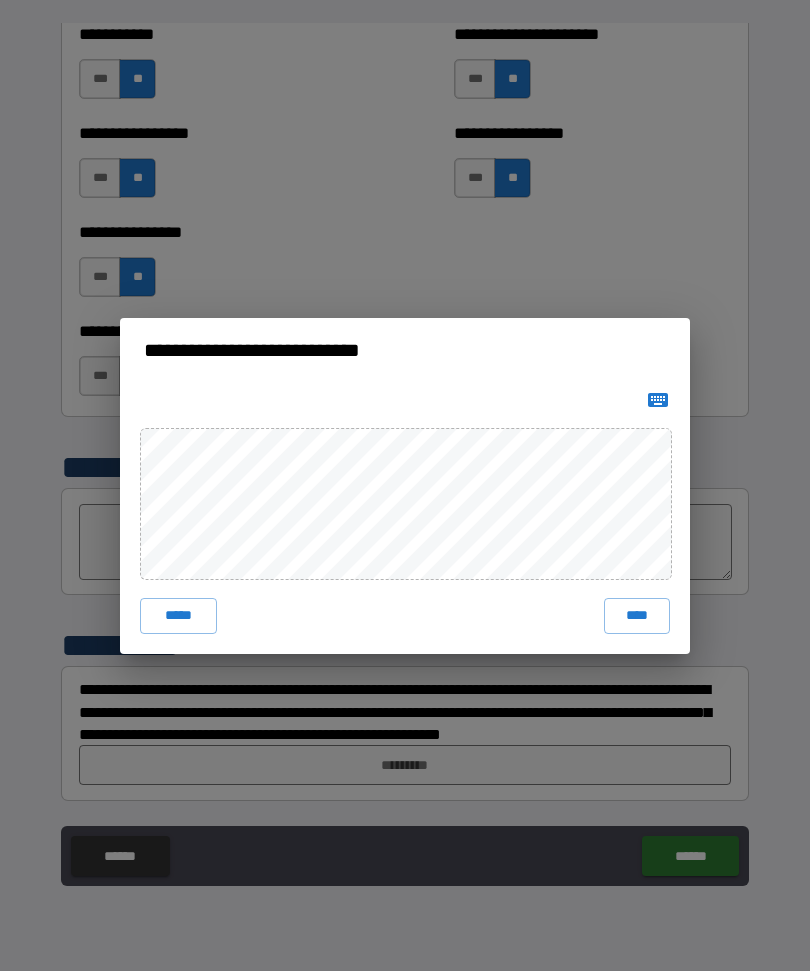 click on "****" at bounding box center (637, 616) 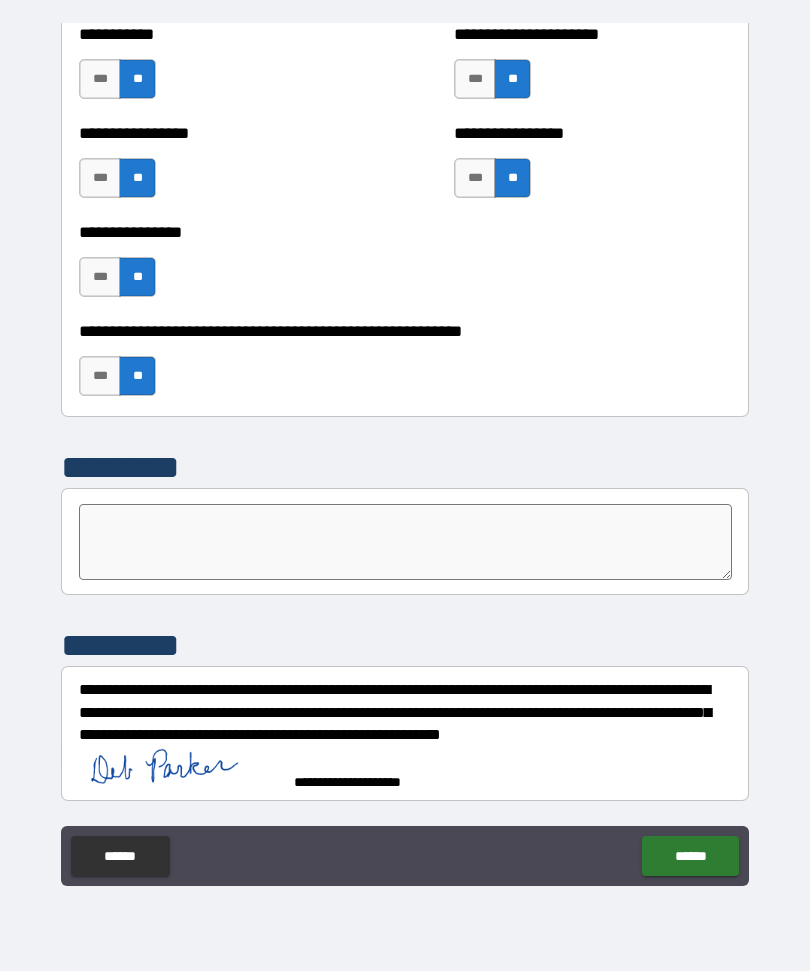scroll, scrollTop: 6026, scrollLeft: 0, axis: vertical 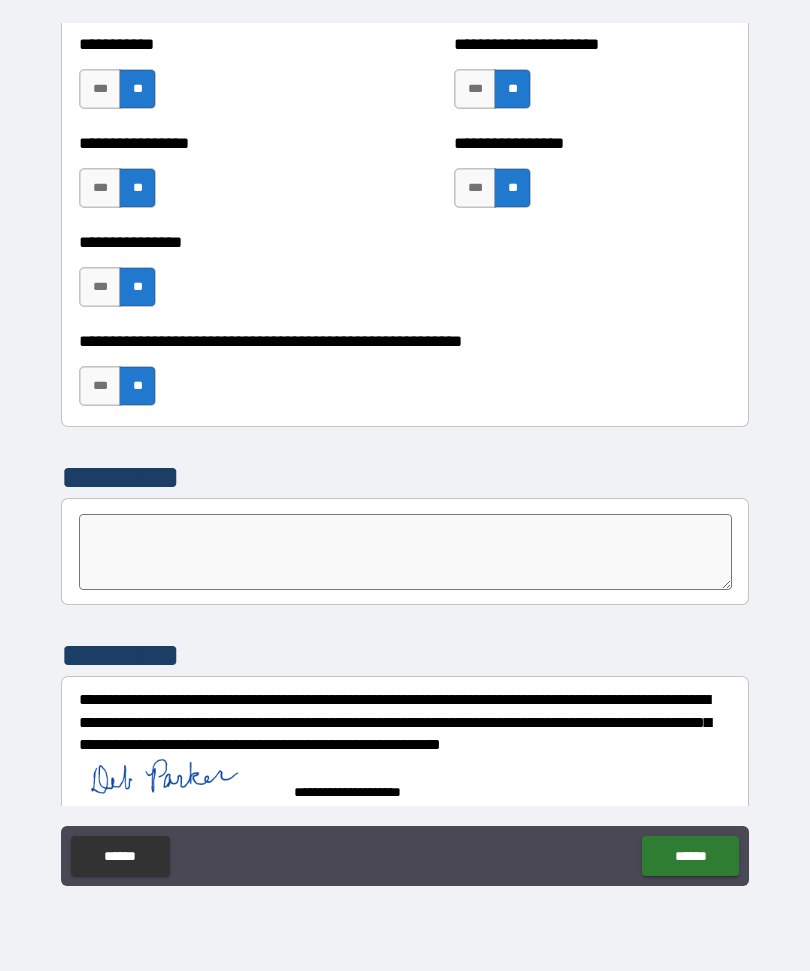click on "******" at bounding box center (690, 856) 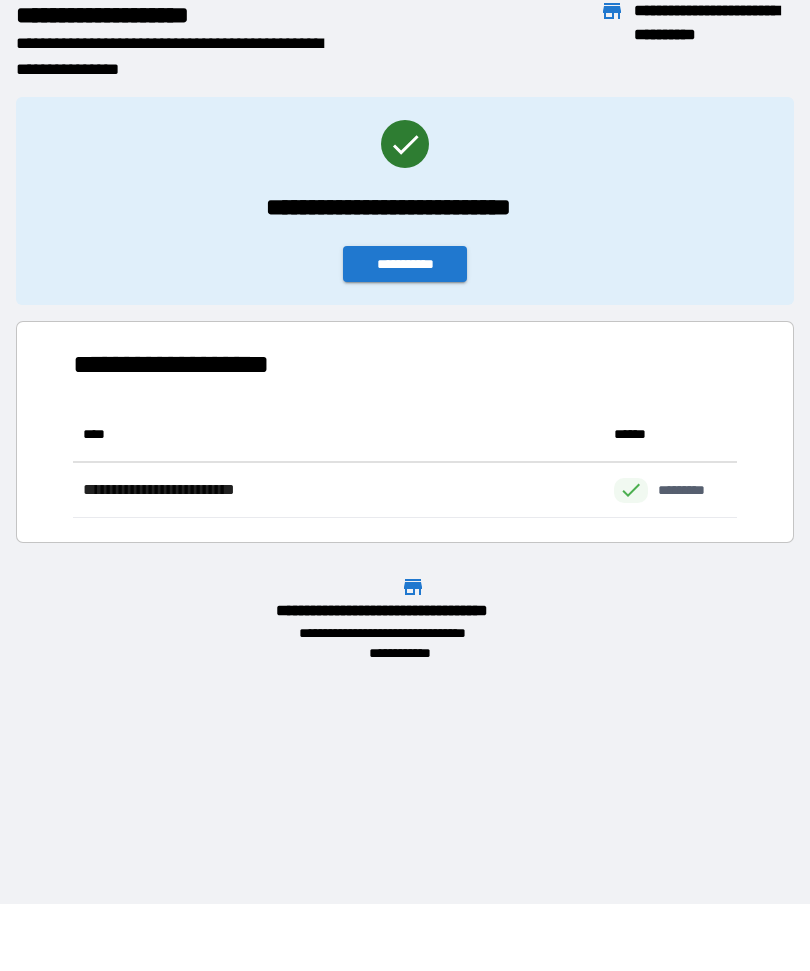 scroll, scrollTop: 1, scrollLeft: 1, axis: both 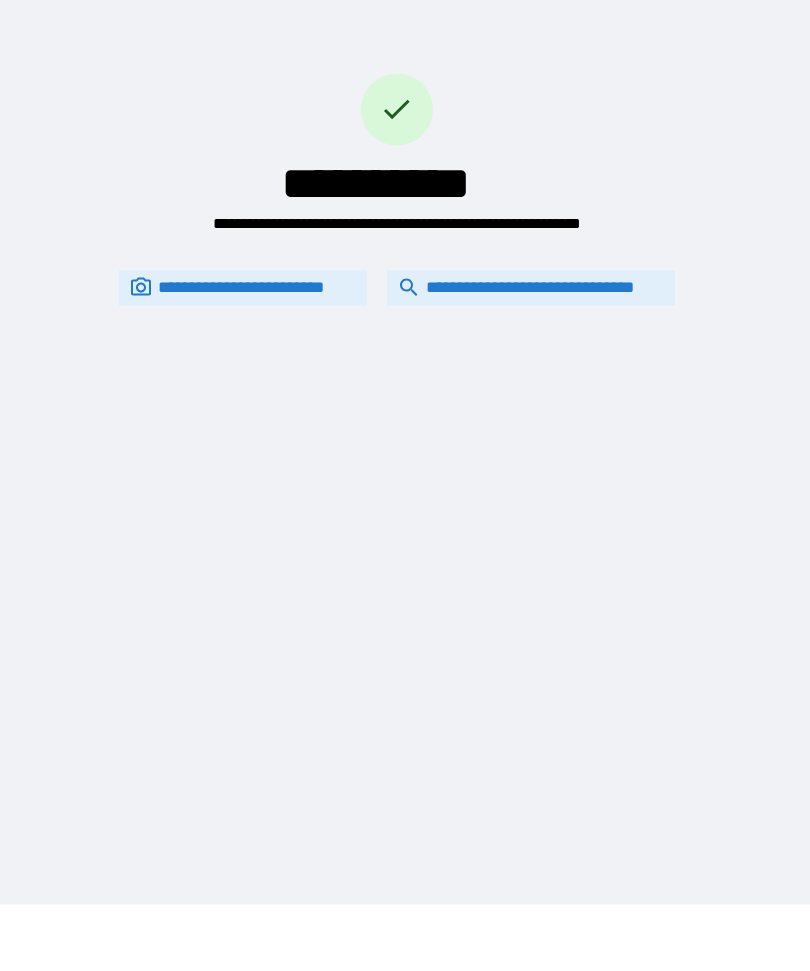 click on "**********" at bounding box center [531, 288] 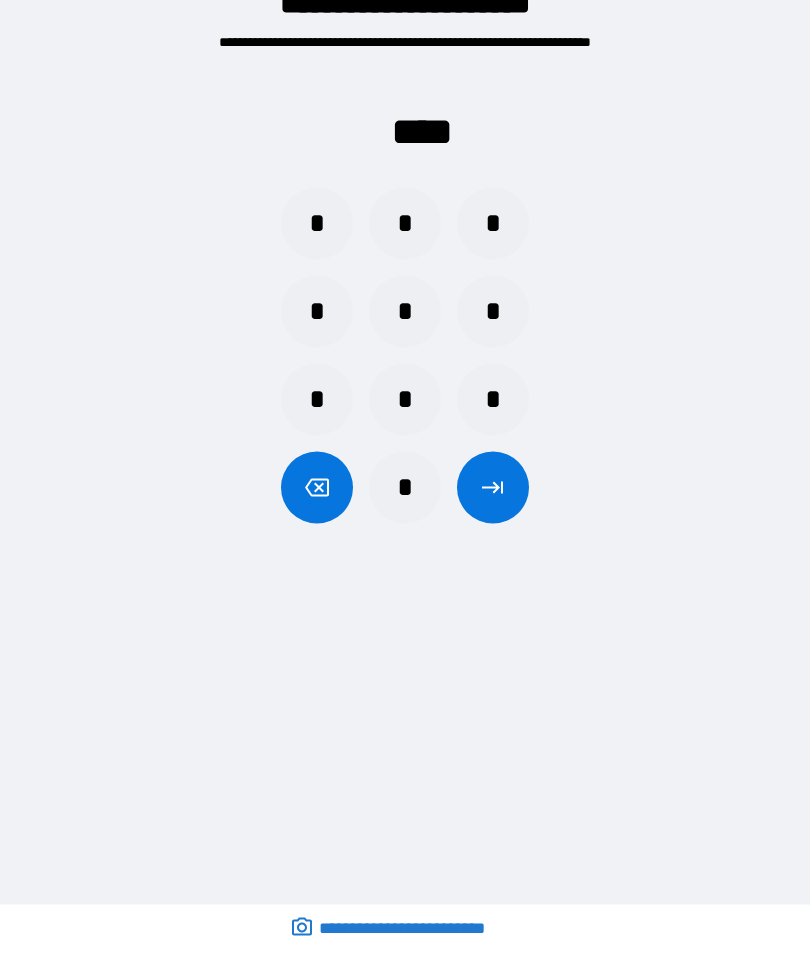 scroll, scrollTop: 67, scrollLeft: 0, axis: vertical 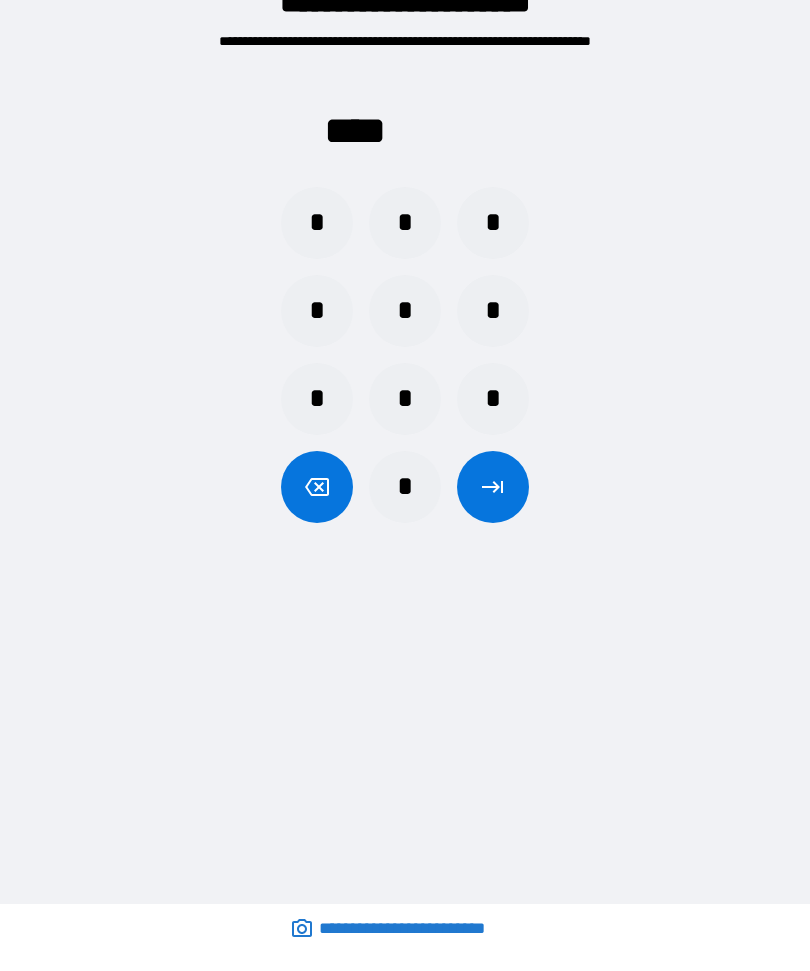 click on "*" at bounding box center (317, 223) 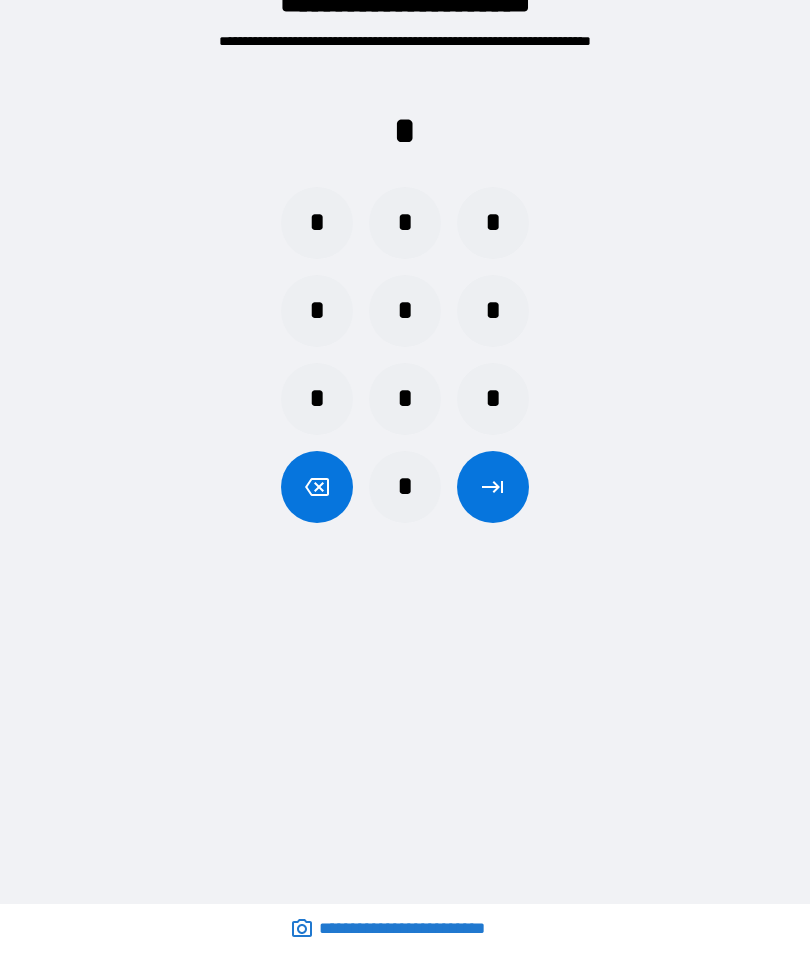 click on "*" at bounding box center (405, 223) 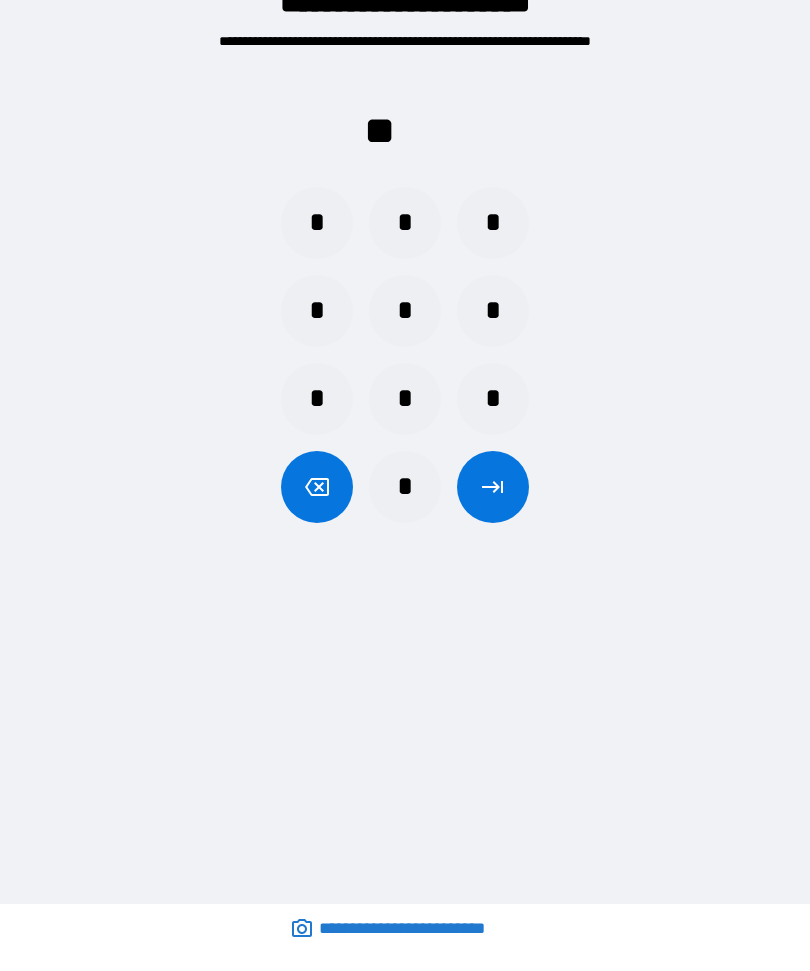 click on "*" at bounding box center (405, 487) 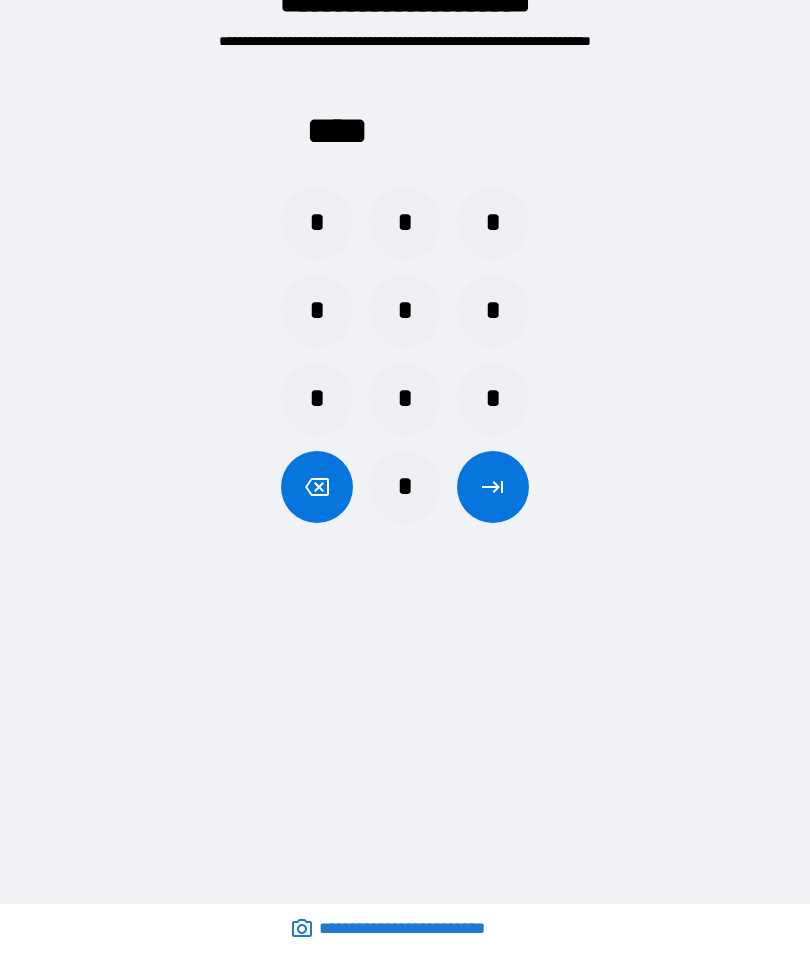 click 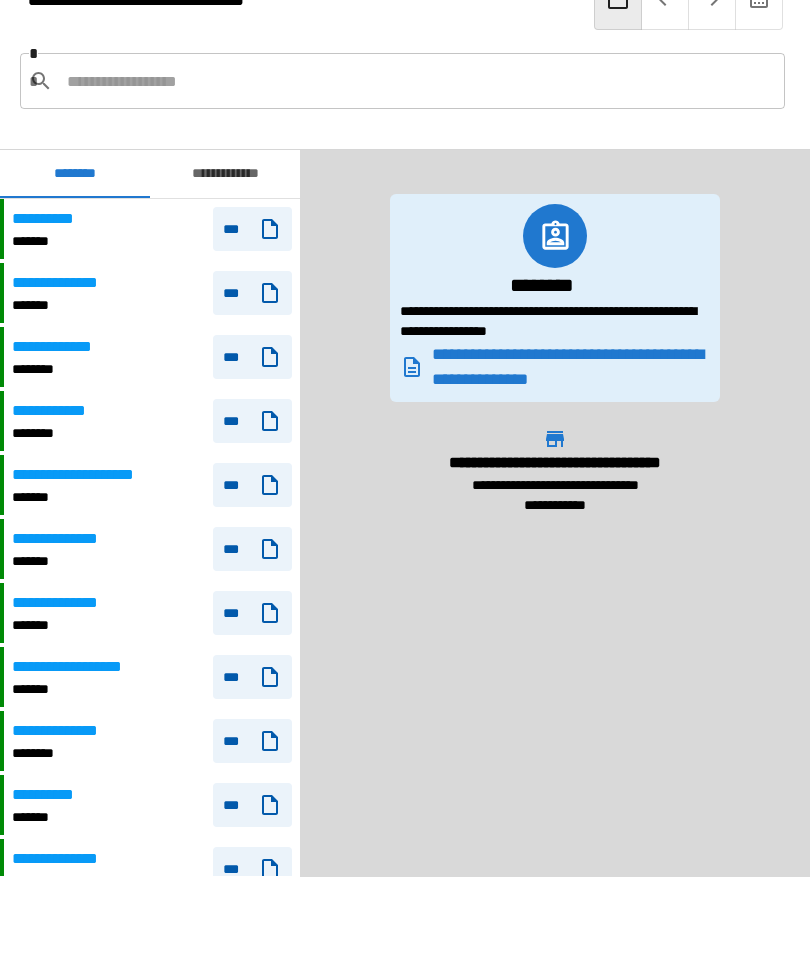 scroll, scrollTop: 60, scrollLeft: 0, axis: vertical 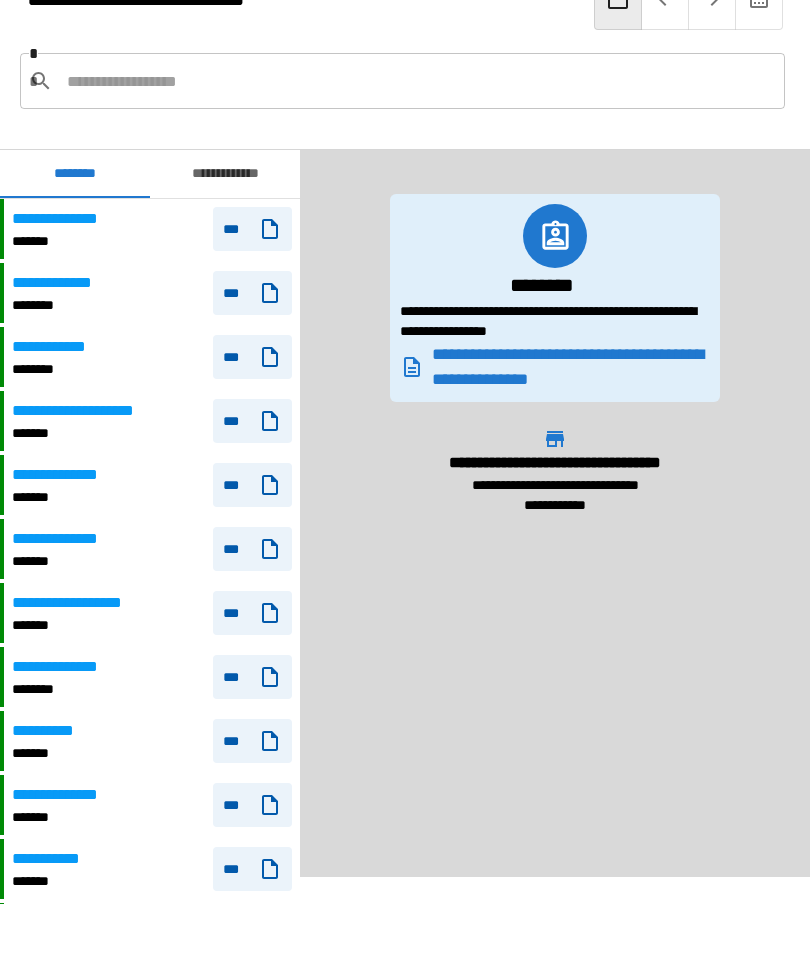 click on "* *" at bounding box center [402, 81] 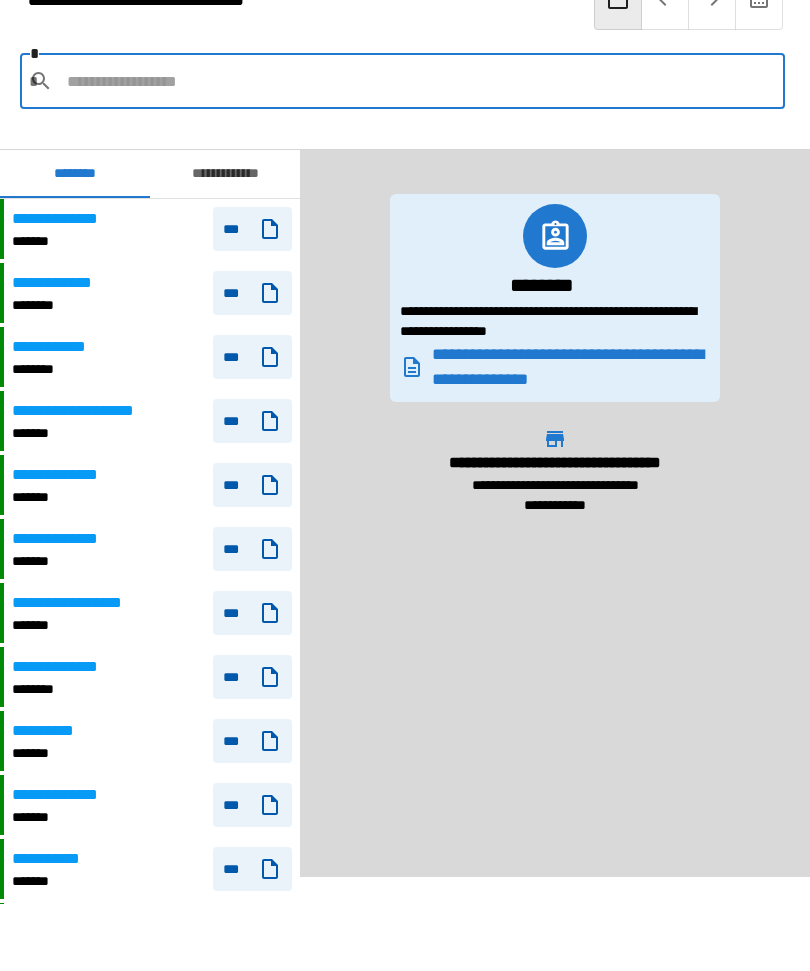 scroll, scrollTop: 66, scrollLeft: 0, axis: vertical 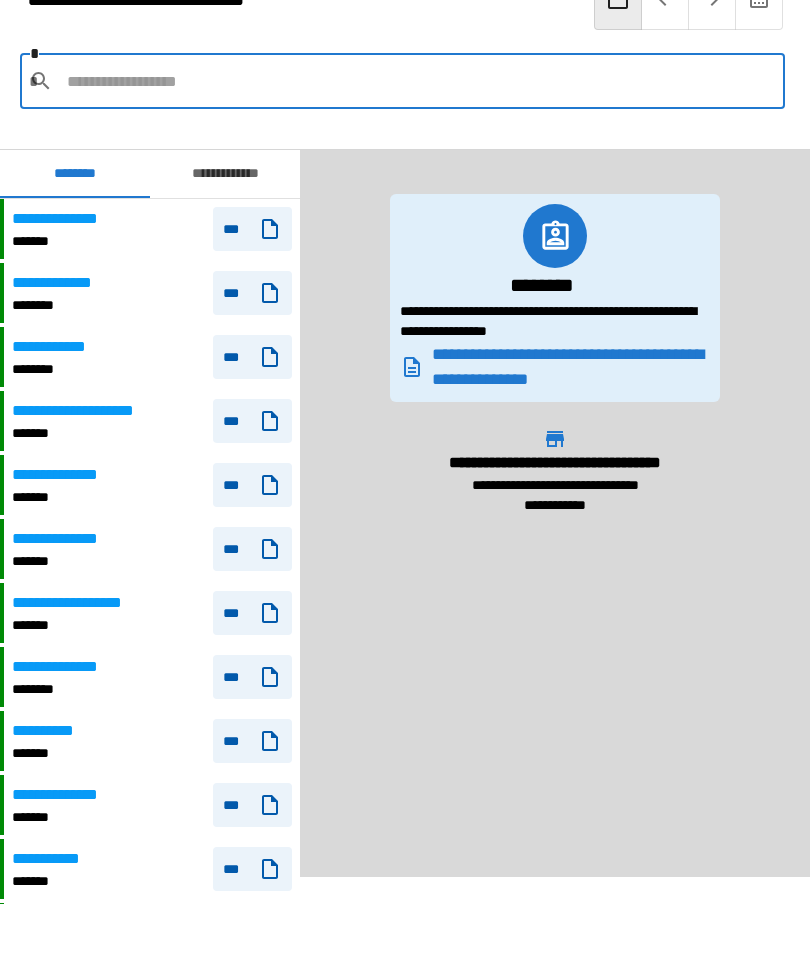 click on "**********" at bounding box center (405, 47) 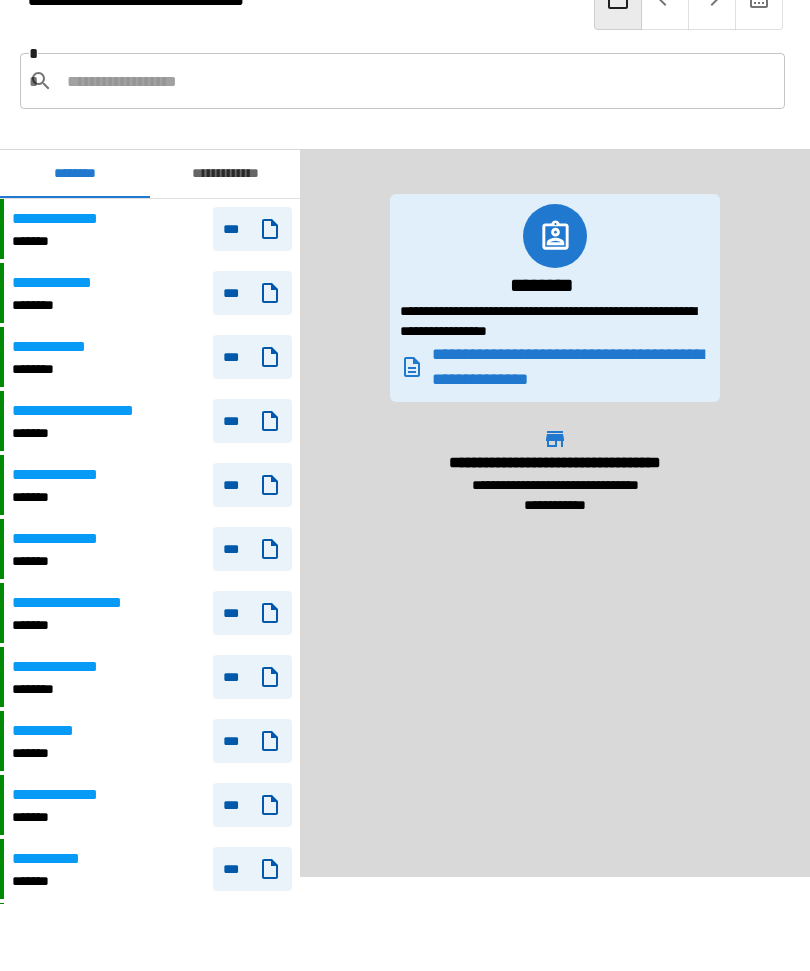scroll, scrollTop: 67, scrollLeft: 0, axis: vertical 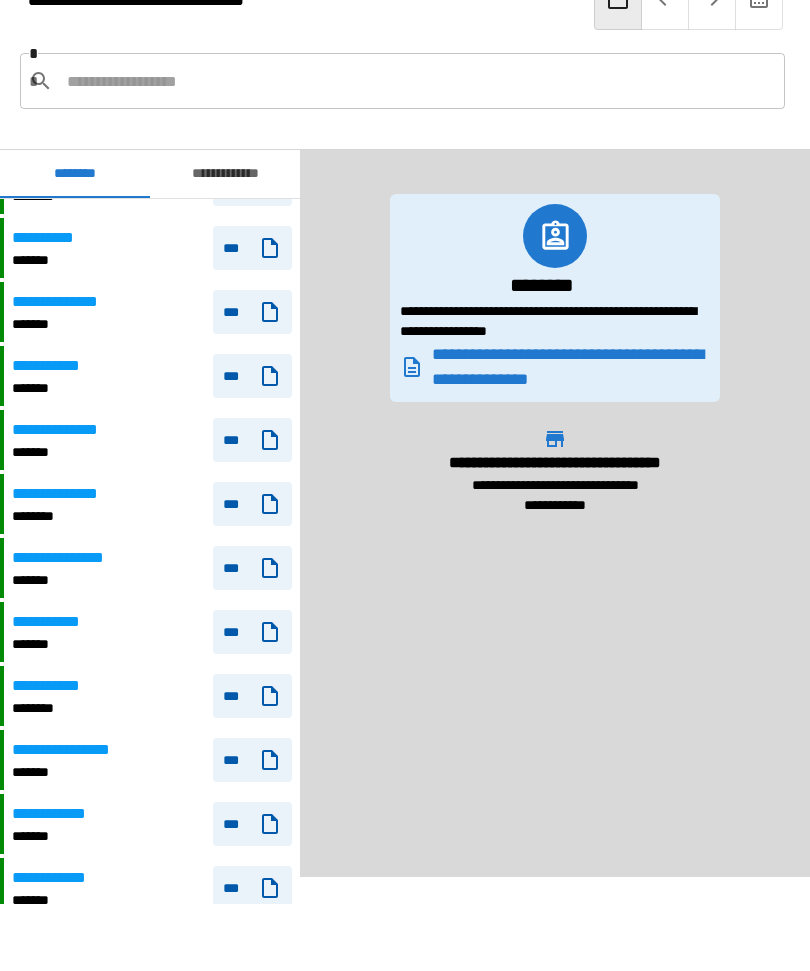 click on "***" at bounding box center [252, 440] 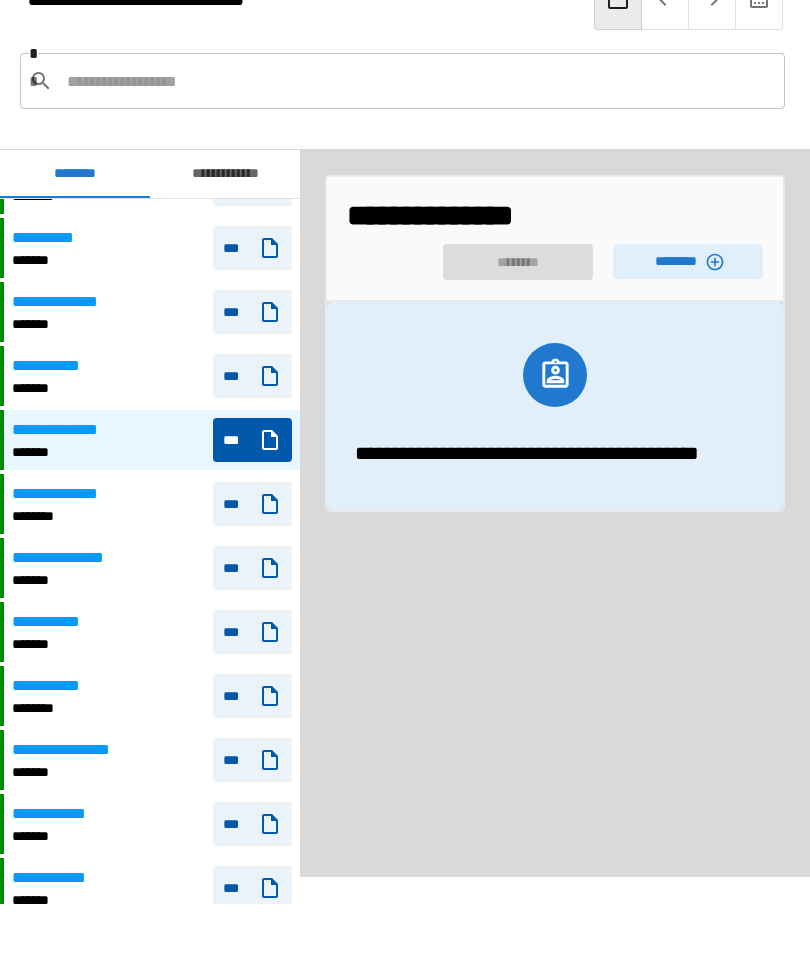 click 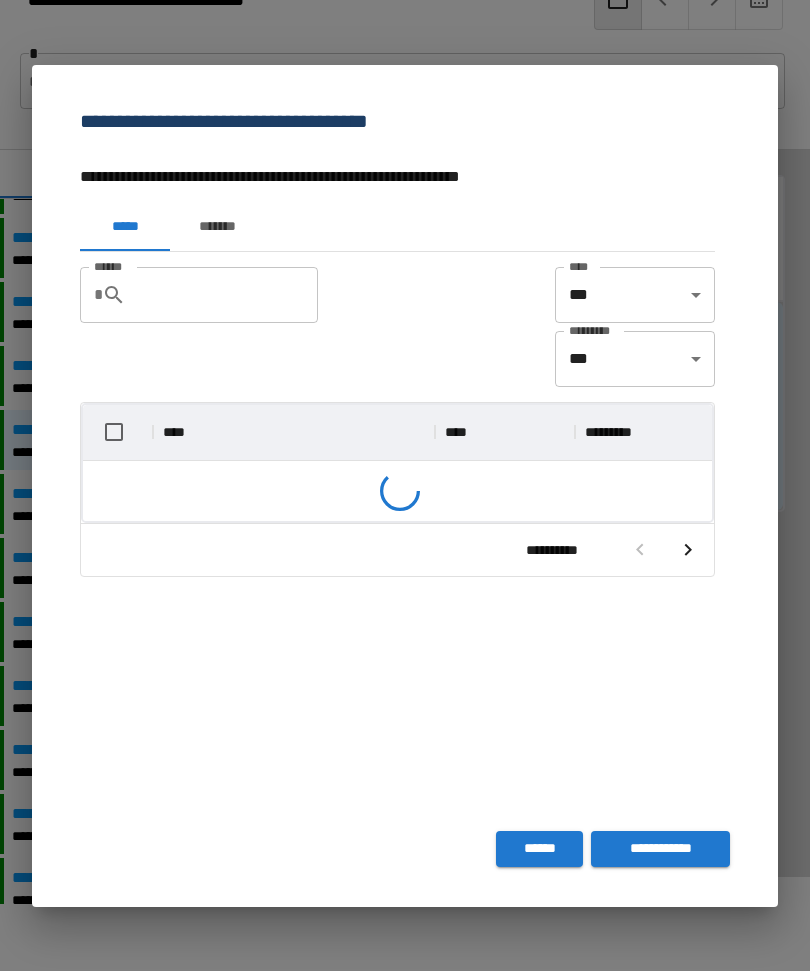 scroll, scrollTop: 1, scrollLeft: 1, axis: both 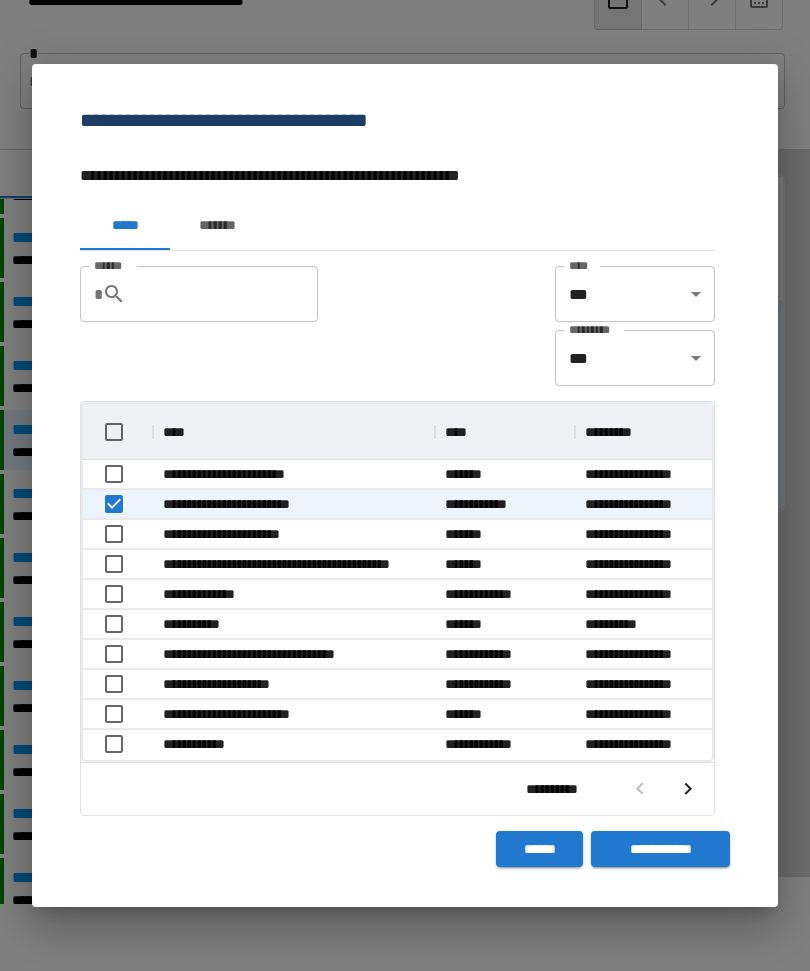 click on "**********" at bounding box center (660, 849) 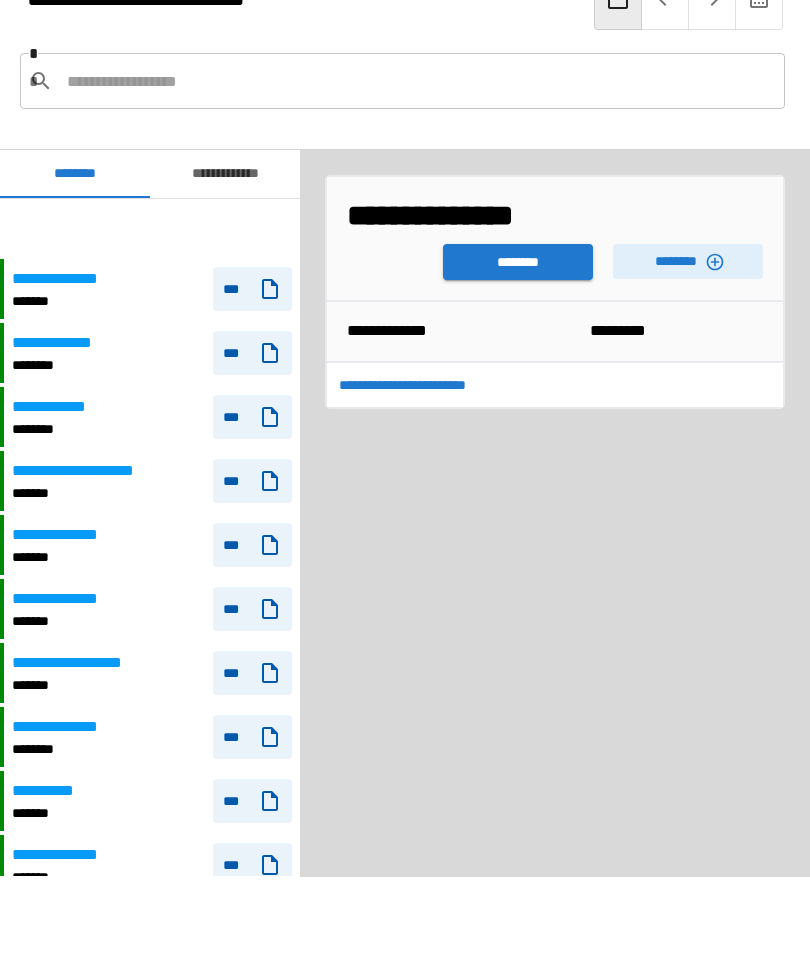 scroll, scrollTop: 60, scrollLeft: 0, axis: vertical 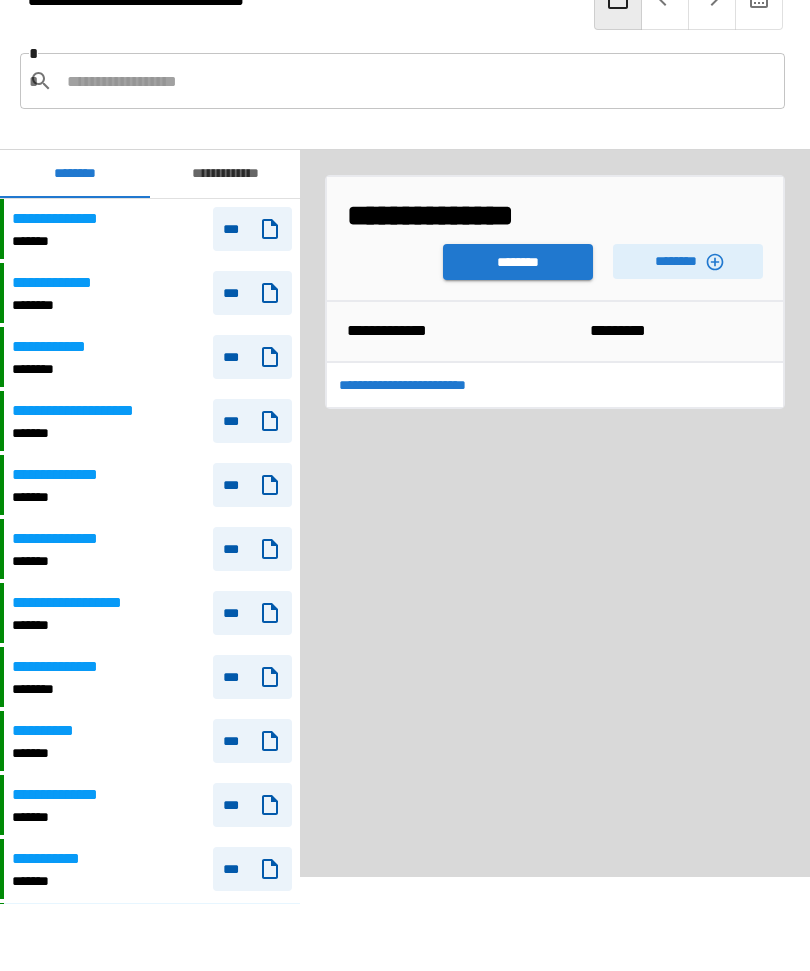click on "********" at bounding box center (518, 262) 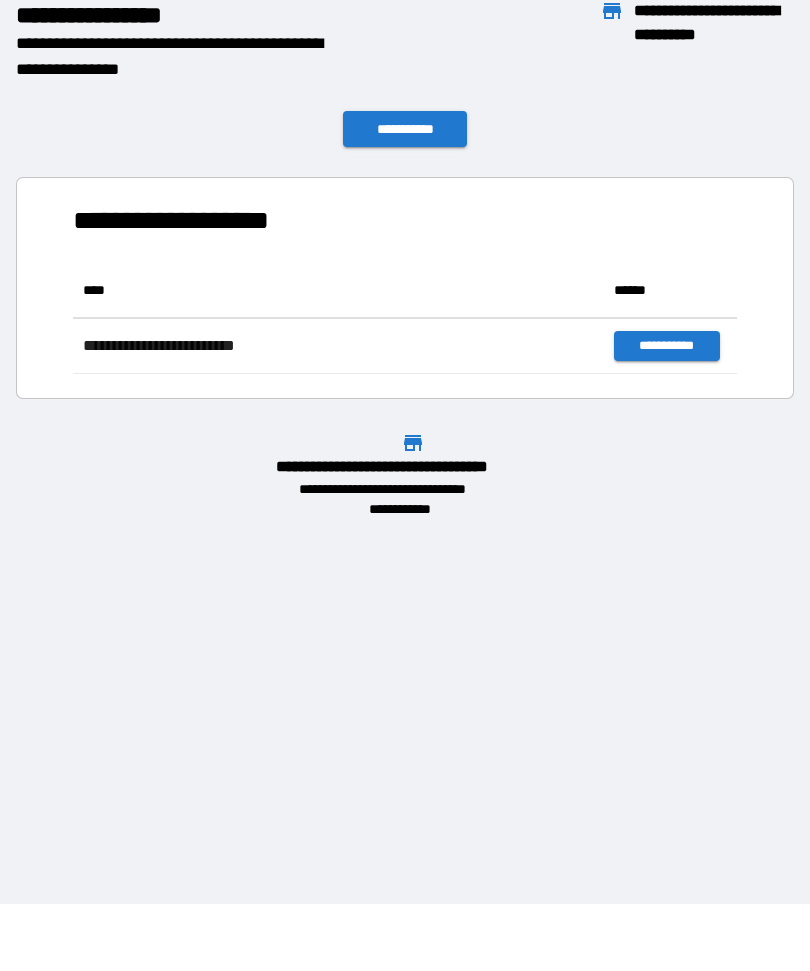 scroll, scrollTop: 1, scrollLeft: 1, axis: both 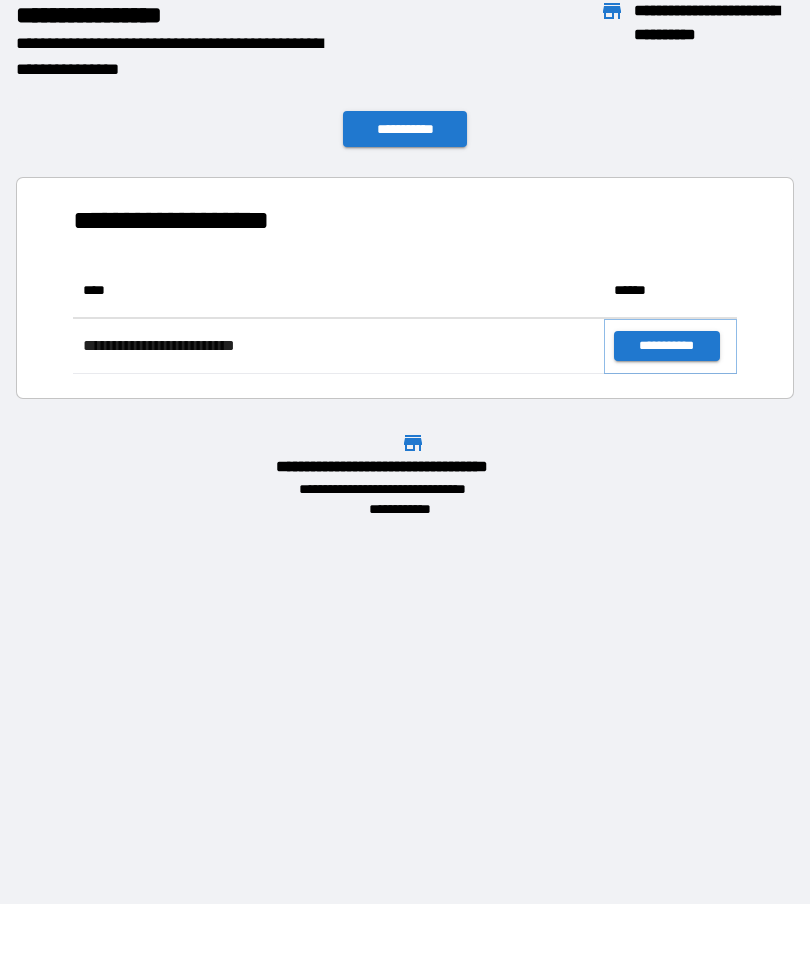 click on "**********" at bounding box center (666, 346) 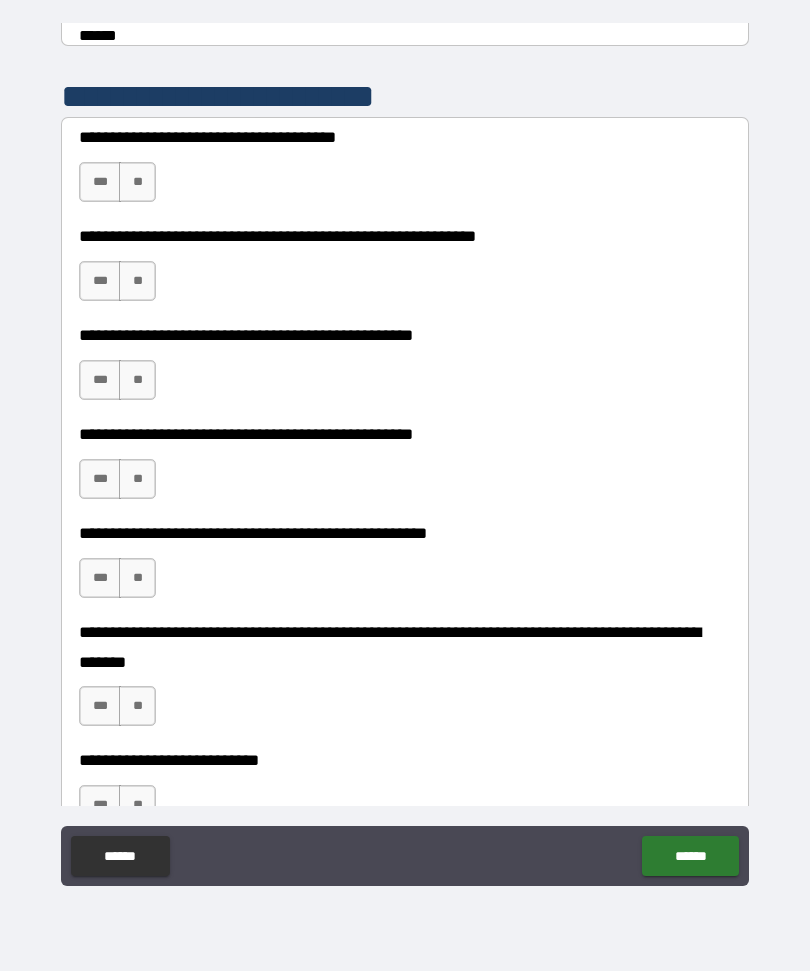 scroll, scrollTop: 395, scrollLeft: 0, axis: vertical 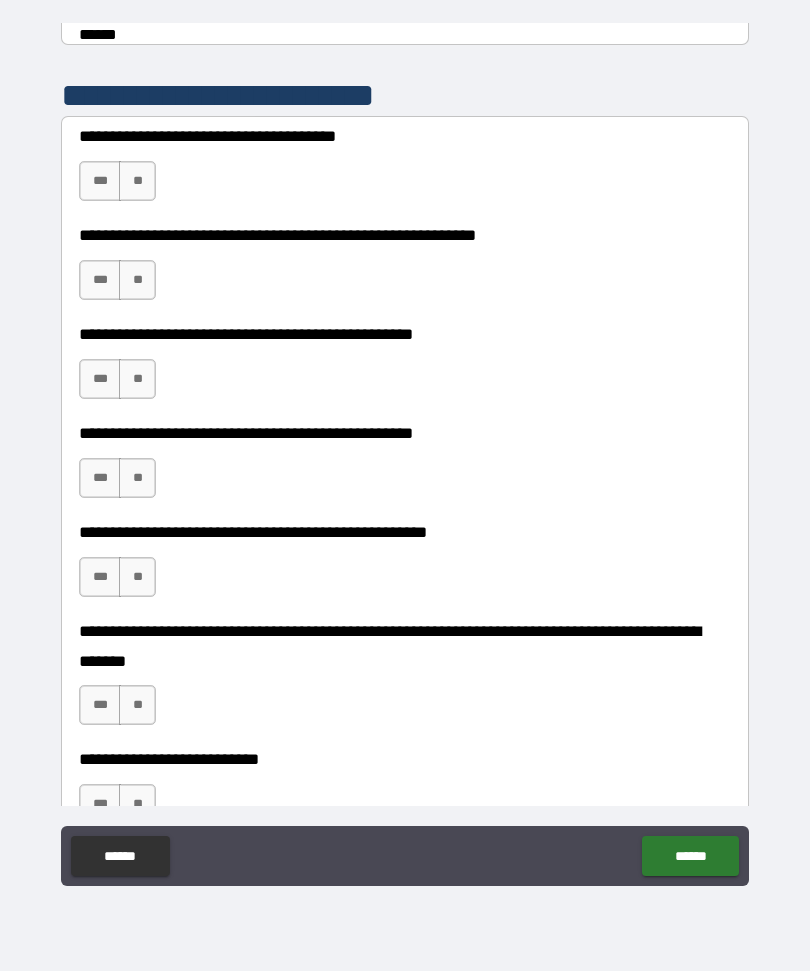 click on "***" at bounding box center (100, 181) 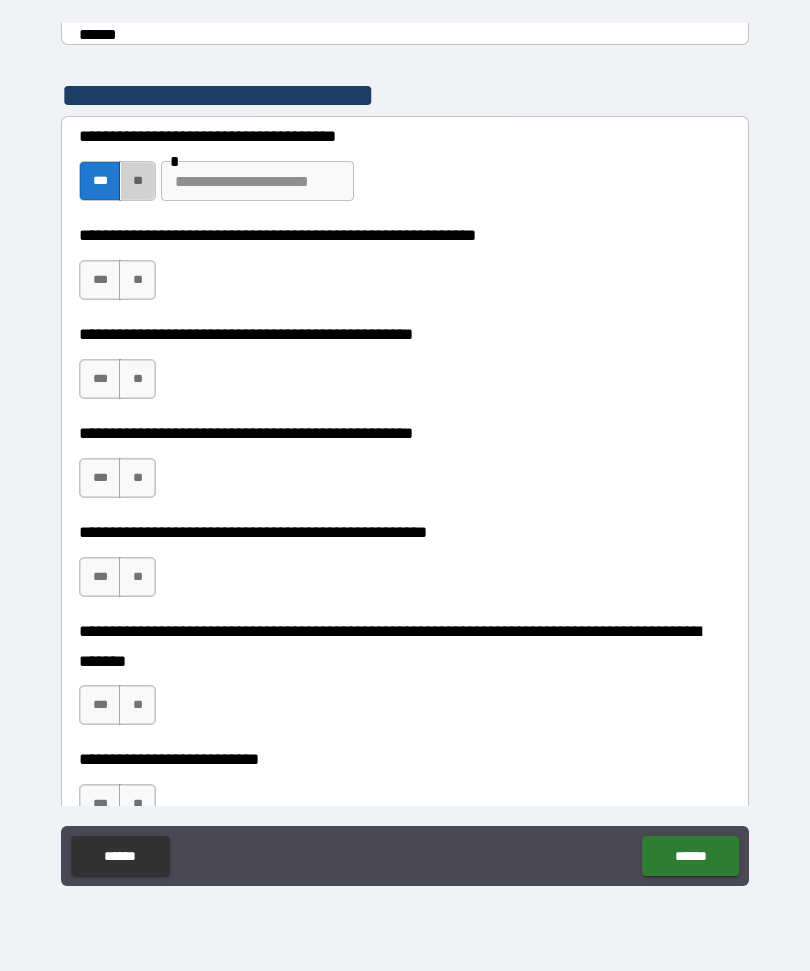 click on "**" at bounding box center [137, 181] 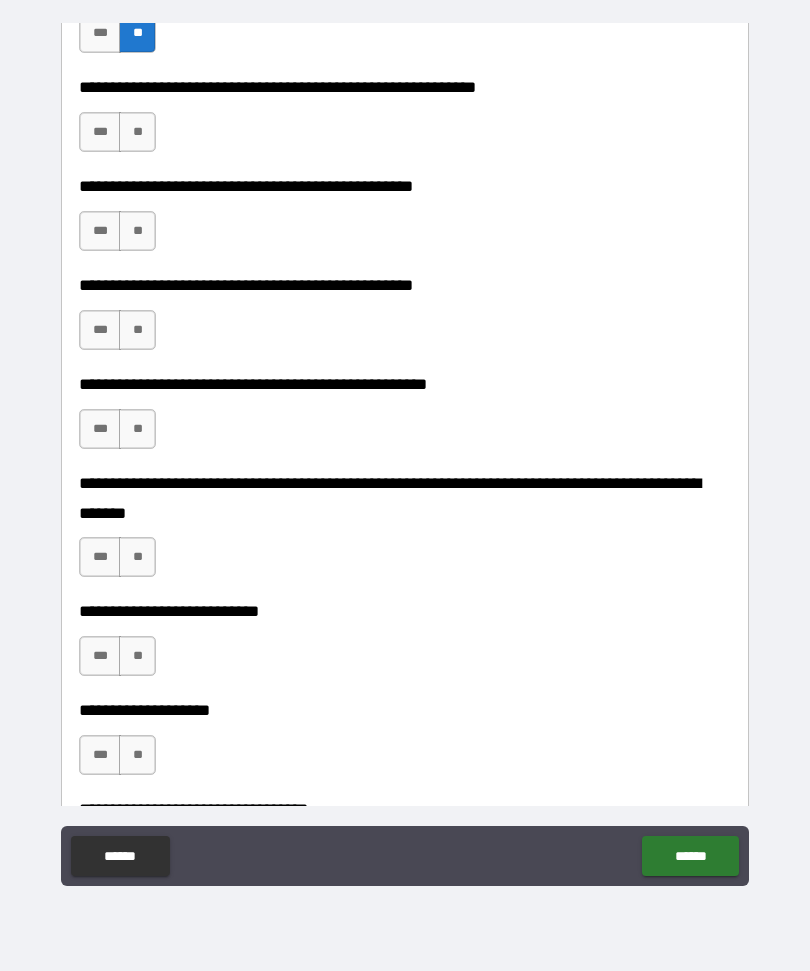 scroll, scrollTop: 549, scrollLeft: 0, axis: vertical 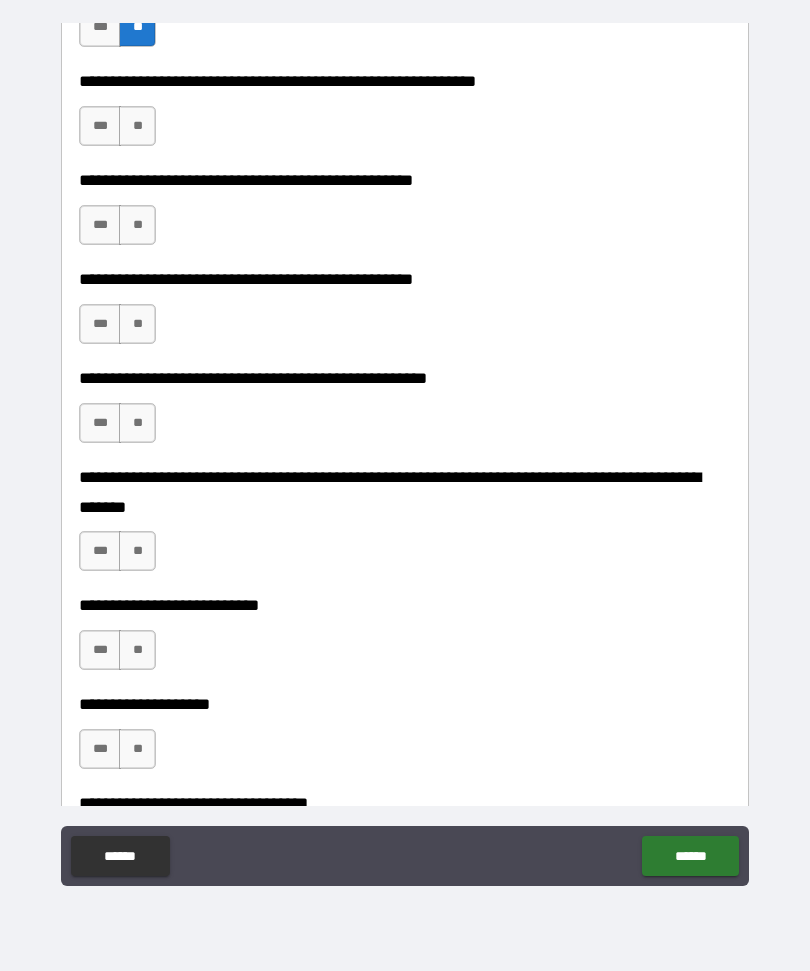 click on "***" at bounding box center [100, 126] 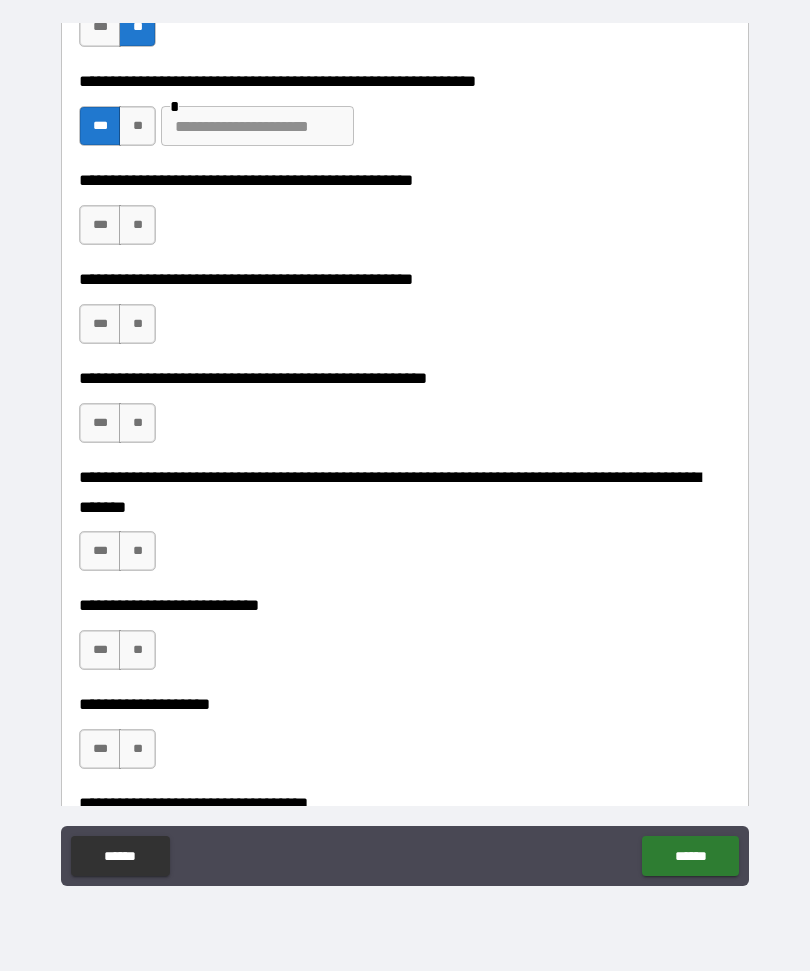 click at bounding box center (257, 126) 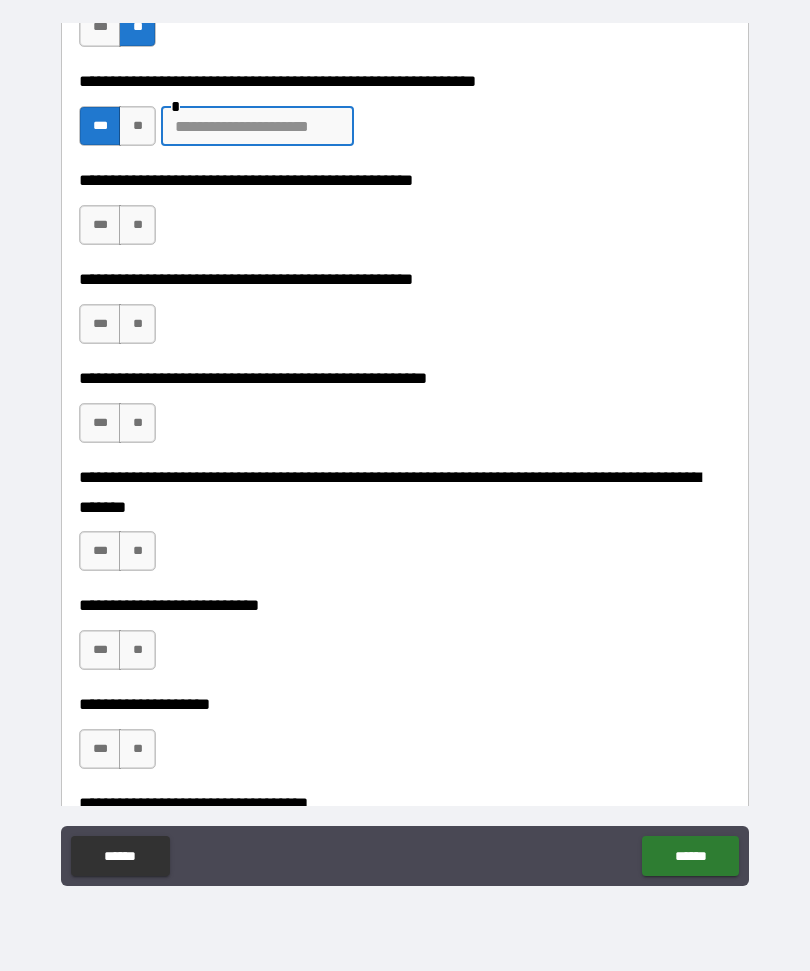 scroll, scrollTop: 66, scrollLeft: 0, axis: vertical 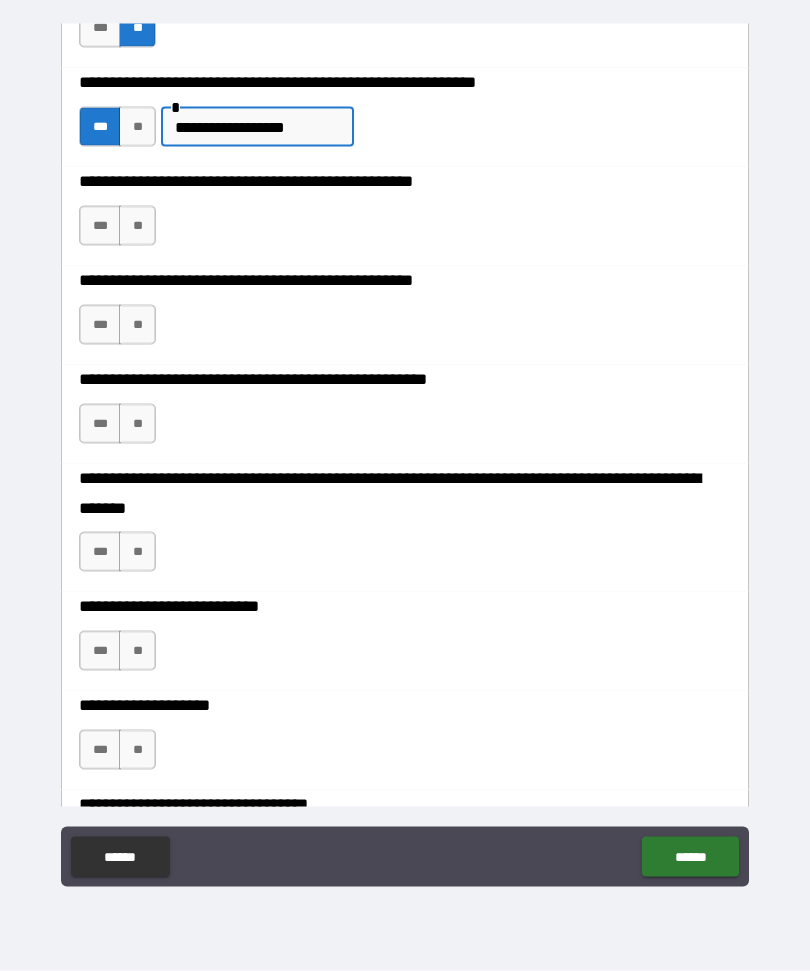 type on "**********" 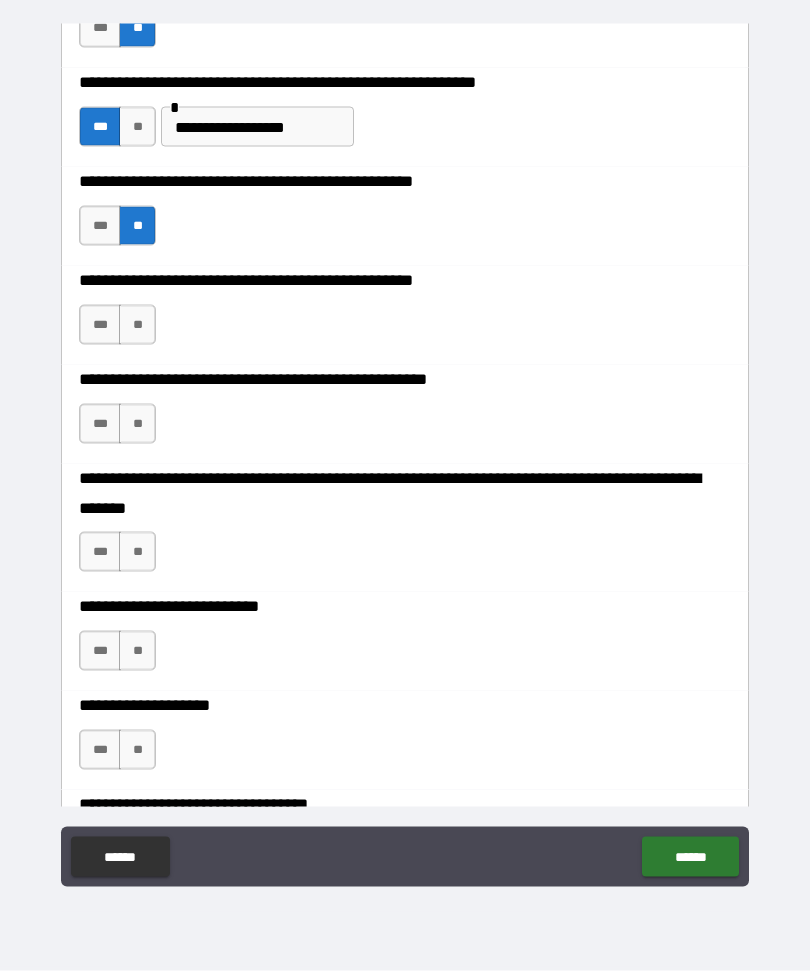 scroll, scrollTop: 67, scrollLeft: 0, axis: vertical 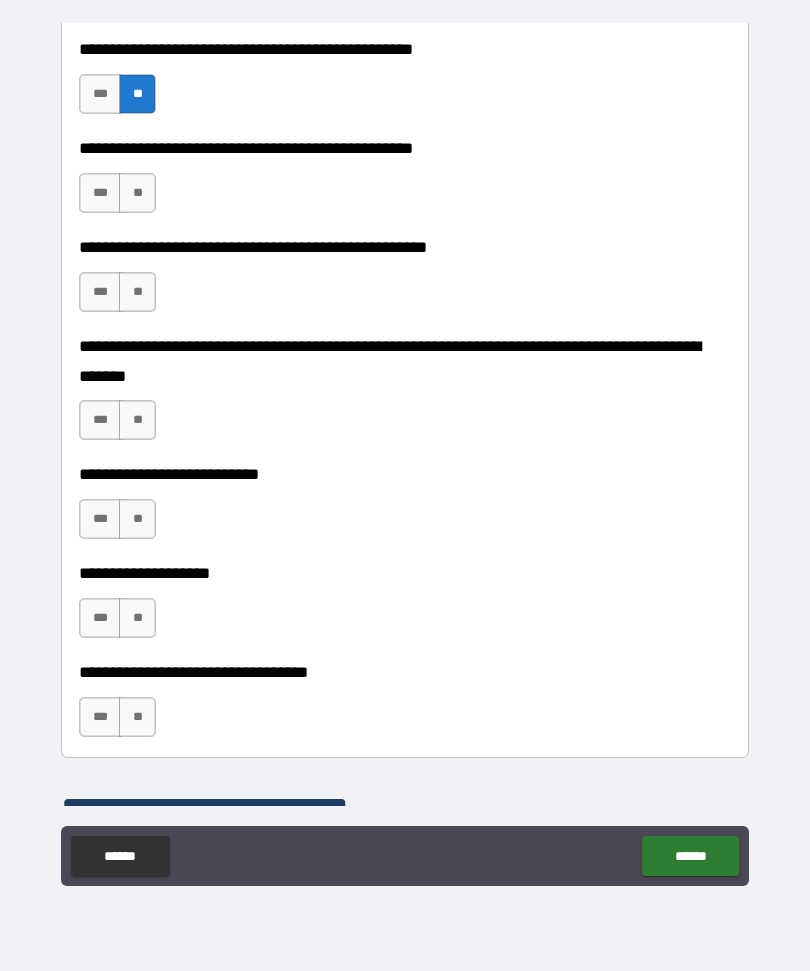 click on "***" at bounding box center [100, 193] 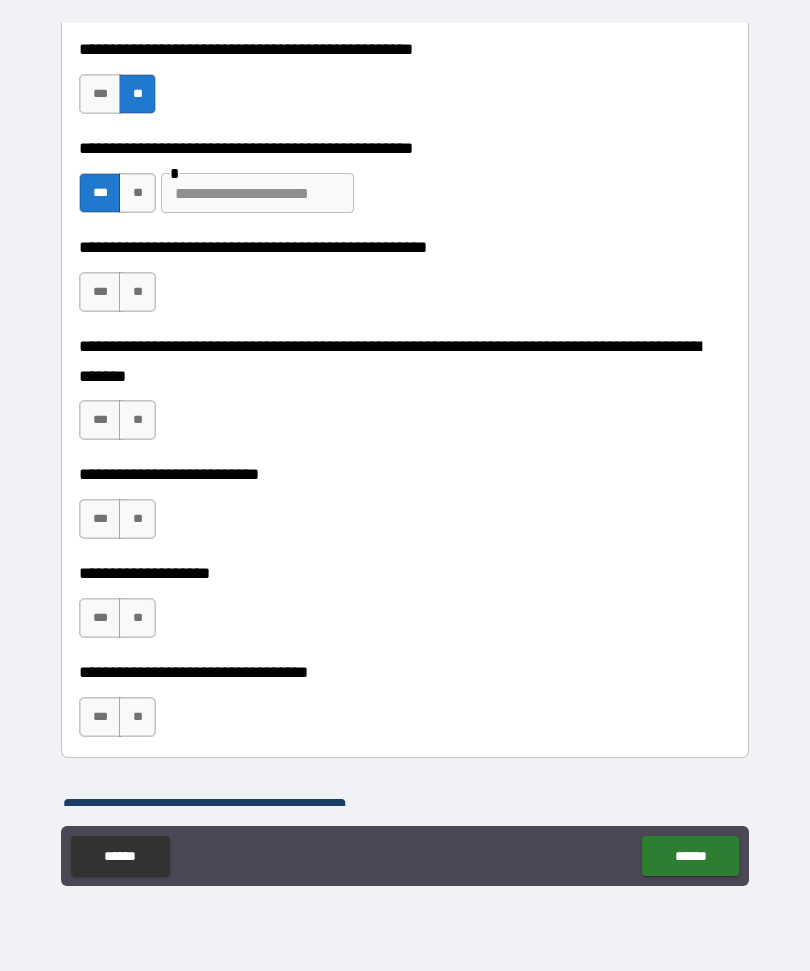 click at bounding box center [257, 193] 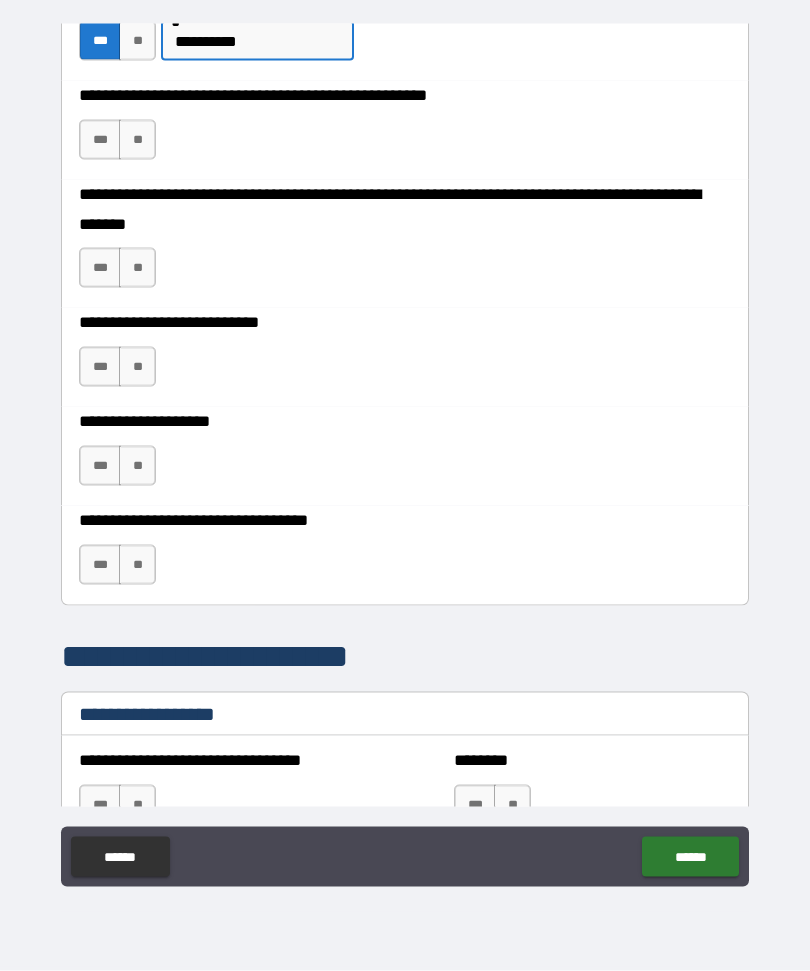scroll, scrollTop: 838, scrollLeft: 0, axis: vertical 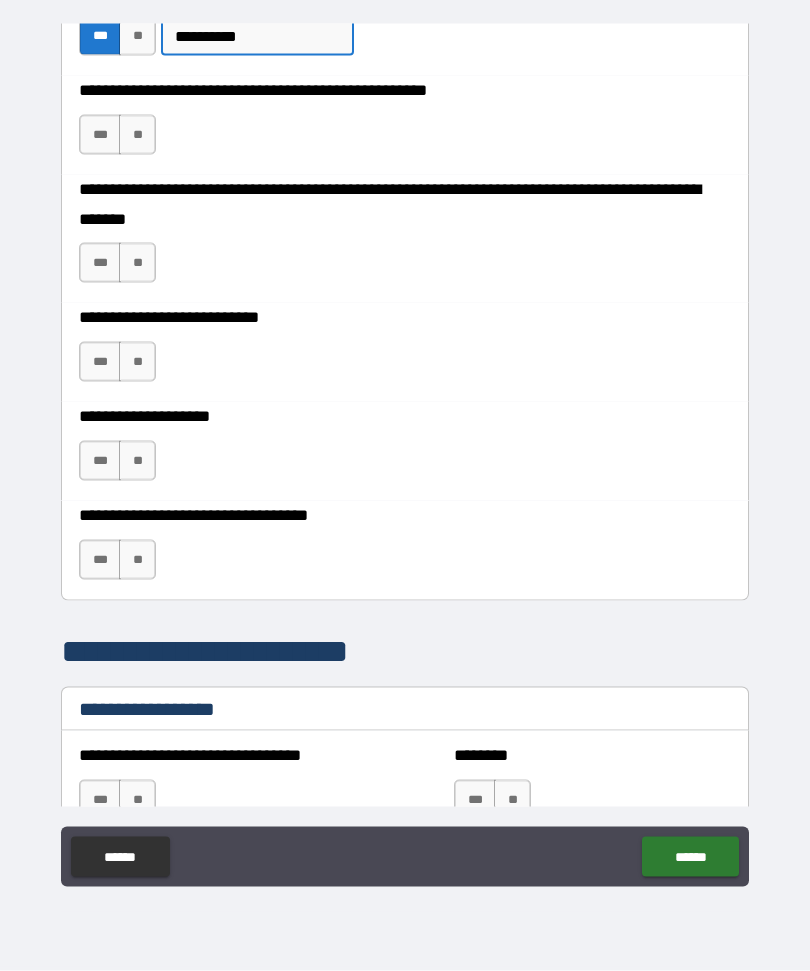 type on "**********" 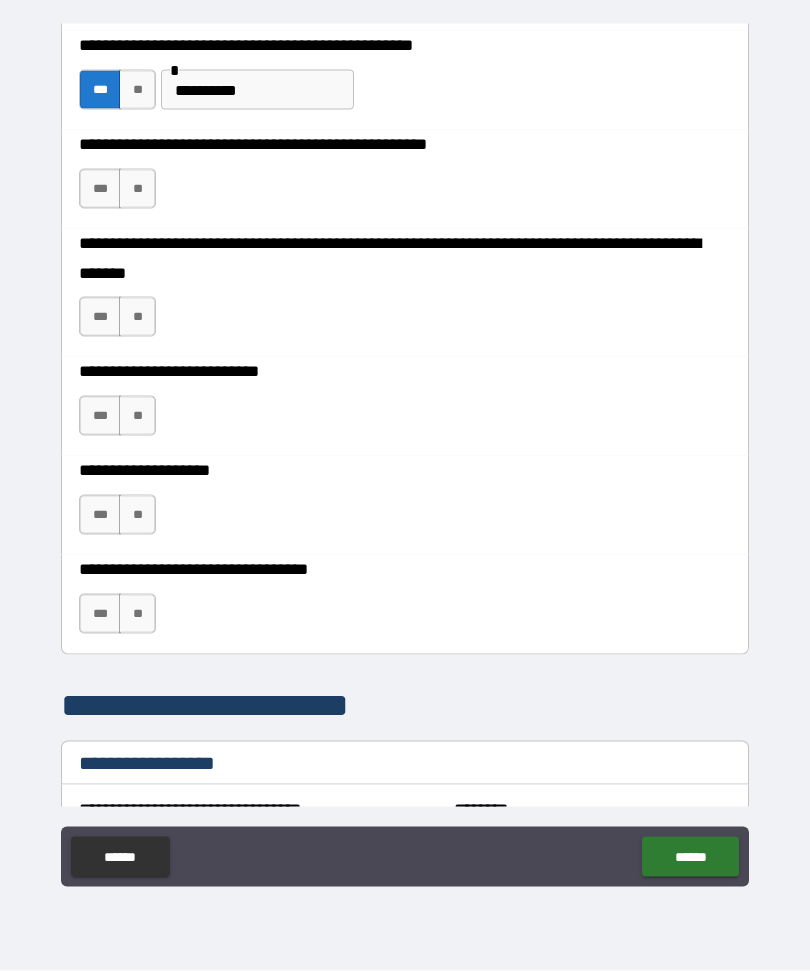 scroll, scrollTop: 774, scrollLeft: 0, axis: vertical 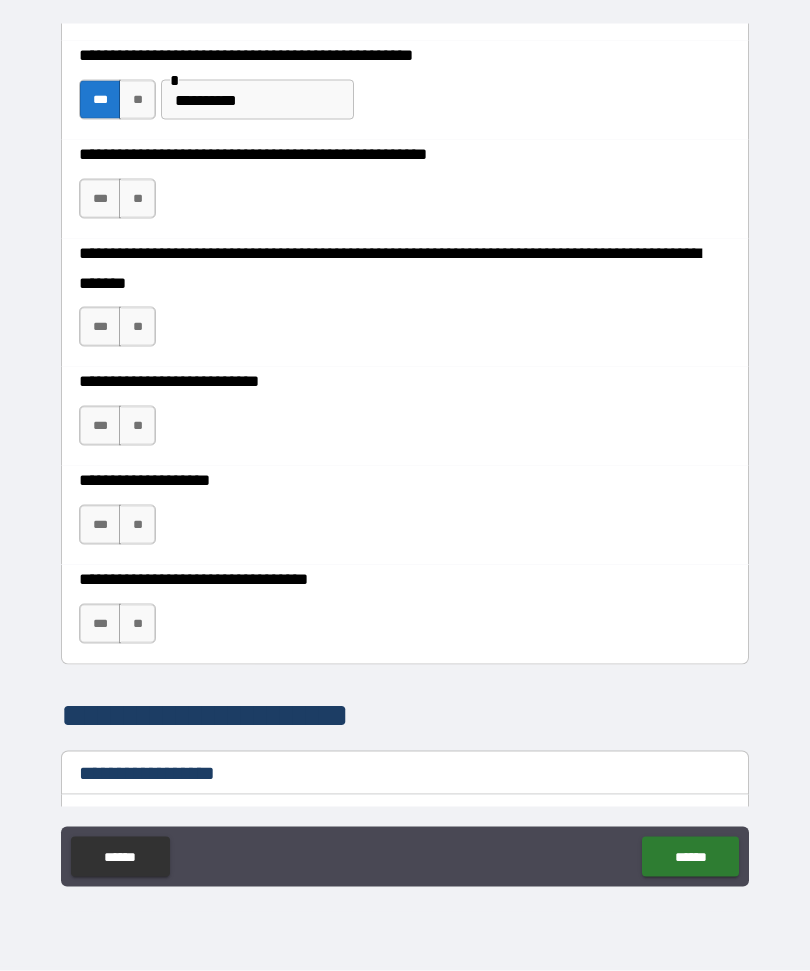 click on "**" at bounding box center [137, 199] 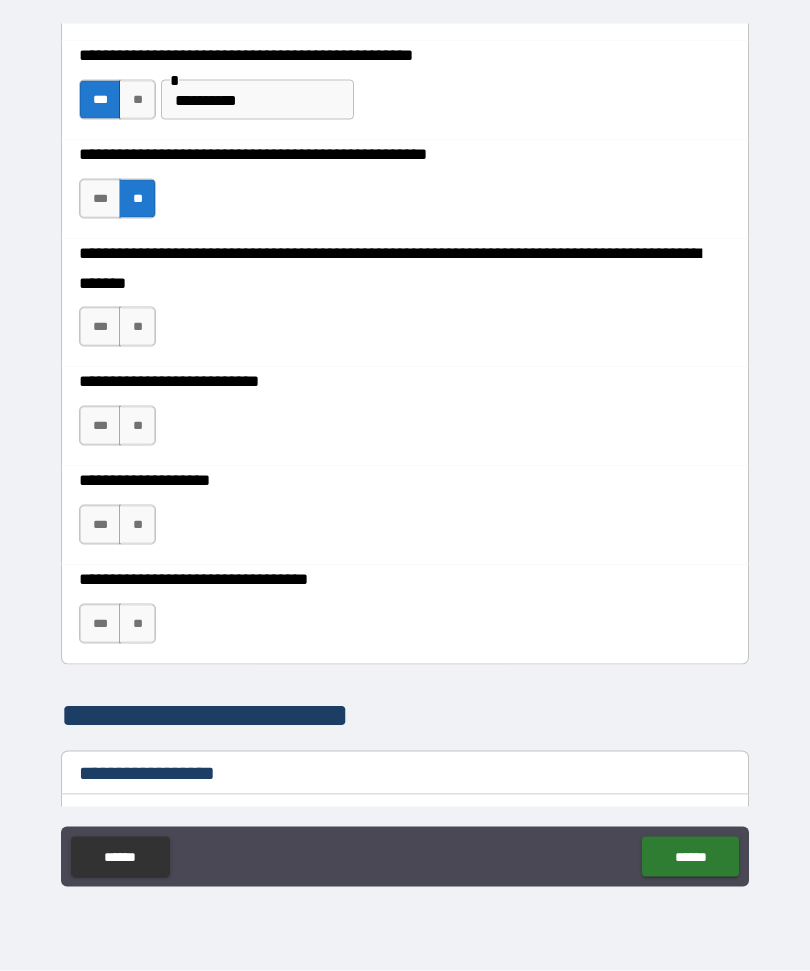 scroll, scrollTop: 67, scrollLeft: 0, axis: vertical 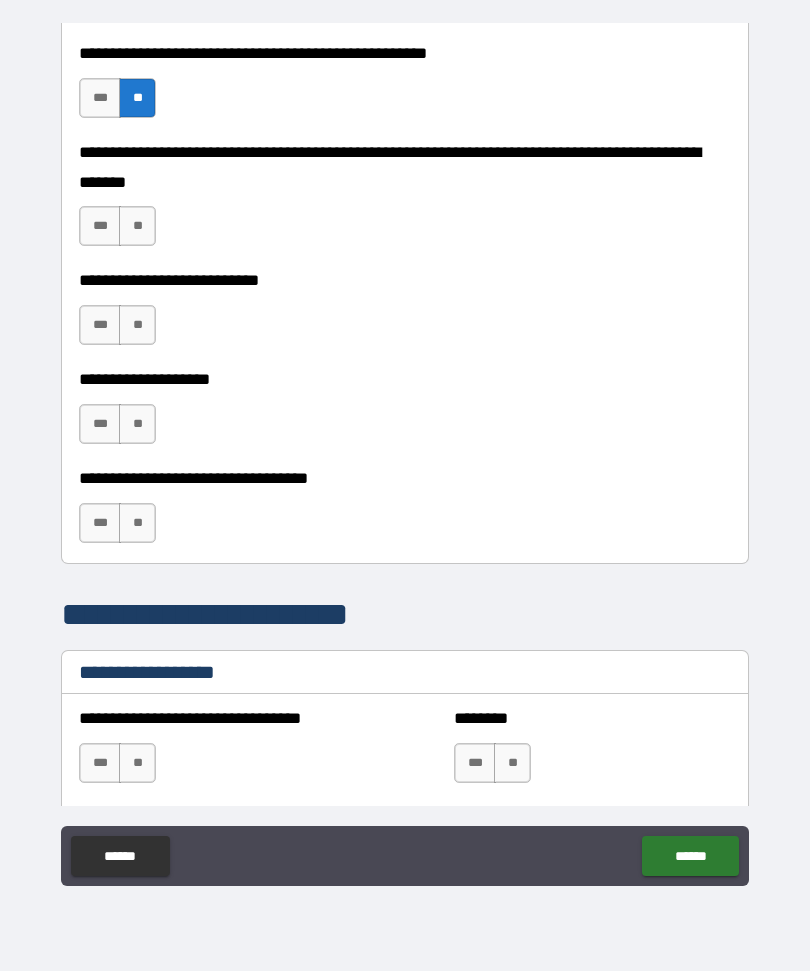 click on "**" at bounding box center (137, 226) 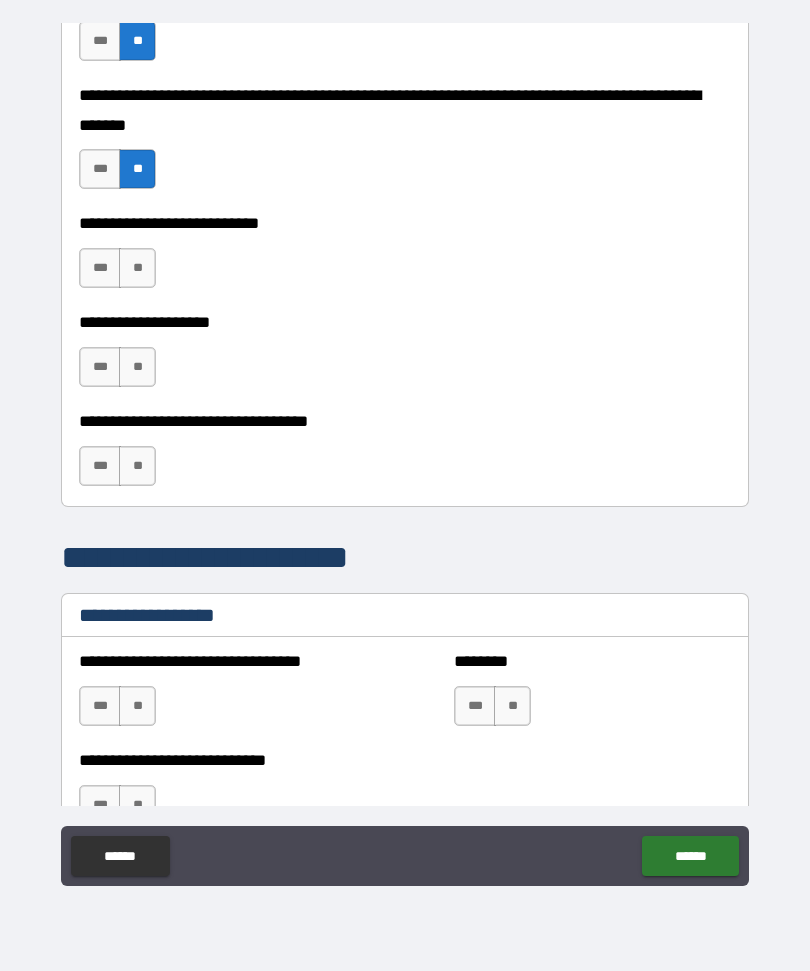 scroll, scrollTop: 946, scrollLeft: 0, axis: vertical 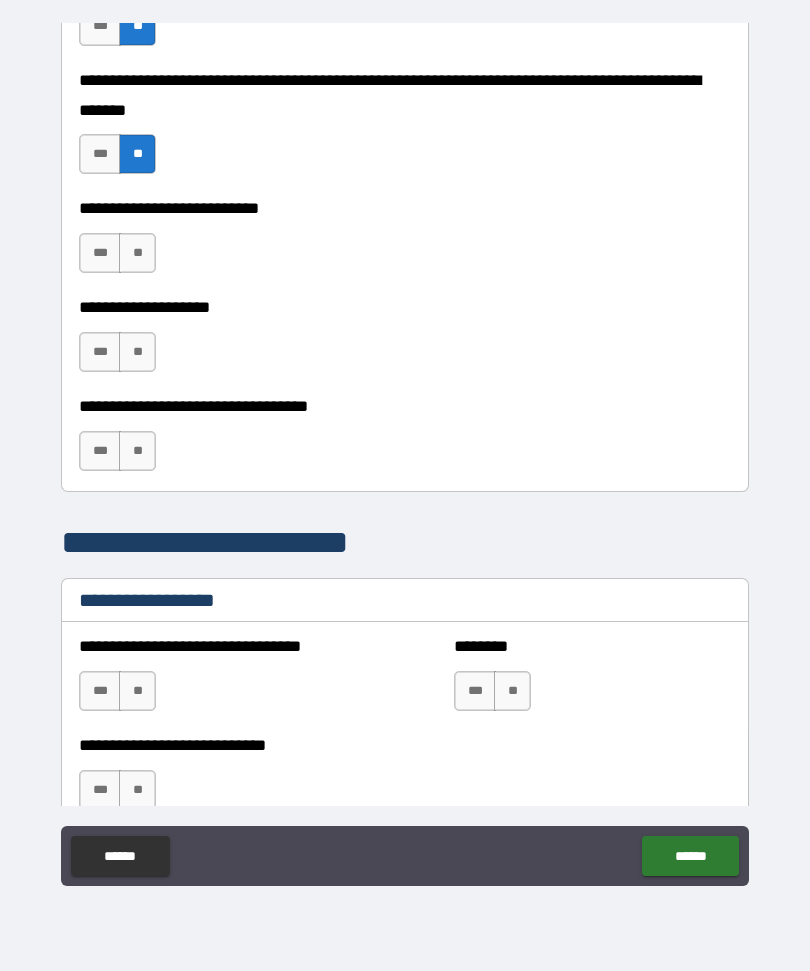 click on "**" at bounding box center [137, 253] 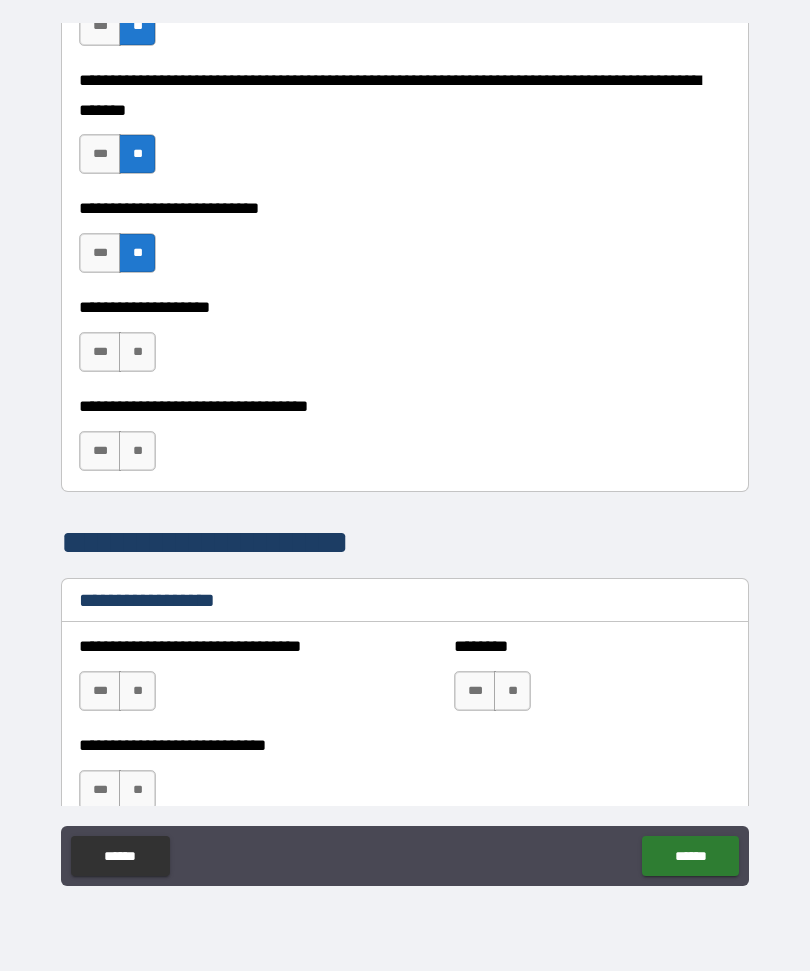 click on "**" at bounding box center [137, 352] 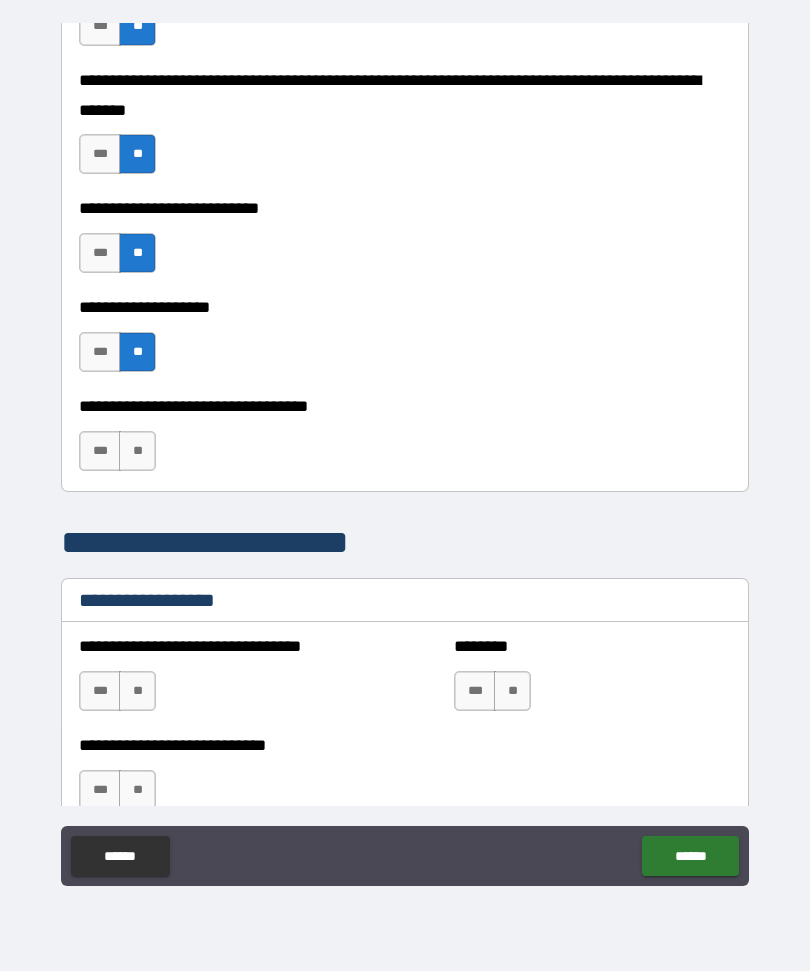 click on "**" at bounding box center (137, 451) 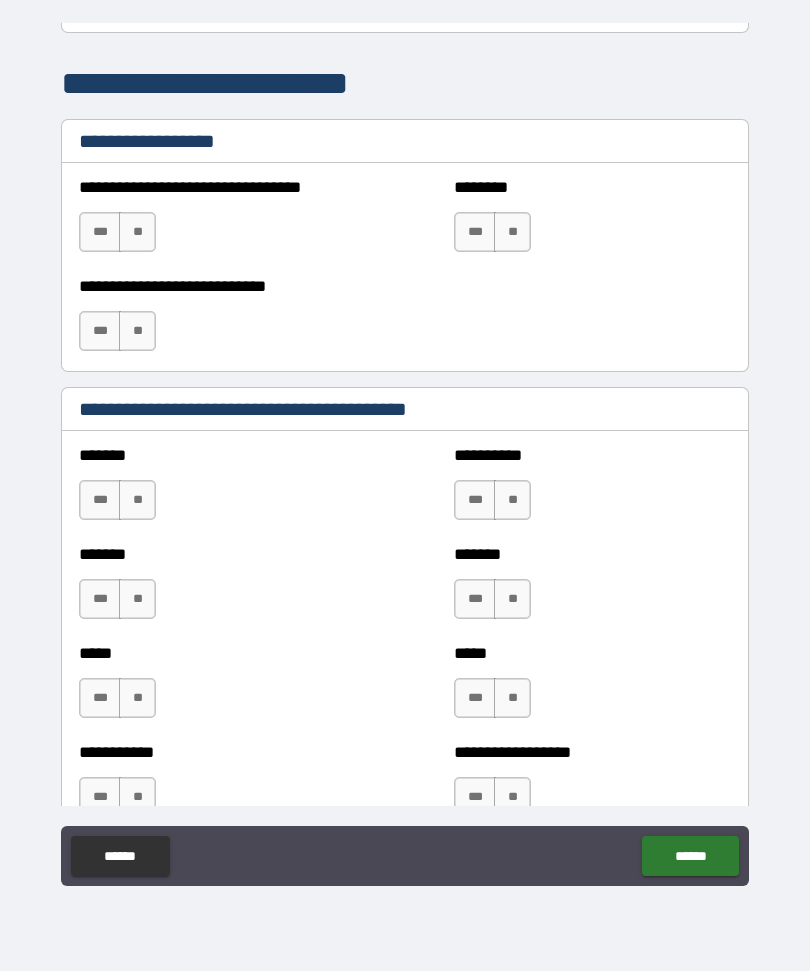 scroll, scrollTop: 1387, scrollLeft: 0, axis: vertical 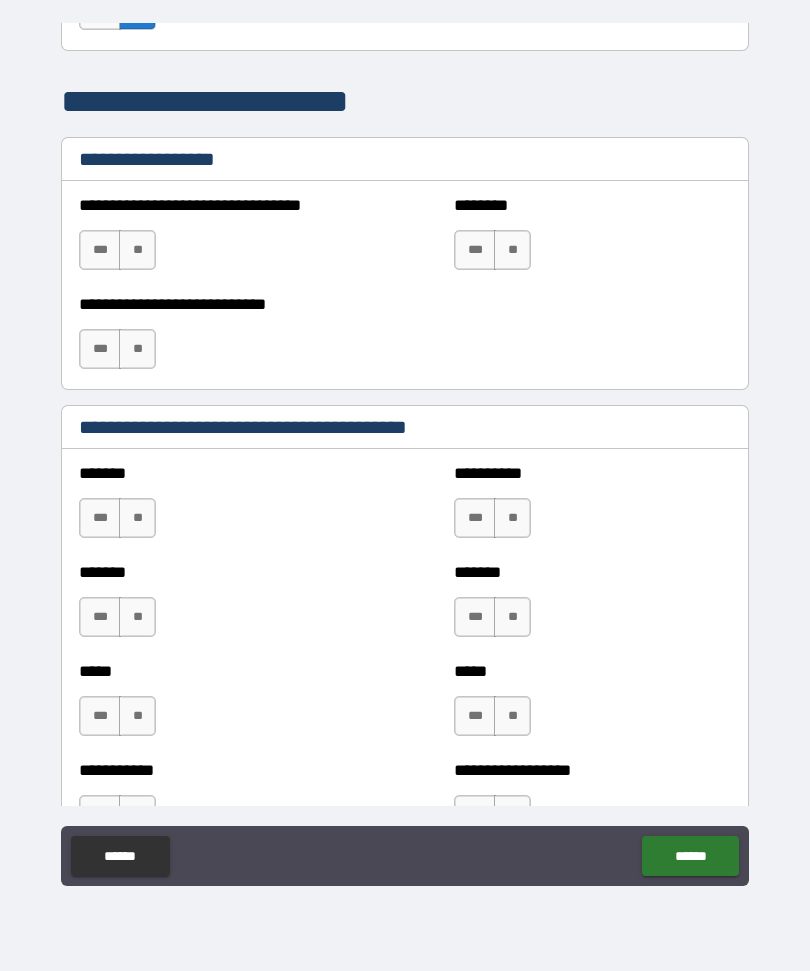 click on "**" at bounding box center [137, 250] 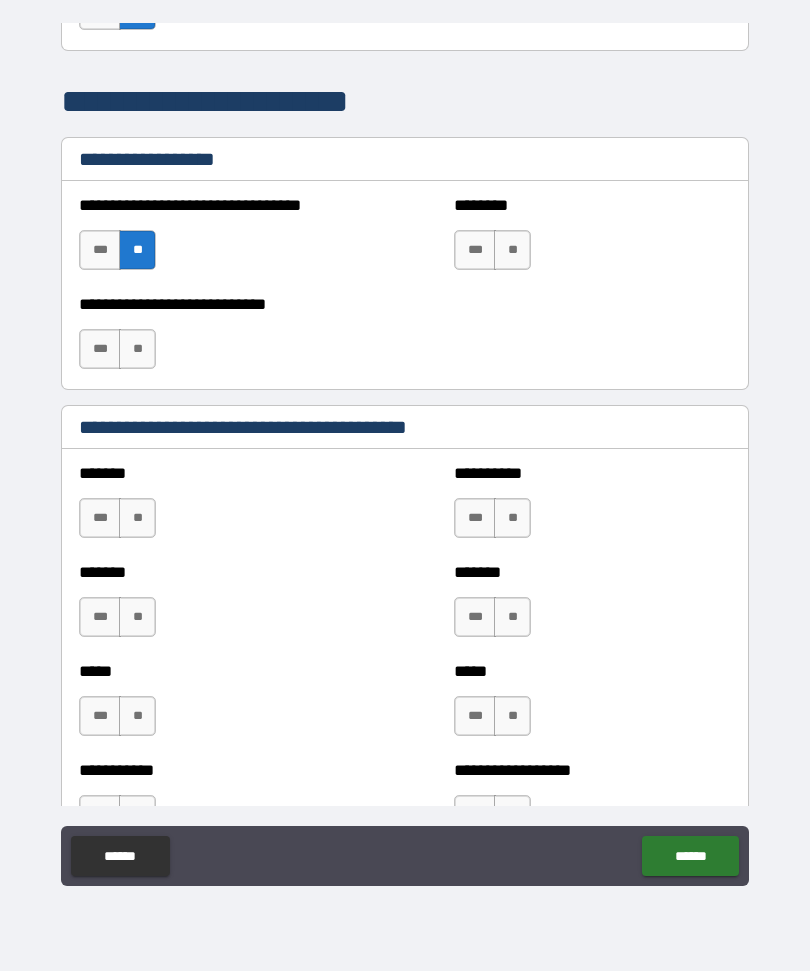 click on "**" at bounding box center (512, 250) 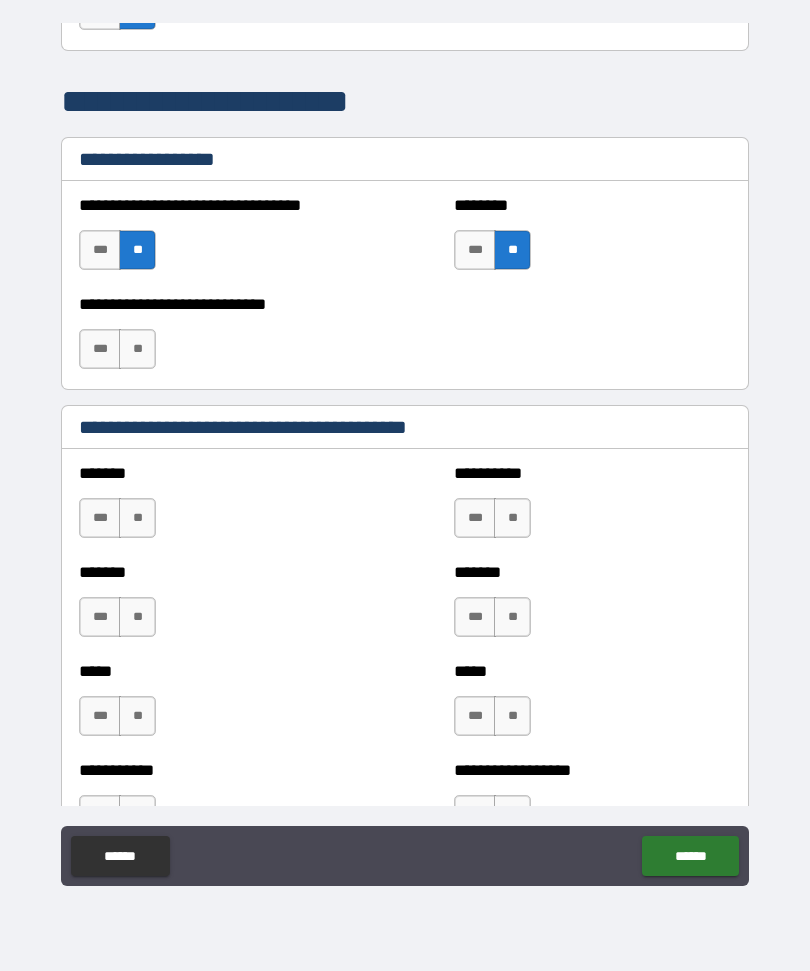 click on "**" at bounding box center (137, 349) 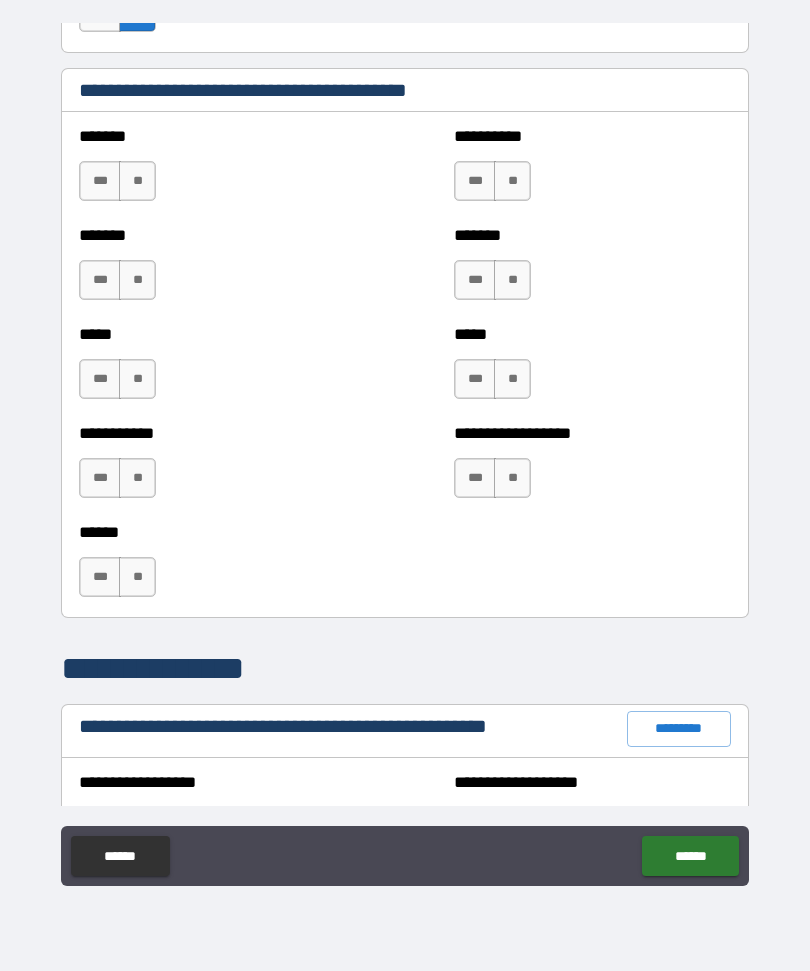 scroll, scrollTop: 1734, scrollLeft: 0, axis: vertical 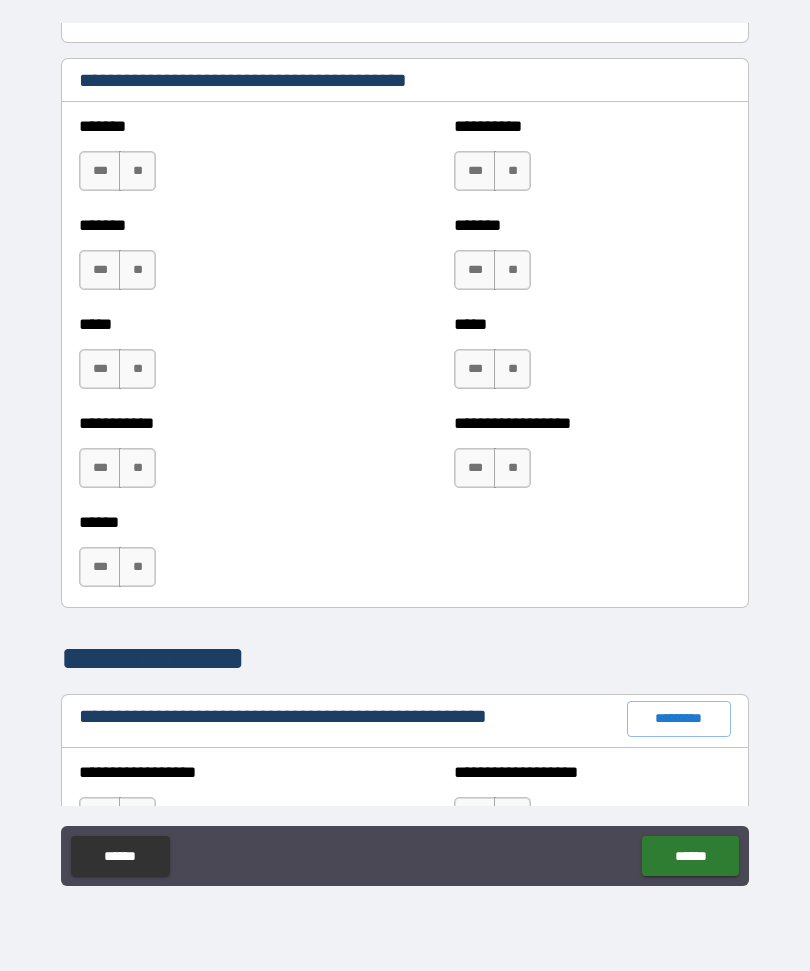click on "**" at bounding box center [137, 171] 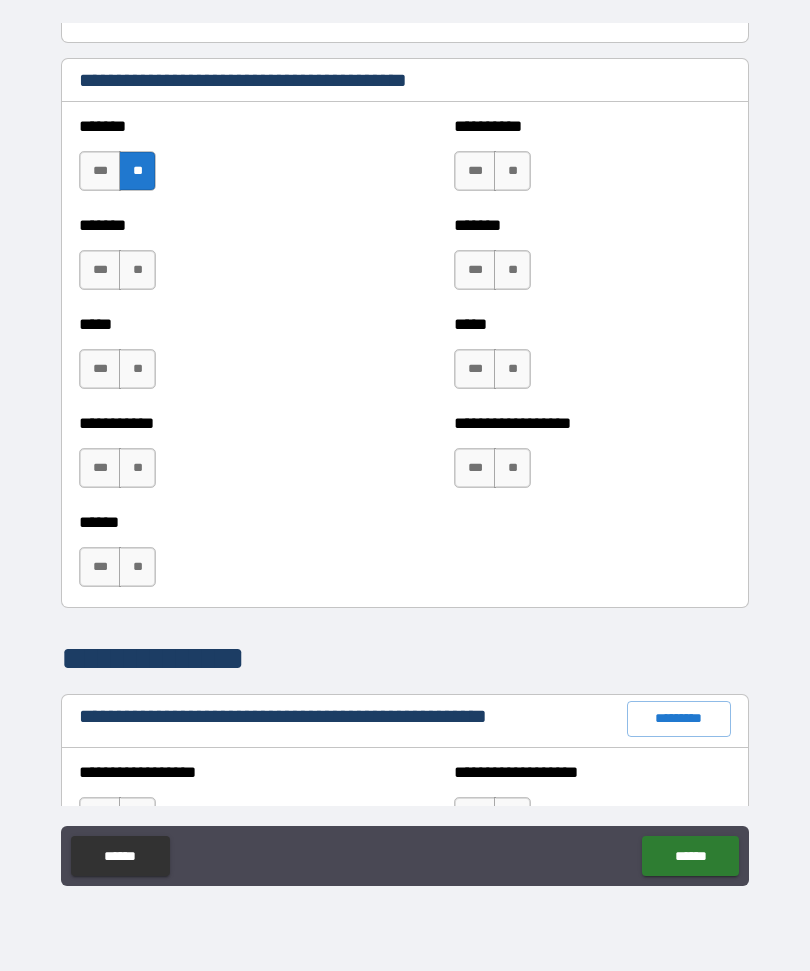 click on "**" at bounding box center [512, 171] 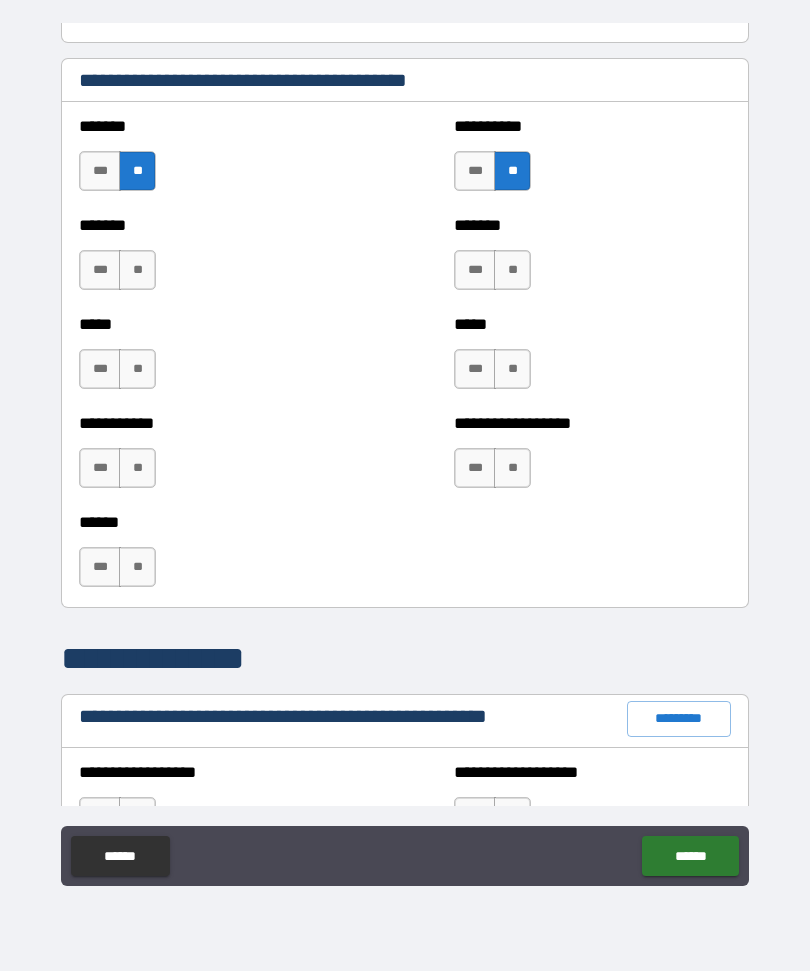 click on "**" at bounding box center (137, 270) 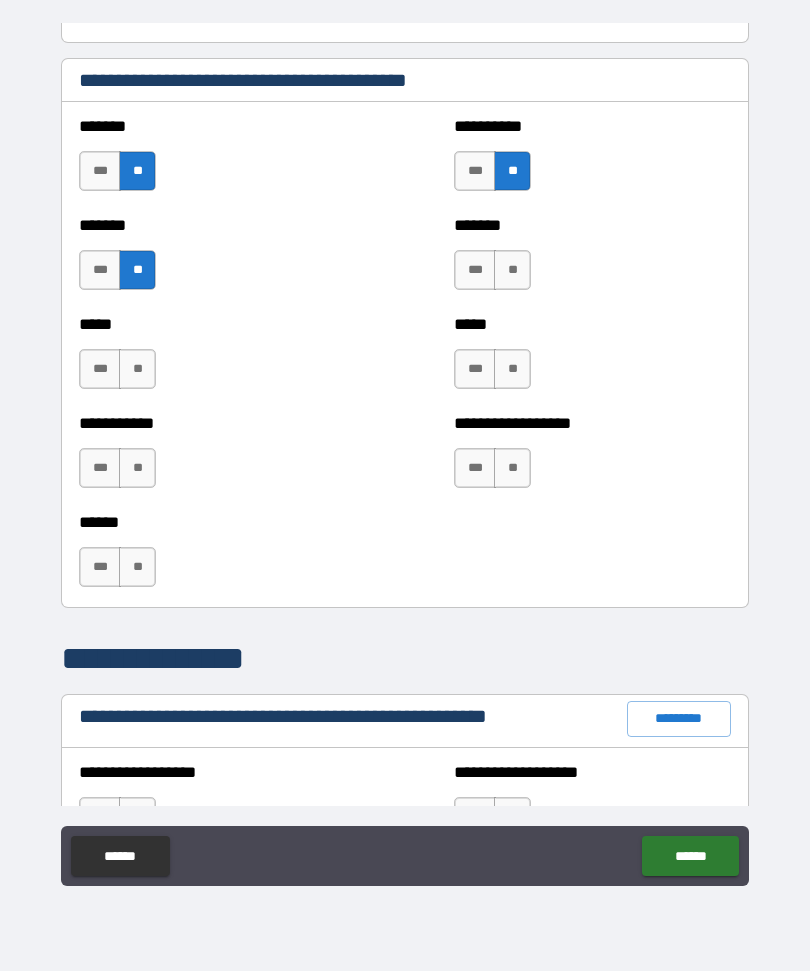 click on "**" at bounding box center (512, 270) 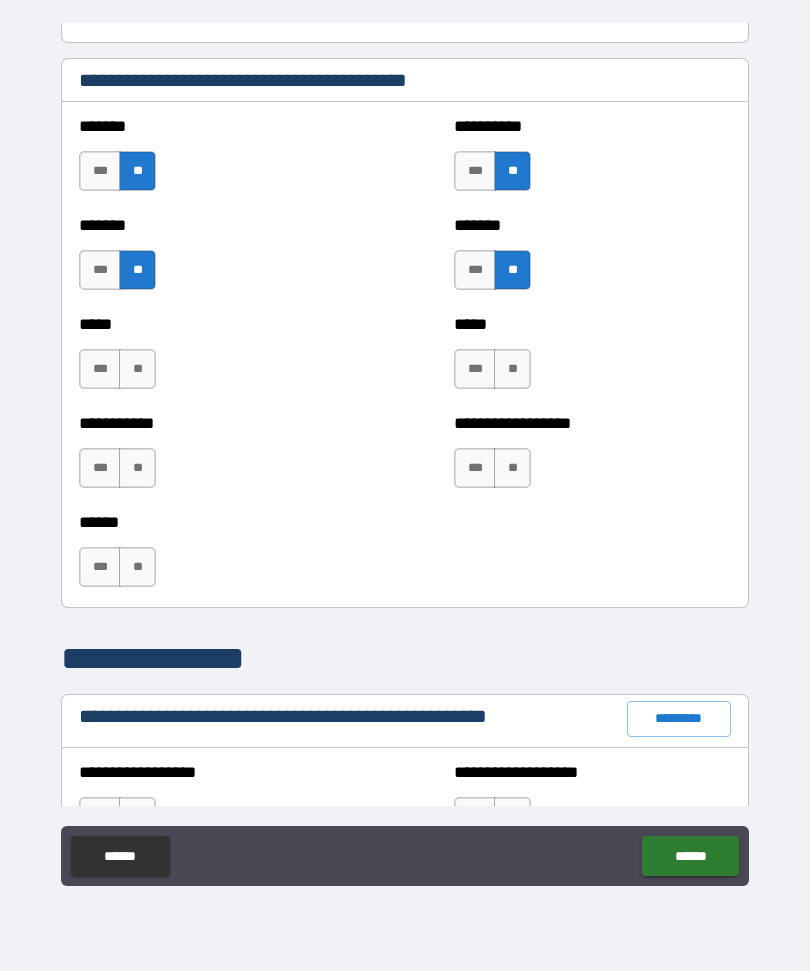 click on "**" at bounding box center (137, 369) 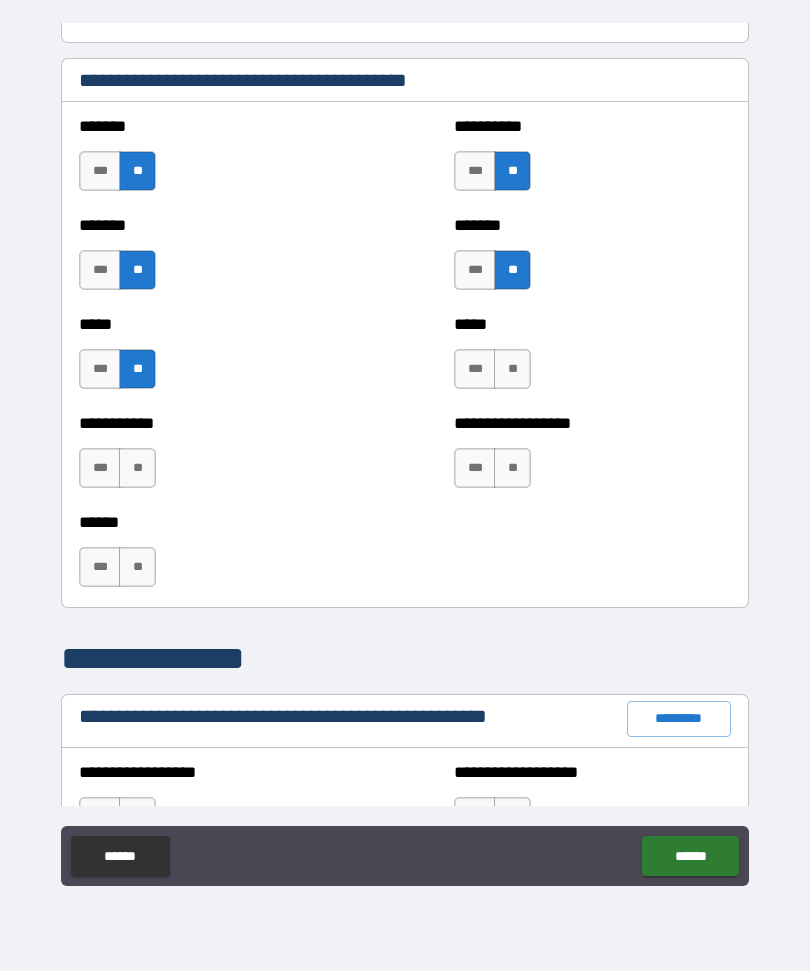 click on "**" at bounding box center [512, 369] 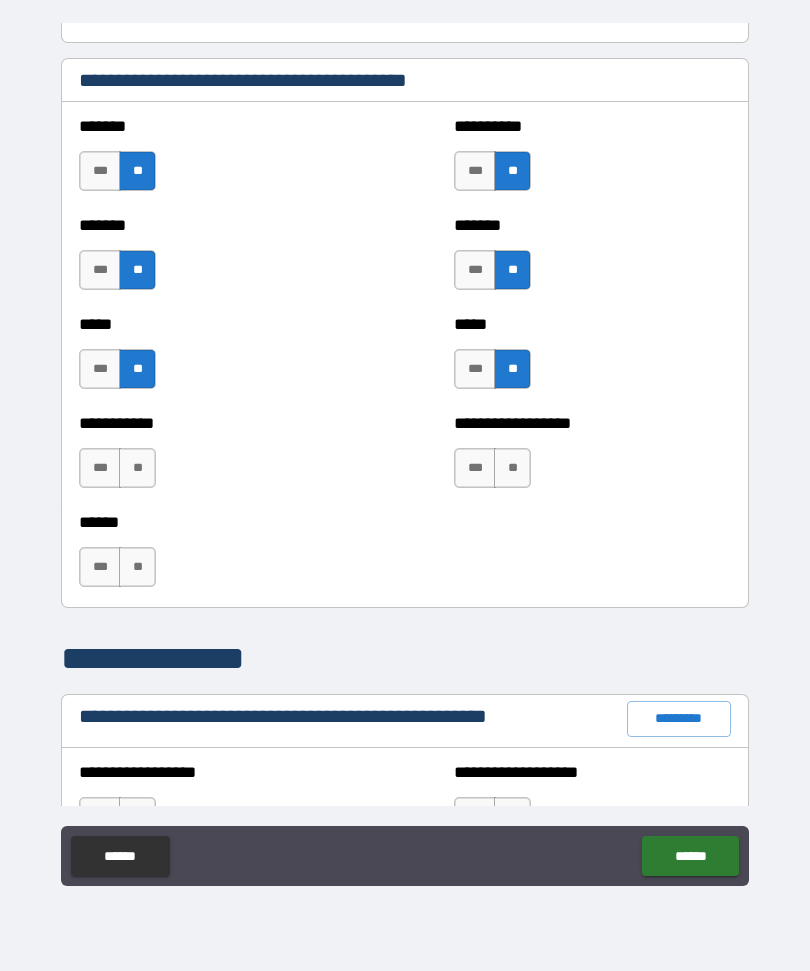 click on "**" at bounding box center (137, 468) 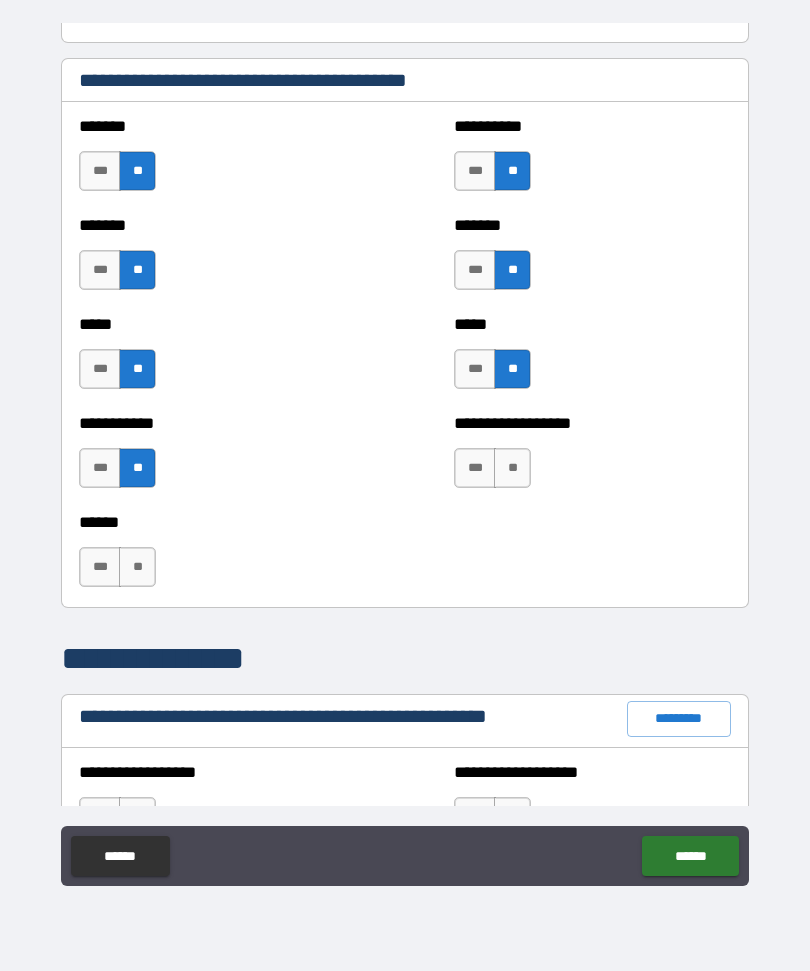click on "**" at bounding box center (512, 468) 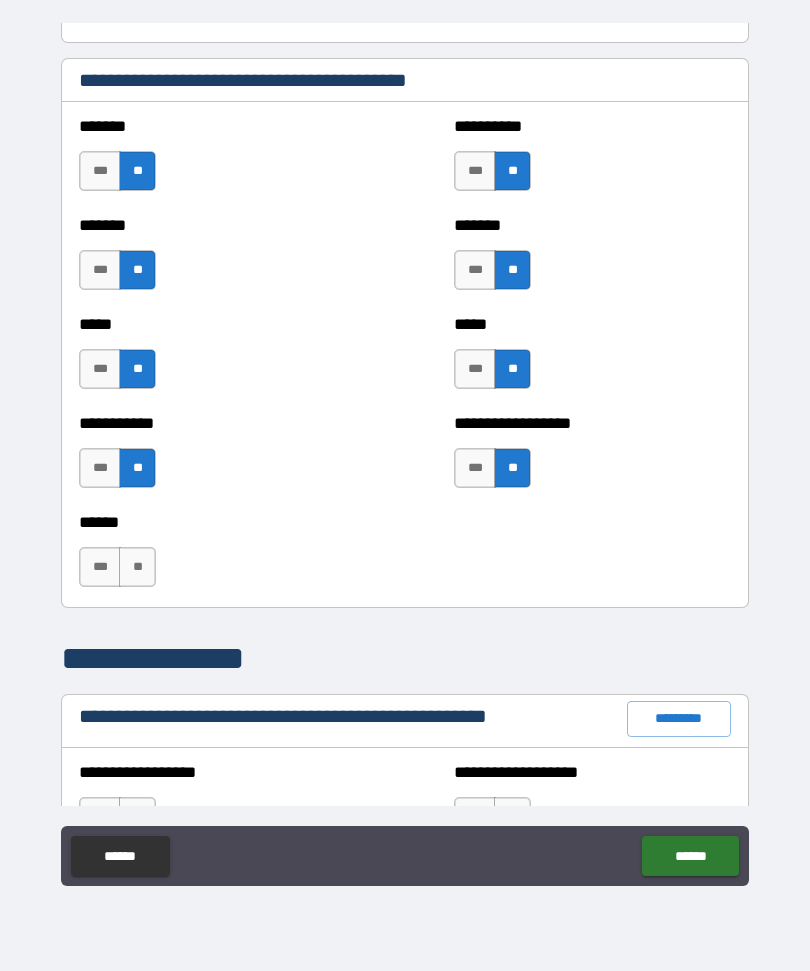 click on "**" at bounding box center [137, 567] 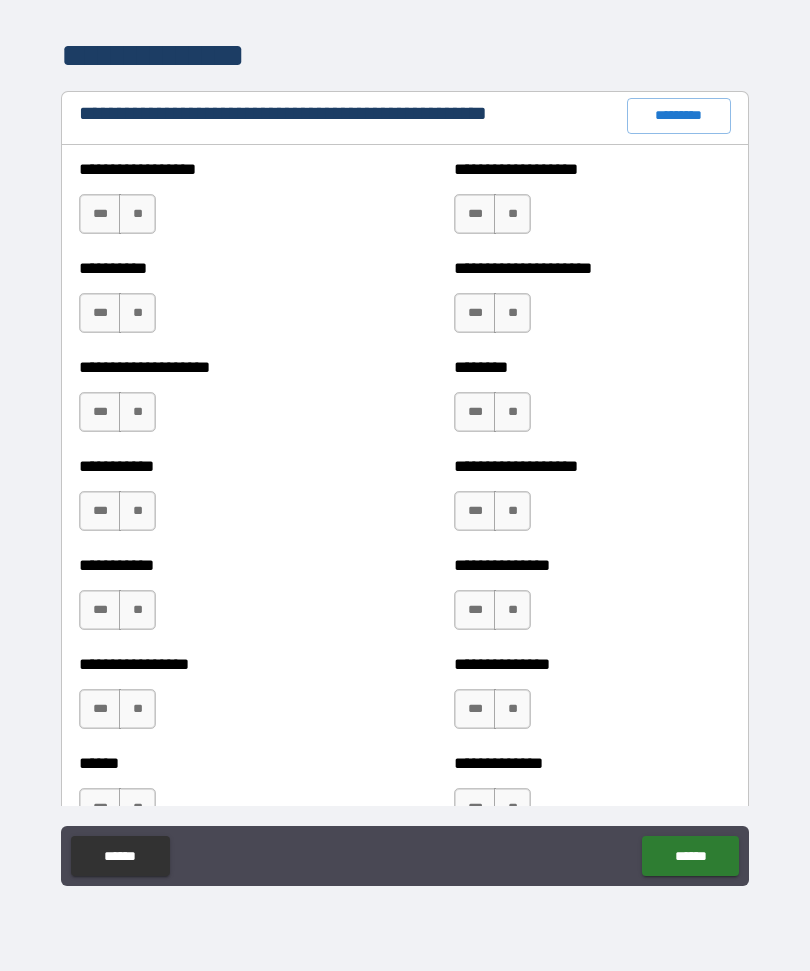 scroll, scrollTop: 2343, scrollLeft: 0, axis: vertical 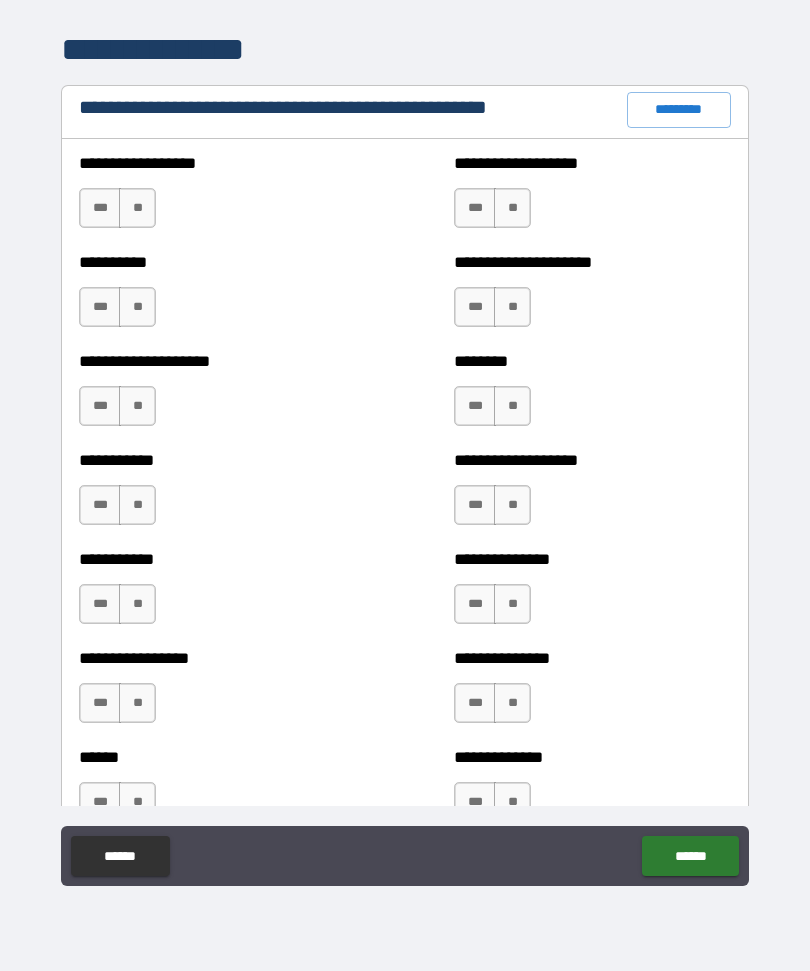 click on "**" at bounding box center (137, 208) 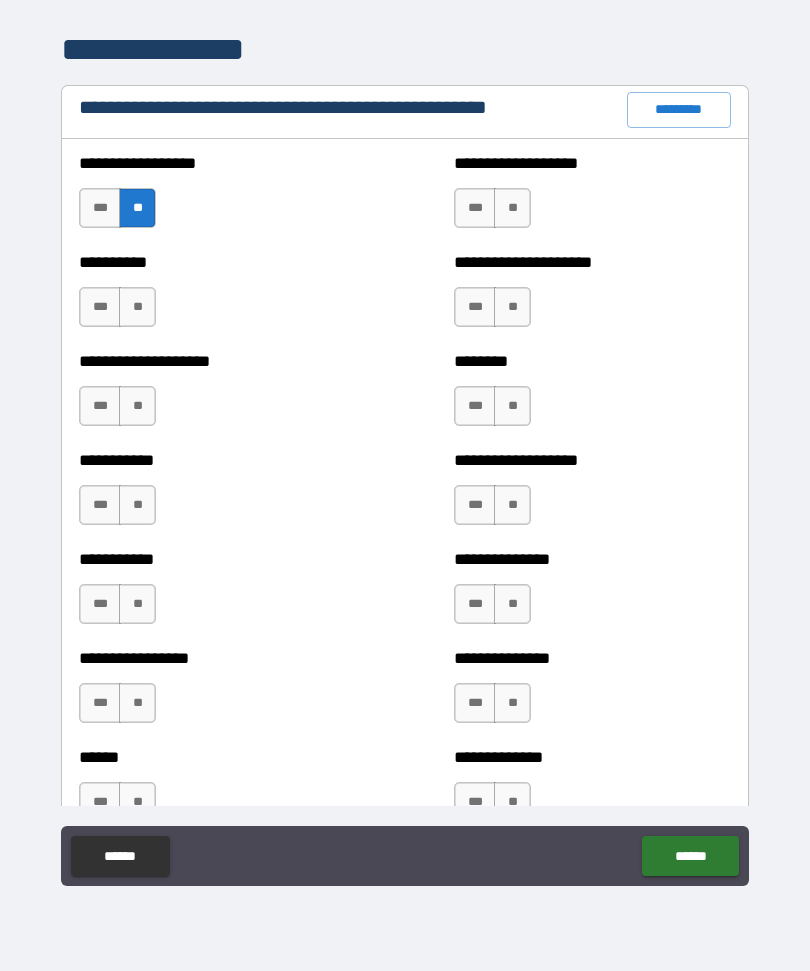 click on "**" at bounding box center [512, 208] 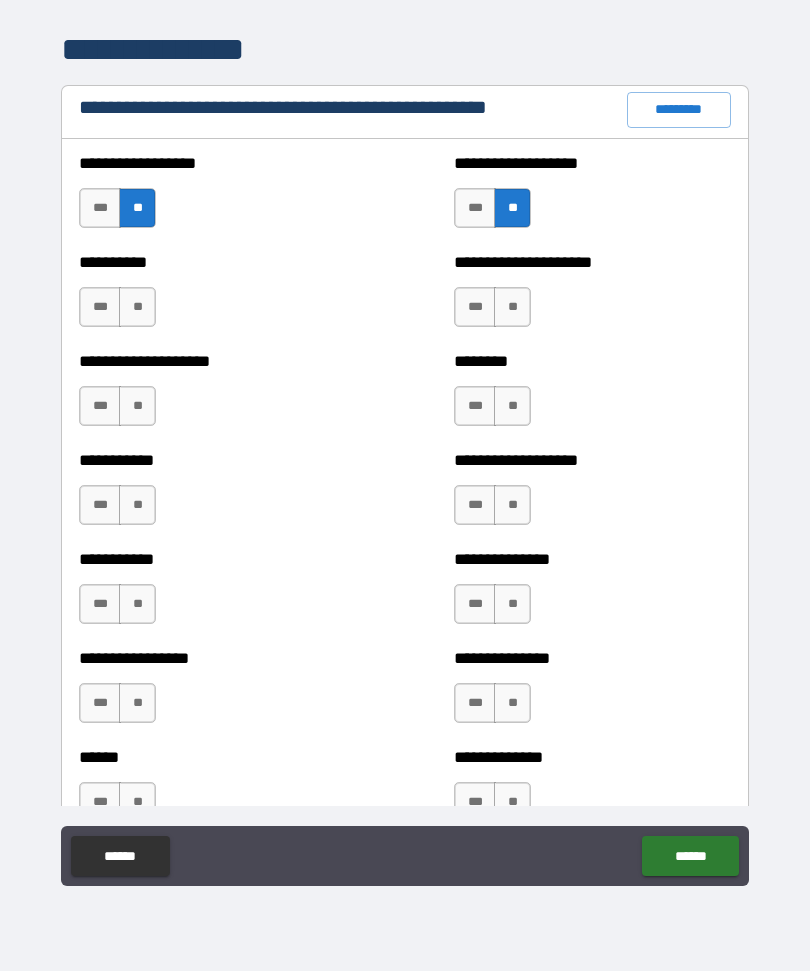click on "**" at bounding box center [137, 307] 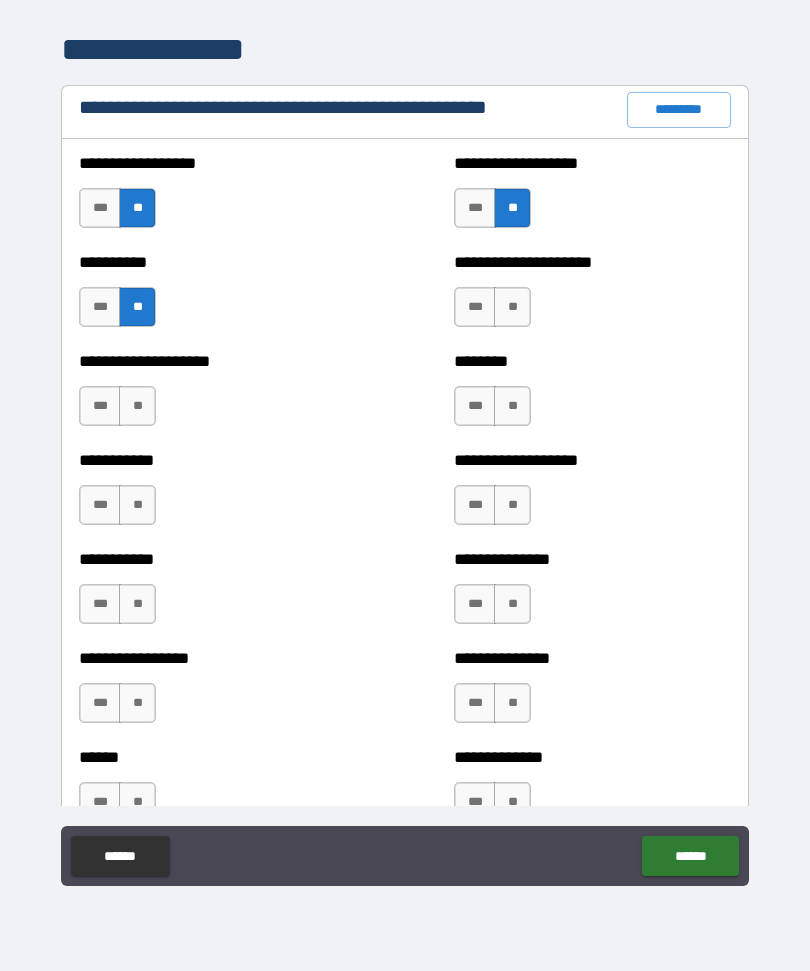 click on "**" at bounding box center [512, 307] 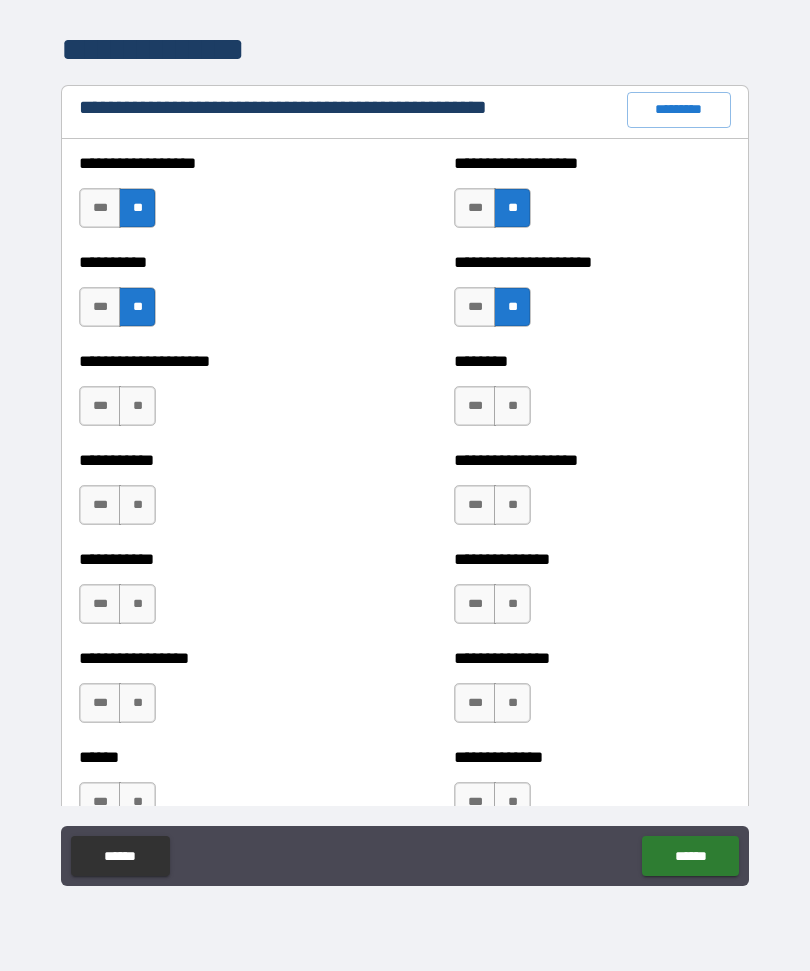 click on "**" at bounding box center [137, 406] 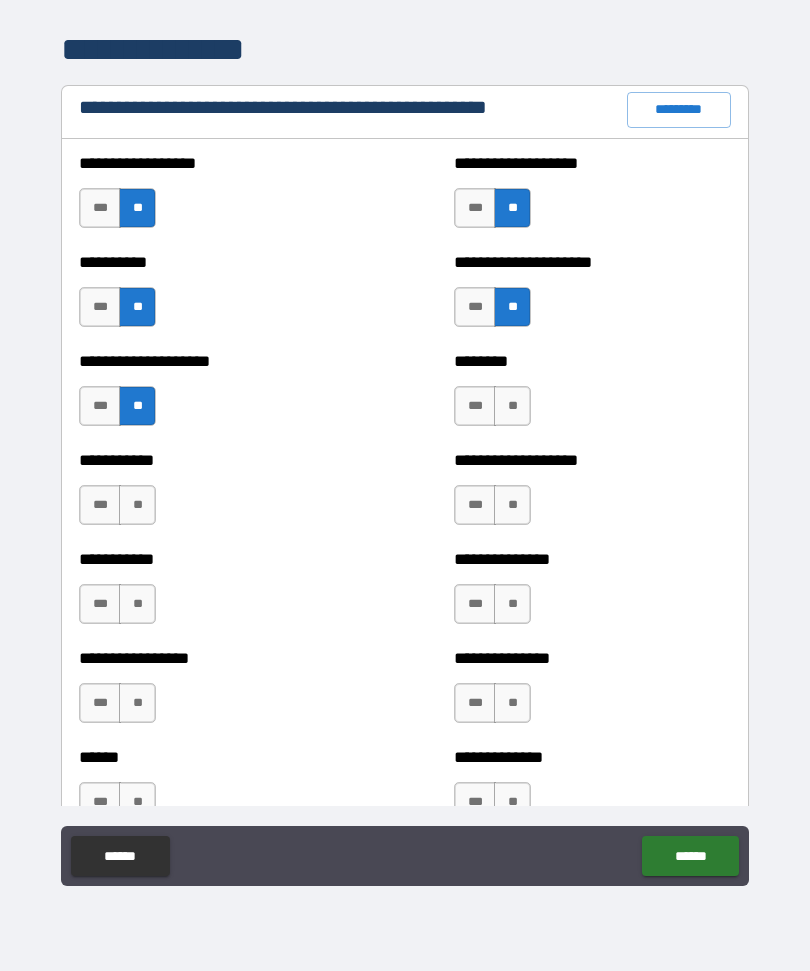 click on "**" at bounding box center [512, 406] 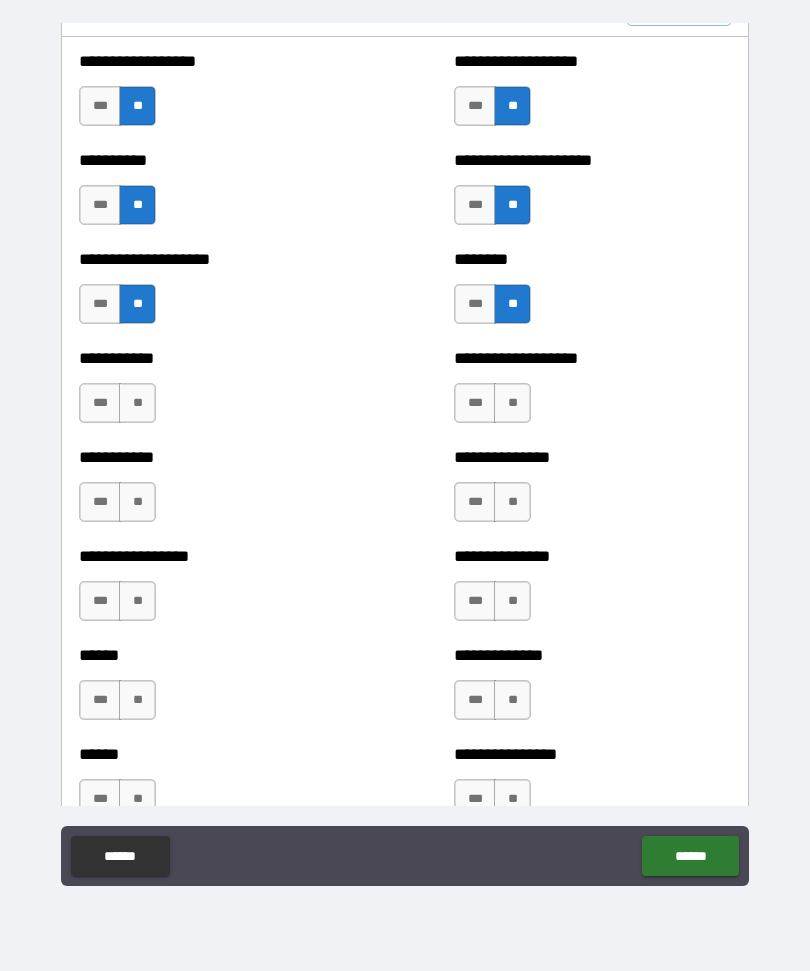 scroll, scrollTop: 2472, scrollLeft: 0, axis: vertical 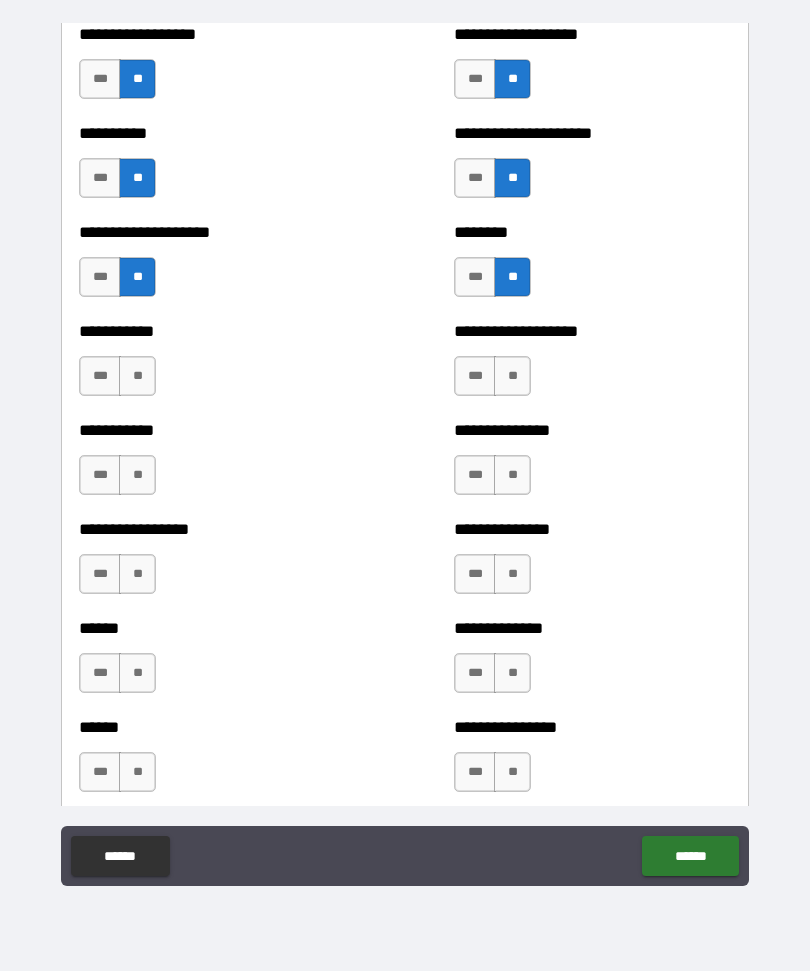 click on "**" at bounding box center (137, 376) 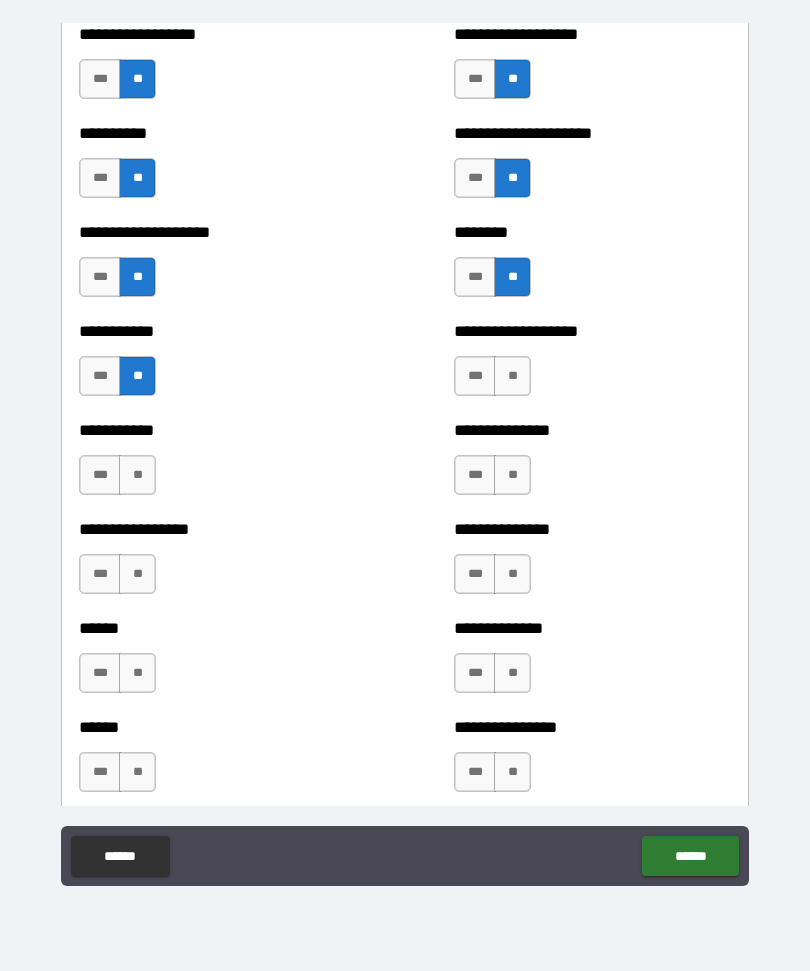 click on "**" at bounding box center (512, 376) 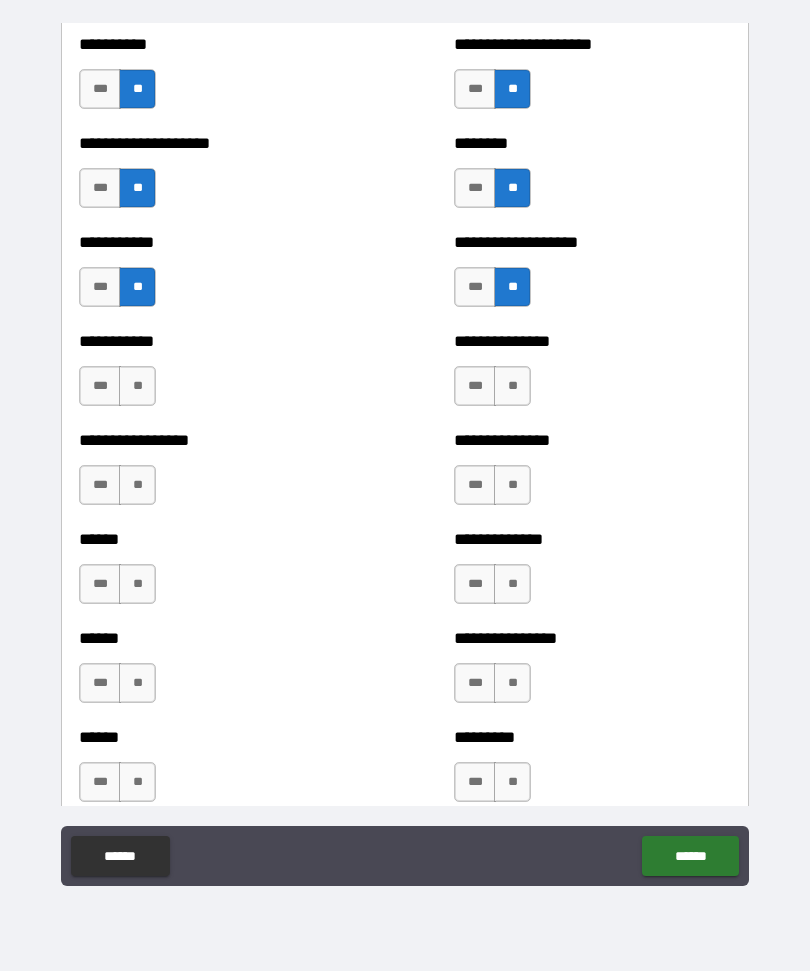 scroll, scrollTop: 2568, scrollLeft: 0, axis: vertical 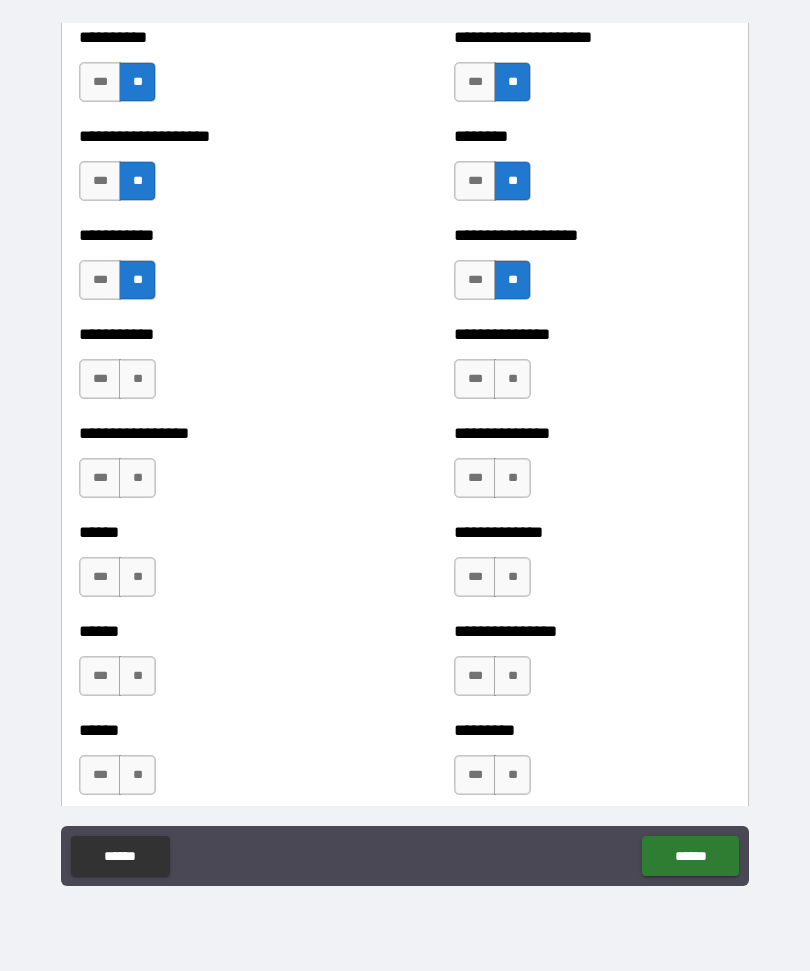click on "**" at bounding box center (137, 379) 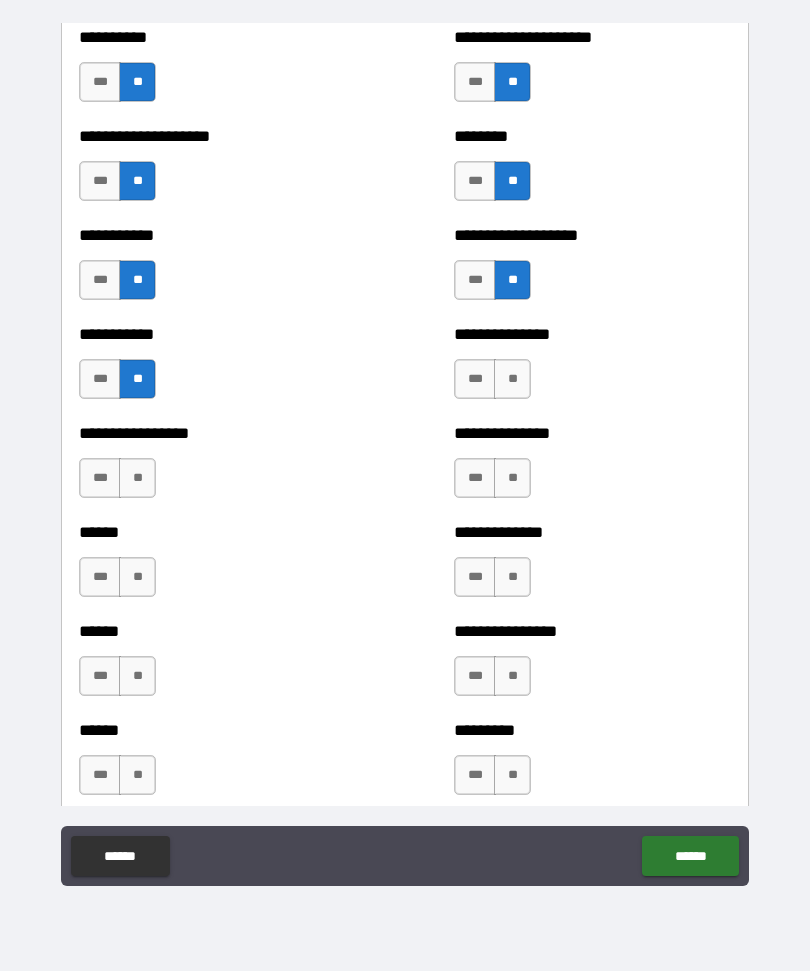 click on "**" at bounding box center (512, 379) 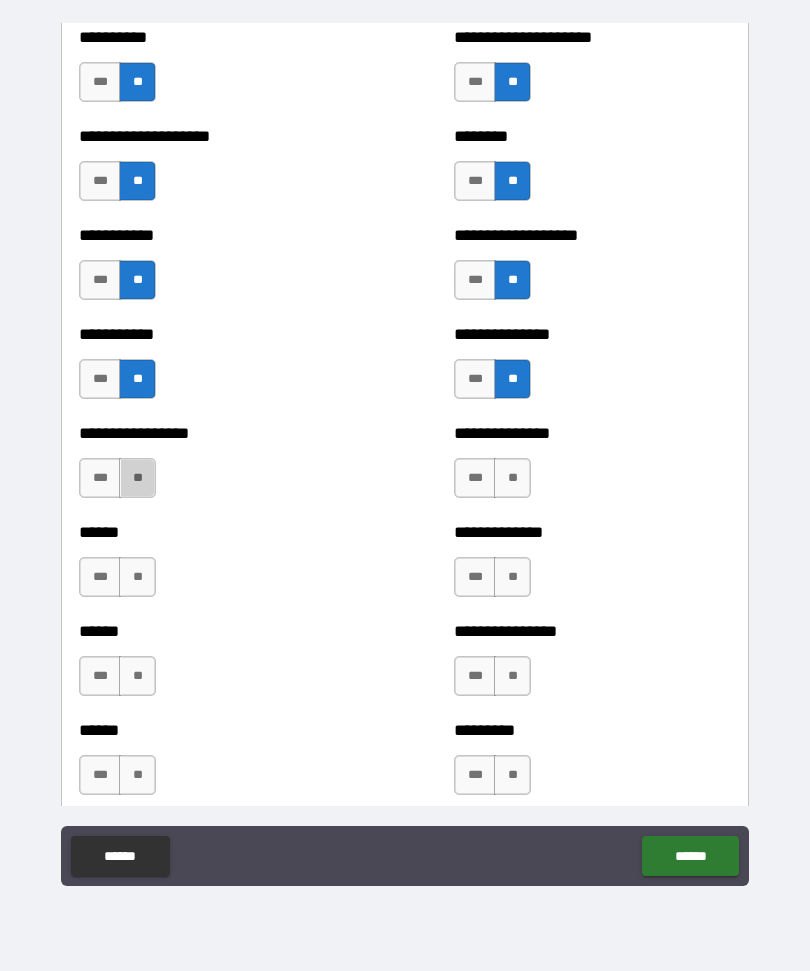 click on "**" at bounding box center [137, 478] 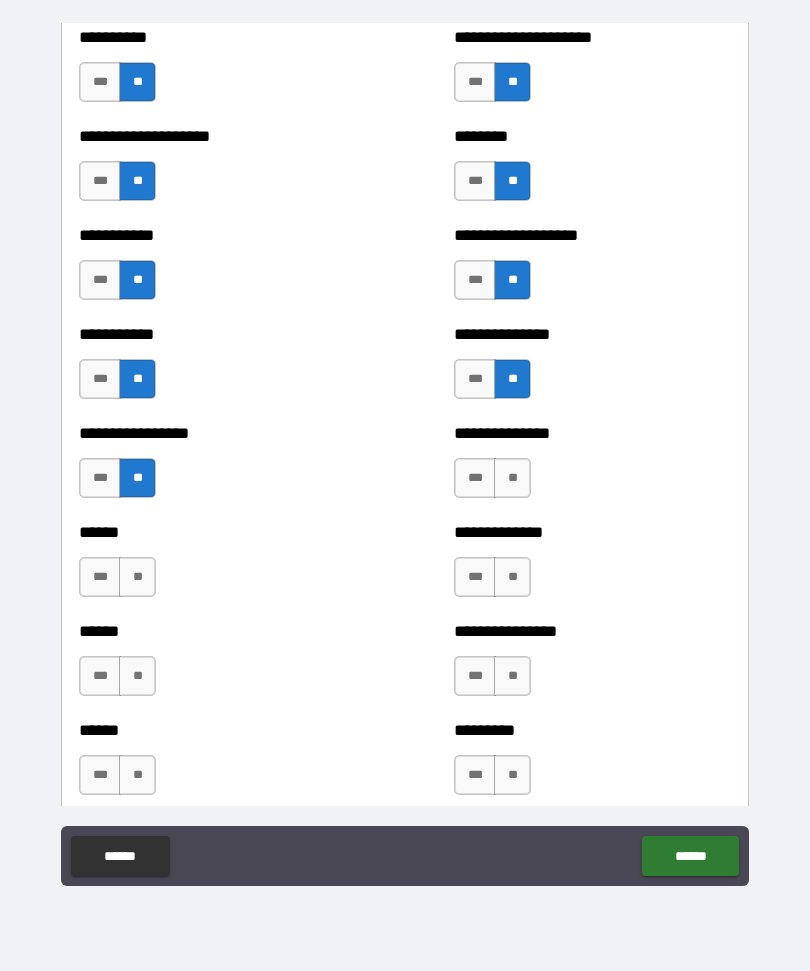 click on "**" at bounding box center (512, 478) 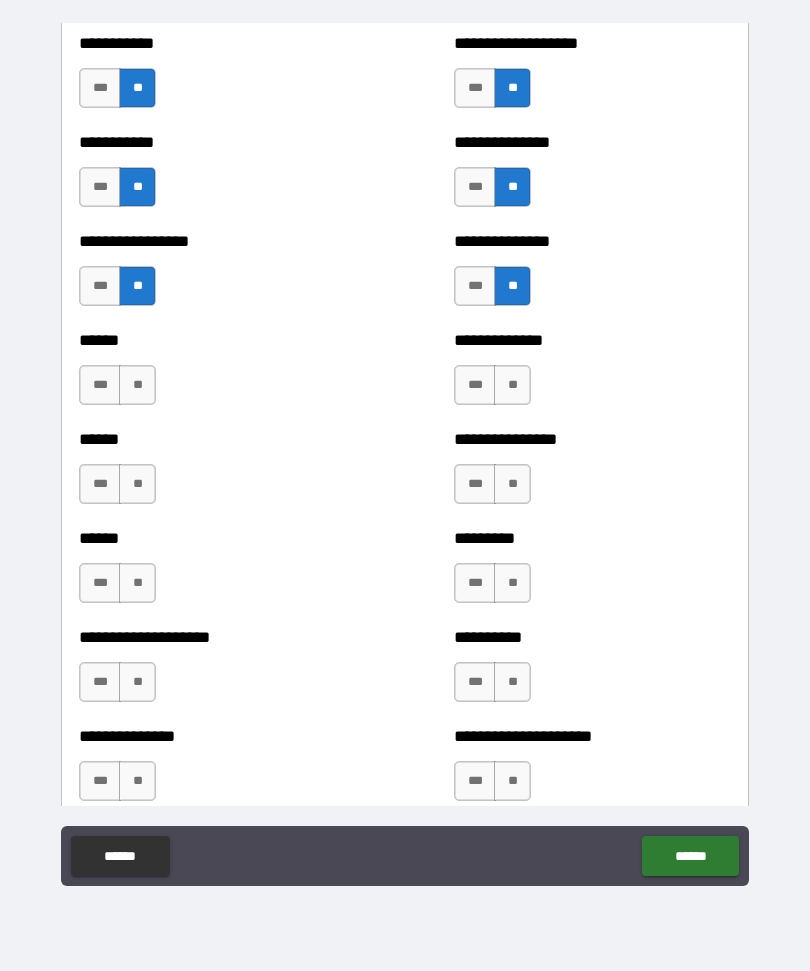 scroll, scrollTop: 2763, scrollLeft: 0, axis: vertical 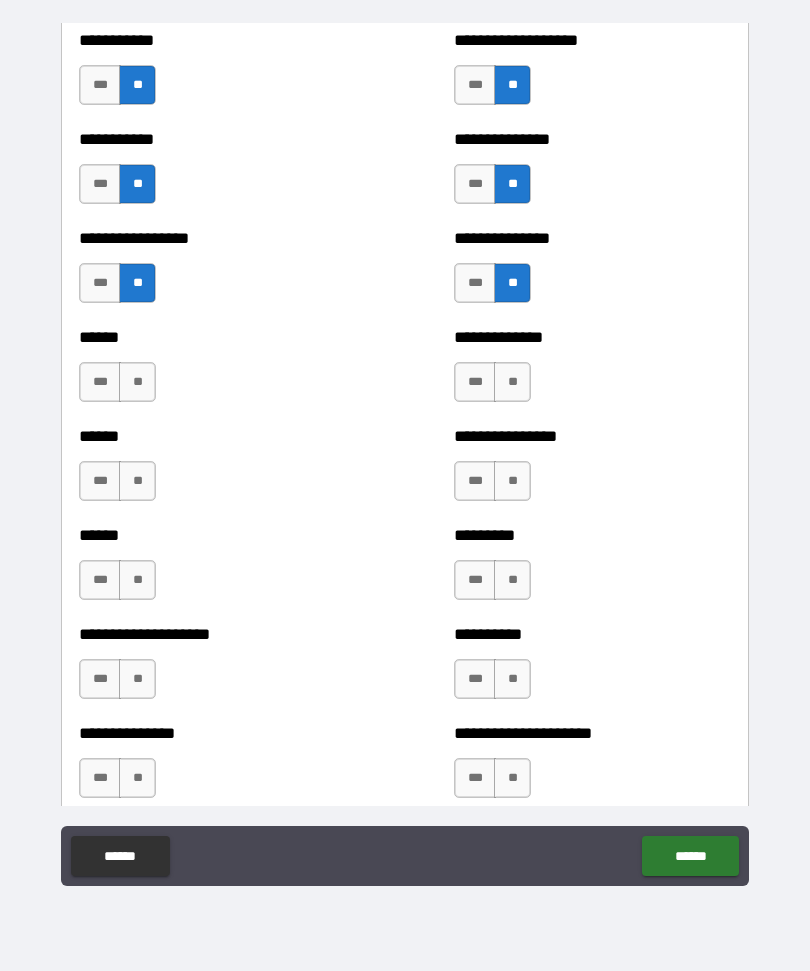 click on "**" at bounding box center [137, 382] 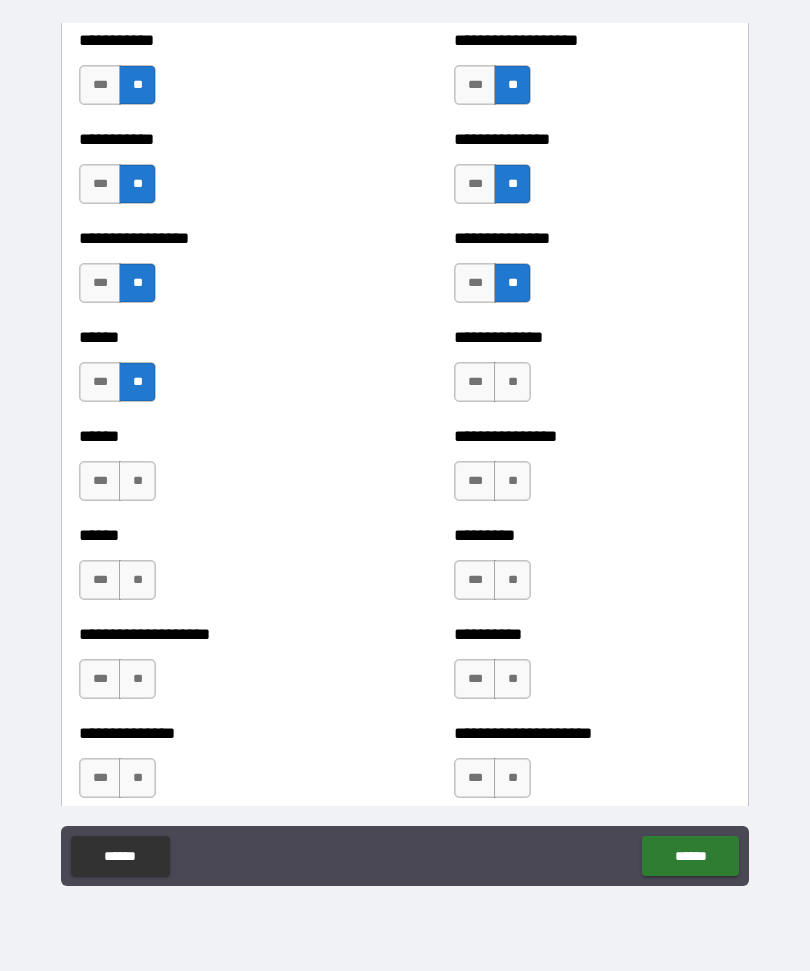 click on "**" at bounding box center [512, 382] 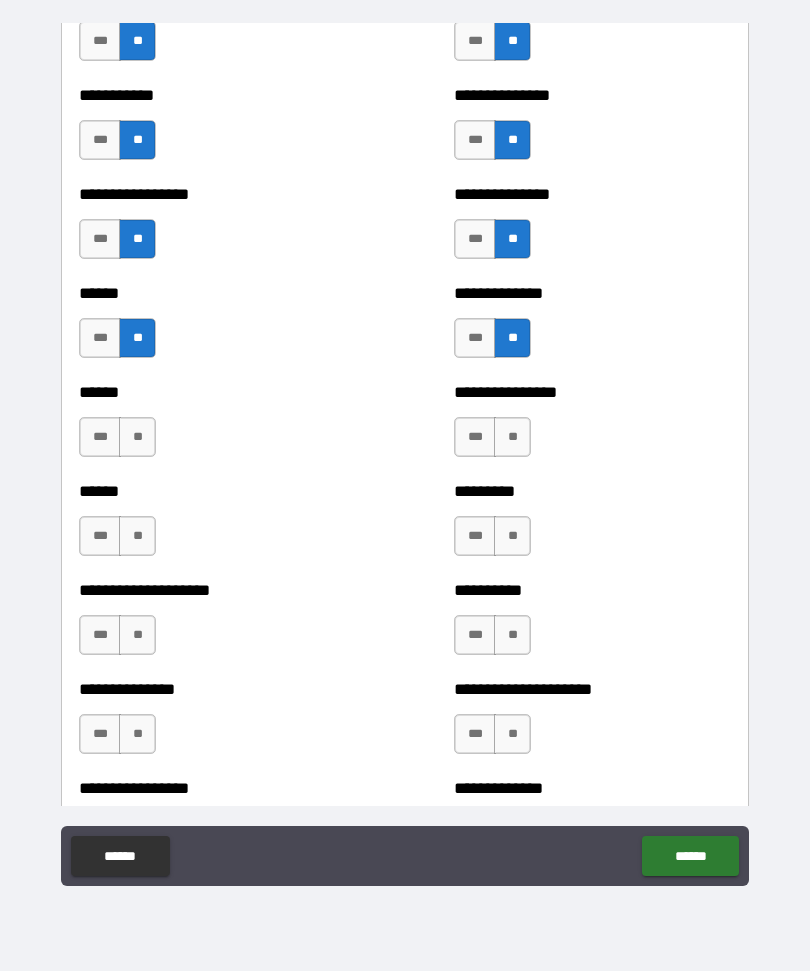 scroll, scrollTop: 2810, scrollLeft: 0, axis: vertical 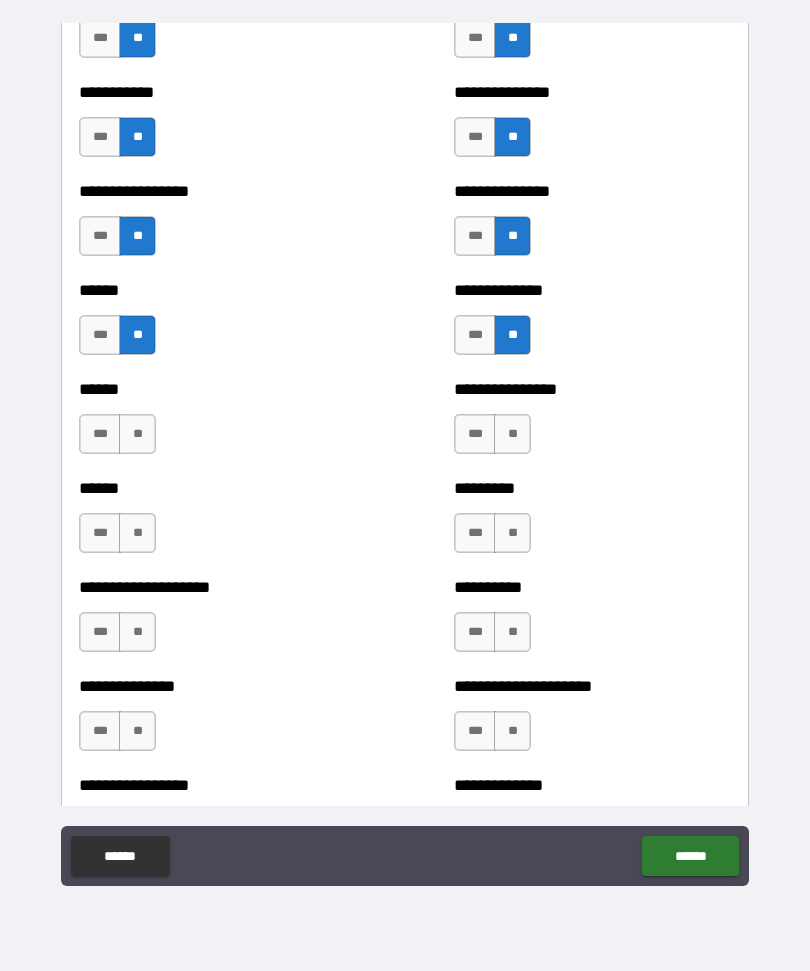 click on "**" at bounding box center [137, 434] 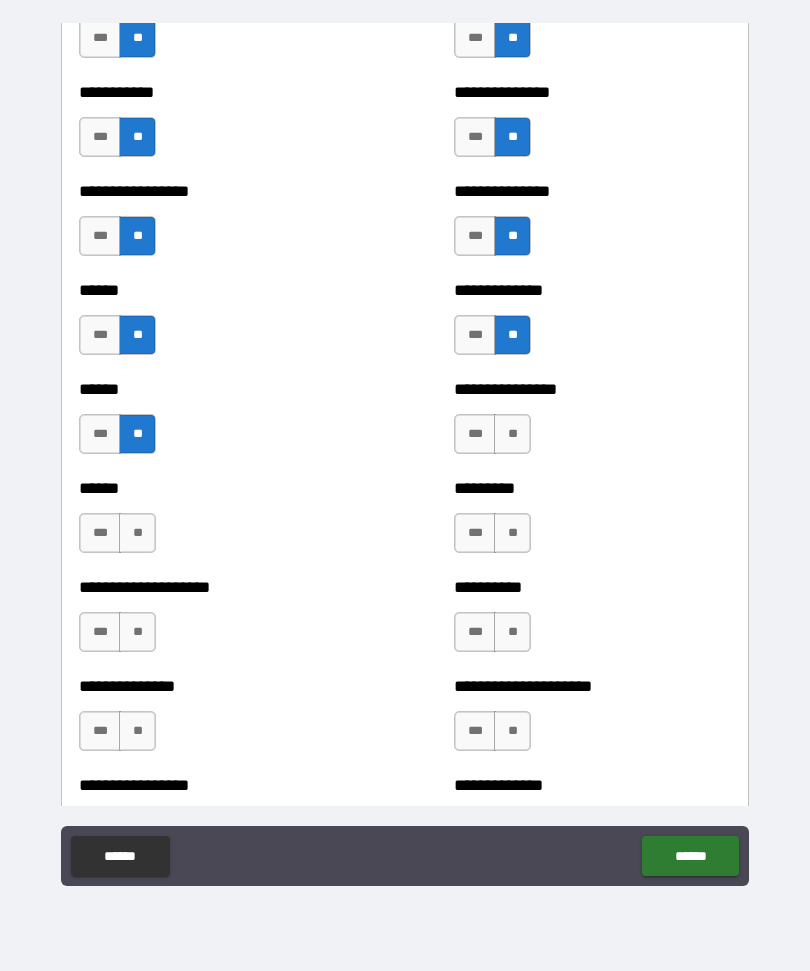 click on "**" at bounding box center (512, 434) 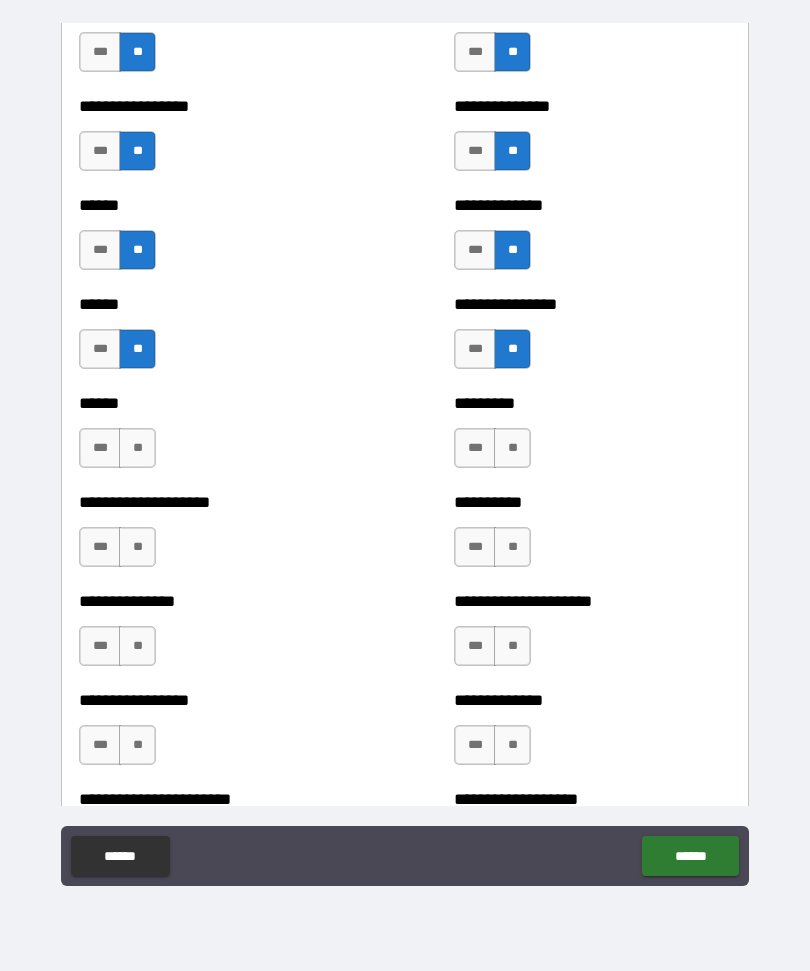 scroll, scrollTop: 2965, scrollLeft: 0, axis: vertical 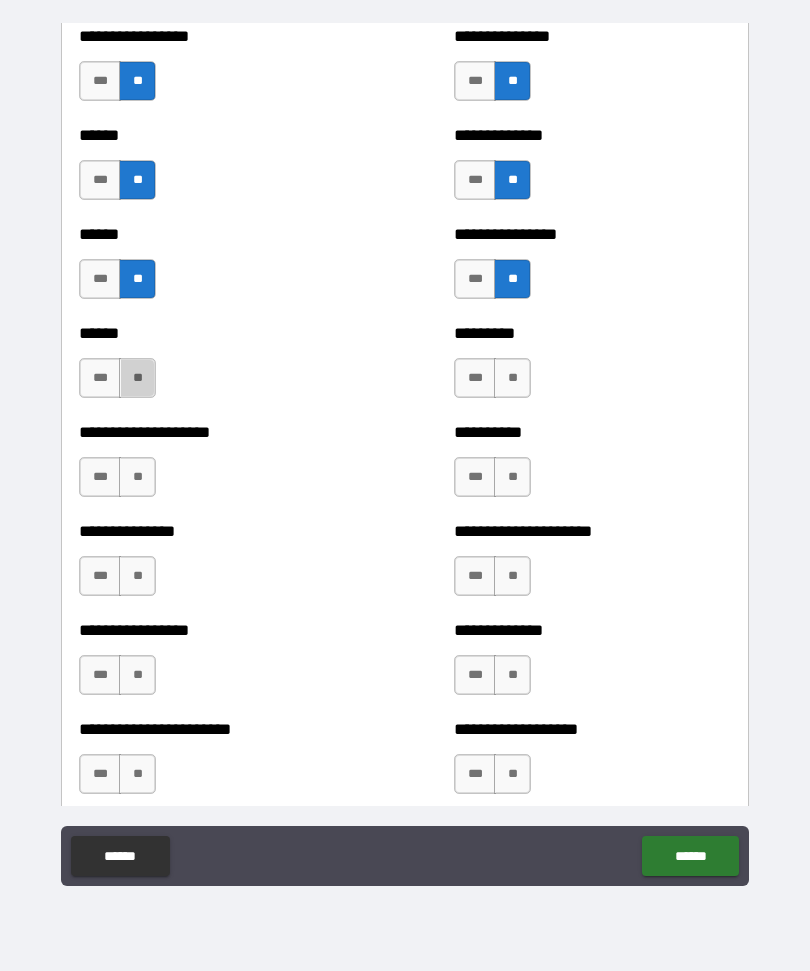 click on "**" at bounding box center (137, 378) 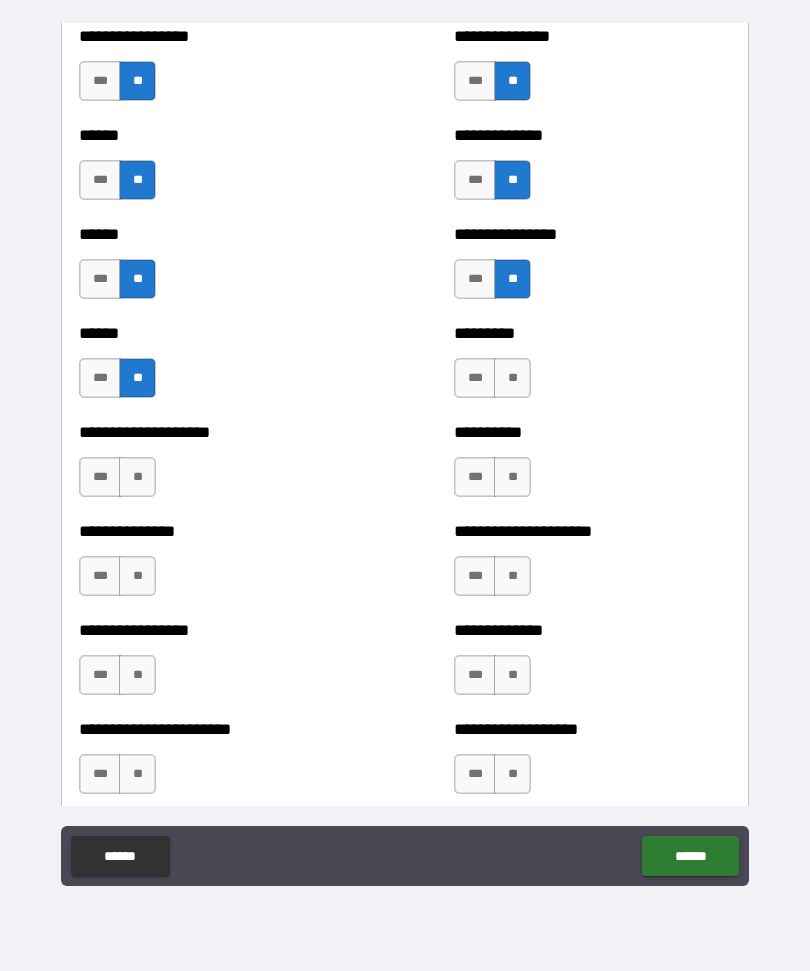click on "**" at bounding box center (512, 378) 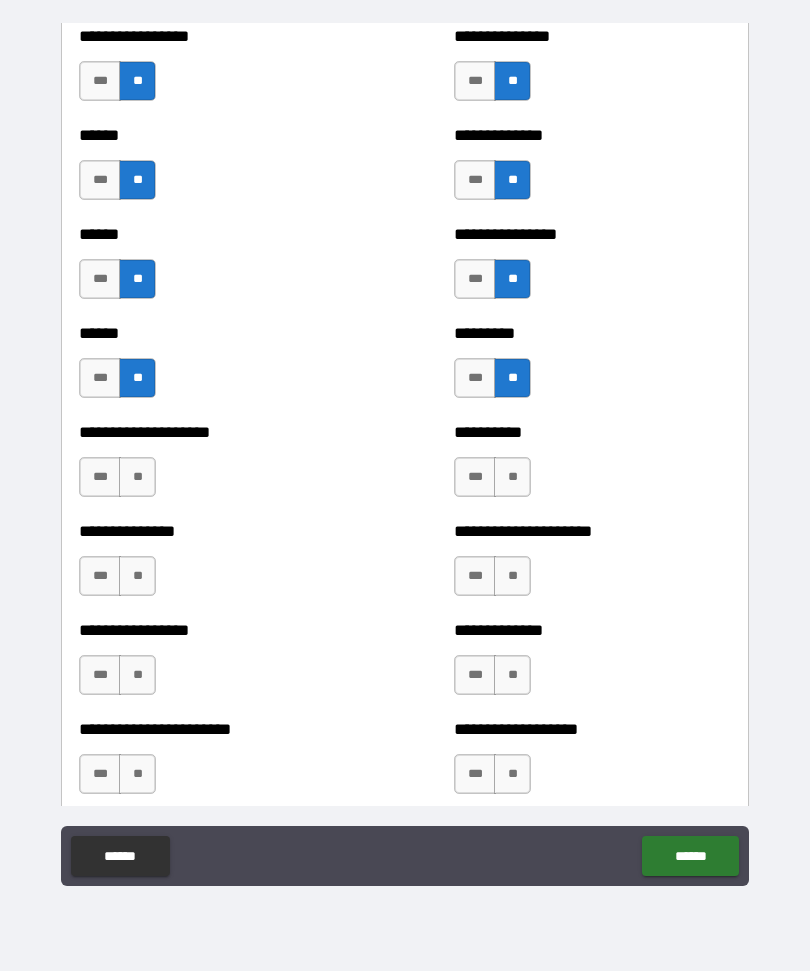 click on "***" at bounding box center [100, 477] 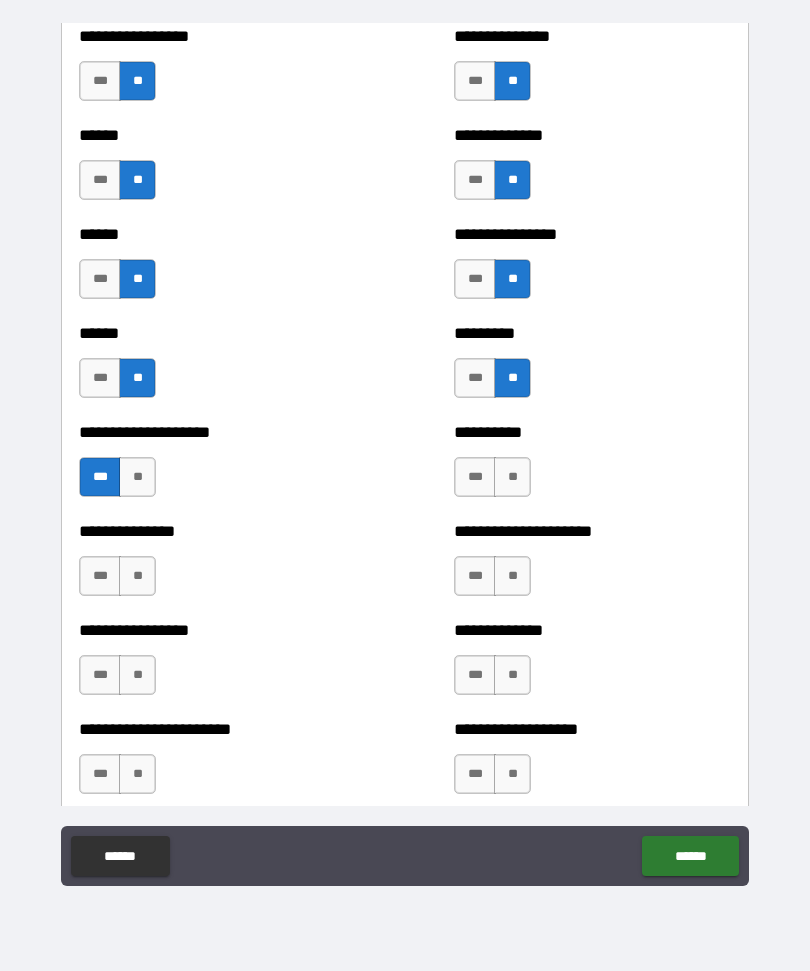 click on "**" at bounding box center (512, 477) 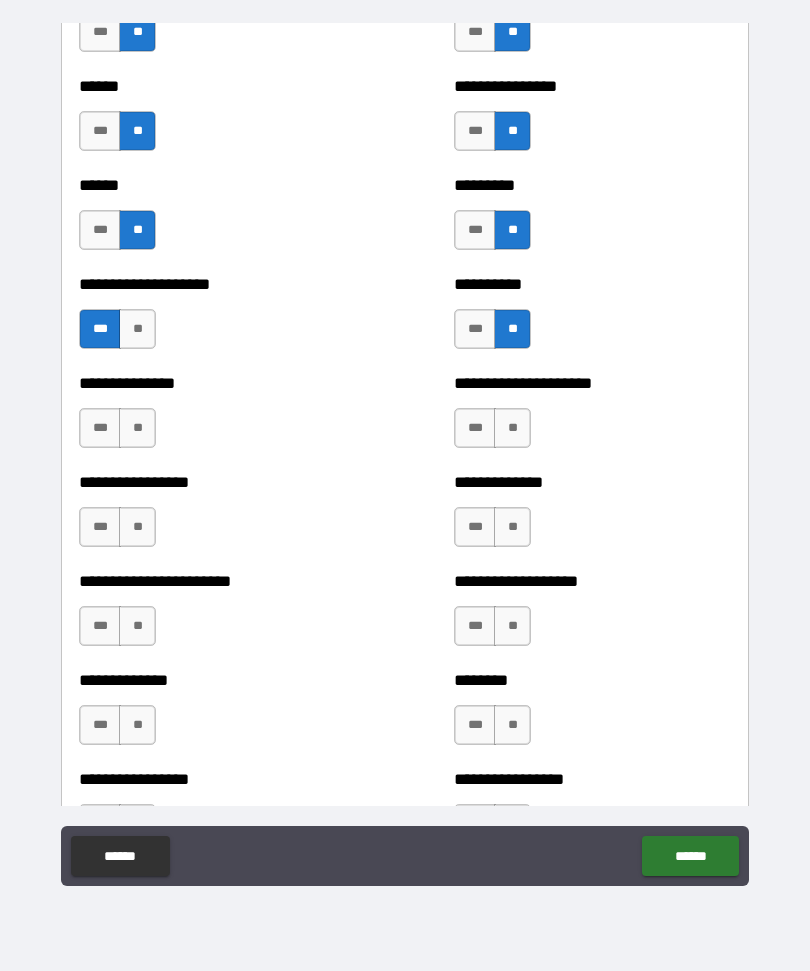 scroll, scrollTop: 3138, scrollLeft: 0, axis: vertical 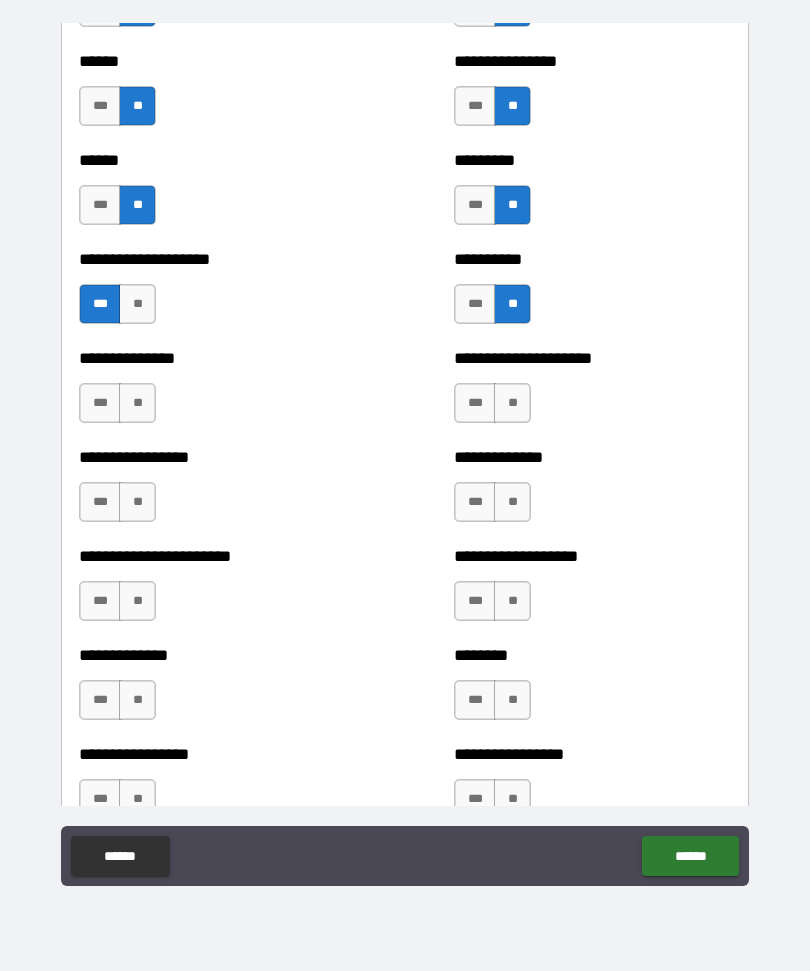 click on "**" at bounding box center [137, 403] 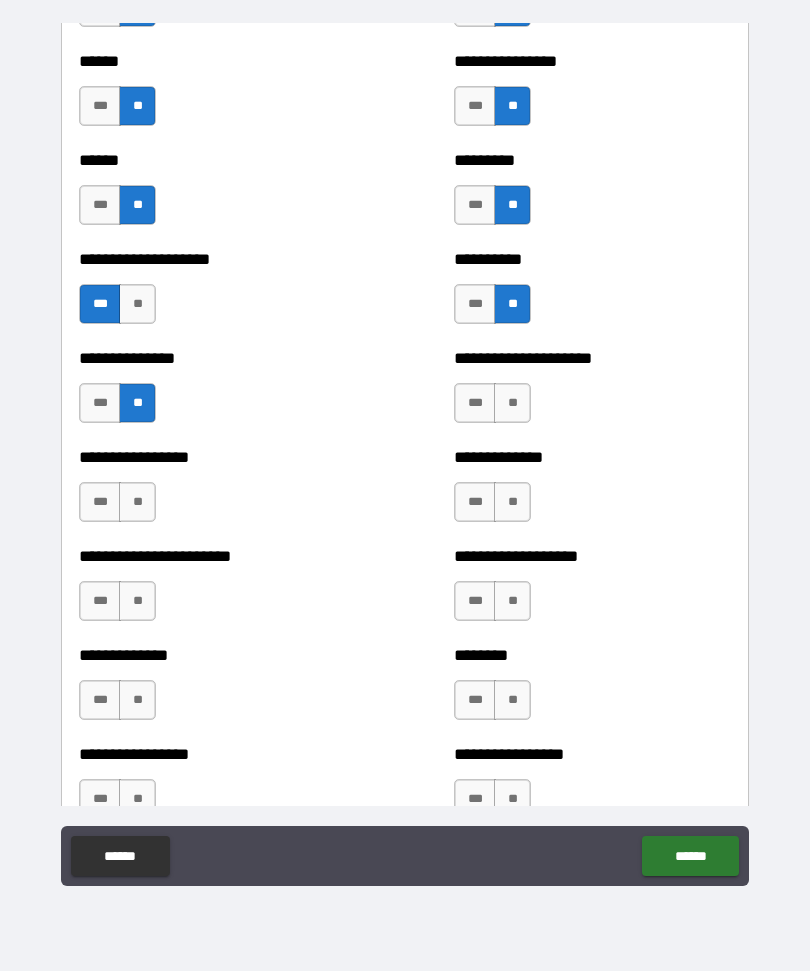 click on "**" at bounding box center (512, 403) 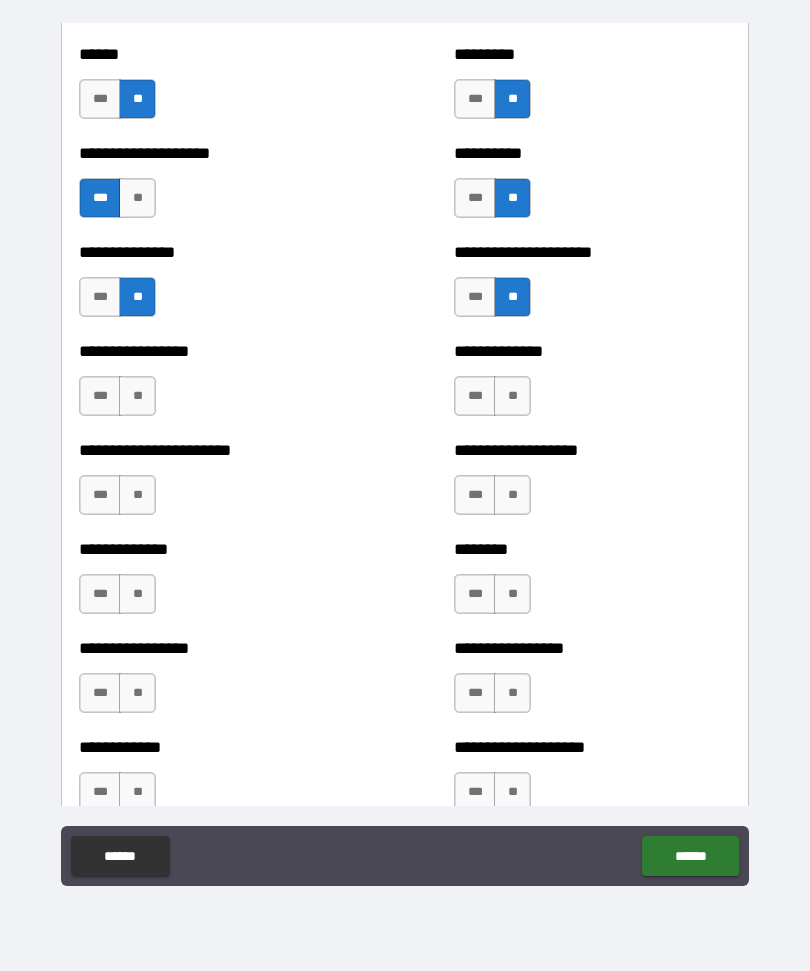 scroll, scrollTop: 3246, scrollLeft: 0, axis: vertical 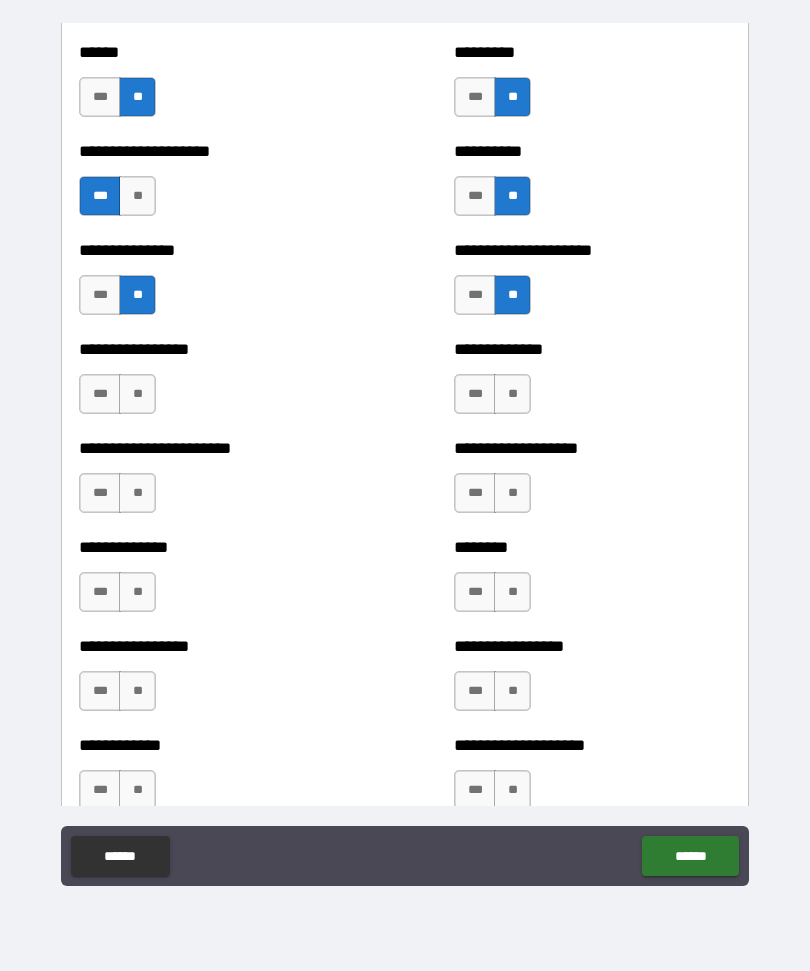 click on "**" at bounding box center (137, 394) 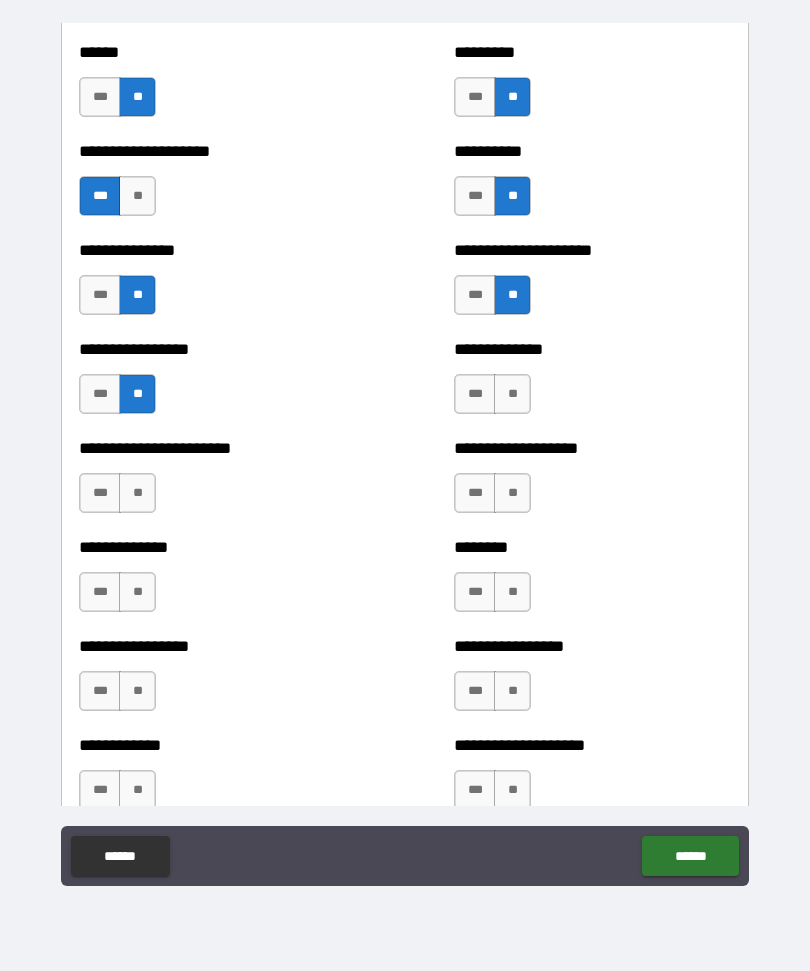 click on "**" at bounding box center [512, 394] 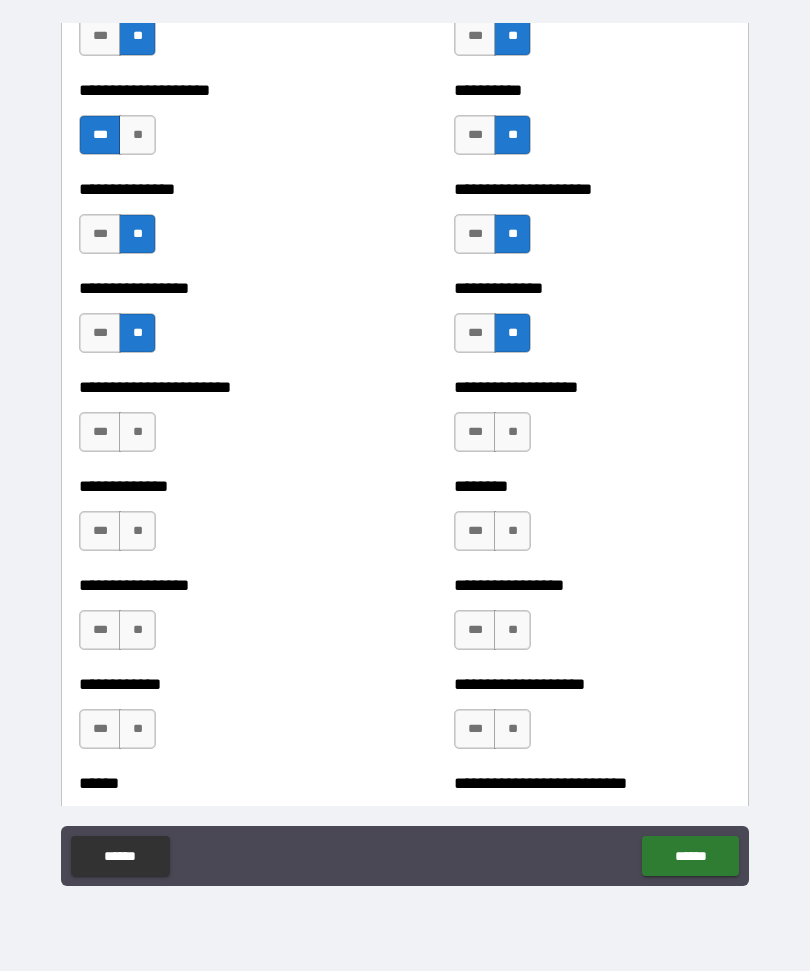 scroll, scrollTop: 3336, scrollLeft: 0, axis: vertical 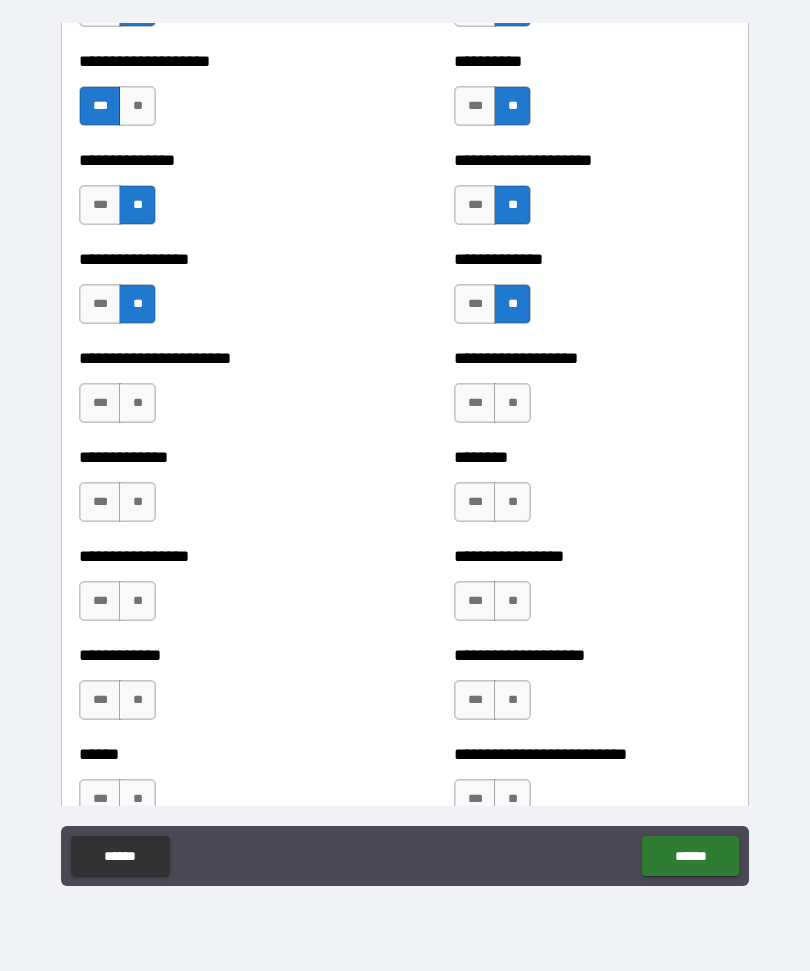 click on "**" at bounding box center (137, 403) 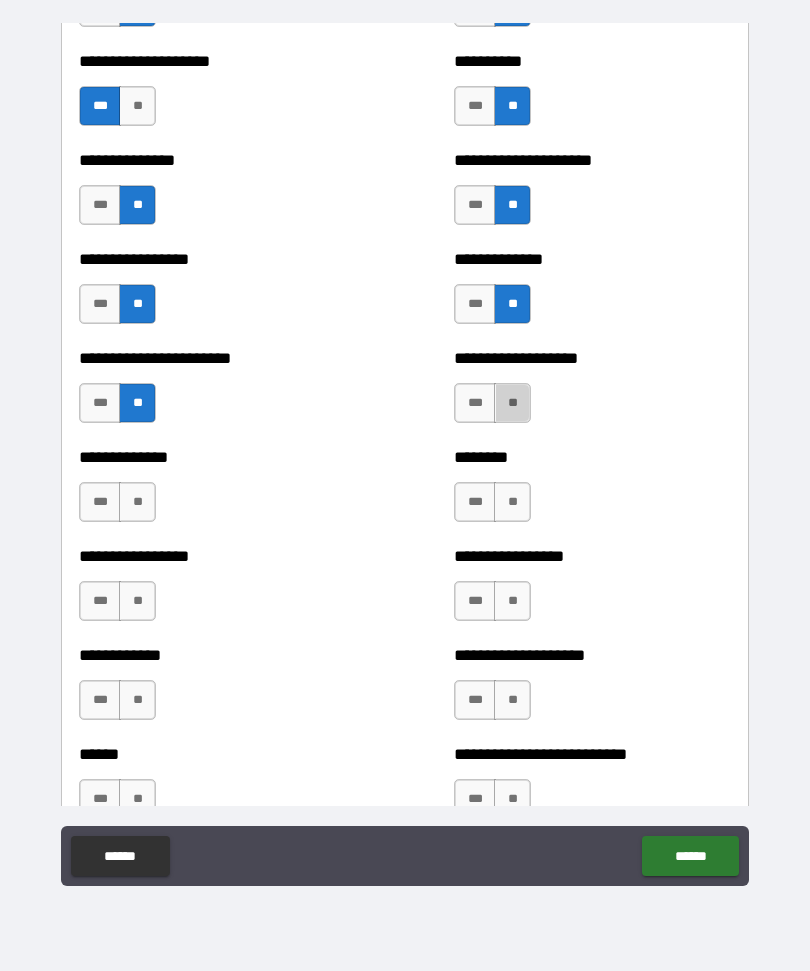 click on "**" at bounding box center (512, 403) 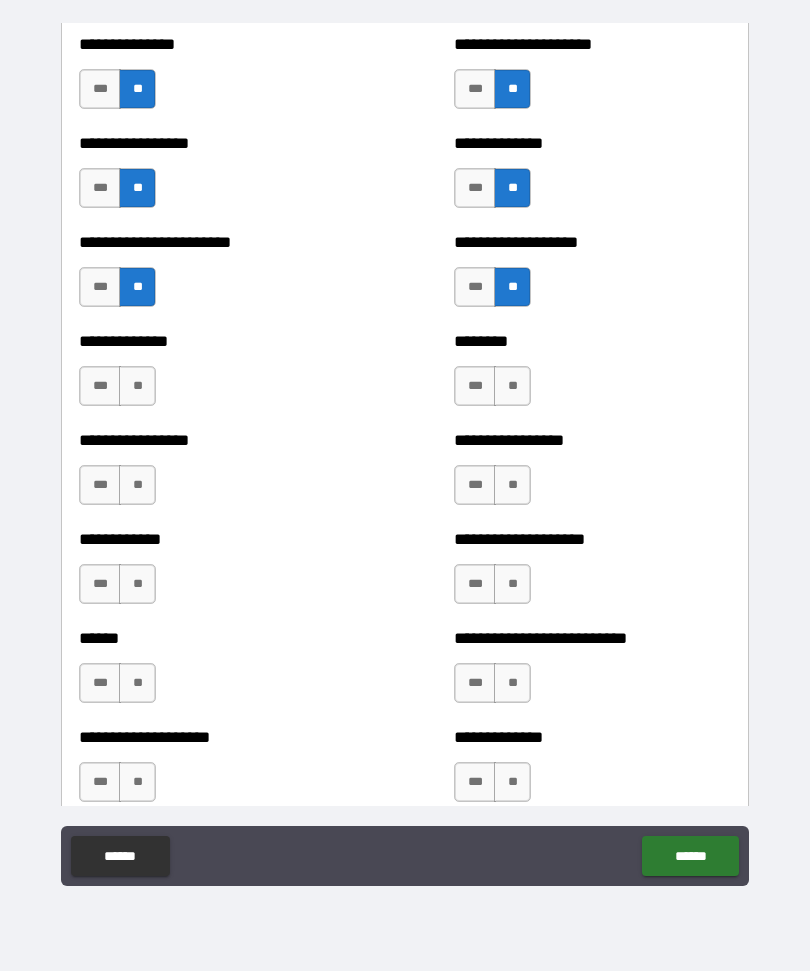scroll, scrollTop: 3461, scrollLeft: 0, axis: vertical 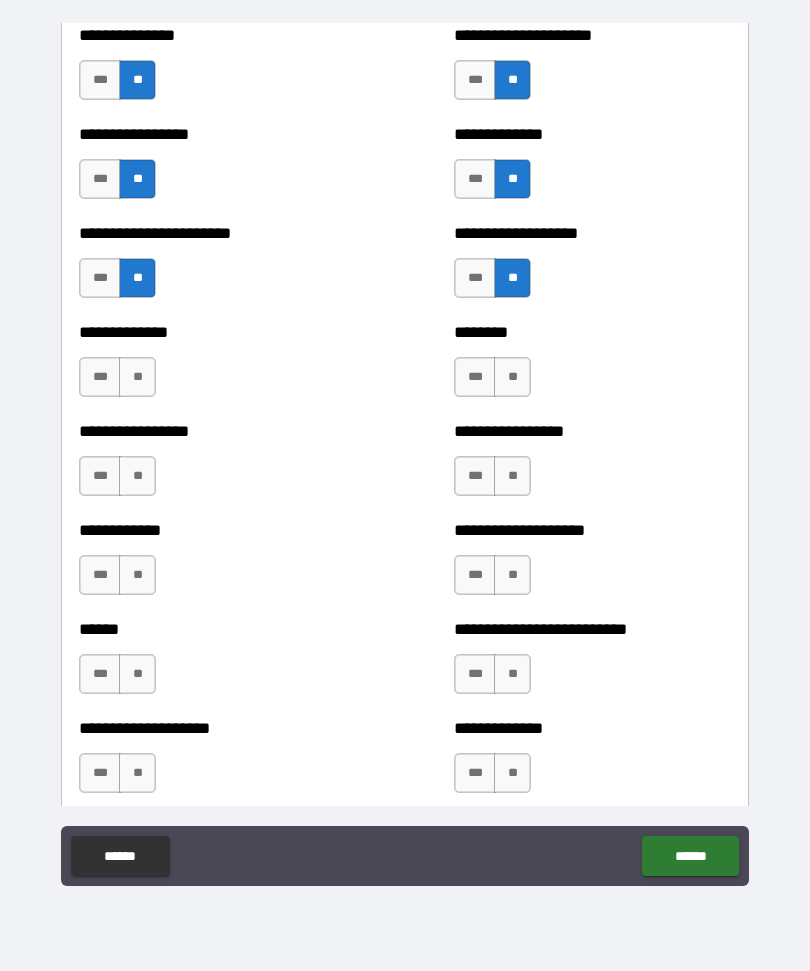 click on "**" at bounding box center [137, 377] 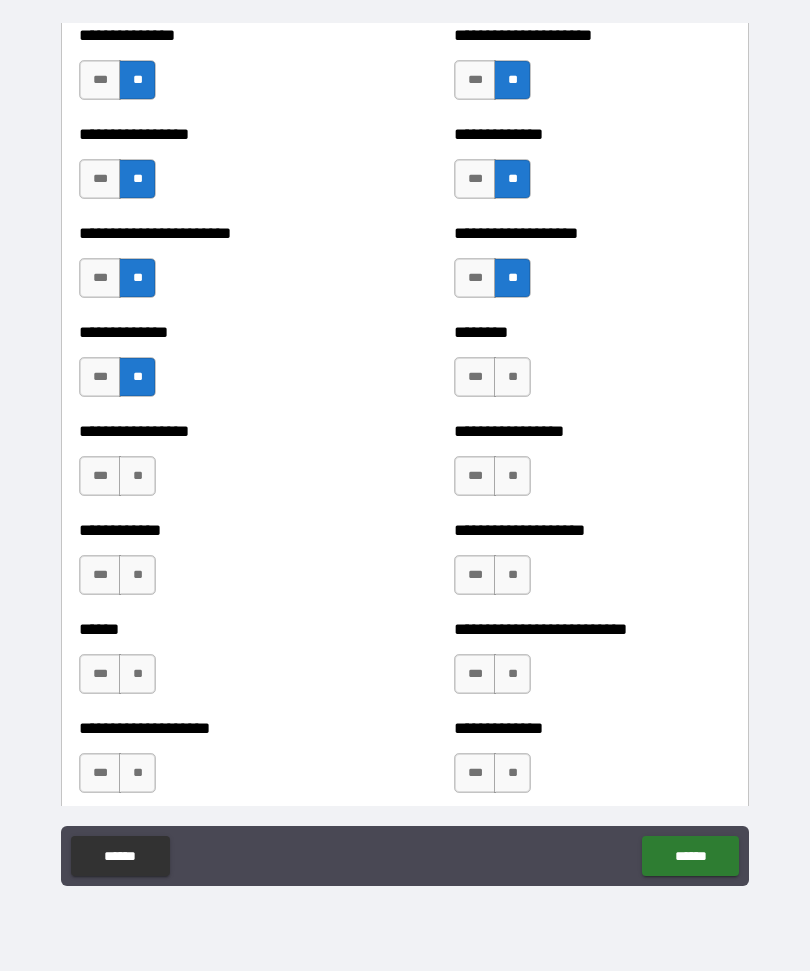 click on "**" at bounding box center (512, 377) 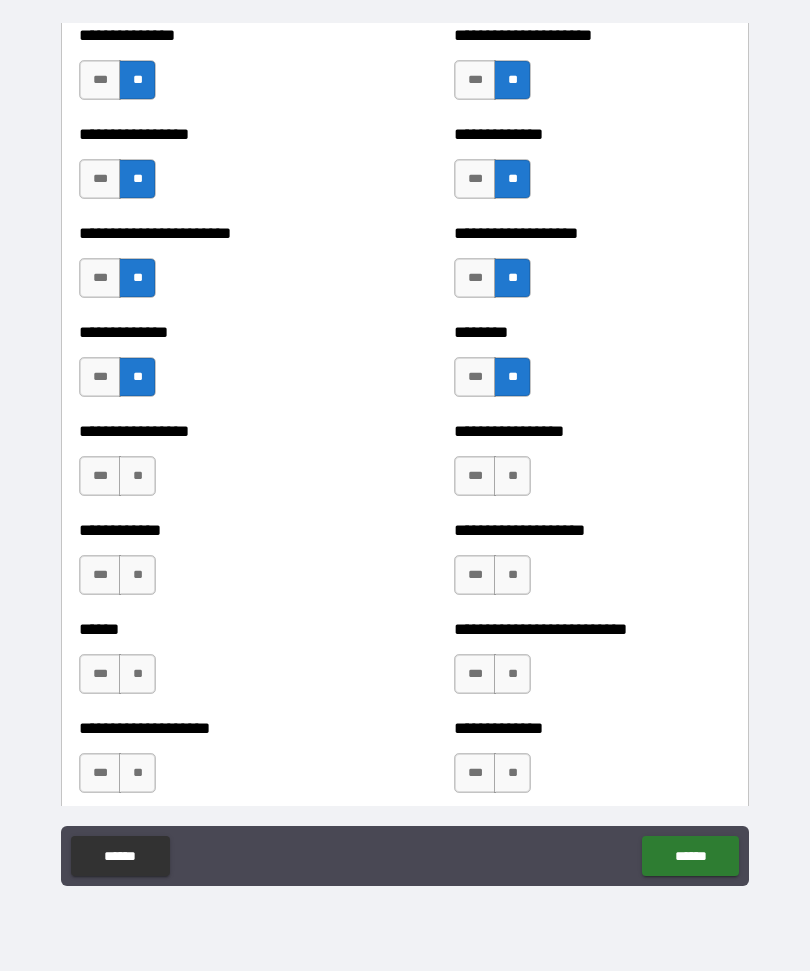 click on "**" at bounding box center (512, 476) 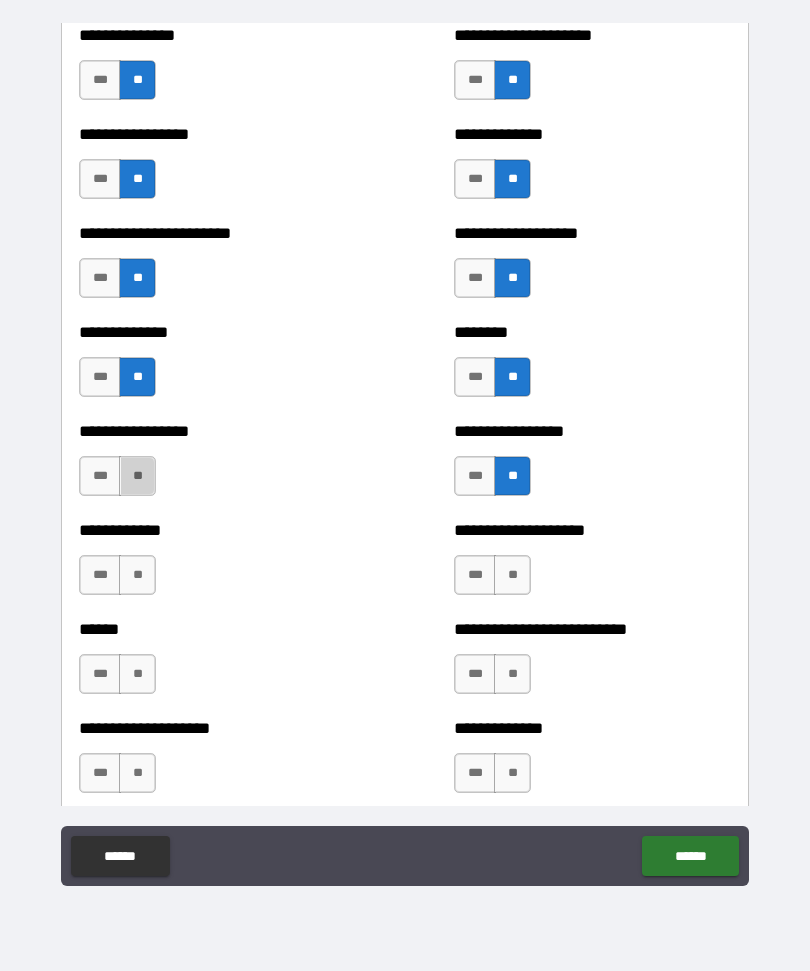 click on "**" at bounding box center (137, 476) 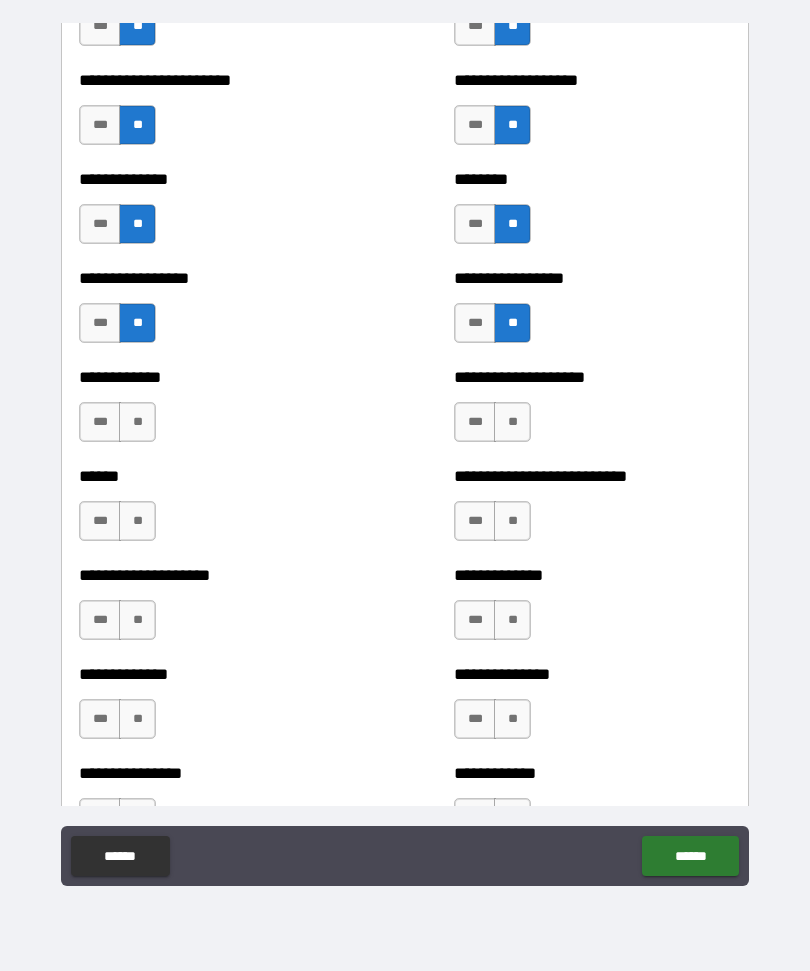 scroll, scrollTop: 3631, scrollLeft: 0, axis: vertical 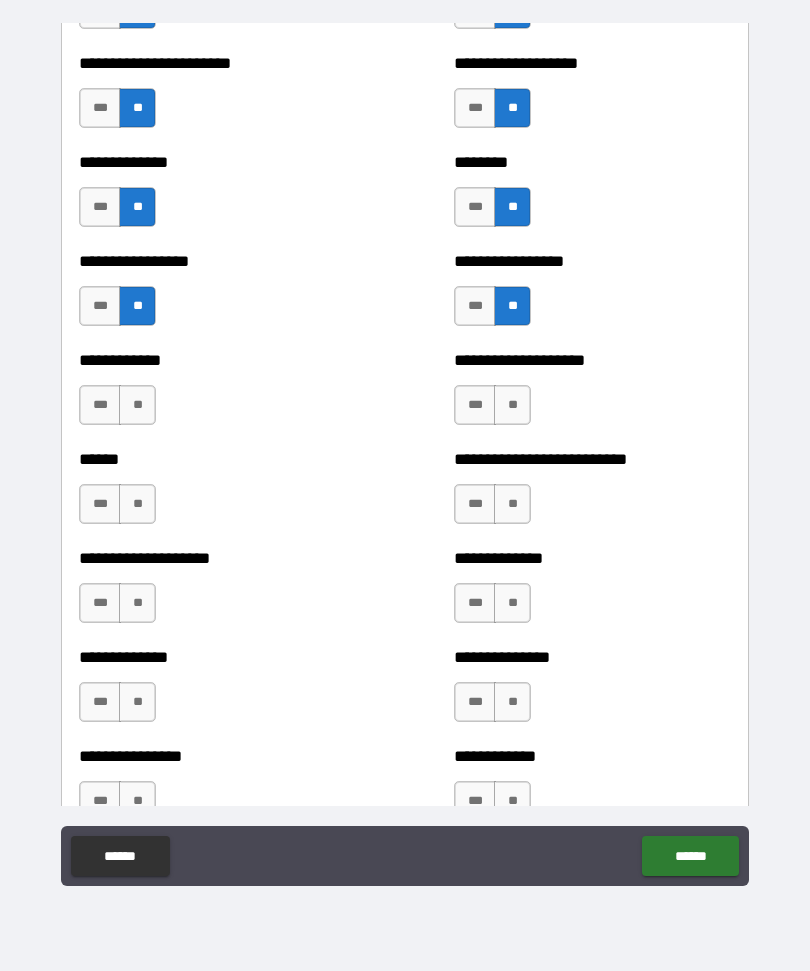 click on "**" at bounding box center [137, 405] 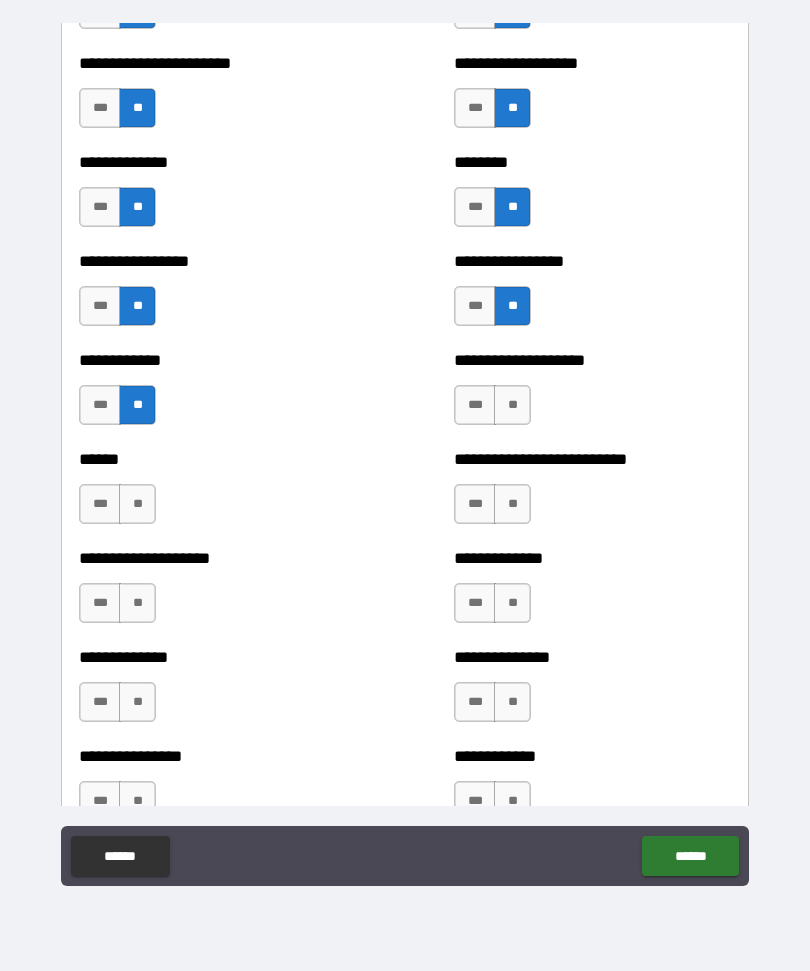 click on "**" at bounding box center (512, 405) 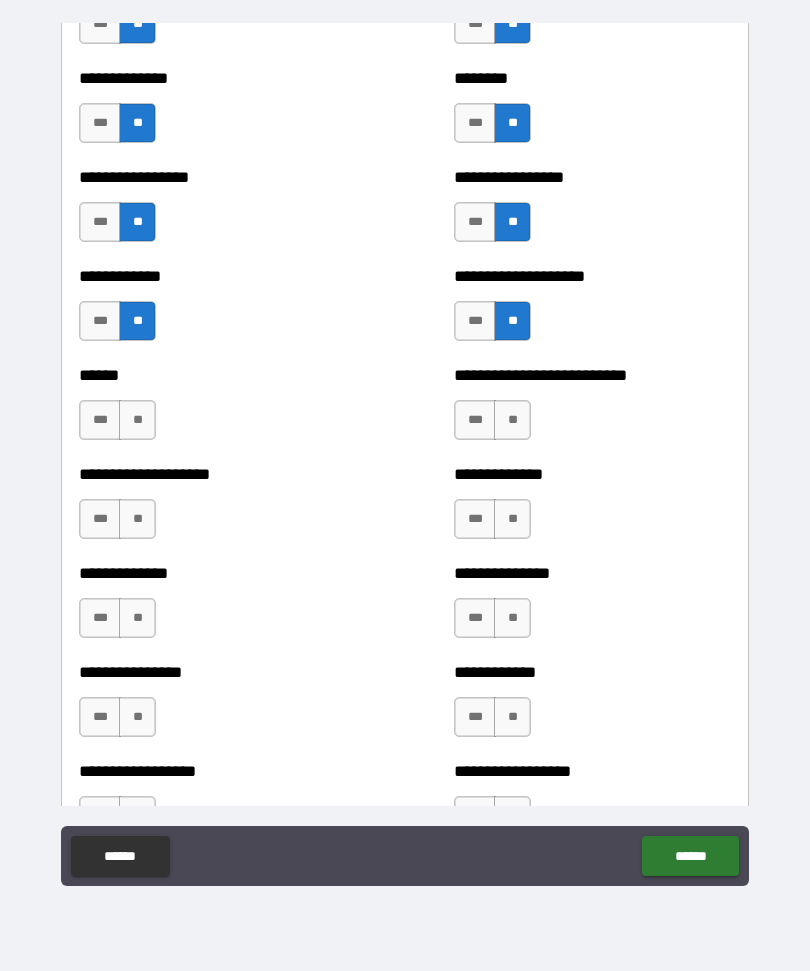 scroll, scrollTop: 3786, scrollLeft: 0, axis: vertical 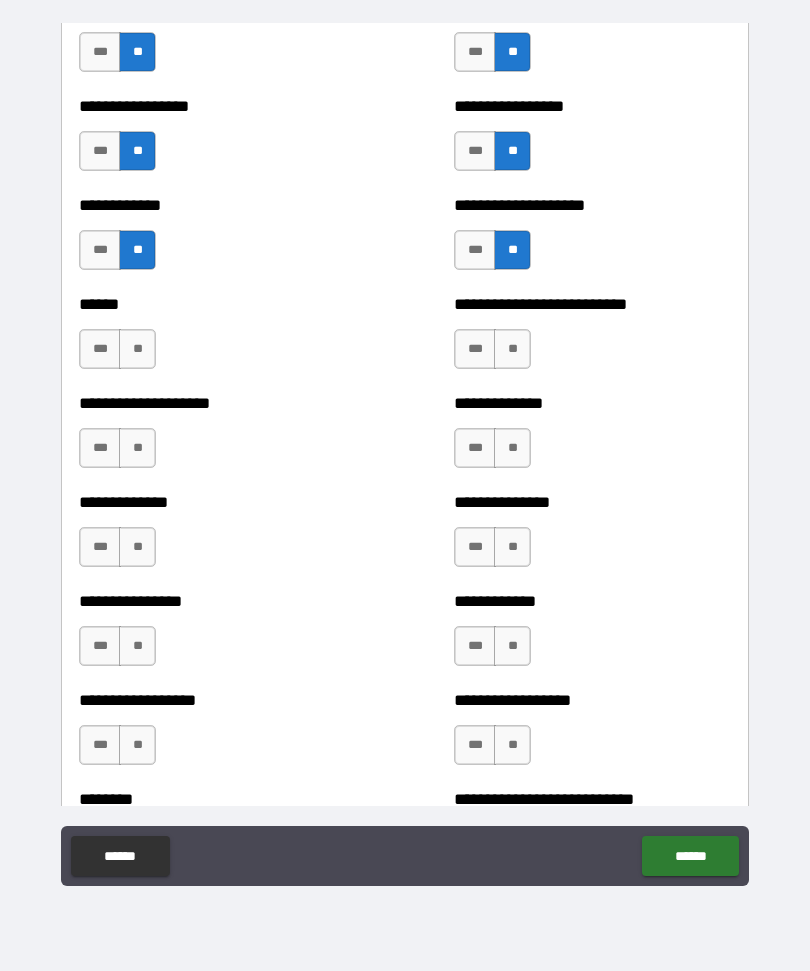 click on "**" at bounding box center [137, 349] 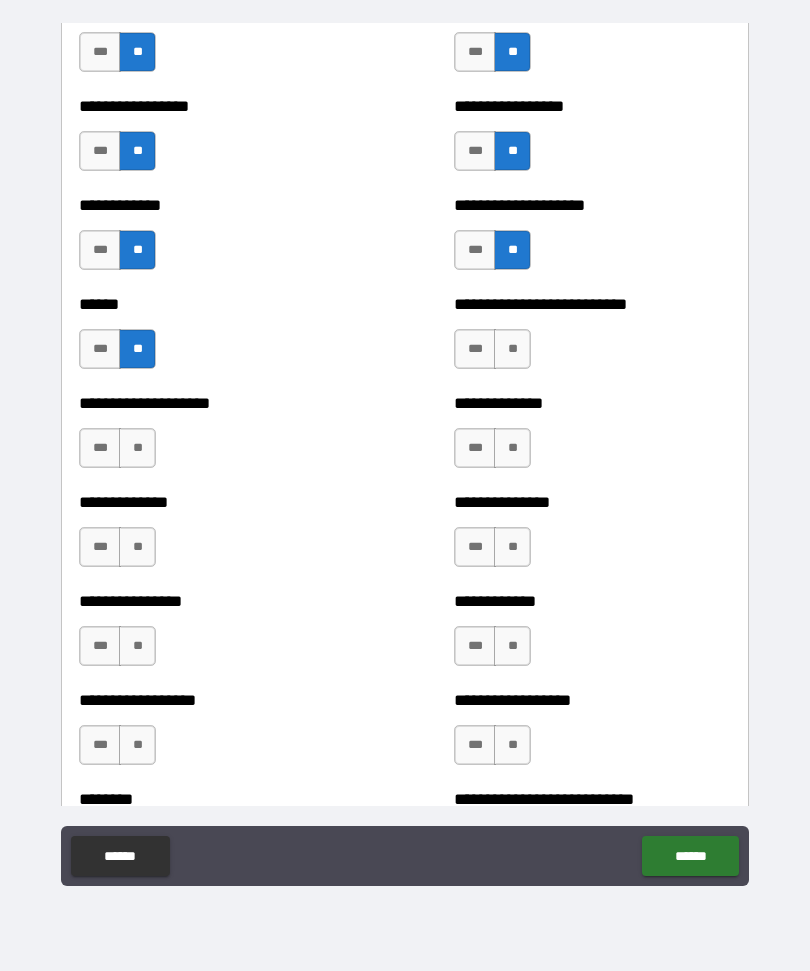 click on "**" at bounding box center [512, 349] 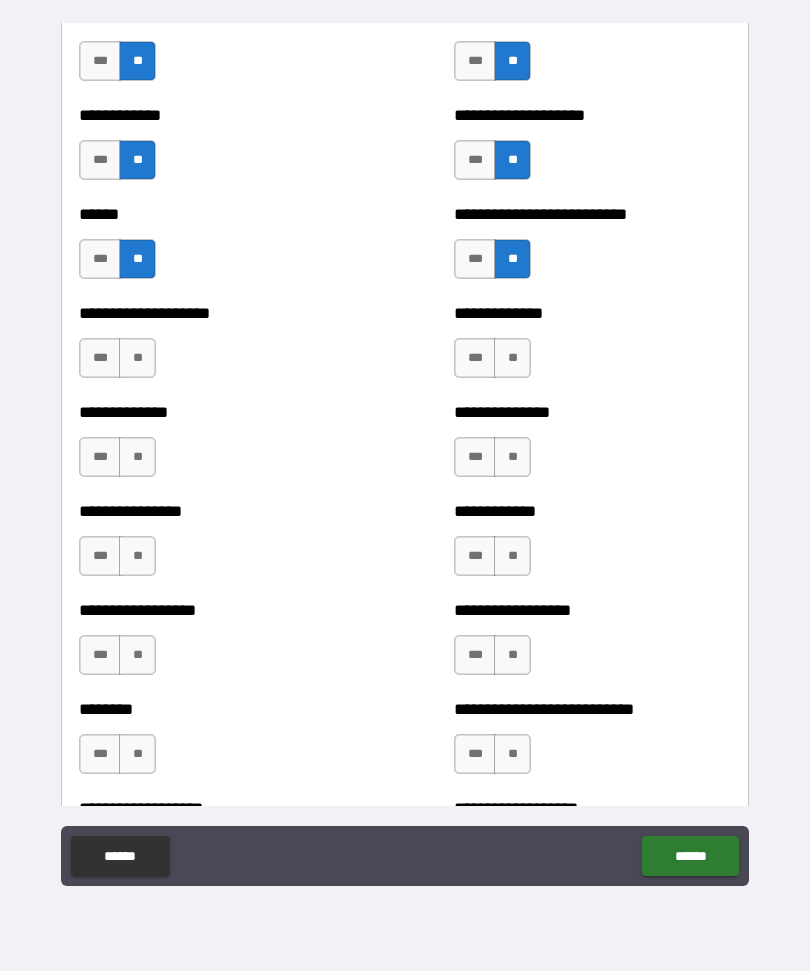scroll, scrollTop: 3908, scrollLeft: 0, axis: vertical 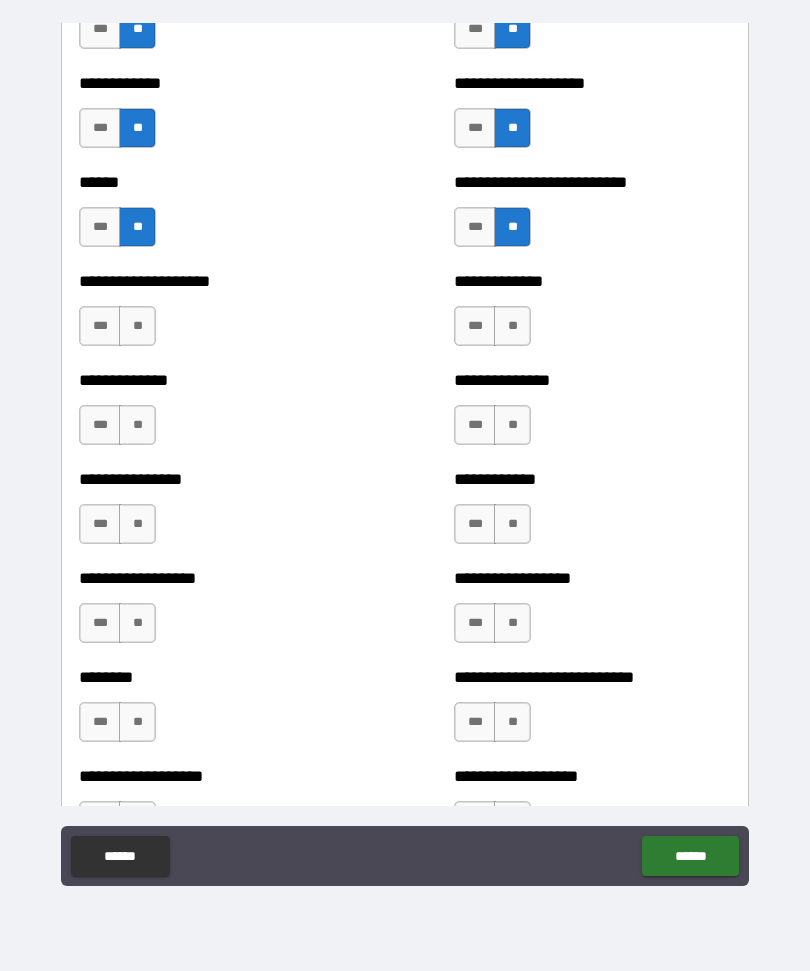 click on "**" at bounding box center (137, 326) 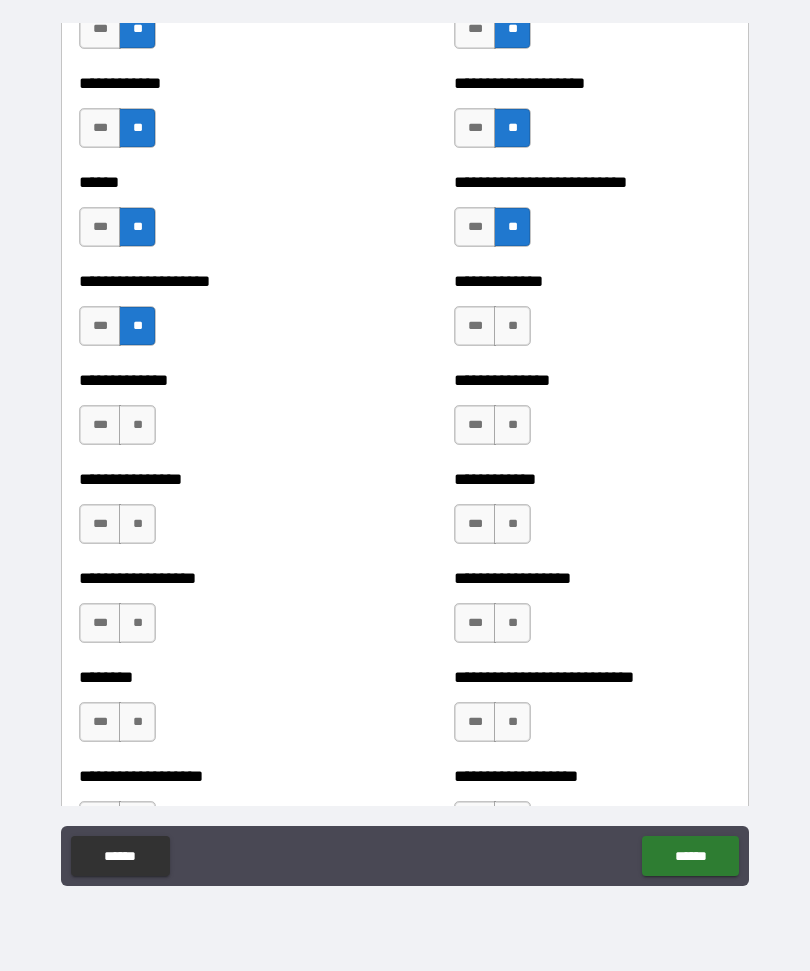 click on "**" at bounding box center (512, 326) 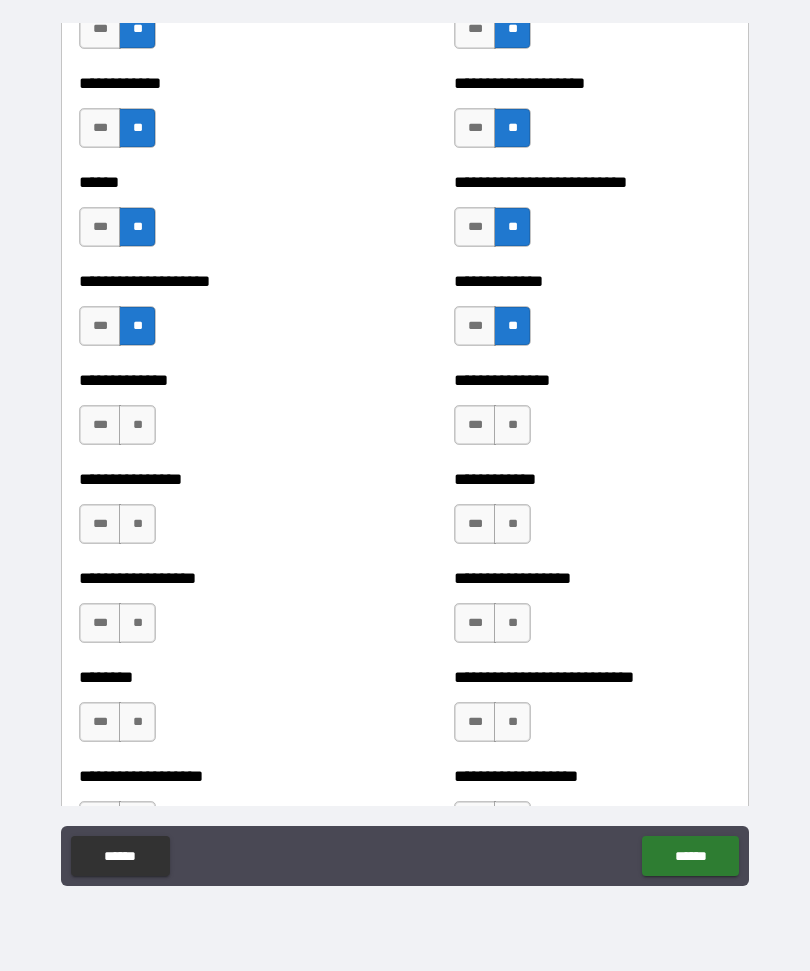 click on "**" at bounding box center [137, 425] 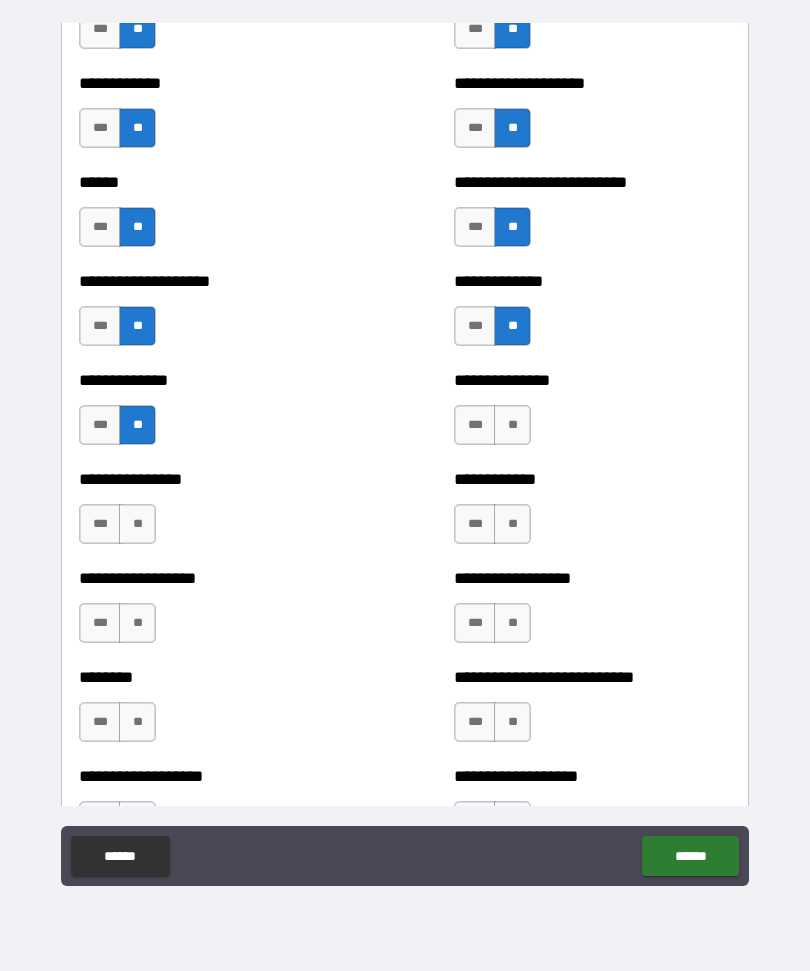 click on "**" at bounding box center (512, 425) 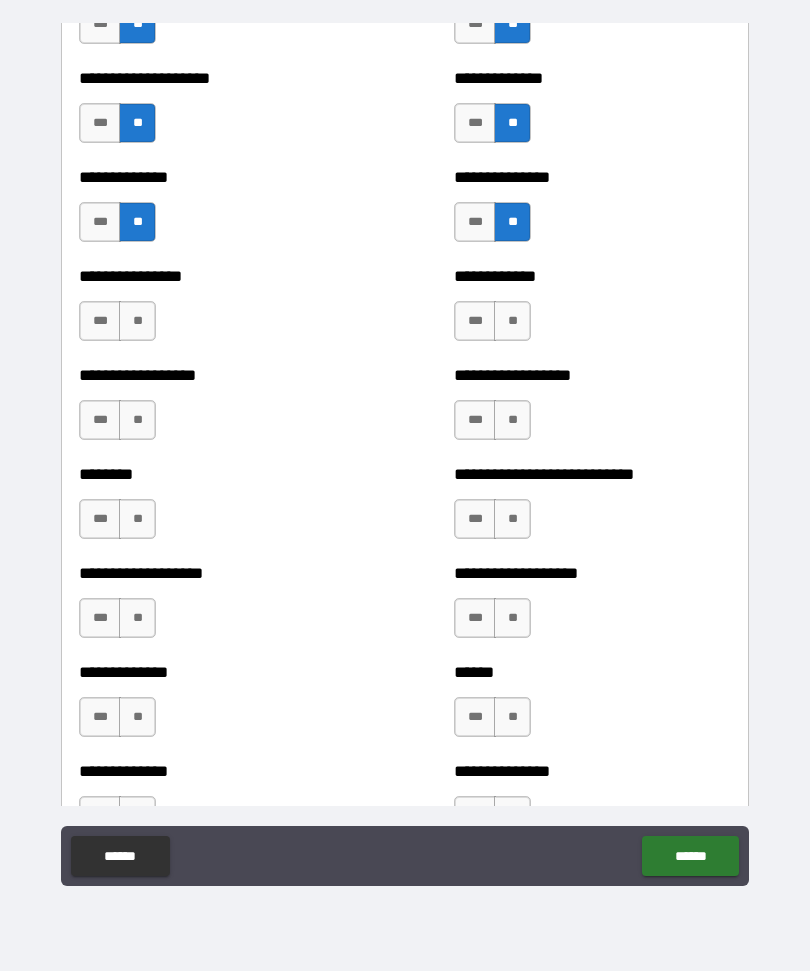 scroll, scrollTop: 4116, scrollLeft: 0, axis: vertical 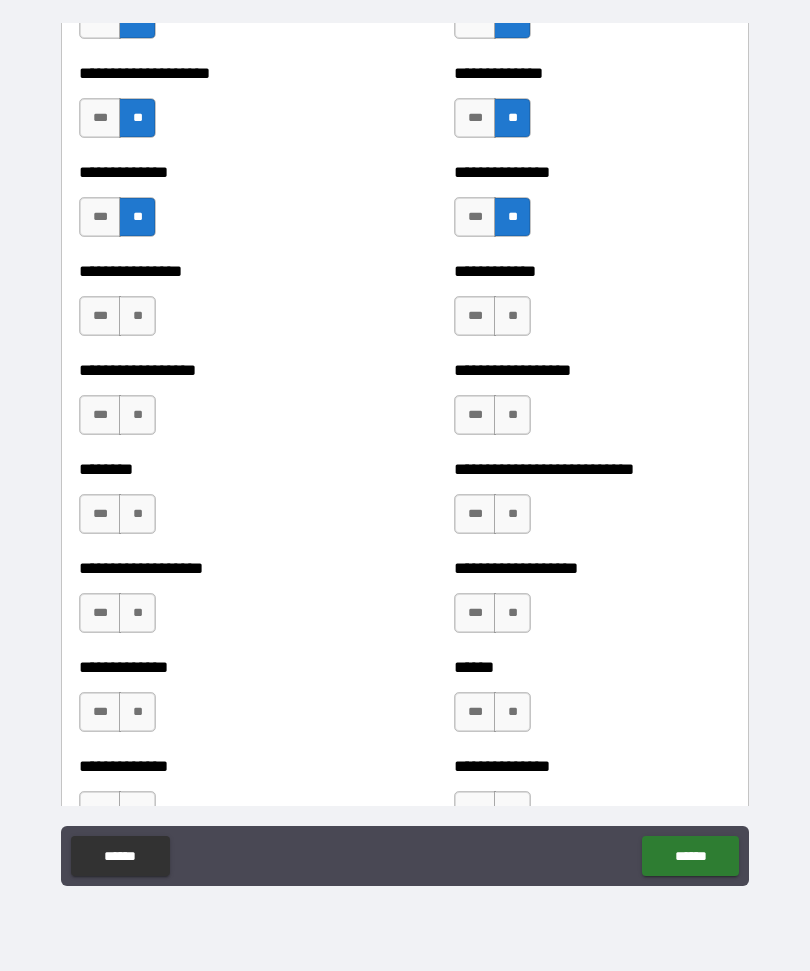 click on "***" at bounding box center (100, 316) 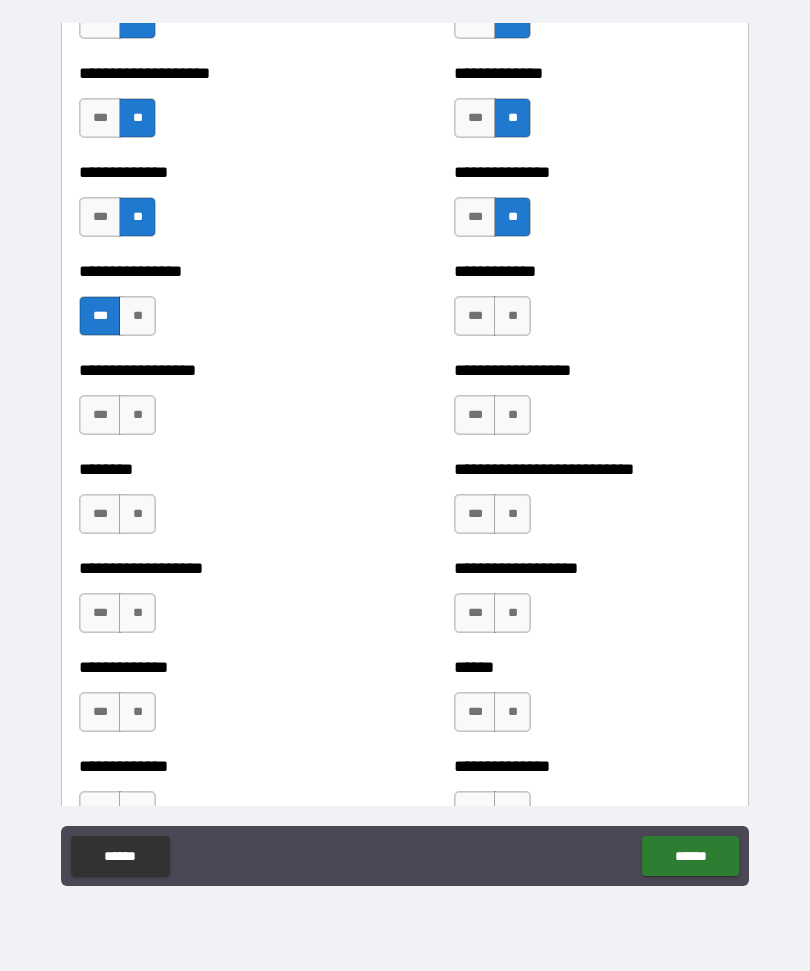 click on "**" at bounding box center (512, 316) 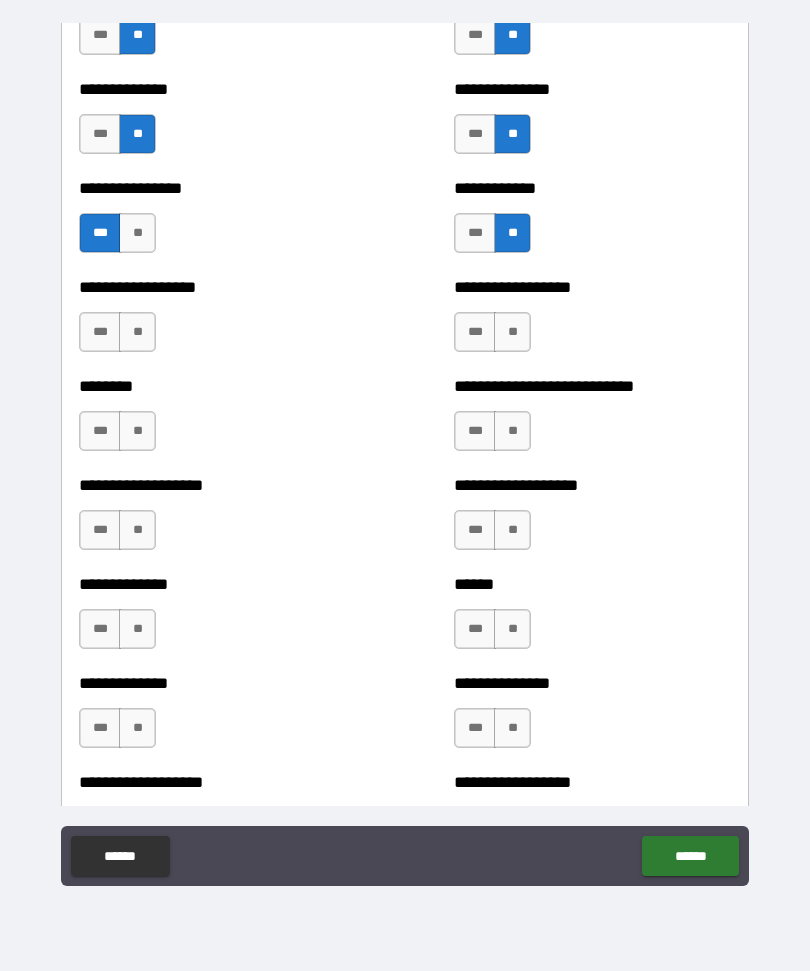 scroll, scrollTop: 4203, scrollLeft: 0, axis: vertical 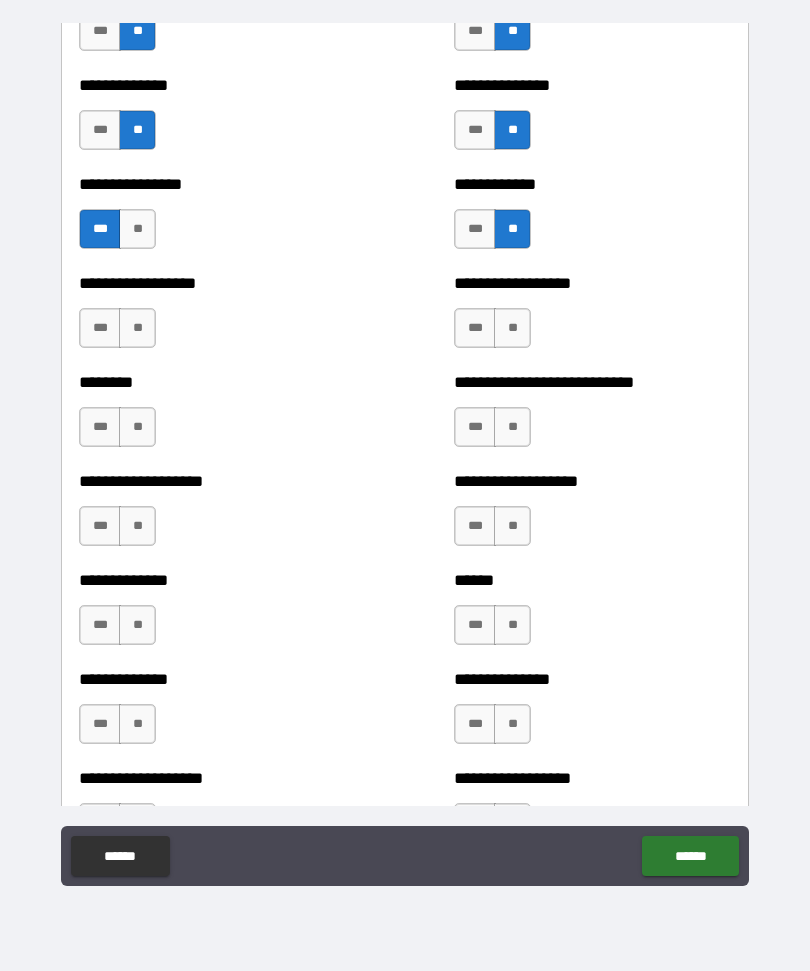 click on "**" at bounding box center [137, 328] 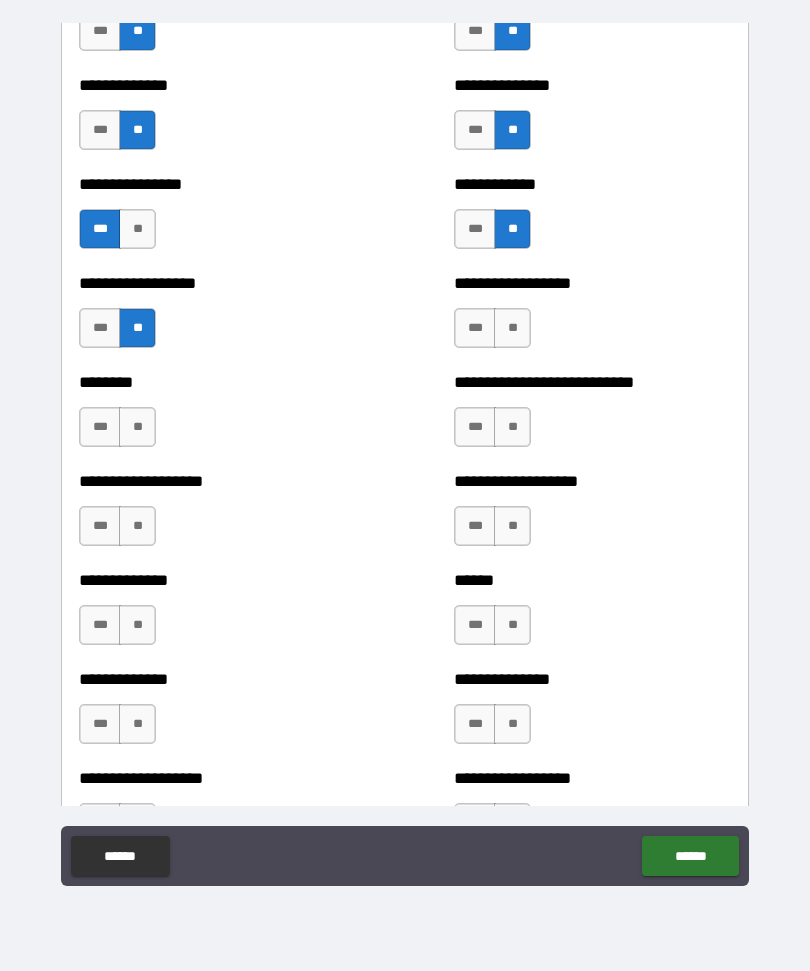 click on "**" at bounding box center (512, 328) 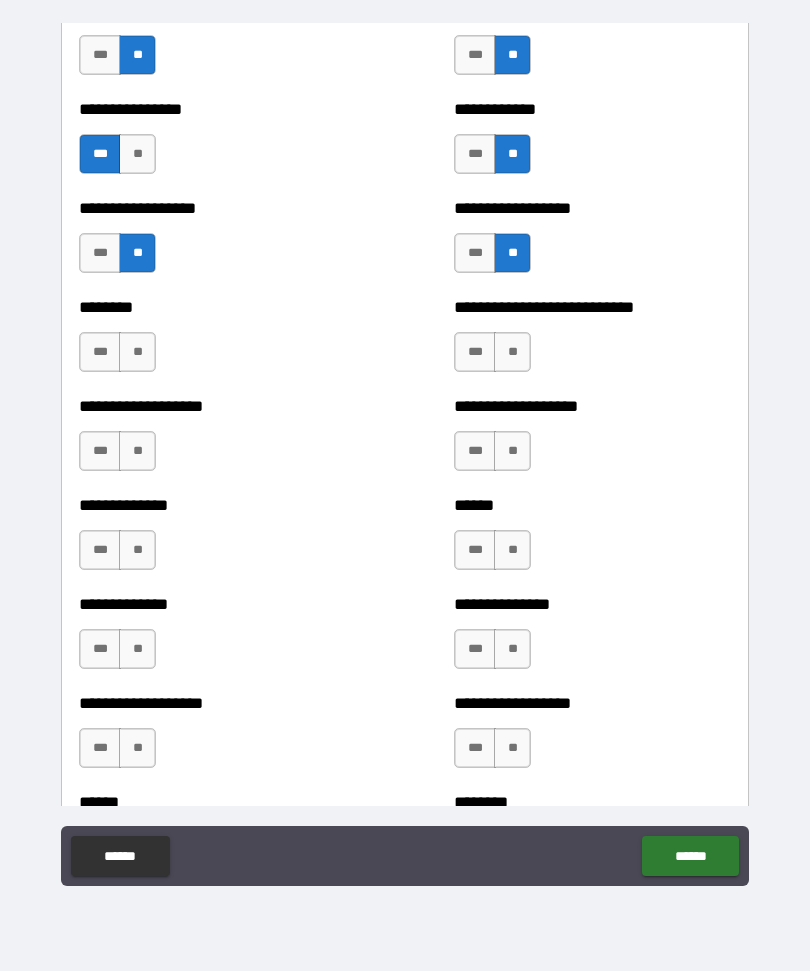 scroll, scrollTop: 4309, scrollLeft: 0, axis: vertical 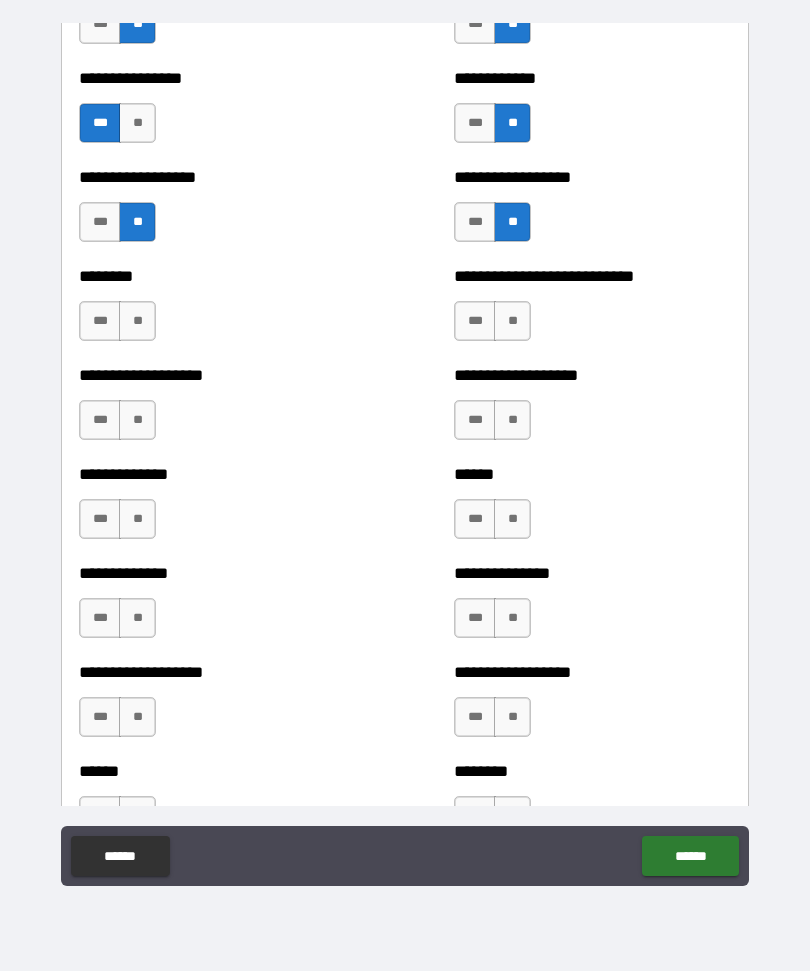 click on "**" at bounding box center [137, 321] 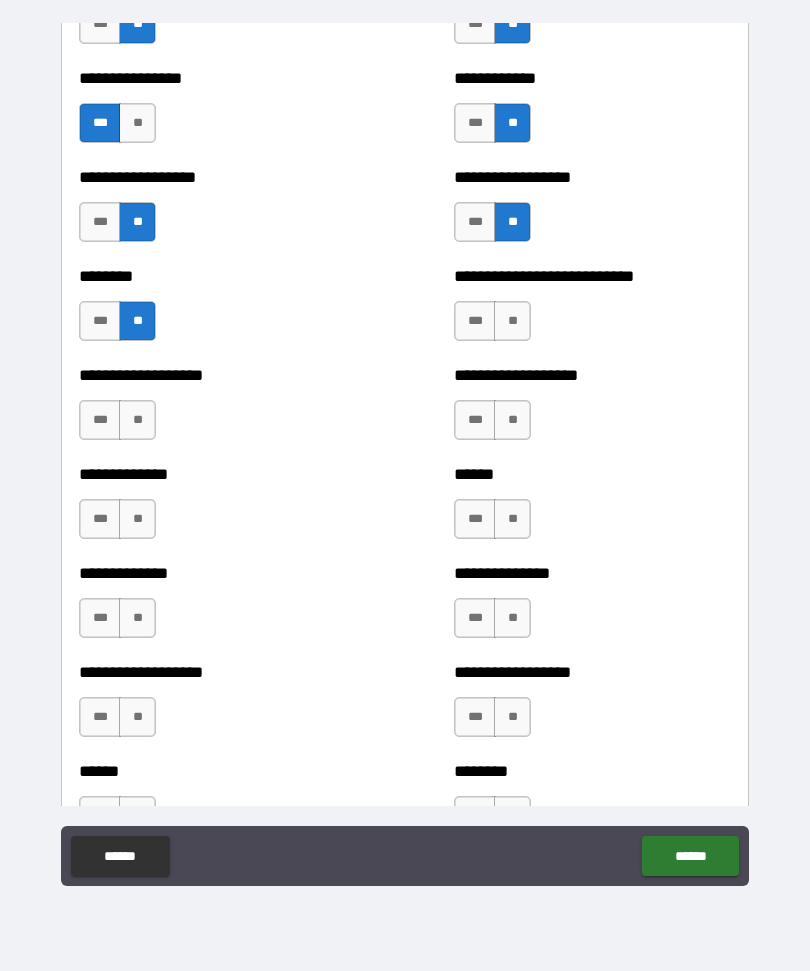 click on "**" at bounding box center (512, 321) 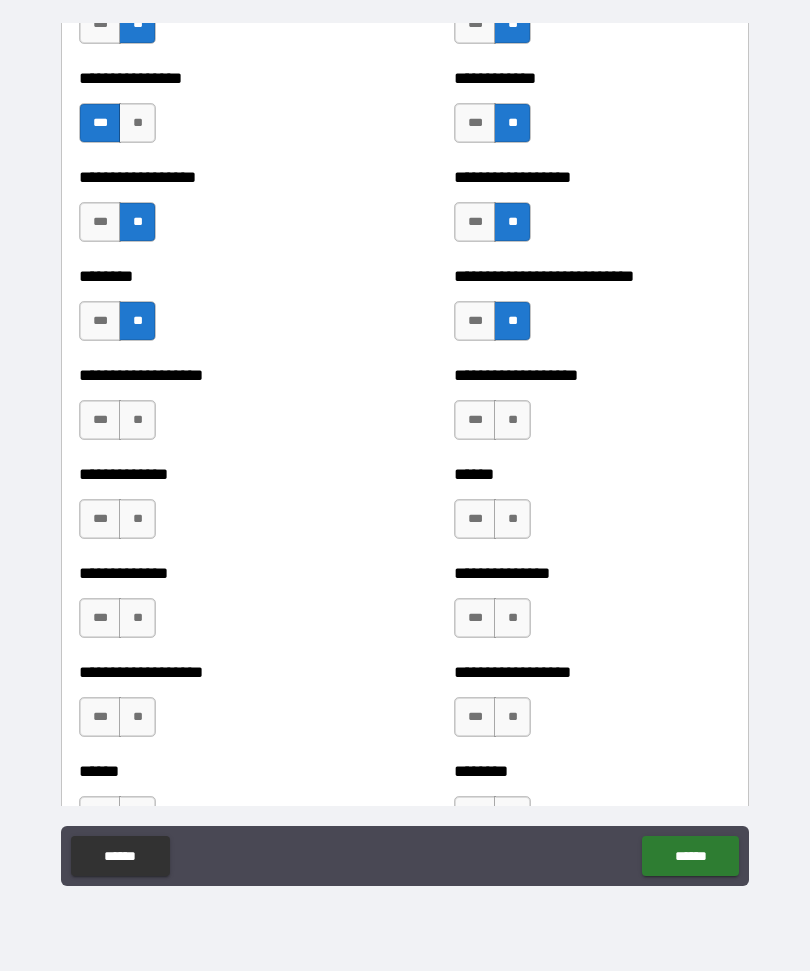 click on "**" at bounding box center (137, 420) 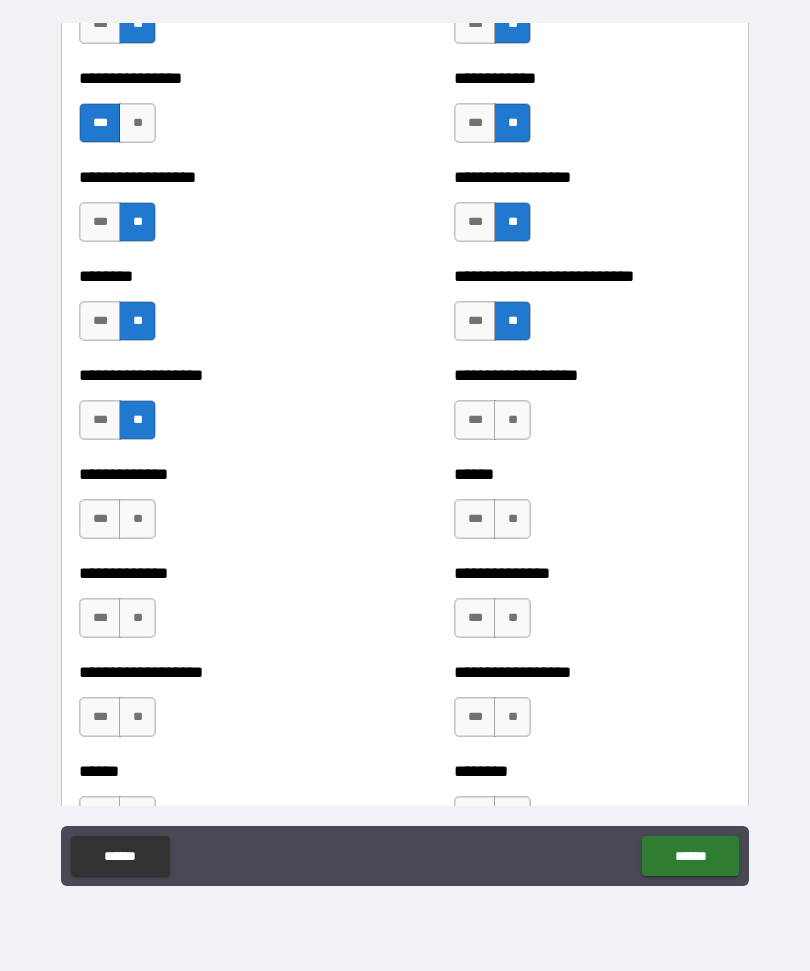click on "**" at bounding box center (512, 420) 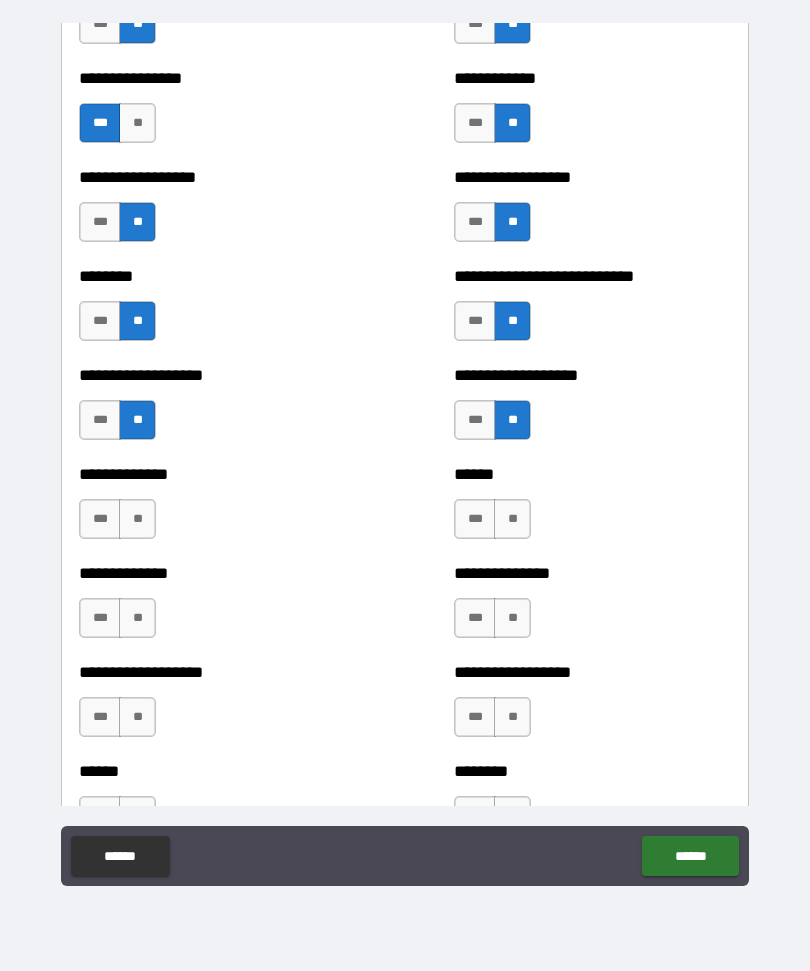 click on "**" at bounding box center (512, 519) 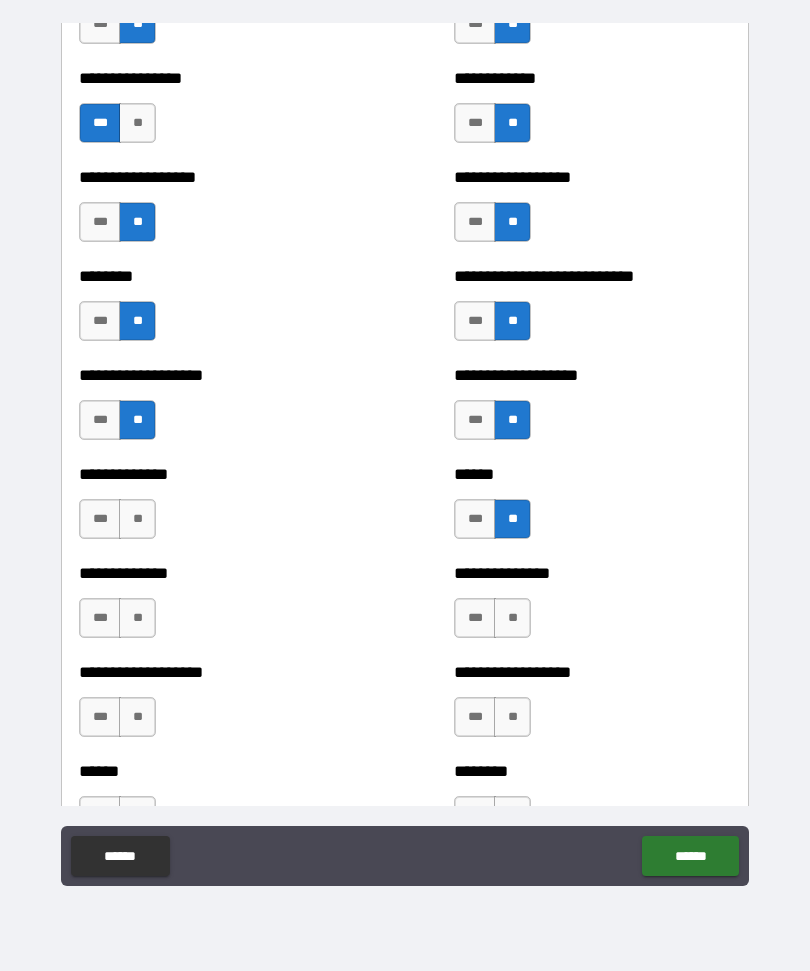 click on "**" at bounding box center [137, 519] 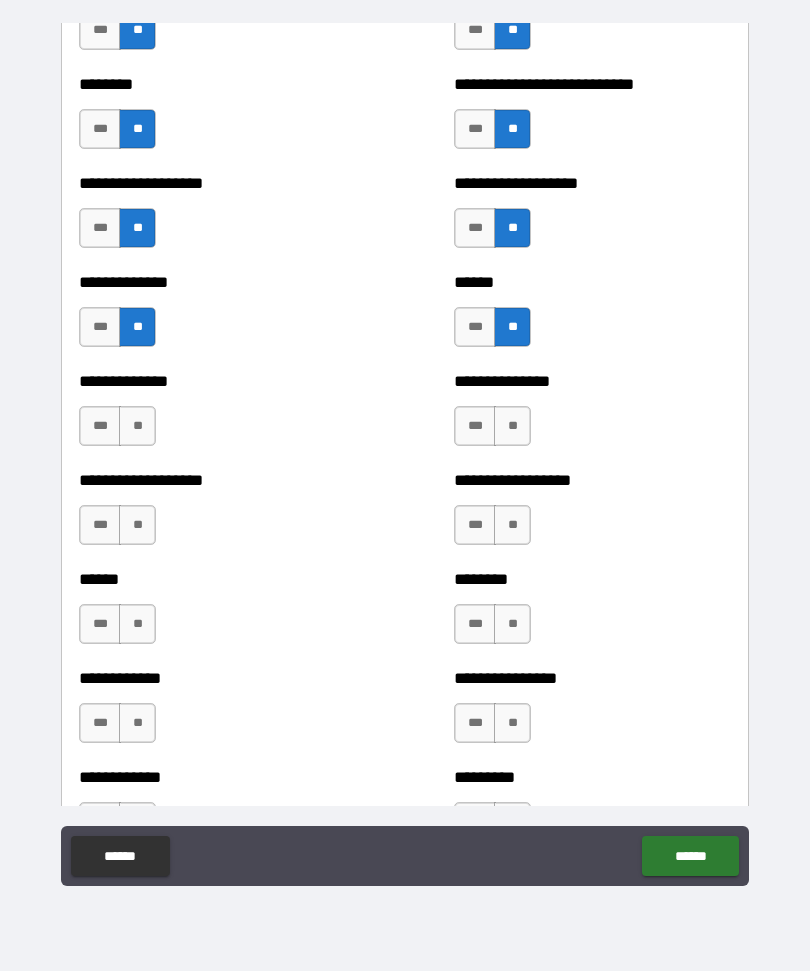 scroll, scrollTop: 4502, scrollLeft: 0, axis: vertical 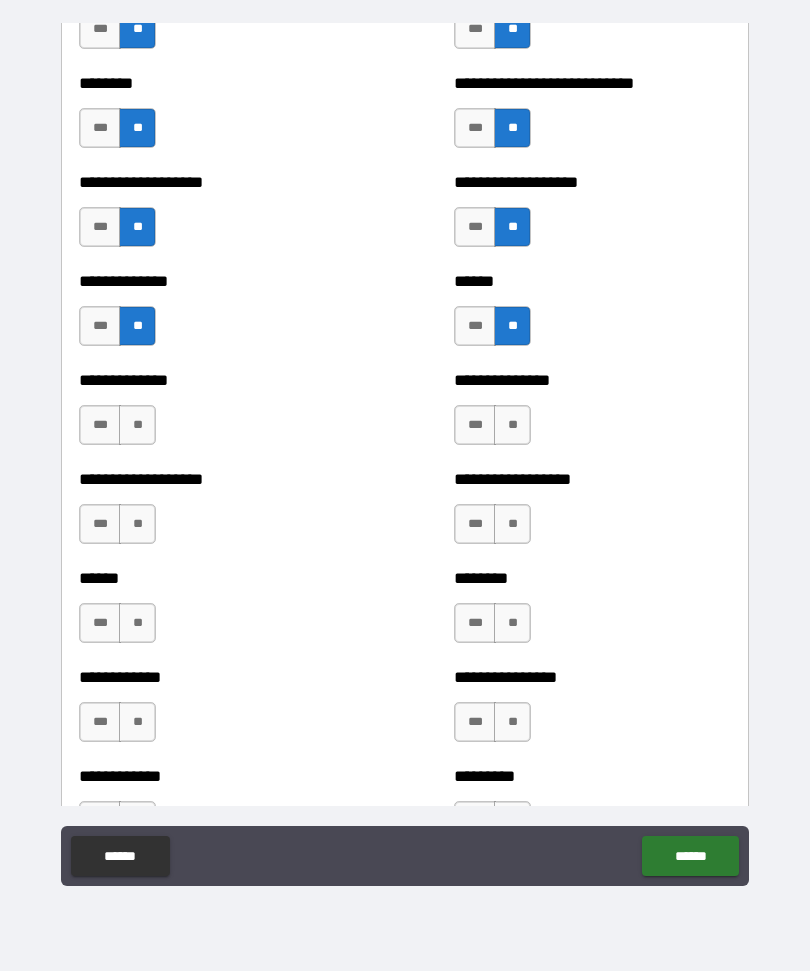 click on "**" at bounding box center [137, 425] 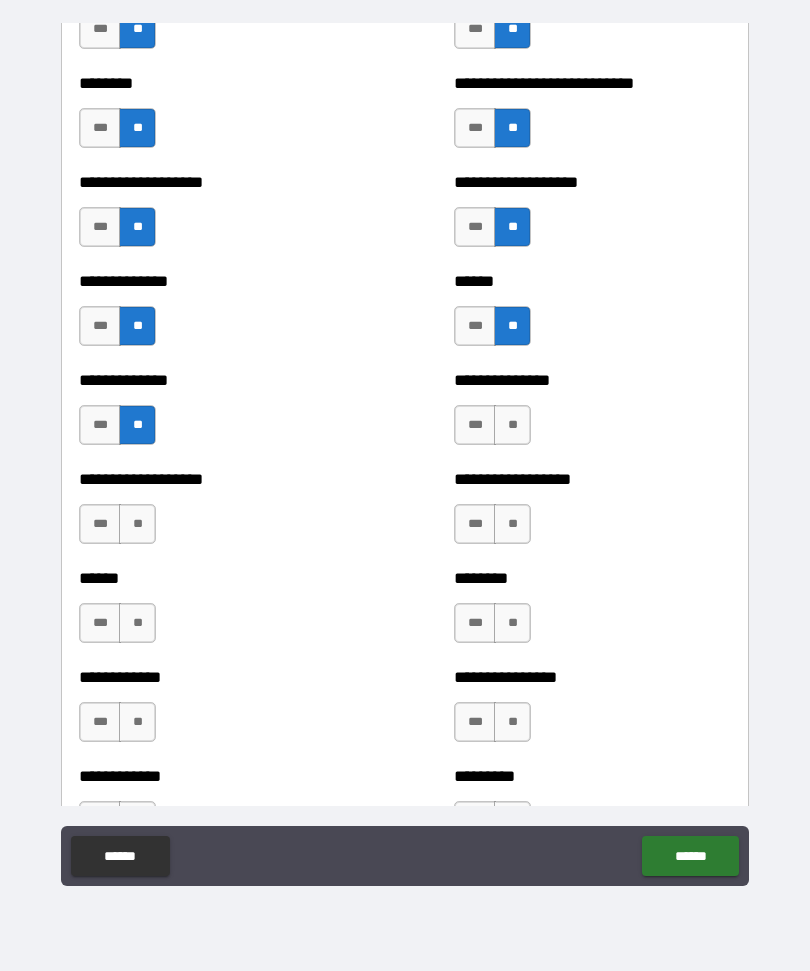 click on "**" at bounding box center (512, 425) 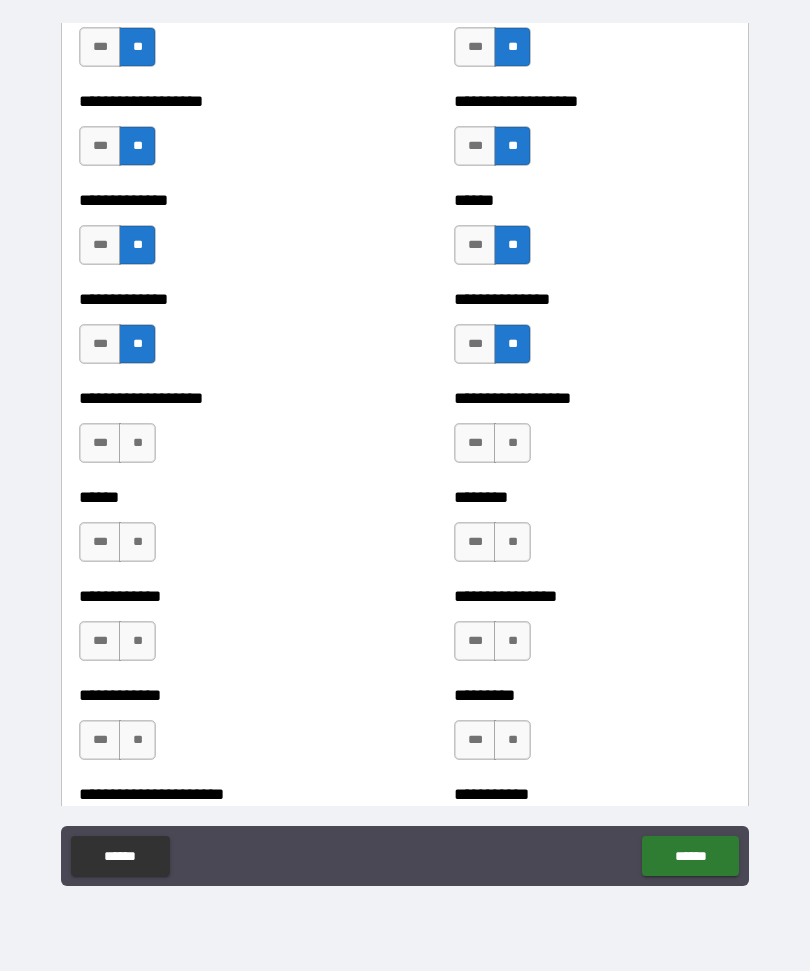 scroll, scrollTop: 4589, scrollLeft: 0, axis: vertical 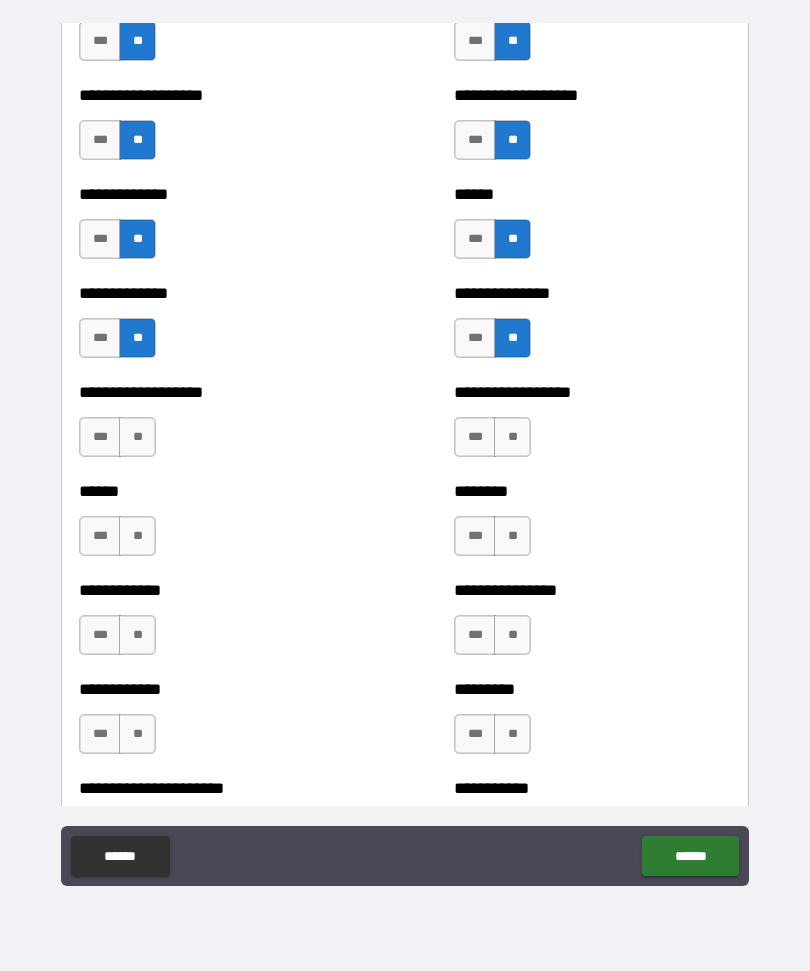 click on "**" at bounding box center [512, 338] 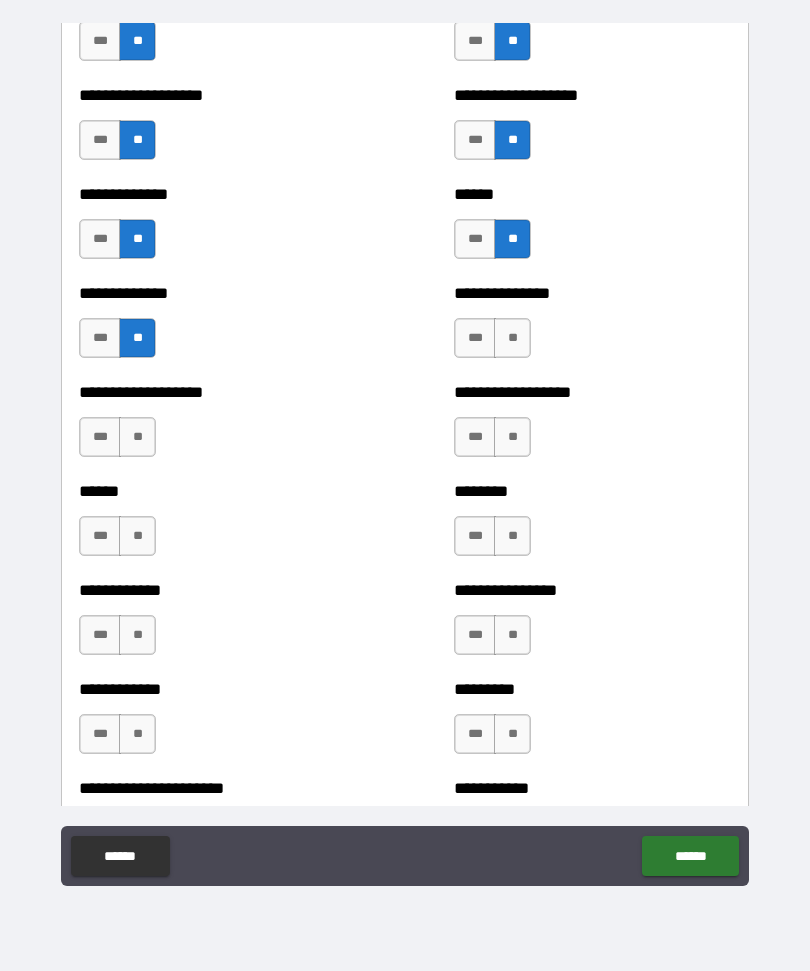 click on "**" at bounding box center (512, 338) 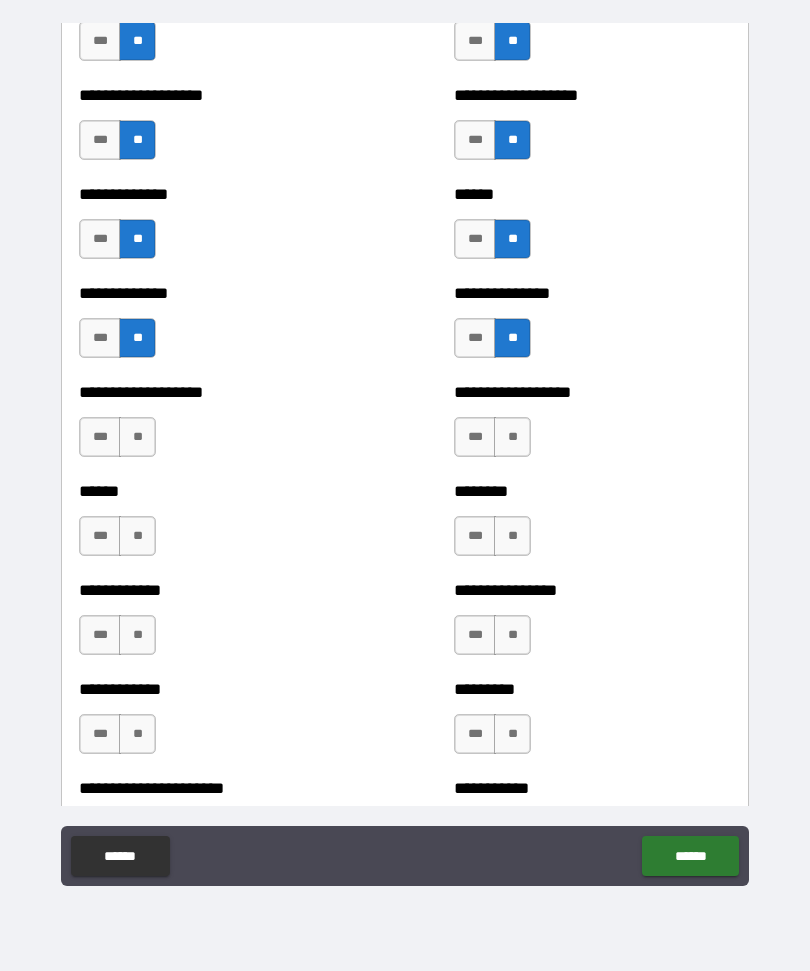 click on "**" at bounding box center [137, 437] 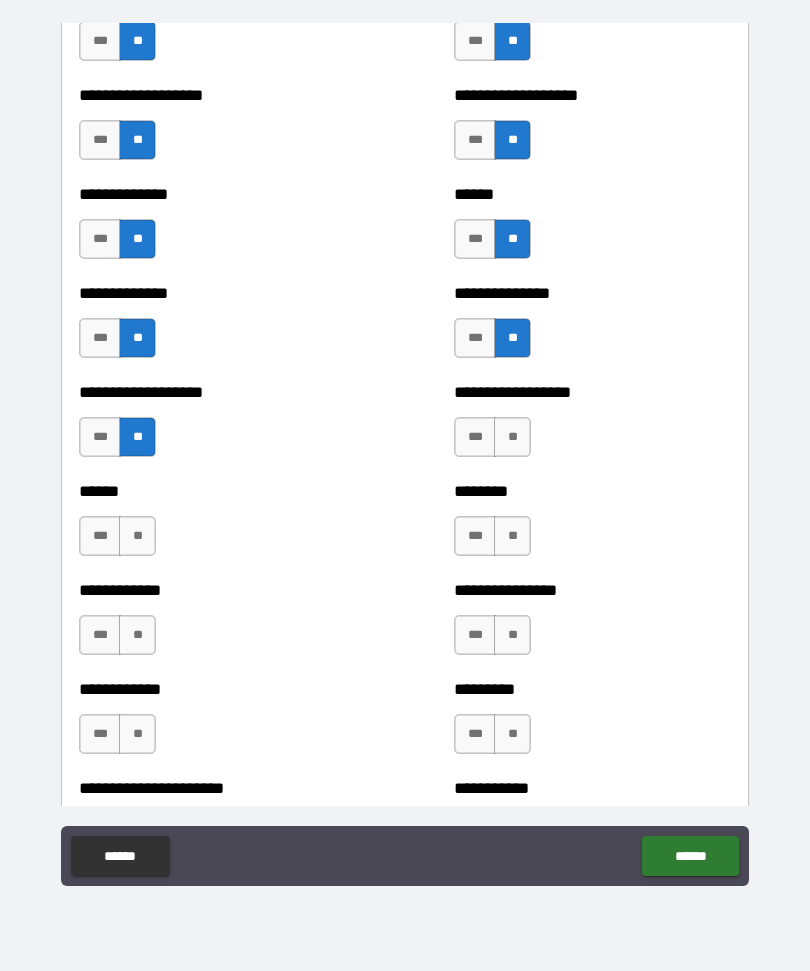 click on "**" at bounding box center [512, 437] 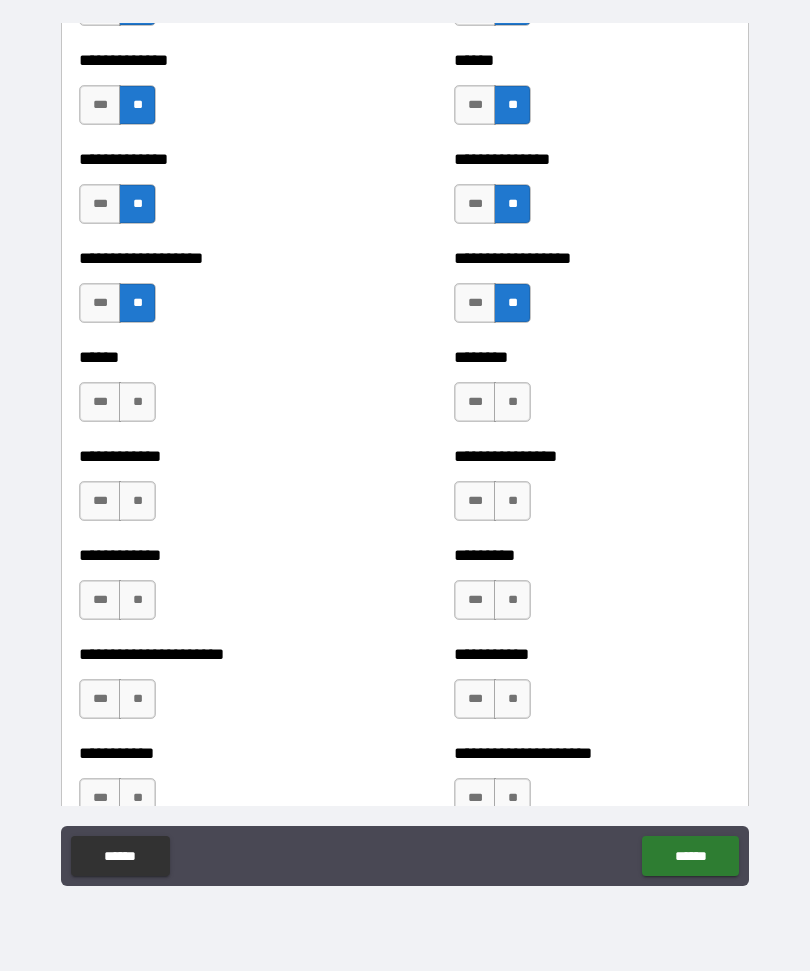 scroll, scrollTop: 4725, scrollLeft: 0, axis: vertical 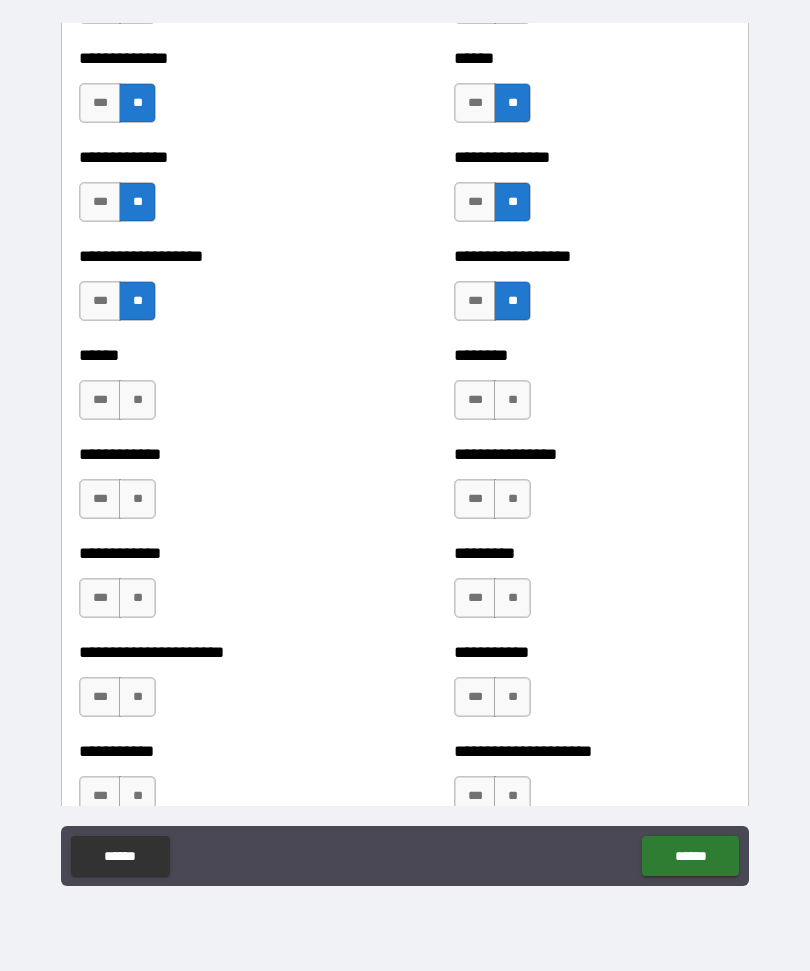 click on "**" at bounding box center (137, 400) 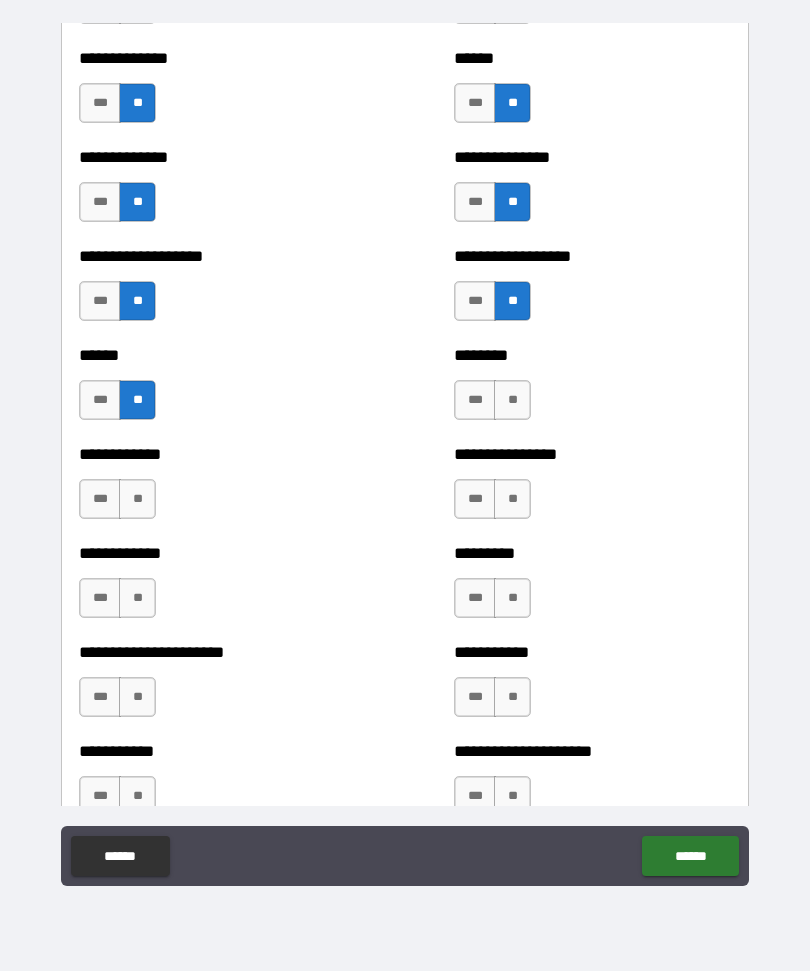 click on "**" at bounding box center (512, 400) 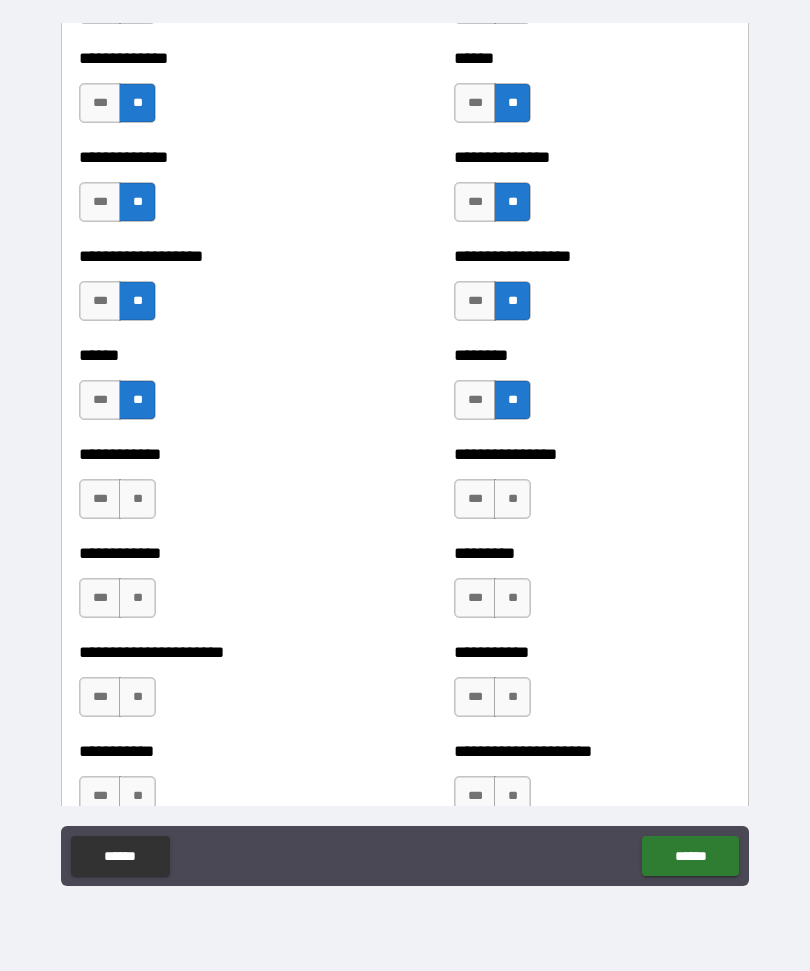 click on "**" at bounding box center (512, 499) 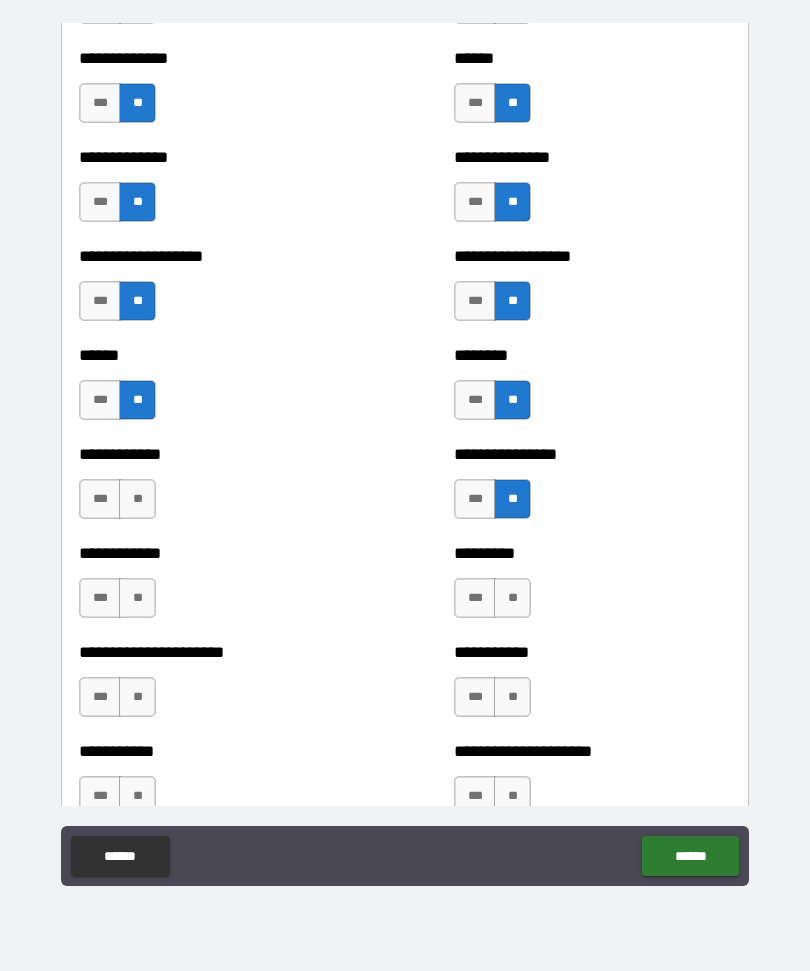 click on "**" at bounding box center (137, 499) 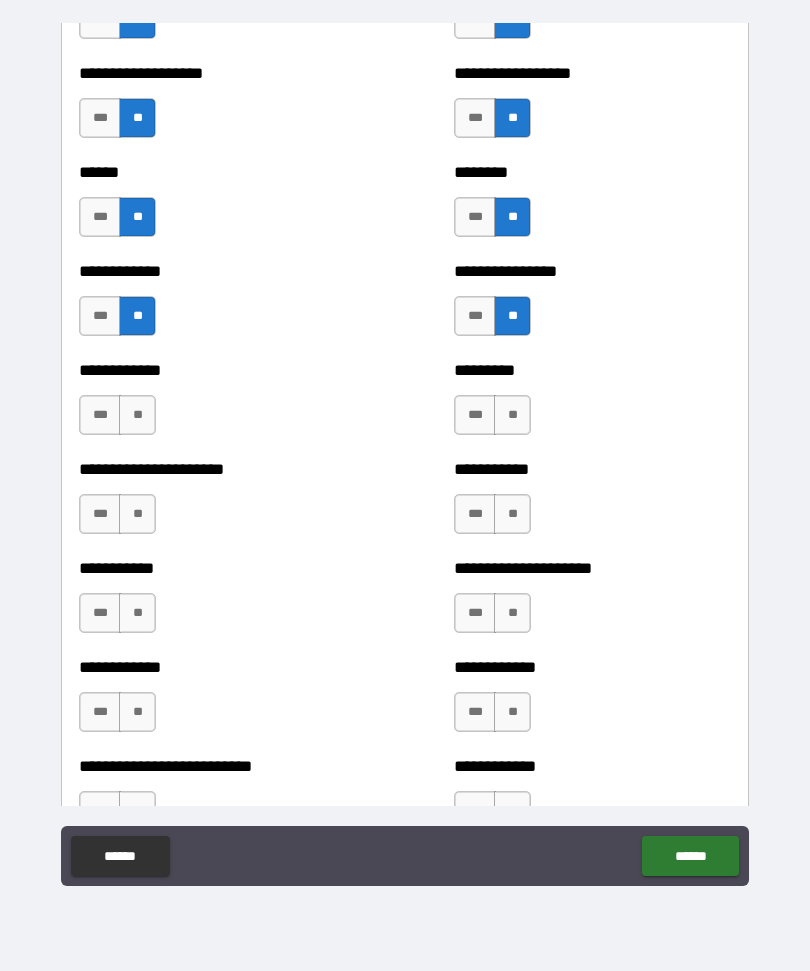 scroll, scrollTop: 4966, scrollLeft: 0, axis: vertical 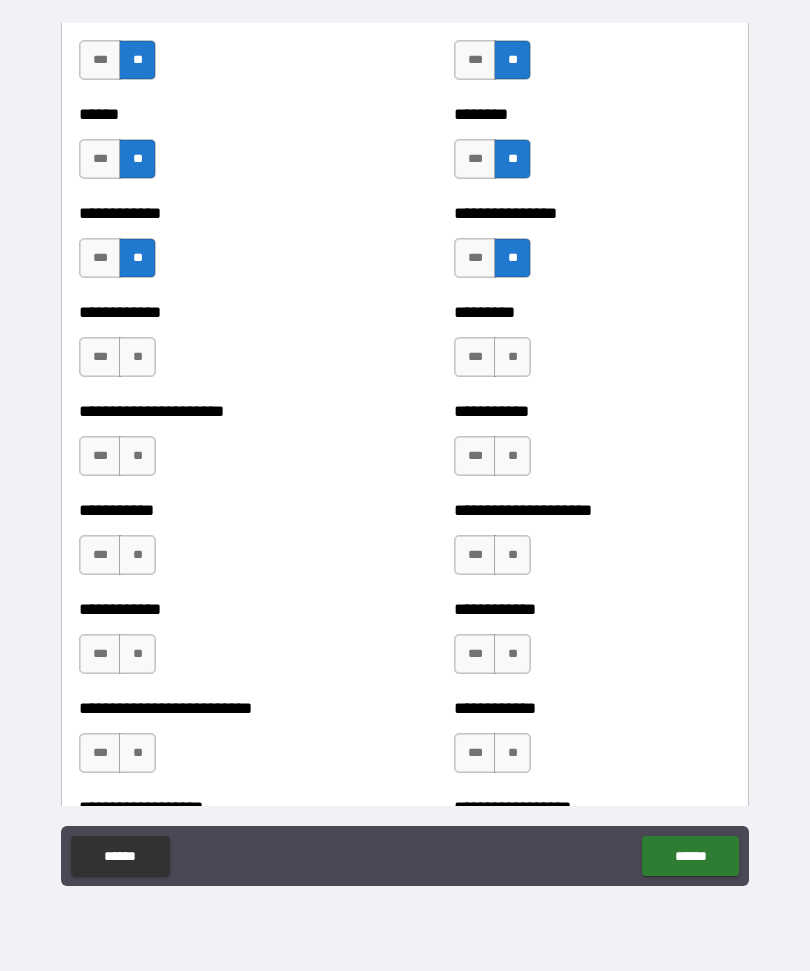 click on "**" at bounding box center (137, 357) 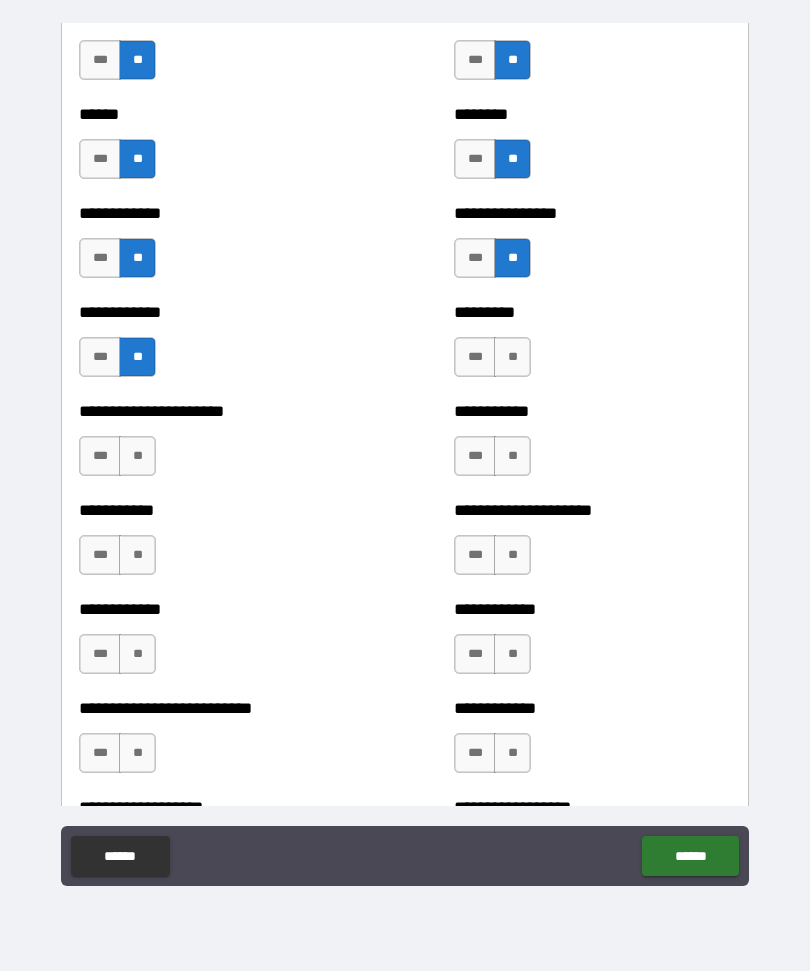 click on "**" at bounding box center (512, 357) 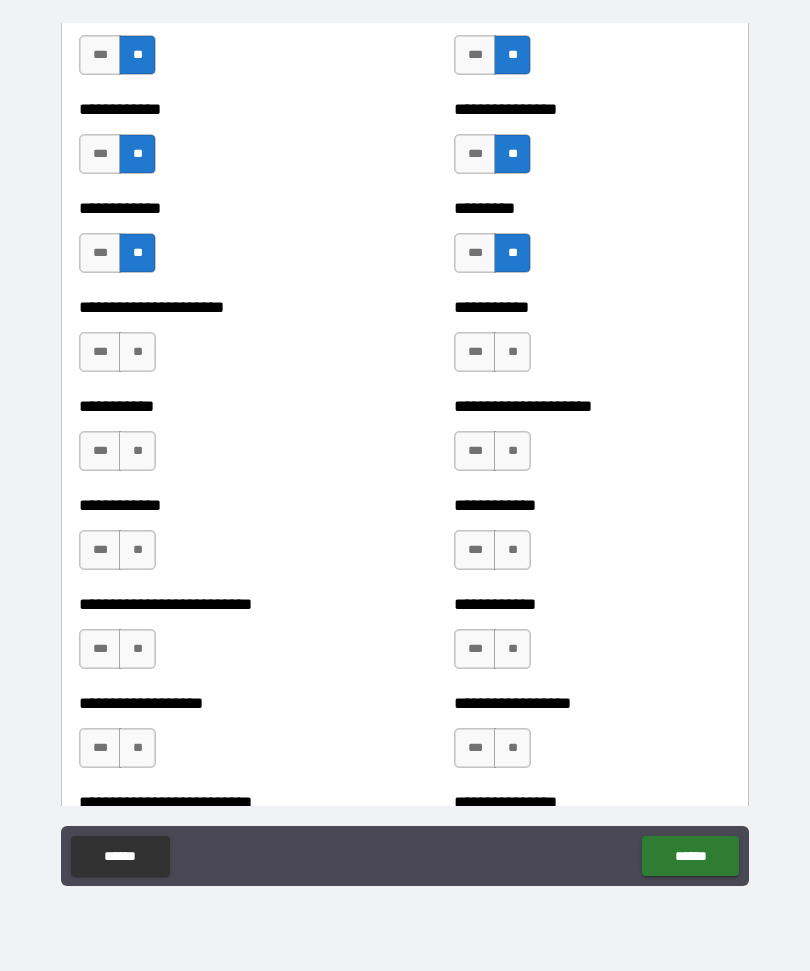 scroll, scrollTop: 5101, scrollLeft: 0, axis: vertical 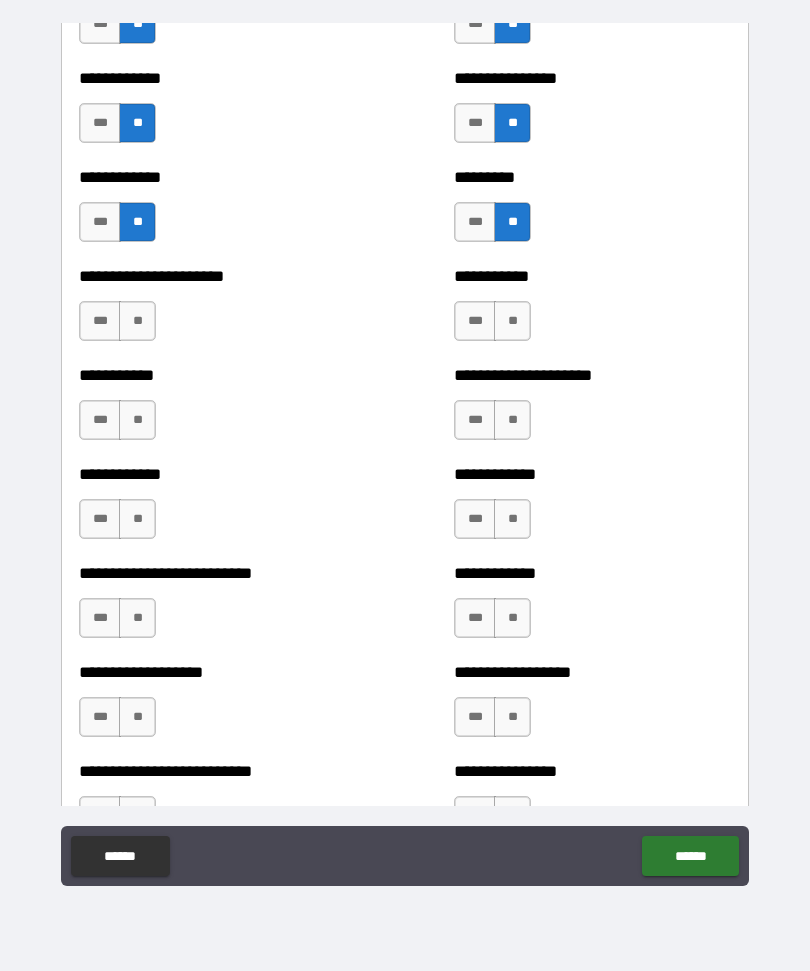 click on "**" at bounding box center (512, 321) 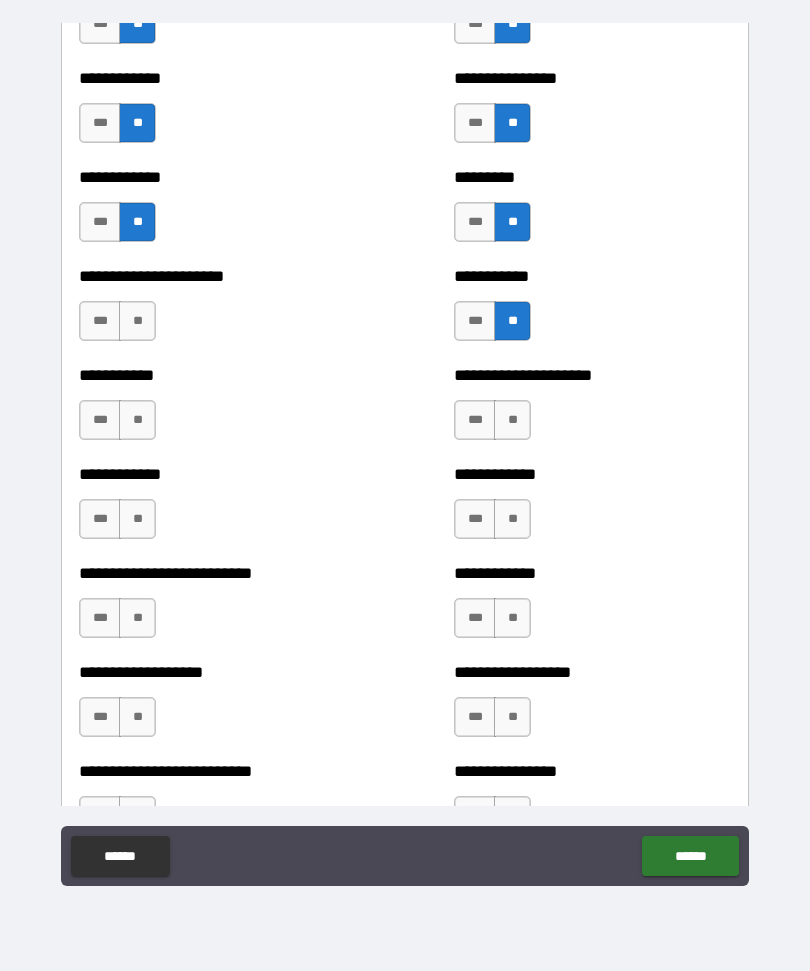 click on "**" at bounding box center (137, 321) 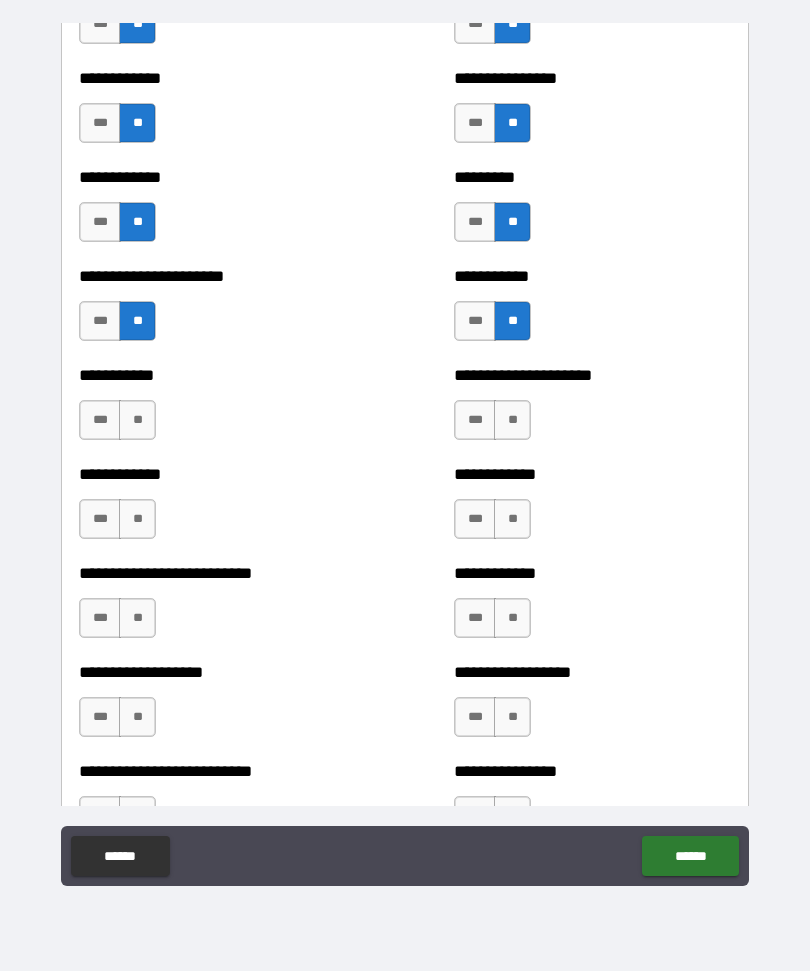 click on "**" at bounding box center [137, 420] 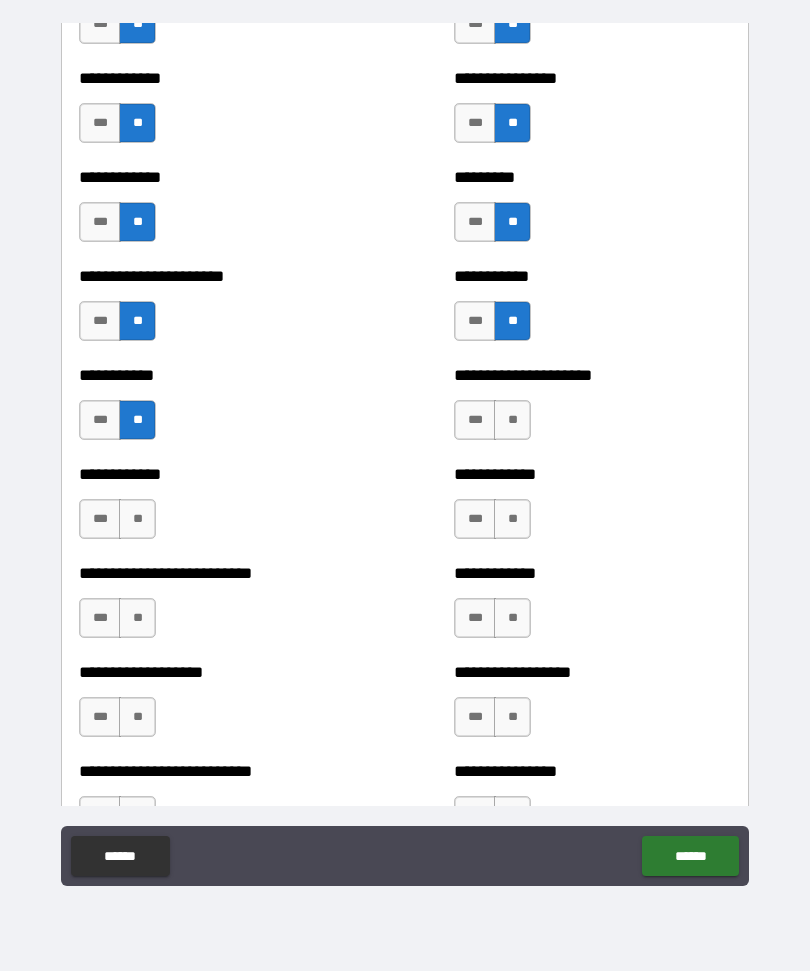 click on "**" at bounding box center (512, 420) 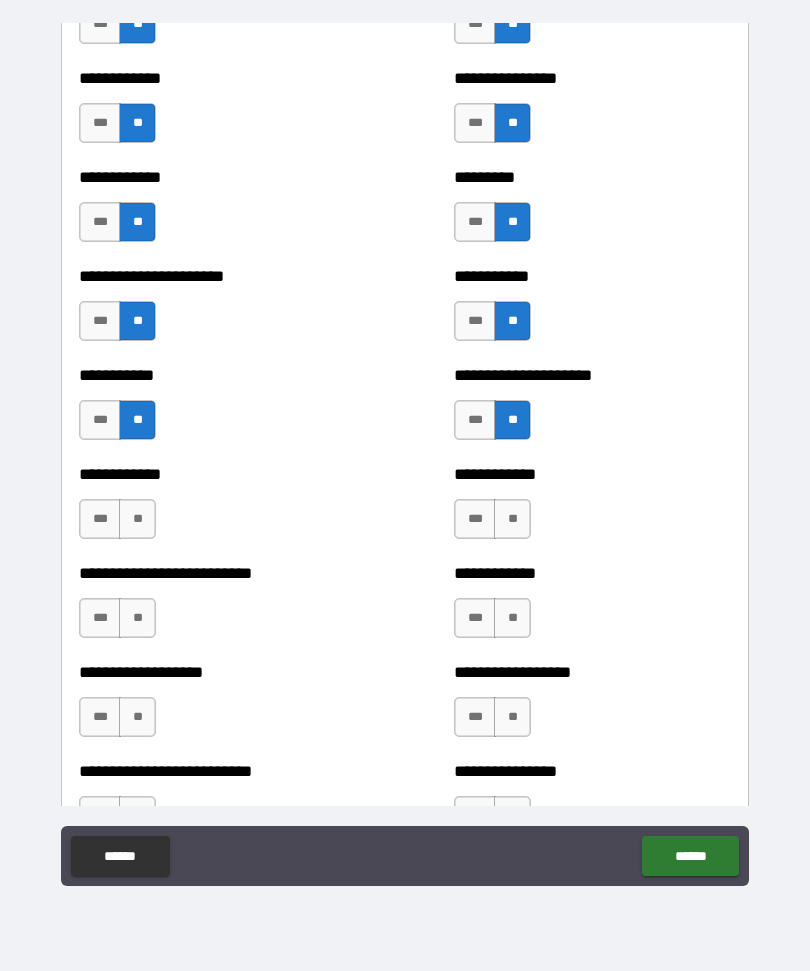 click on "**" at bounding box center (512, 519) 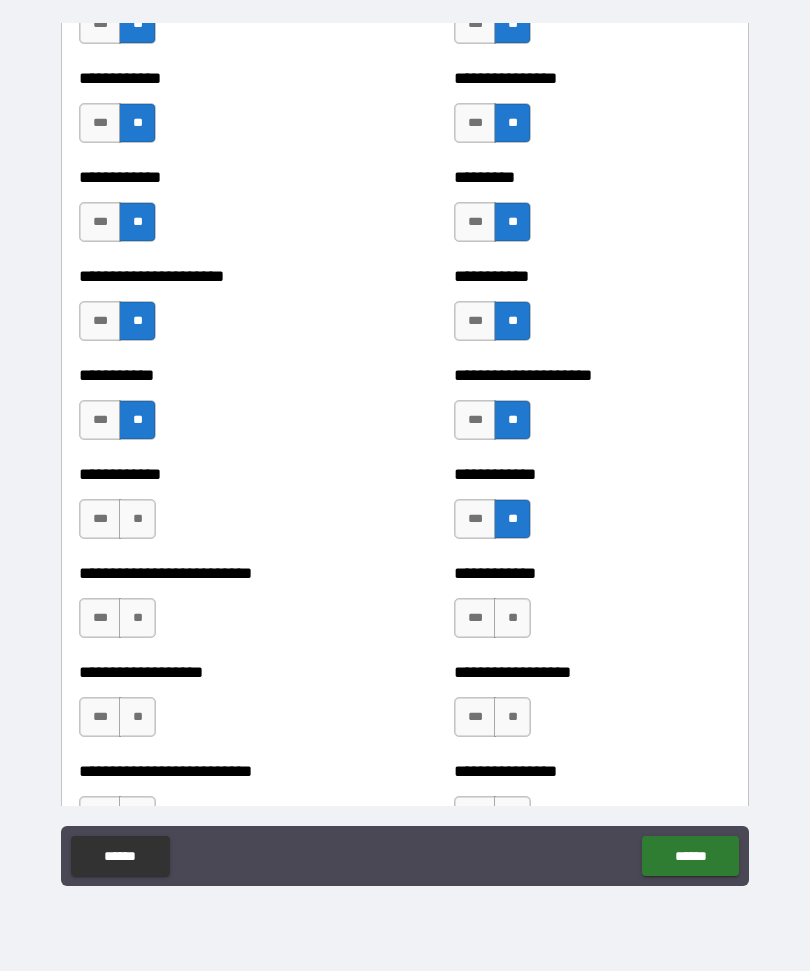 click on "**" at bounding box center [137, 519] 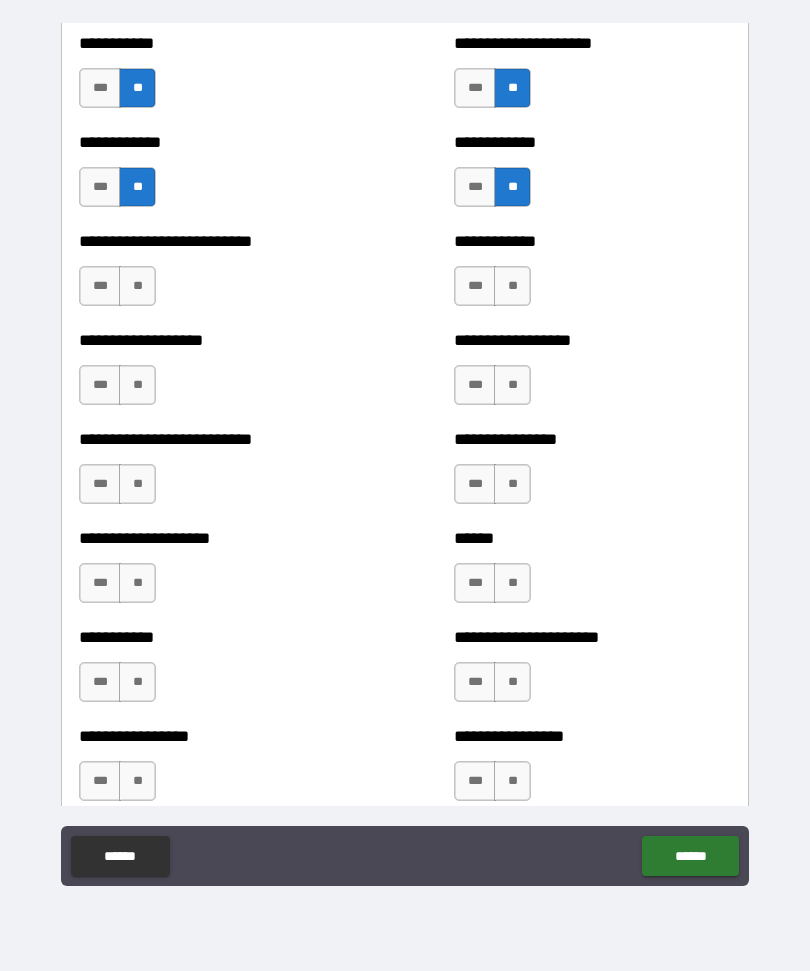 scroll, scrollTop: 5454, scrollLeft: 0, axis: vertical 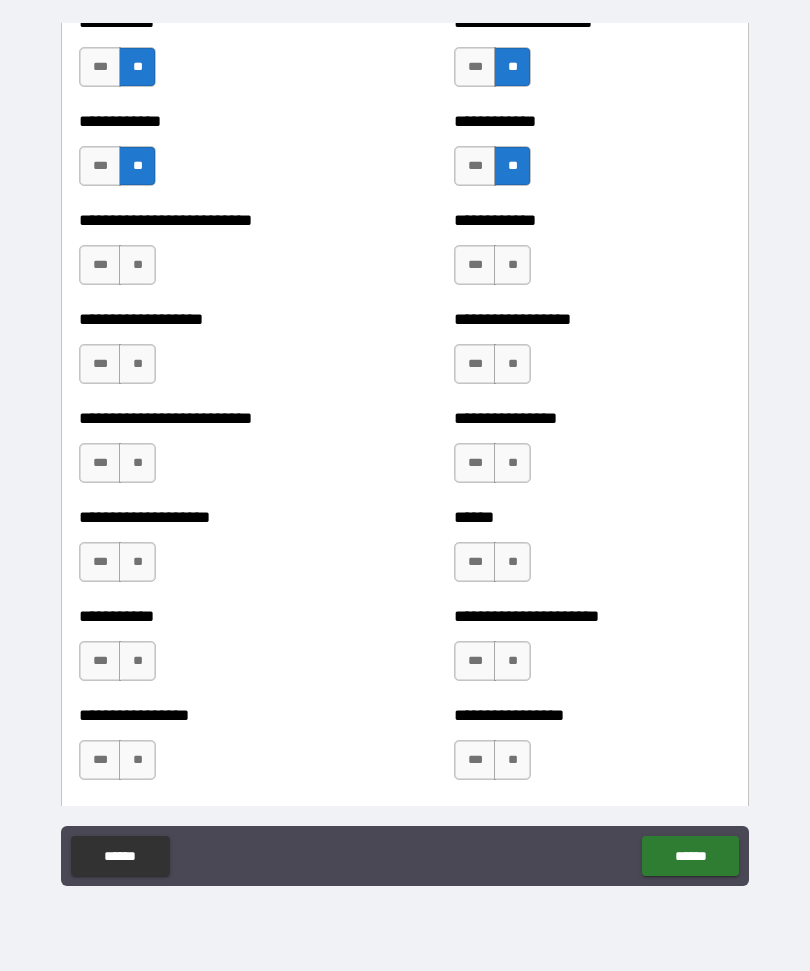 click on "**" at bounding box center [137, 265] 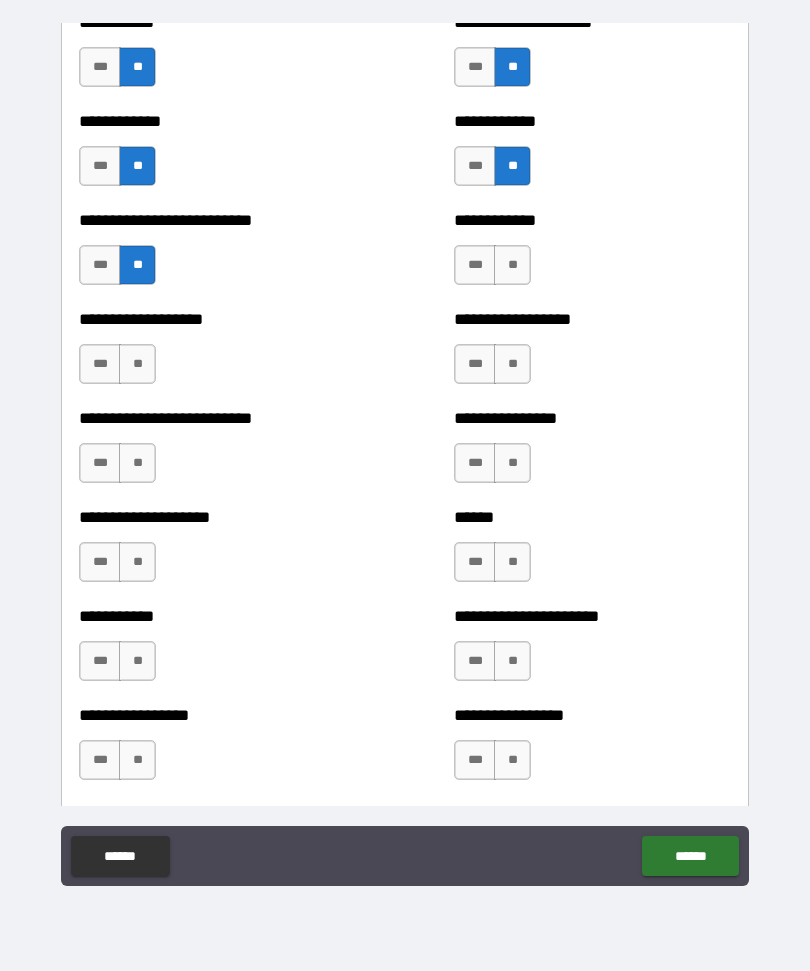 click on "**" at bounding box center [512, 265] 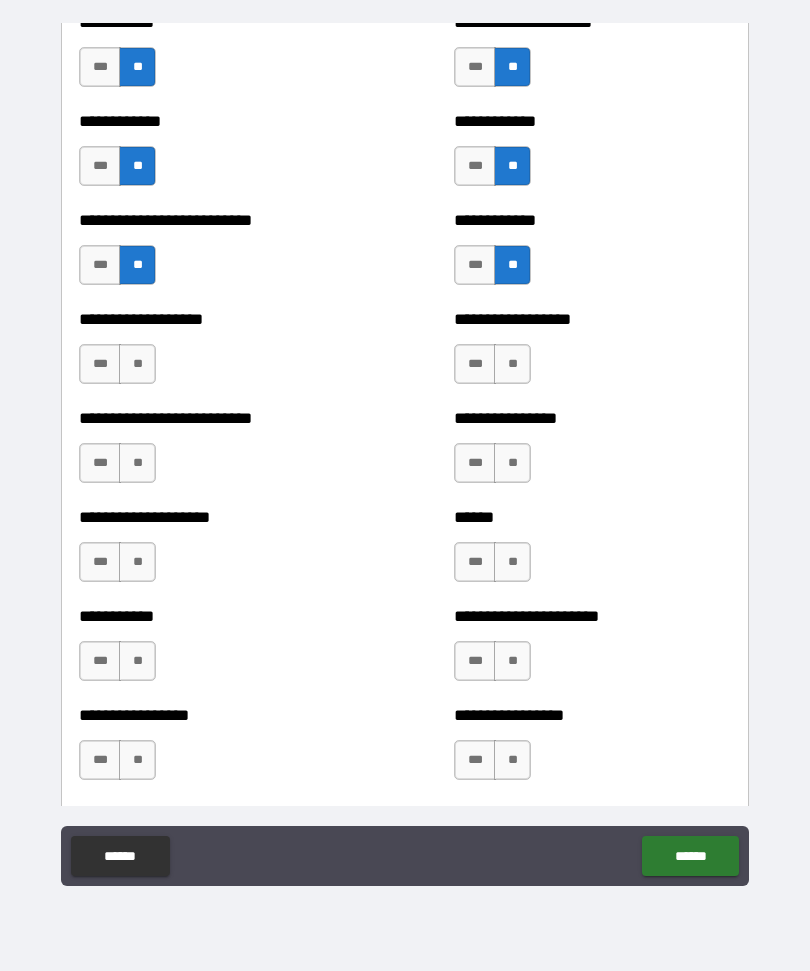 click on "**" at bounding box center [137, 364] 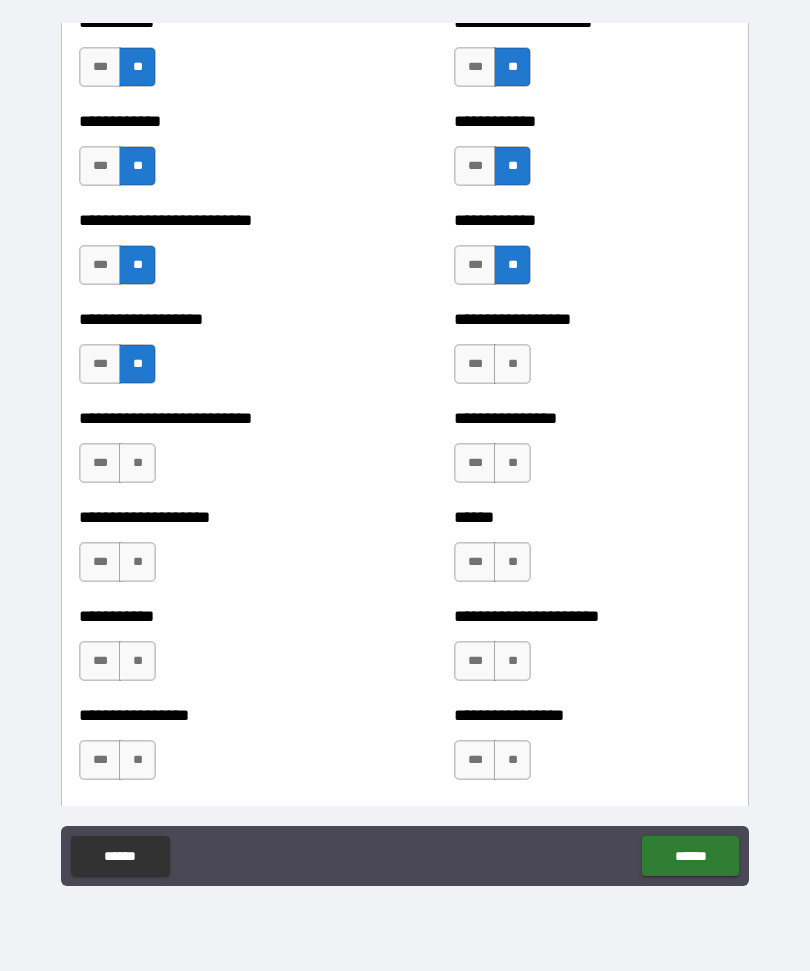 click on "**" at bounding box center [512, 364] 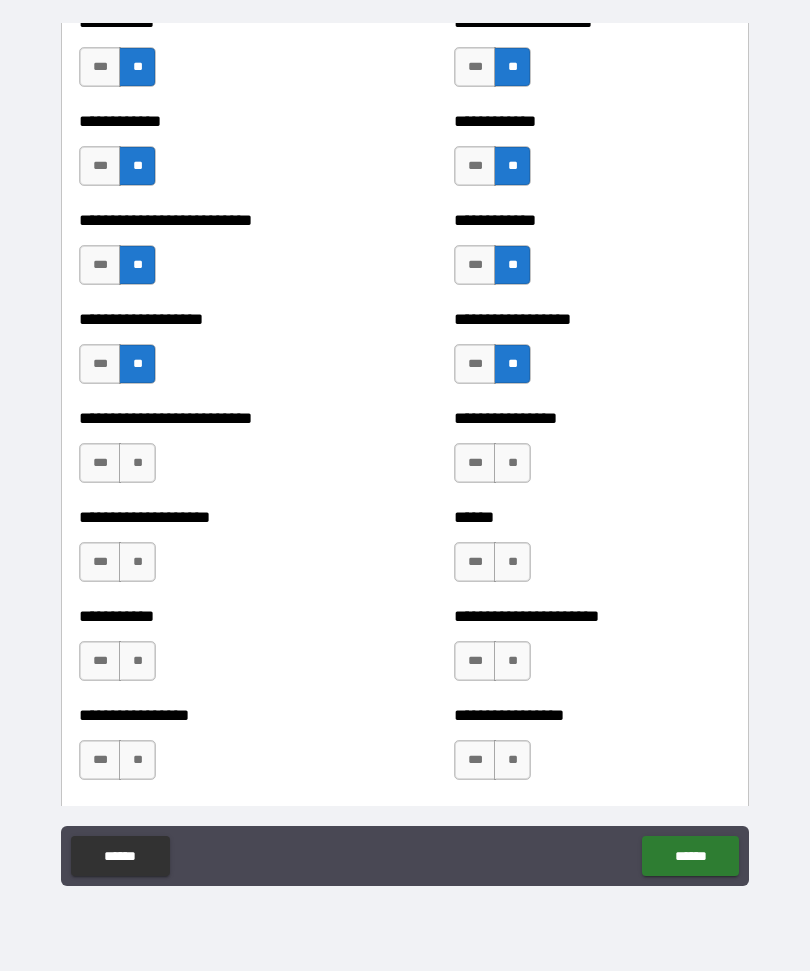 click on "**" at bounding box center (512, 463) 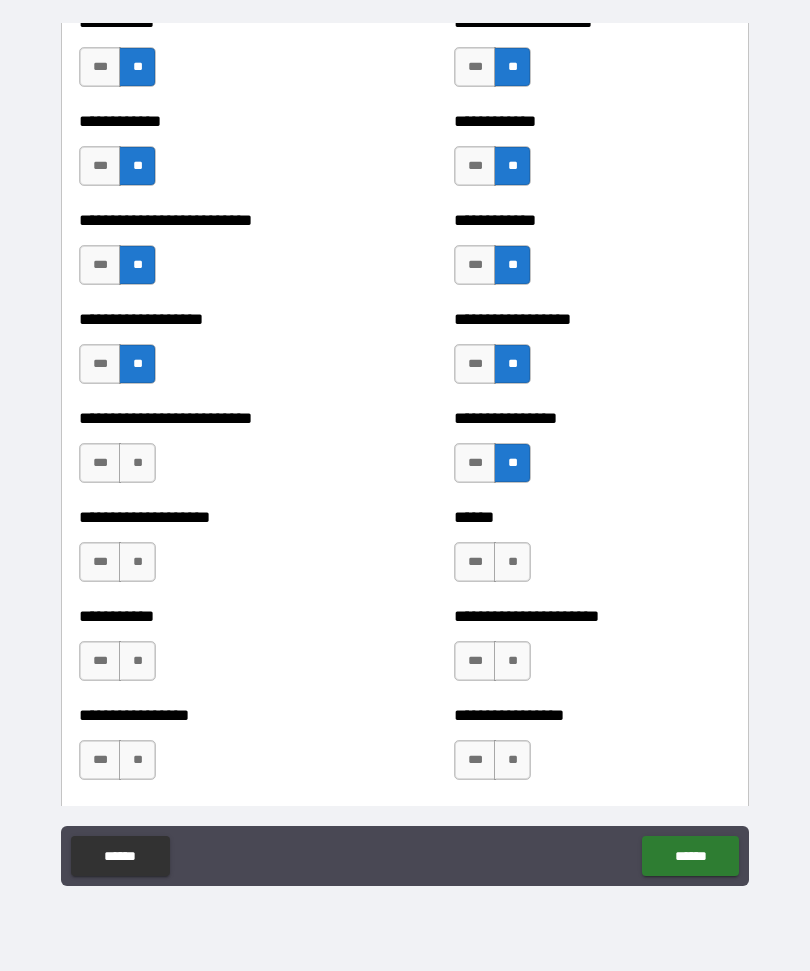 click on "**" at bounding box center (137, 463) 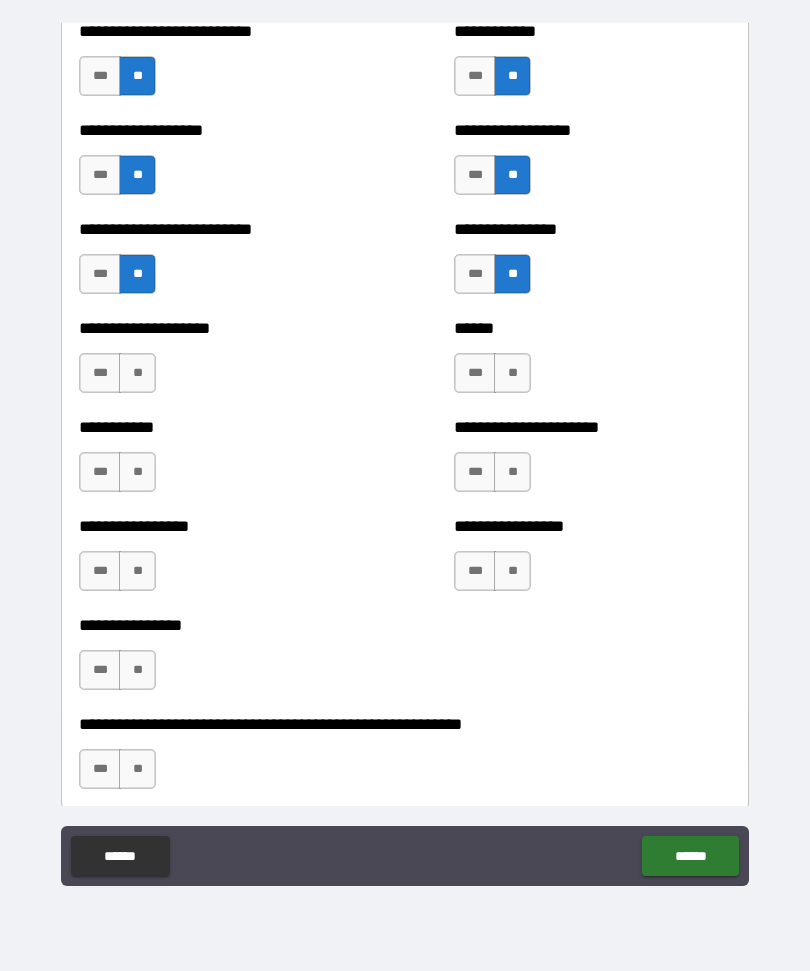 scroll, scrollTop: 5648, scrollLeft: 0, axis: vertical 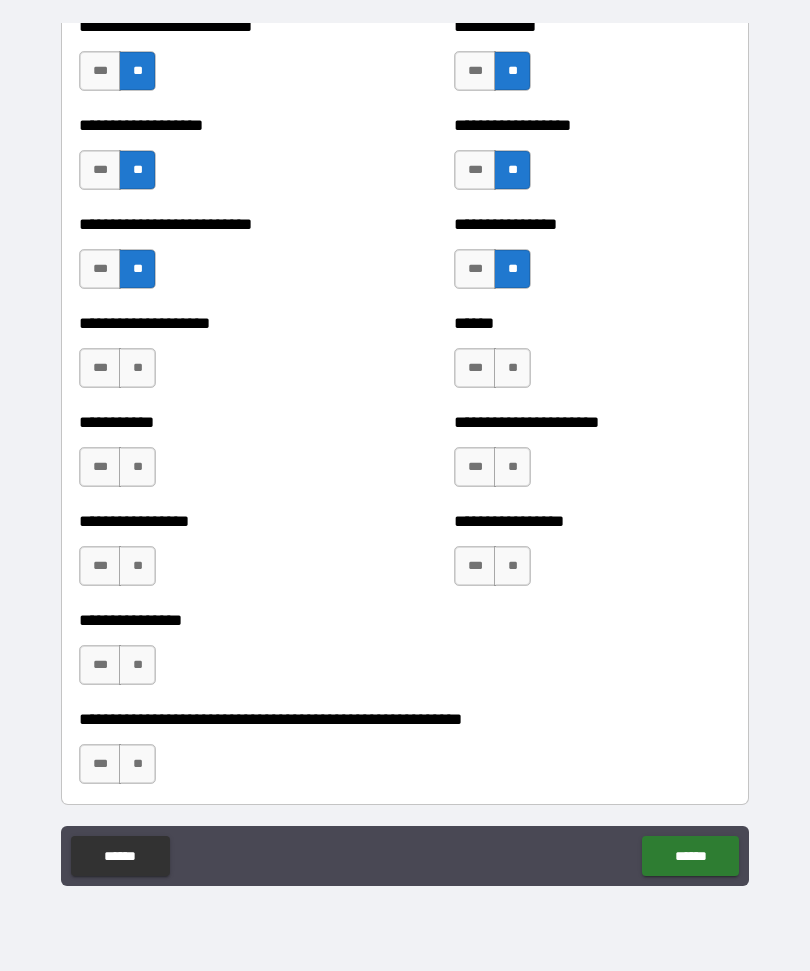 click on "**" at bounding box center [137, 368] 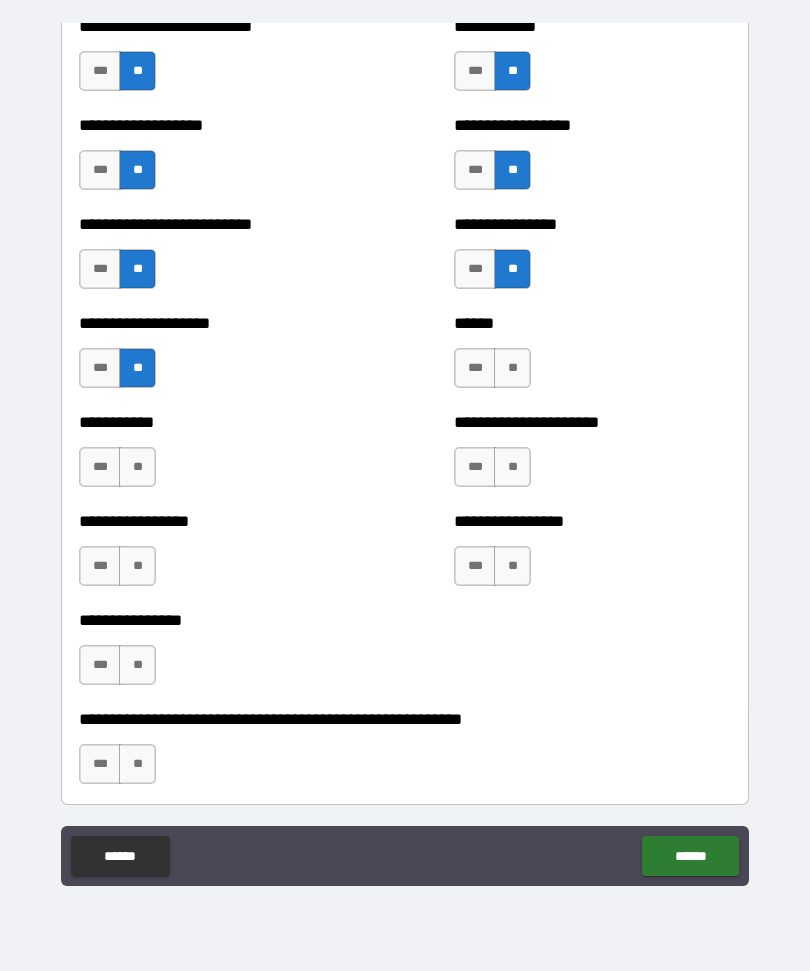 click on "**" at bounding box center (512, 368) 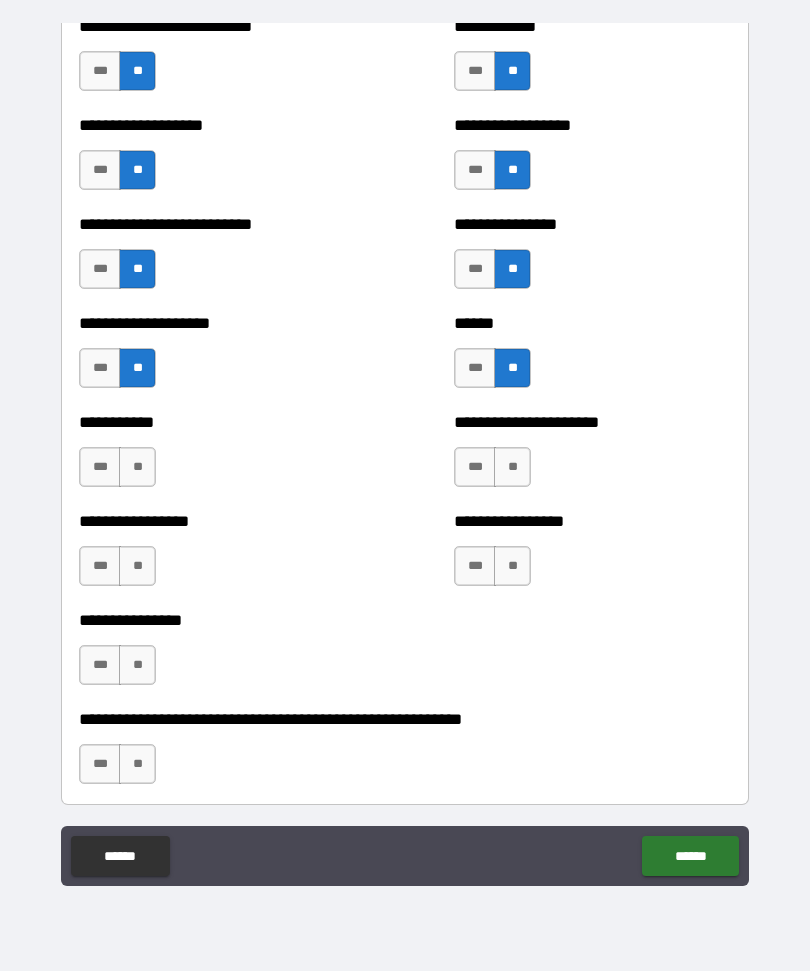 click on "**" at bounding box center (512, 467) 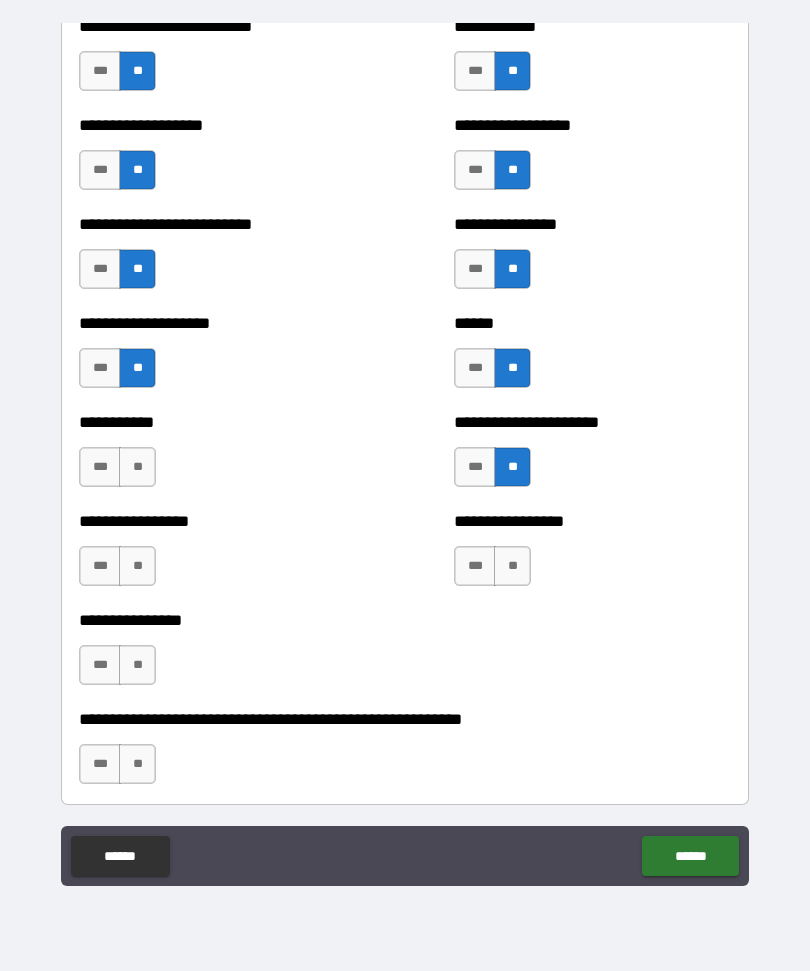 click on "**" at bounding box center [137, 467] 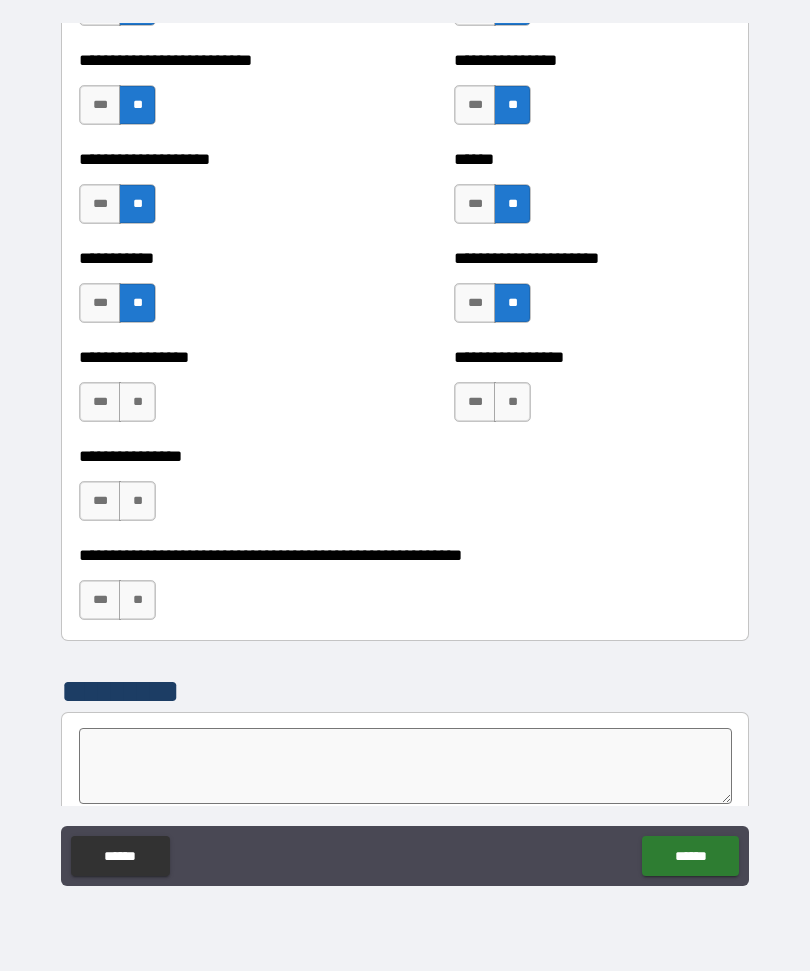 scroll, scrollTop: 5819, scrollLeft: 0, axis: vertical 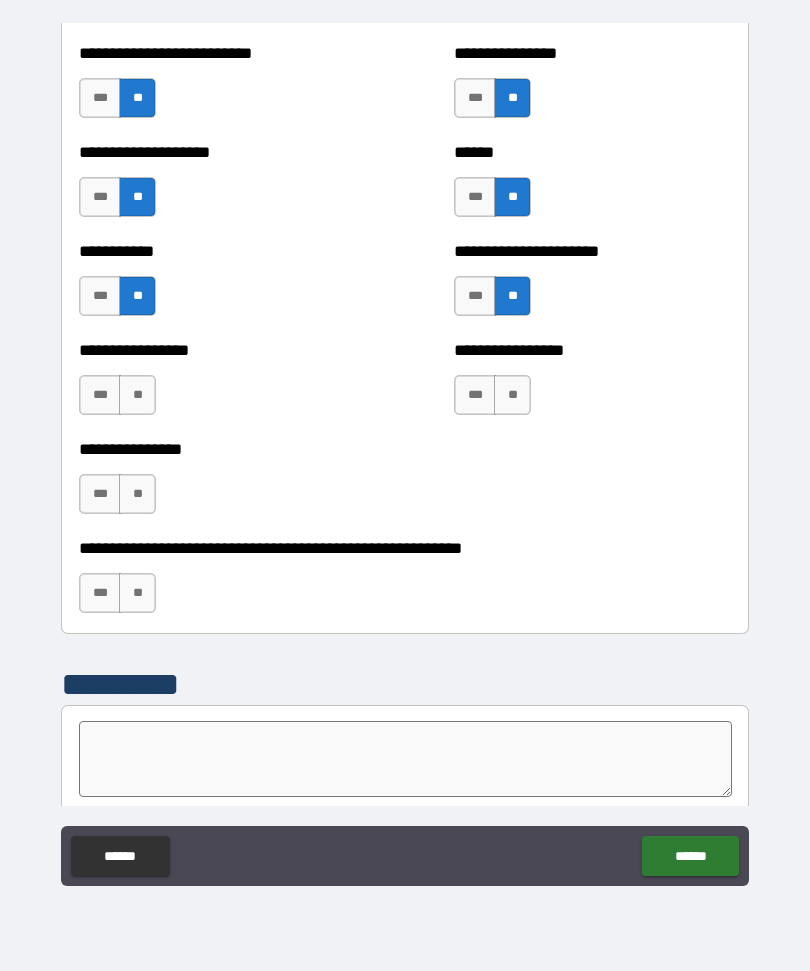 click on "**" at bounding box center [137, 395] 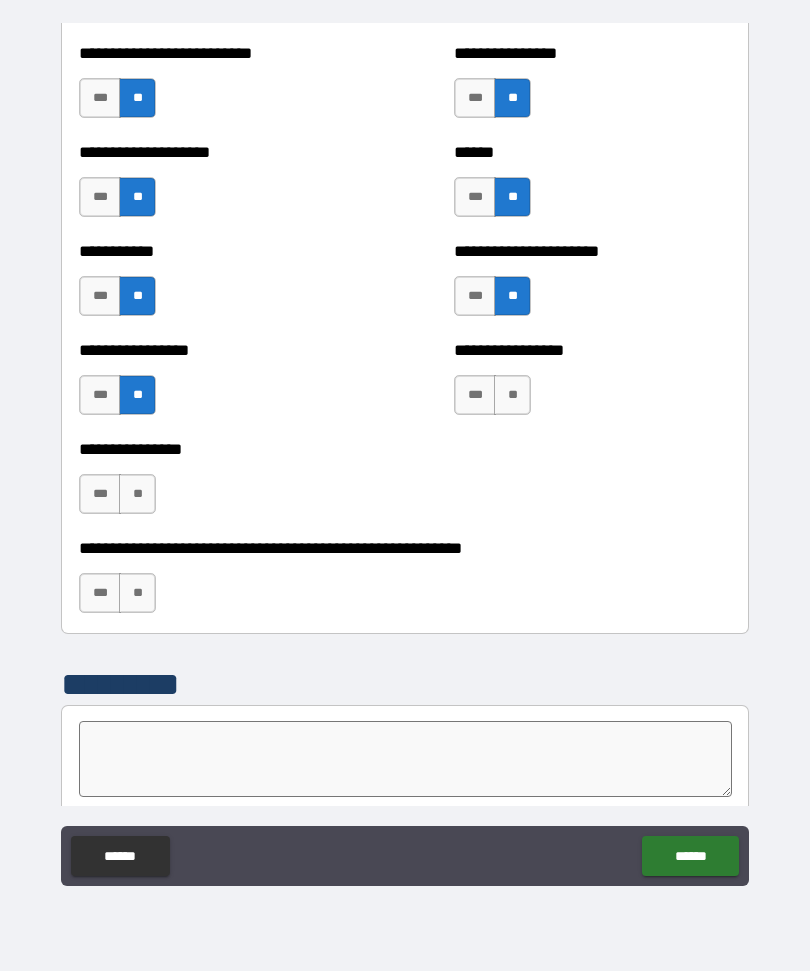 click on "**" at bounding box center (512, 395) 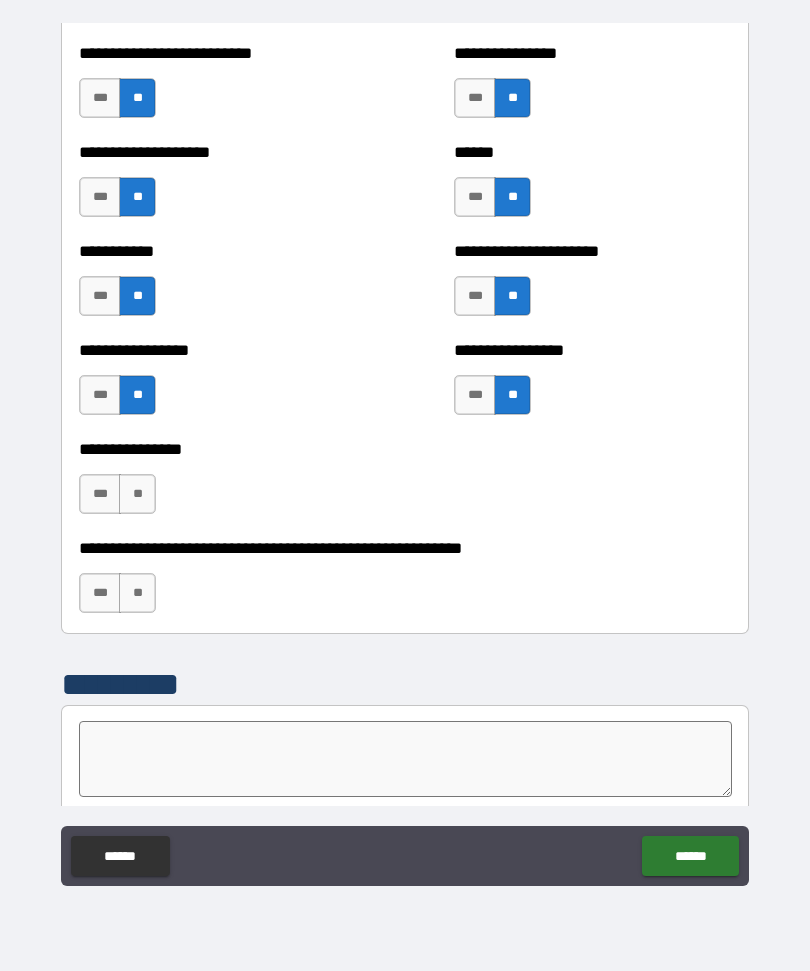 click on "**" at bounding box center [137, 494] 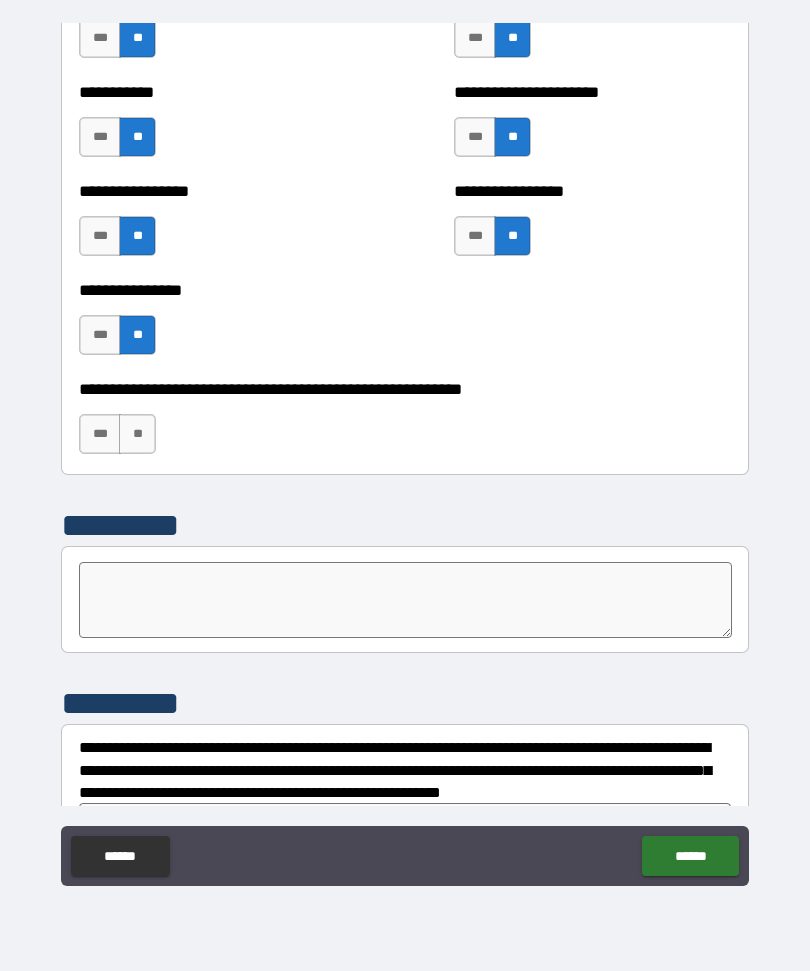 scroll, scrollTop: 5981, scrollLeft: 0, axis: vertical 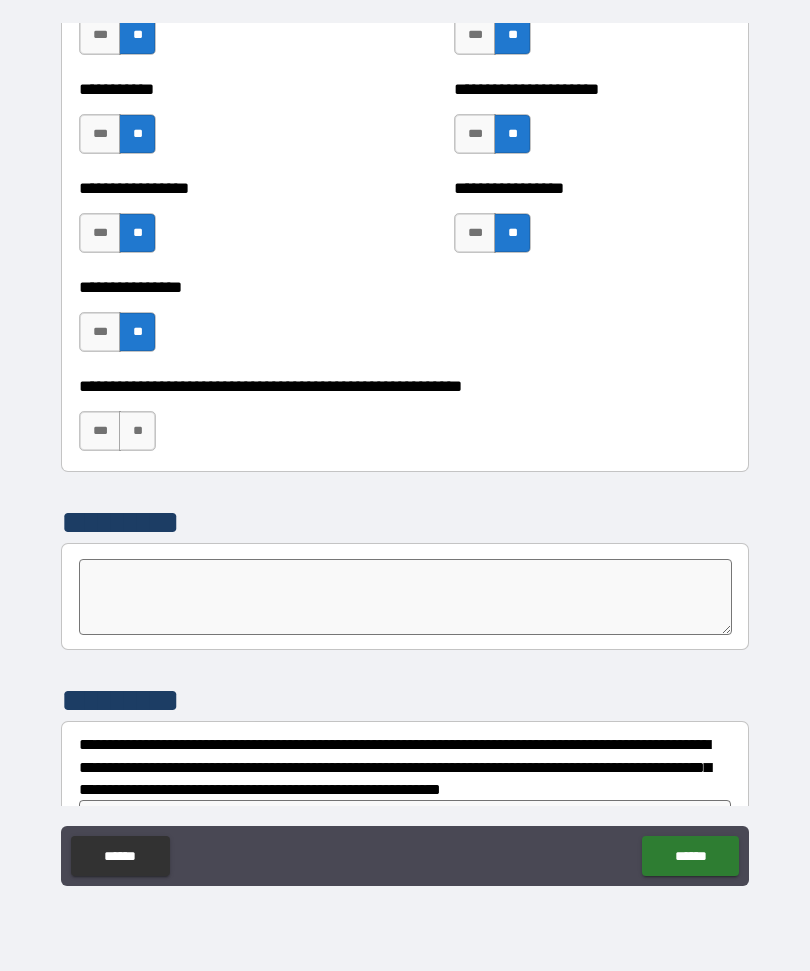 click on "**" at bounding box center [137, 431] 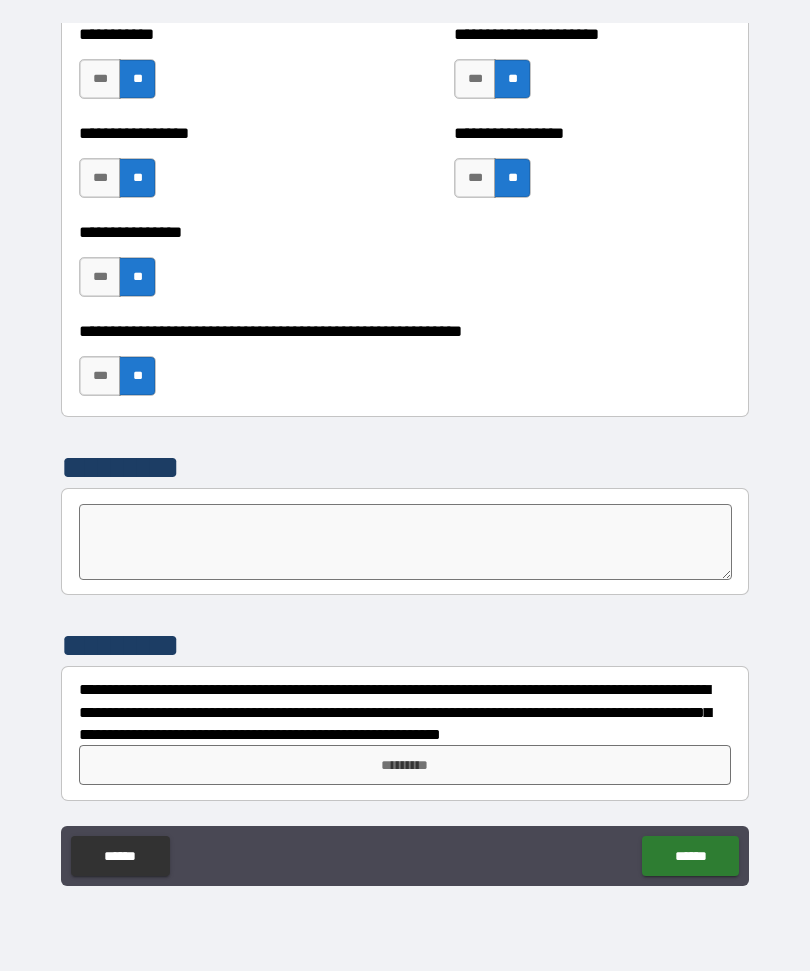 scroll, scrollTop: 6036, scrollLeft: 0, axis: vertical 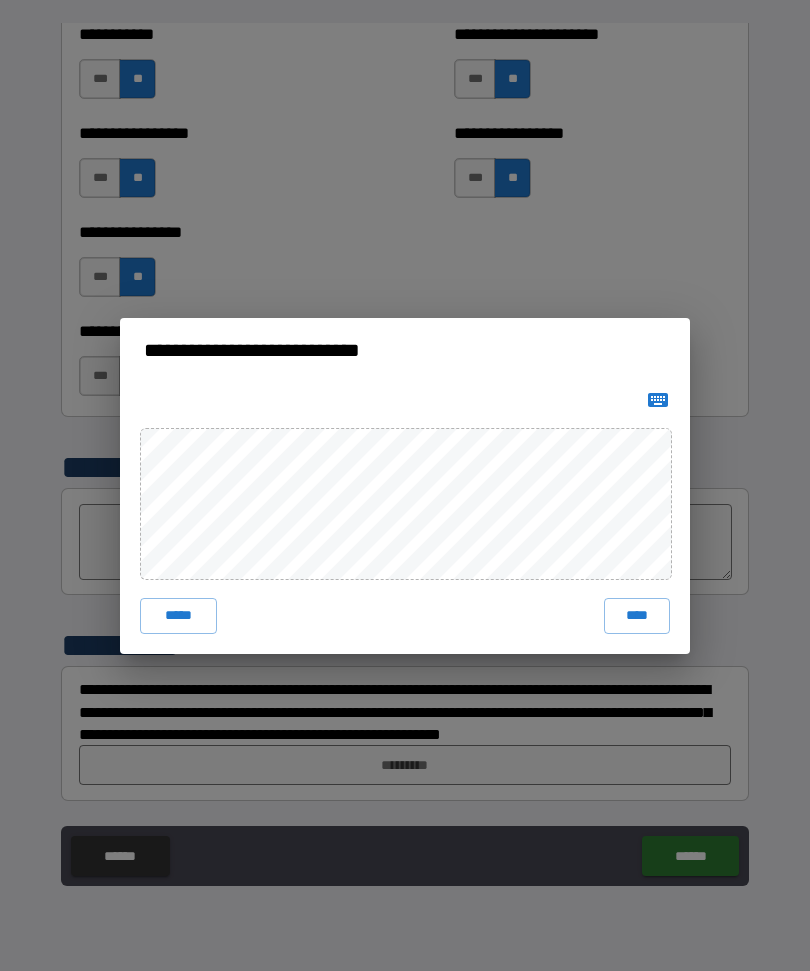 click 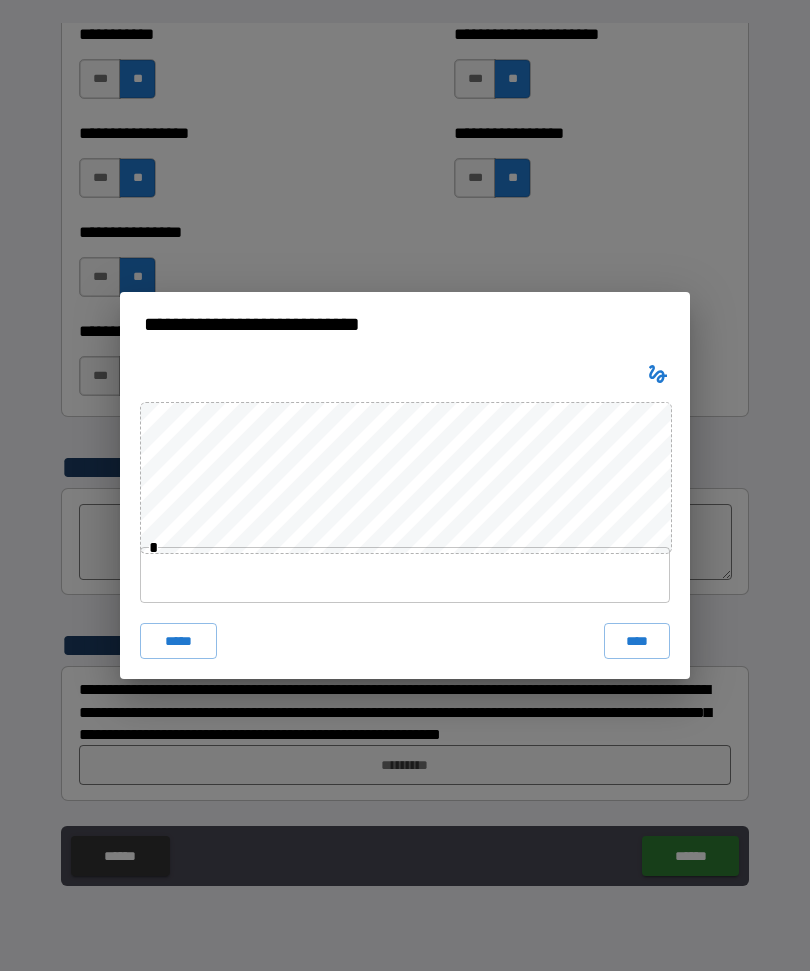 click on "****" at bounding box center [637, 641] 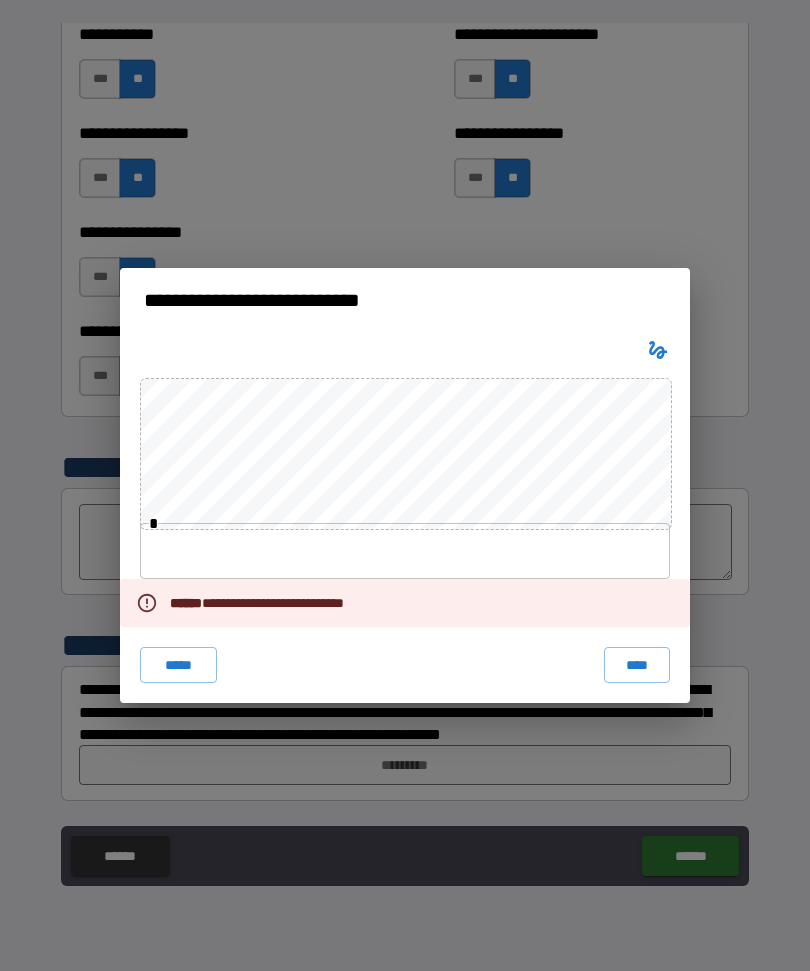 click at bounding box center [405, 551] 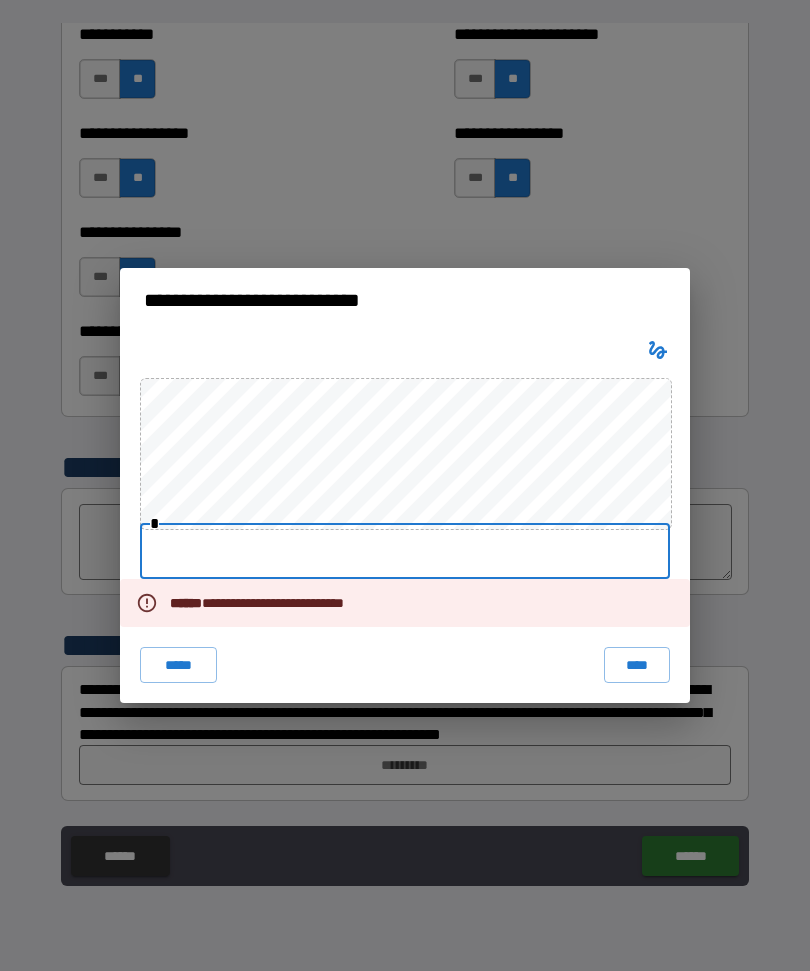 scroll, scrollTop: 66, scrollLeft: 0, axis: vertical 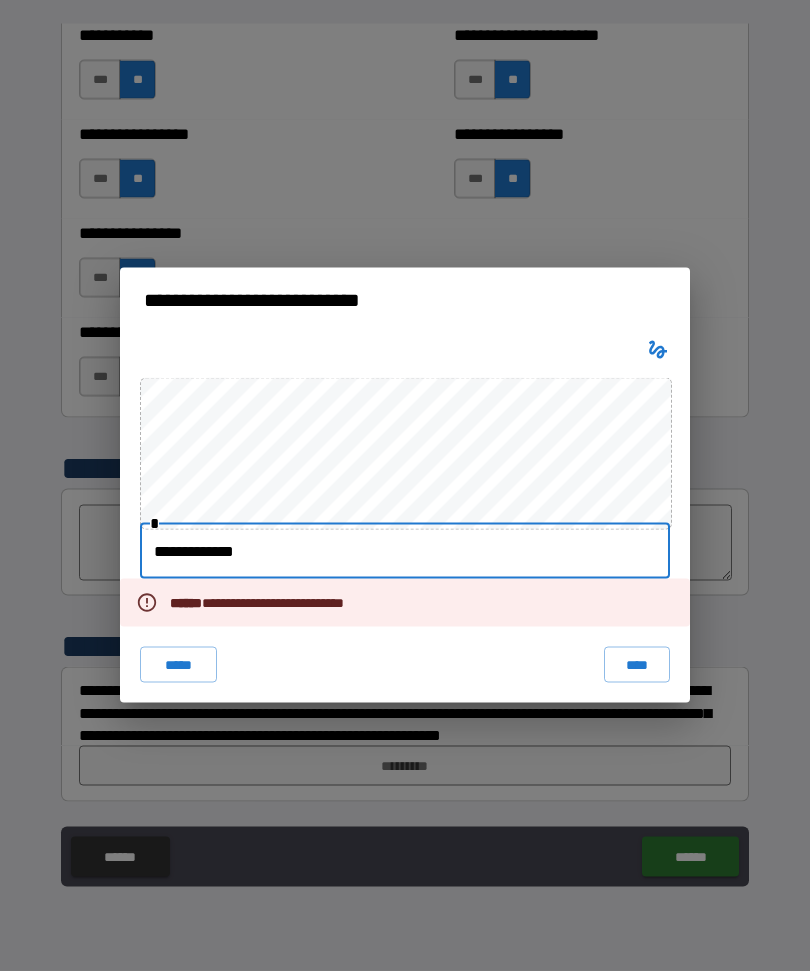 type on "**********" 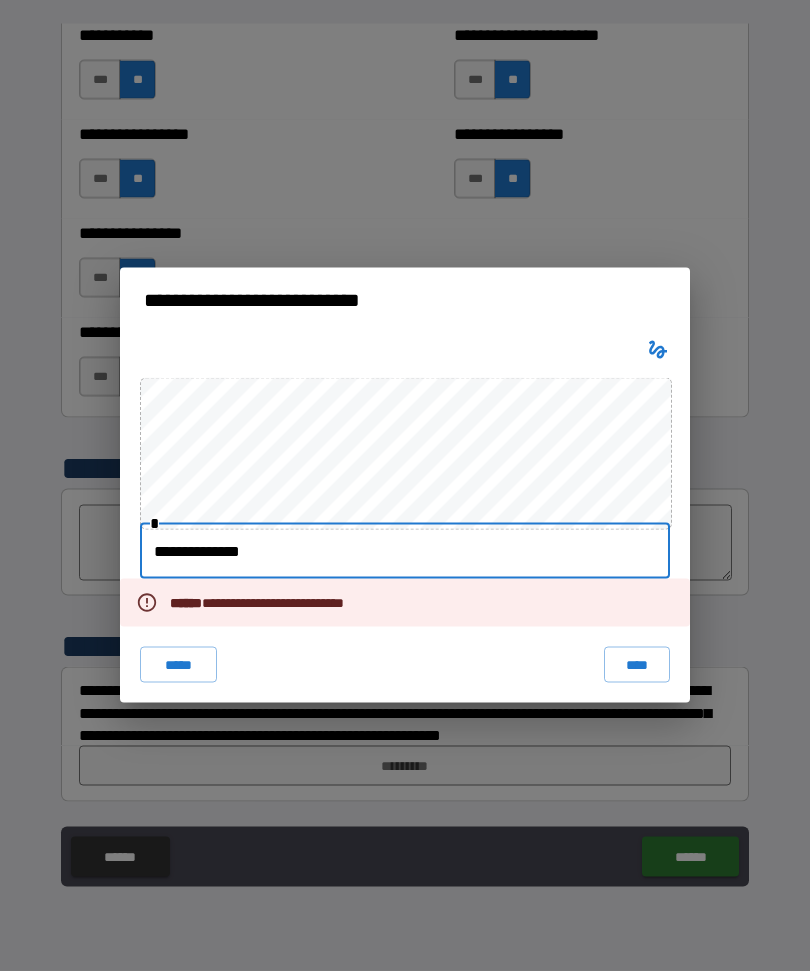 click on "**********" at bounding box center (405, 485) 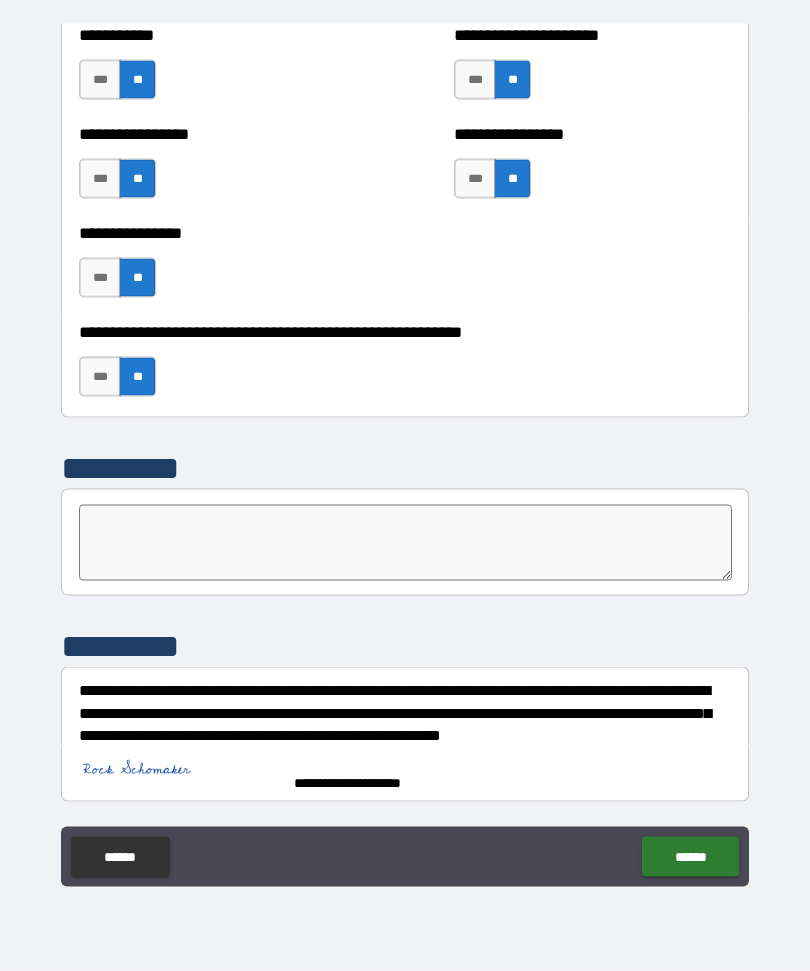 scroll, scrollTop: 67, scrollLeft: 0, axis: vertical 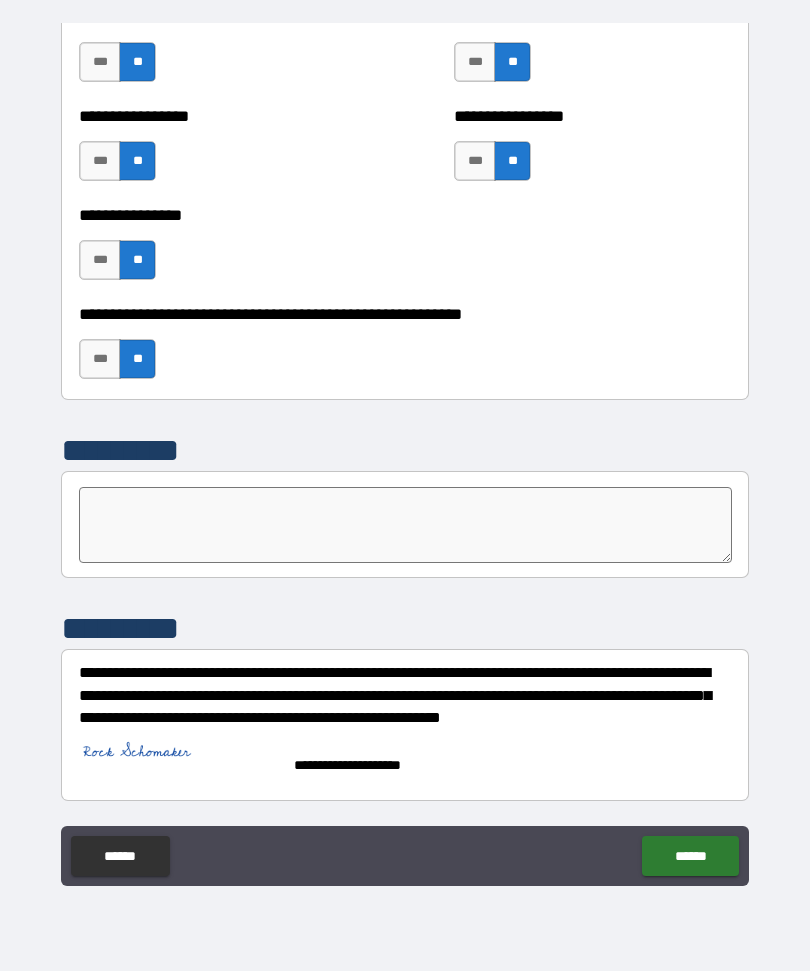 click on "******" at bounding box center [690, 856] 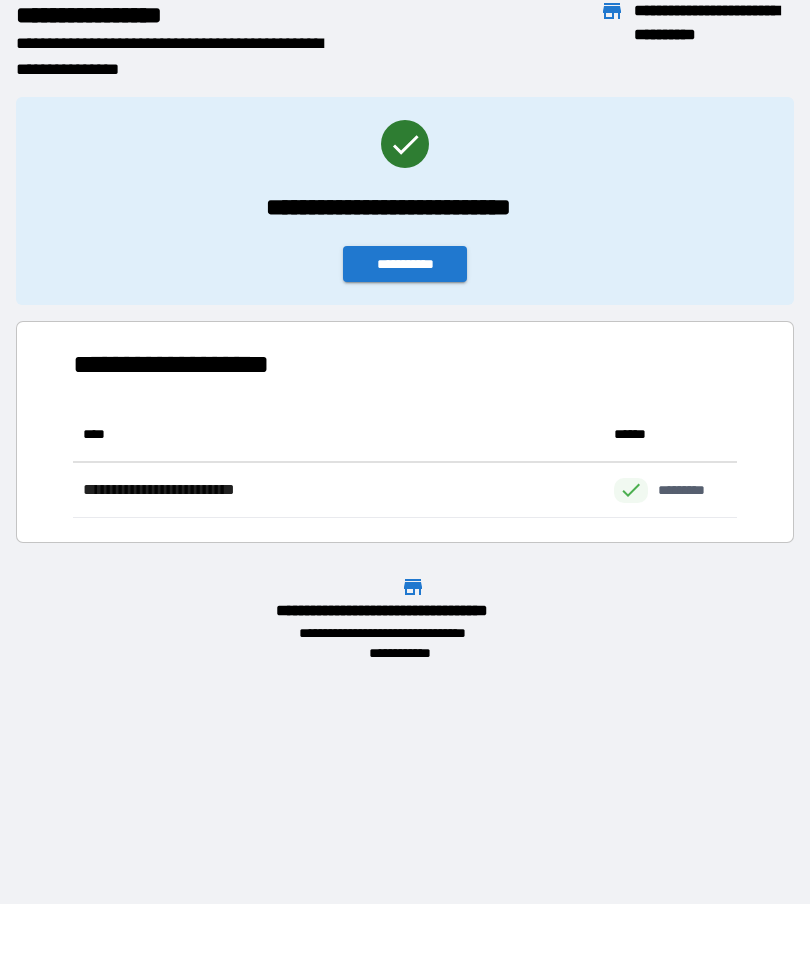 scroll, scrollTop: 1, scrollLeft: 1, axis: both 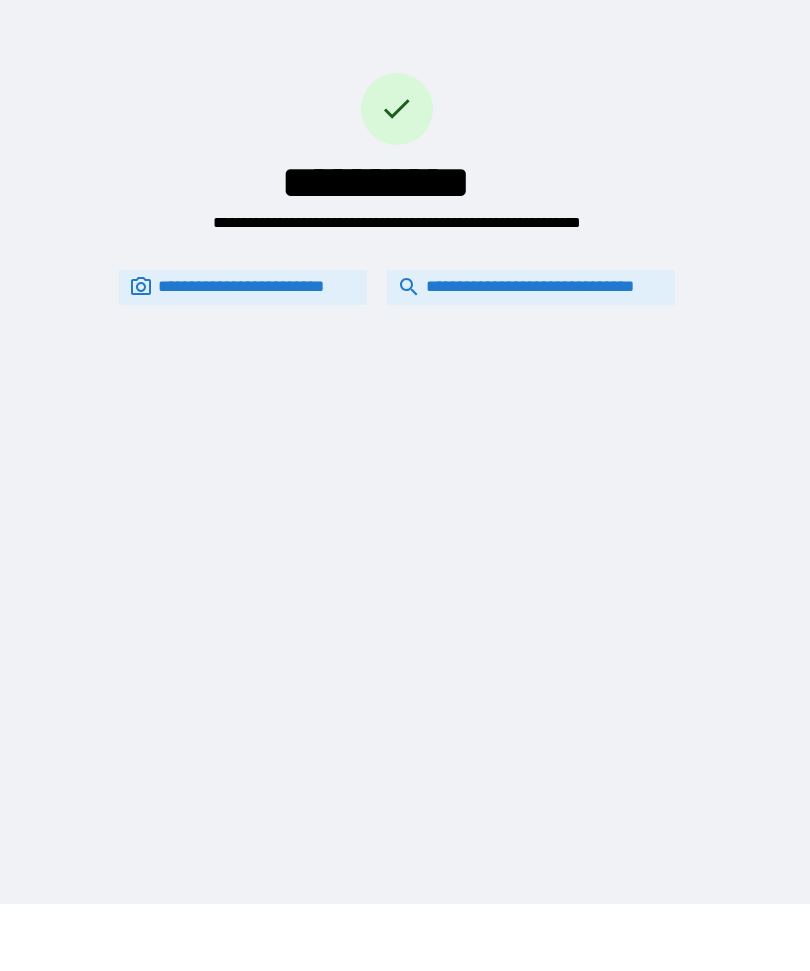 click on "**********" at bounding box center [405, 418] 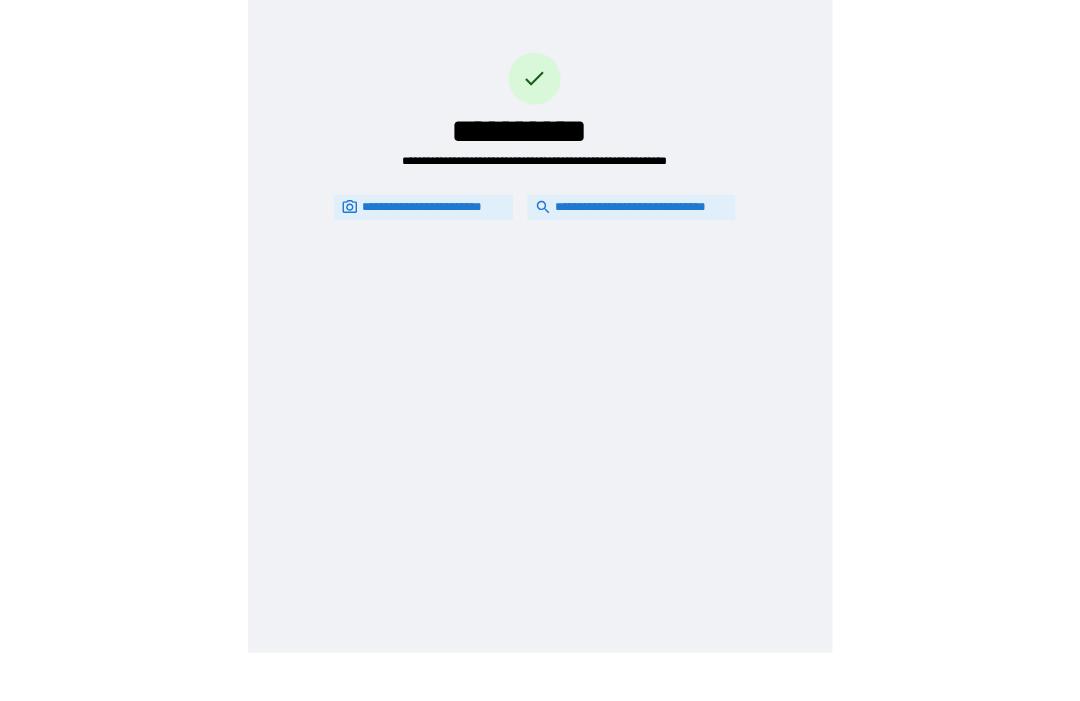 scroll, scrollTop: 66, scrollLeft: 0, axis: vertical 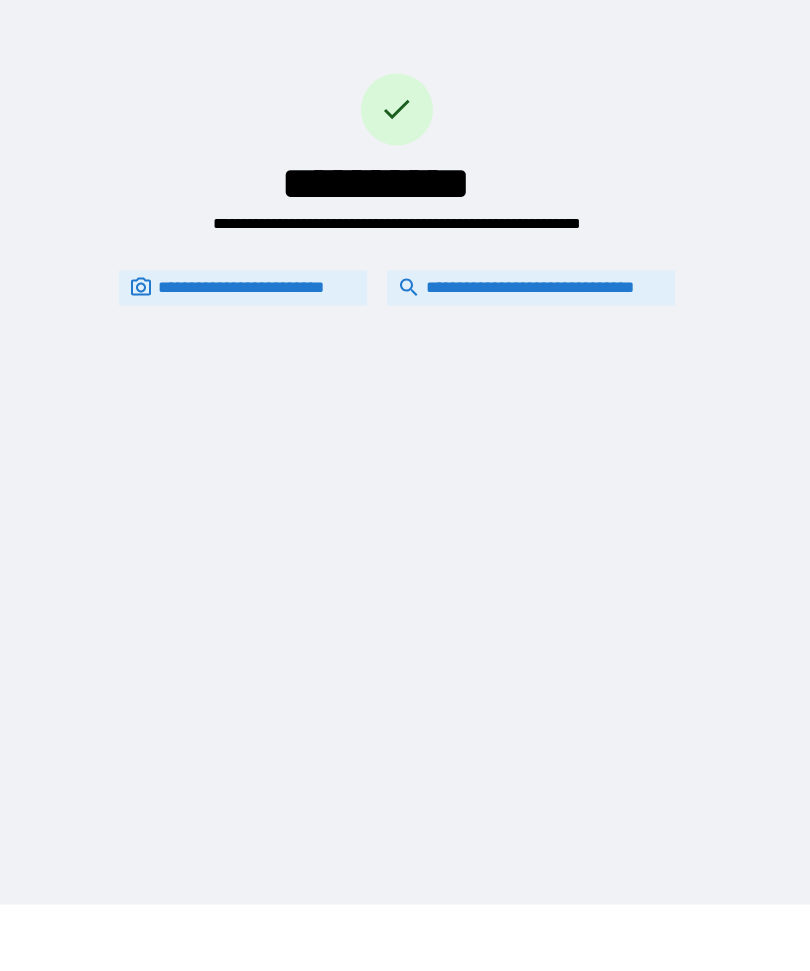 click on "**********" at bounding box center [531, 288] 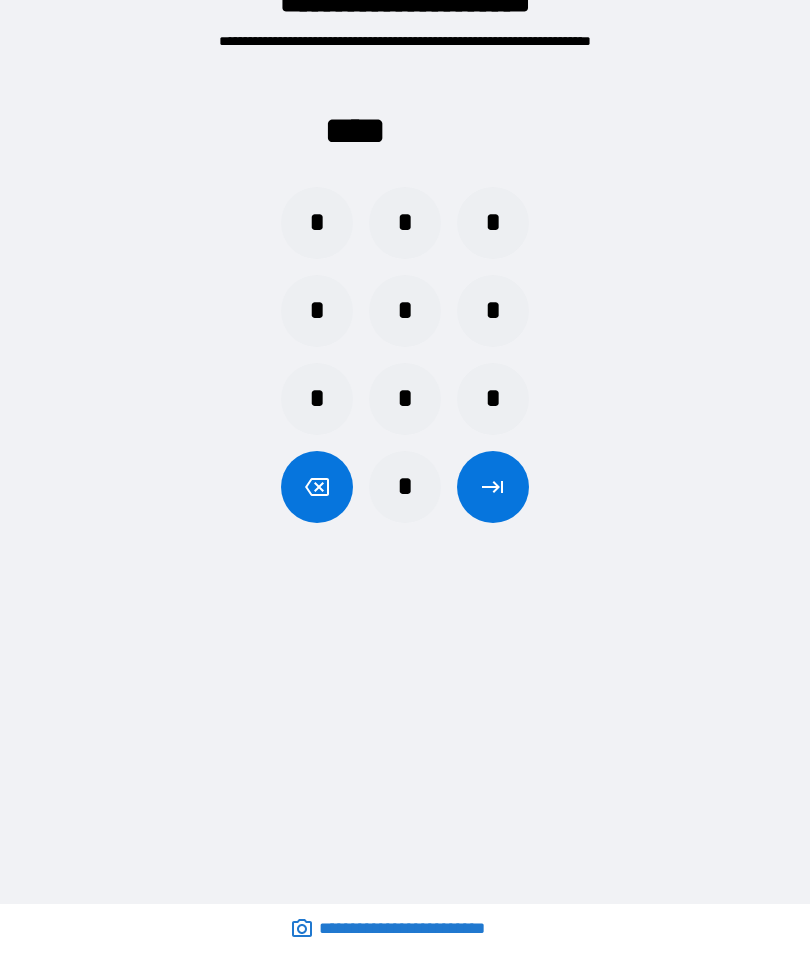 click on "*" at bounding box center [317, 223] 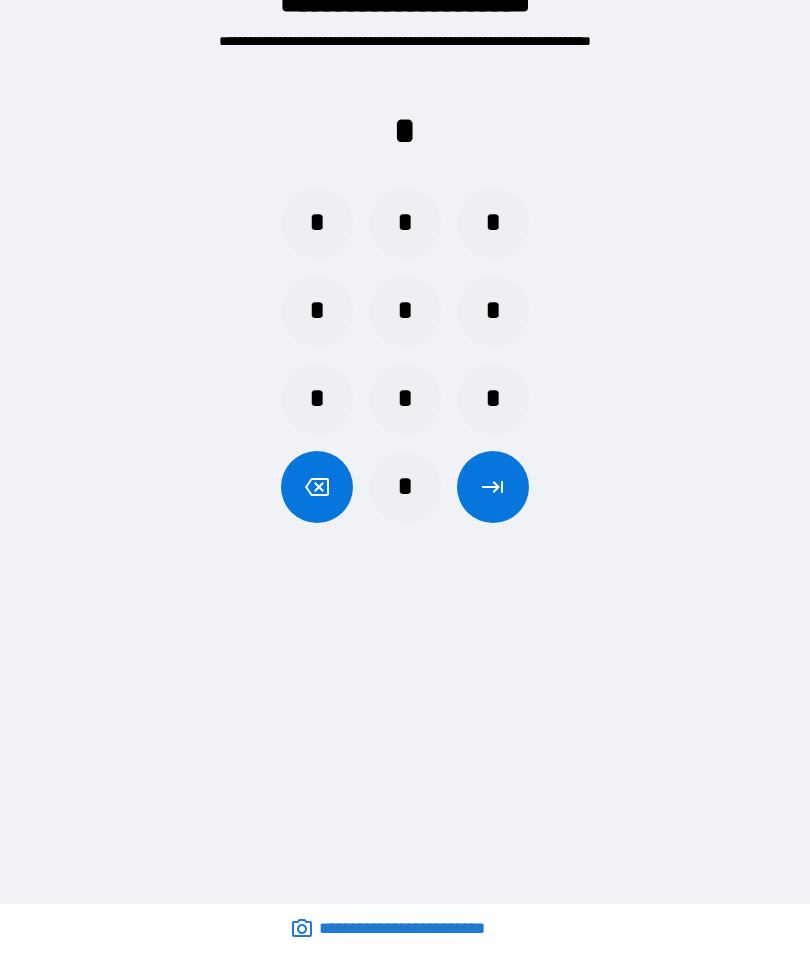 click on "*" at bounding box center (405, 223) 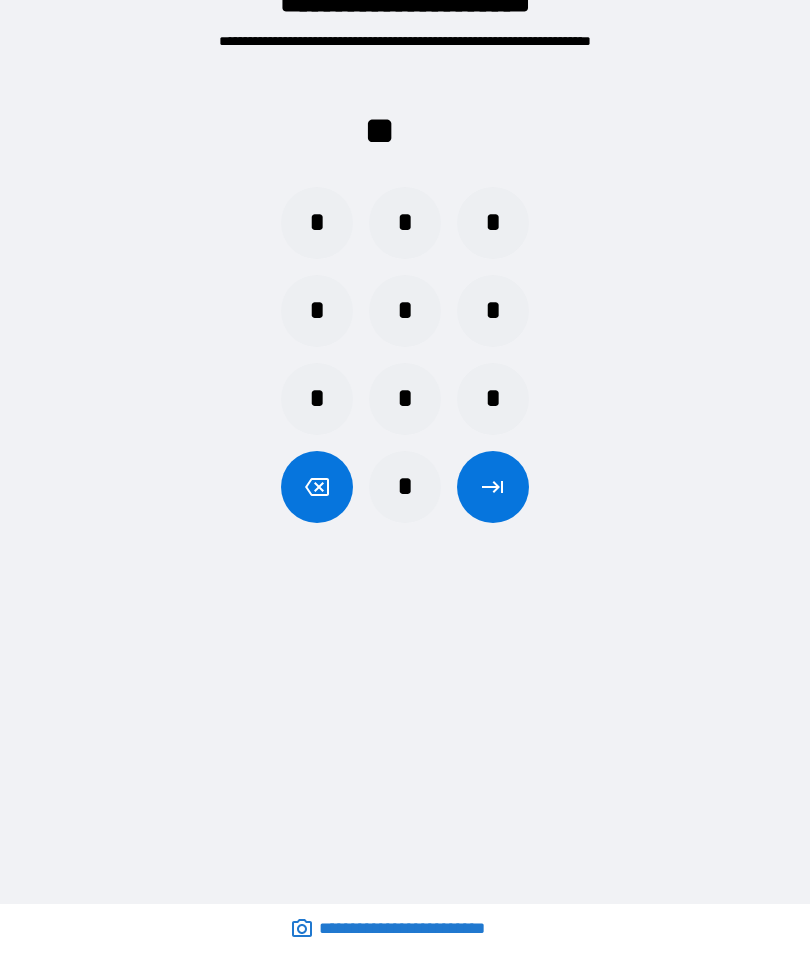 click on "*" at bounding box center (405, 487) 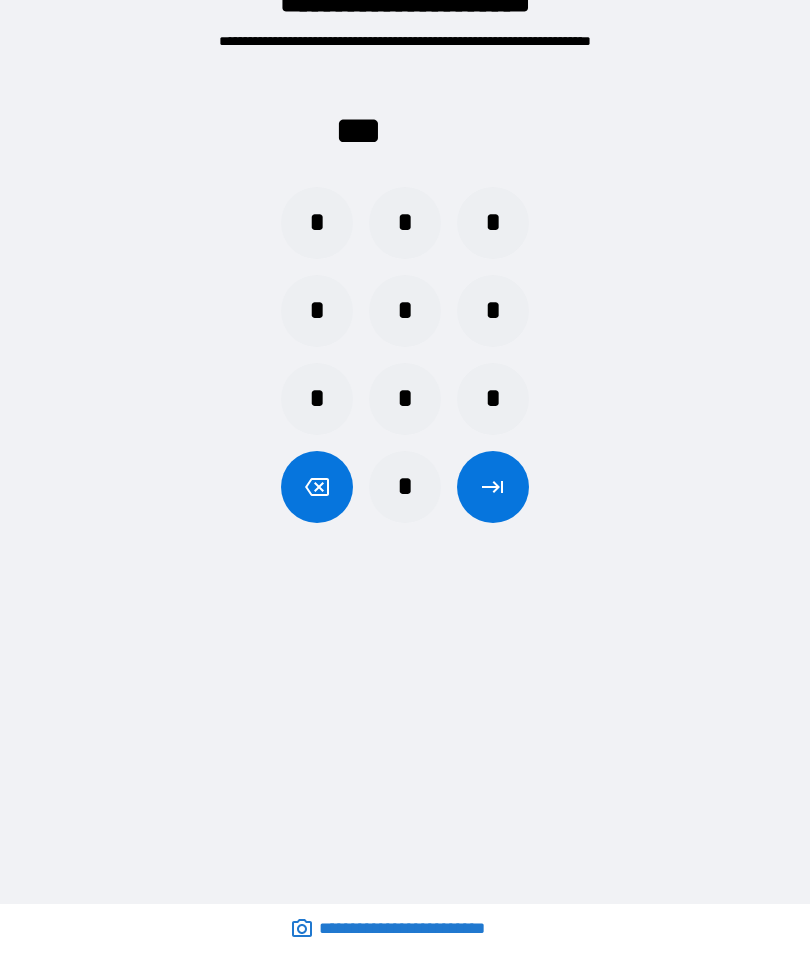 click on "*" at bounding box center [317, 399] 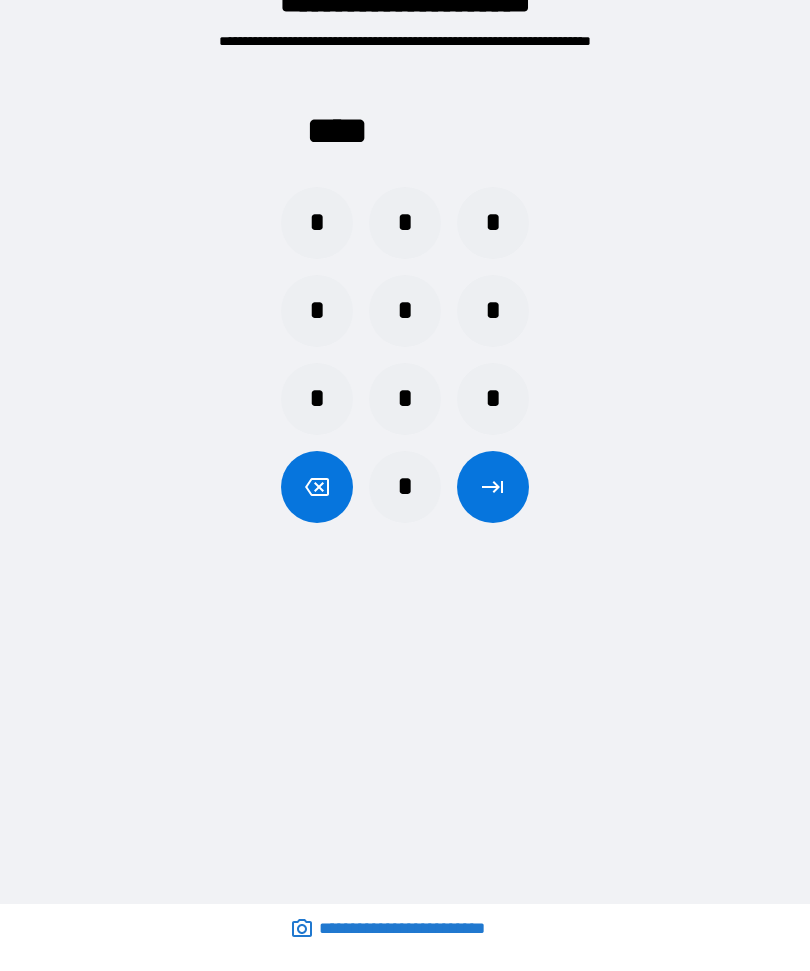 click 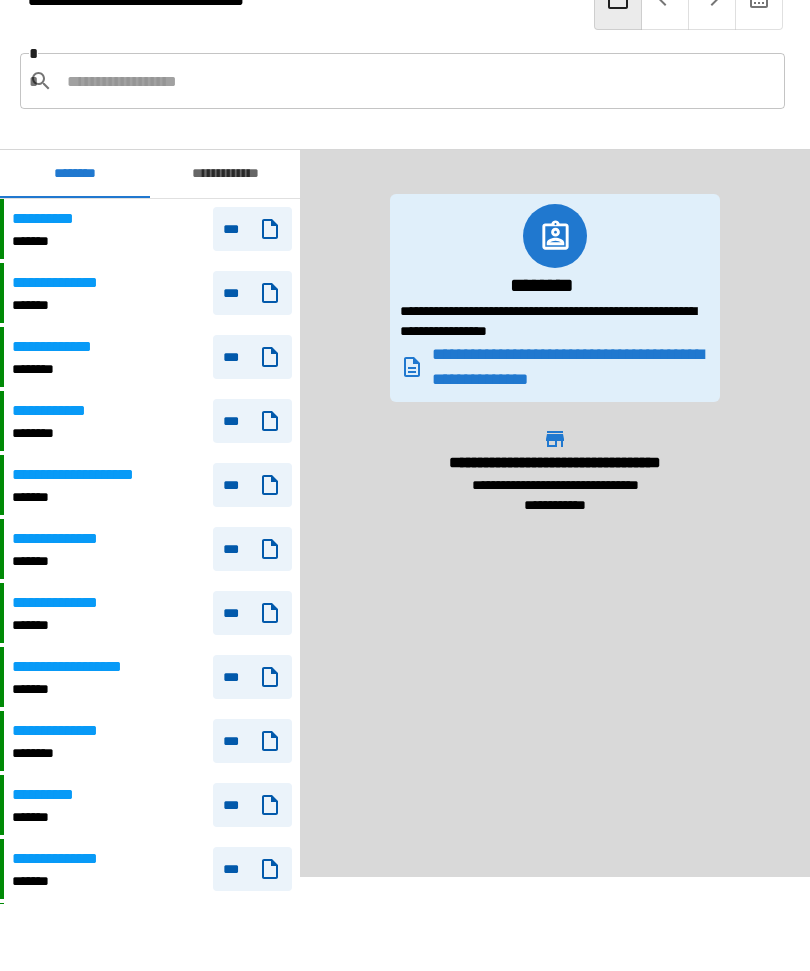scroll, scrollTop: 0, scrollLeft: 0, axis: both 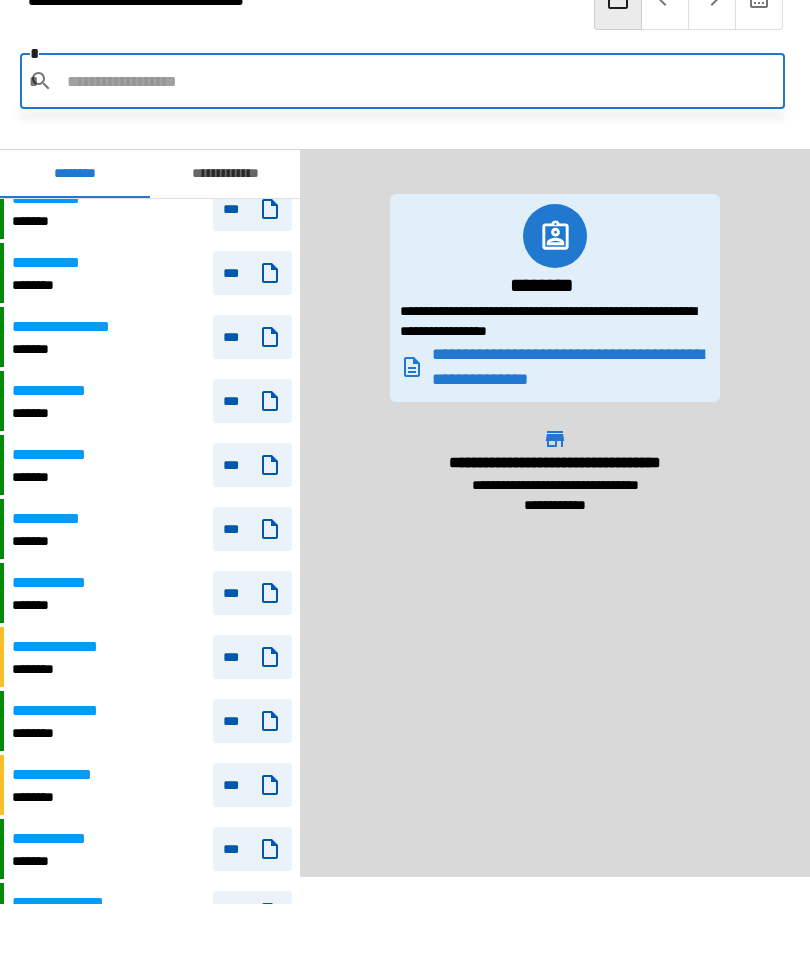 click on "**********" at bounding box center [555, 472] 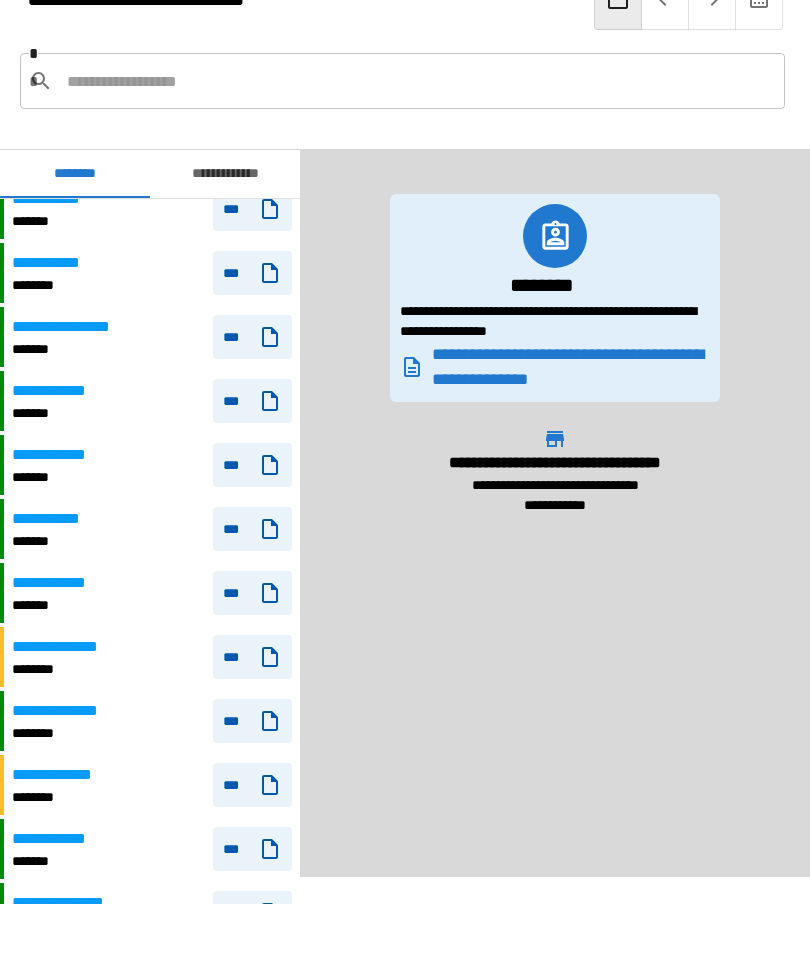scroll, scrollTop: 967, scrollLeft: 0, axis: vertical 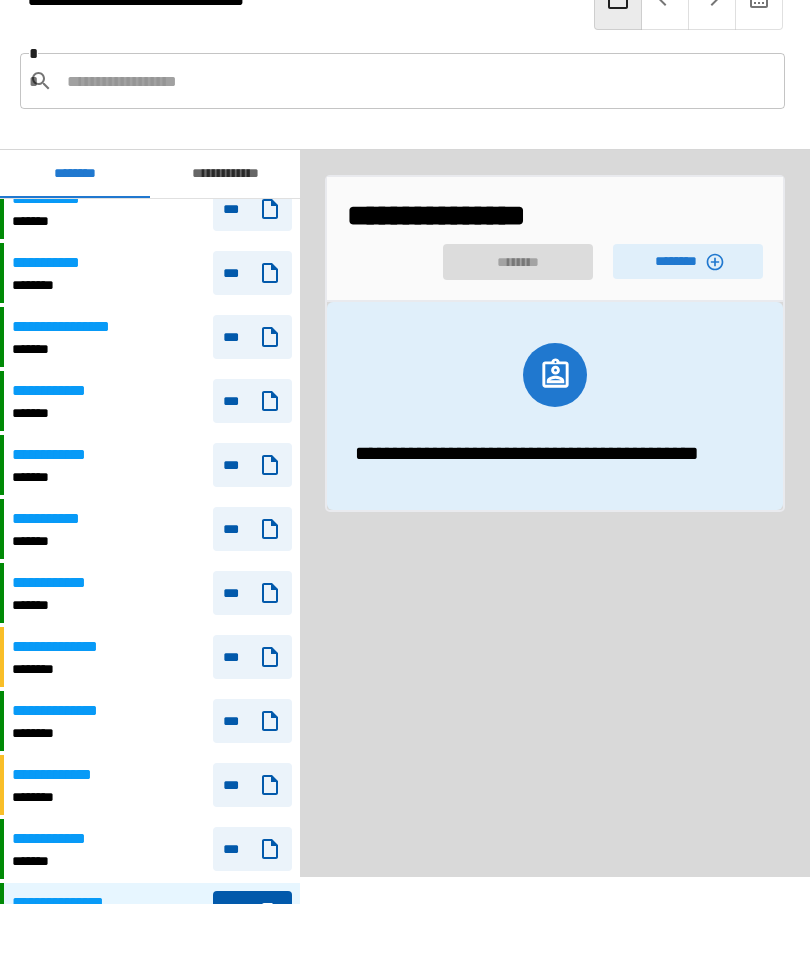click on "********" at bounding box center (688, 261) 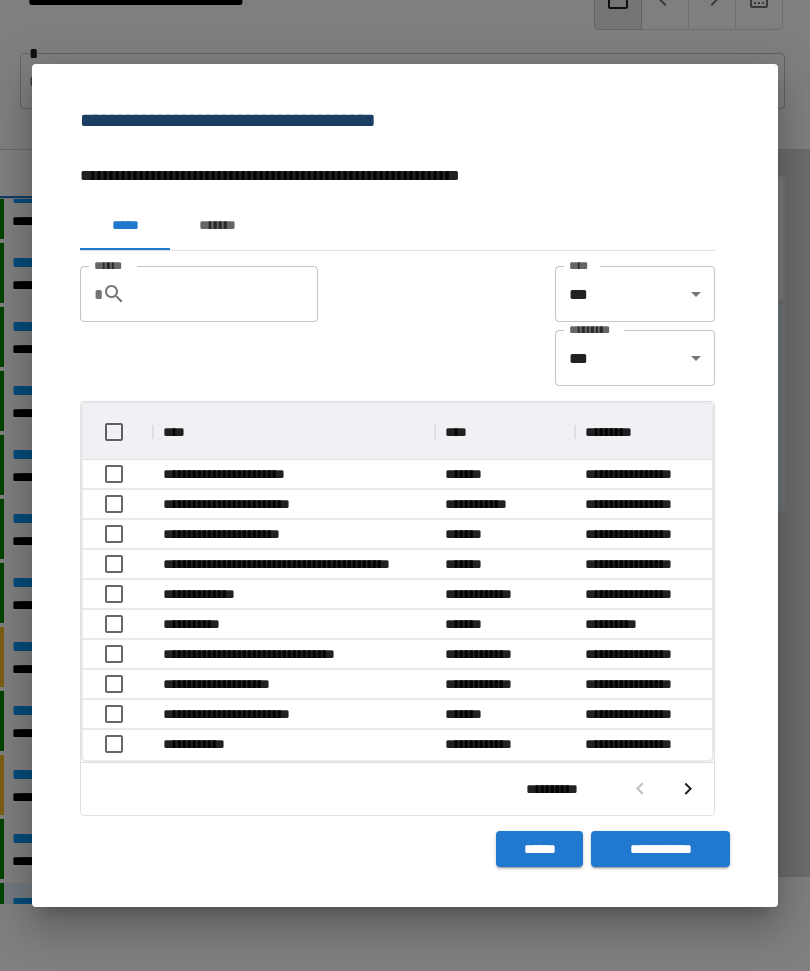scroll, scrollTop: 1, scrollLeft: 1, axis: both 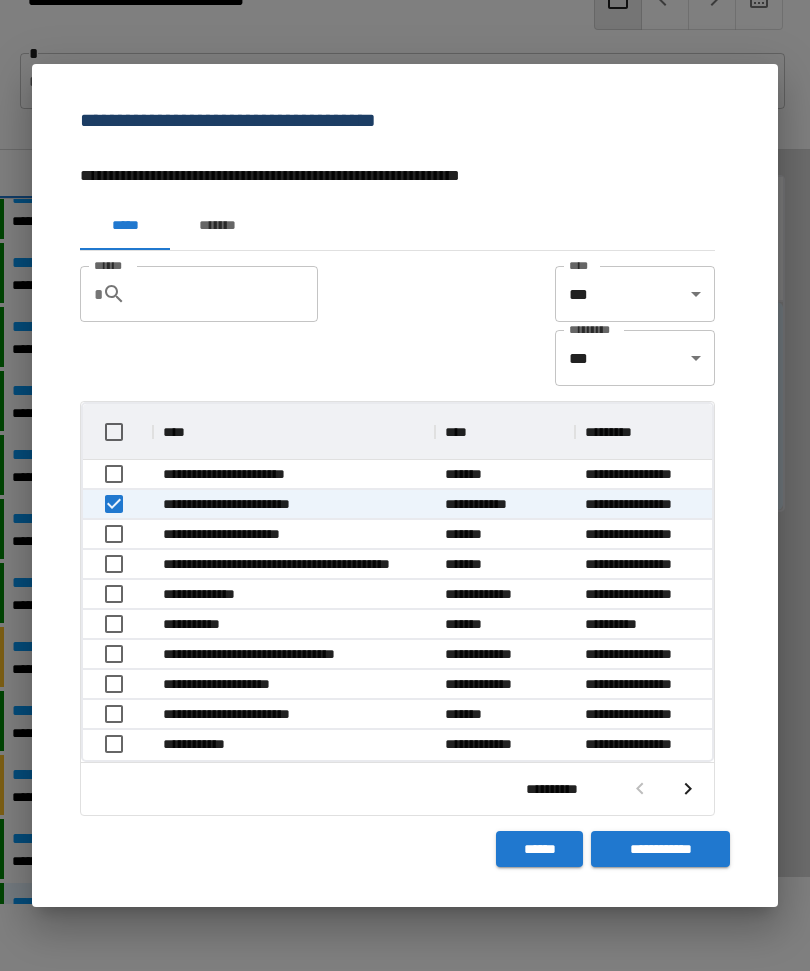 click on "**********" at bounding box center (660, 849) 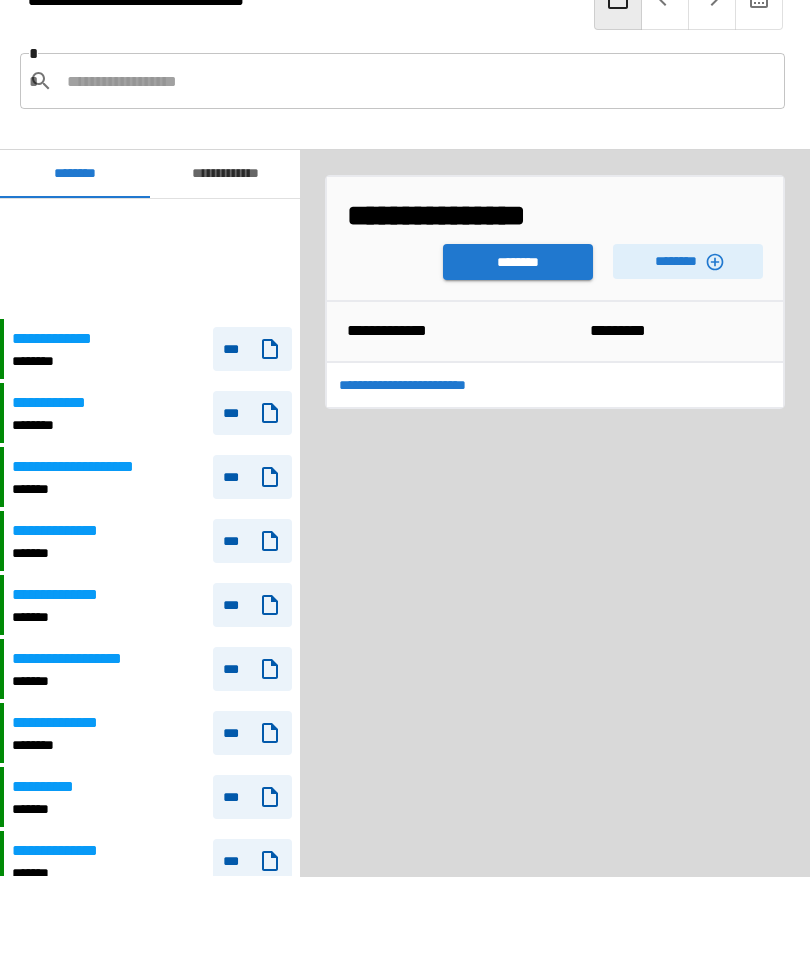 scroll, scrollTop: 120, scrollLeft: 0, axis: vertical 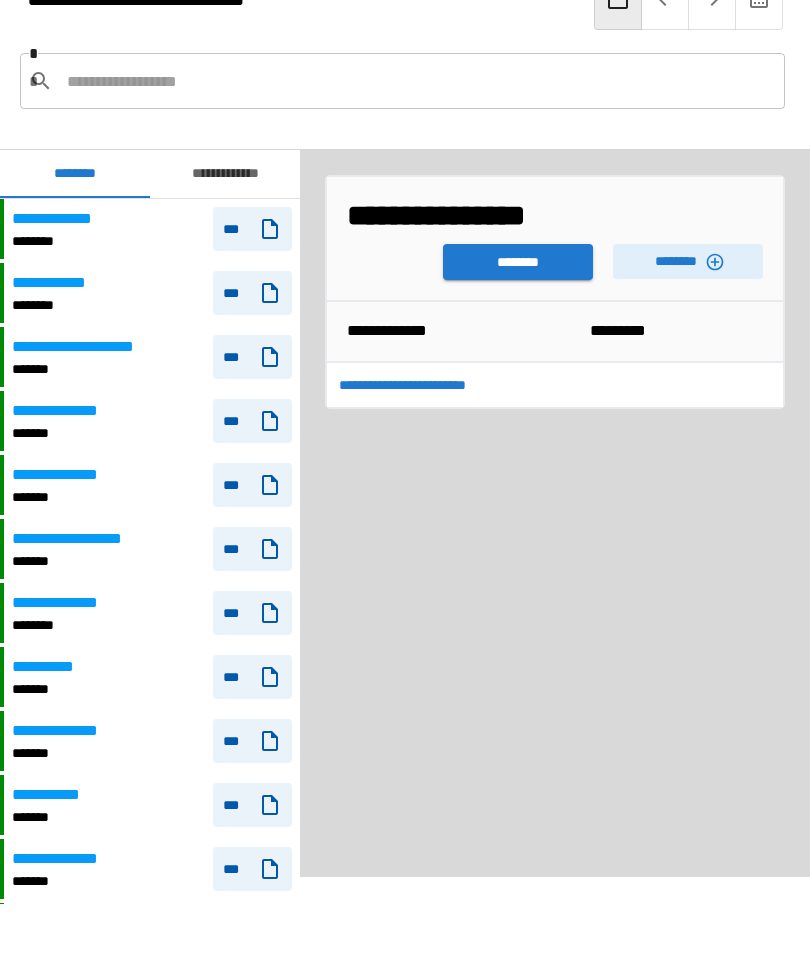 click on "********" at bounding box center [518, 262] 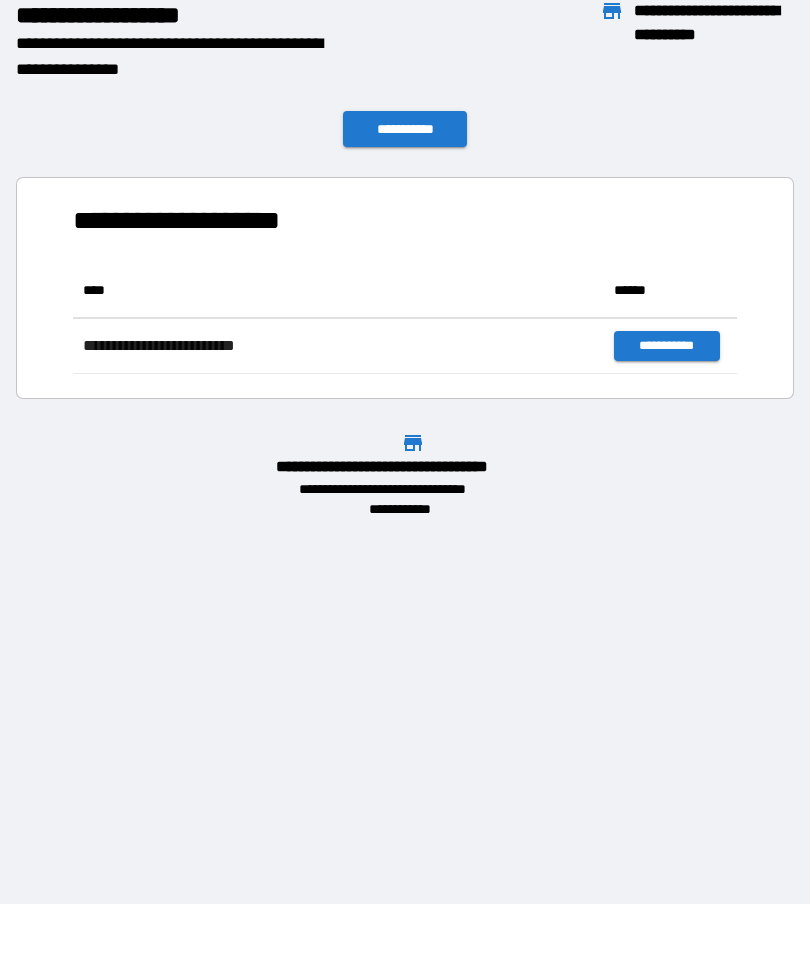 scroll, scrollTop: 1, scrollLeft: 1, axis: both 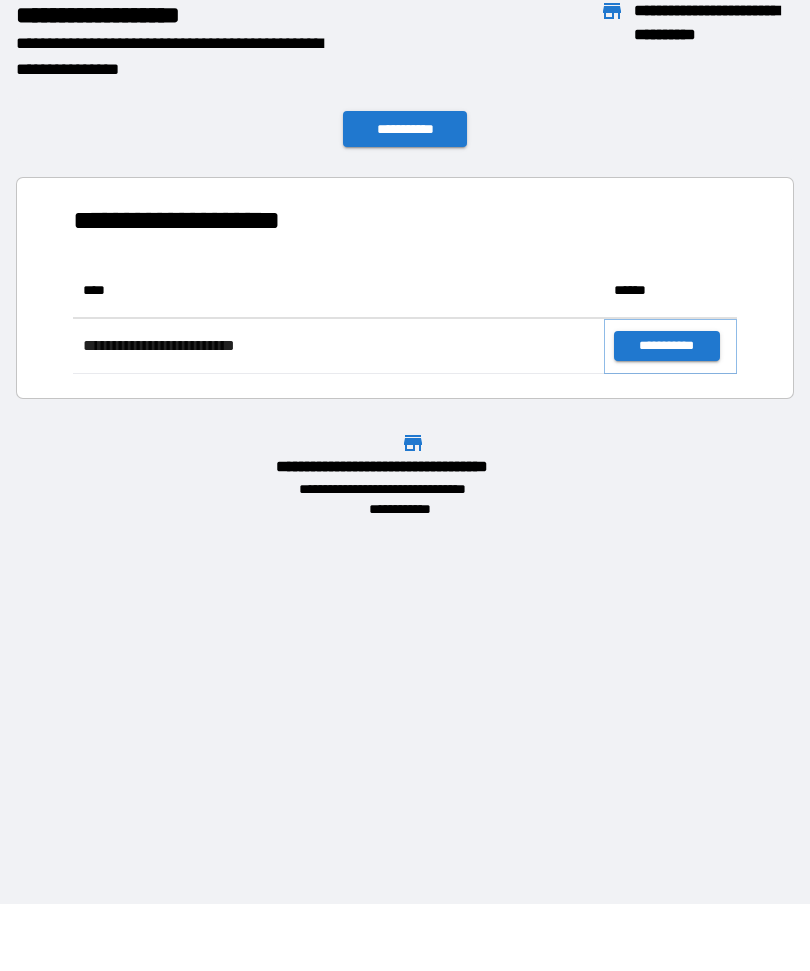 click on "**********" at bounding box center (666, 346) 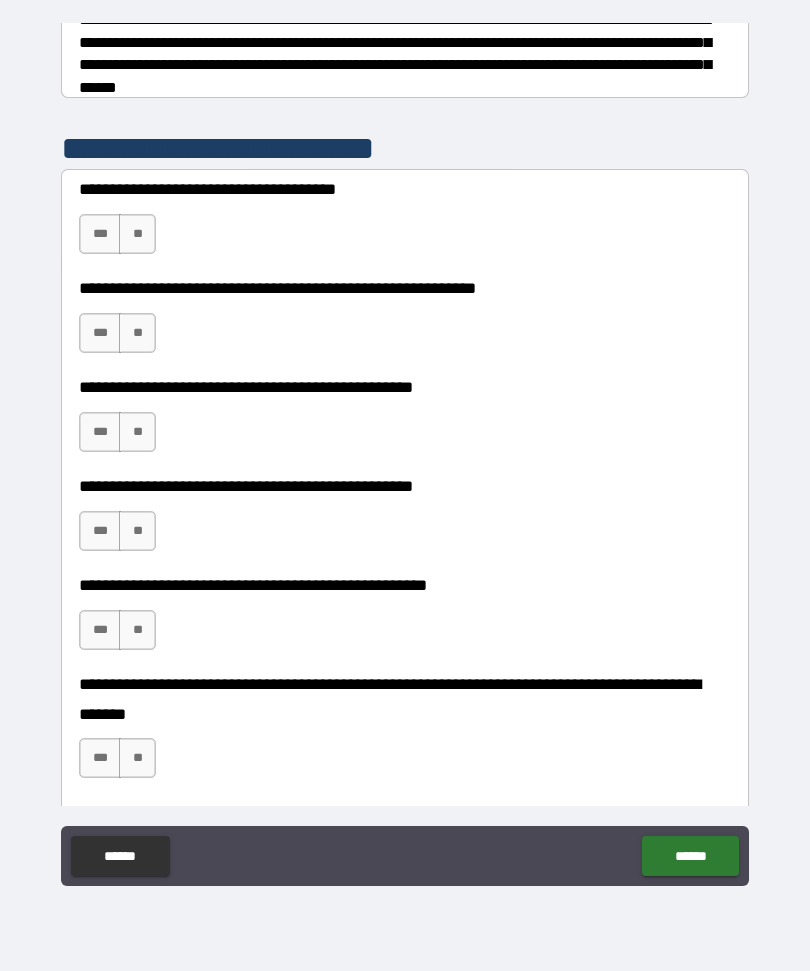 scroll, scrollTop: 333, scrollLeft: 0, axis: vertical 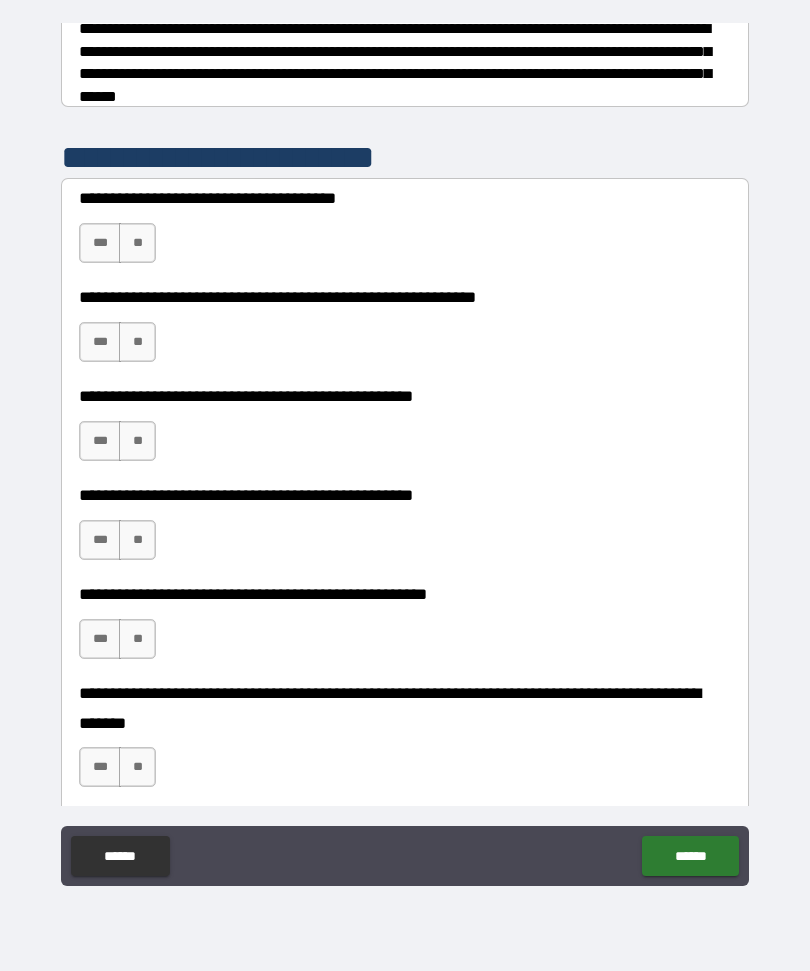 click on "**" at bounding box center (137, 243) 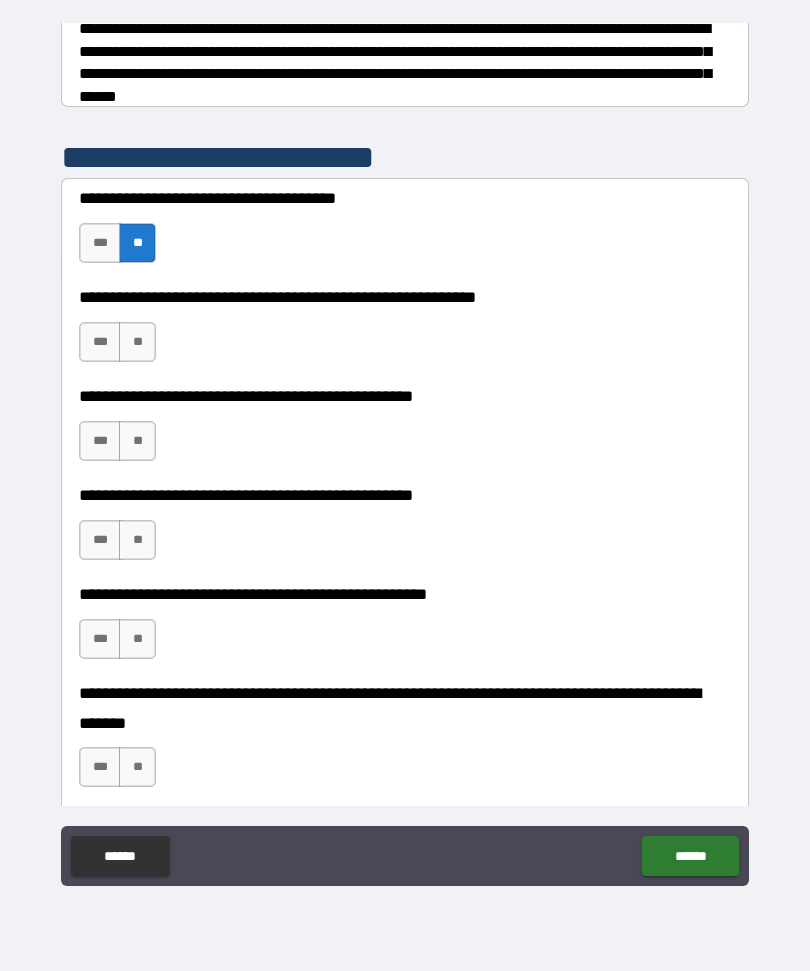 click on "**" at bounding box center (137, 342) 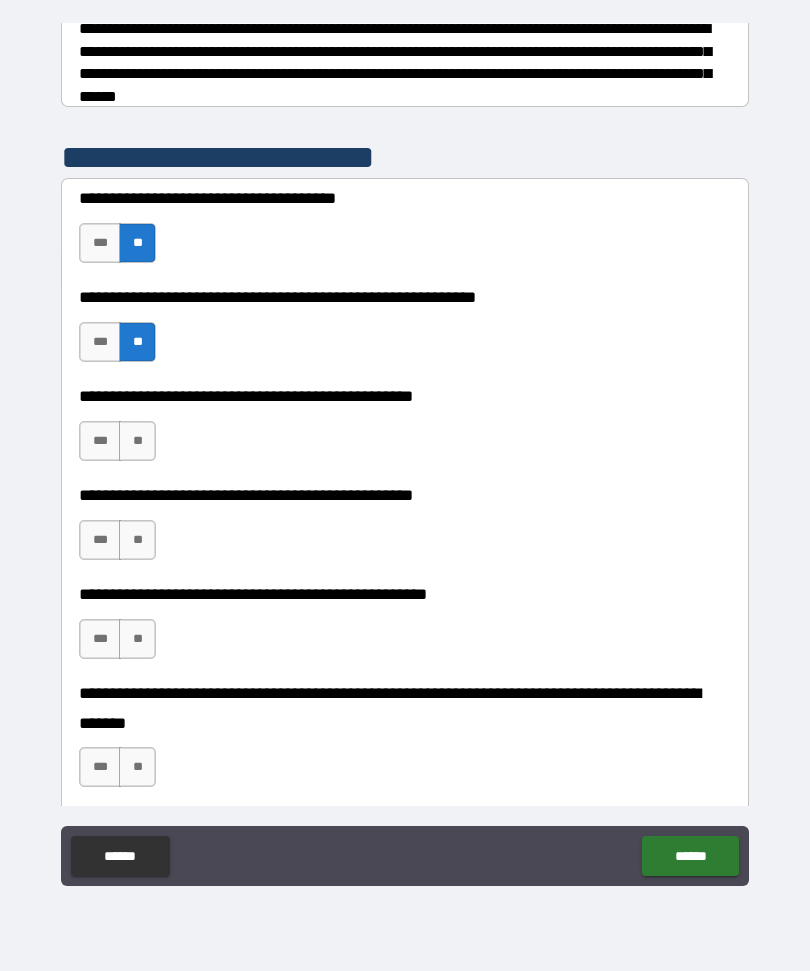 click on "**" at bounding box center [137, 441] 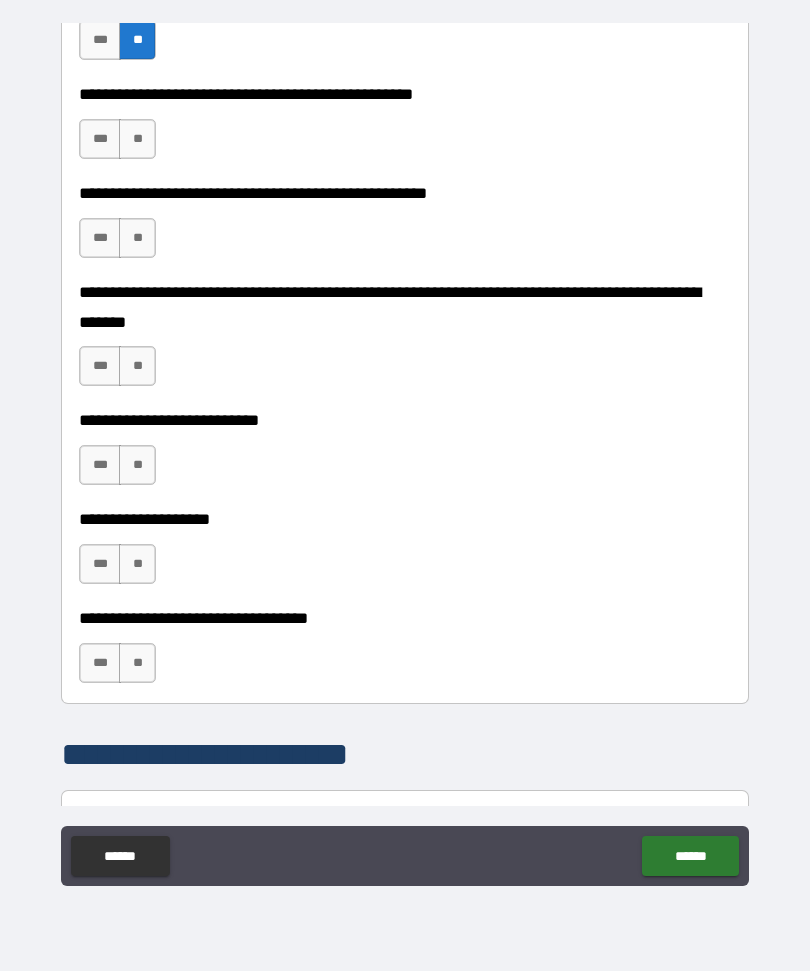 scroll, scrollTop: 735, scrollLeft: 0, axis: vertical 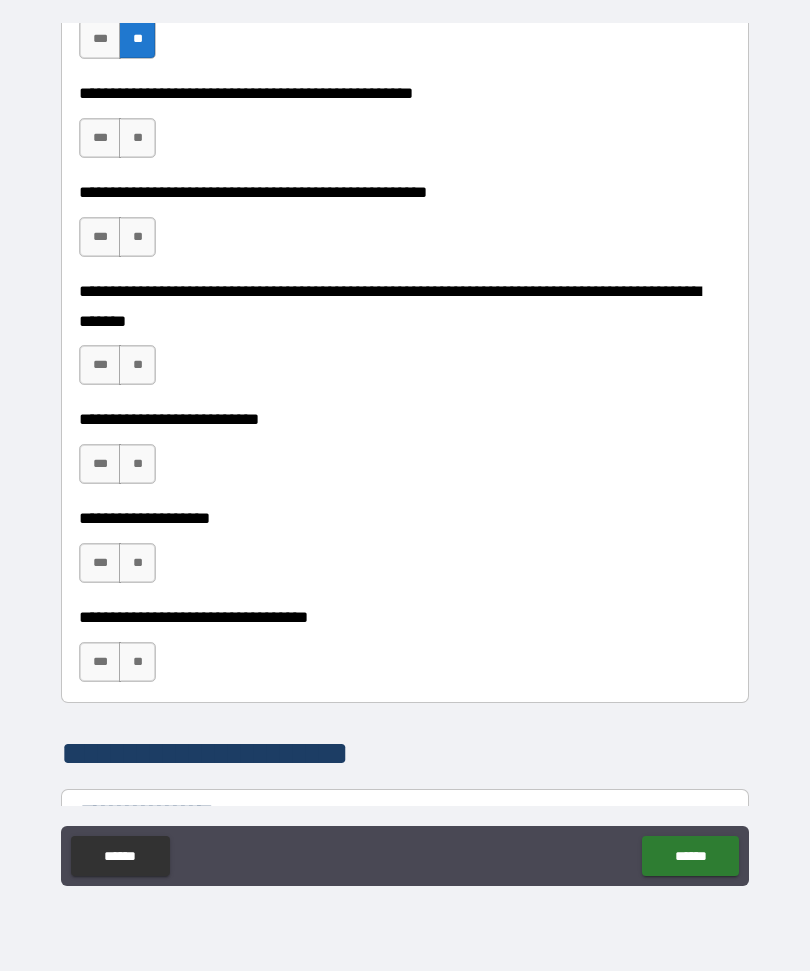 click on "**" at bounding box center [137, 138] 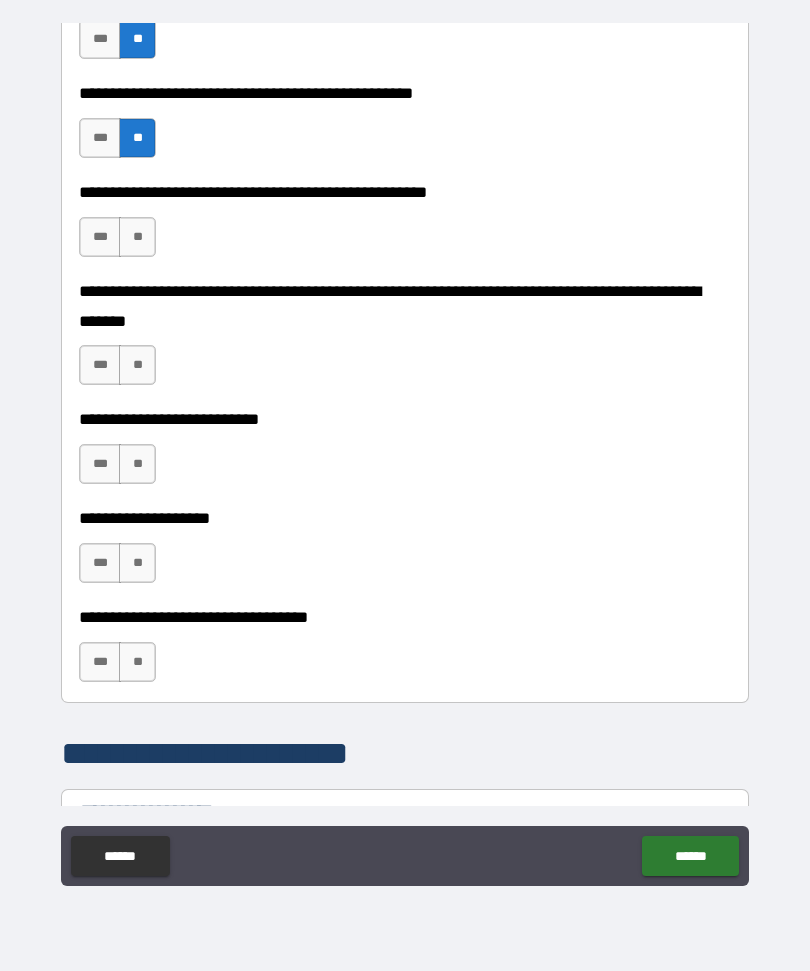 click on "**" at bounding box center [137, 237] 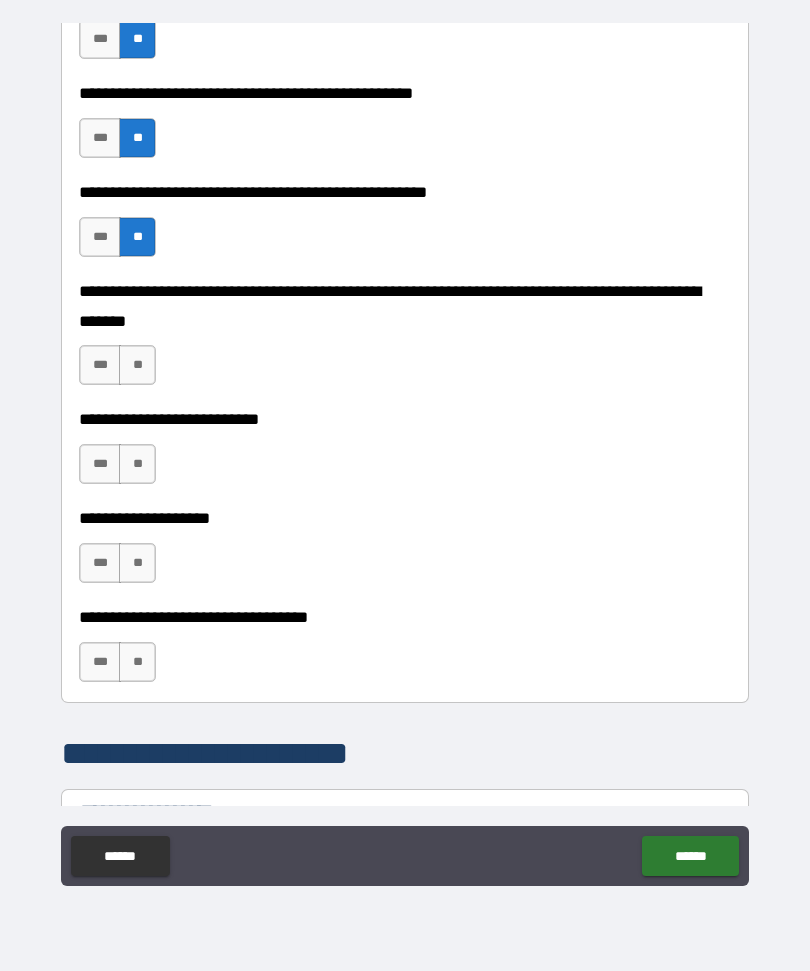 click on "**" at bounding box center [137, 365] 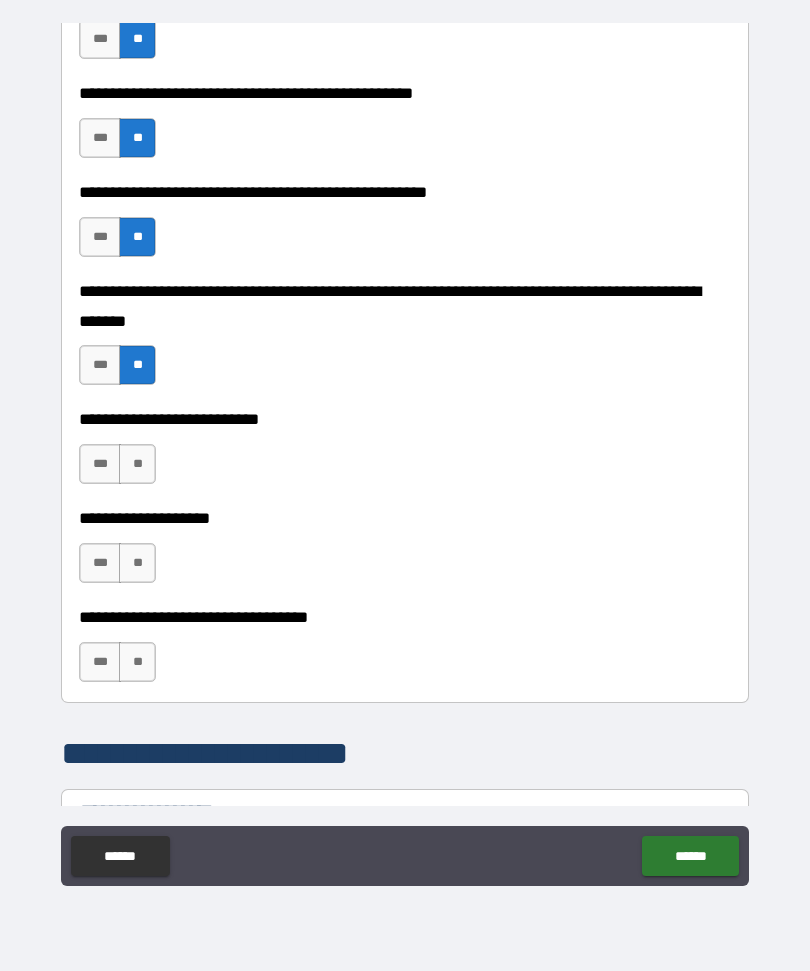 click on "**" at bounding box center (137, 464) 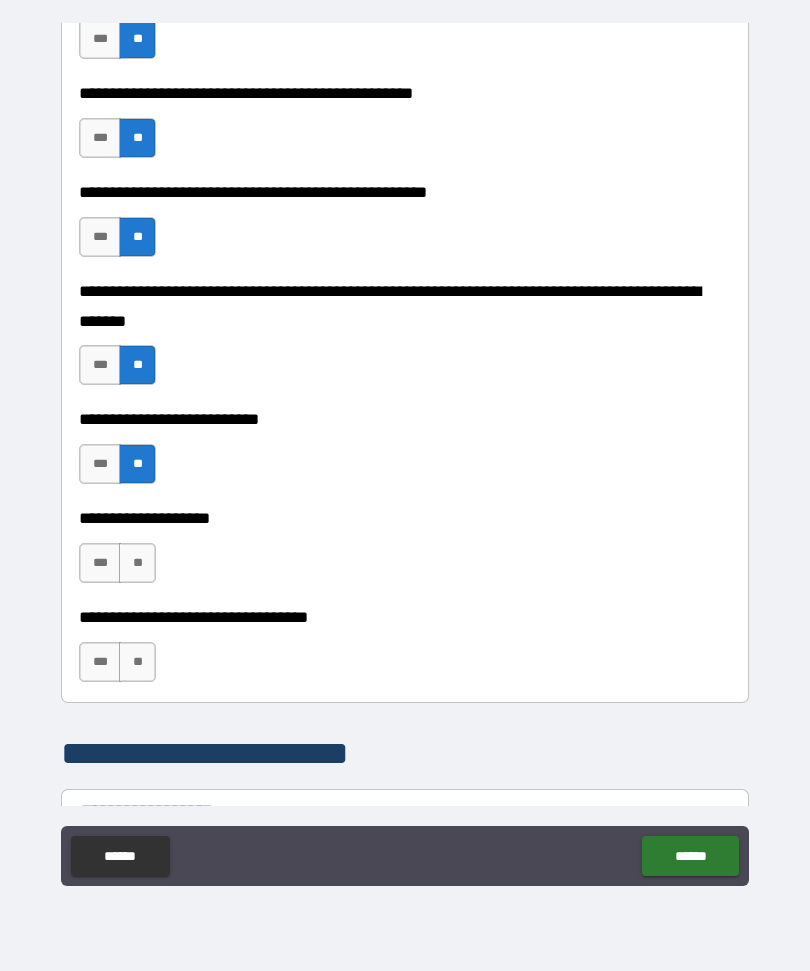 click on "**" at bounding box center (137, 563) 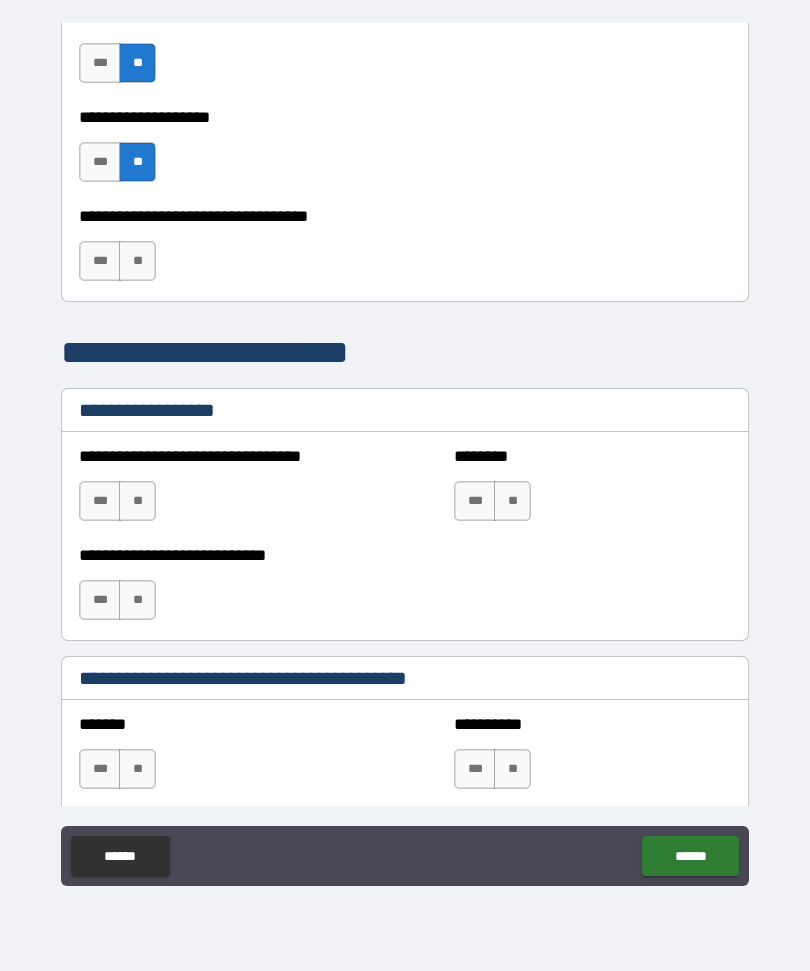 scroll, scrollTop: 1140, scrollLeft: 0, axis: vertical 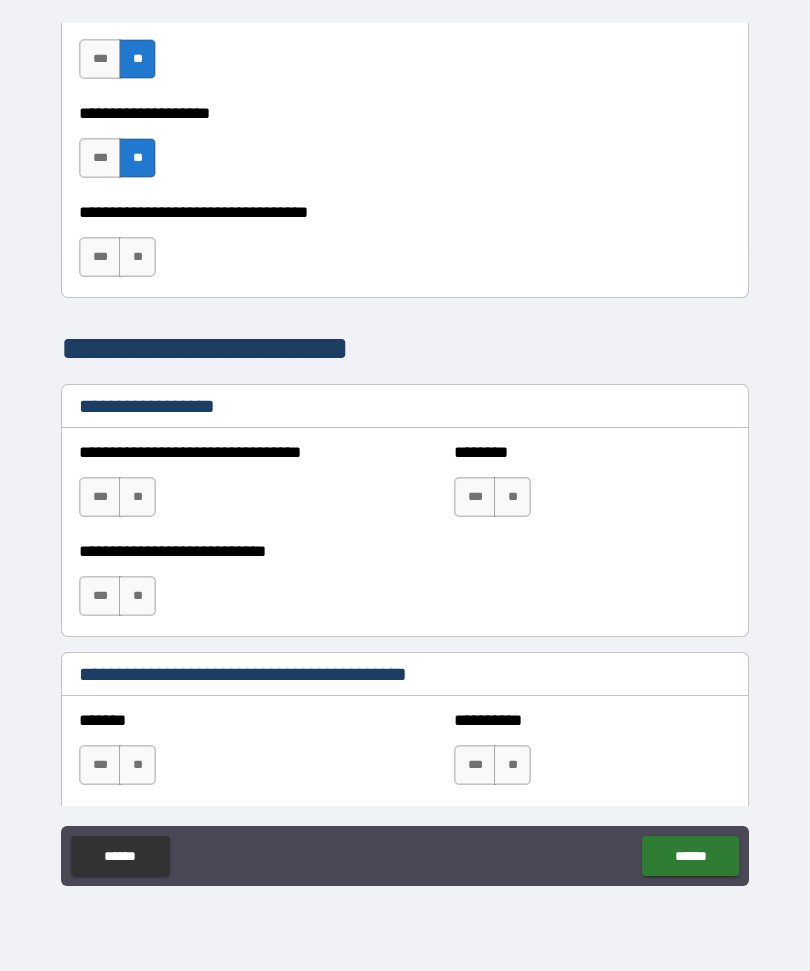click on "**" at bounding box center [137, 257] 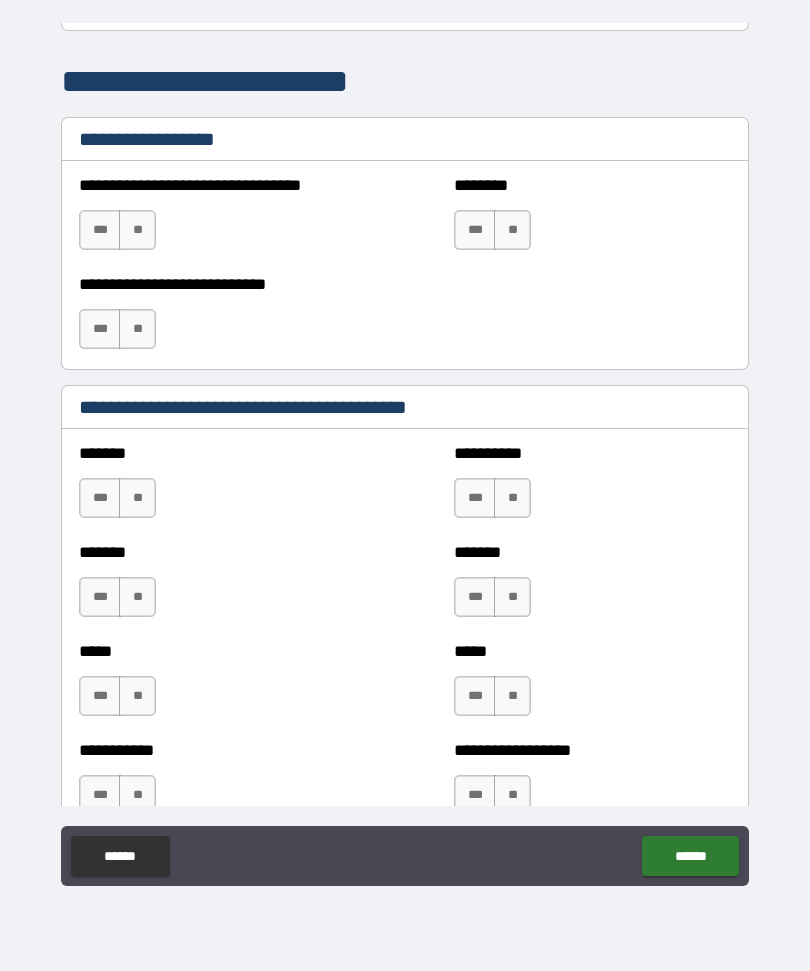 scroll, scrollTop: 1419, scrollLeft: 0, axis: vertical 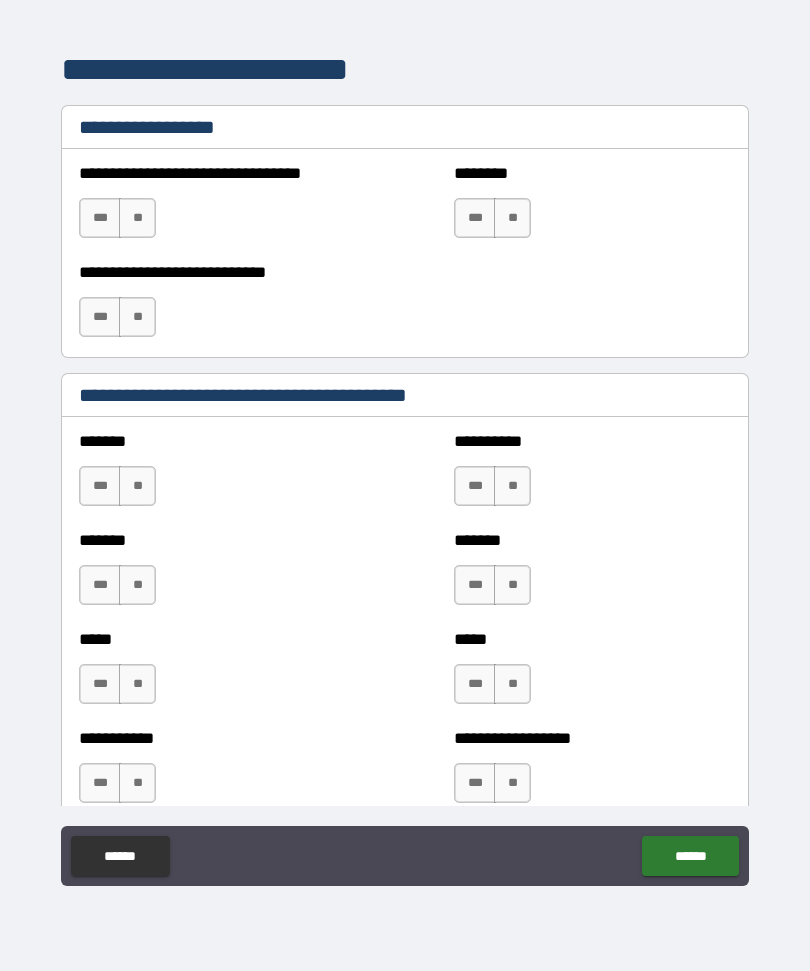 click on "**" at bounding box center [137, 486] 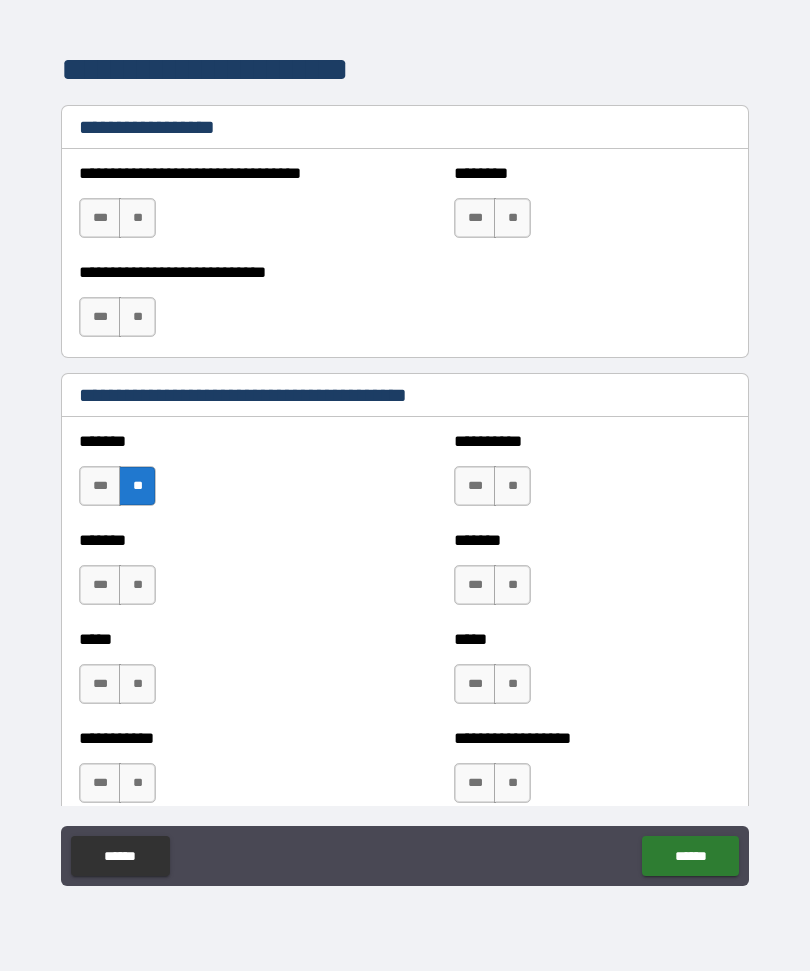 click on "**" at bounding box center (137, 585) 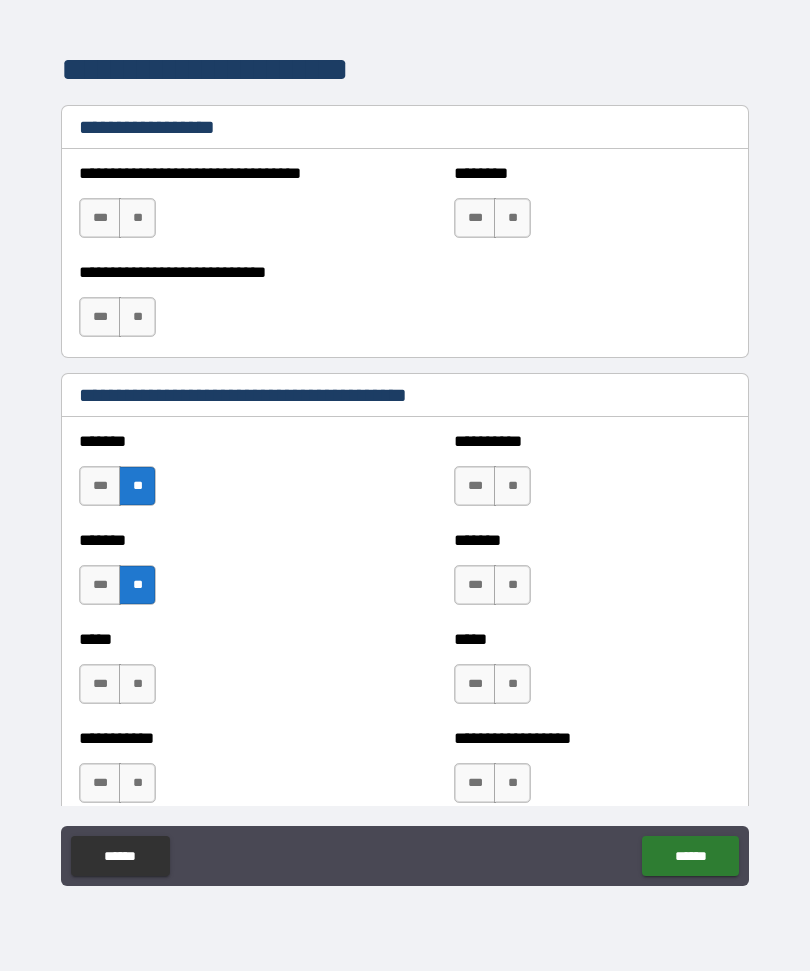 click on "**" at bounding box center (137, 684) 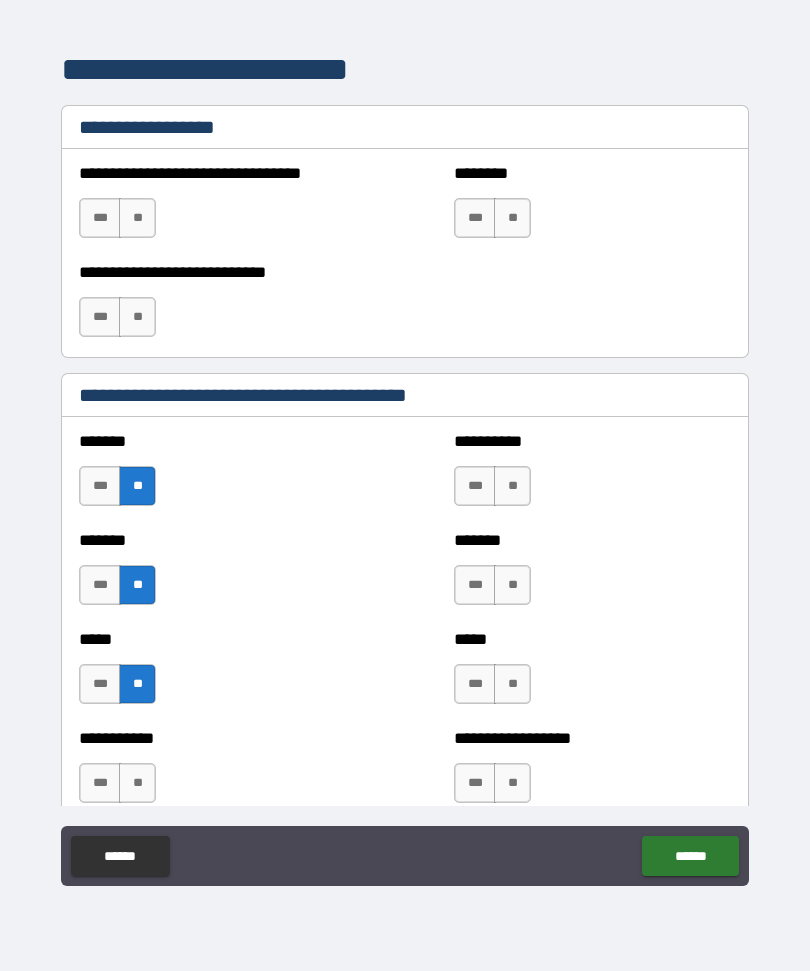 click on "**" at bounding box center [137, 783] 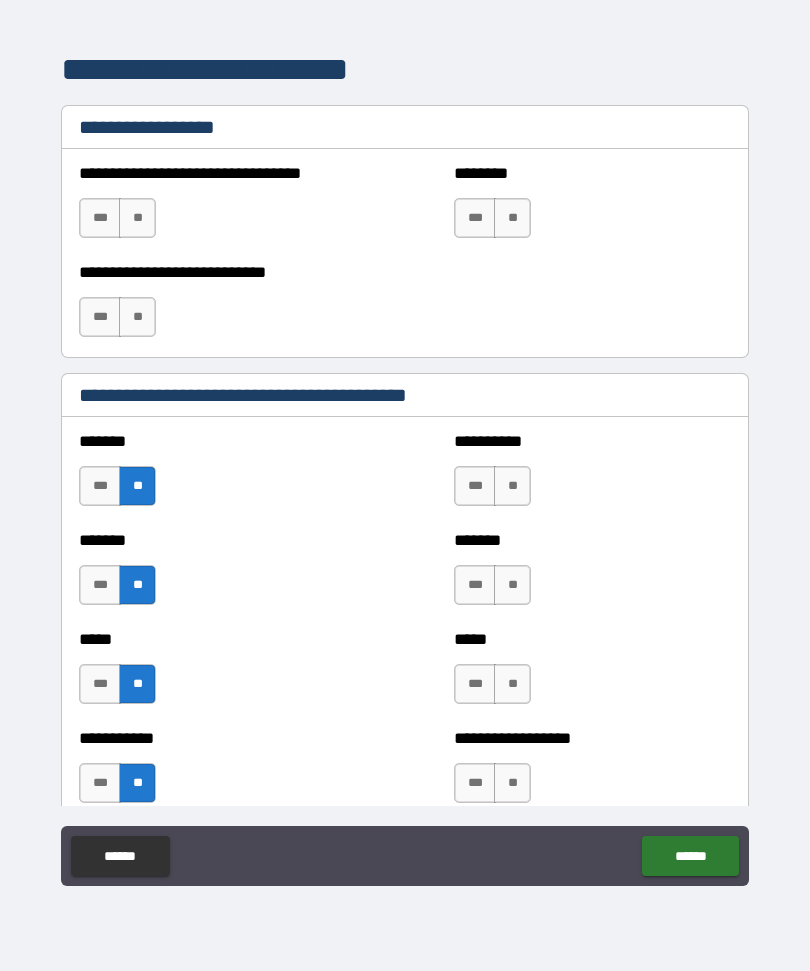 click on "**" at bounding box center [512, 486] 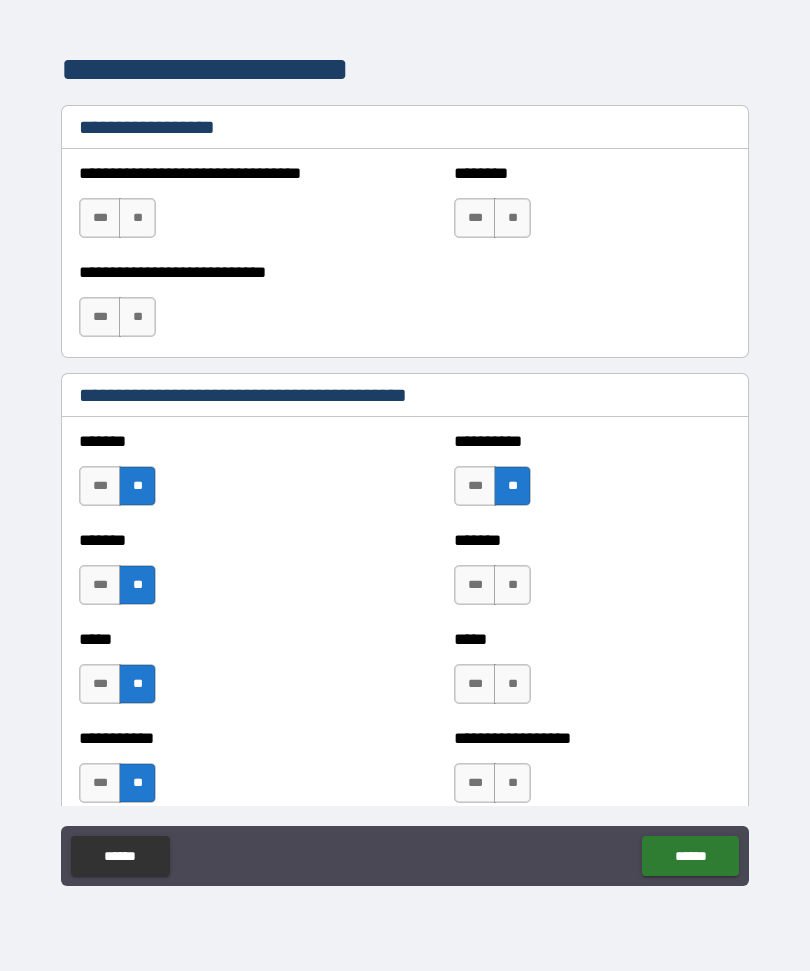 click on "**" at bounding box center (512, 585) 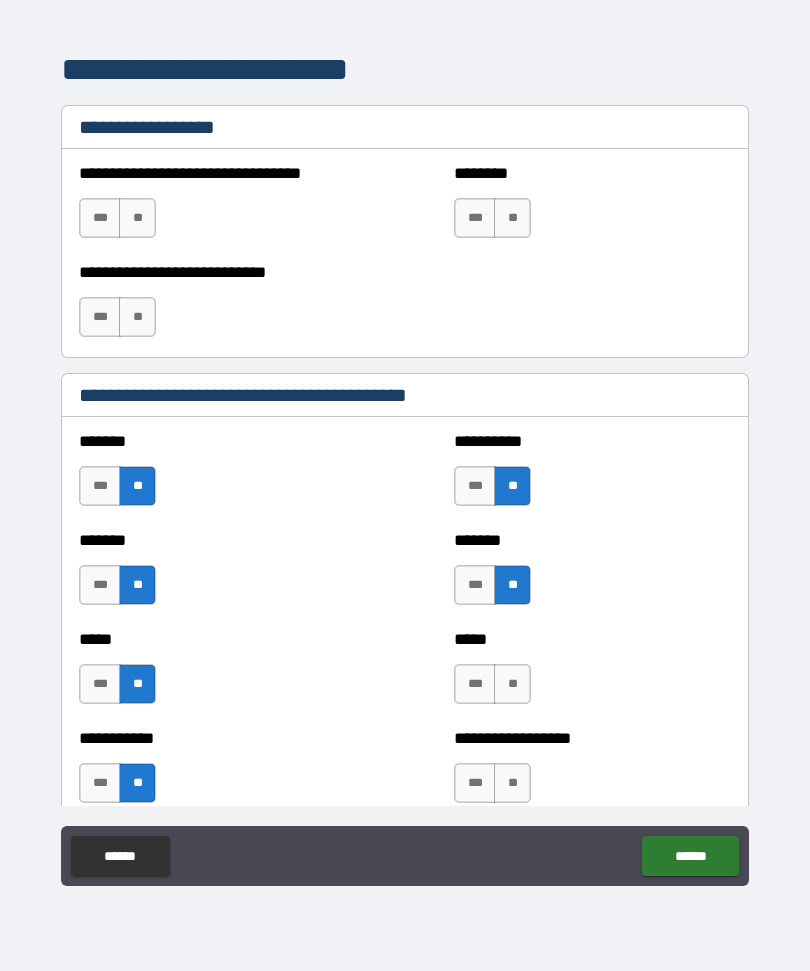 click on "**" at bounding box center (512, 684) 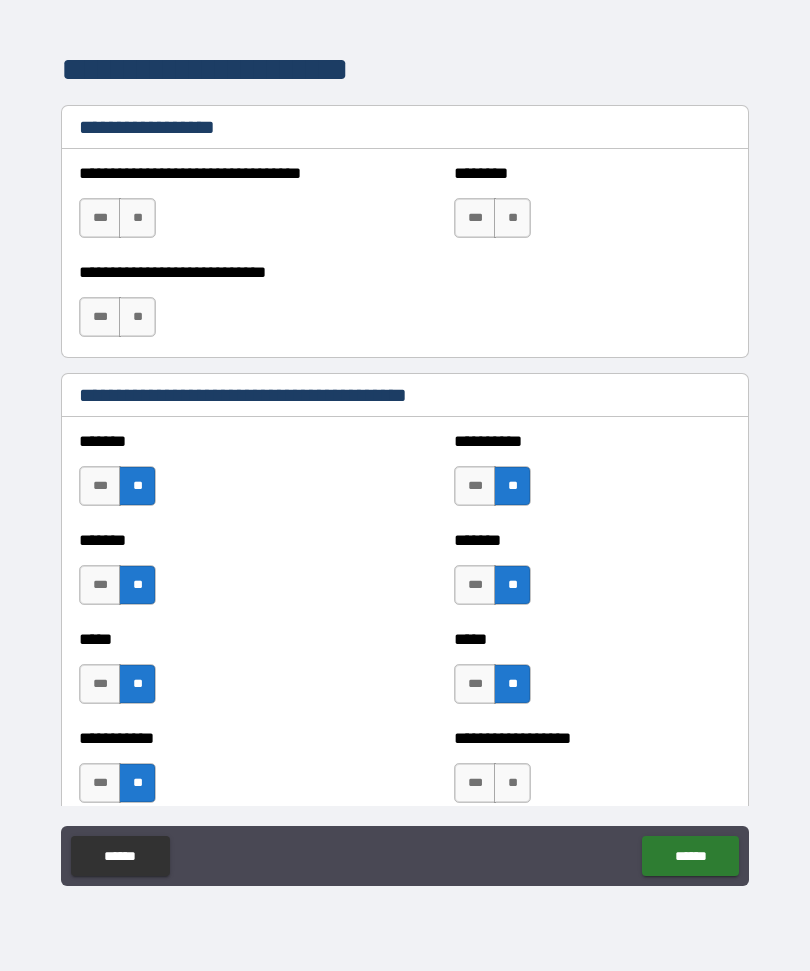 click on "**" at bounding box center [512, 783] 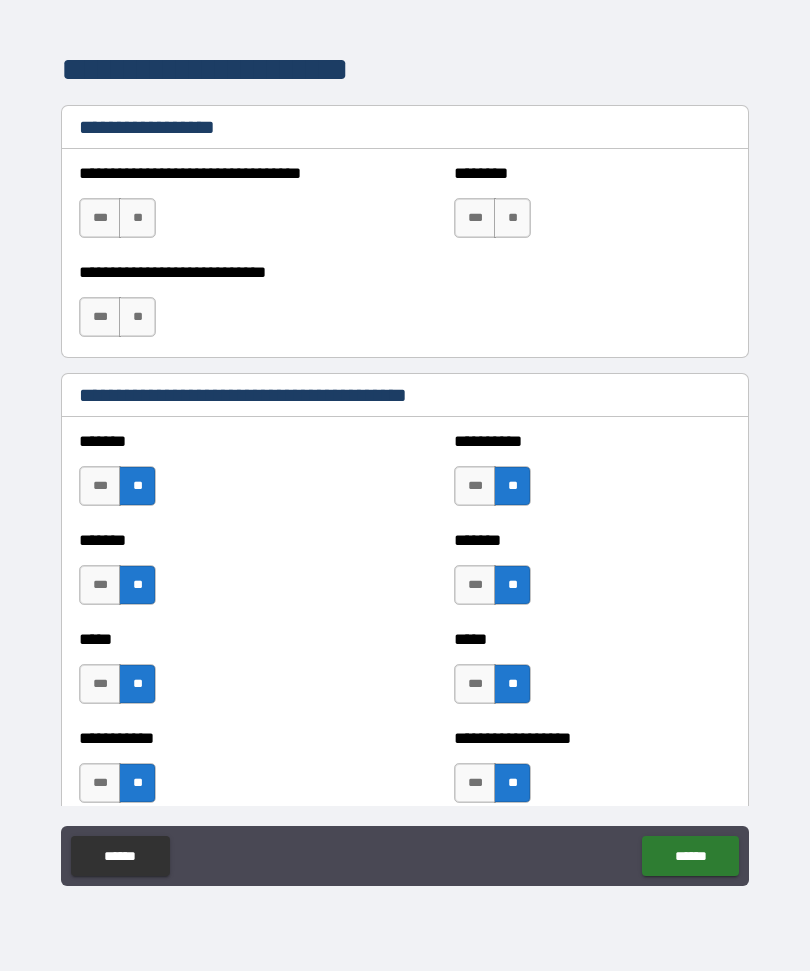 click on "**" at bounding box center (512, 218) 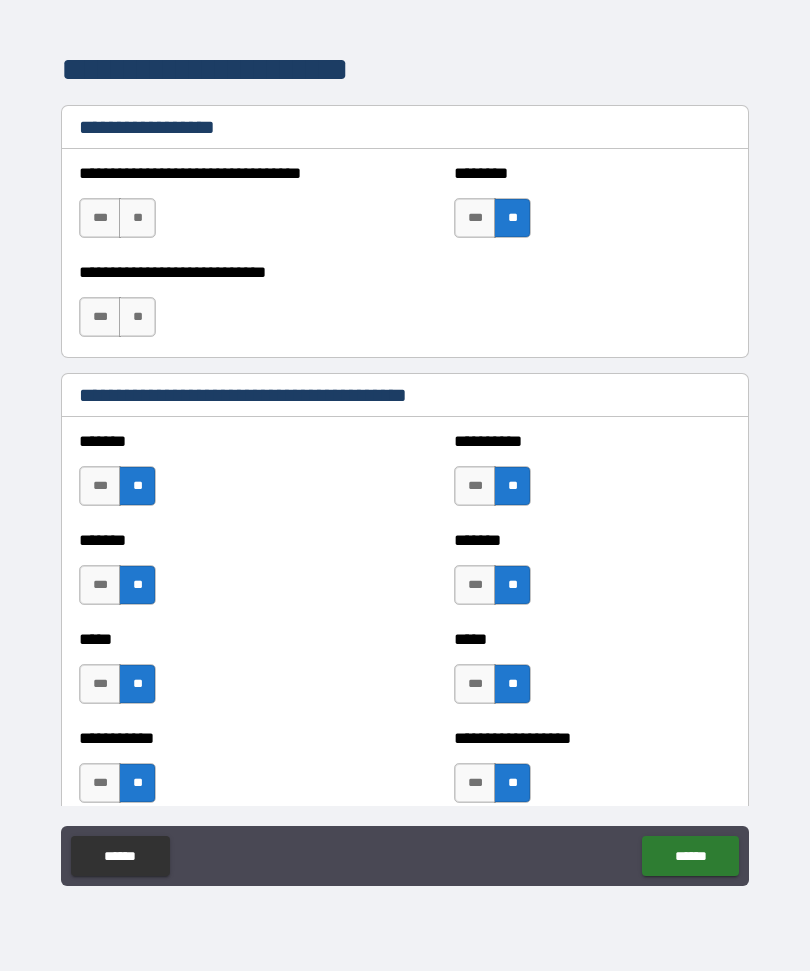 click on "**" at bounding box center [137, 218] 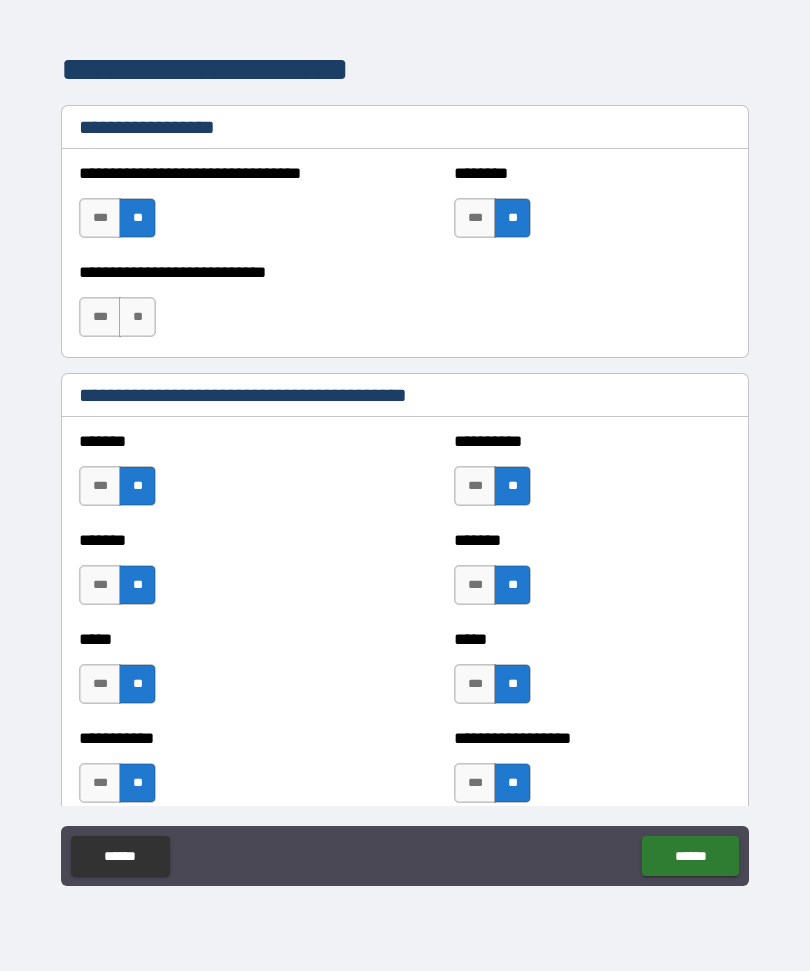 click on "**********" at bounding box center [405, 454] 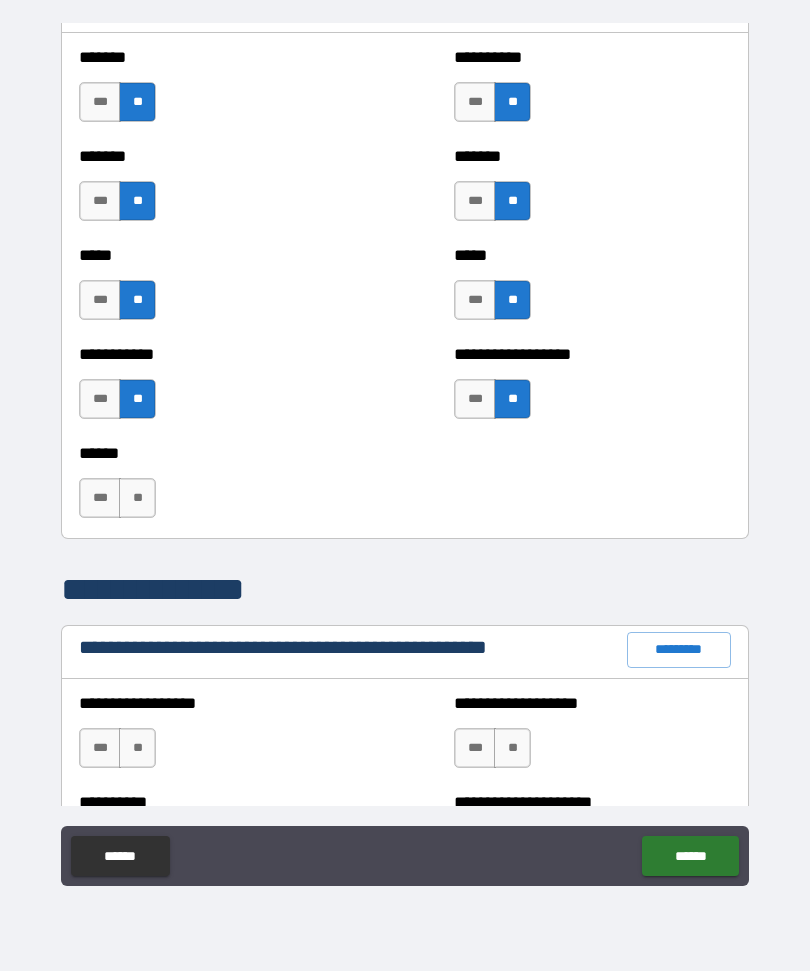 scroll, scrollTop: 1804, scrollLeft: 0, axis: vertical 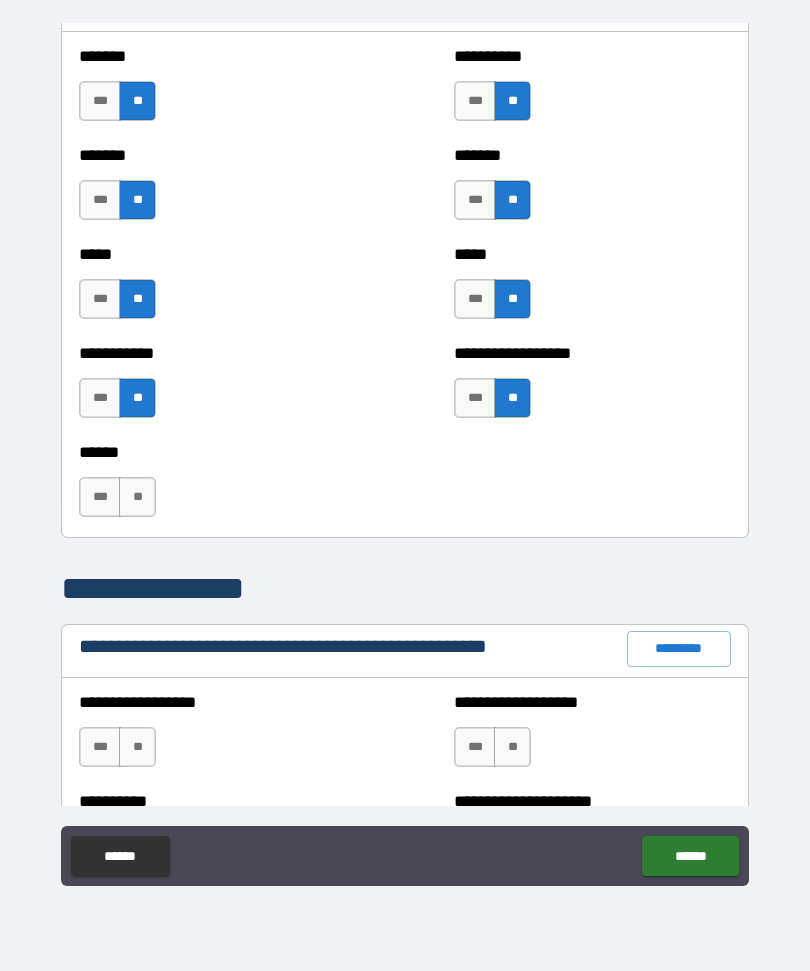 click on "**" at bounding box center [137, 497] 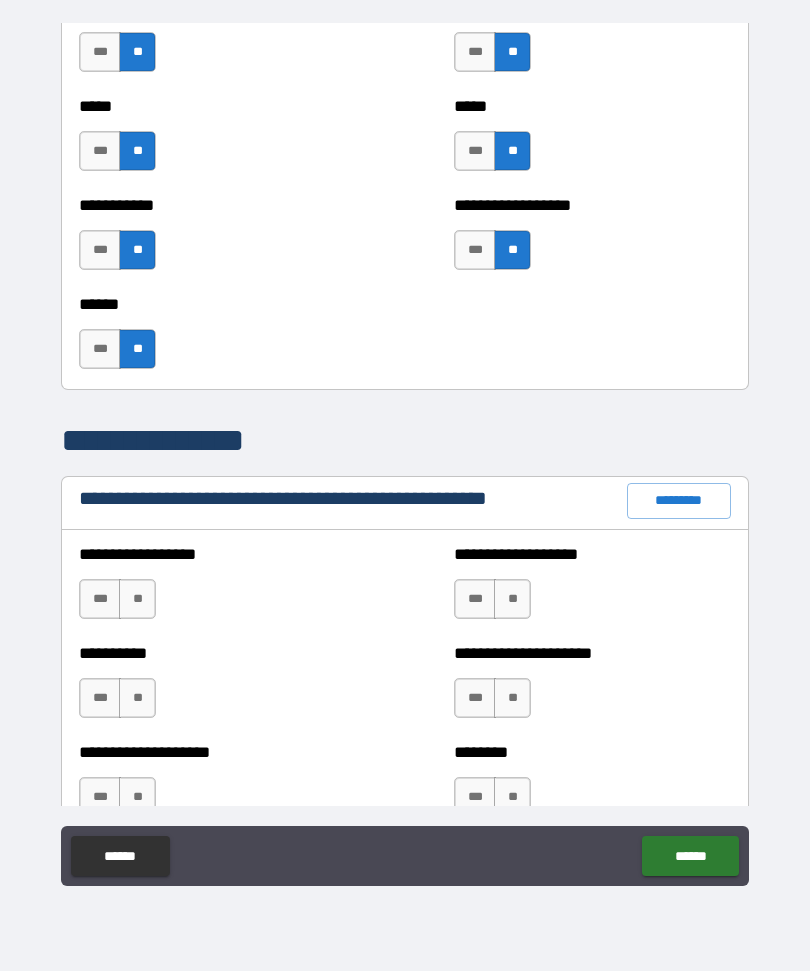 scroll, scrollTop: 1957, scrollLeft: 0, axis: vertical 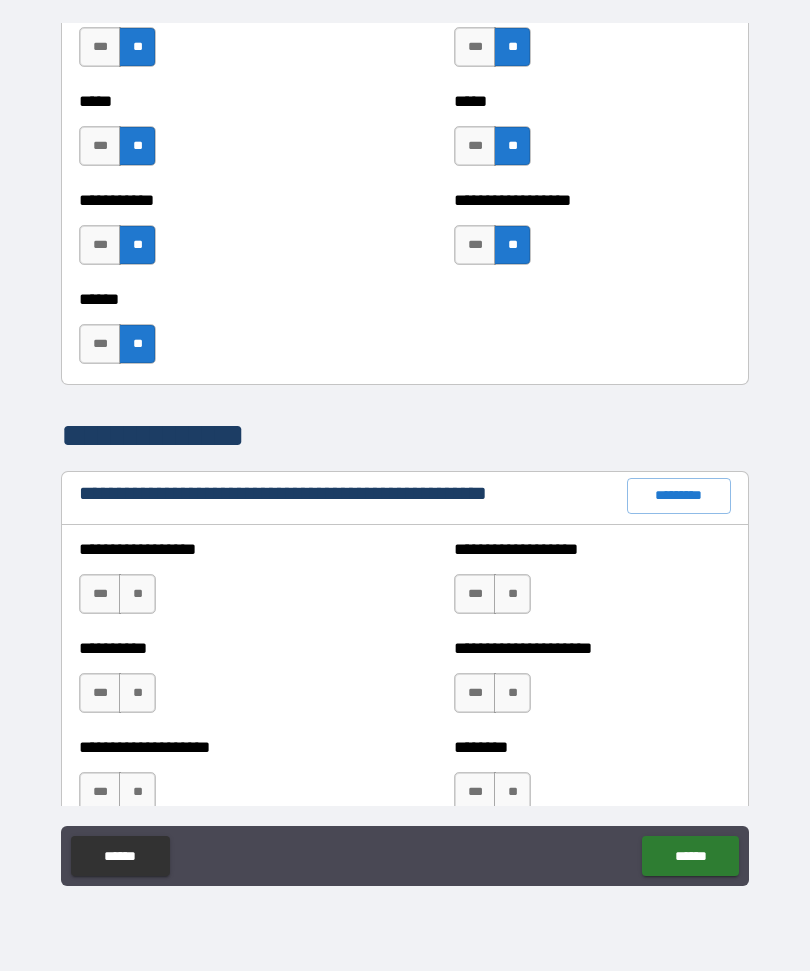 click on "**" at bounding box center [137, 594] 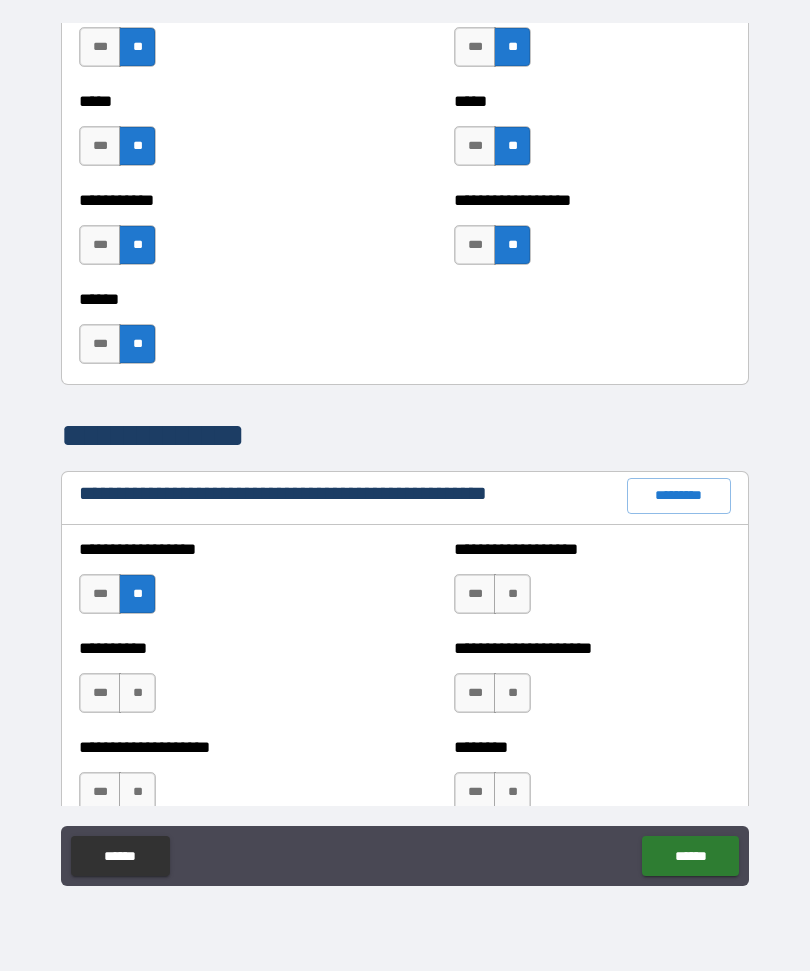click on "**" at bounding box center [137, 693] 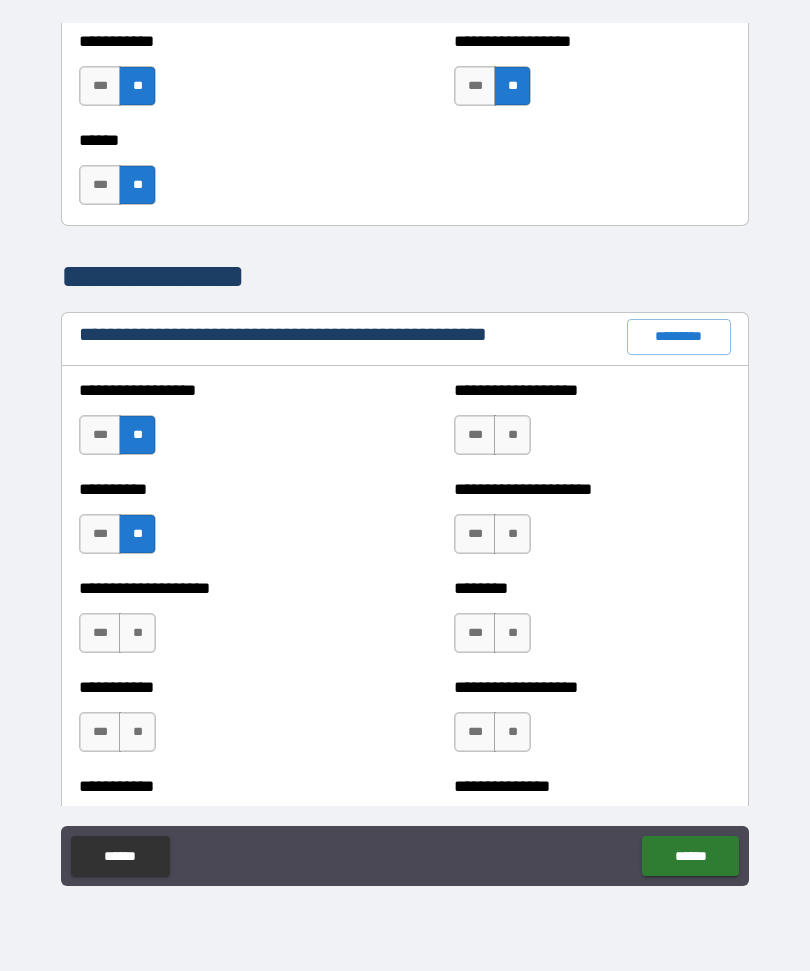 scroll, scrollTop: 2139, scrollLeft: 0, axis: vertical 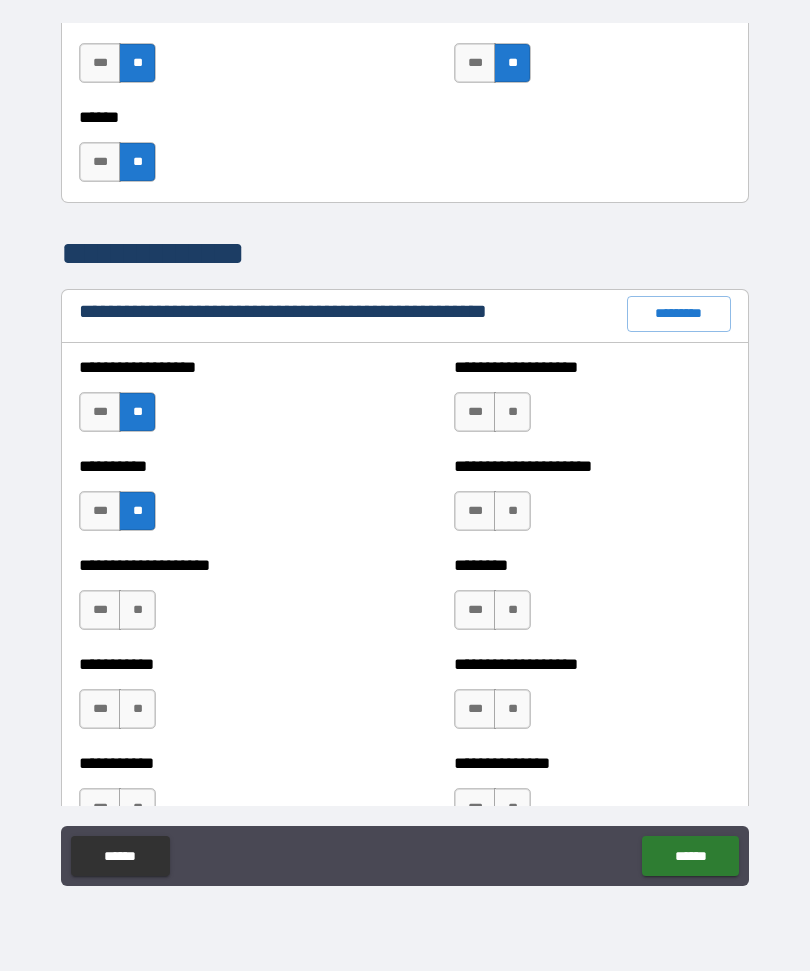 click on "**" at bounding box center (137, 610) 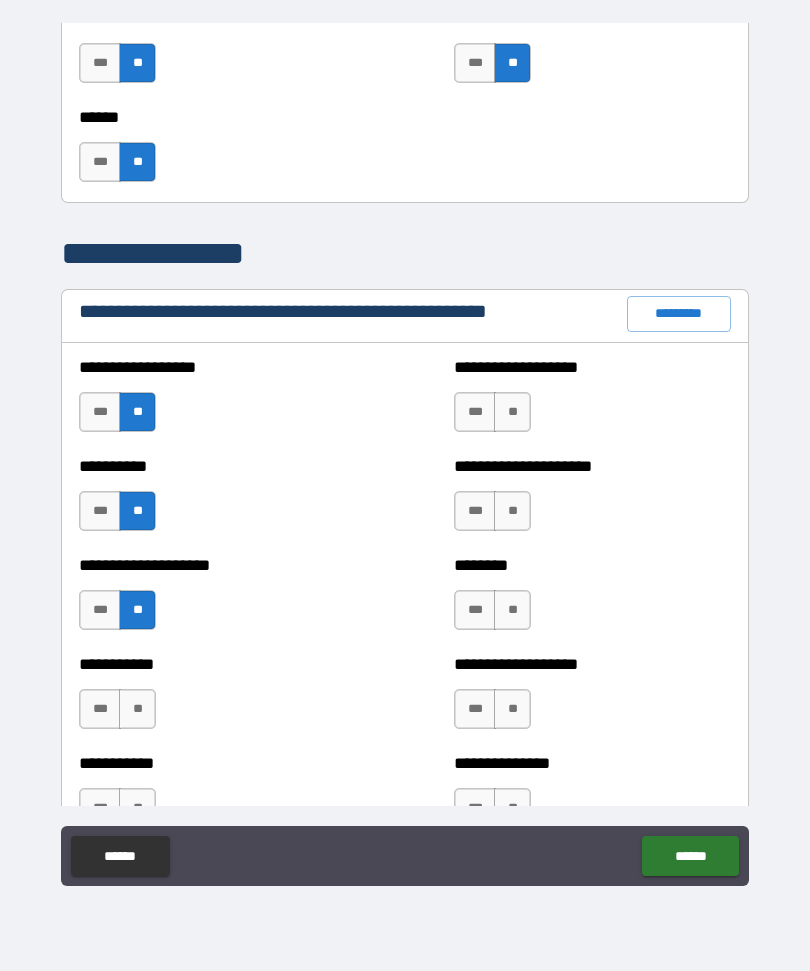 click on "**" at bounding box center [137, 709] 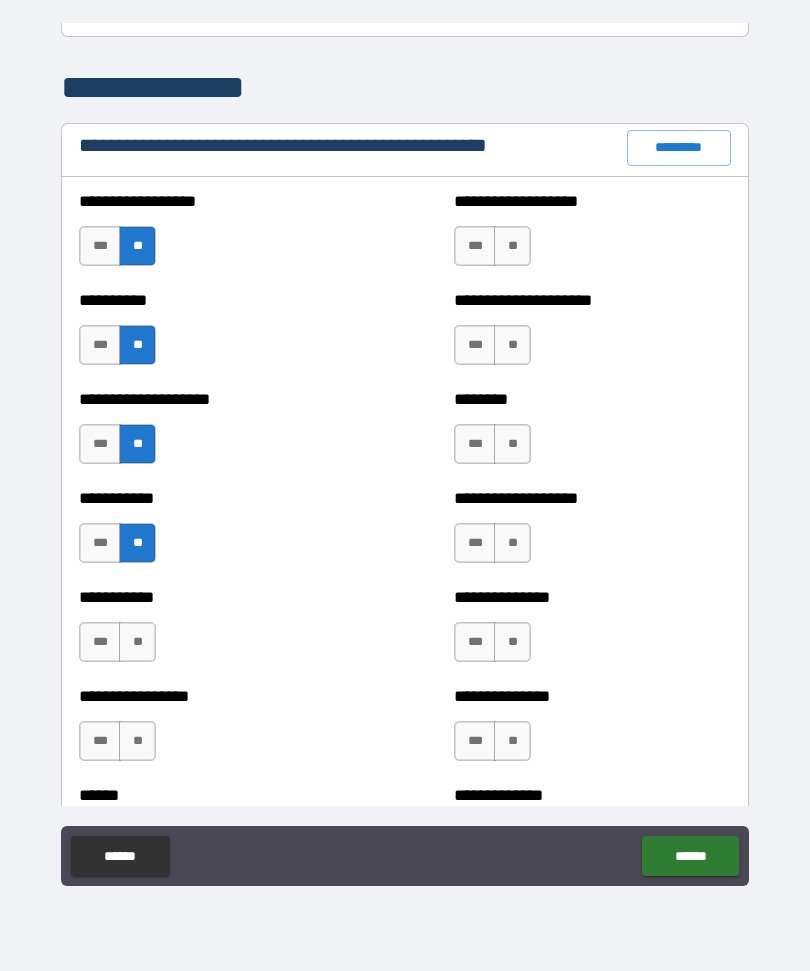 scroll, scrollTop: 2309, scrollLeft: 0, axis: vertical 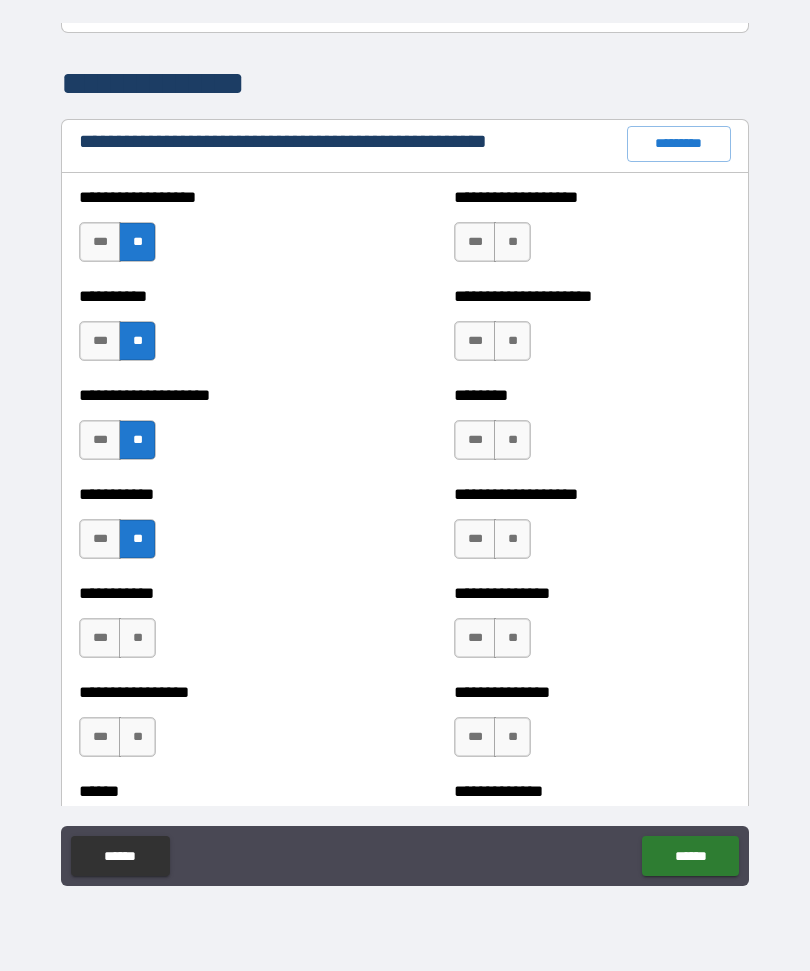 click on "**" at bounding box center [137, 638] 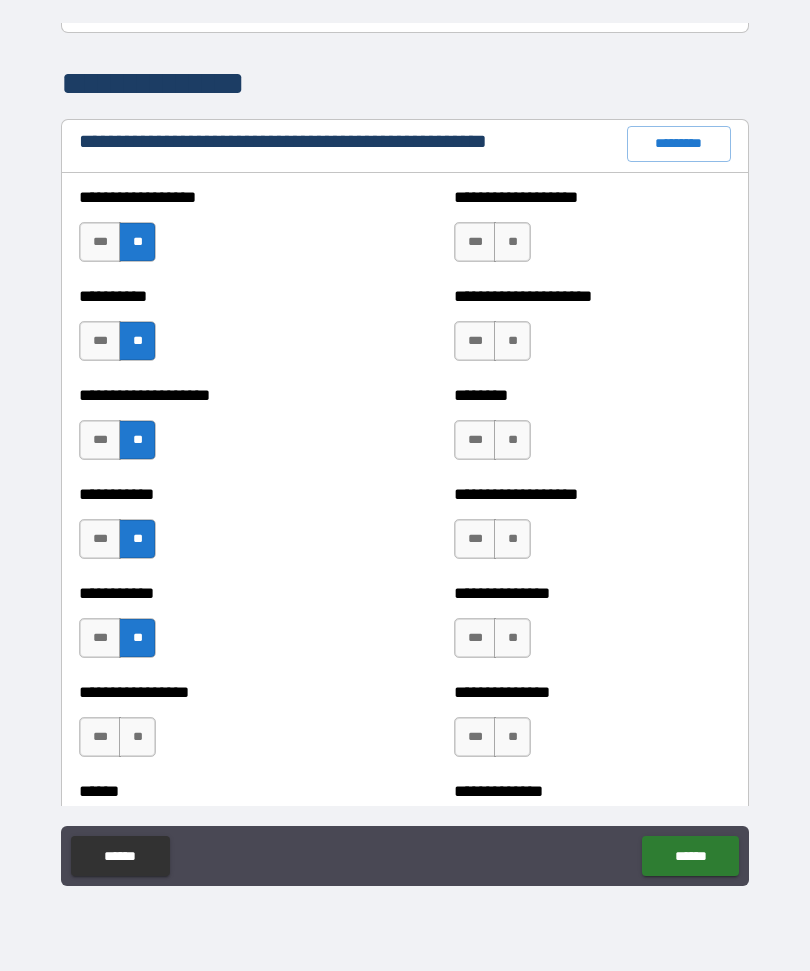 click on "**" at bounding box center [512, 242] 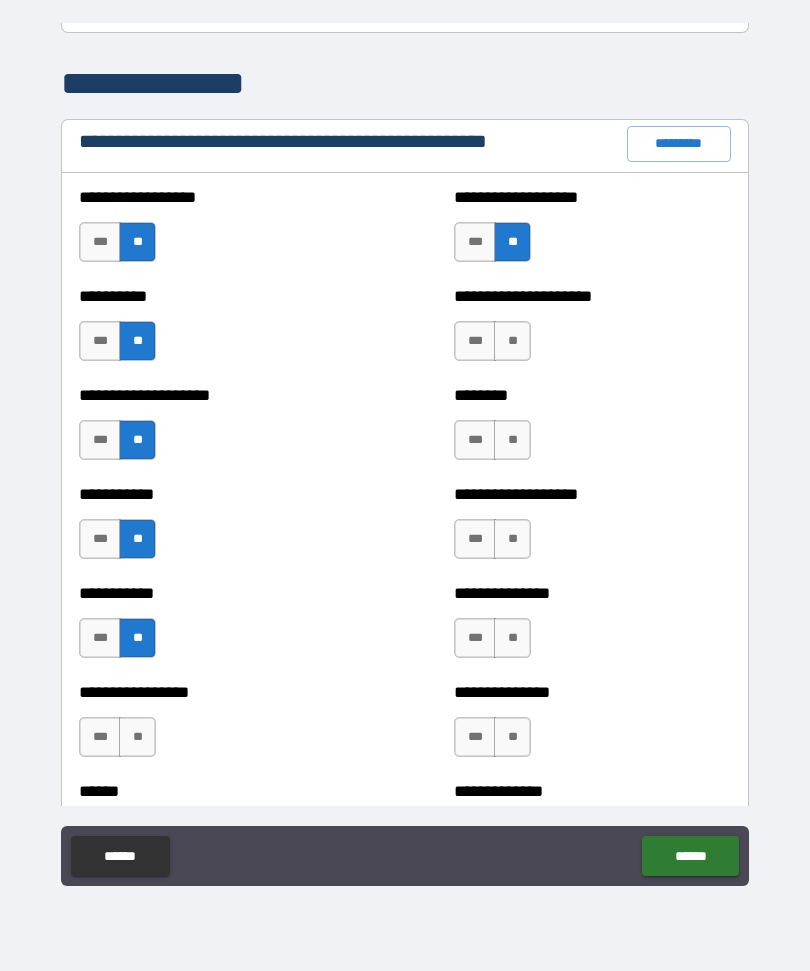 click on "**" at bounding box center (512, 341) 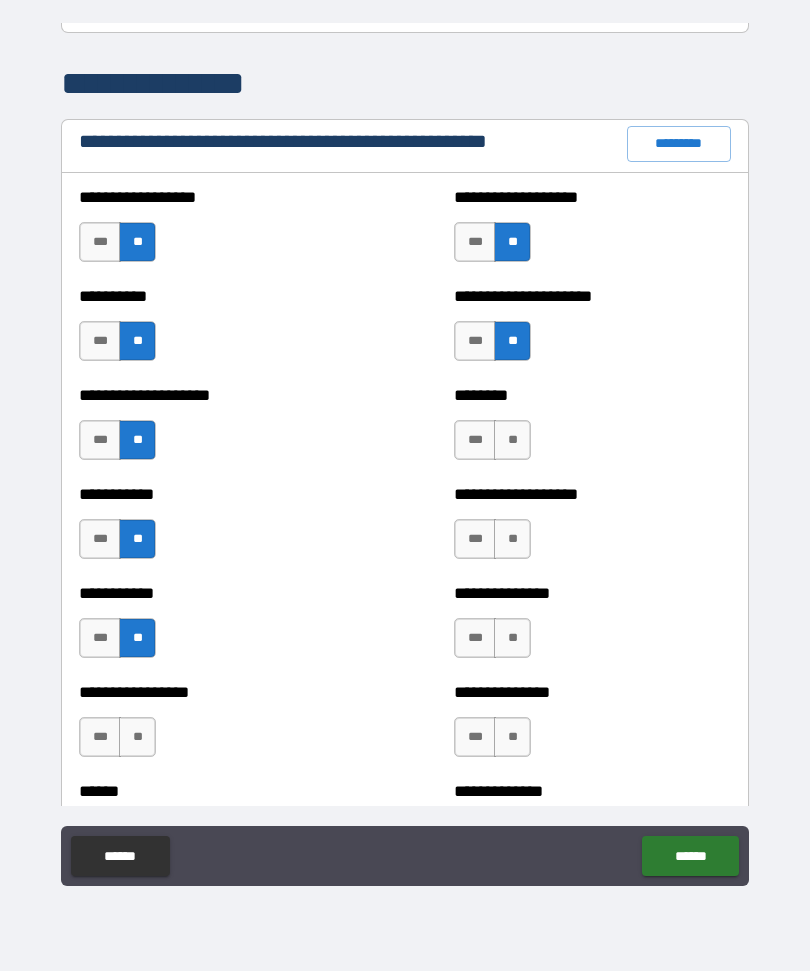 click on "**" at bounding box center (512, 440) 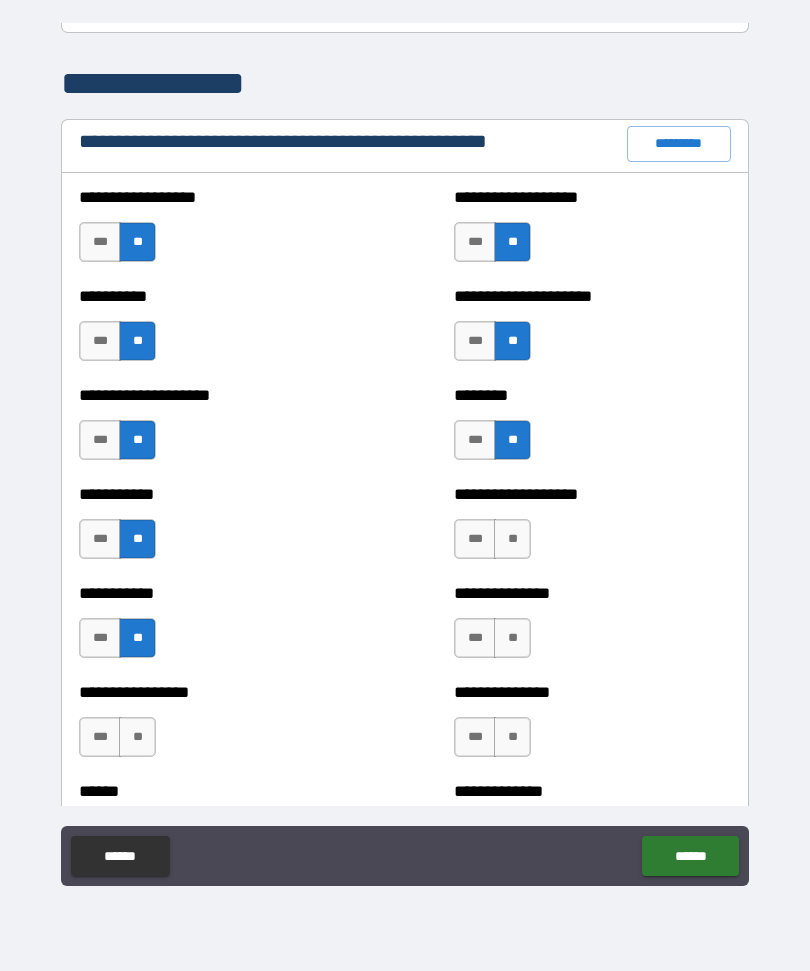 click on "**" at bounding box center [512, 539] 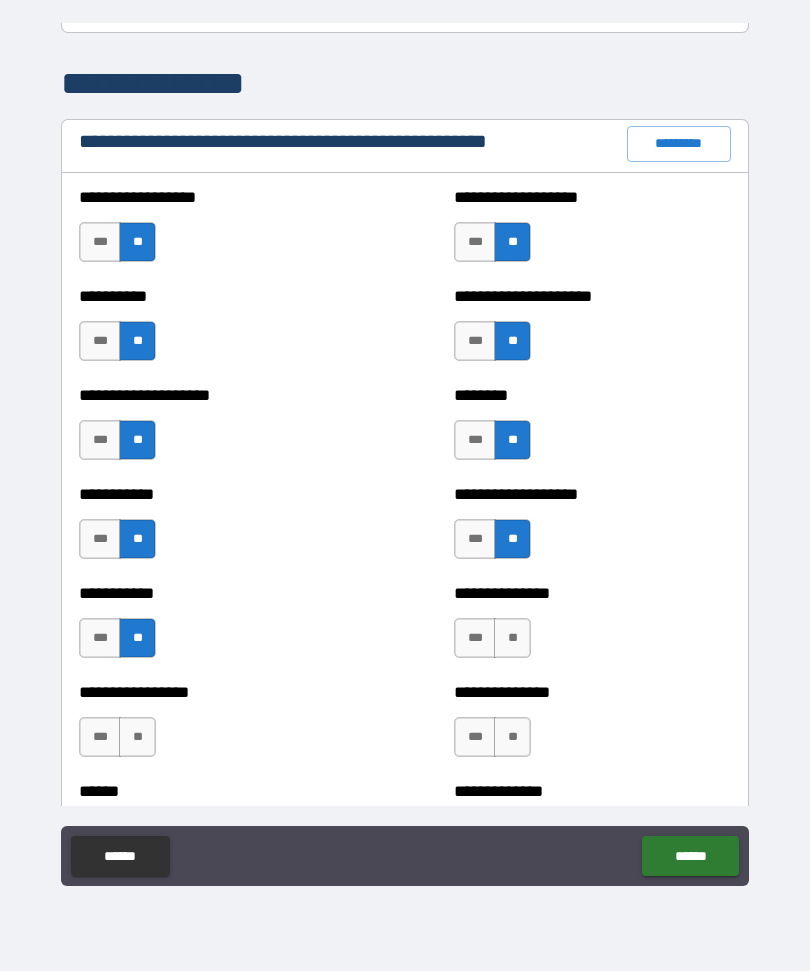 click on "**" at bounding box center [512, 638] 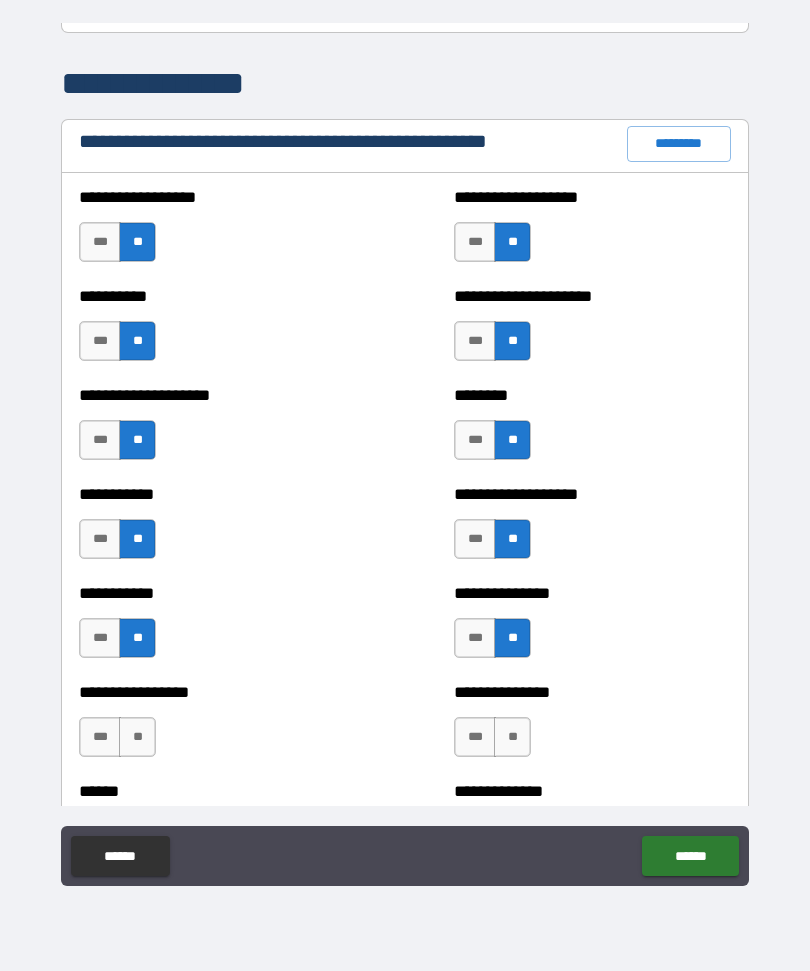 click on "**" at bounding box center [512, 737] 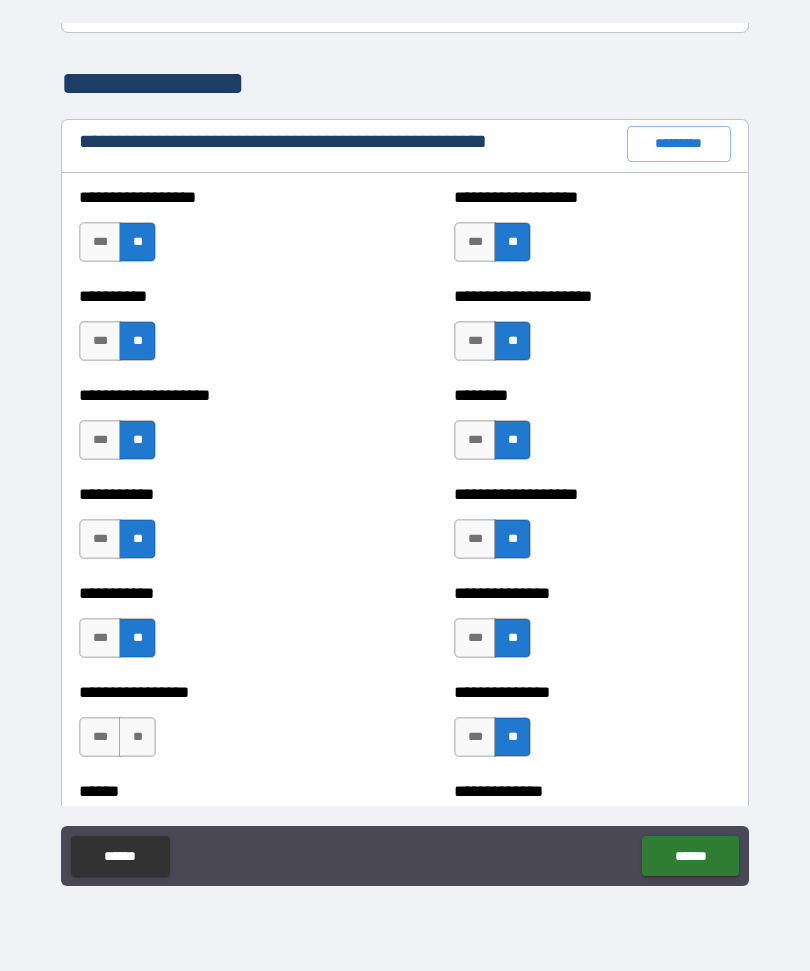 click on "**" at bounding box center [137, 737] 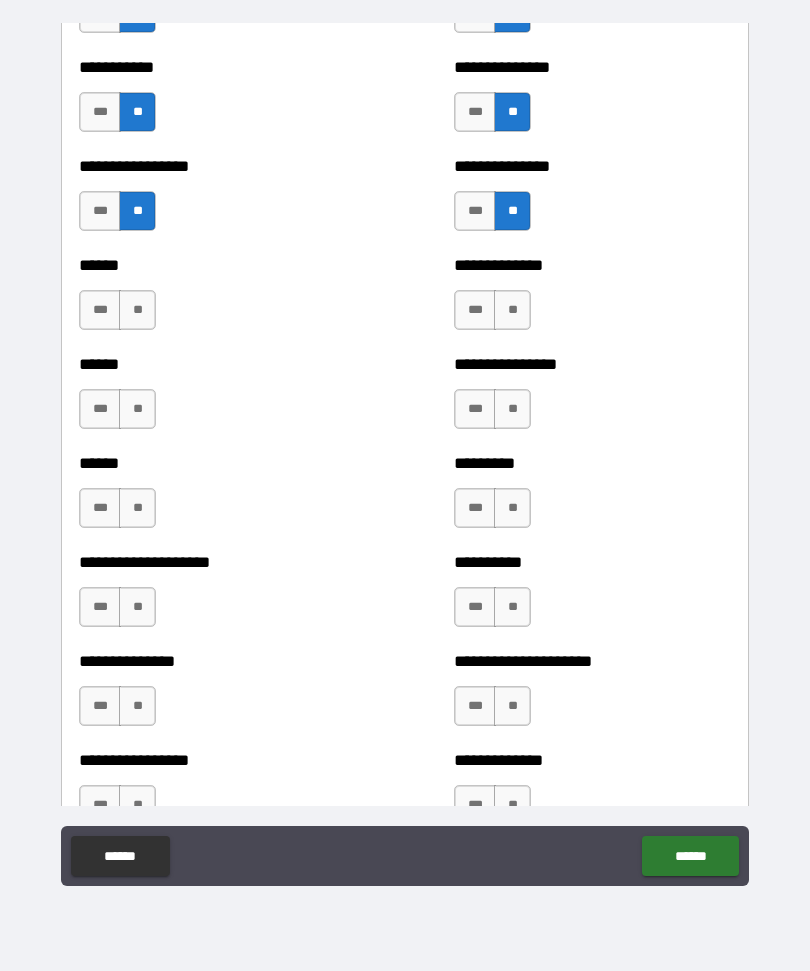scroll, scrollTop: 2836, scrollLeft: 0, axis: vertical 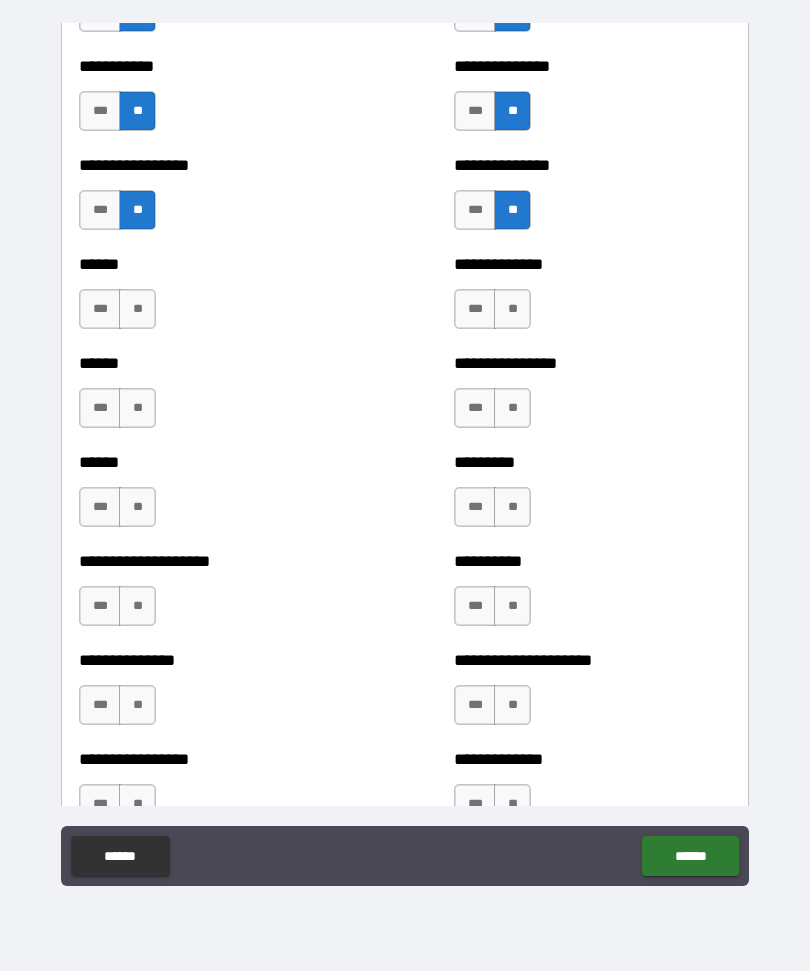 click on "**" at bounding box center (137, 309) 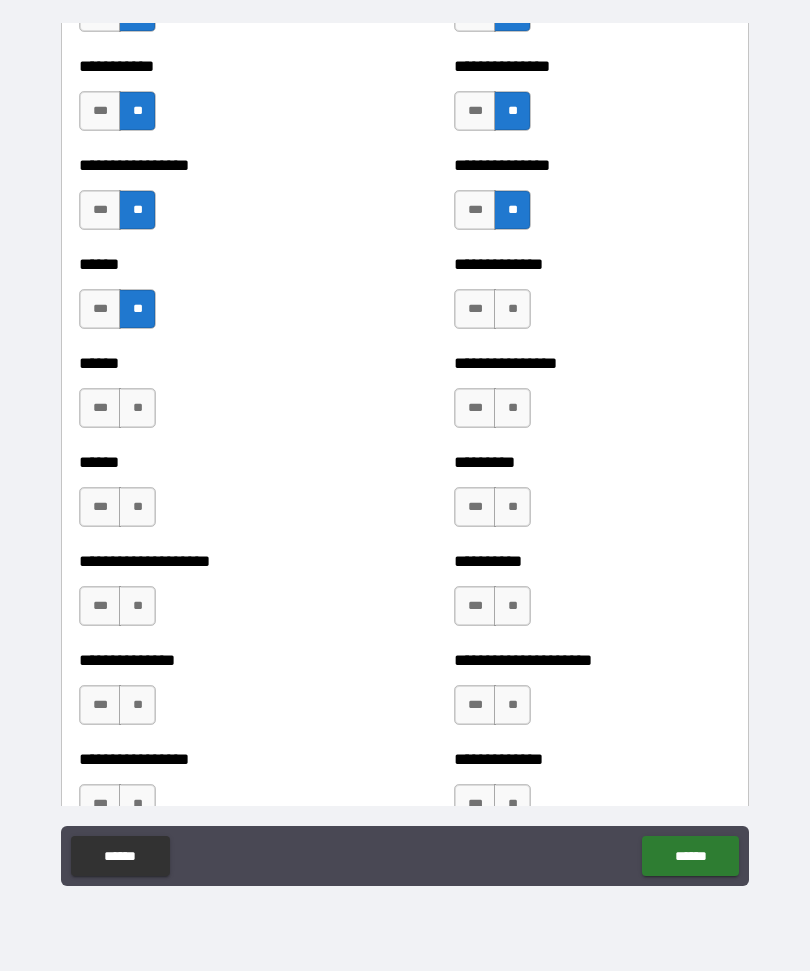 click on "**" at bounding box center [137, 408] 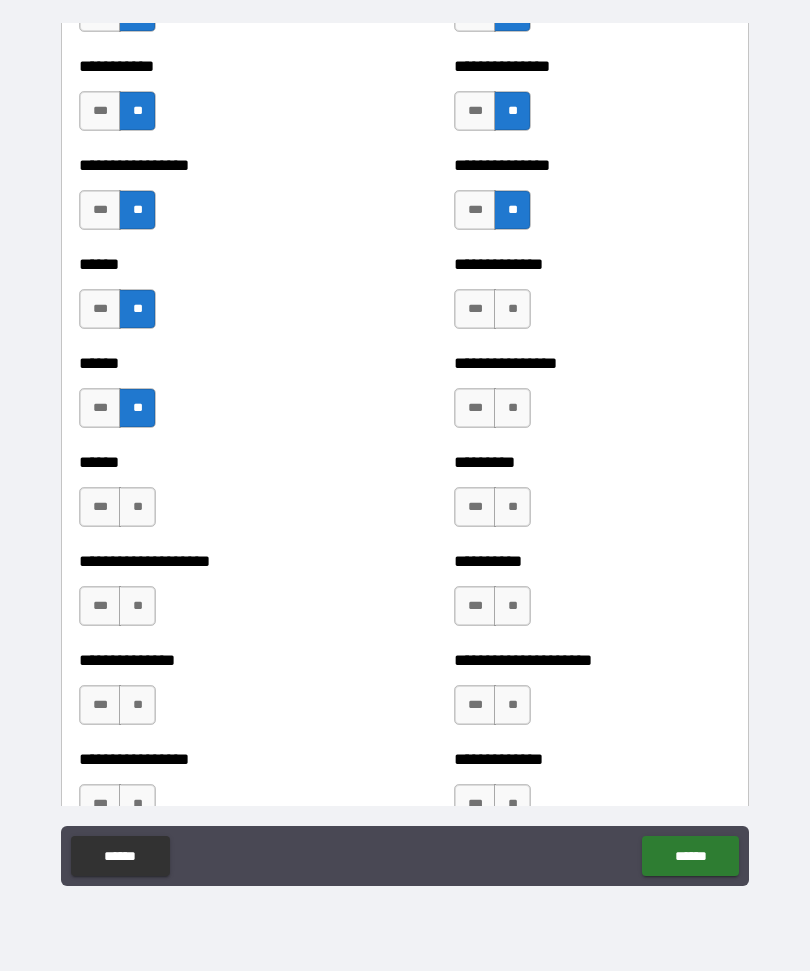 click on "**" at bounding box center (137, 507) 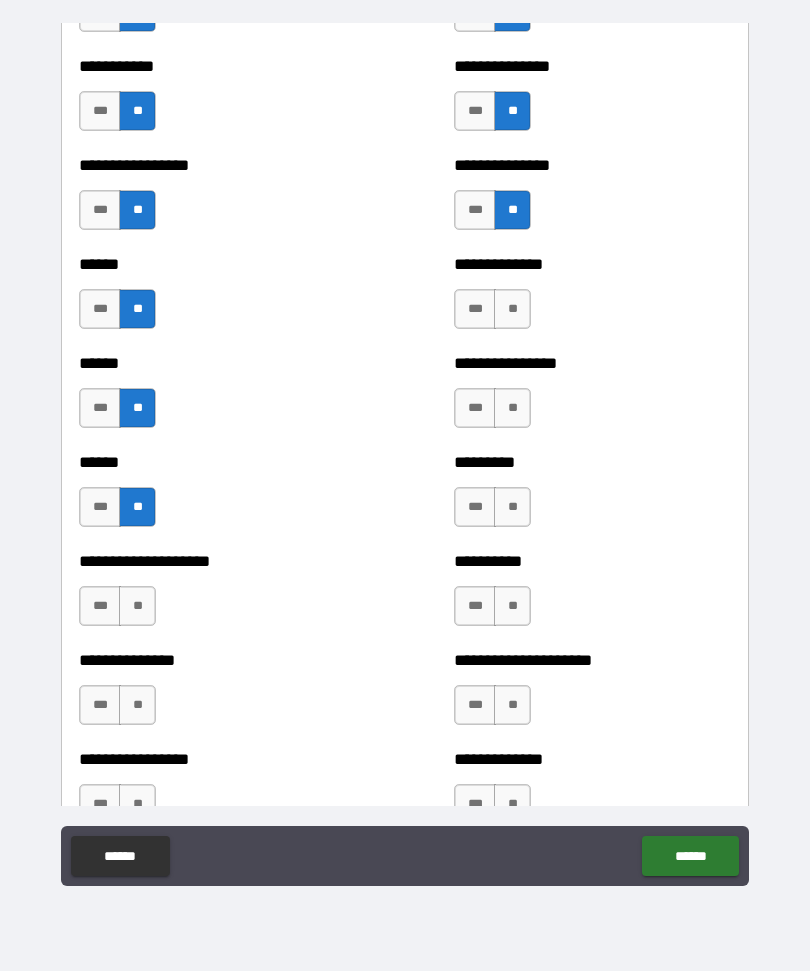 click on "**" at bounding box center [137, 606] 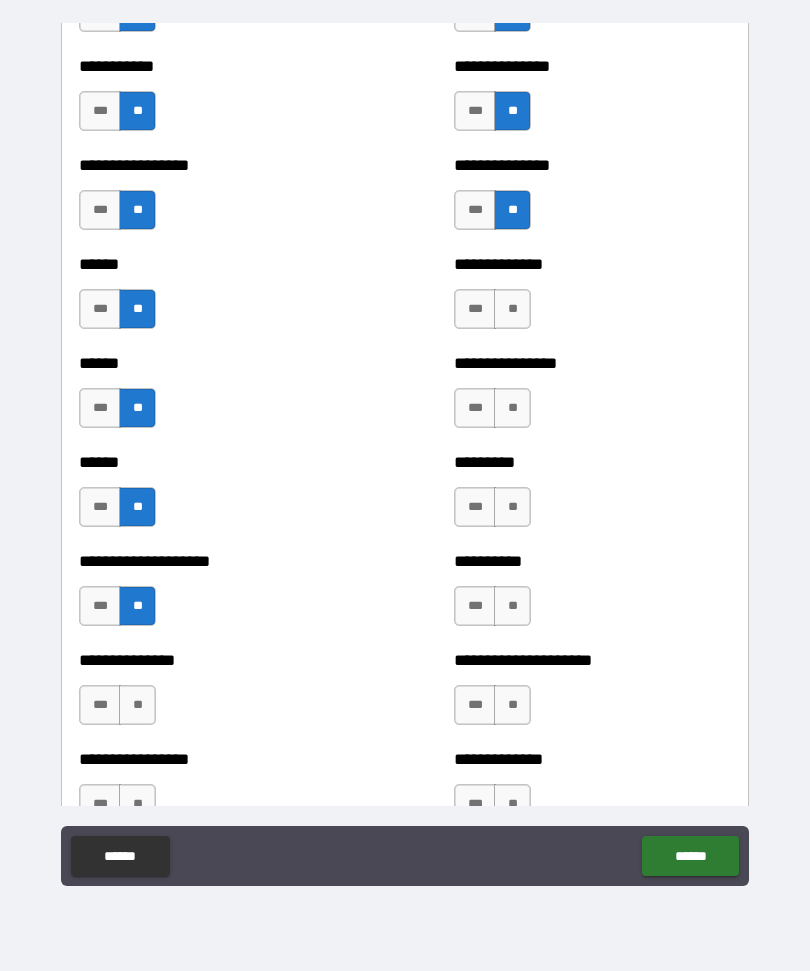 click on "**********" at bounding box center (217, 695) 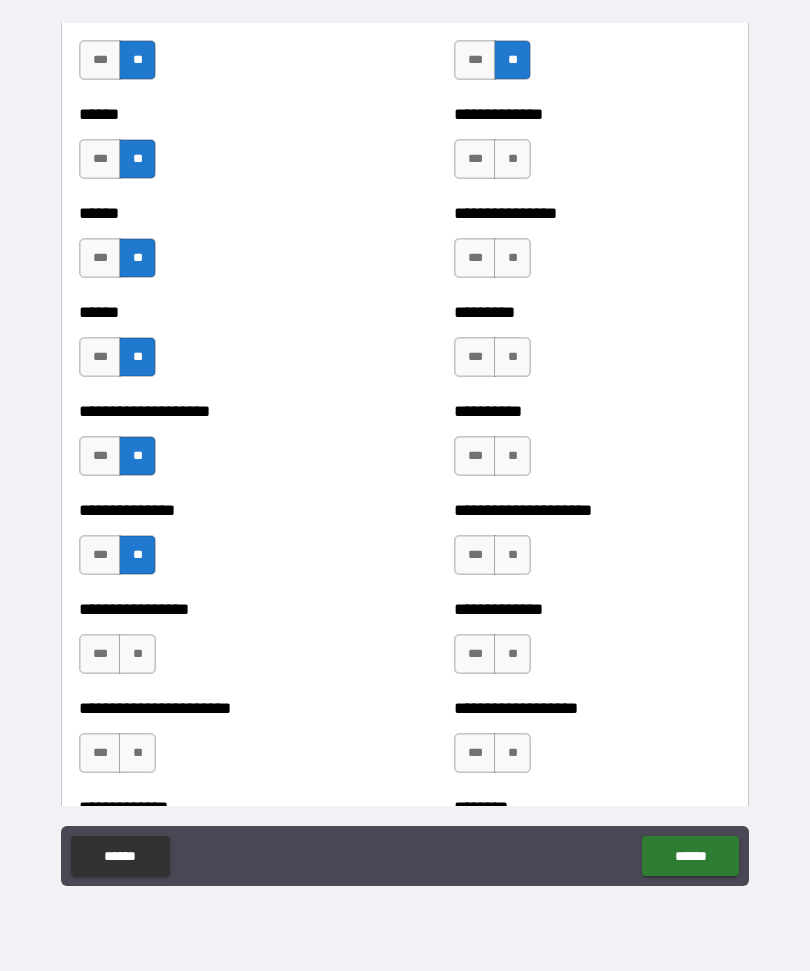 scroll, scrollTop: 2988, scrollLeft: 0, axis: vertical 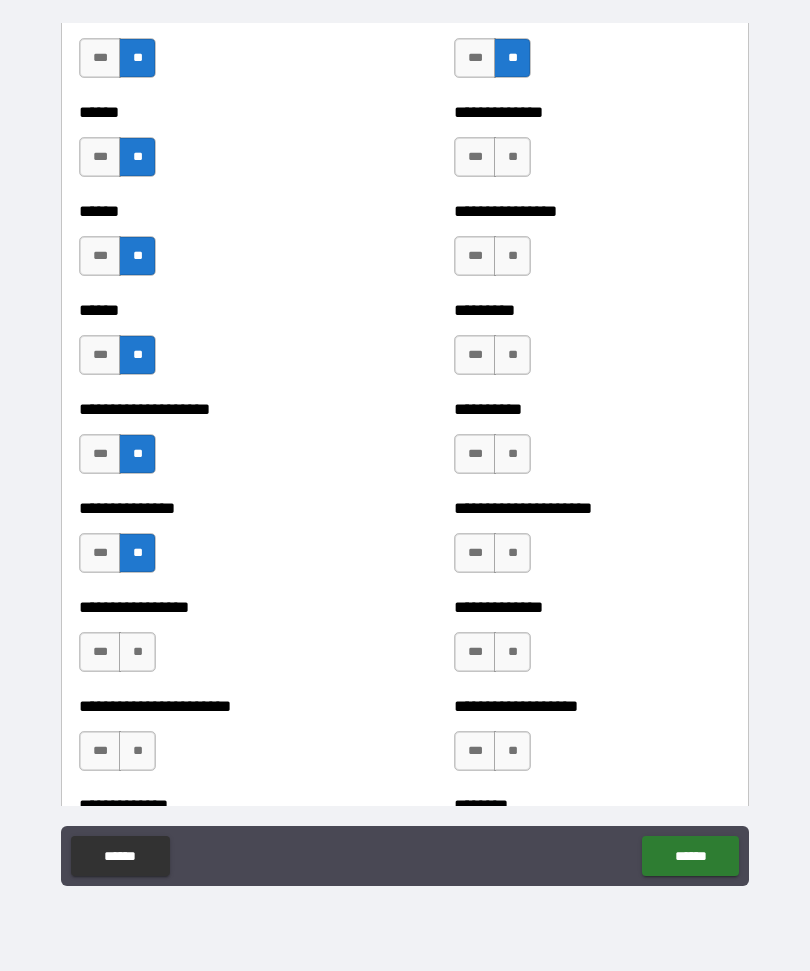 click on "**" at bounding box center (512, 157) 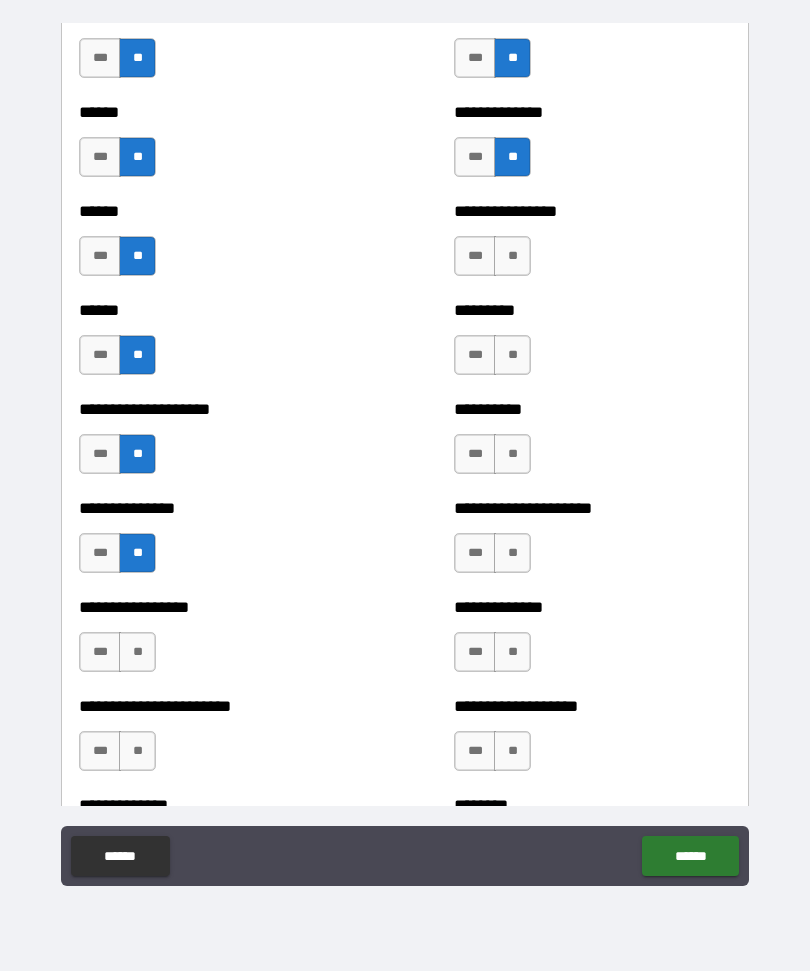 click on "**" at bounding box center (512, 256) 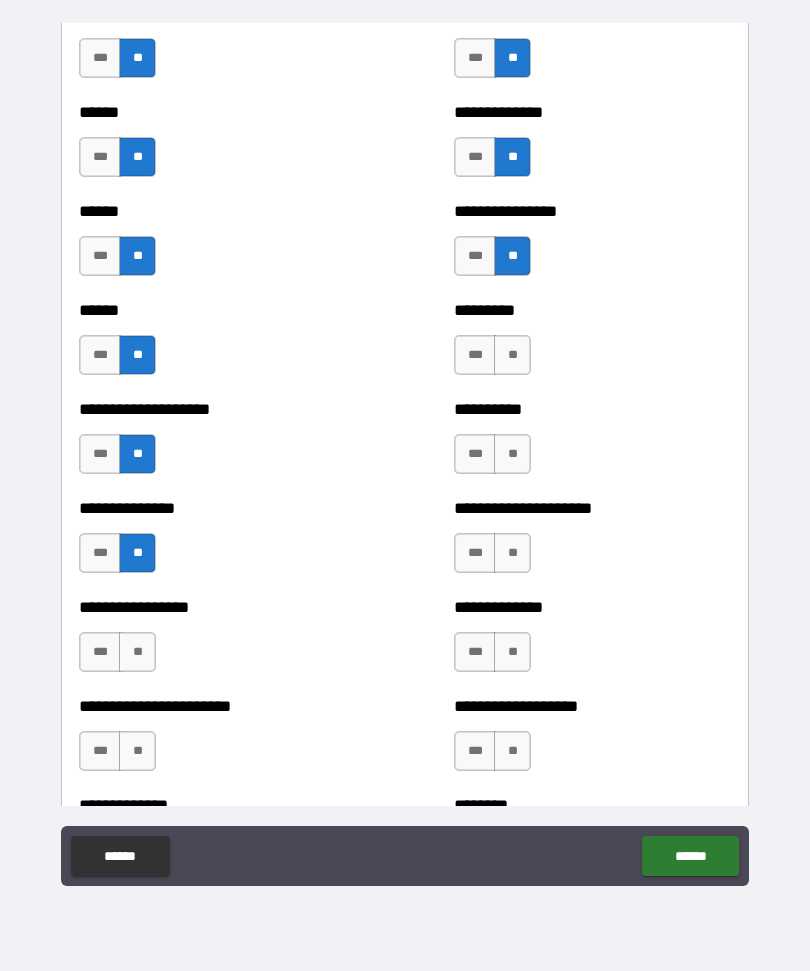 click on "**" at bounding box center [512, 355] 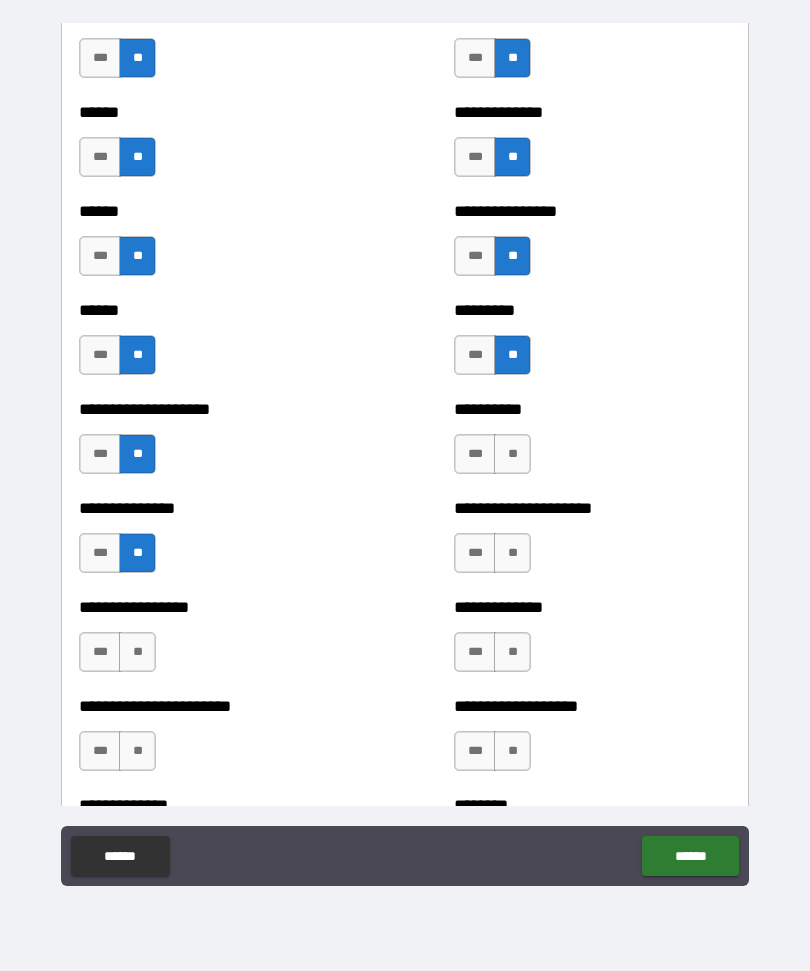 click on "**" at bounding box center [512, 454] 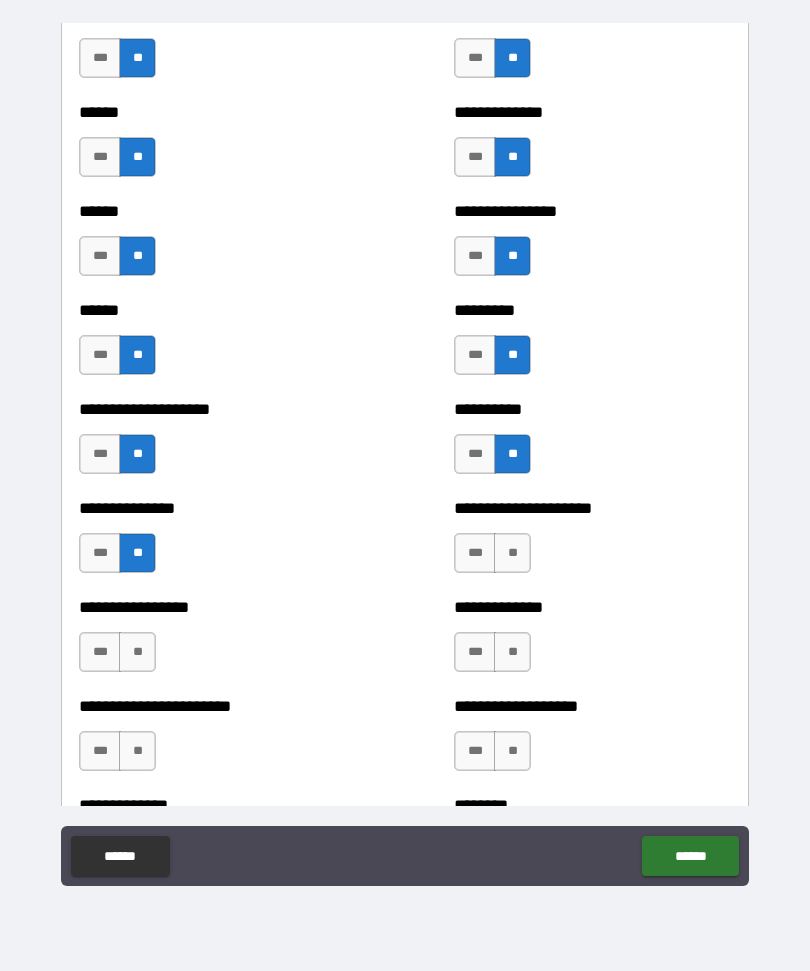 click on "**" at bounding box center [512, 553] 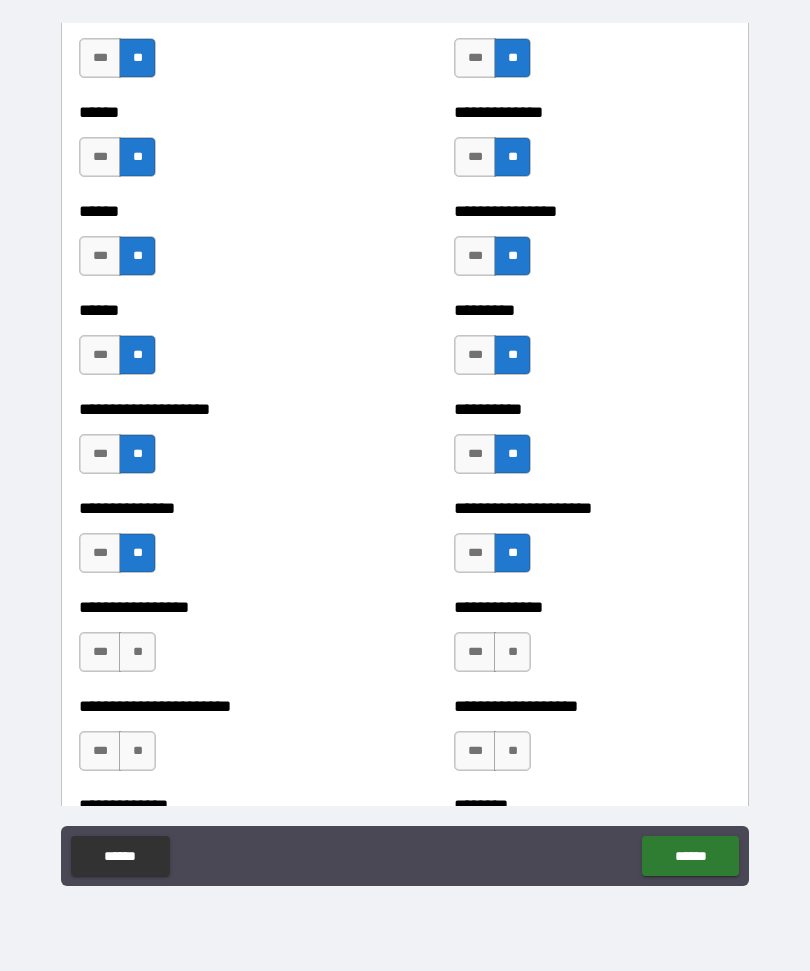click on "**" at bounding box center [512, 652] 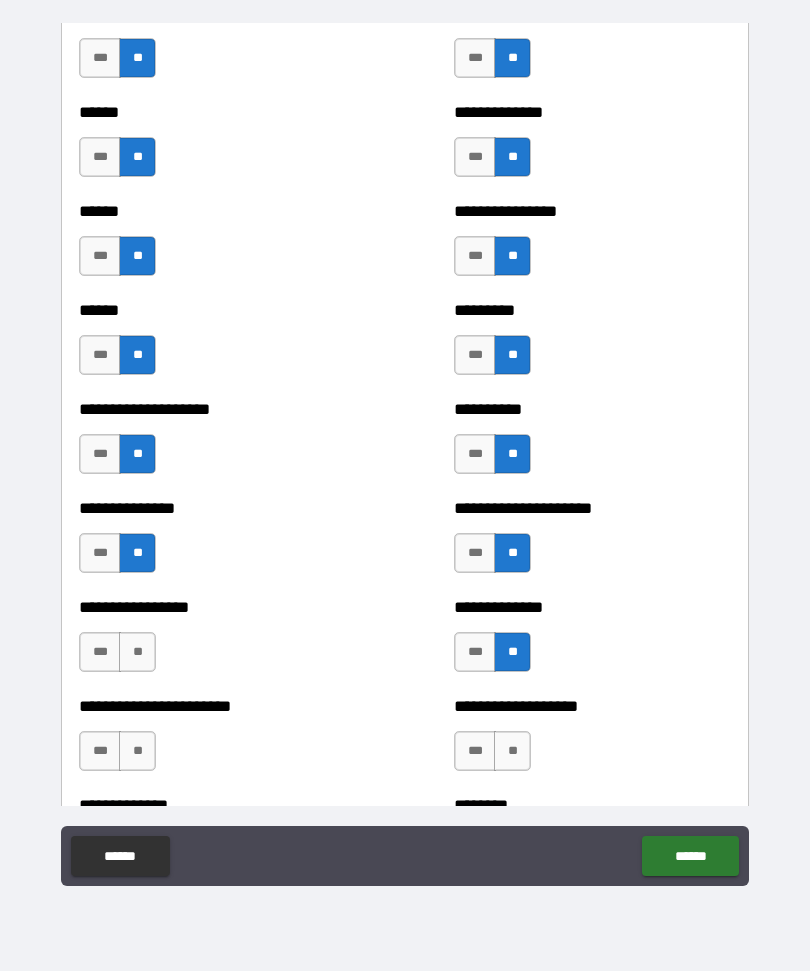 click on "**" at bounding box center (137, 652) 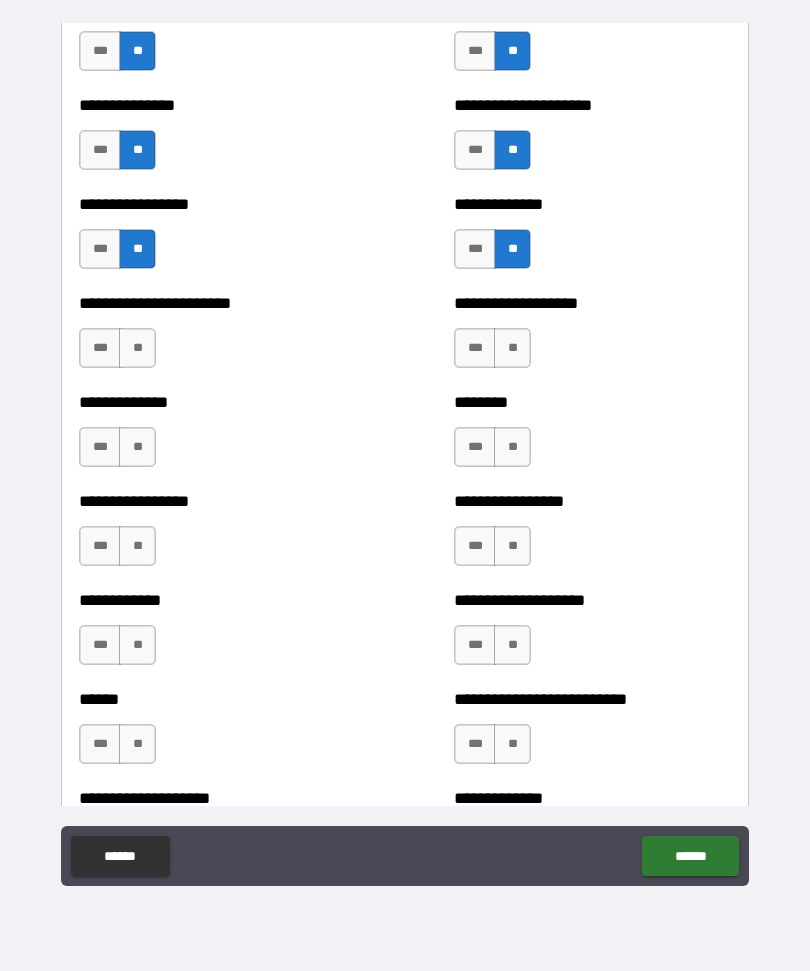 scroll, scrollTop: 3392, scrollLeft: 0, axis: vertical 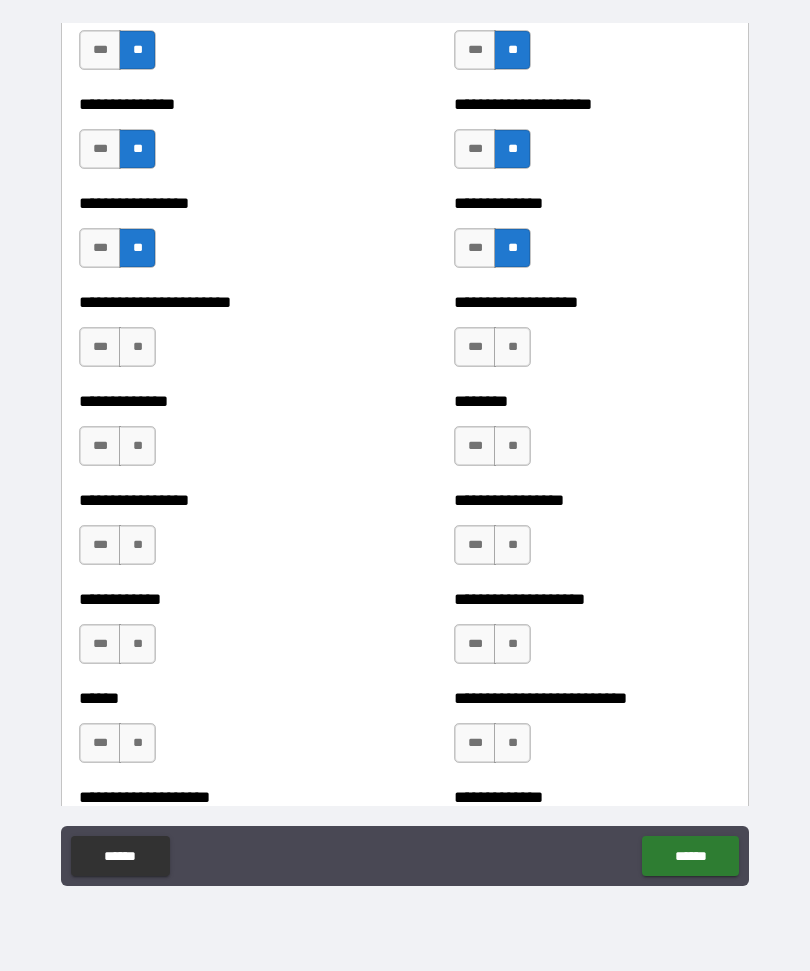 click on "**" at bounding box center (137, 347) 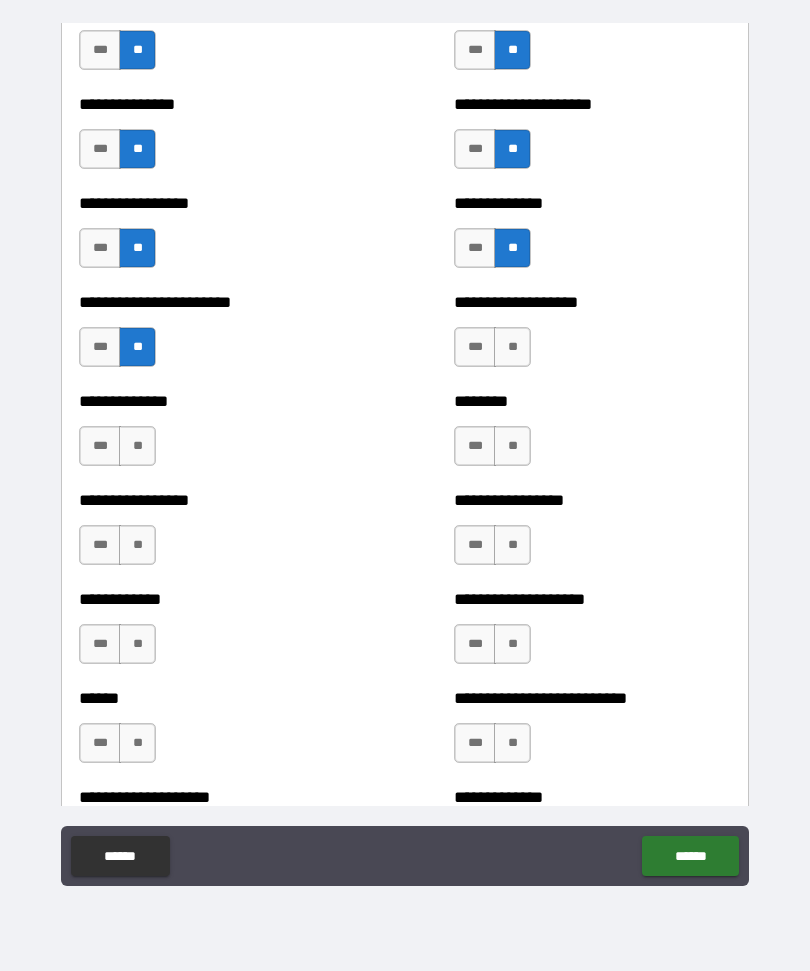 scroll, scrollTop: 3394, scrollLeft: 0, axis: vertical 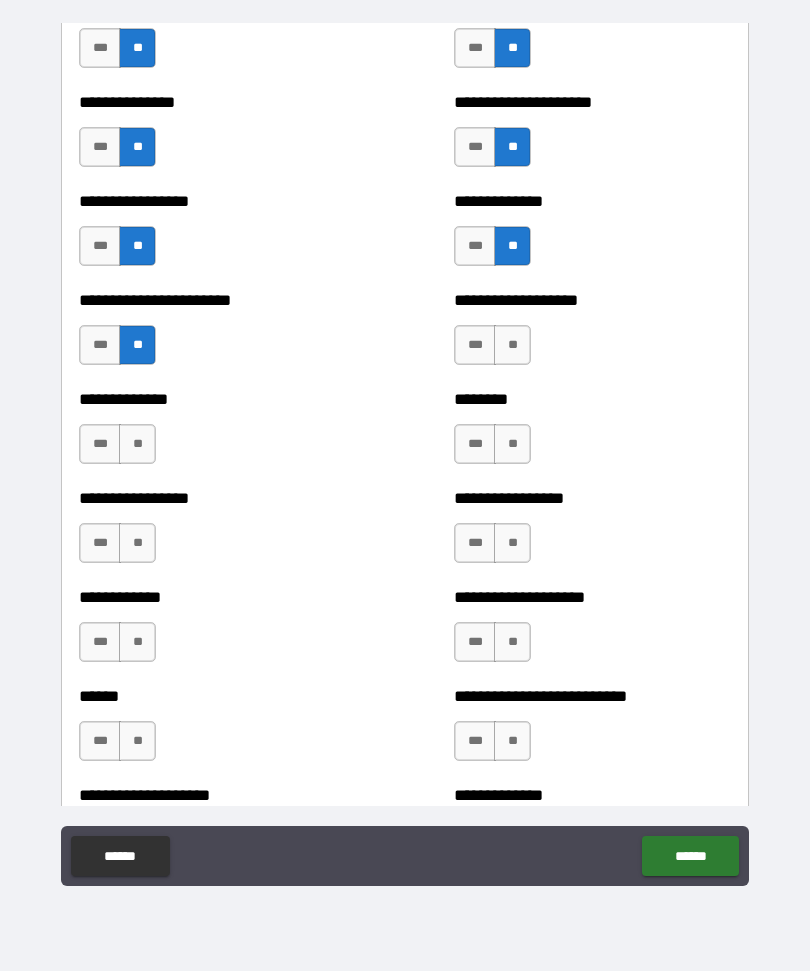 click on "**" at bounding box center (137, 444) 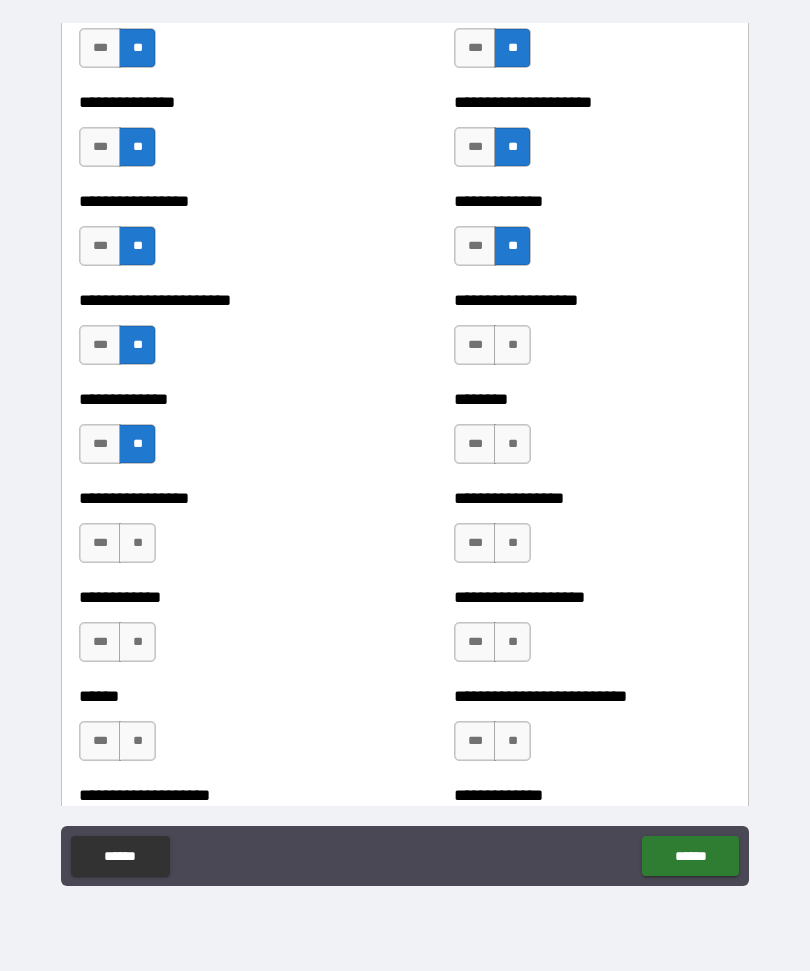 click on "**" at bounding box center (137, 543) 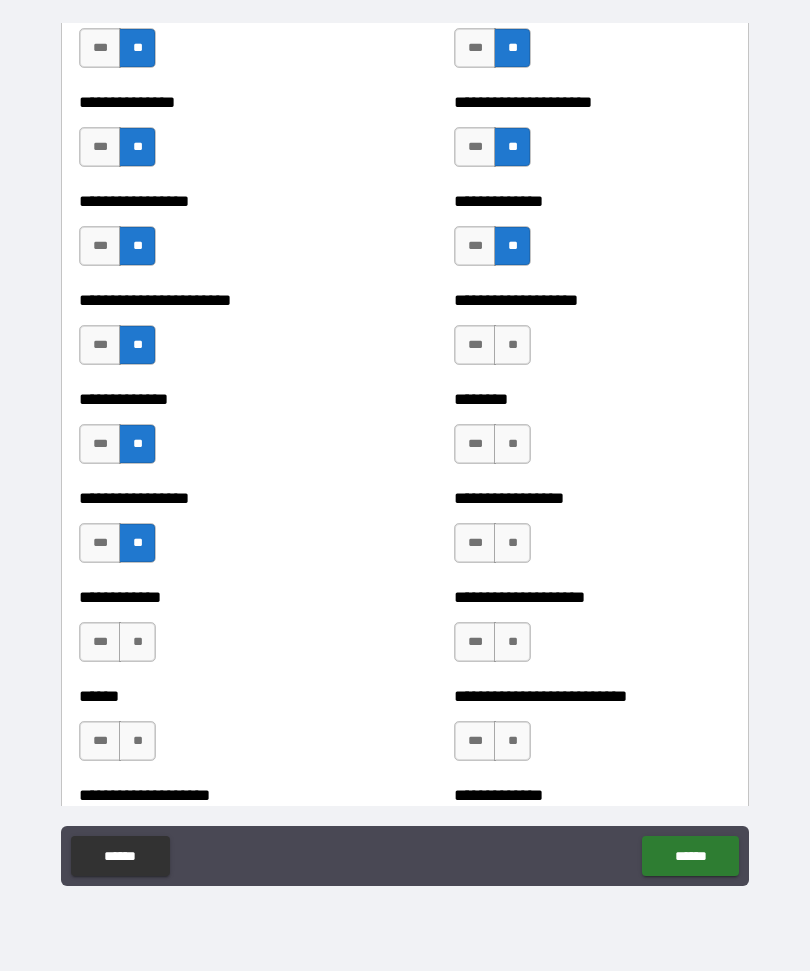 click on "**" at bounding box center (137, 642) 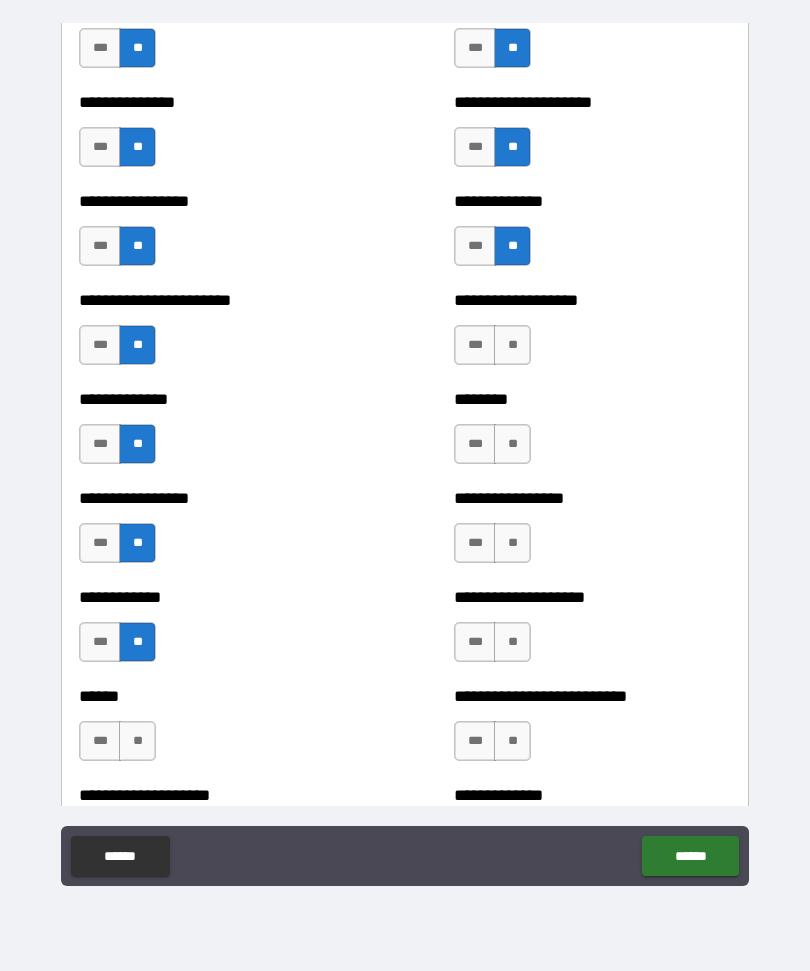 click on "**" at bounding box center [137, 741] 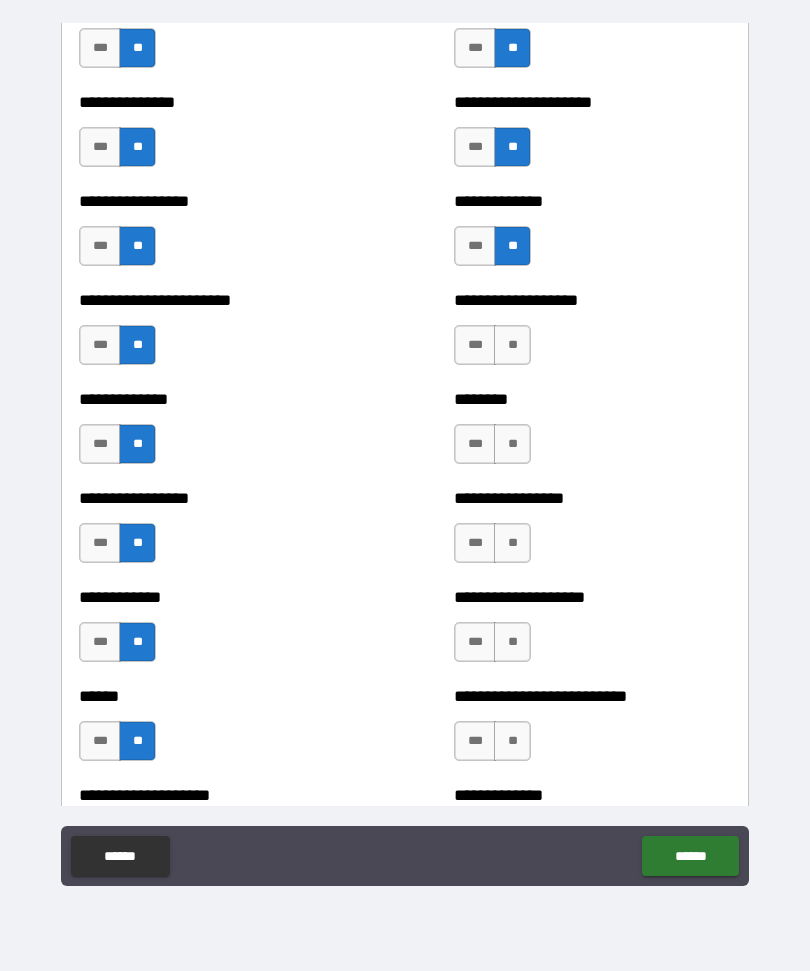 click on "**" at bounding box center [512, 345] 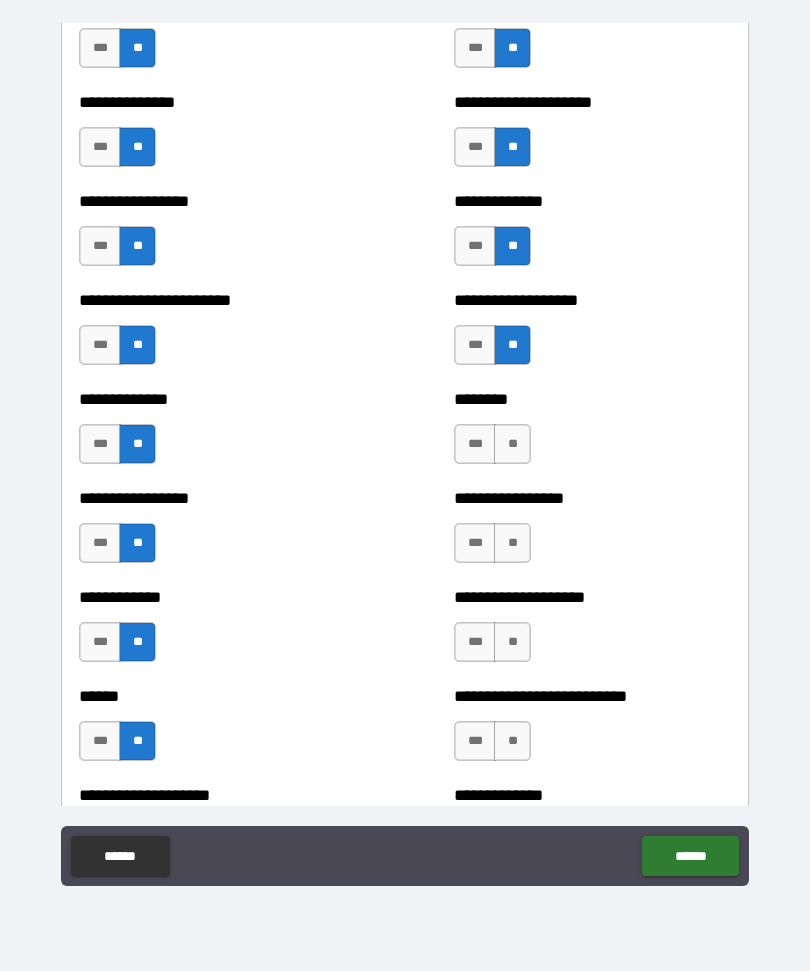 click on "**" at bounding box center (512, 444) 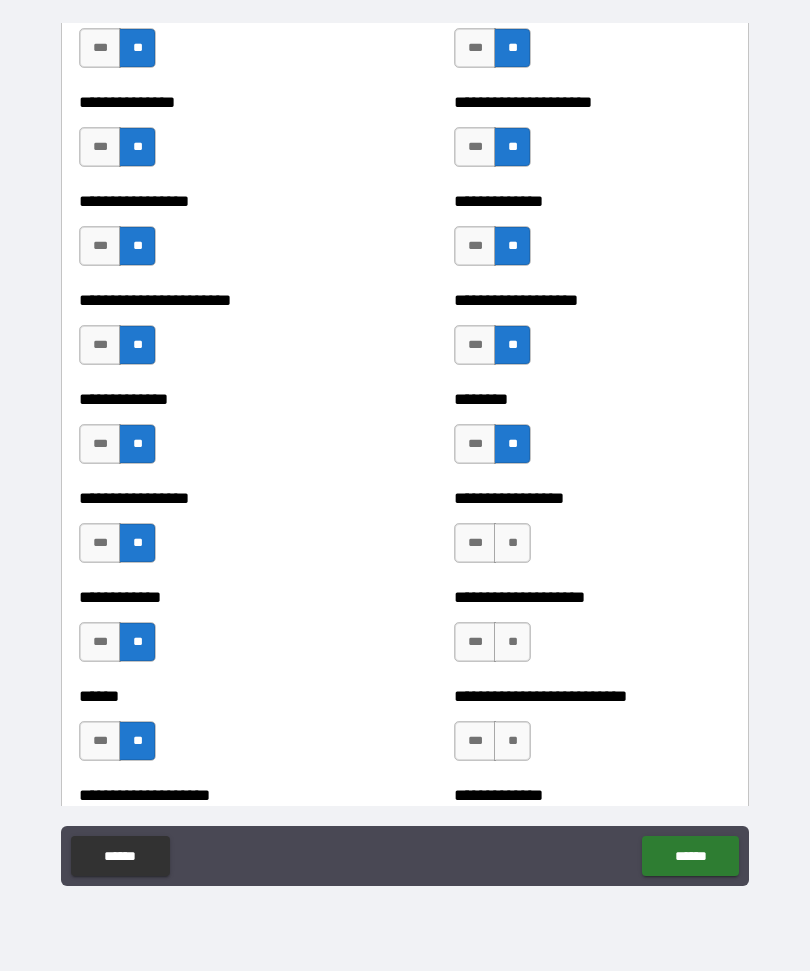 click on "**" at bounding box center (512, 543) 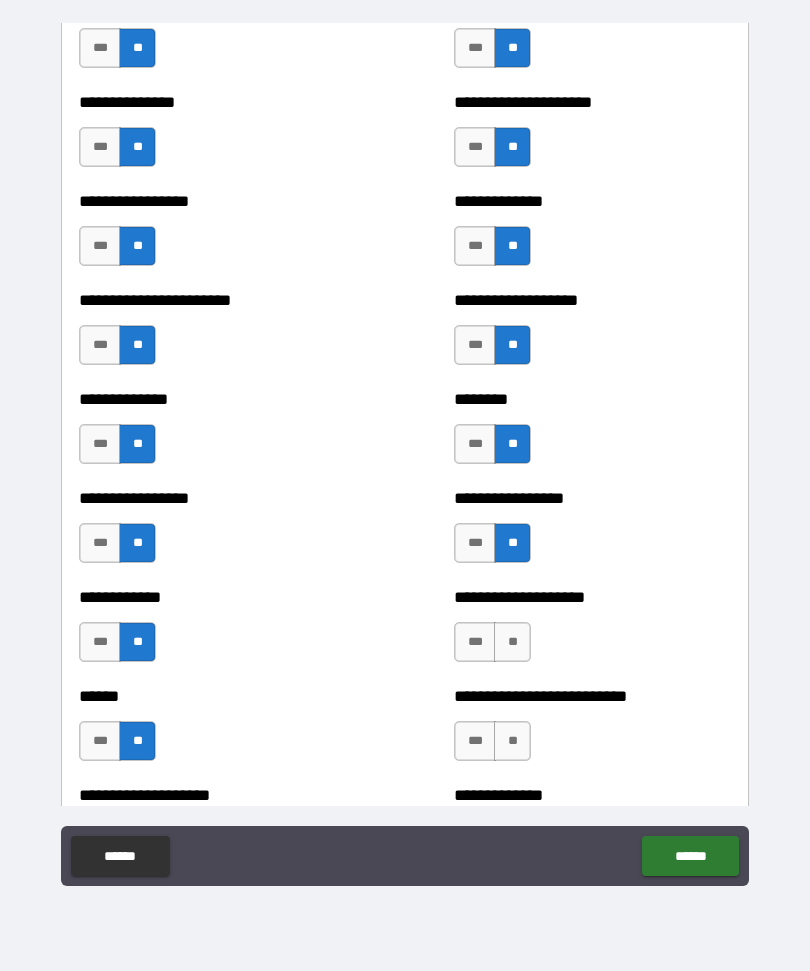 click on "**" at bounding box center [512, 642] 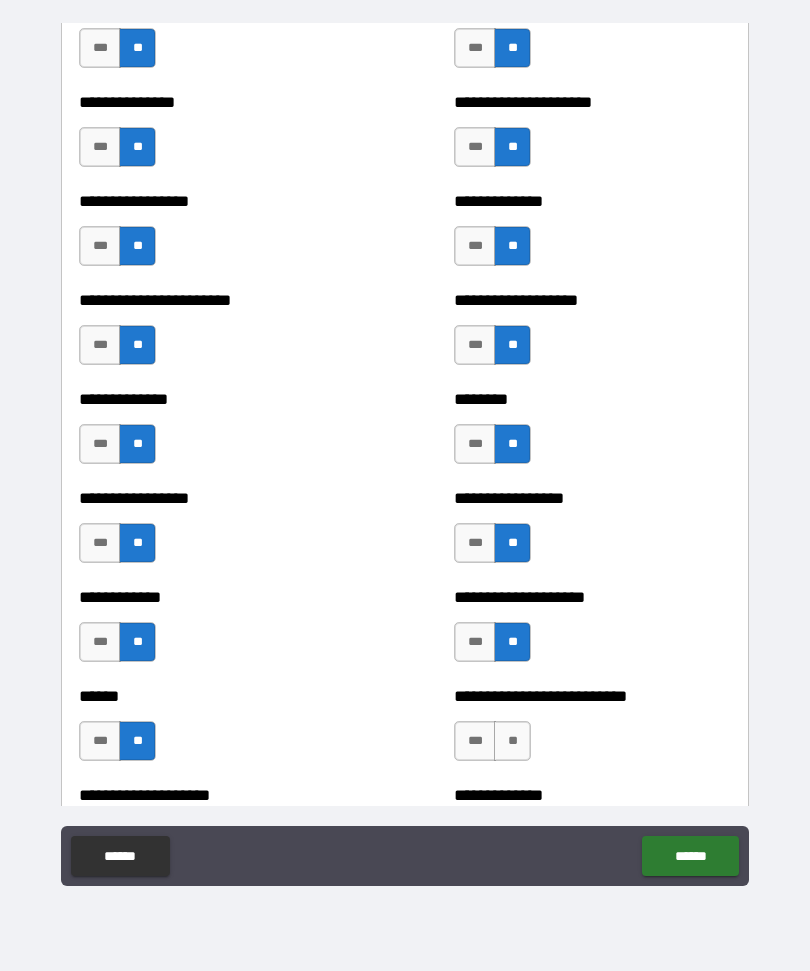 click on "**" at bounding box center [512, 741] 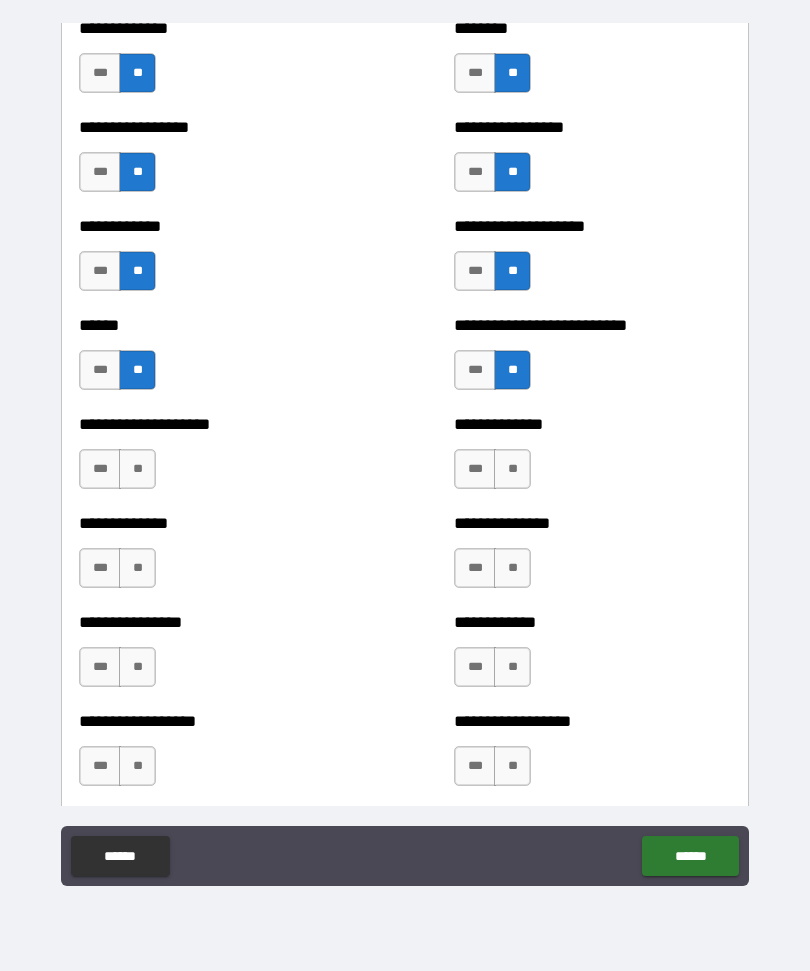 scroll, scrollTop: 3767, scrollLeft: 0, axis: vertical 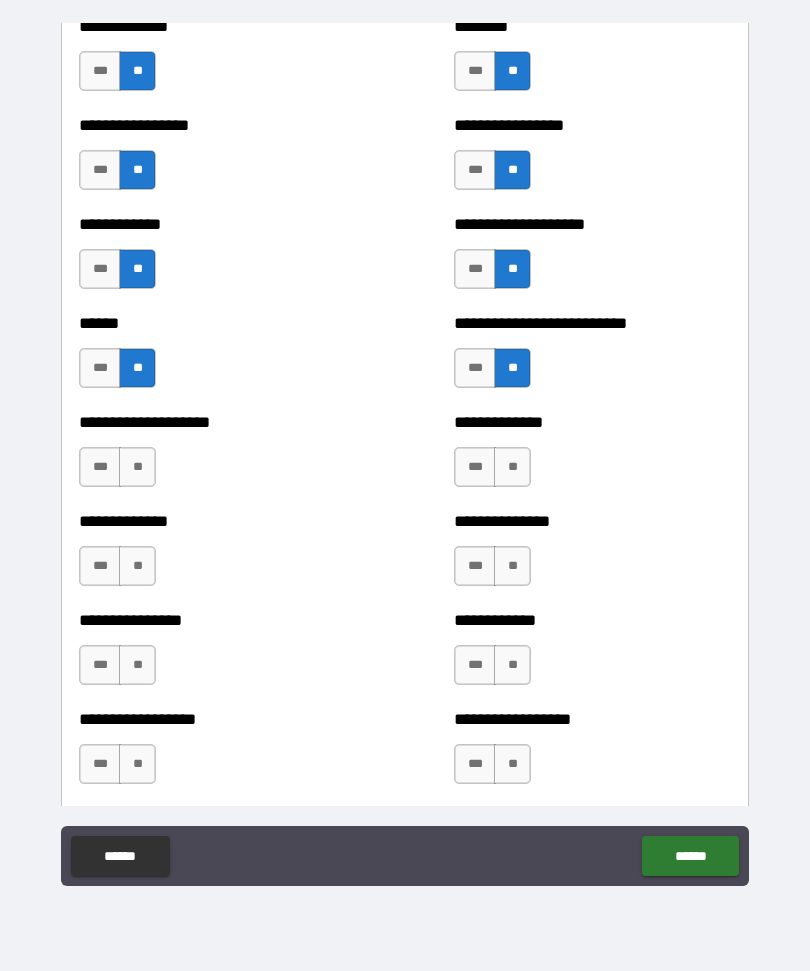 click on "**" at bounding box center [512, 467] 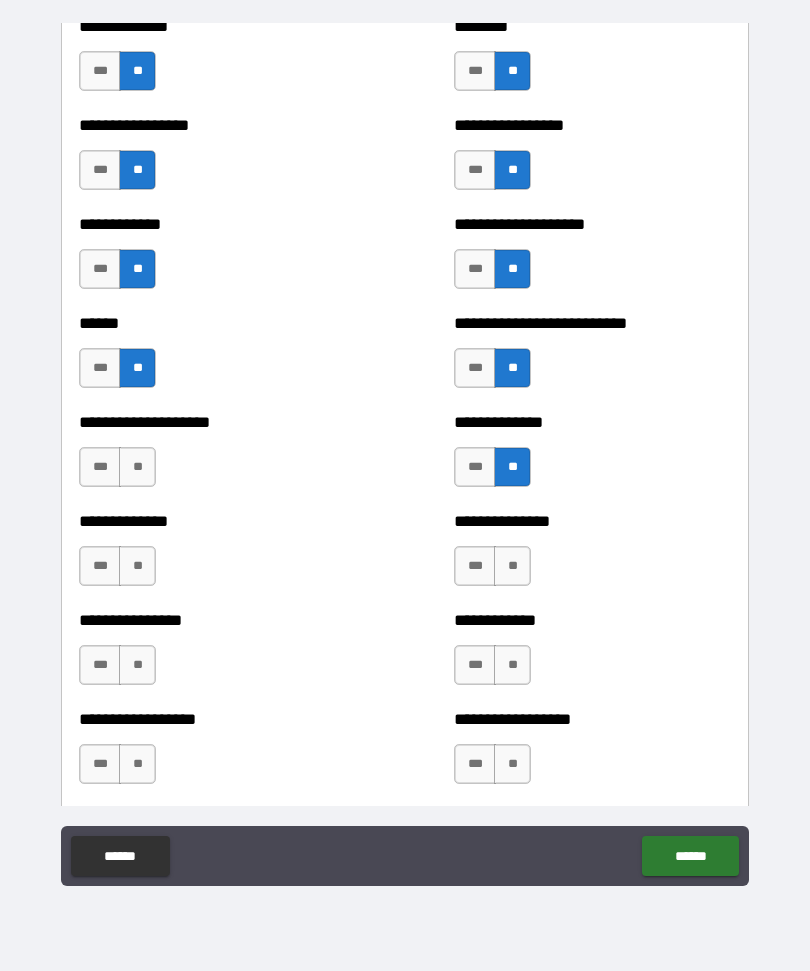 click on "**" at bounding box center [512, 566] 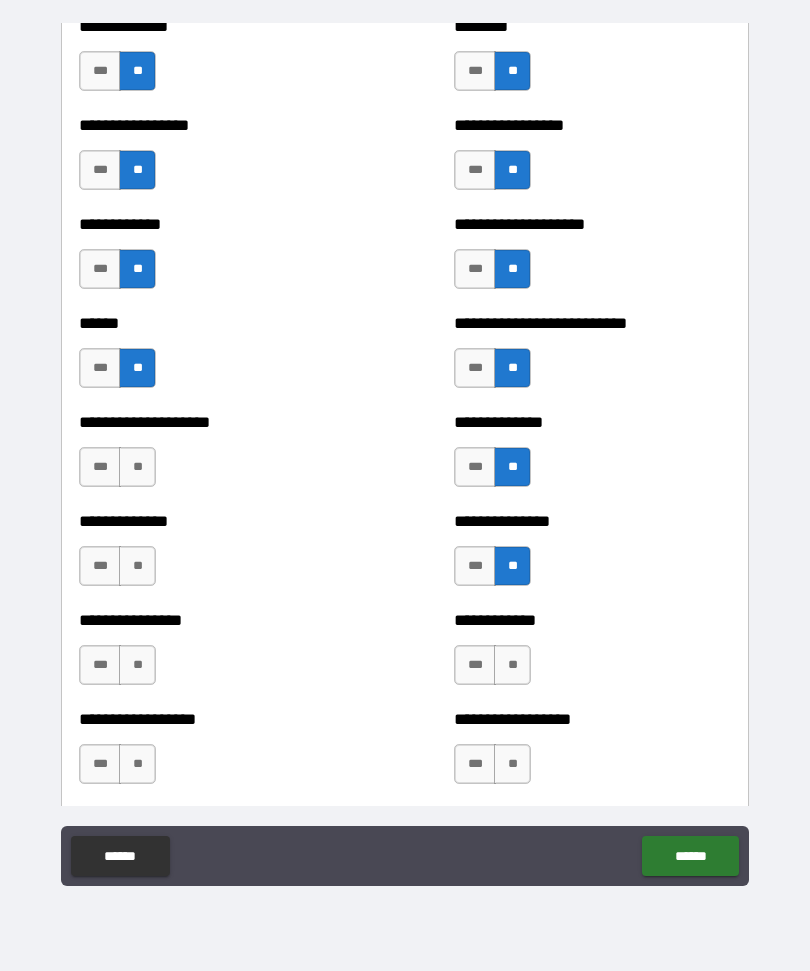 click on "**" at bounding box center [512, 665] 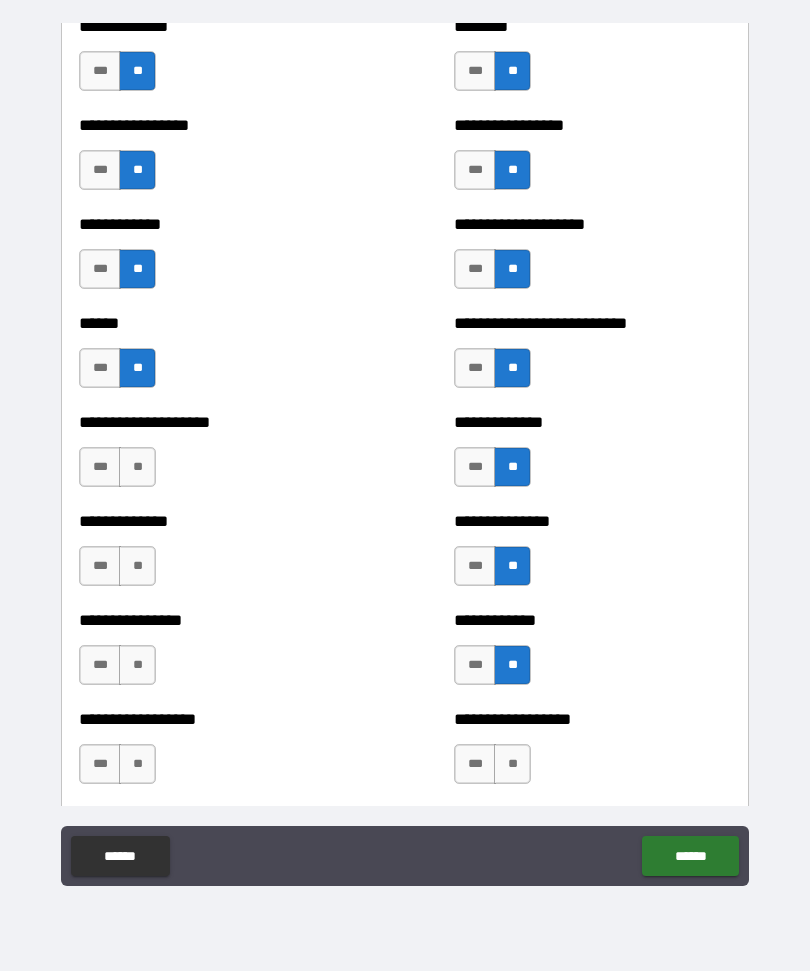 click on "**" at bounding box center [512, 764] 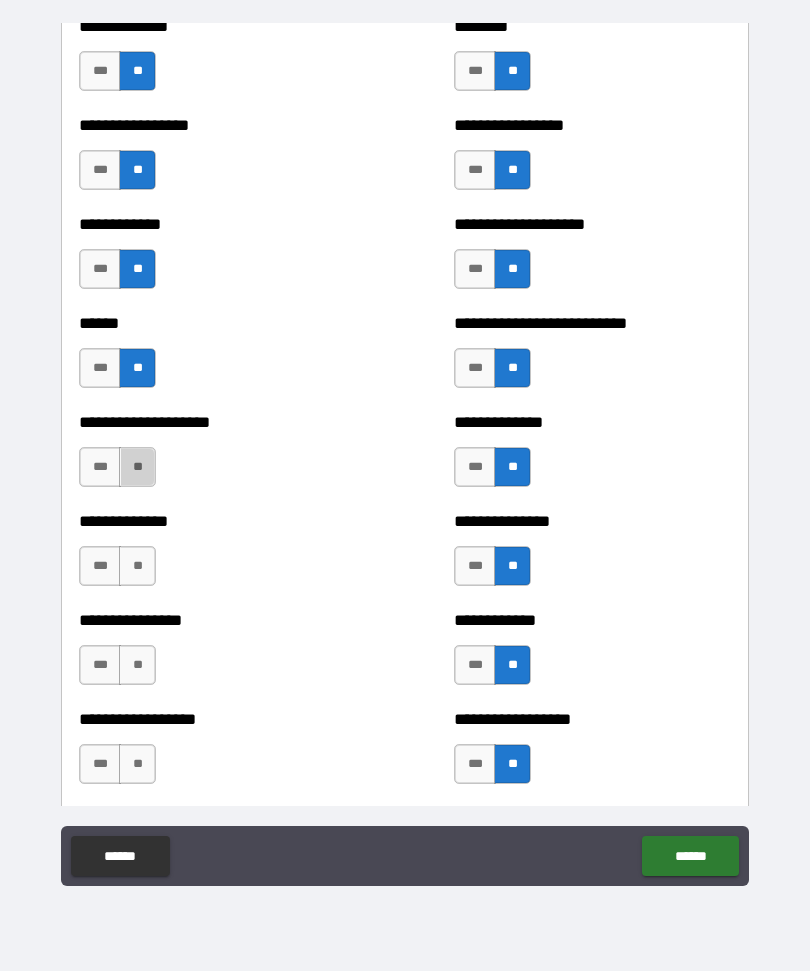 click on "**" at bounding box center (137, 467) 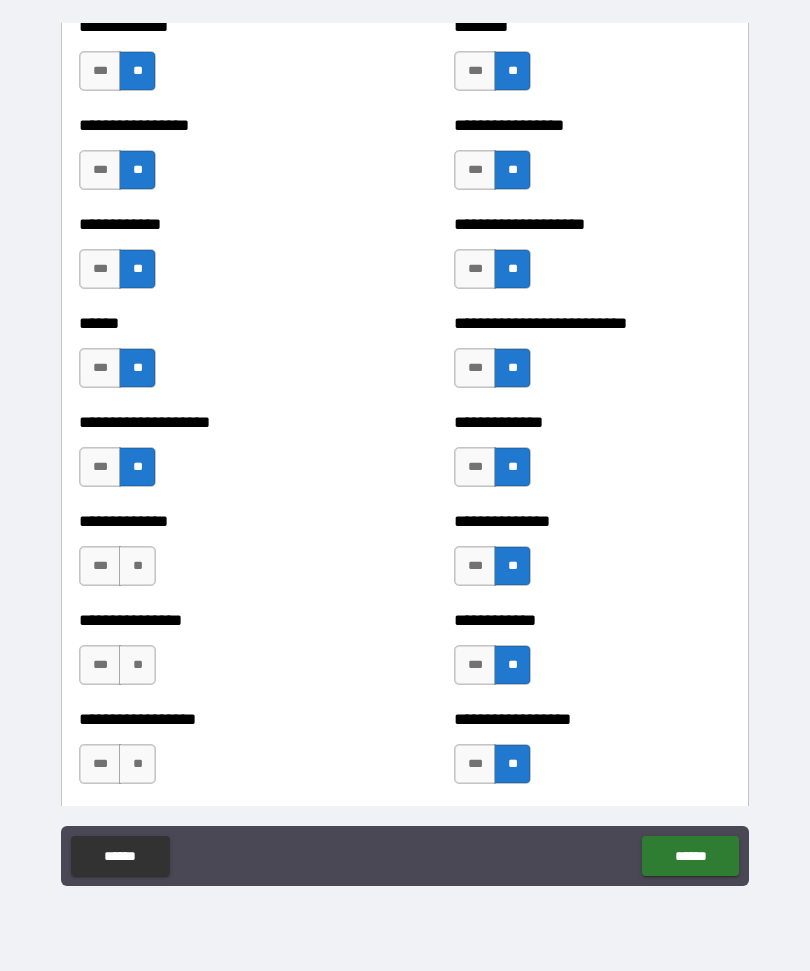 click on "**" at bounding box center (137, 566) 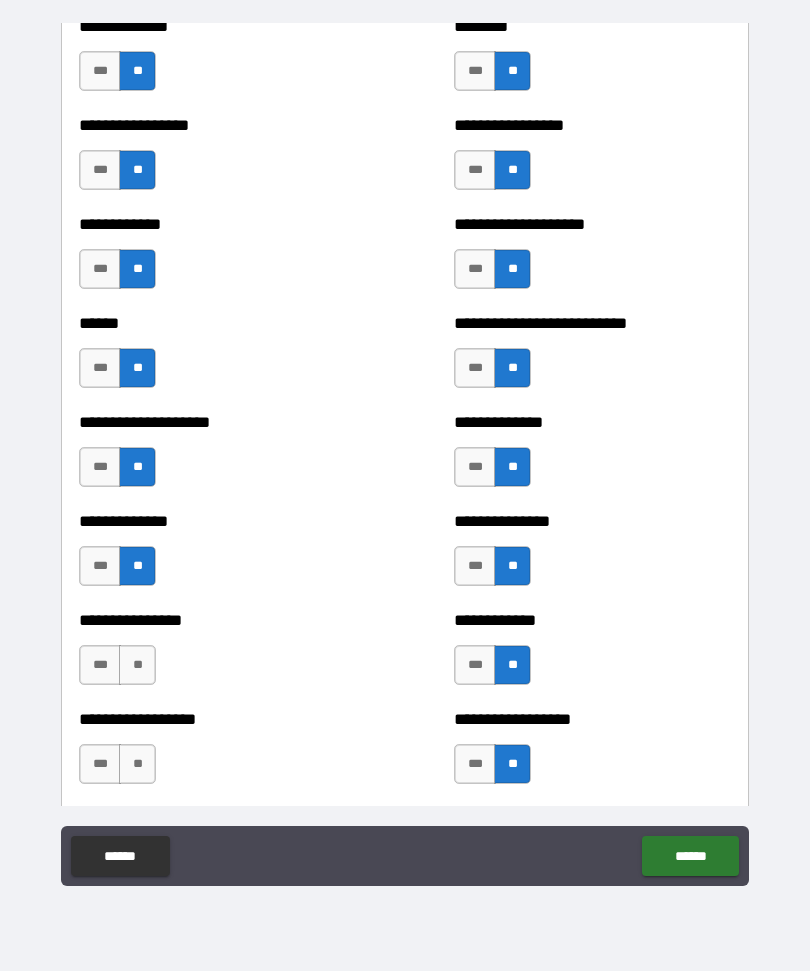 scroll, scrollTop: 3766, scrollLeft: 0, axis: vertical 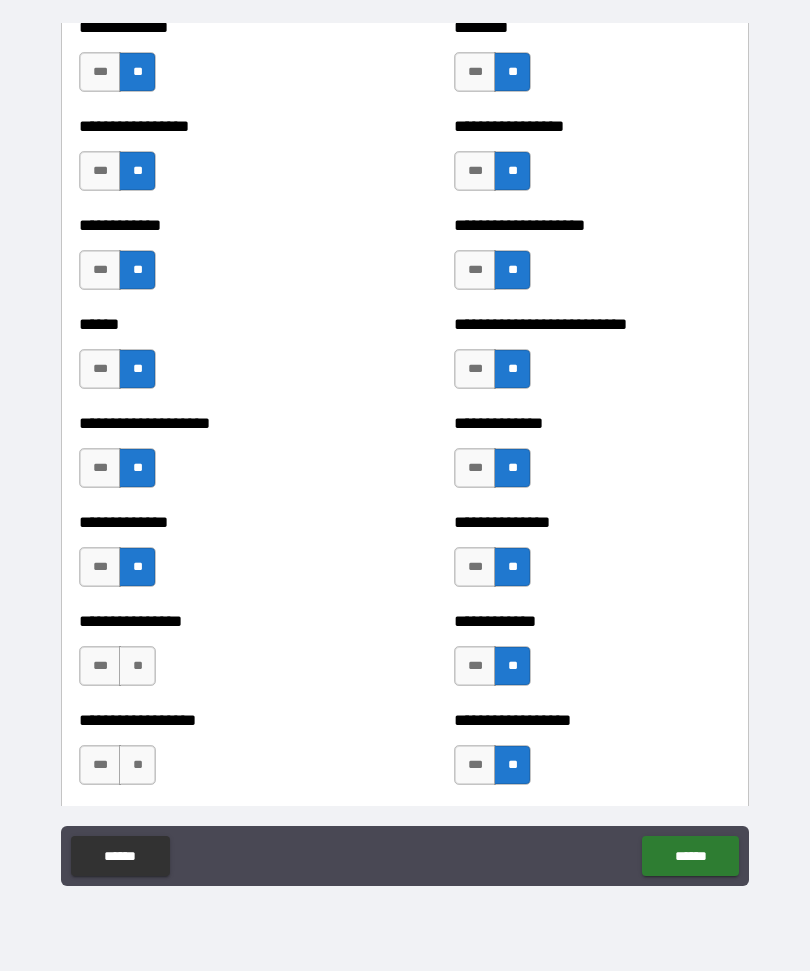 click on "**" at bounding box center [137, 765] 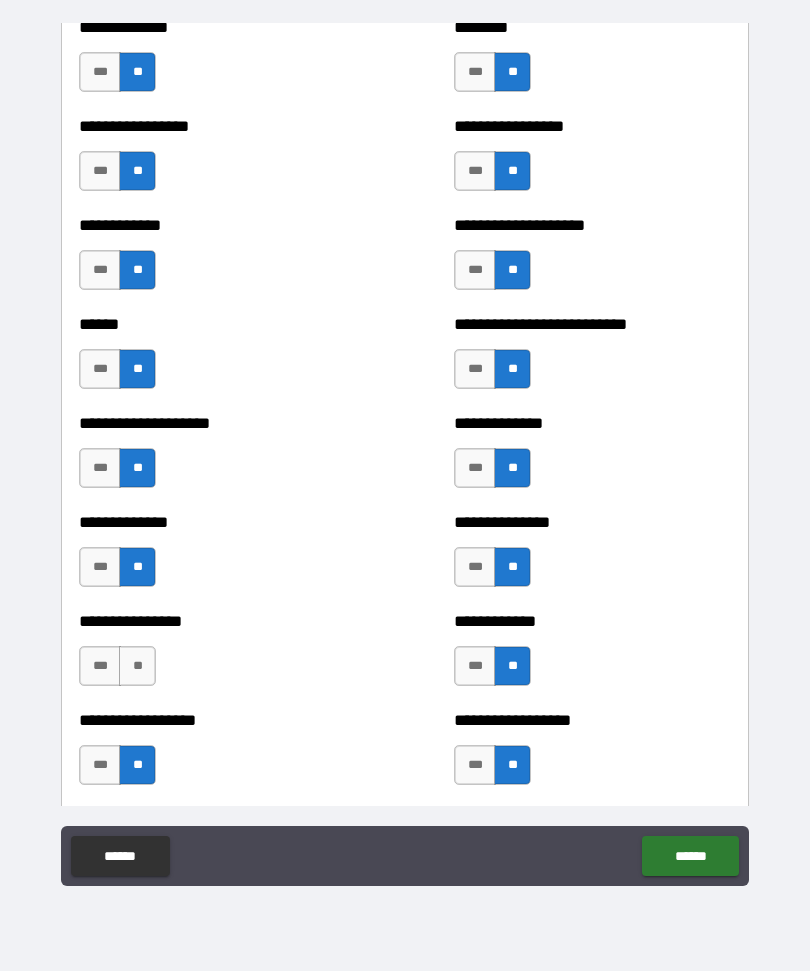 click on "**" at bounding box center (137, 666) 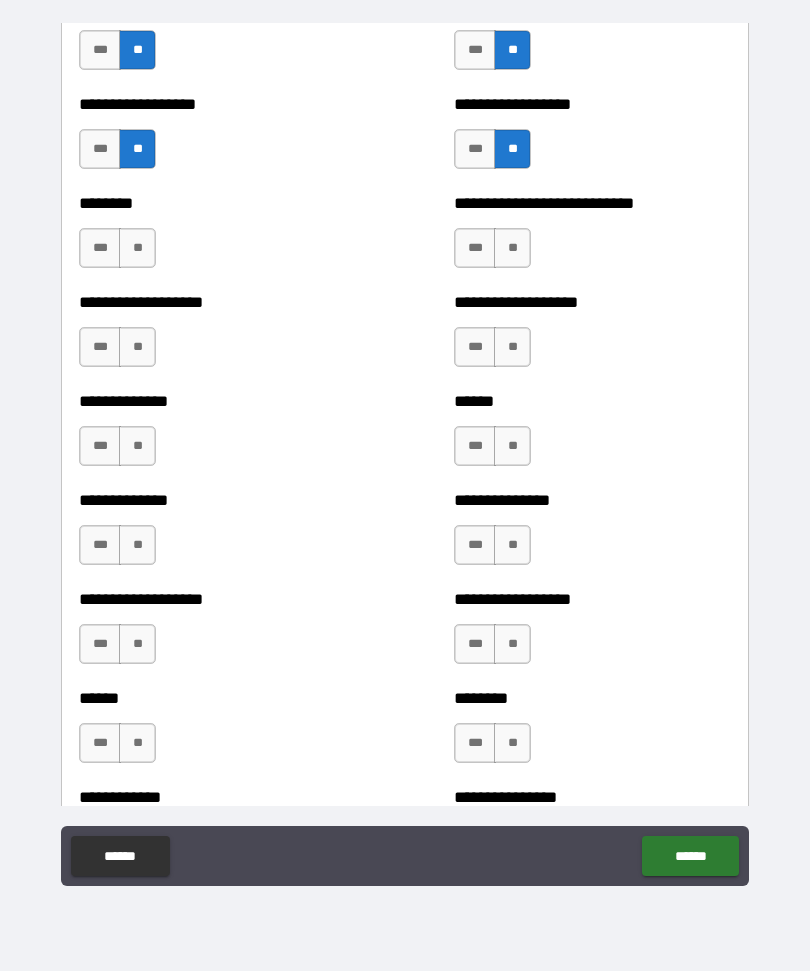 scroll, scrollTop: 4385, scrollLeft: 0, axis: vertical 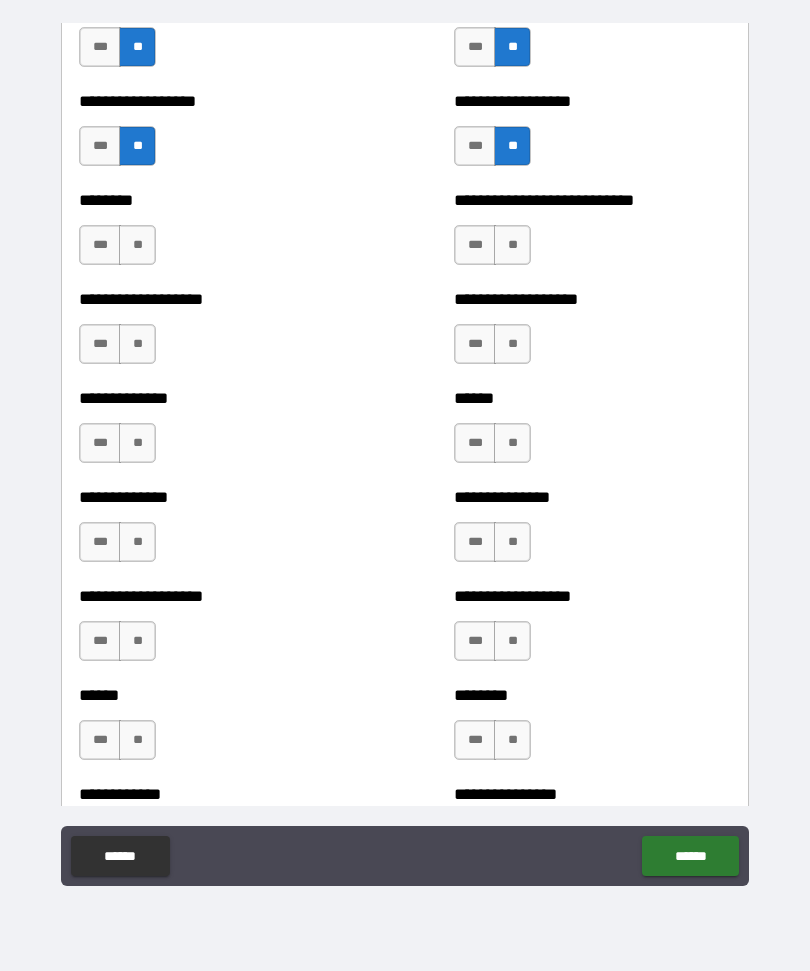 click on "**" at bounding box center [137, 245] 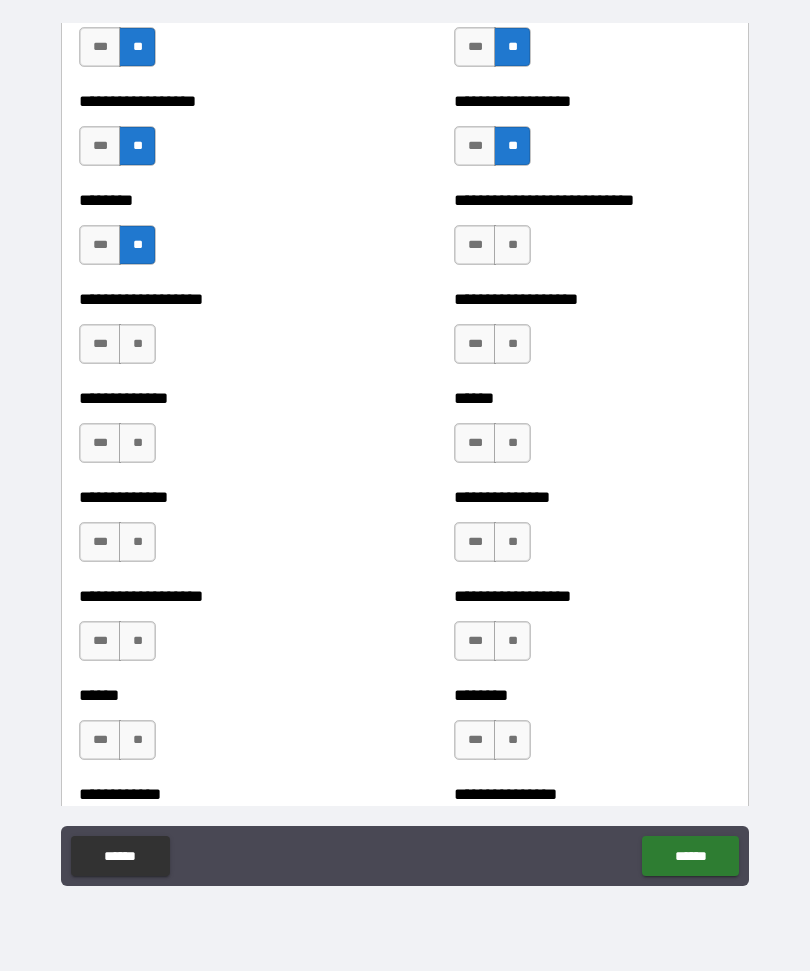 click on "**" at bounding box center [137, 344] 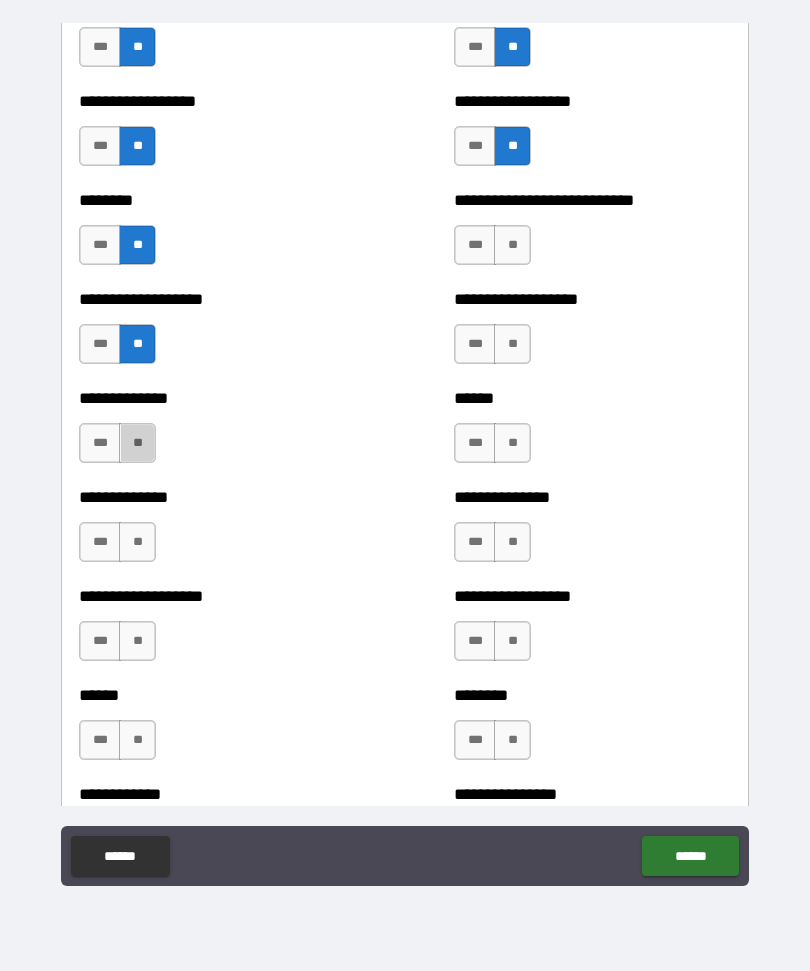 click on "**" at bounding box center [137, 443] 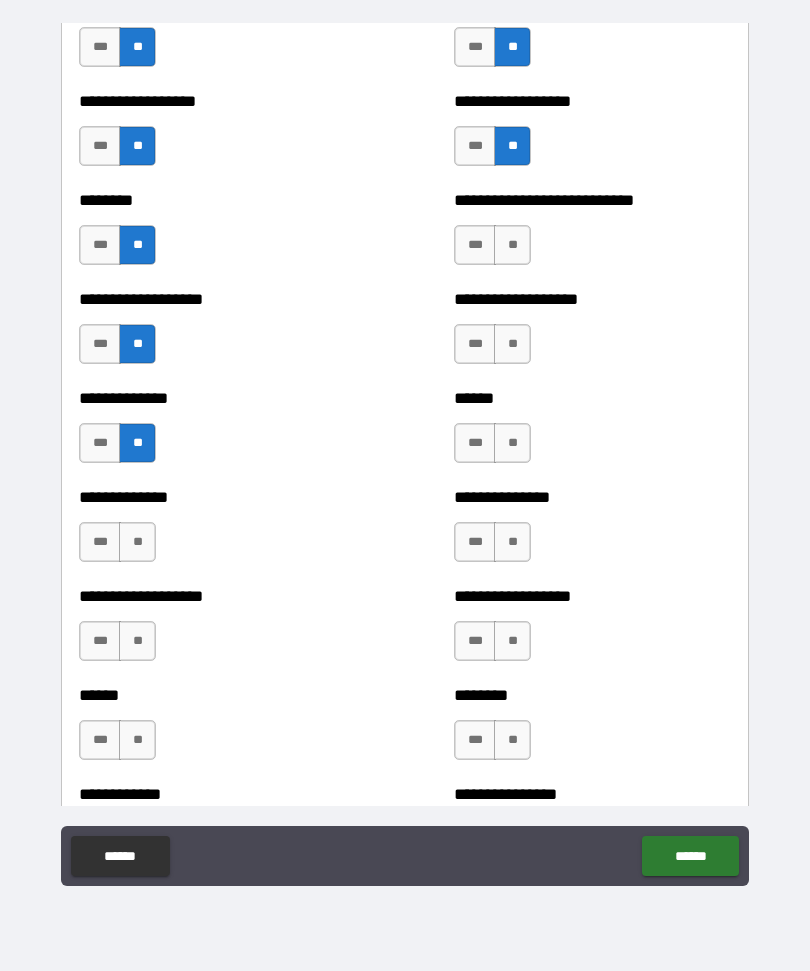 click on "**" at bounding box center (137, 542) 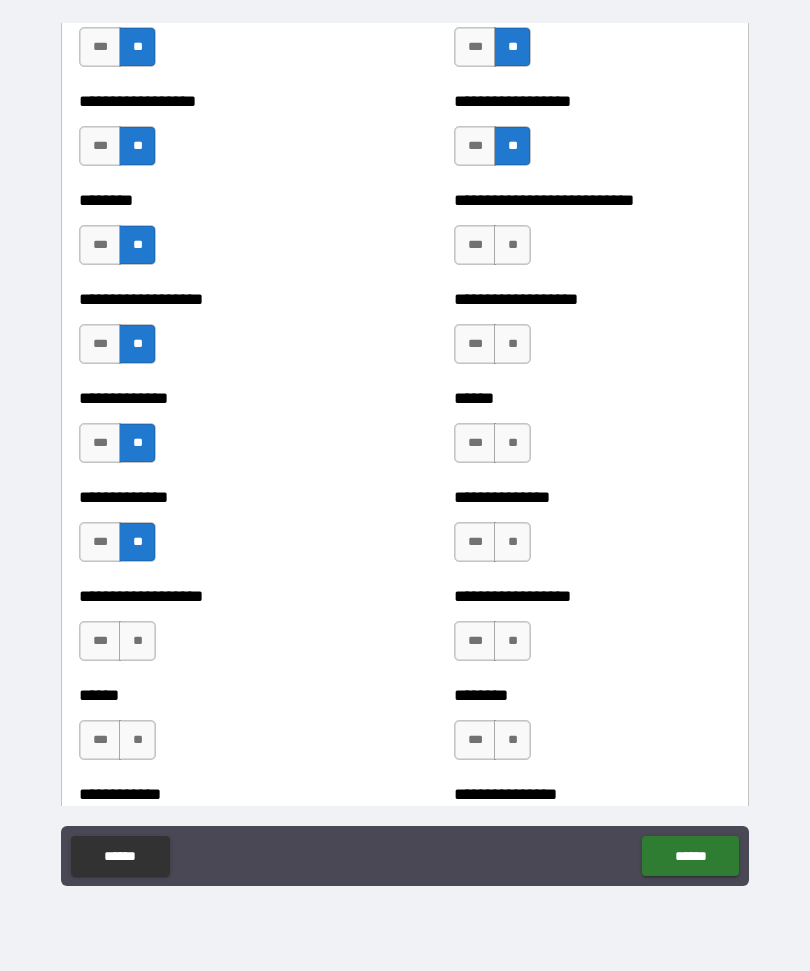 click on "**" at bounding box center (137, 641) 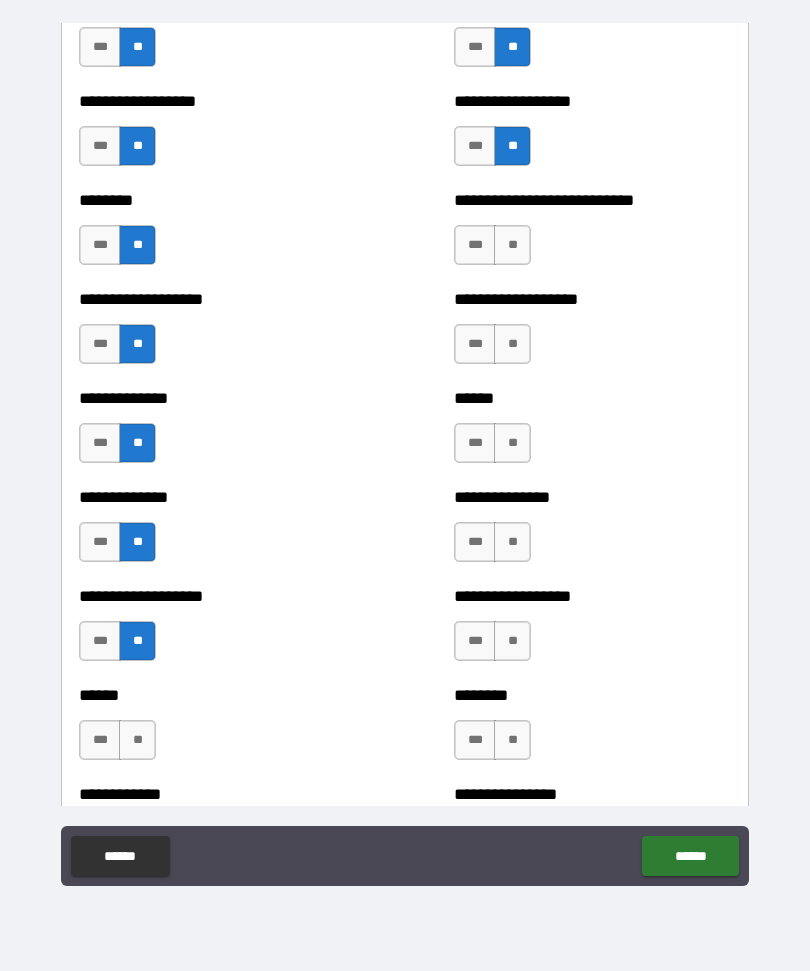 click on "**" at bounding box center (137, 740) 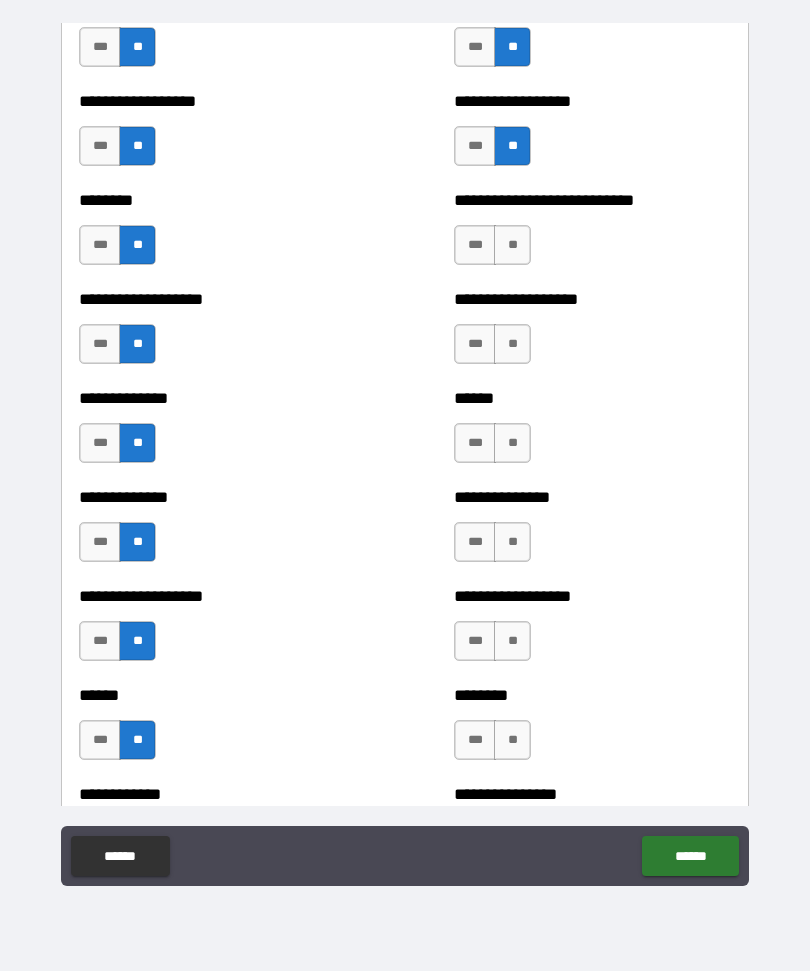click on "**" at bounding box center (512, 245) 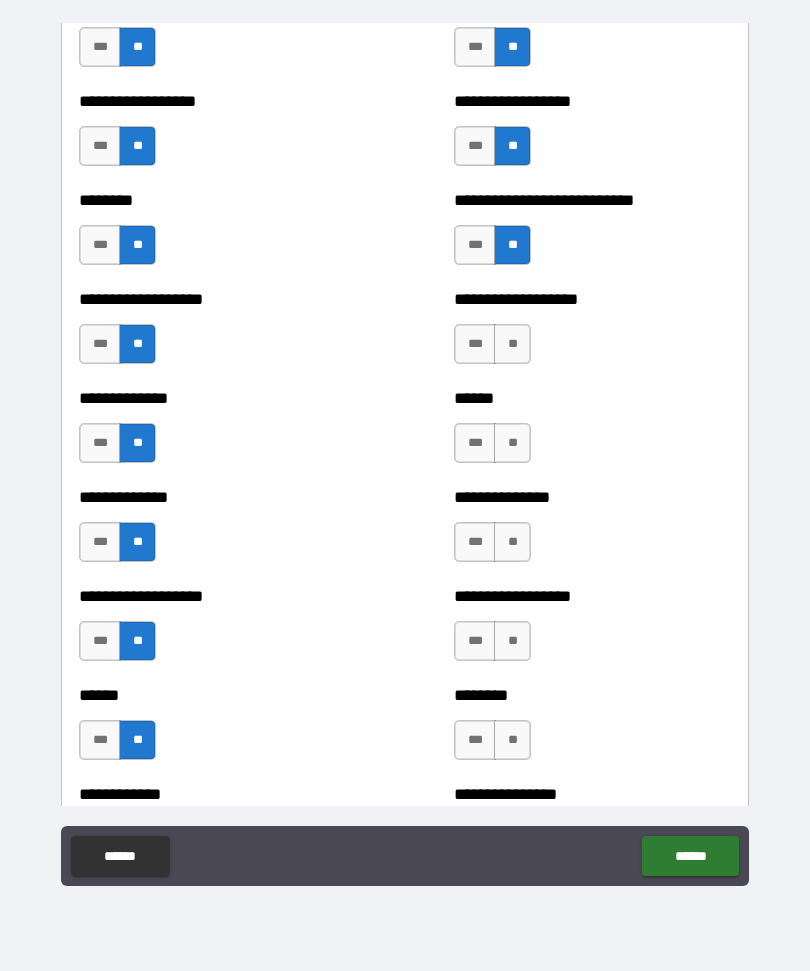 click on "**" at bounding box center (512, 344) 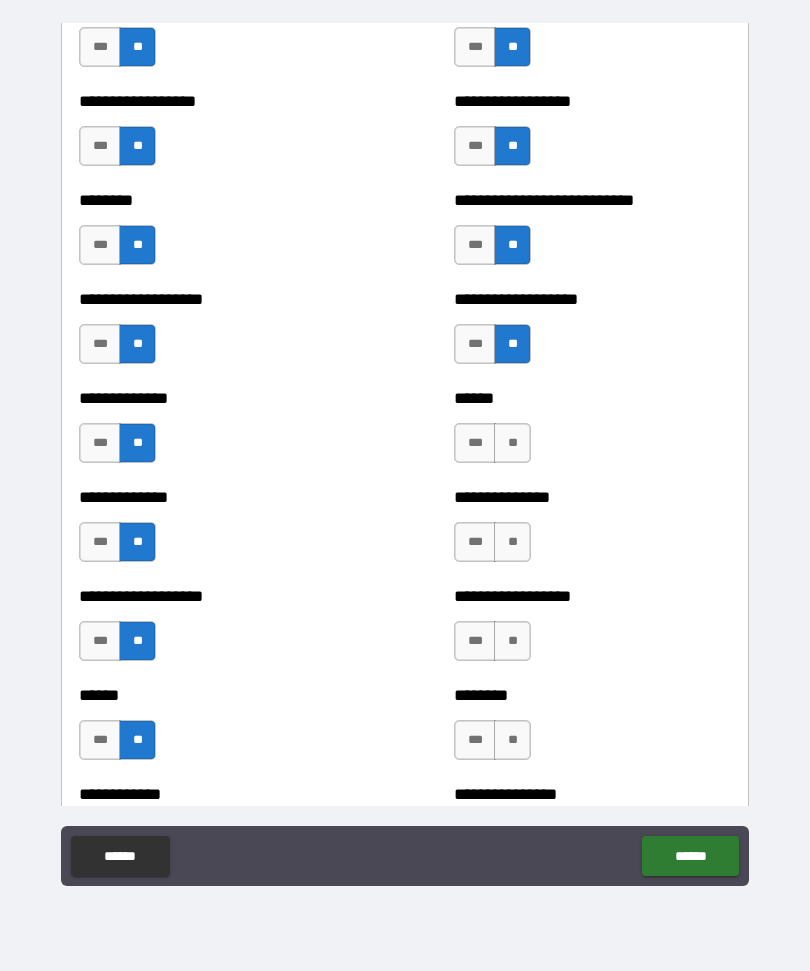 click on "**" at bounding box center (512, 443) 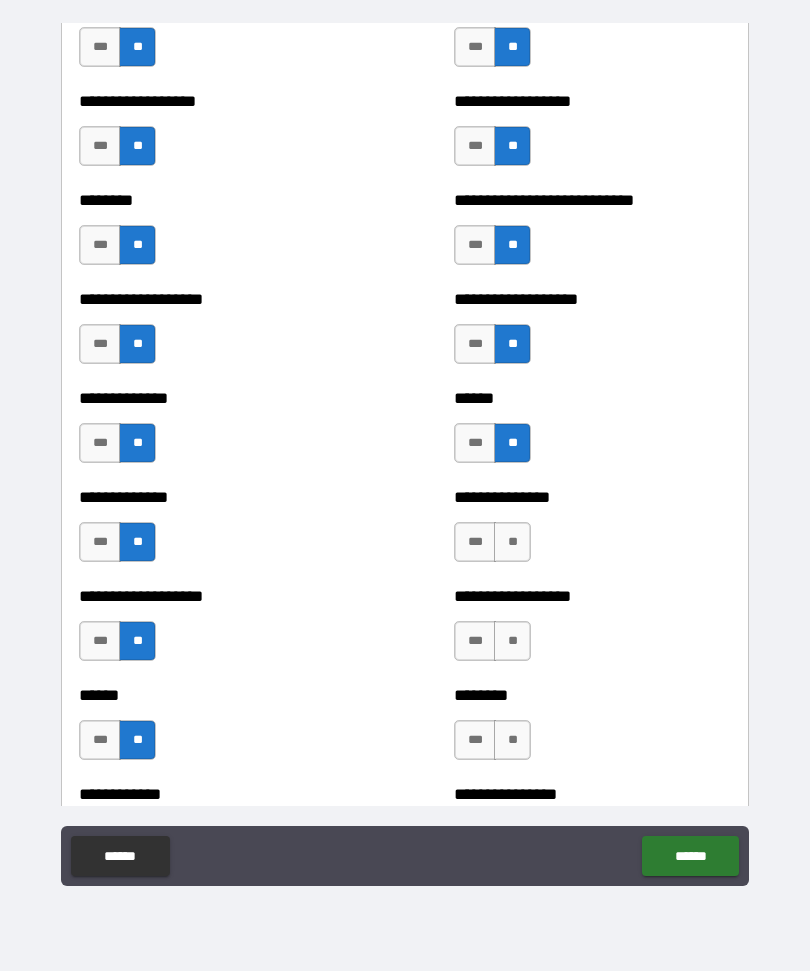 click on "**" at bounding box center (512, 542) 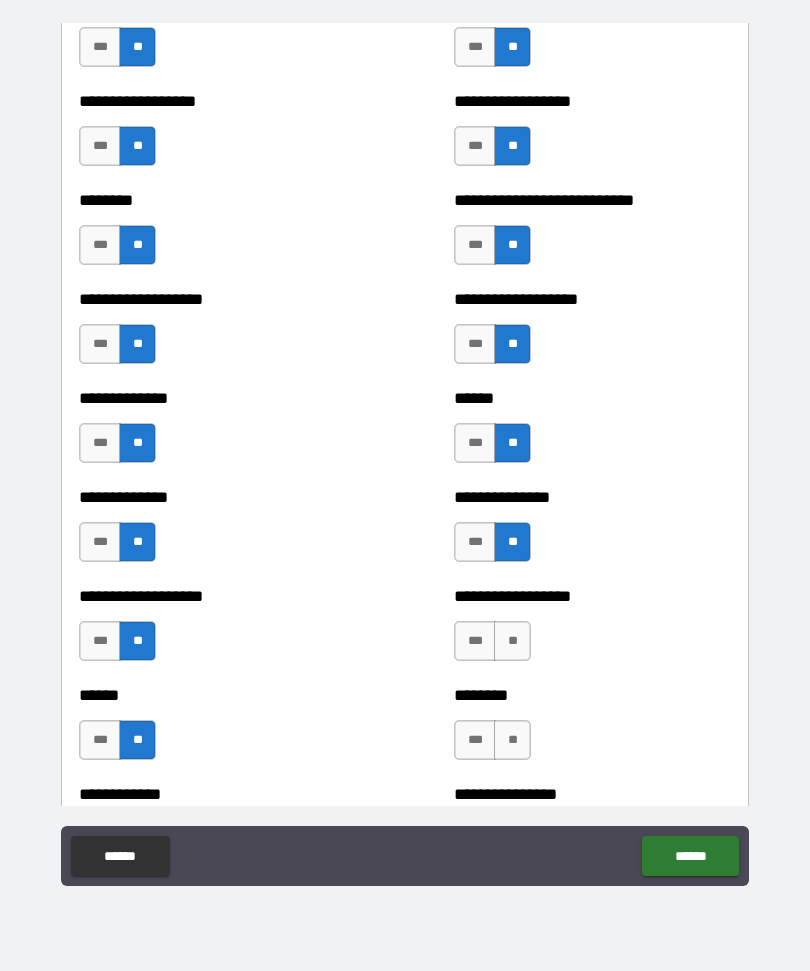 click on "**" at bounding box center [512, 641] 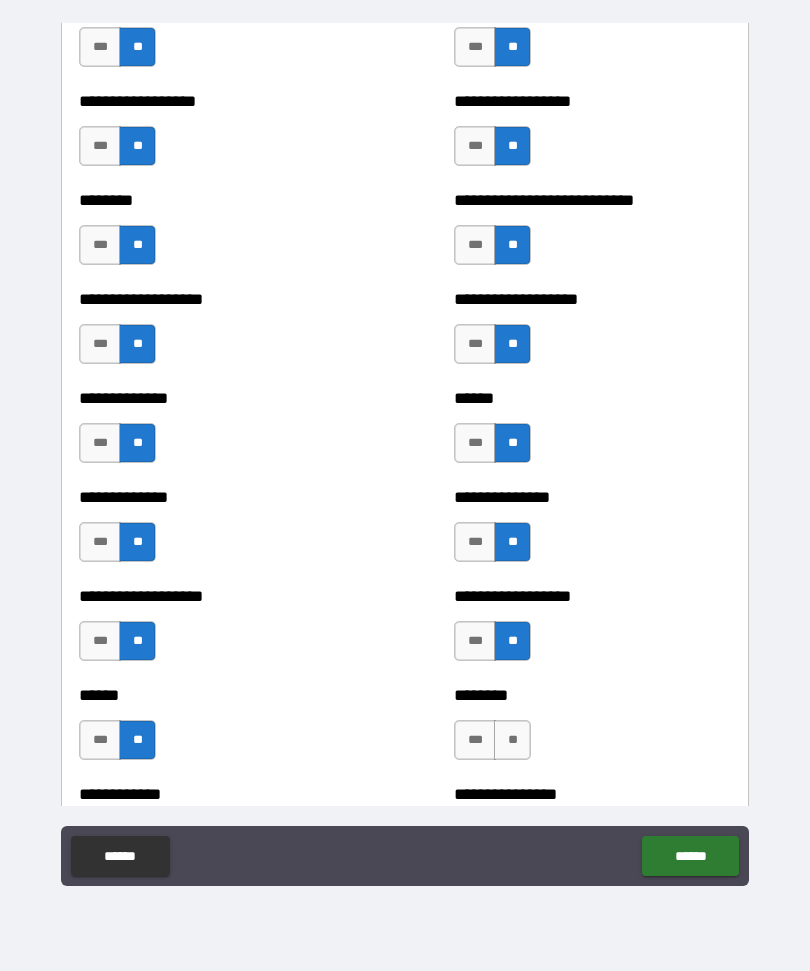 click on "**" at bounding box center (512, 740) 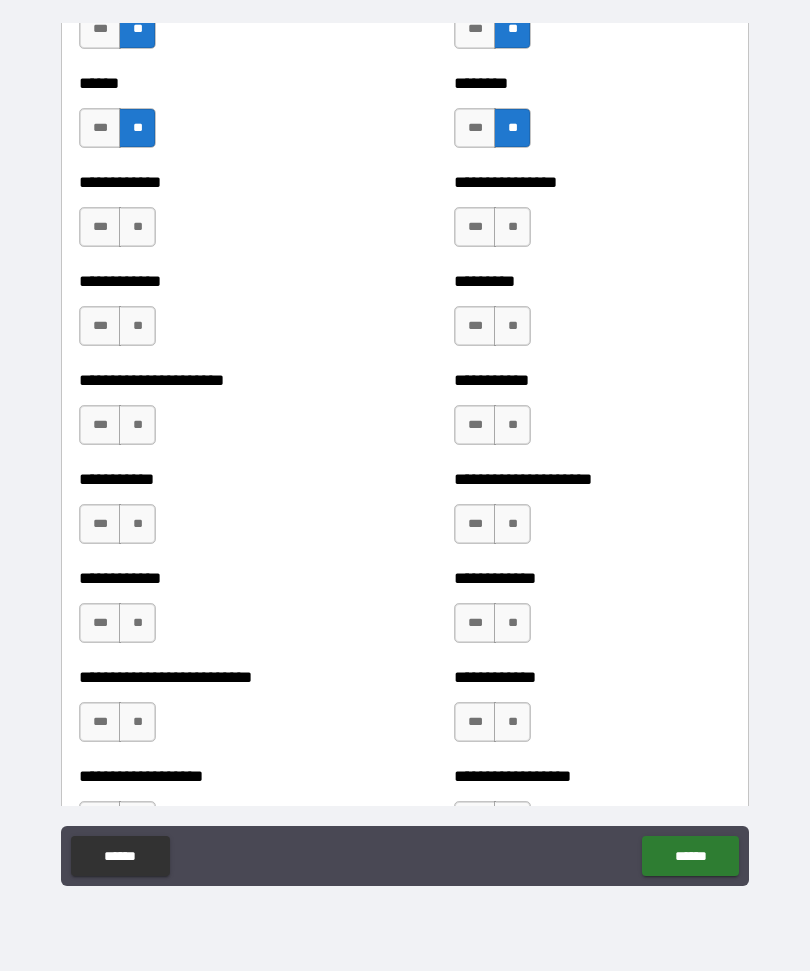 scroll, scrollTop: 4999, scrollLeft: 0, axis: vertical 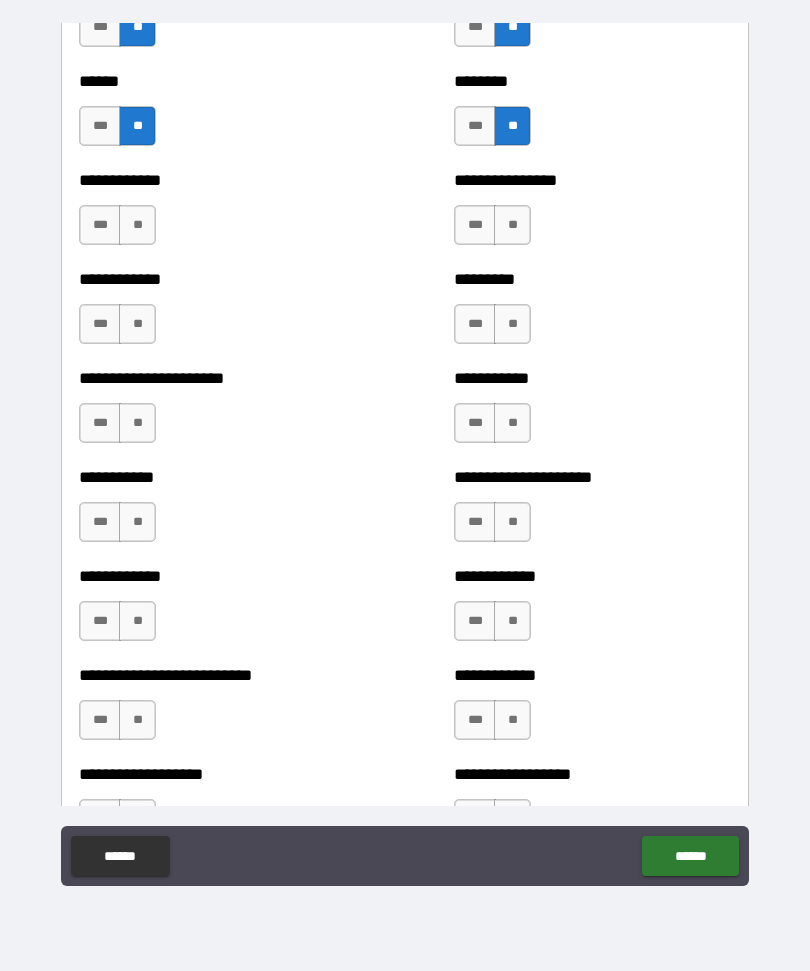 click on "**" at bounding box center (137, 225) 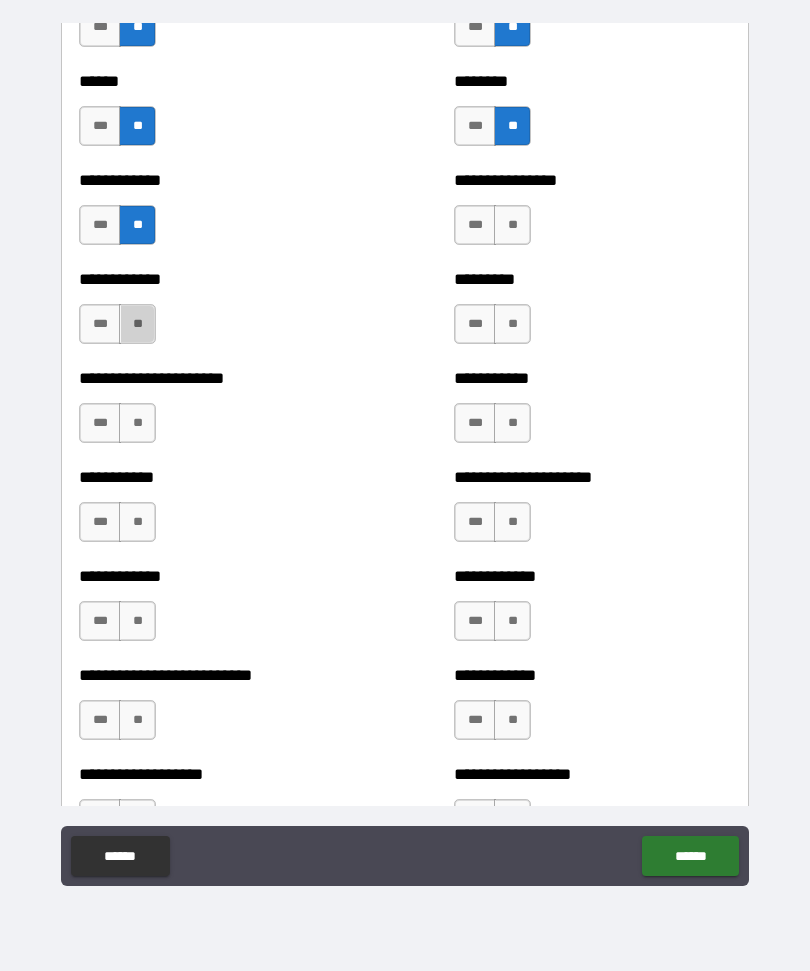 click on "**" at bounding box center (137, 324) 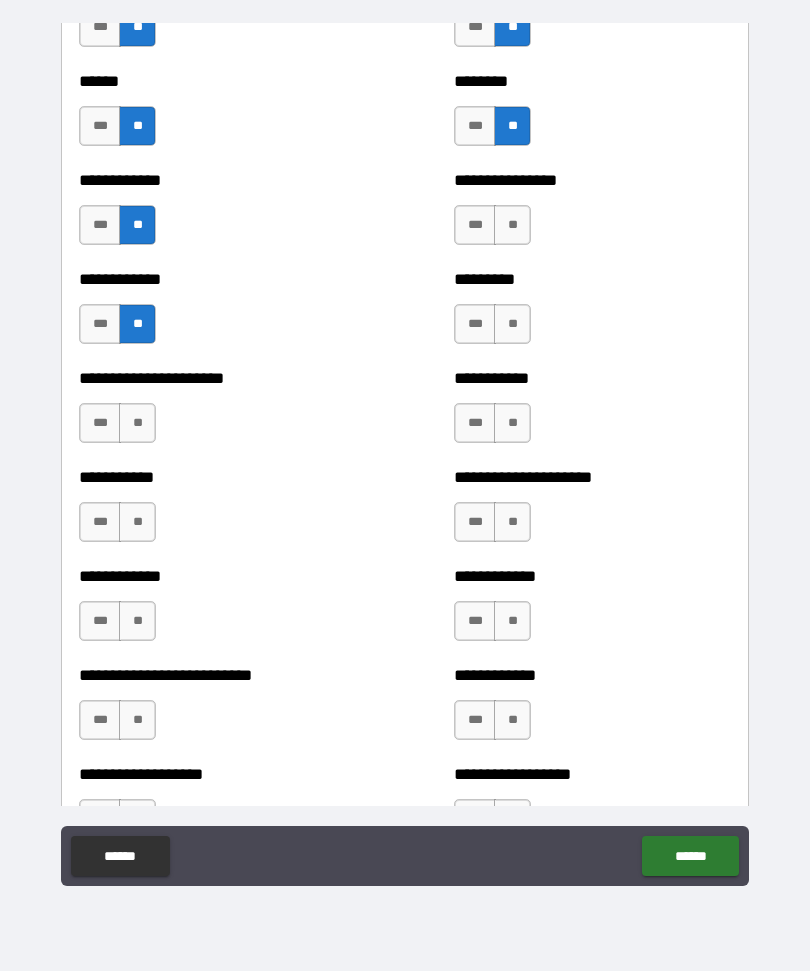 click on "**" at bounding box center [137, 423] 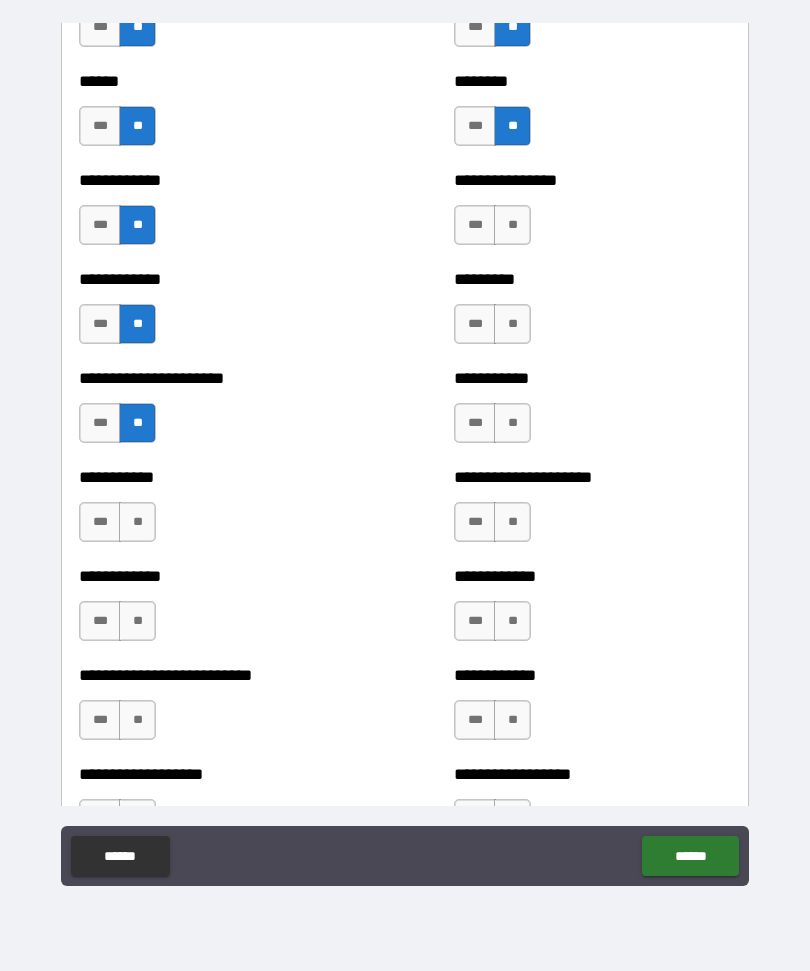 click on "**" at bounding box center [137, 522] 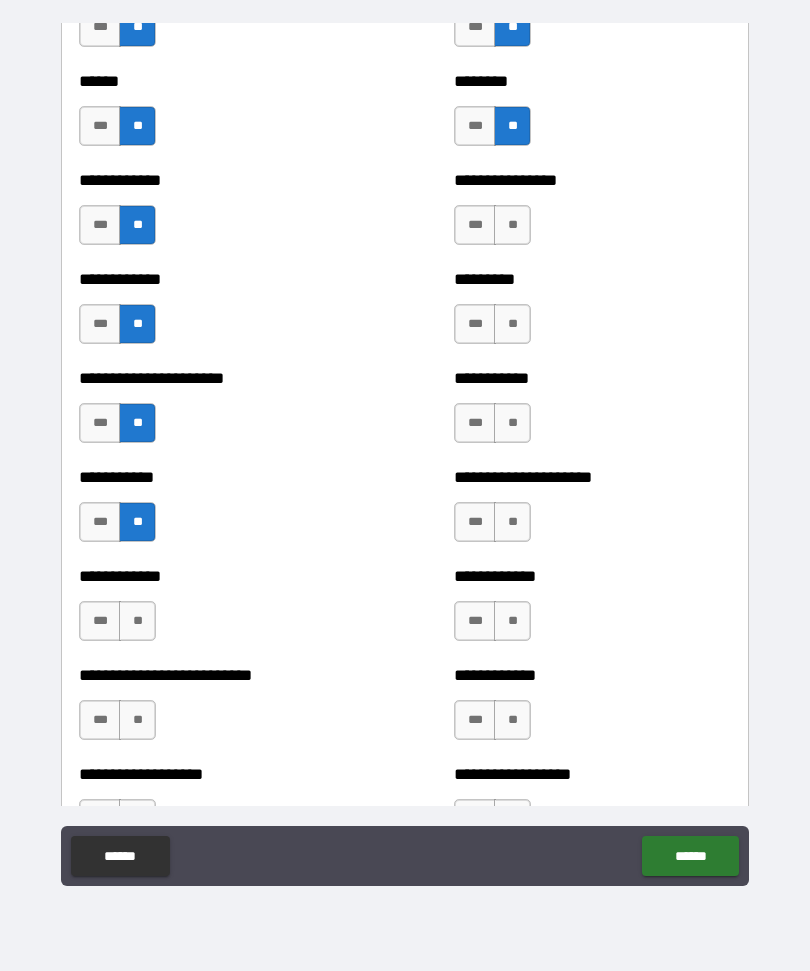 click on "**" at bounding box center [137, 621] 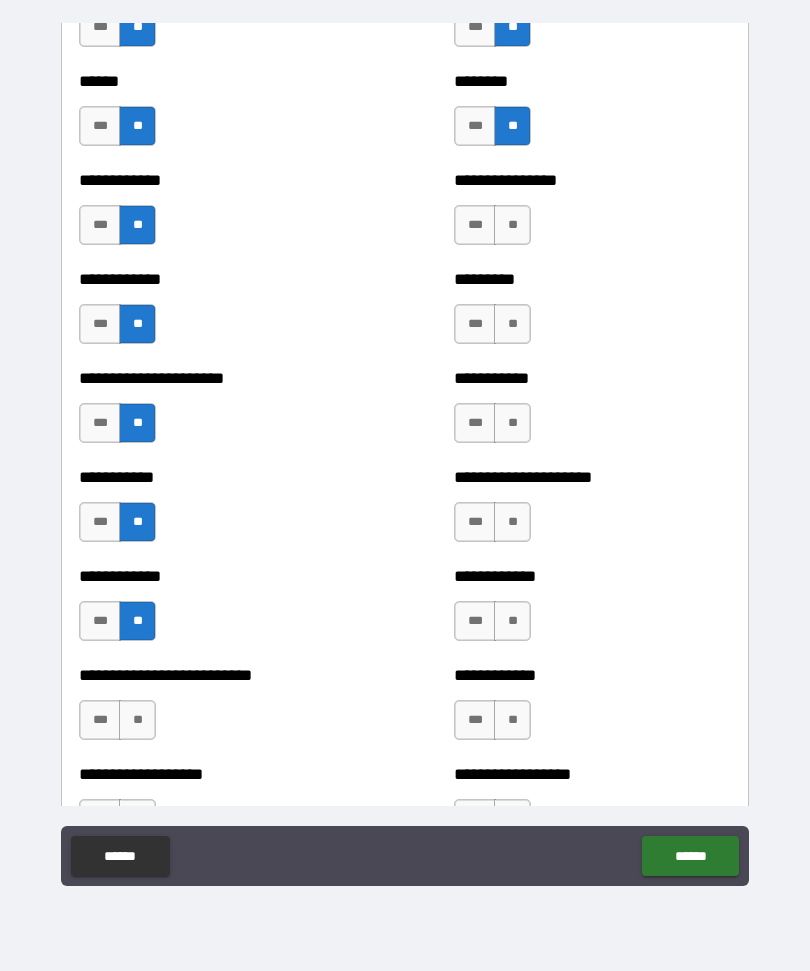 click on "**" at bounding box center (137, 720) 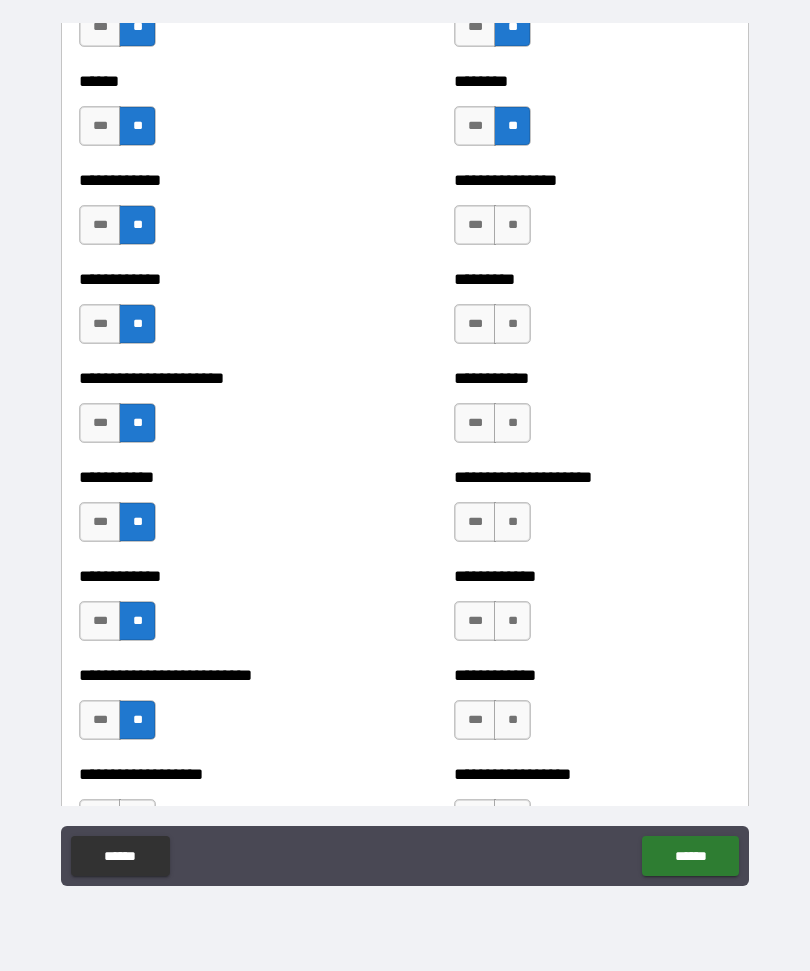 click on "**" at bounding box center [512, 225] 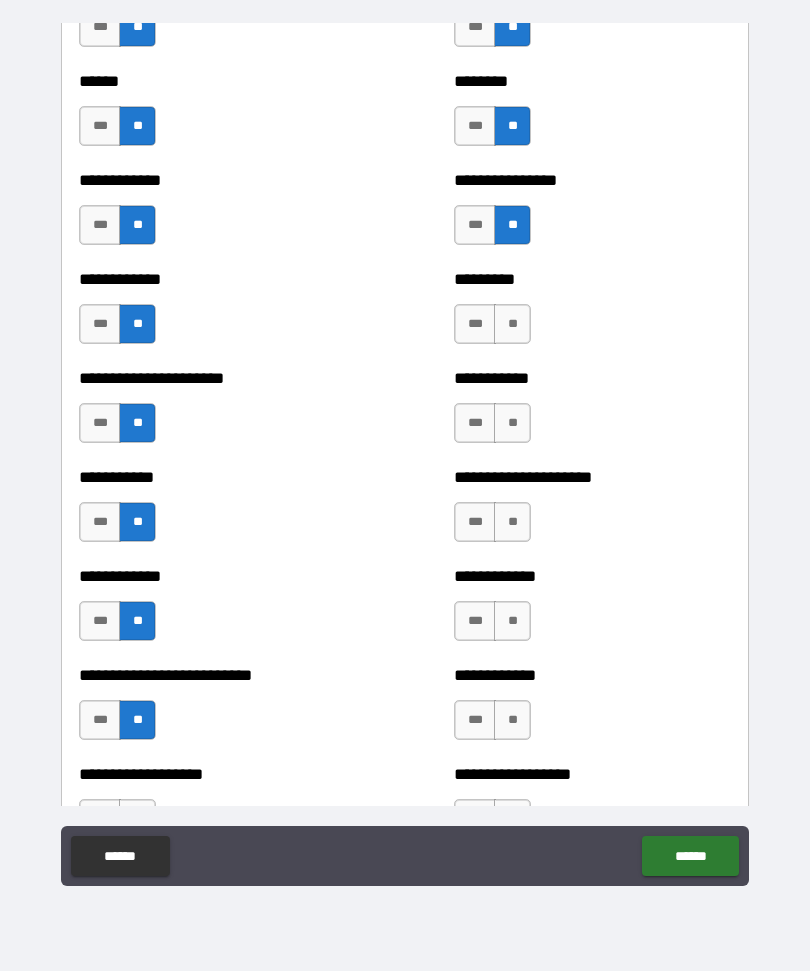 click on "**" at bounding box center [512, 324] 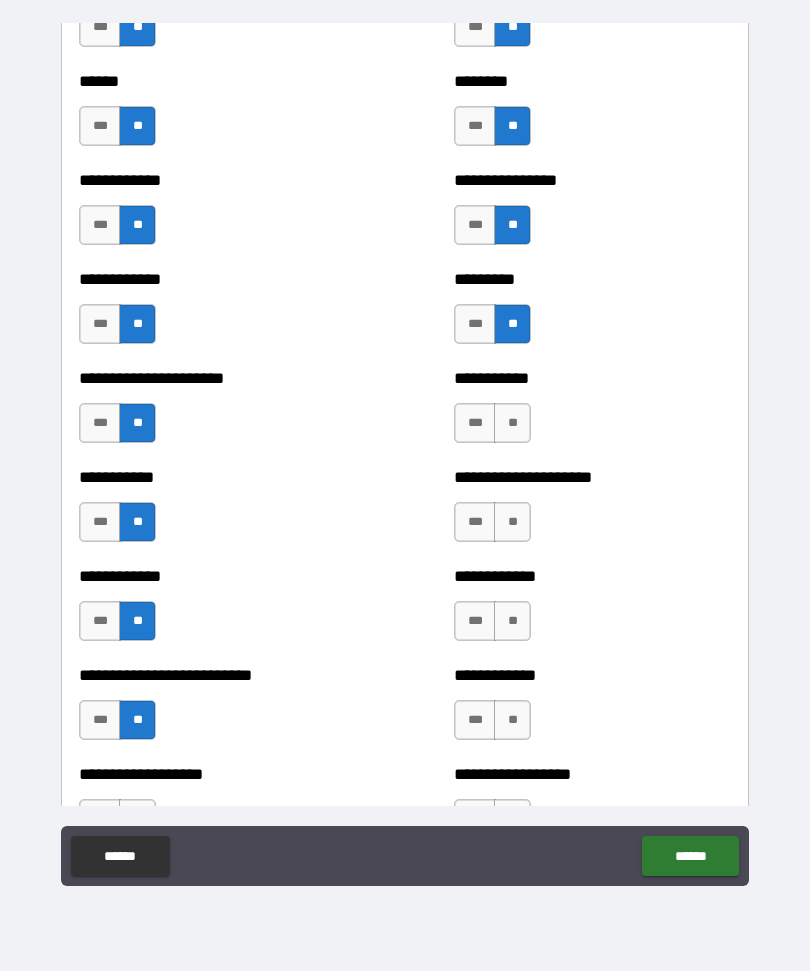 click on "**" at bounding box center [512, 423] 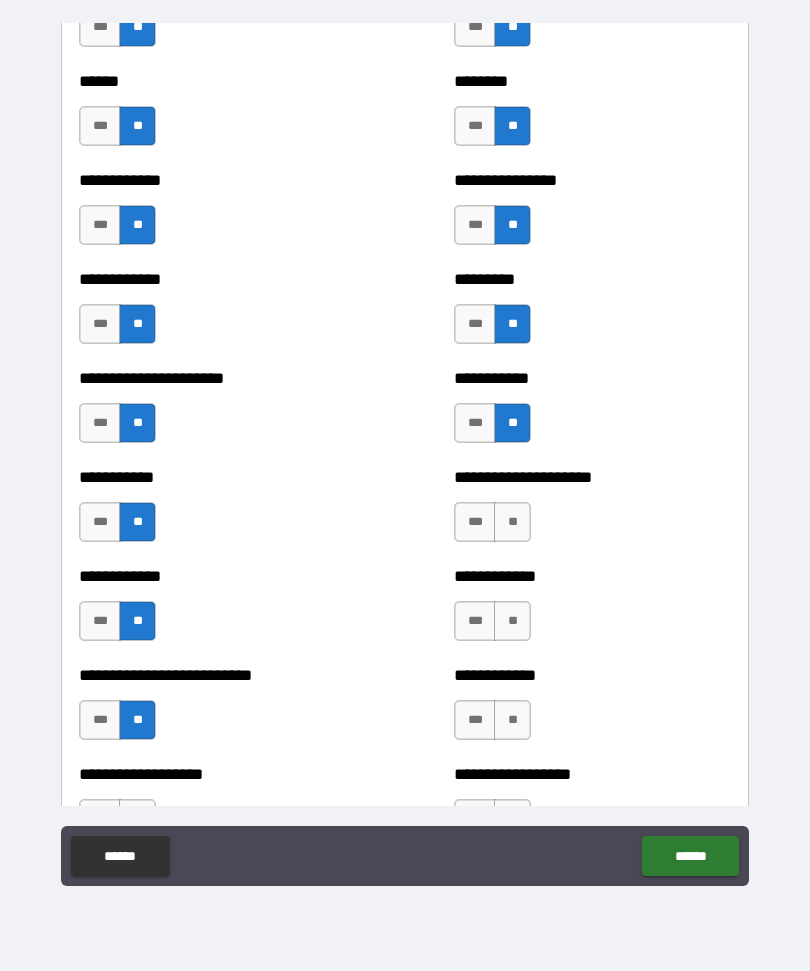 click on "**" at bounding box center [512, 522] 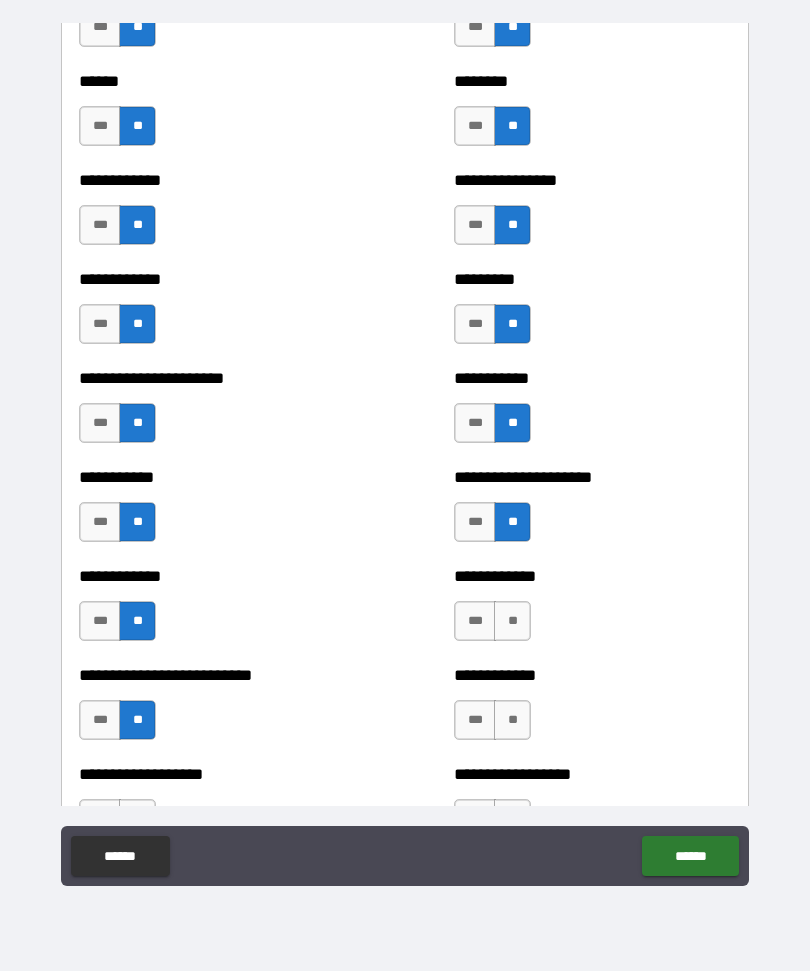 click on "**" at bounding box center (512, 621) 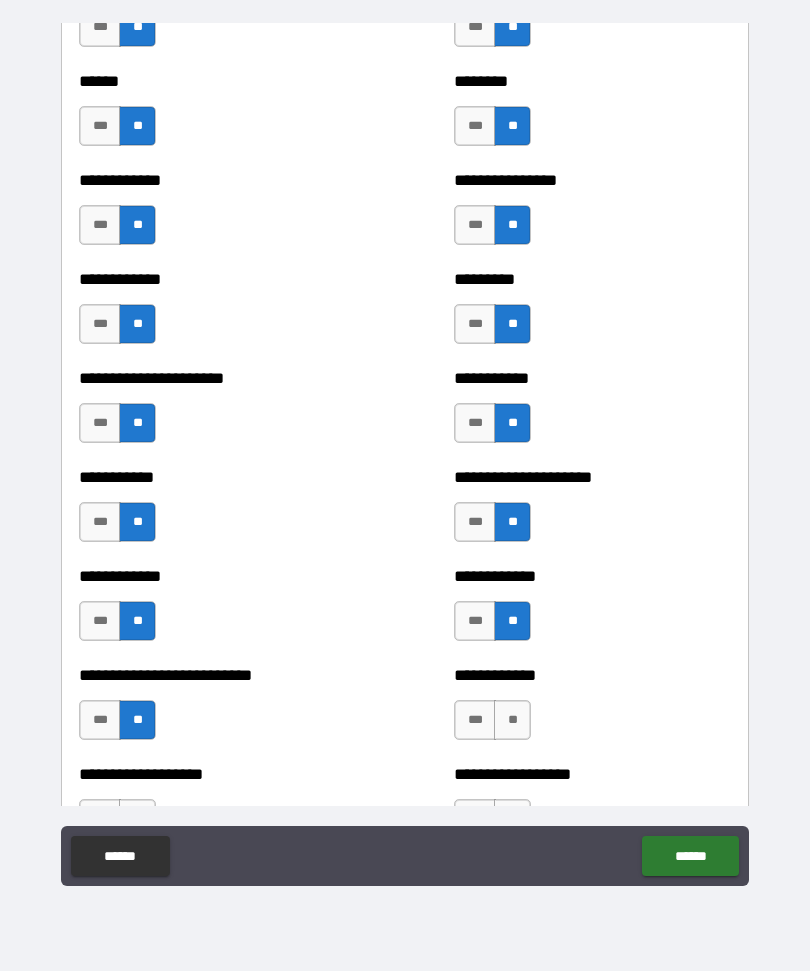 click on "**" at bounding box center [512, 720] 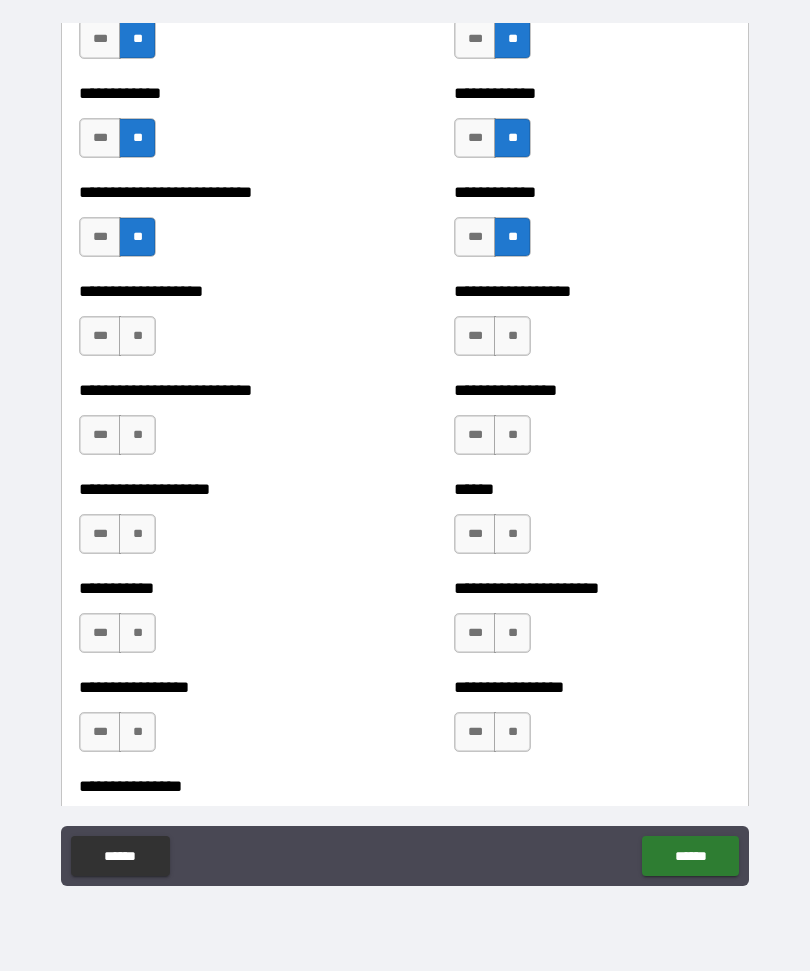 scroll, scrollTop: 5485, scrollLeft: 0, axis: vertical 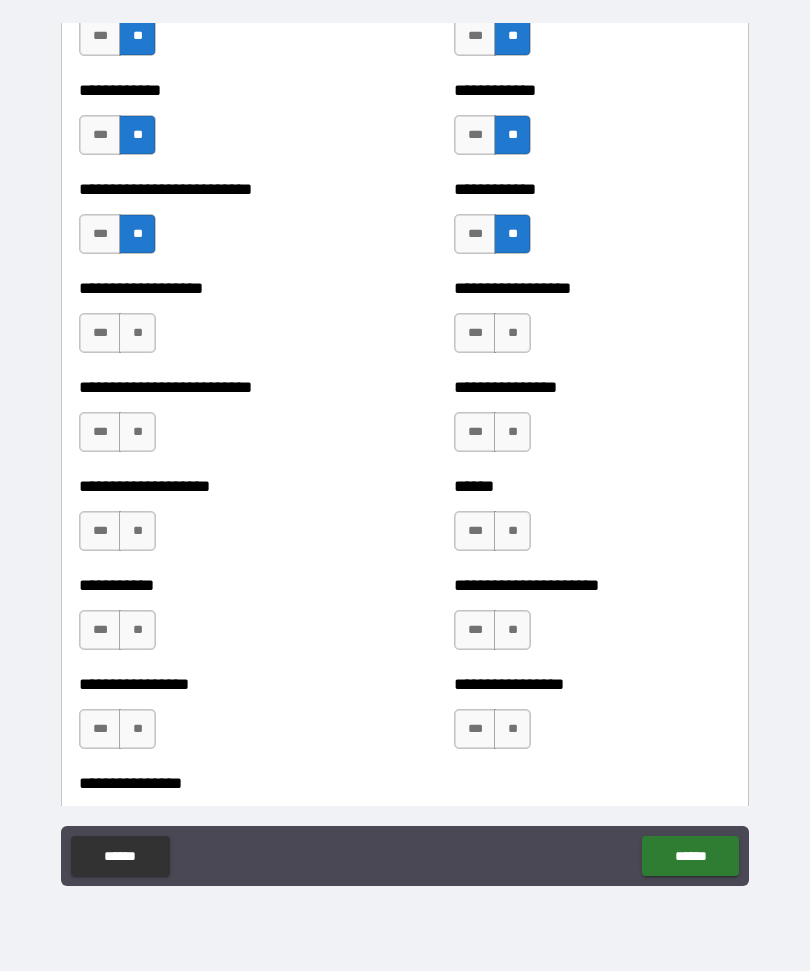 click on "**" at bounding box center (137, 333) 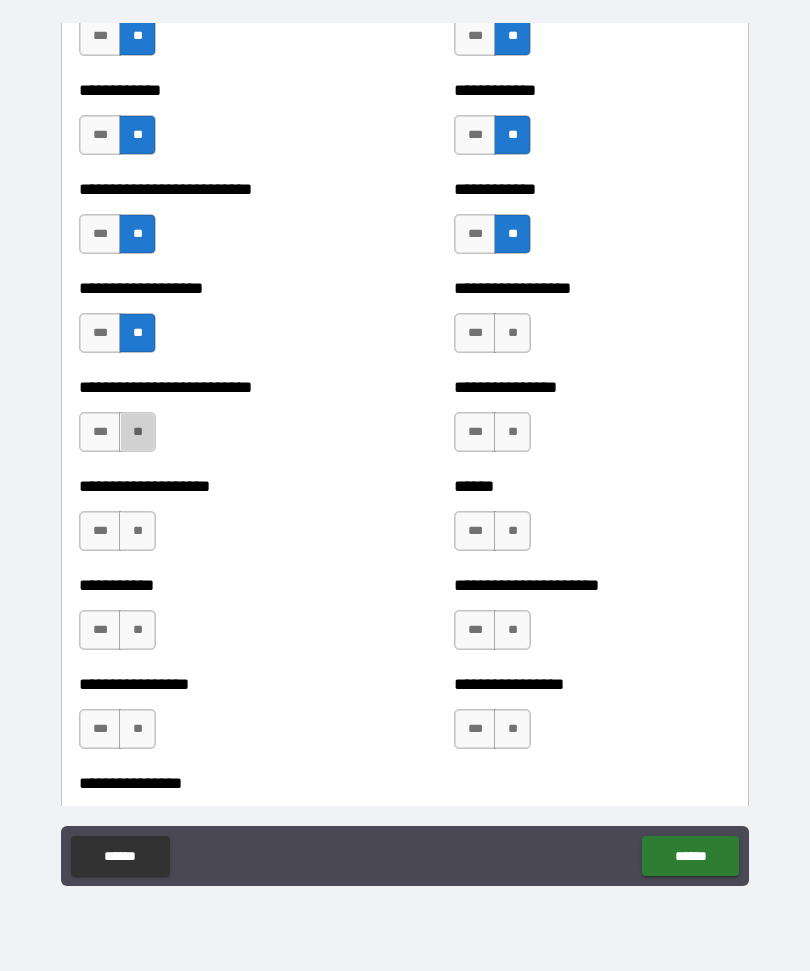 click on "**" at bounding box center (137, 432) 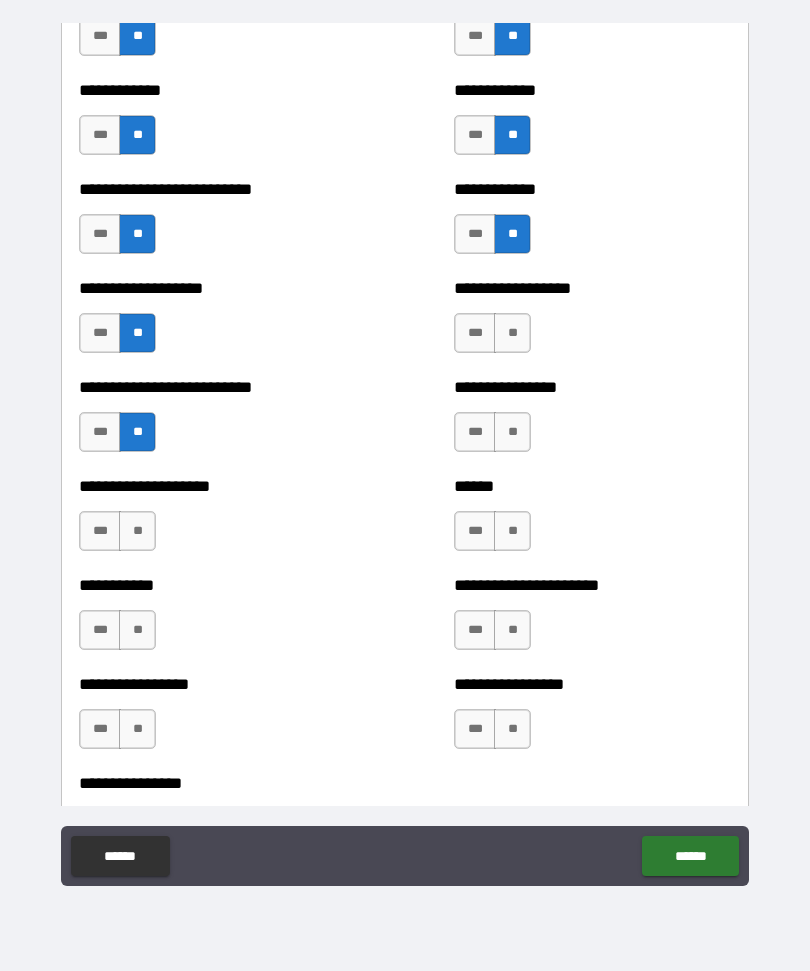 click on "**" at bounding box center (137, 531) 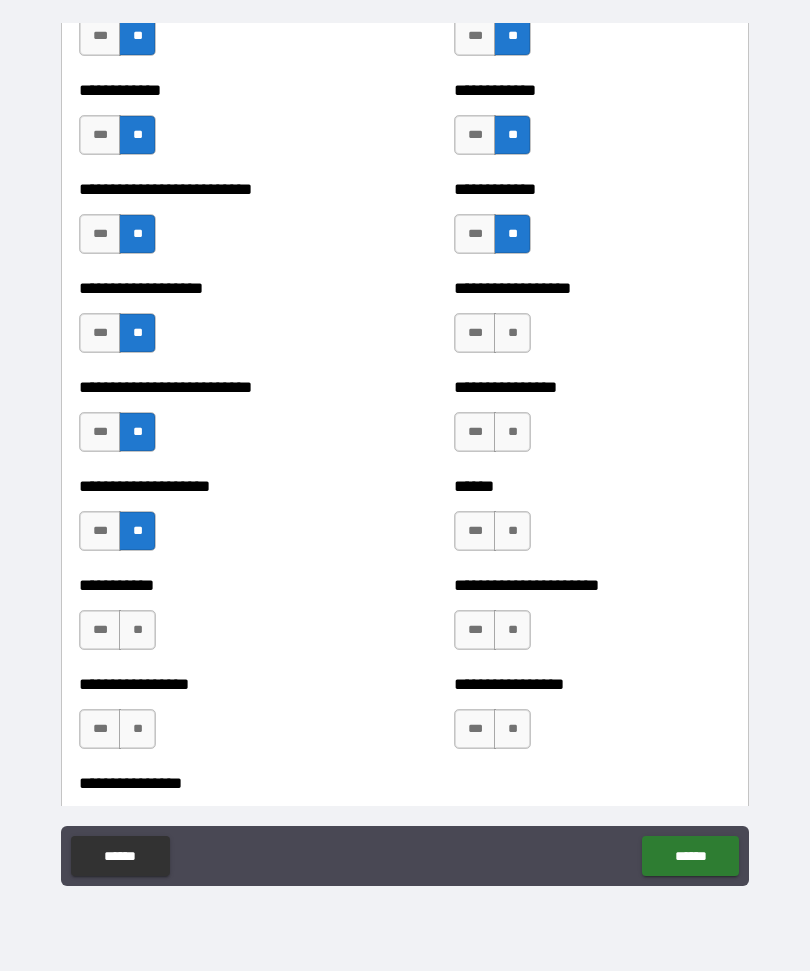 click on "**" at bounding box center [137, 630] 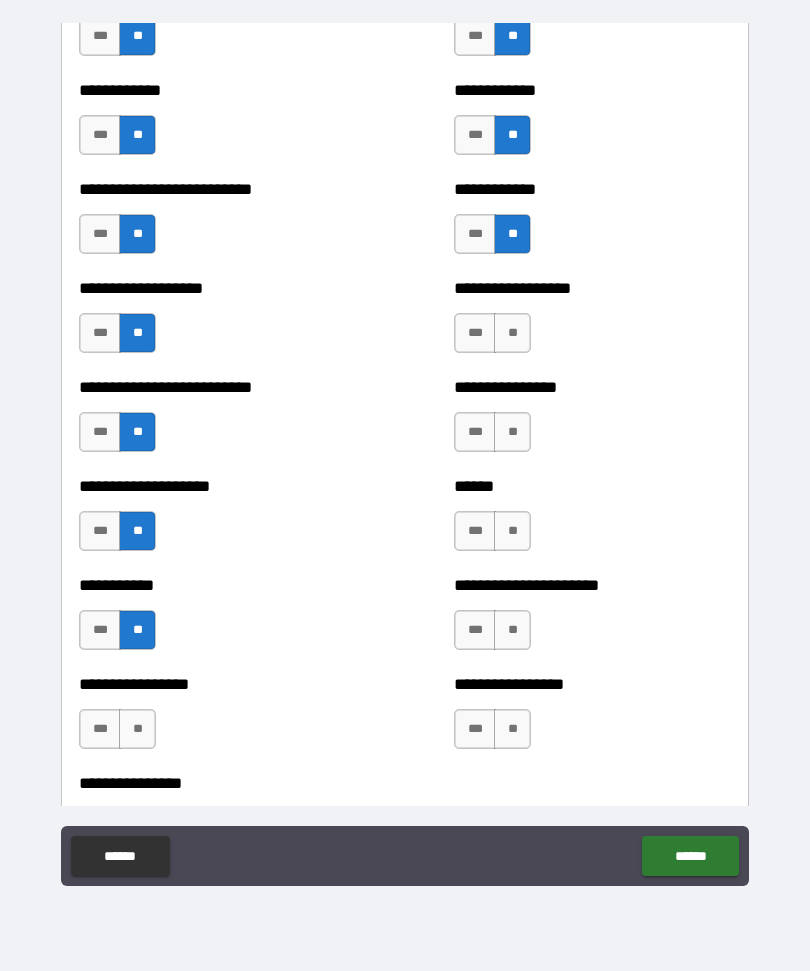 click on "**" at bounding box center (137, 729) 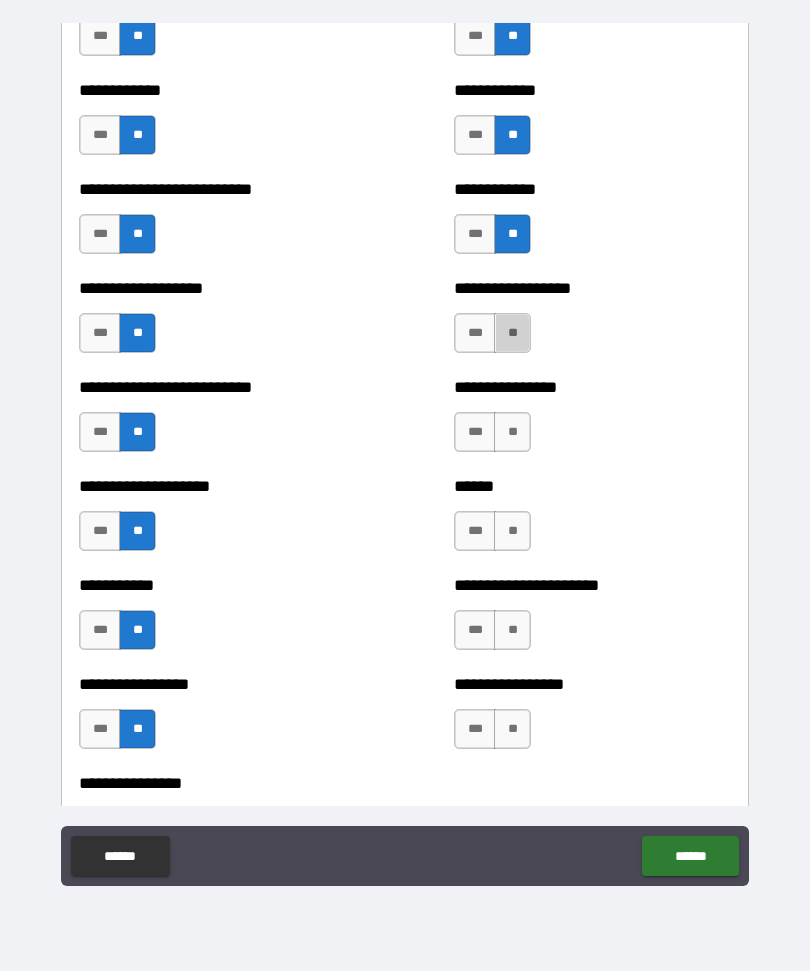 click on "**" at bounding box center [512, 333] 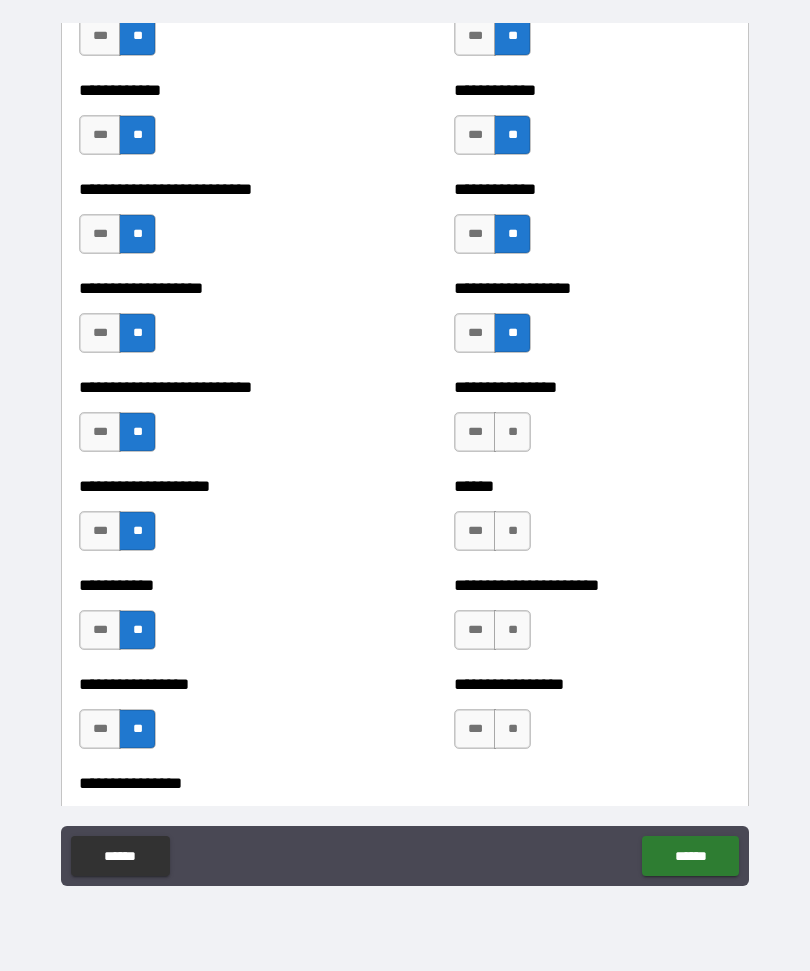 click on "**" at bounding box center [512, 432] 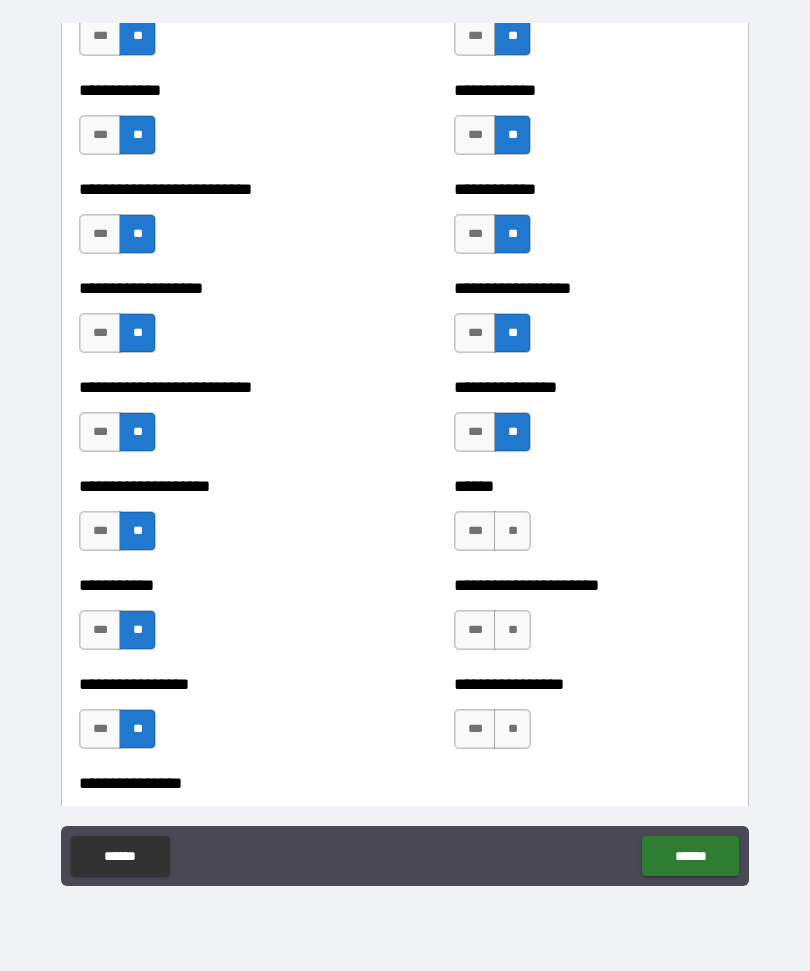 click on "**" at bounding box center (512, 531) 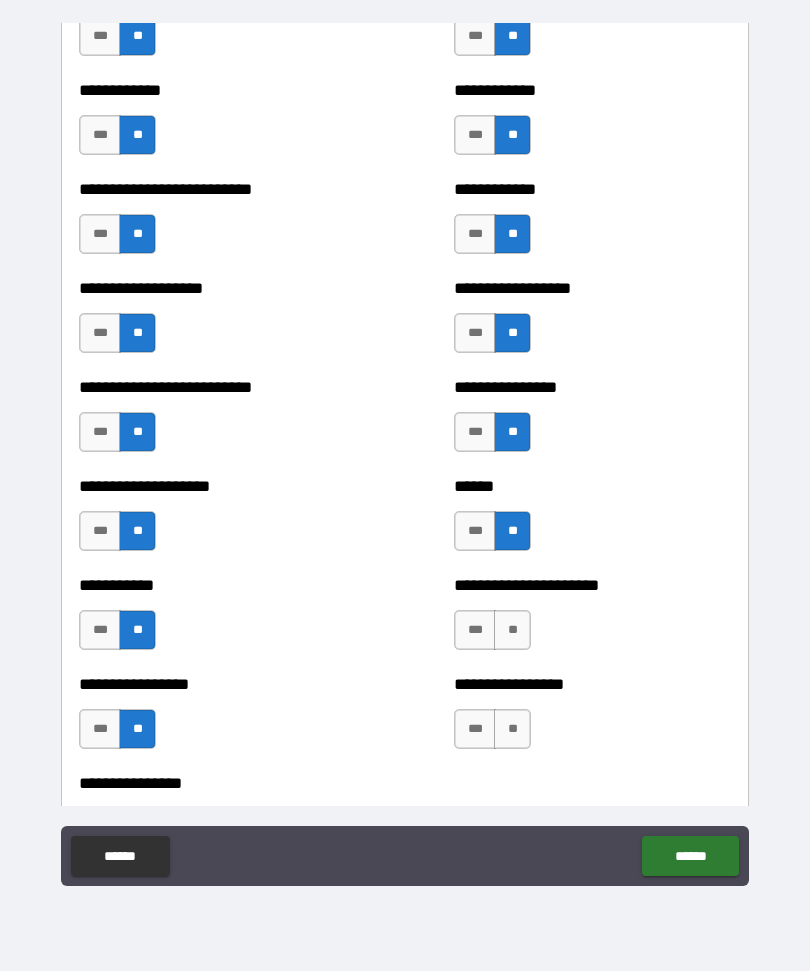click on "**" at bounding box center (512, 630) 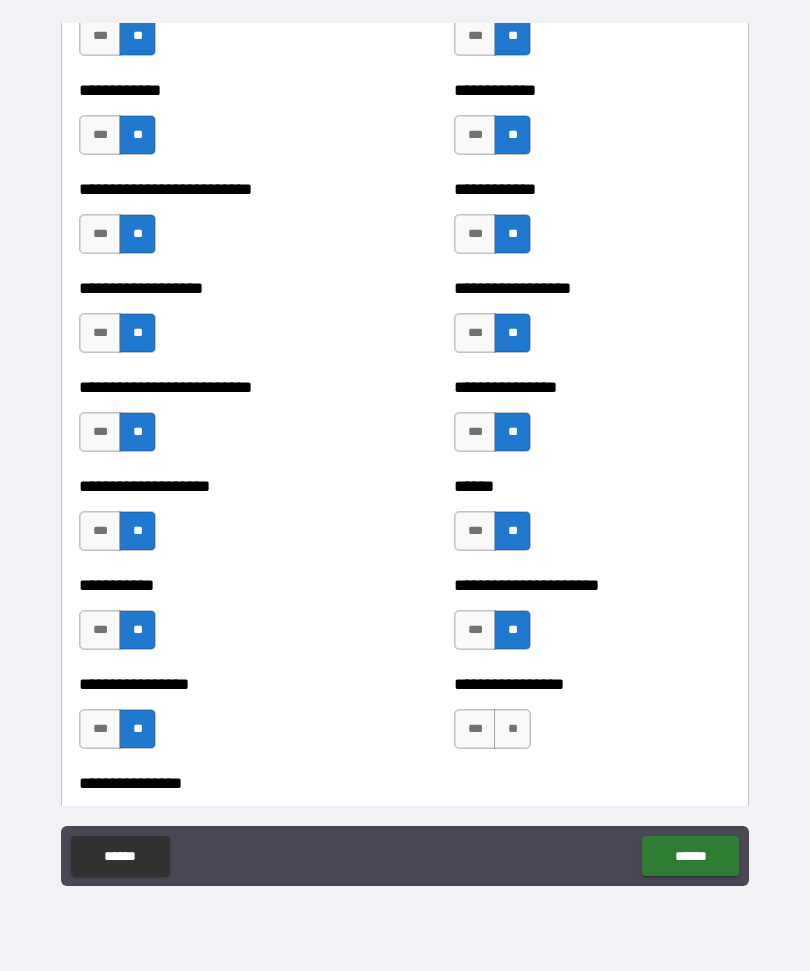 click on "**" at bounding box center (512, 729) 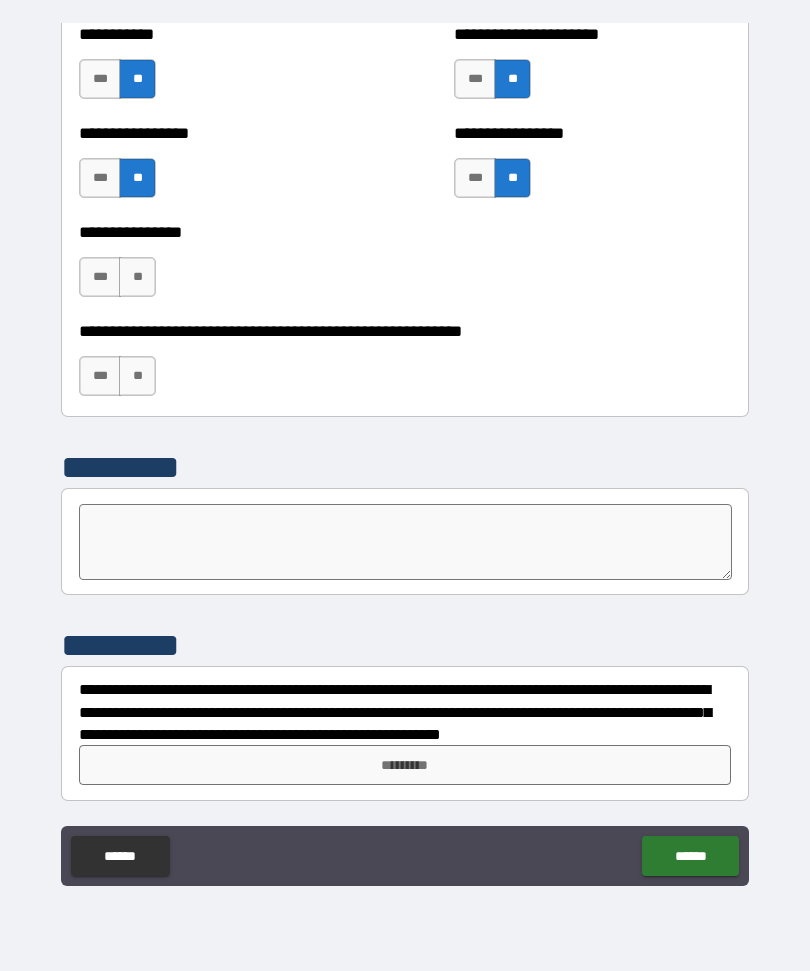 scroll, scrollTop: 6036, scrollLeft: 0, axis: vertical 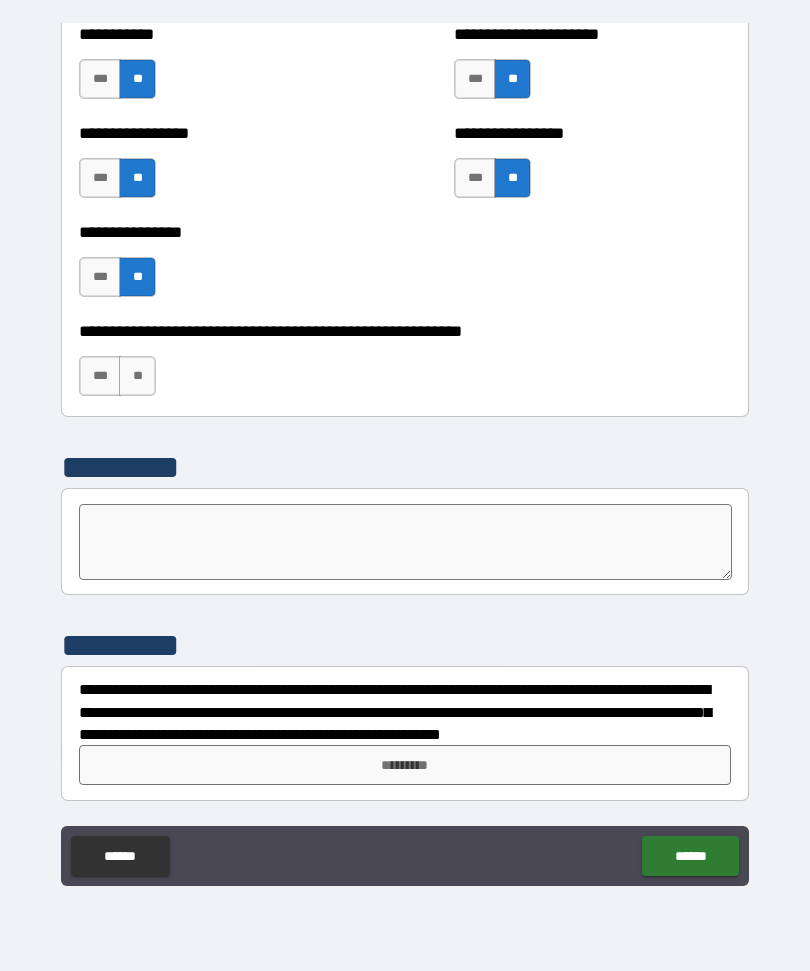 click on "**" at bounding box center (137, 376) 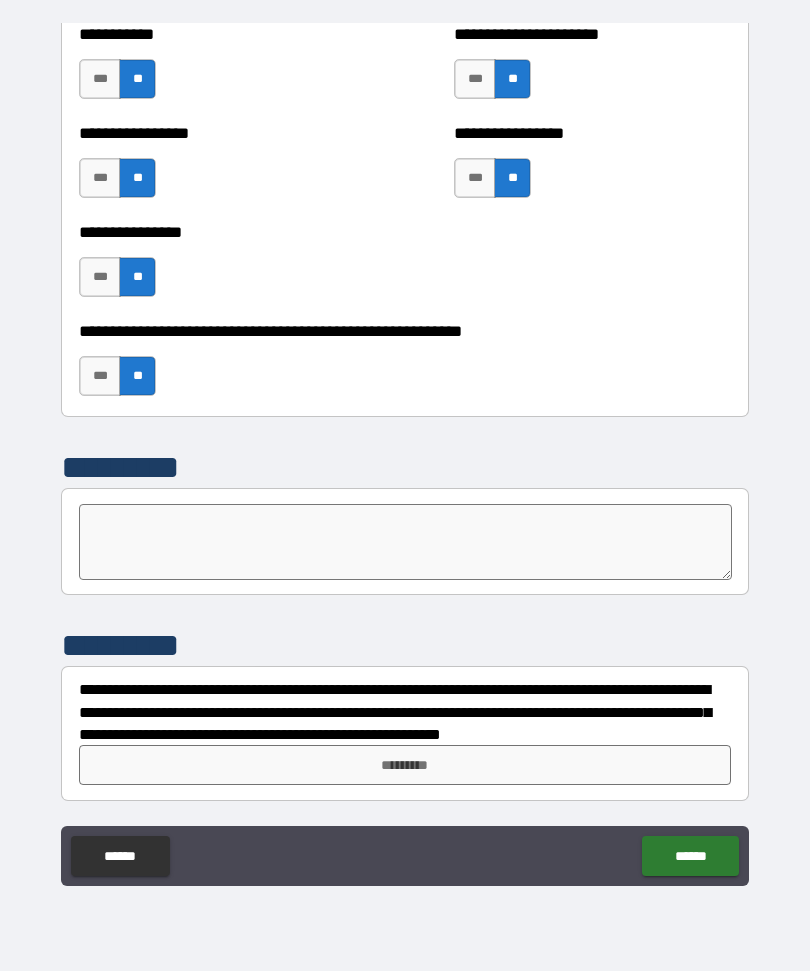 scroll, scrollTop: 6036, scrollLeft: 0, axis: vertical 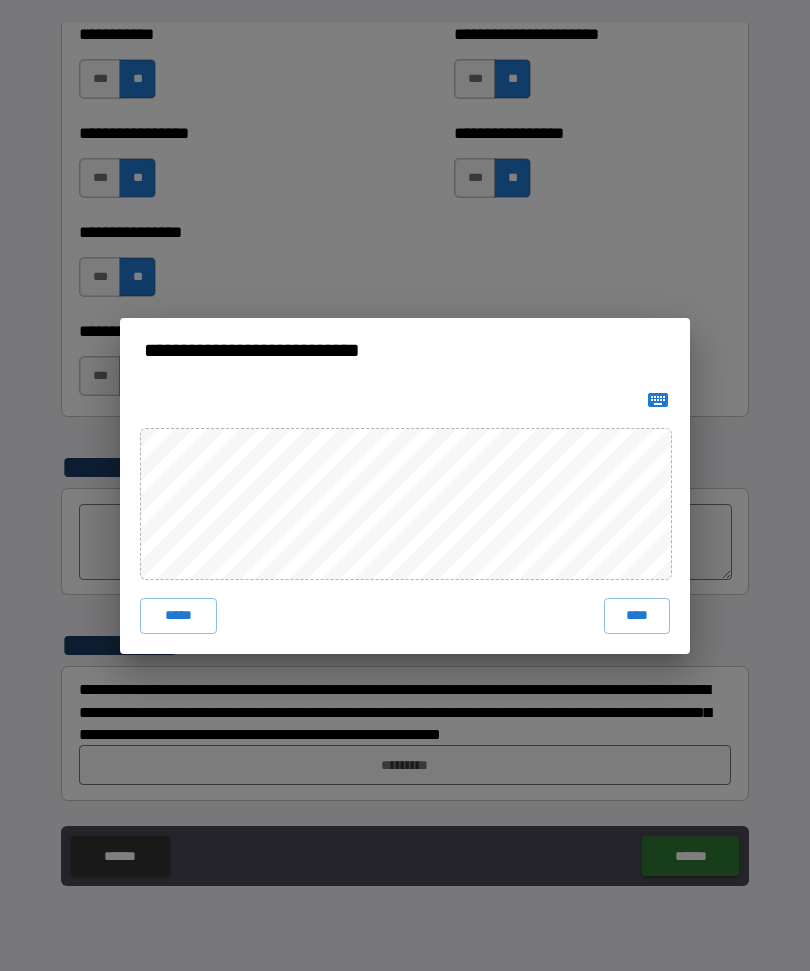 click on "****" at bounding box center [637, 616] 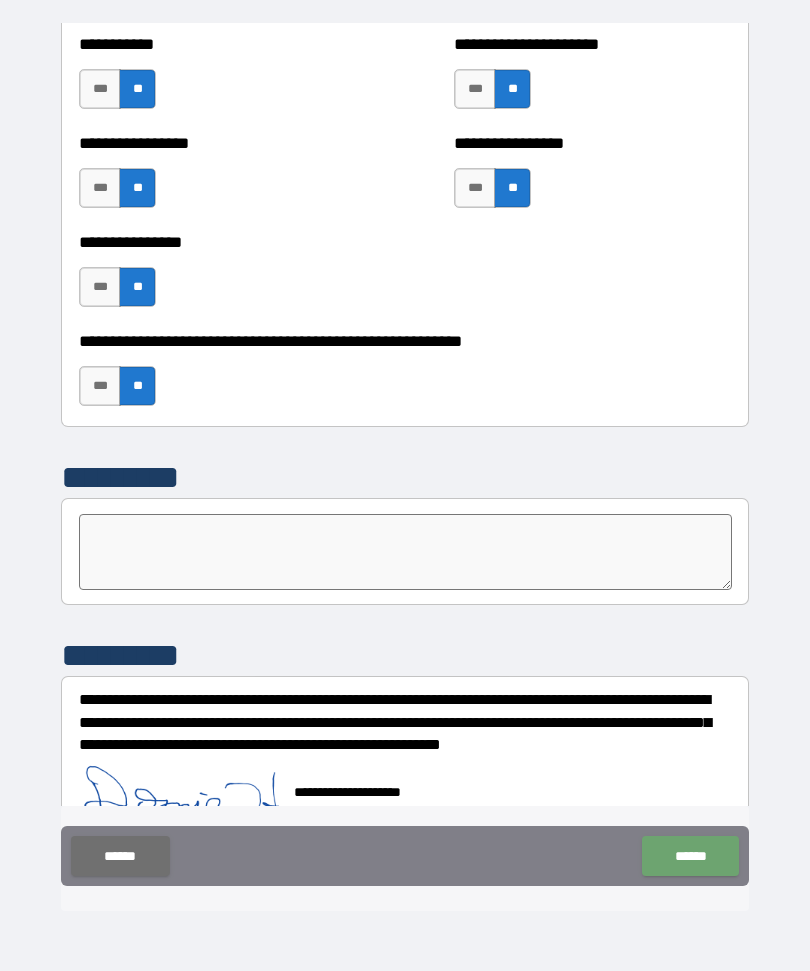 click on "******" at bounding box center [690, 856] 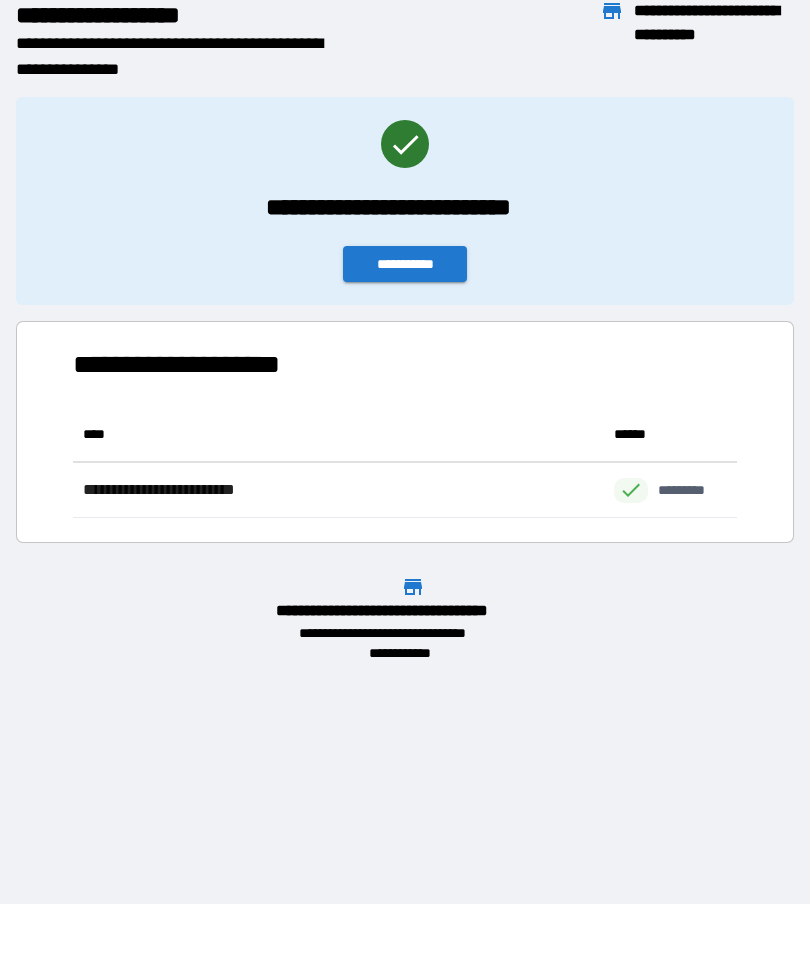scroll, scrollTop: 1, scrollLeft: 1, axis: both 